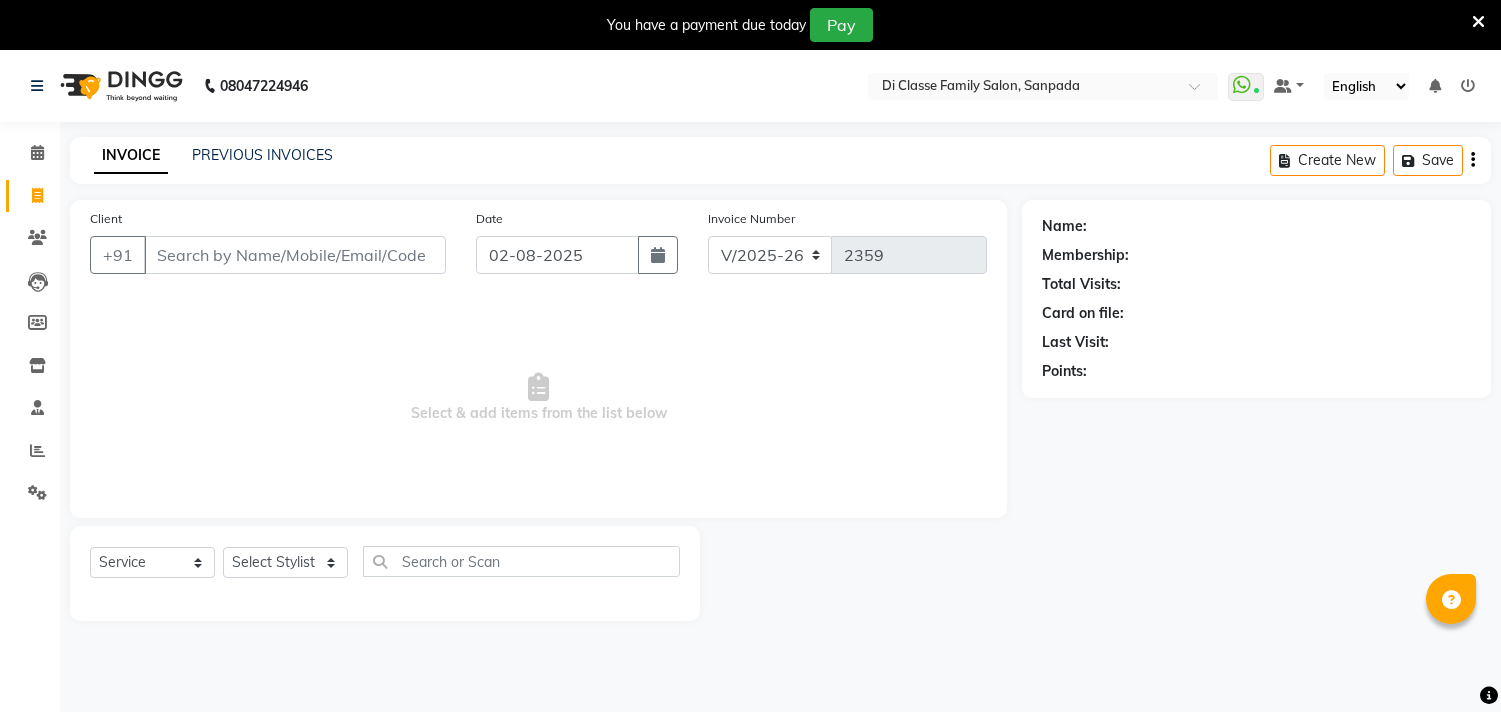 select on "4704" 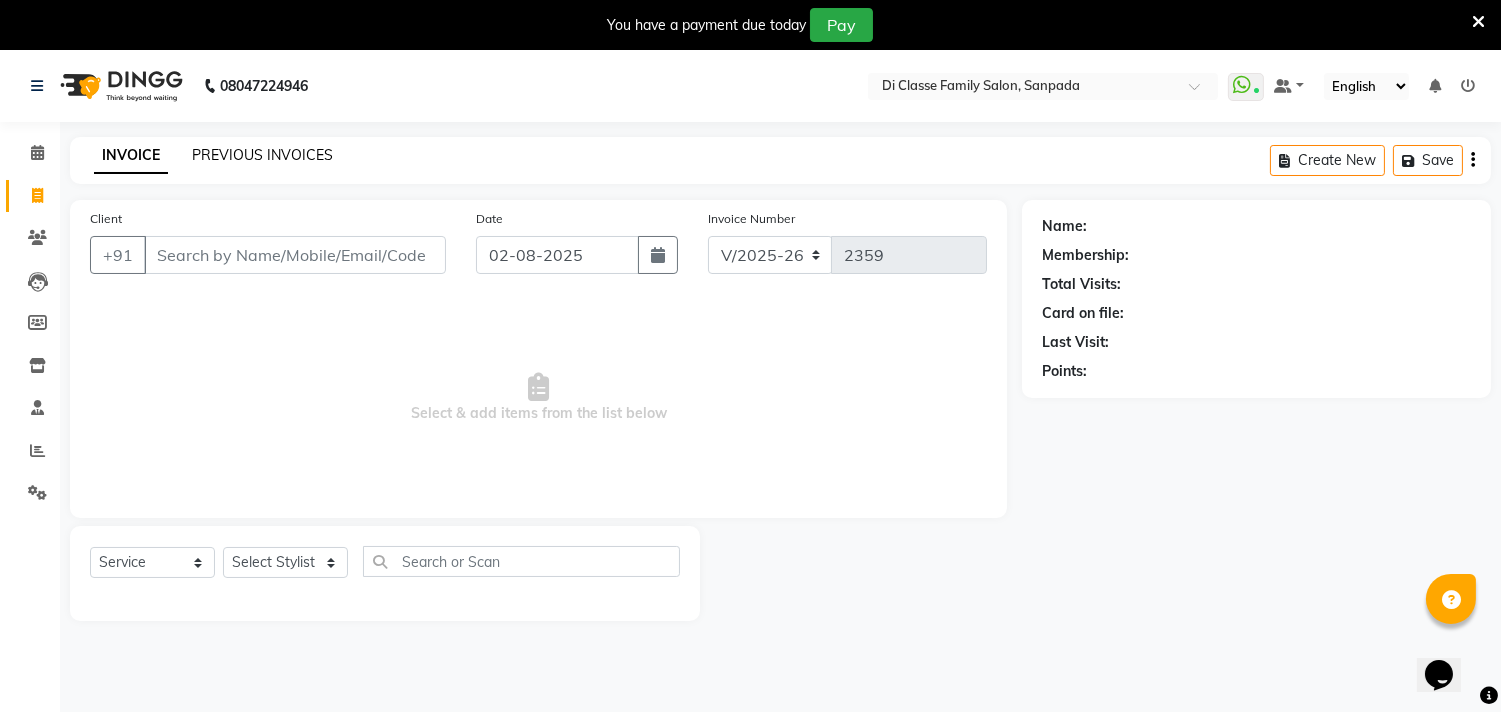 click on "PREVIOUS INVOICES" 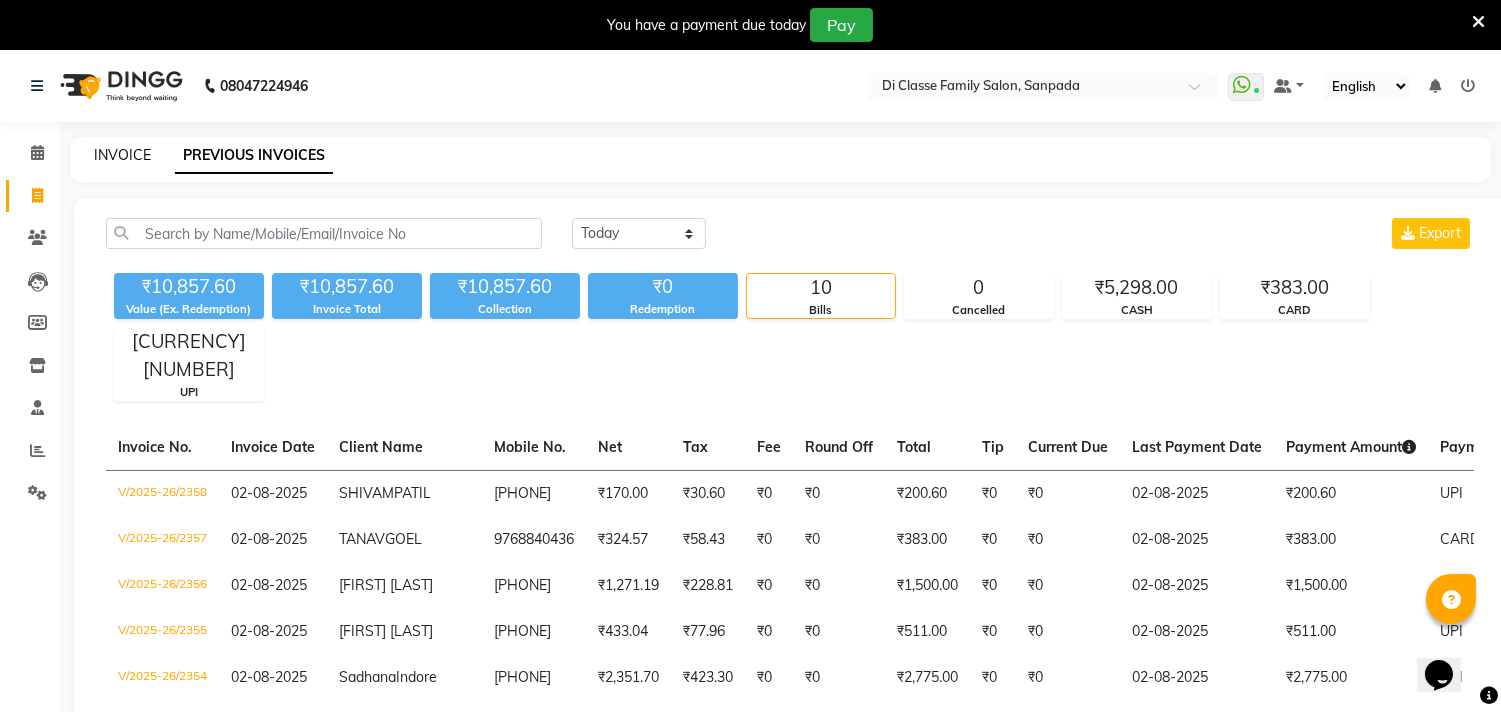 click on "INVOICE" 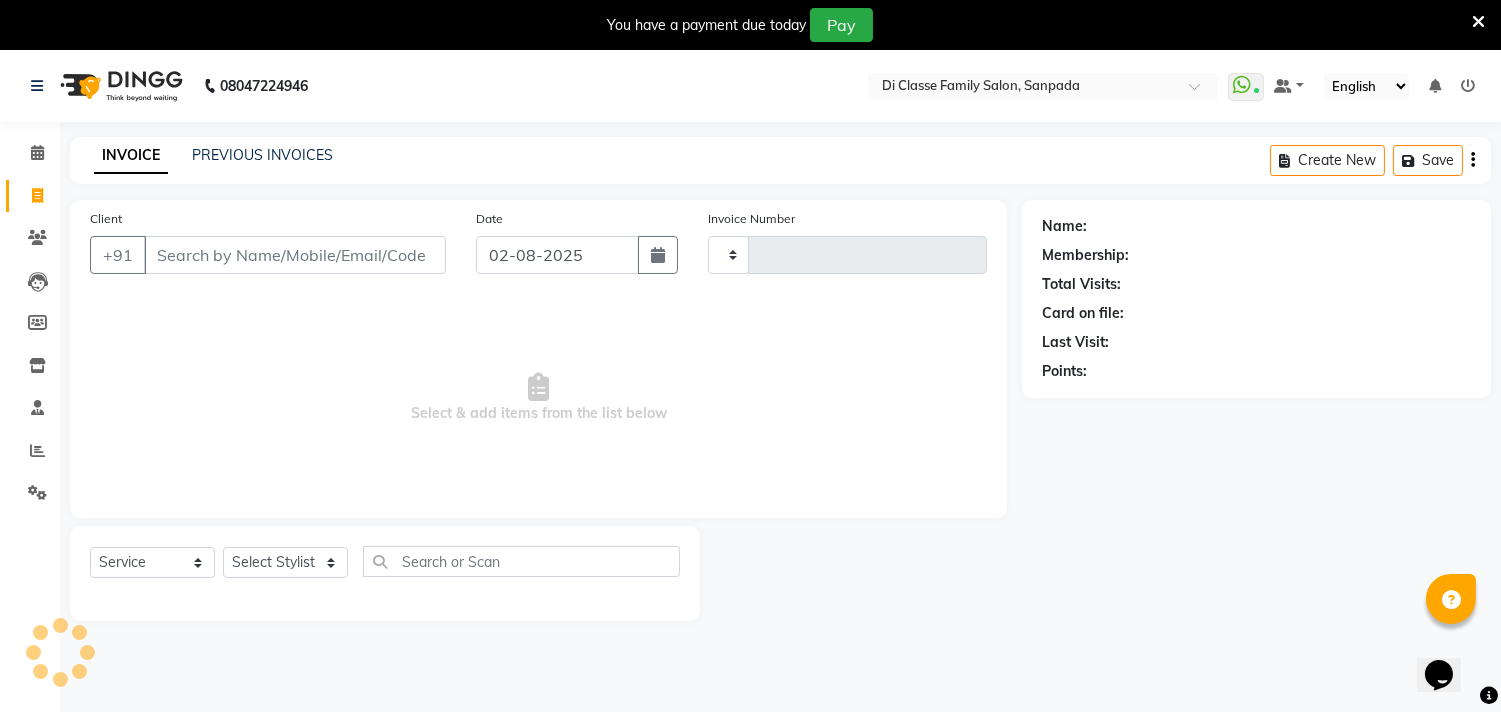 scroll, scrollTop: 50, scrollLeft: 0, axis: vertical 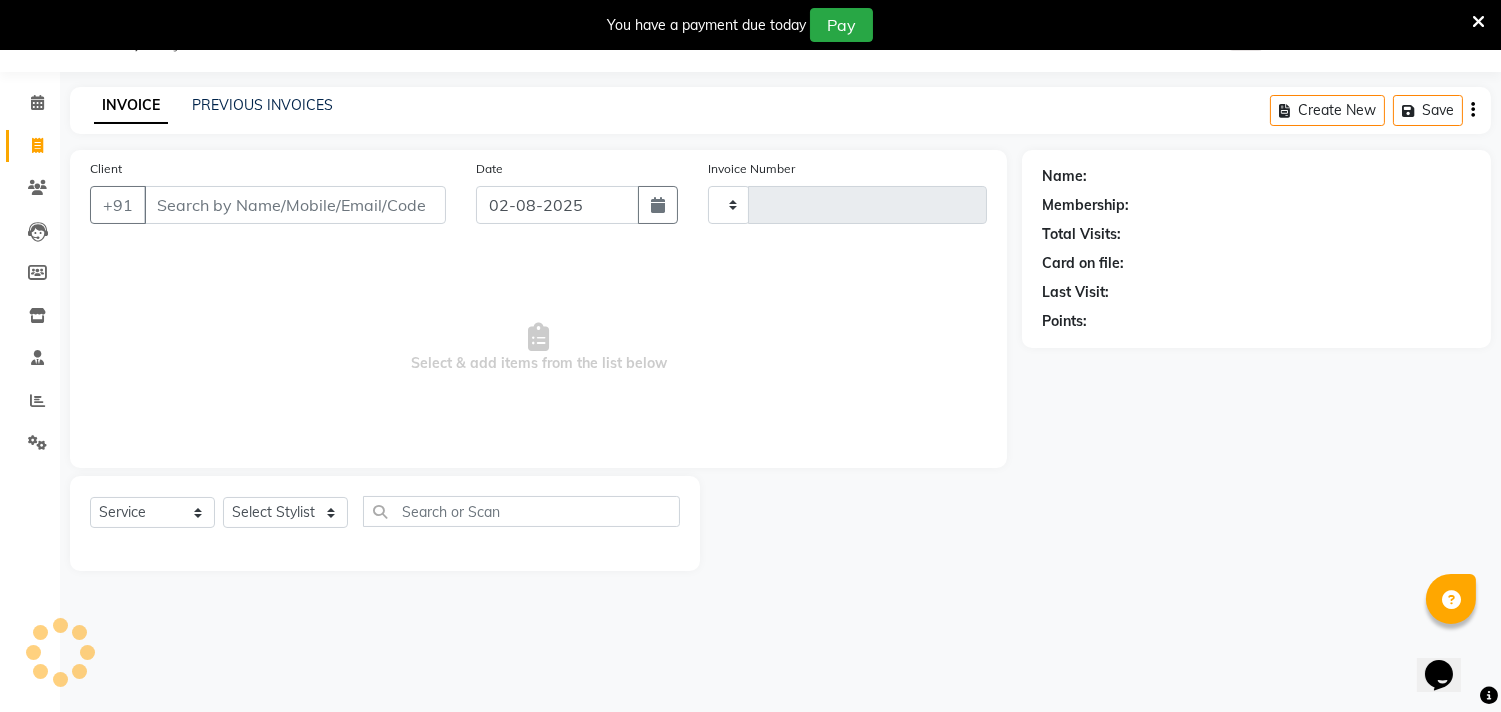 type on "2359" 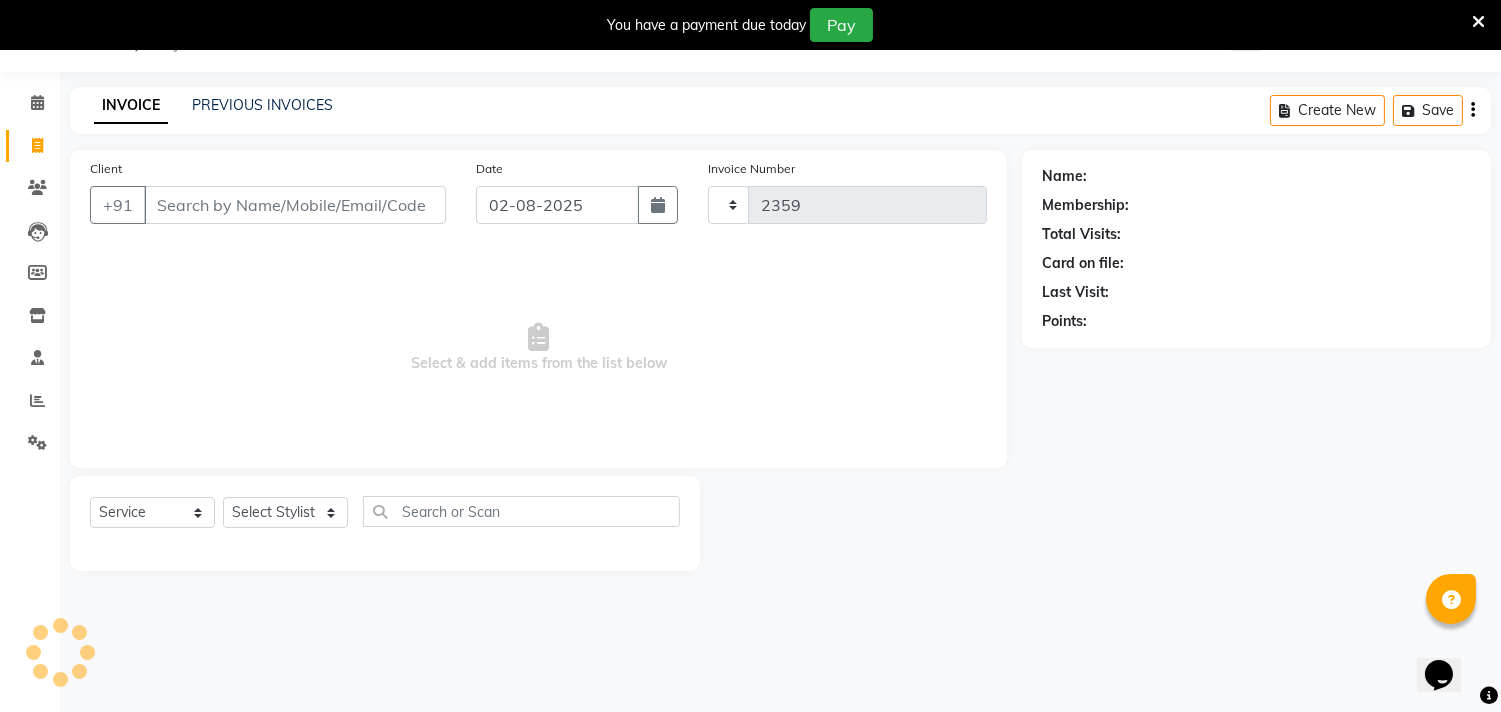 select on "4704" 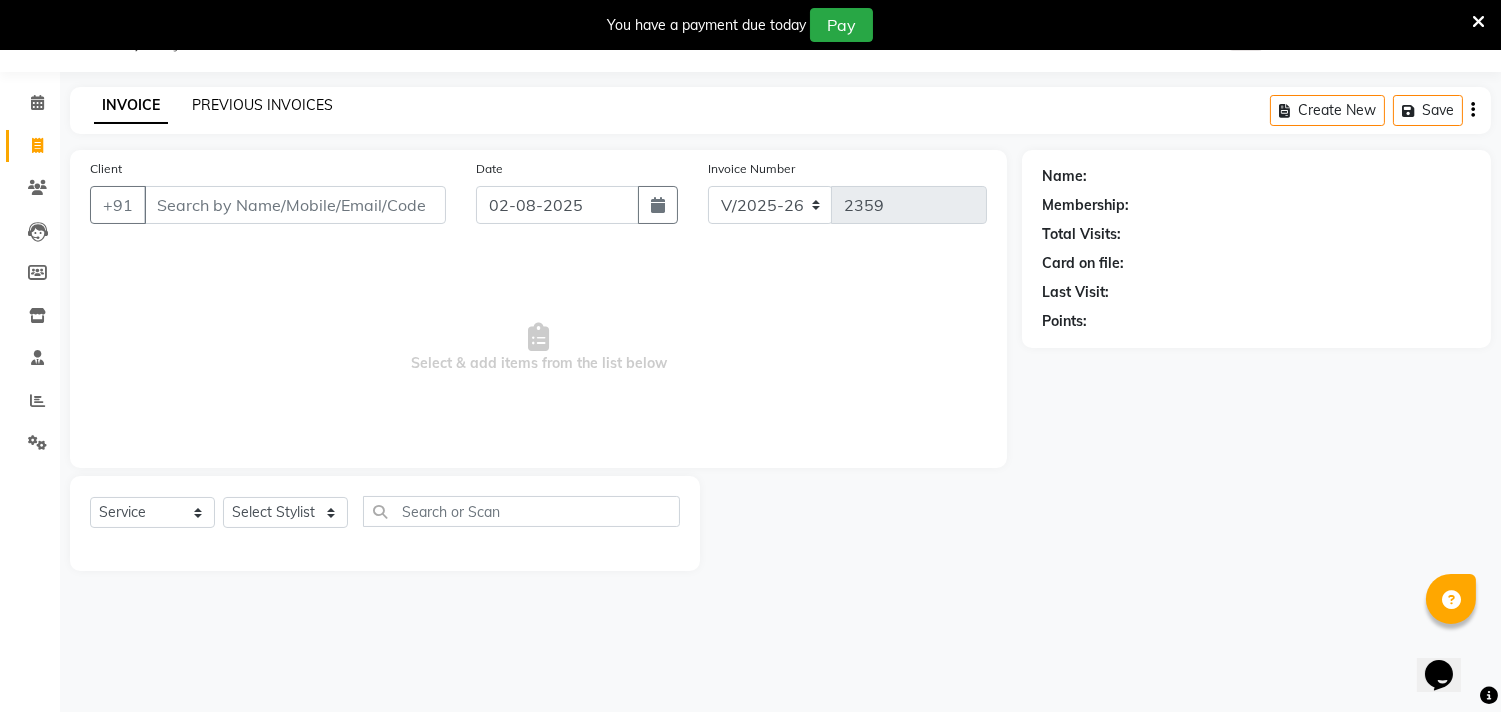 click on "PREVIOUS INVOICES" 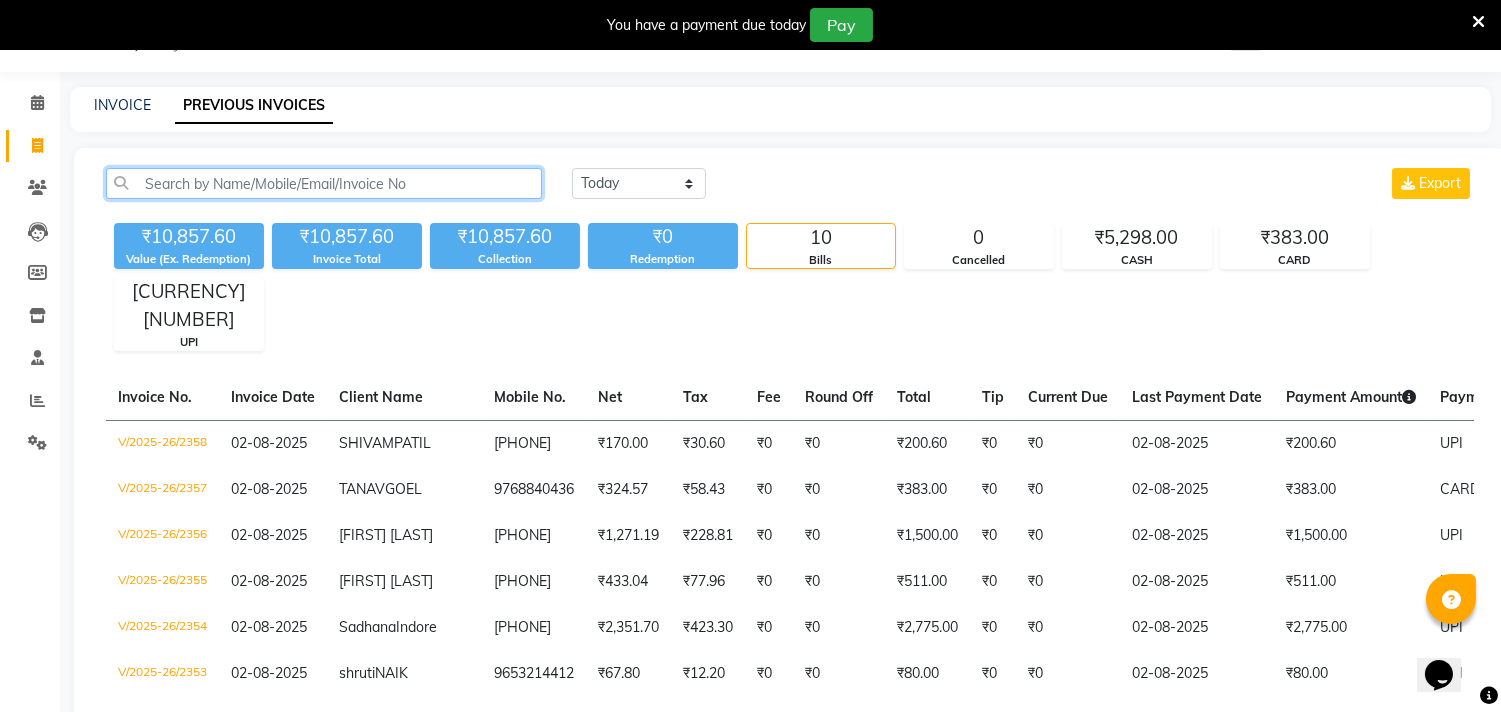 click 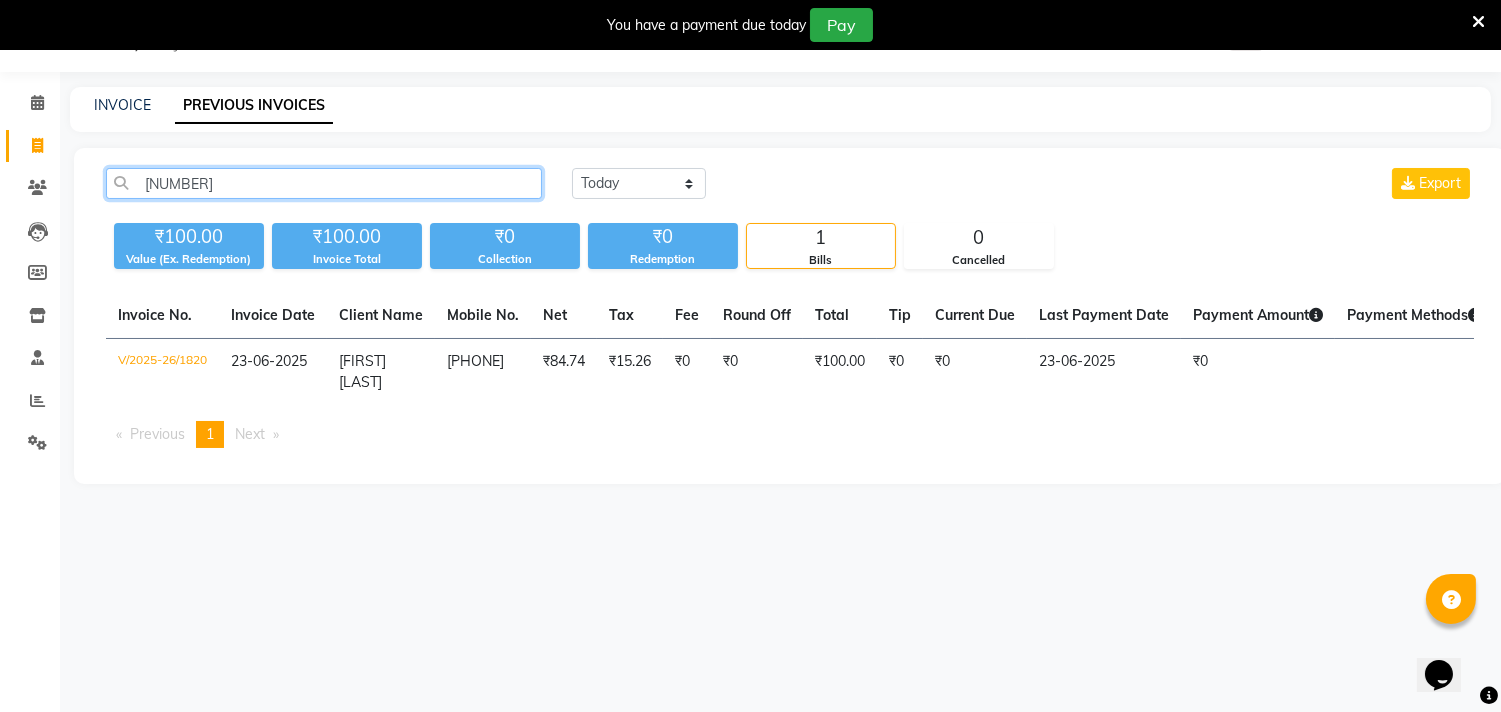 type on "[NUMBER]" 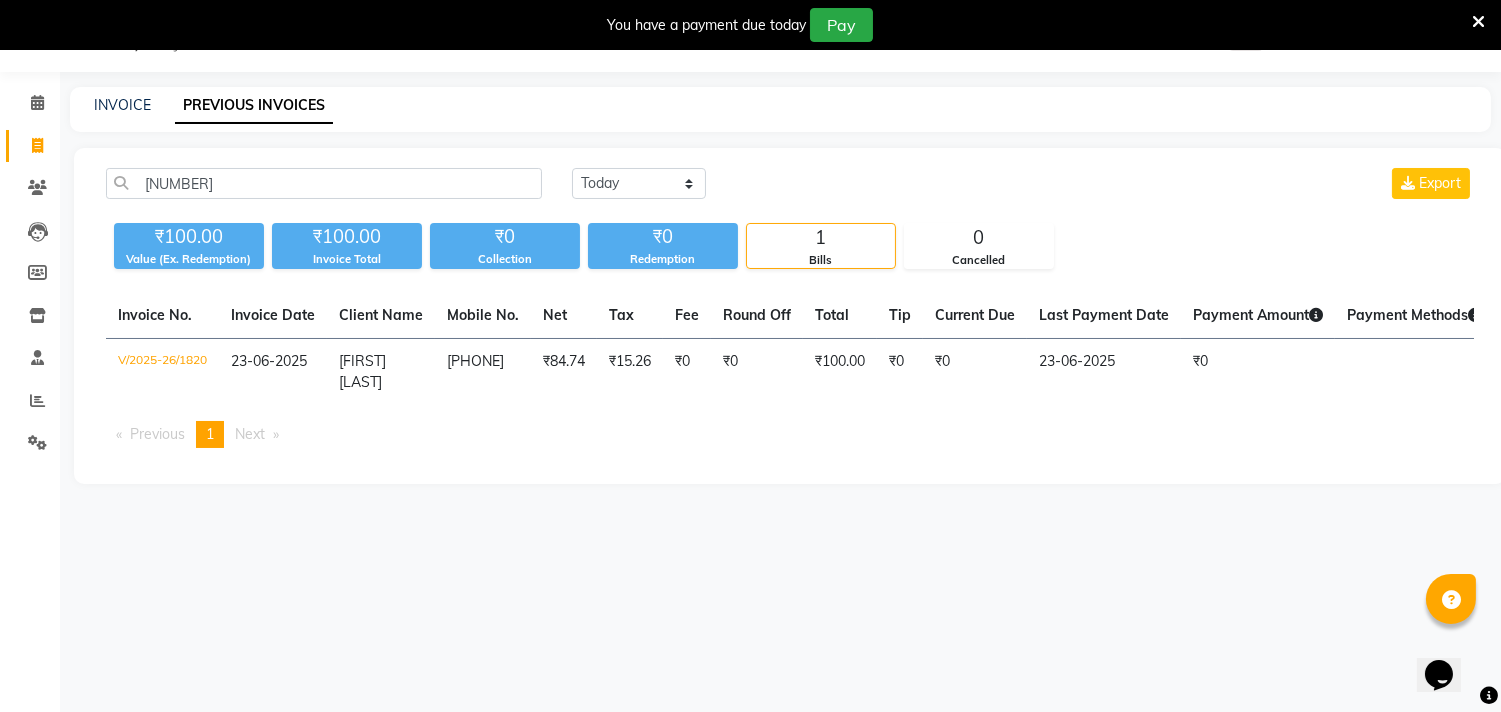 click on "₹100.00" 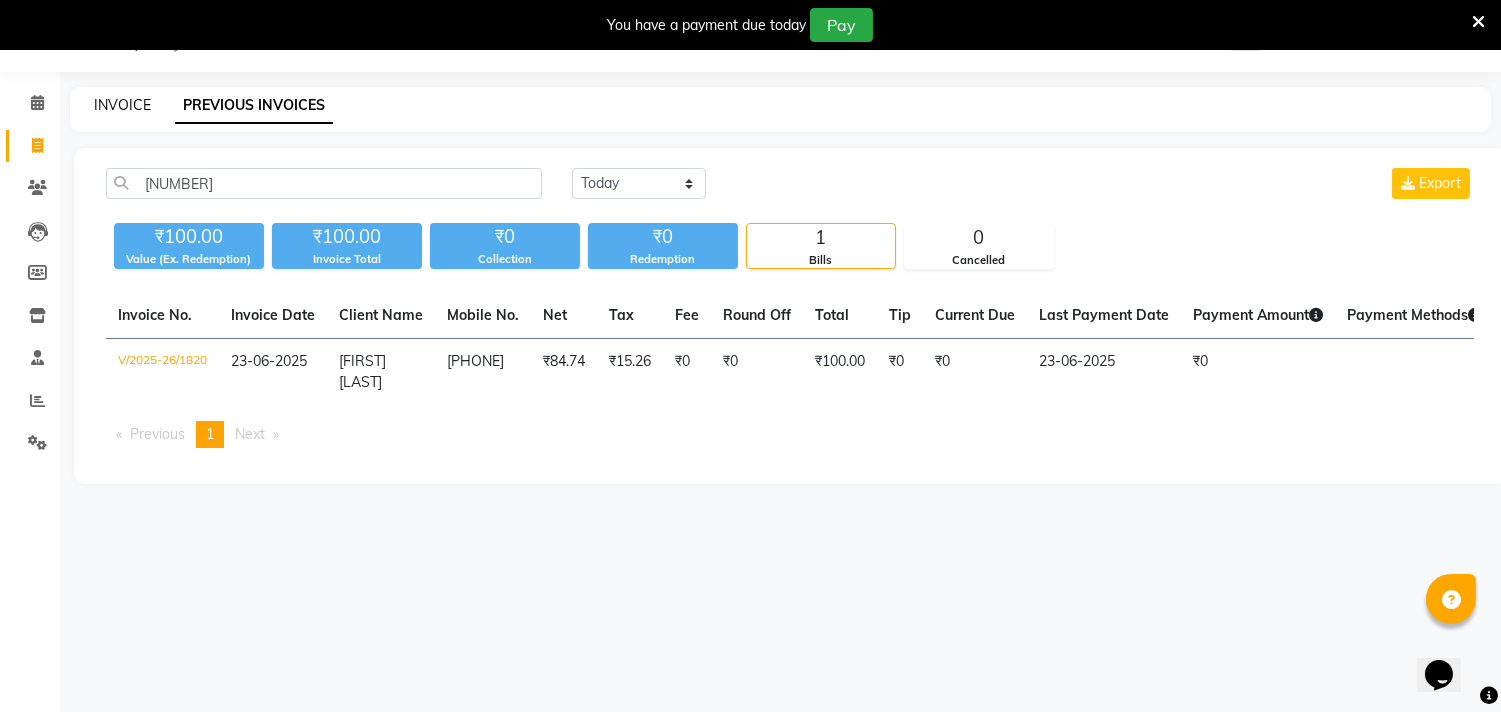 click on "INVOICE" 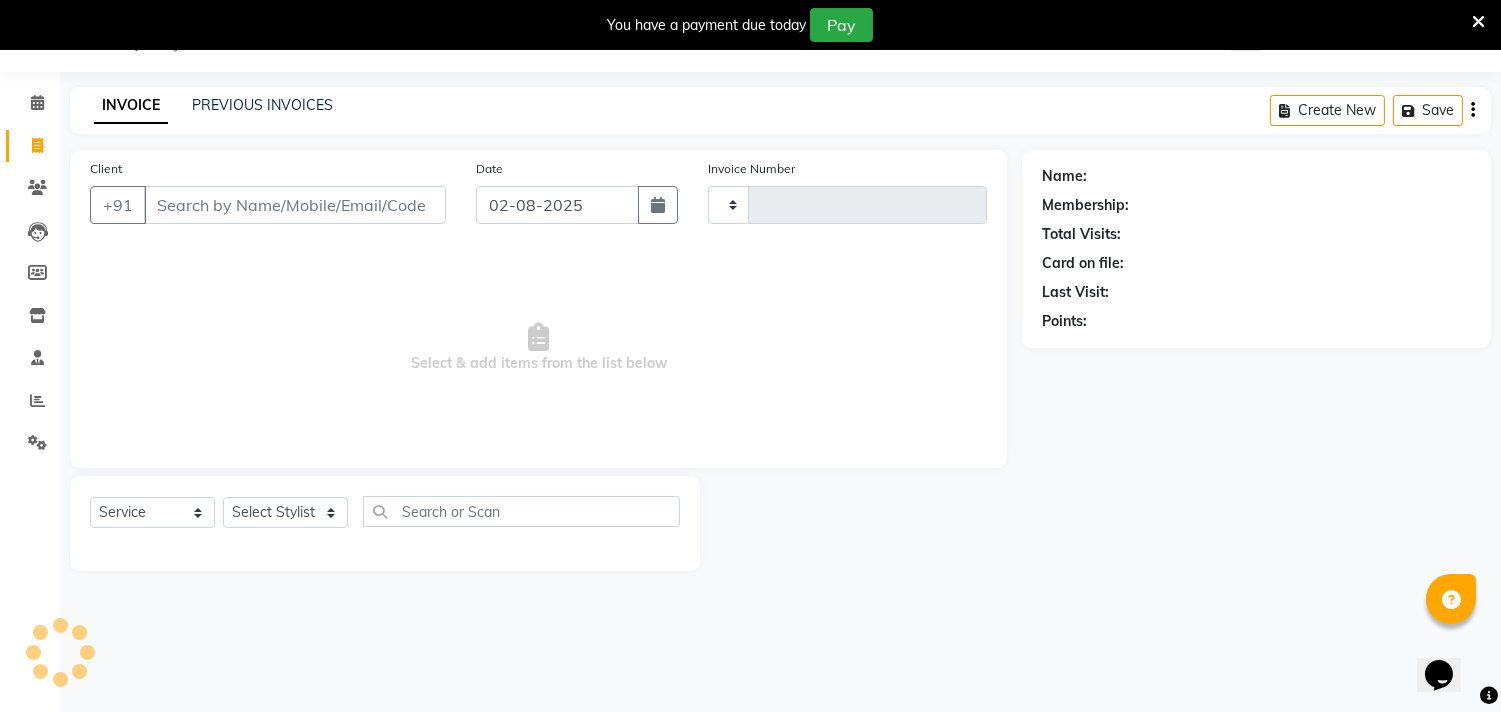 type on "2359" 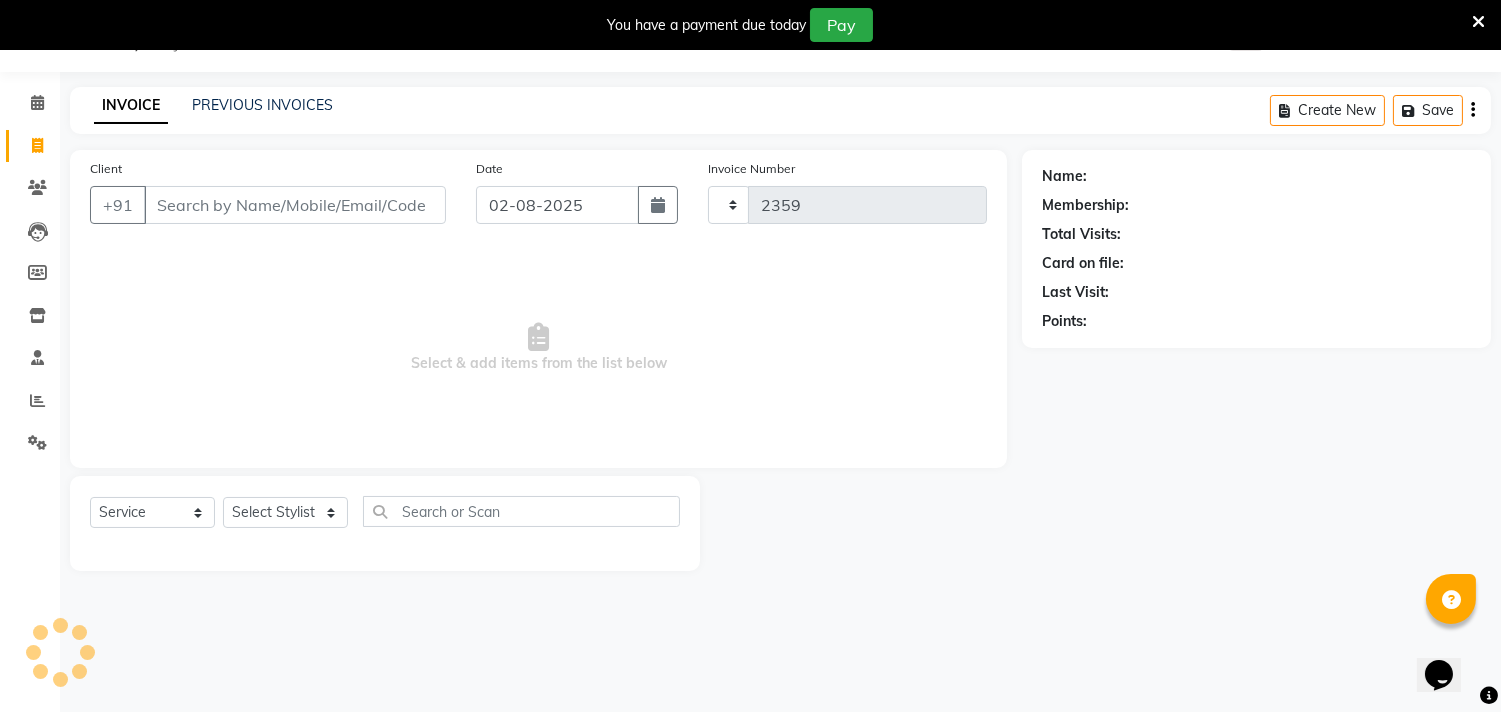 select on "4704" 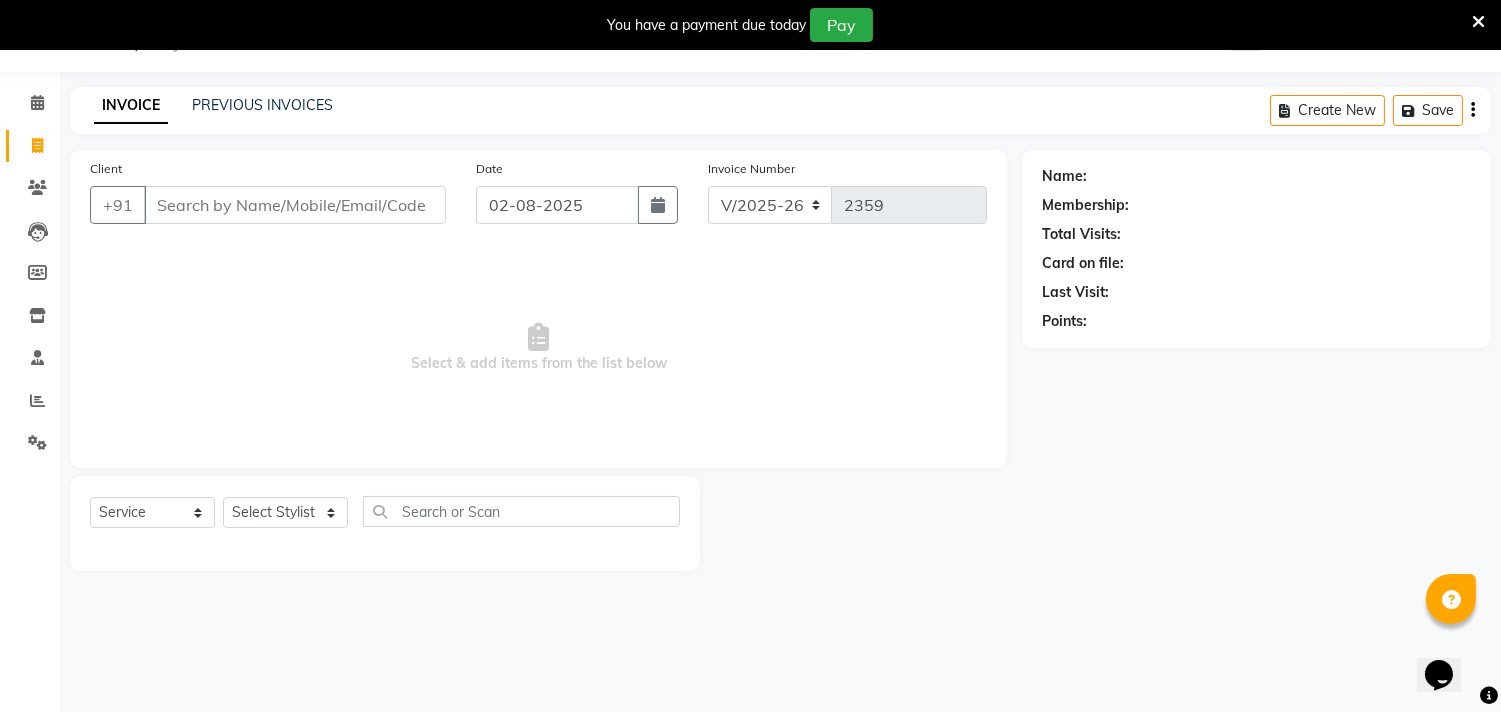 click at bounding box center (1478, 22) 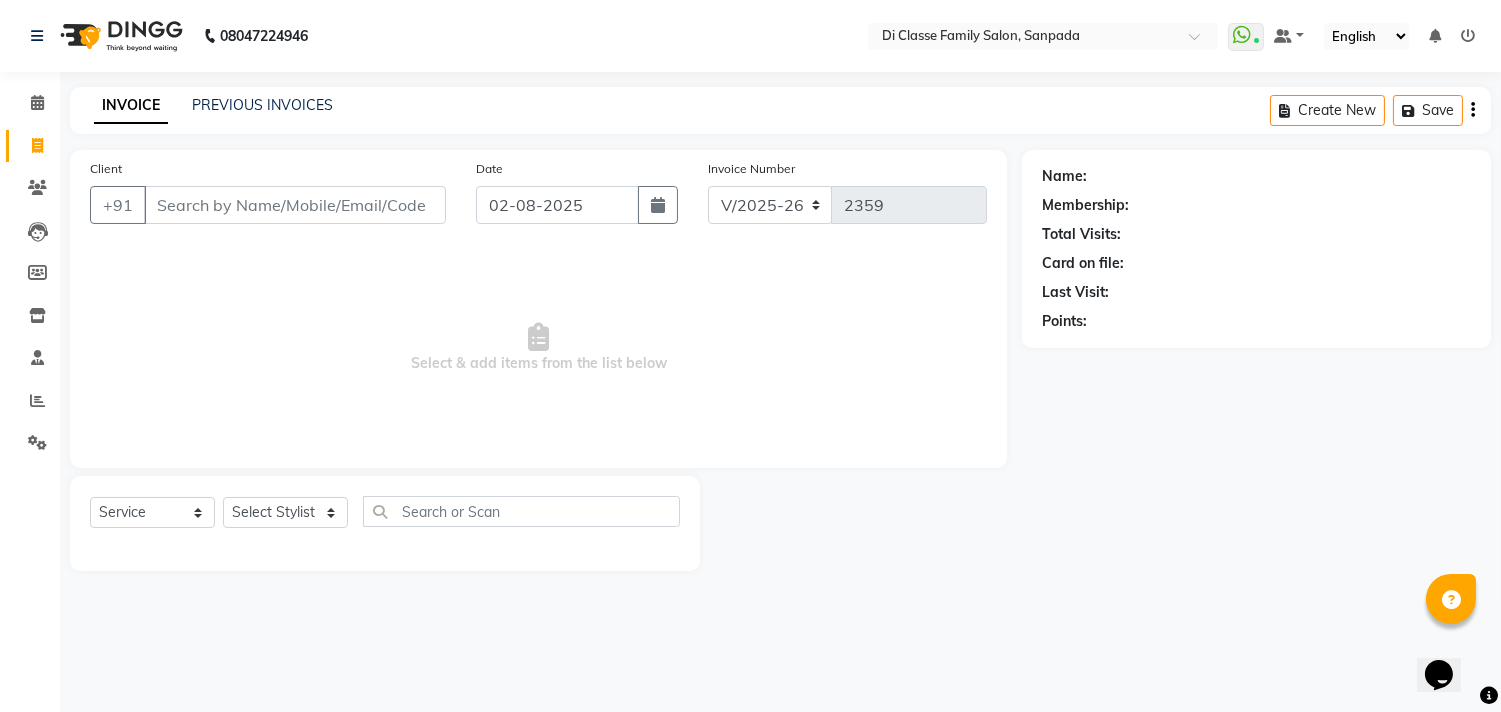 scroll, scrollTop: 0, scrollLeft: 0, axis: both 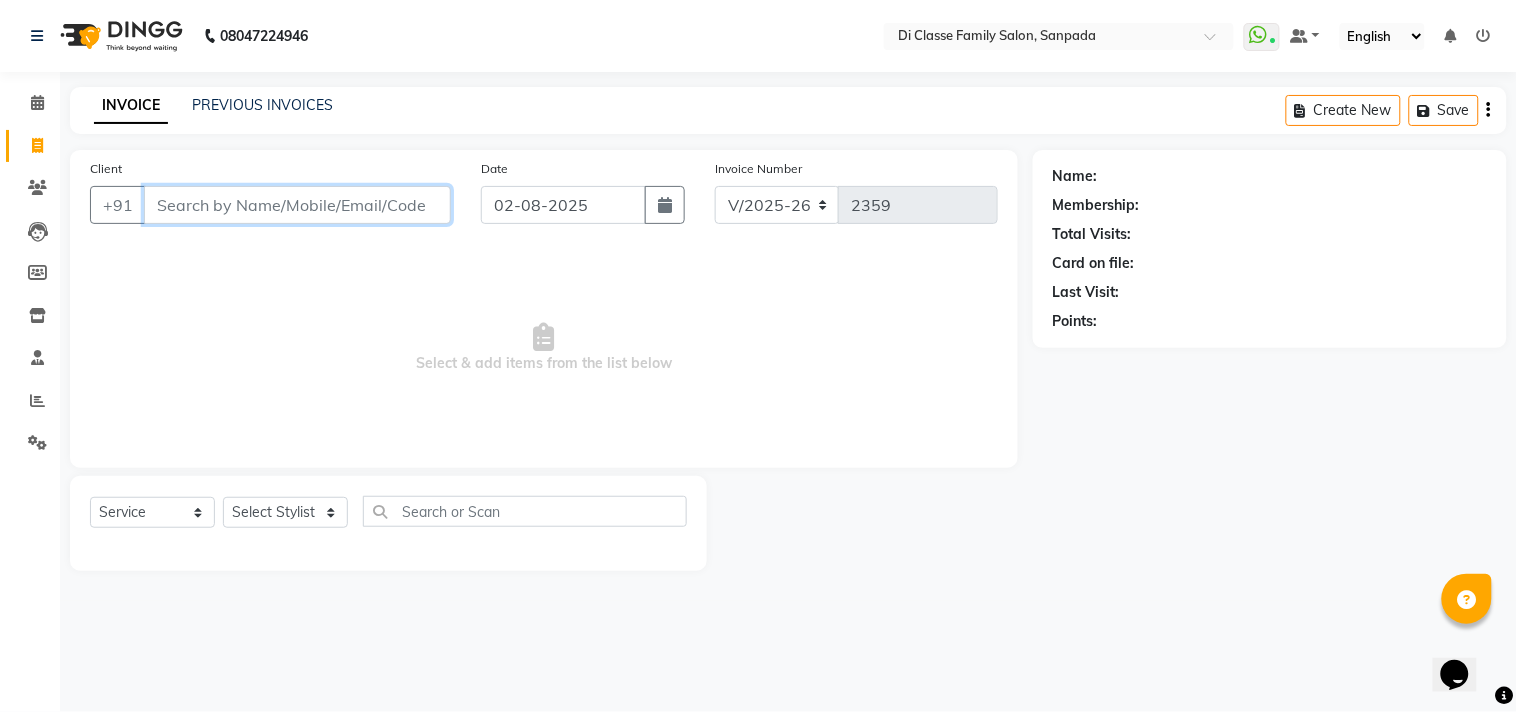 click on "Client" at bounding box center [297, 205] 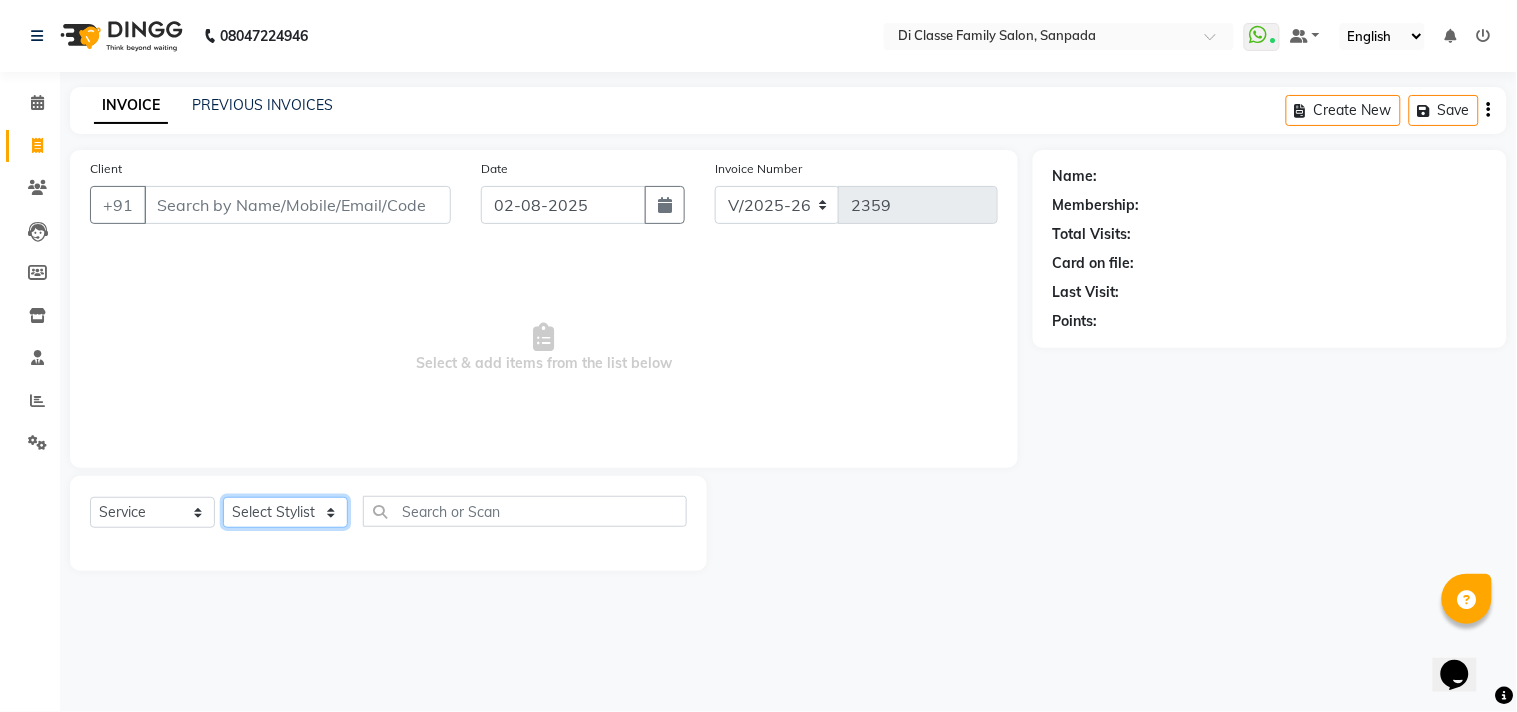 click on "Select Stylist aniket  Anu  AYAZ KADRI  Front Desk Javed kapil KOMAL  Payal  Pooja Jadhav Rahul Datkhile RESHMA SHAIKH rutik shinde SACHIN SAKPAL SADDAM SAHAJAN SAKSHI CHAVAN Sameer  sampada Sanjana  SANU SHUBHAM PEDNEKAR Sikandar Ansari Vijay kharat" 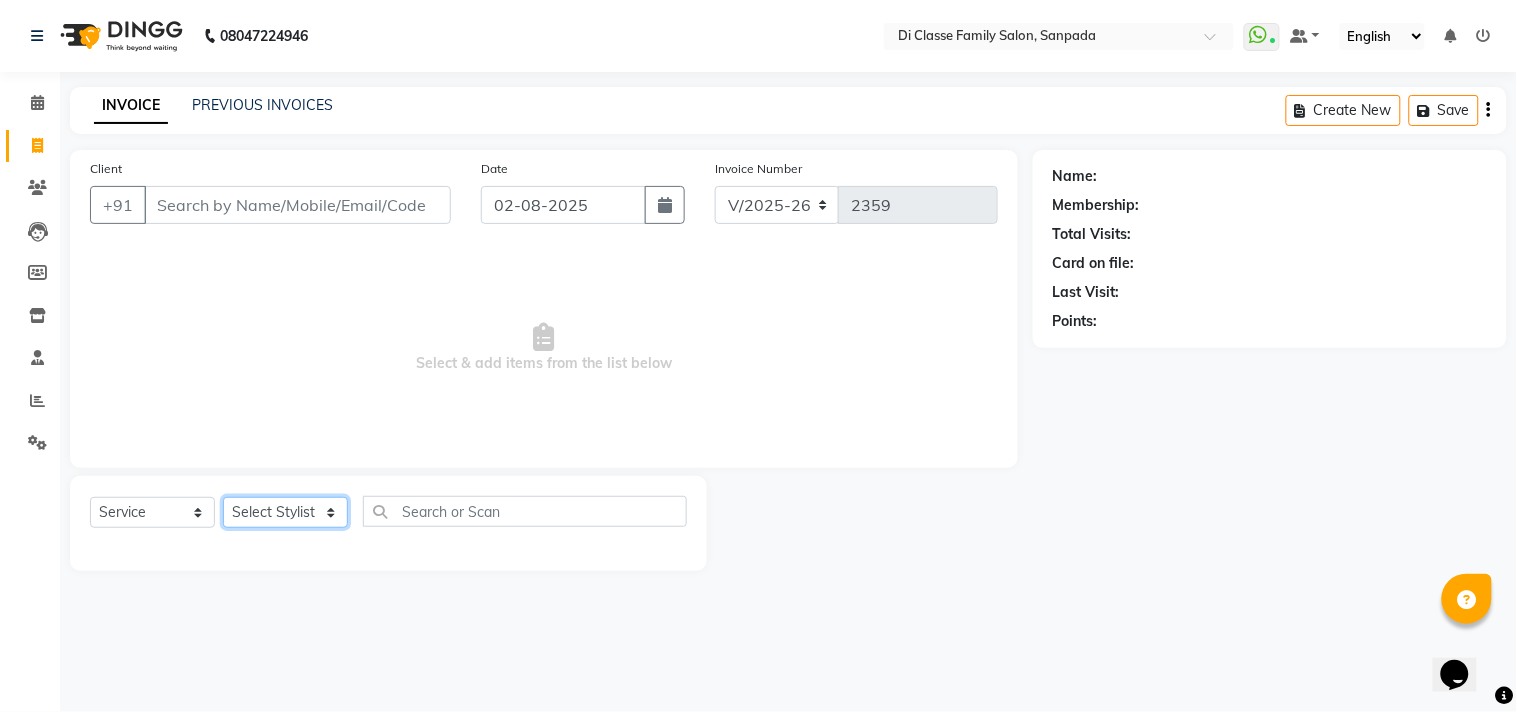 select on "59601" 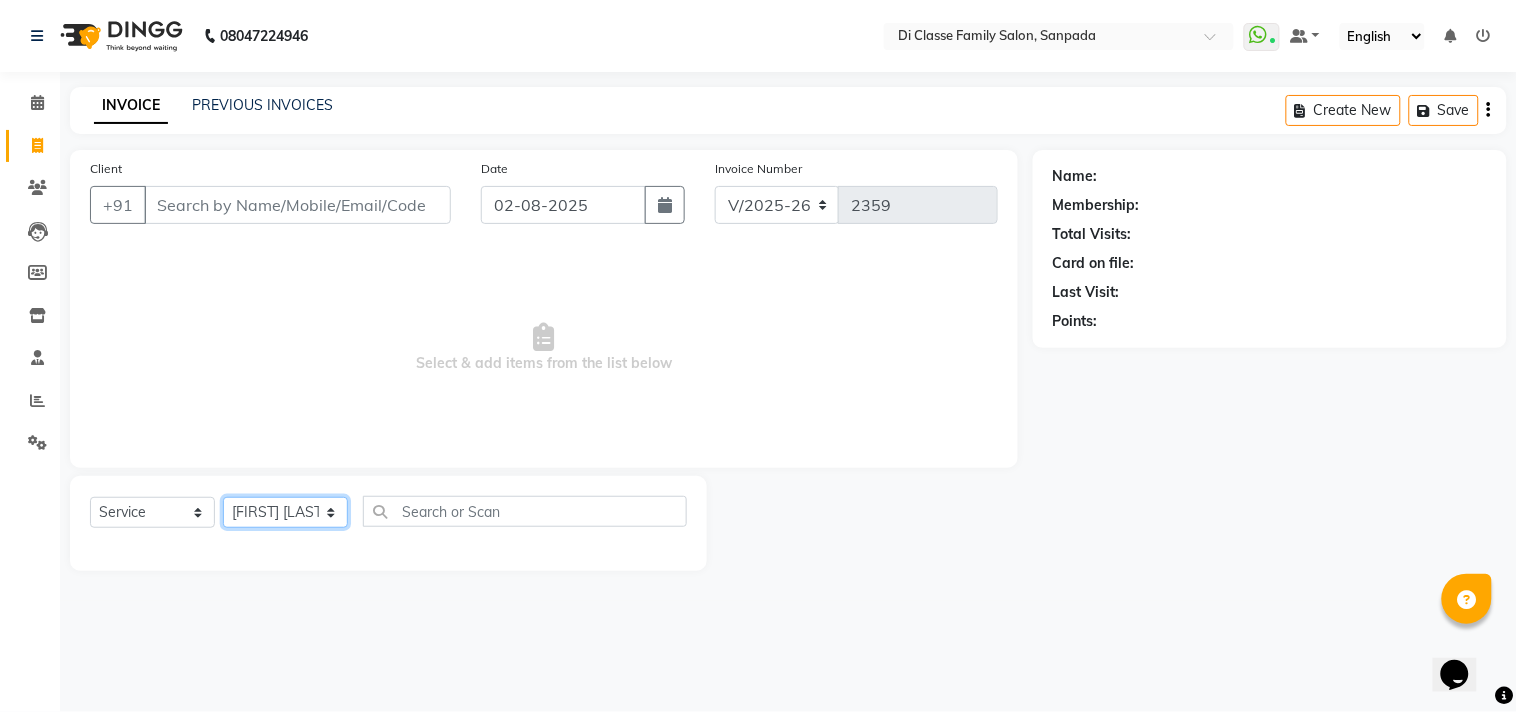 click on "Select Stylist aniket  Anu  AYAZ KADRI  Front Desk Javed kapil KOMAL  Payal  Pooja Jadhav Rahul Datkhile RESHMA SHAIKH rutik shinde SACHIN SAKPAL SADDAM SAHAJAN SAKSHI CHAVAN Sameer  sampada Sanjana  SANU SHUBHAM PEDNEKAR Sikandar Ansari Vijay kharat" 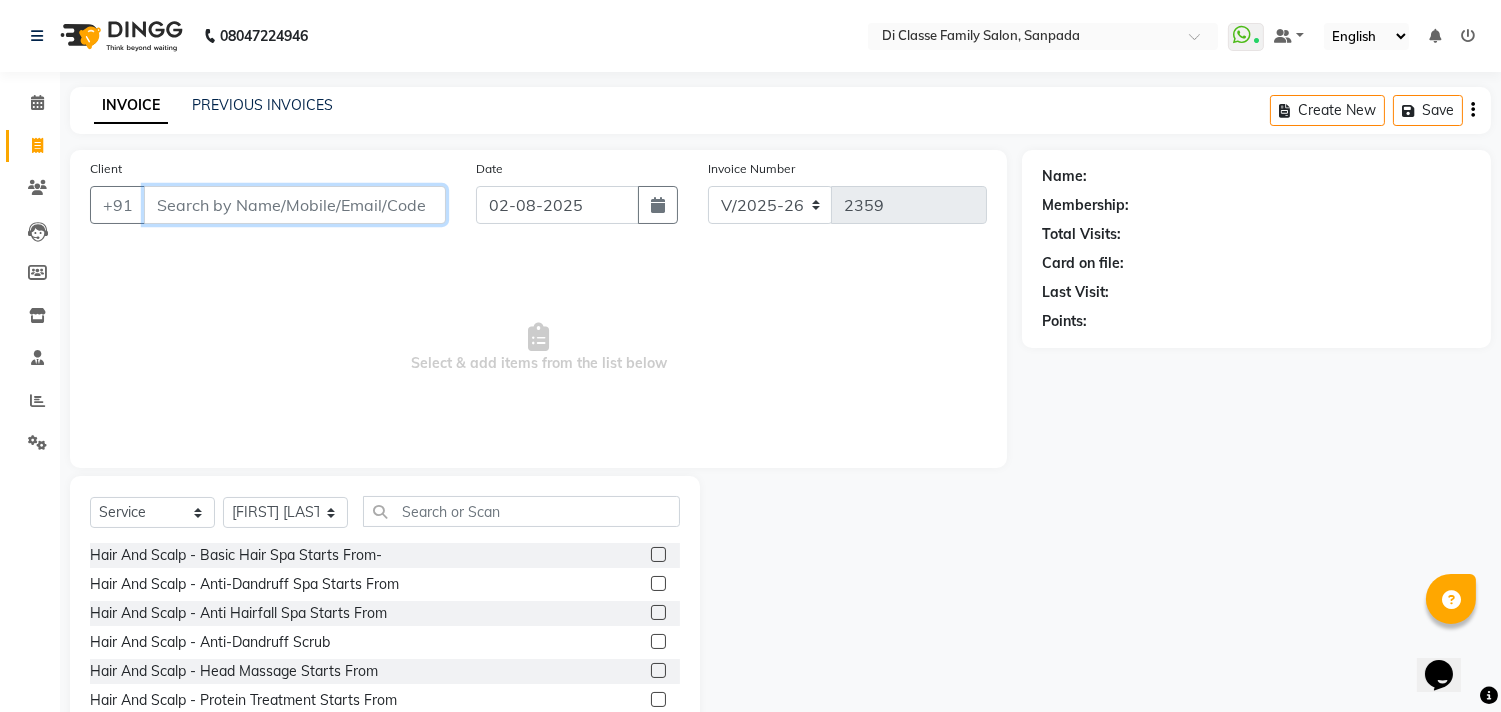 click on "Client" at bounding box center (295, 205) 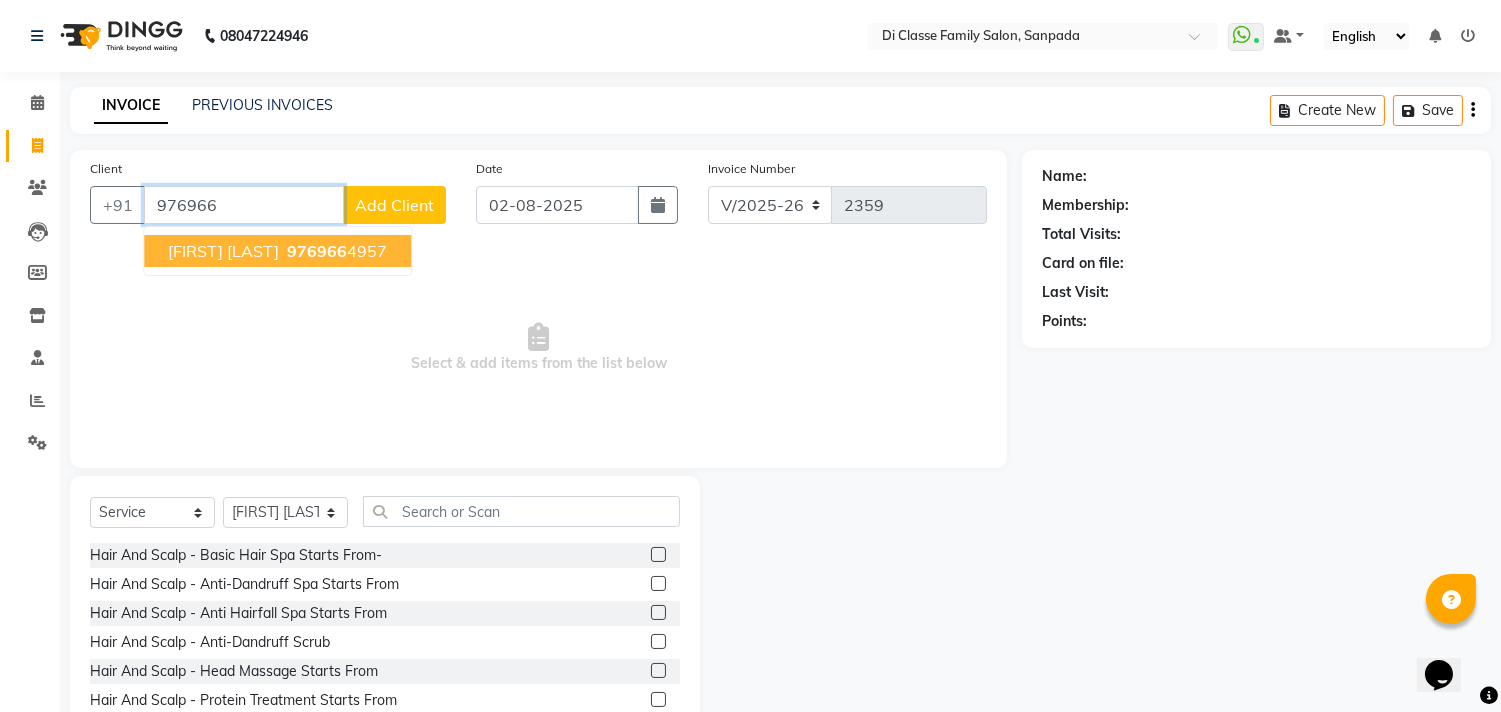 click on "976966" at bounding box center (317, 251) 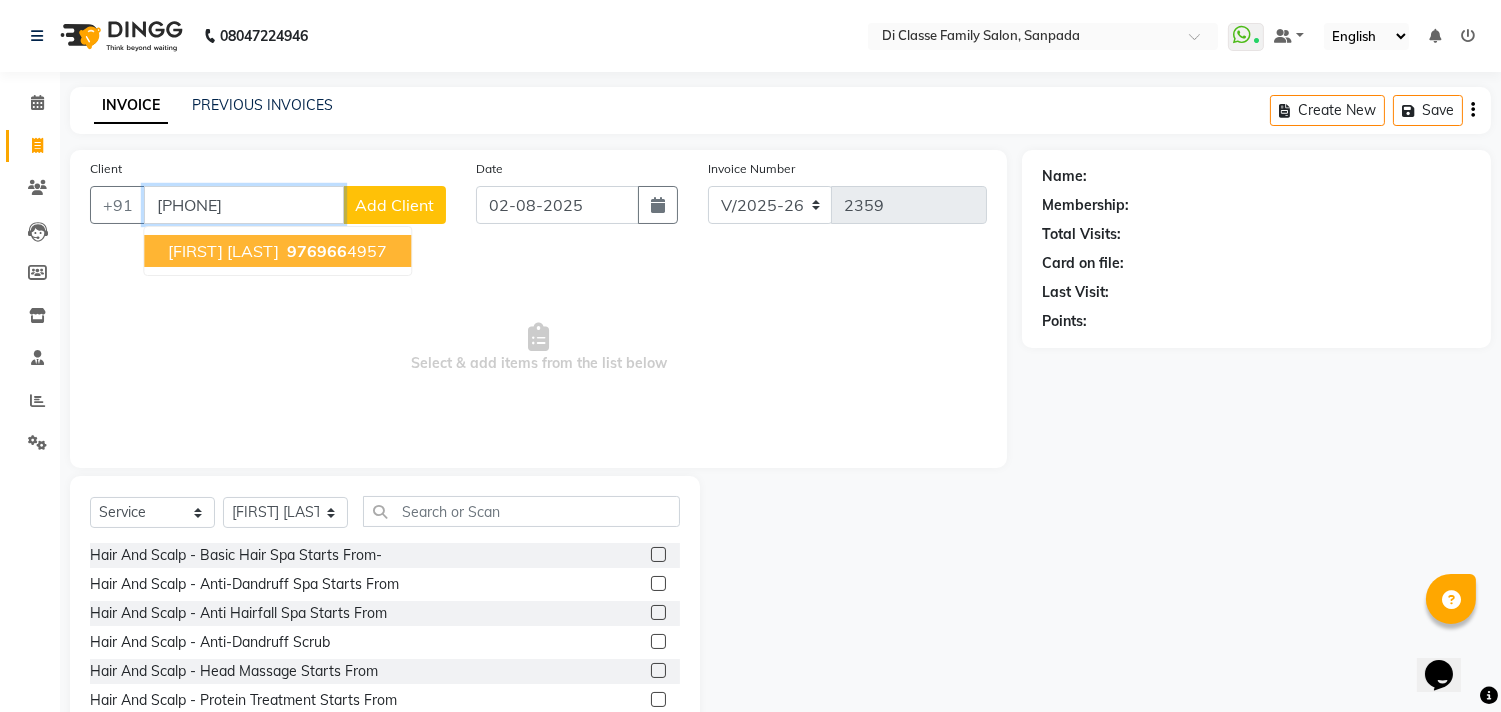 type on "[PHONE]" 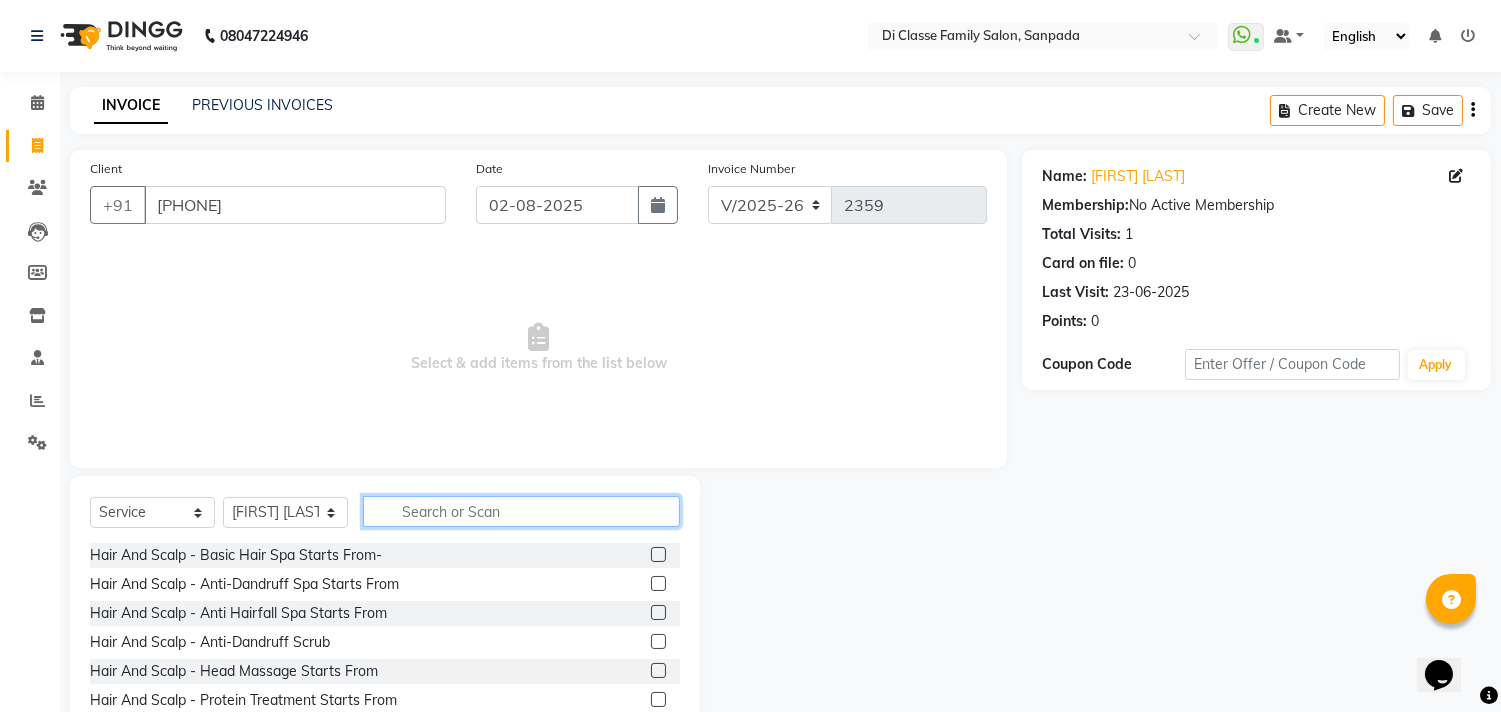 click 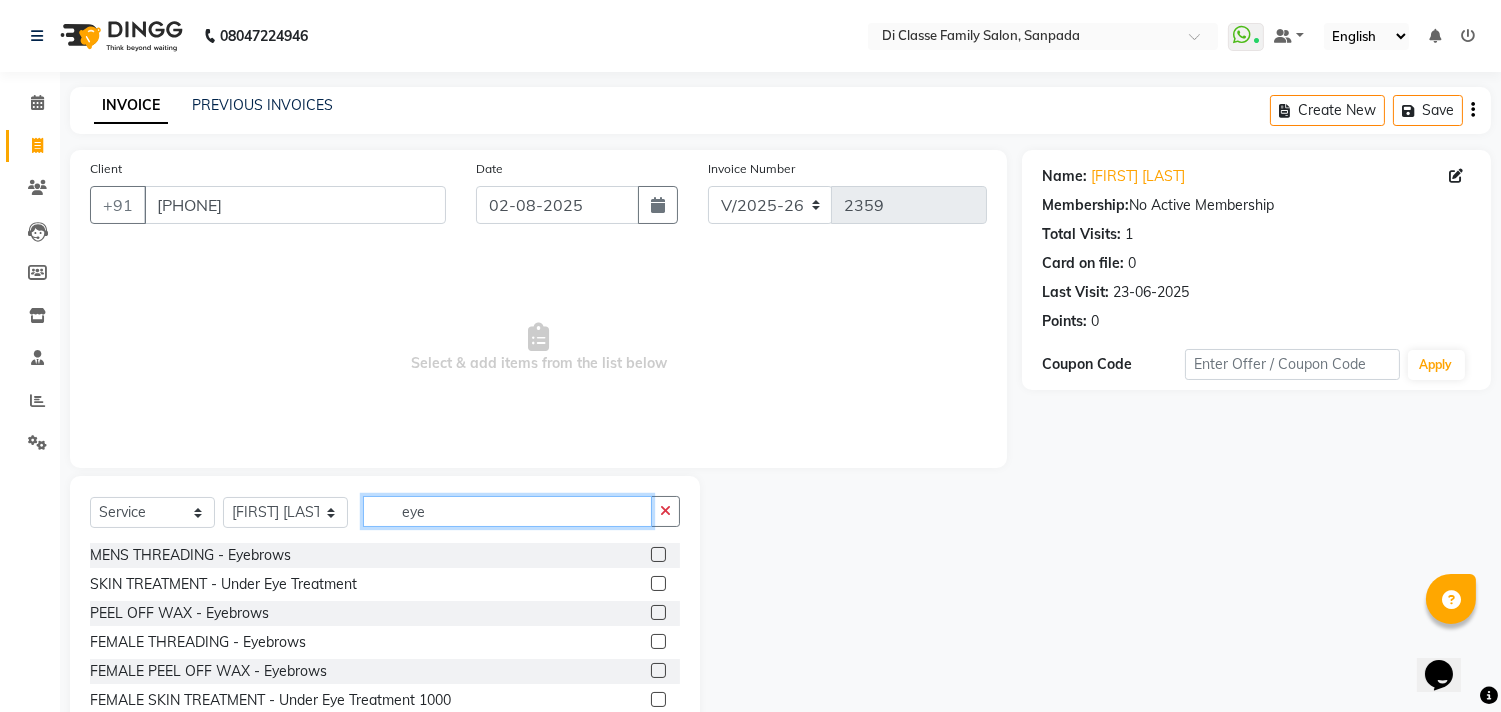 type on "eye" 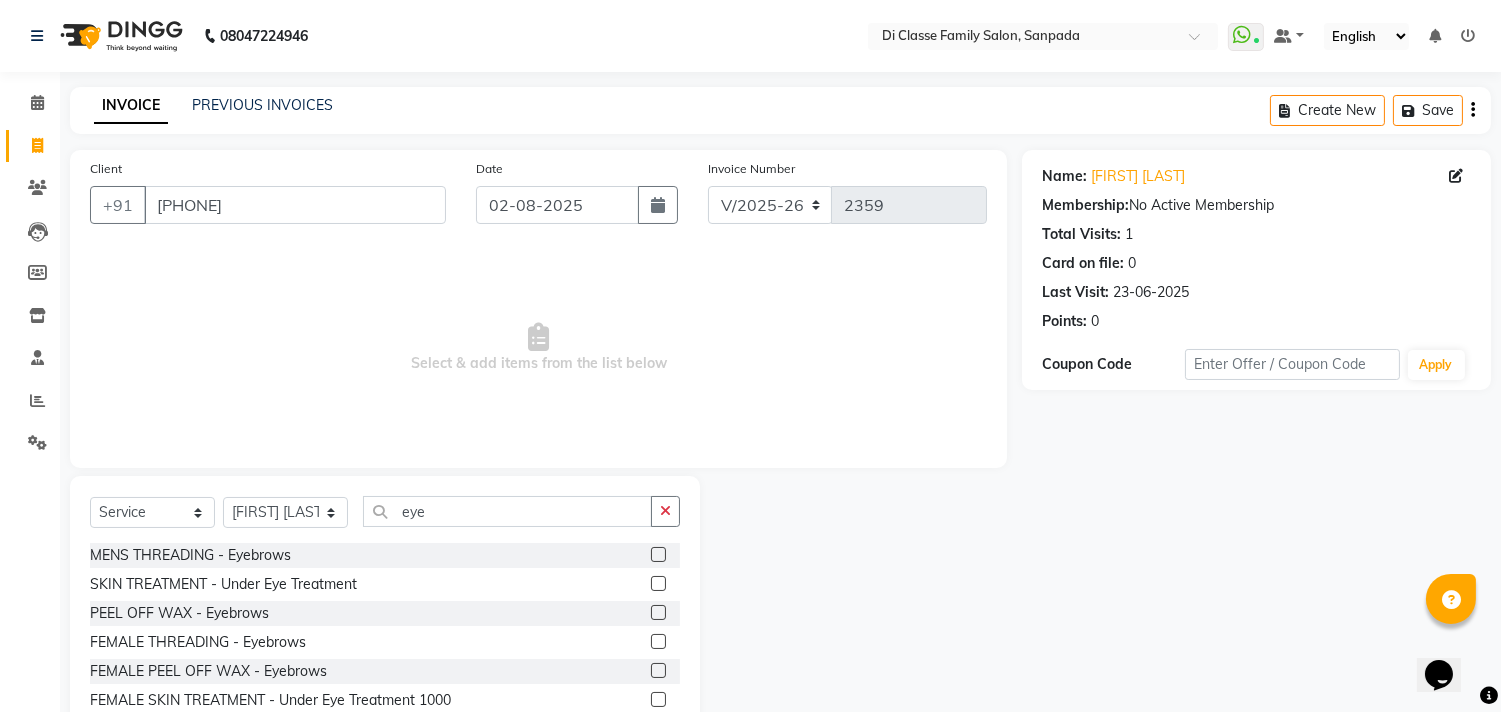 click 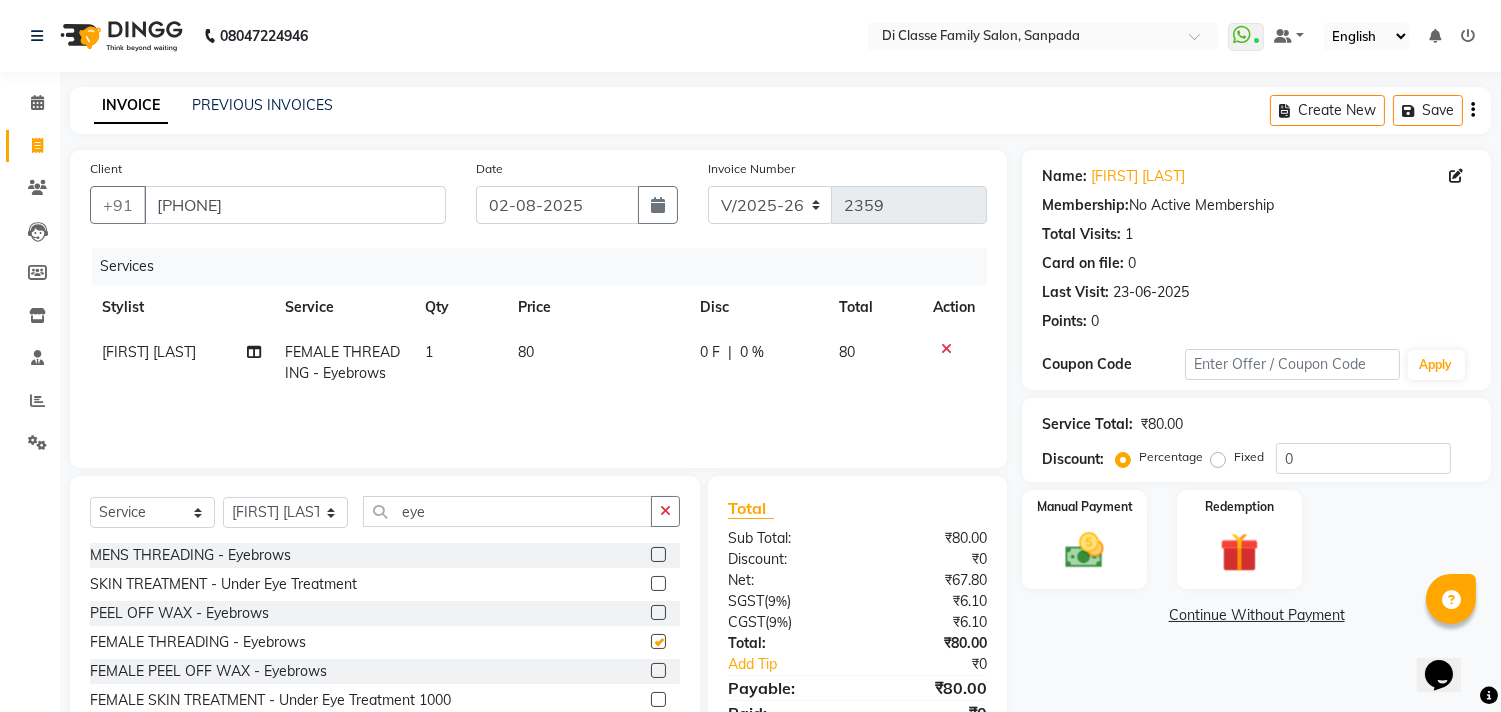 checkbox on "false" 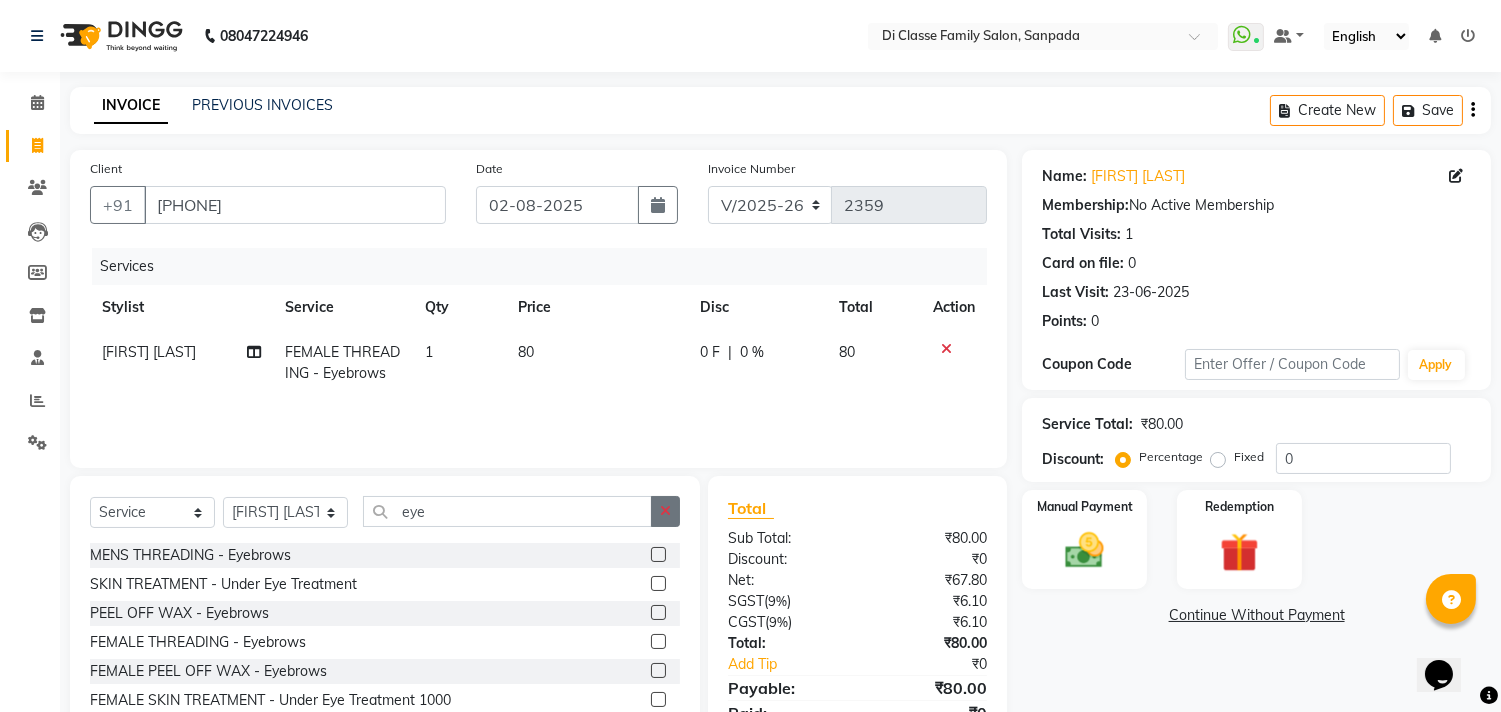 click 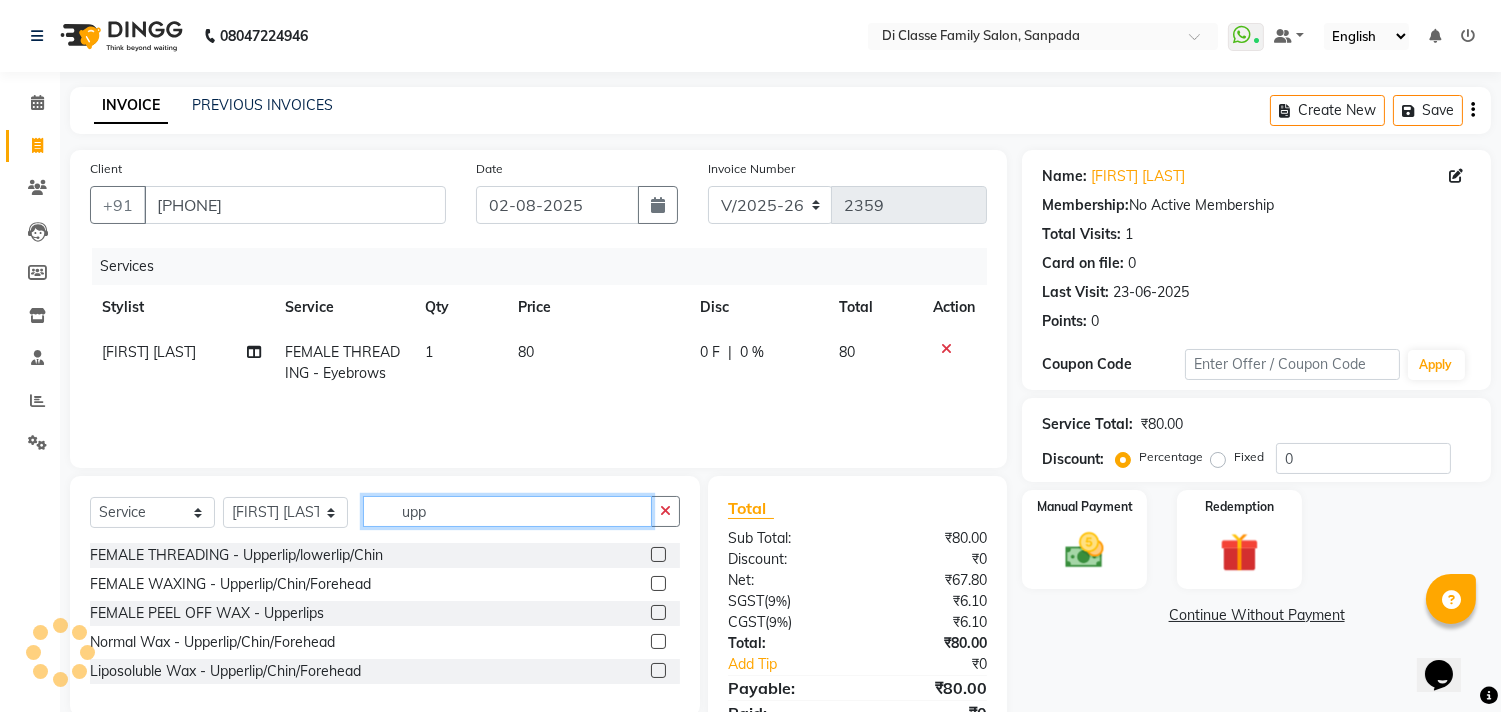 type on "upp" 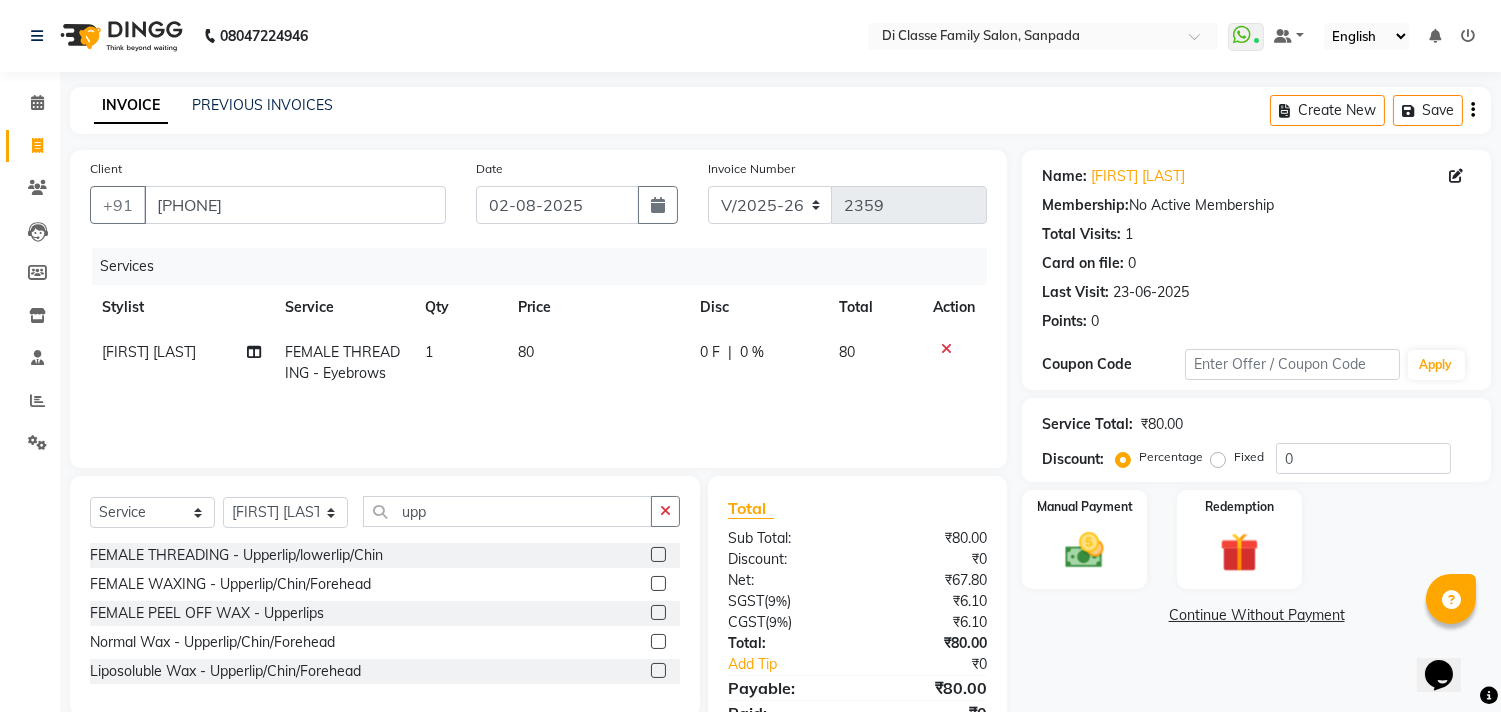 click 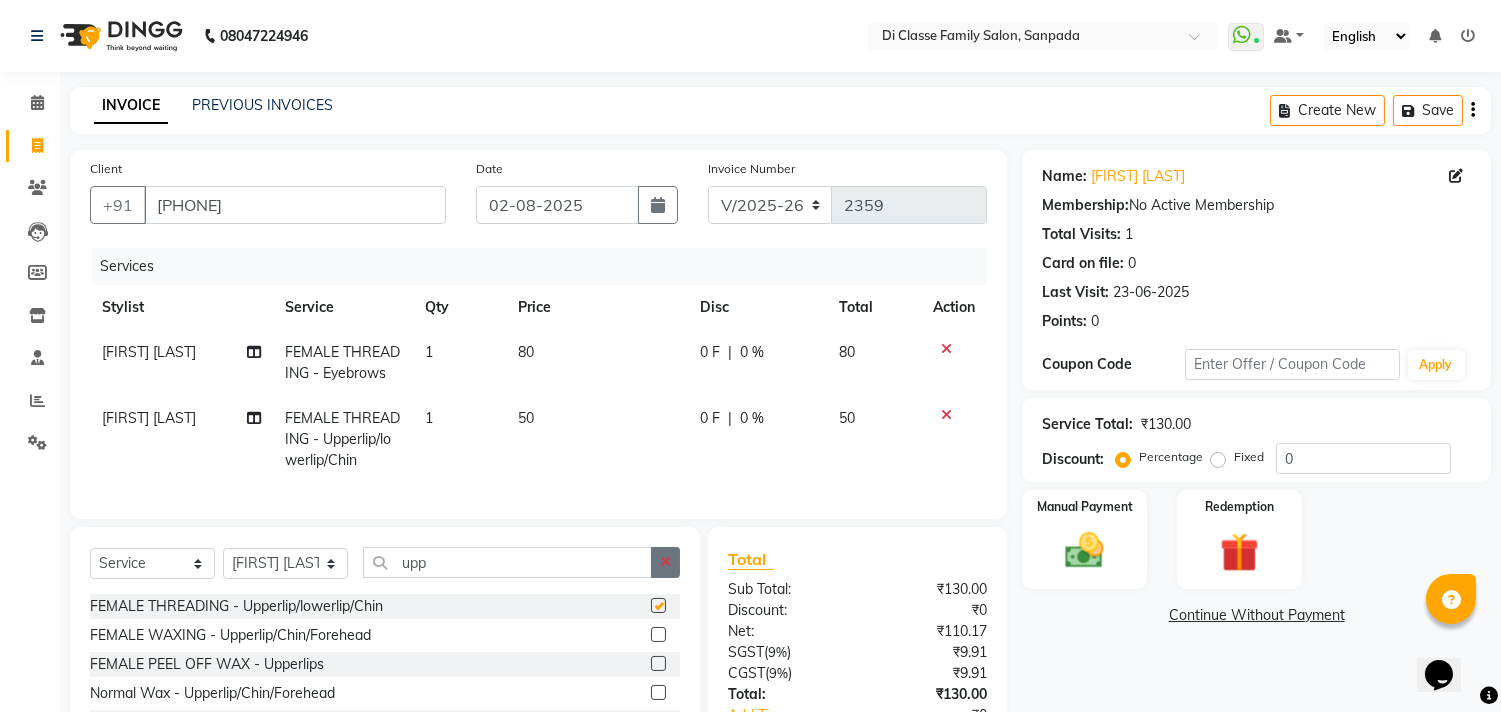 checkbox on "false" 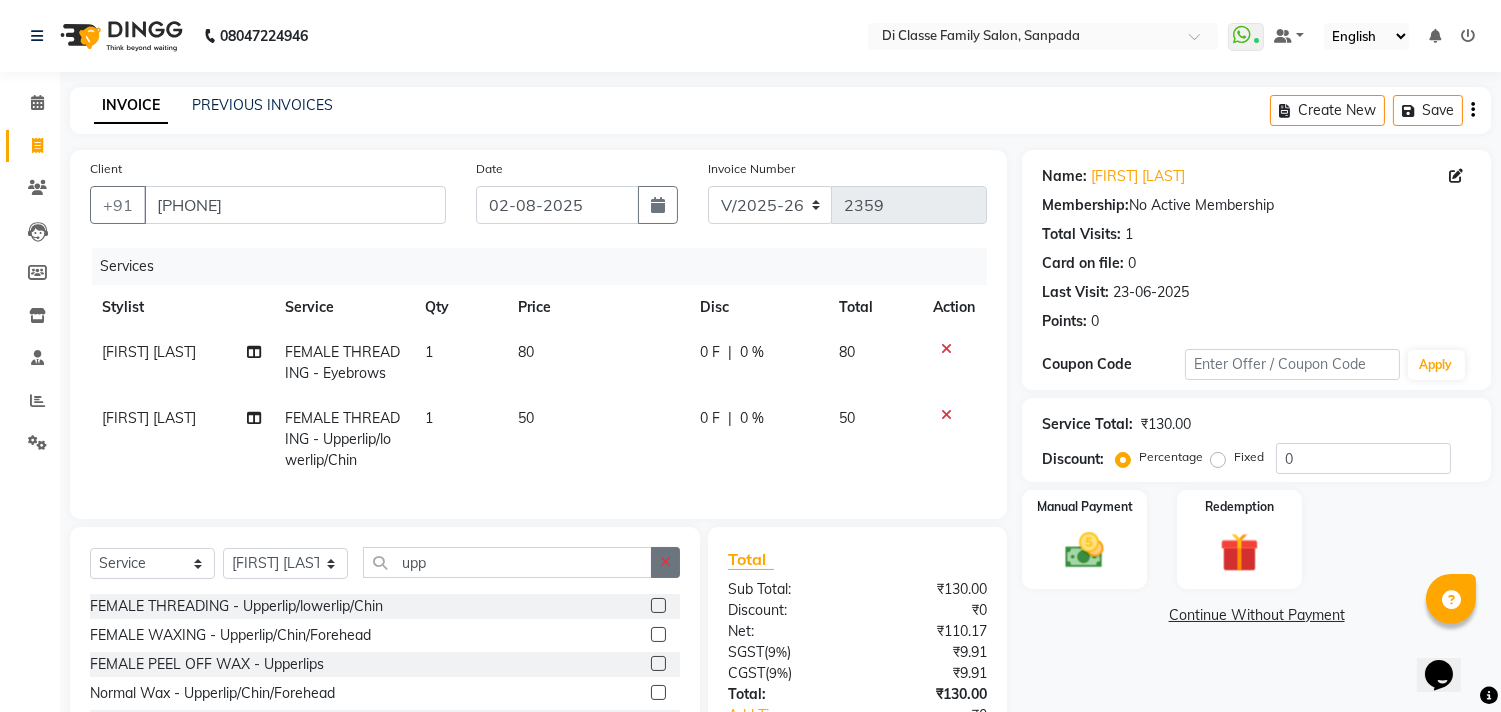 click 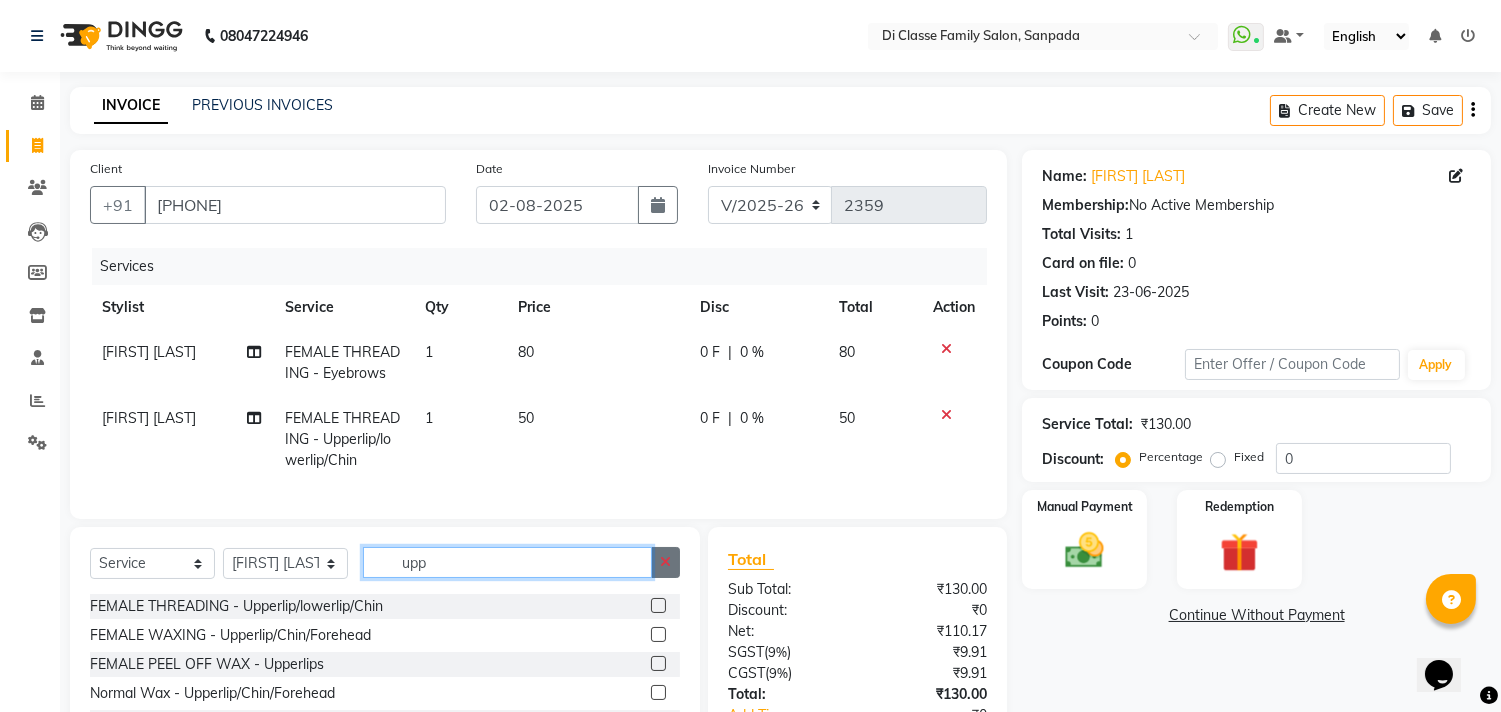 type 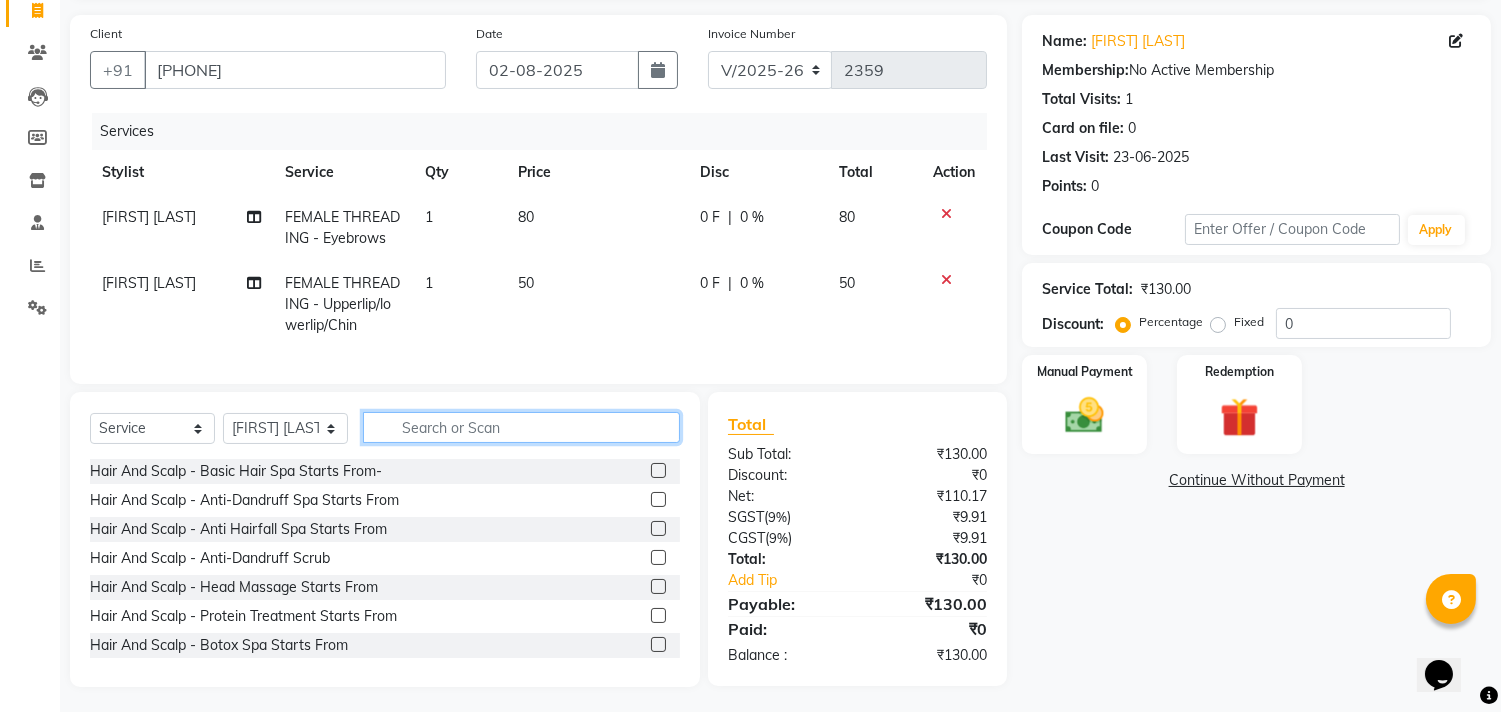 scroll, scrollTop: 156, scrollLeft: 0, axis: vertical 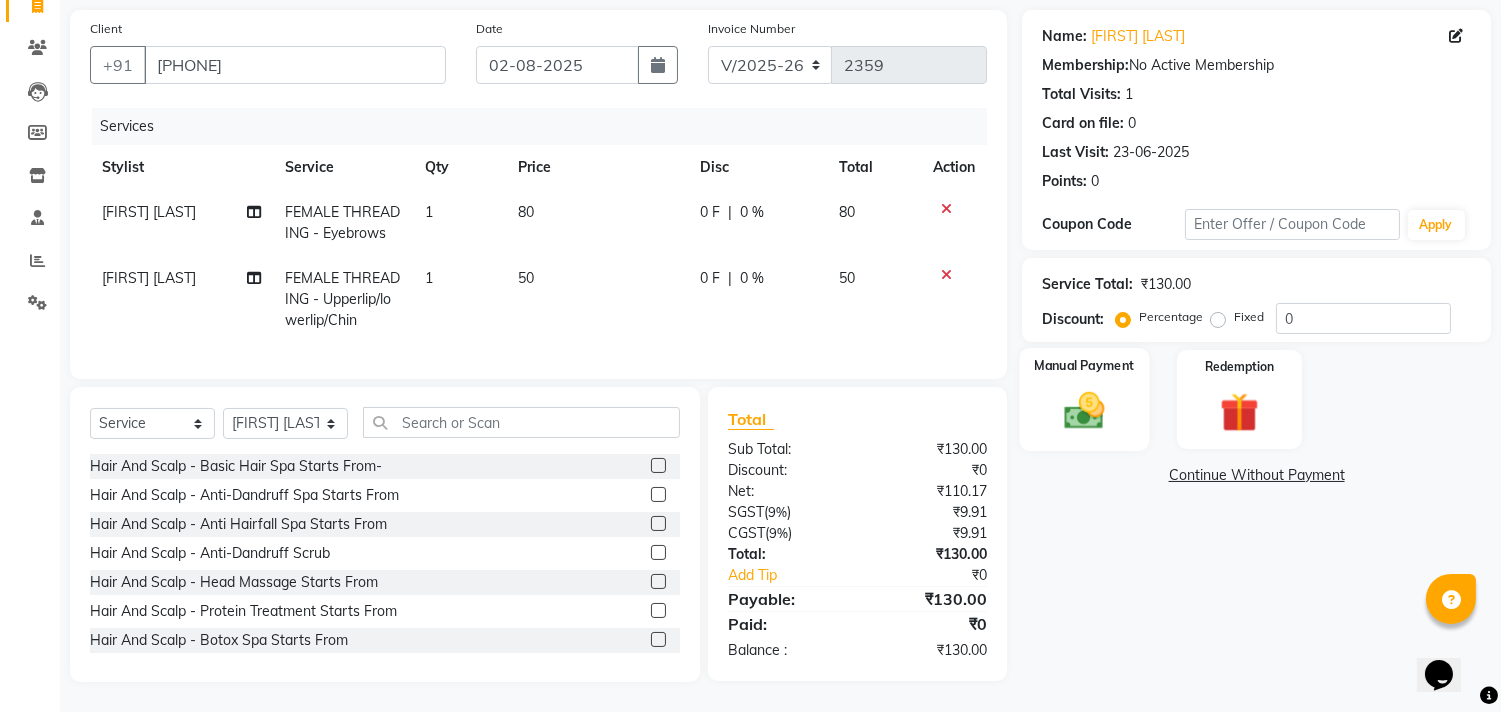 click 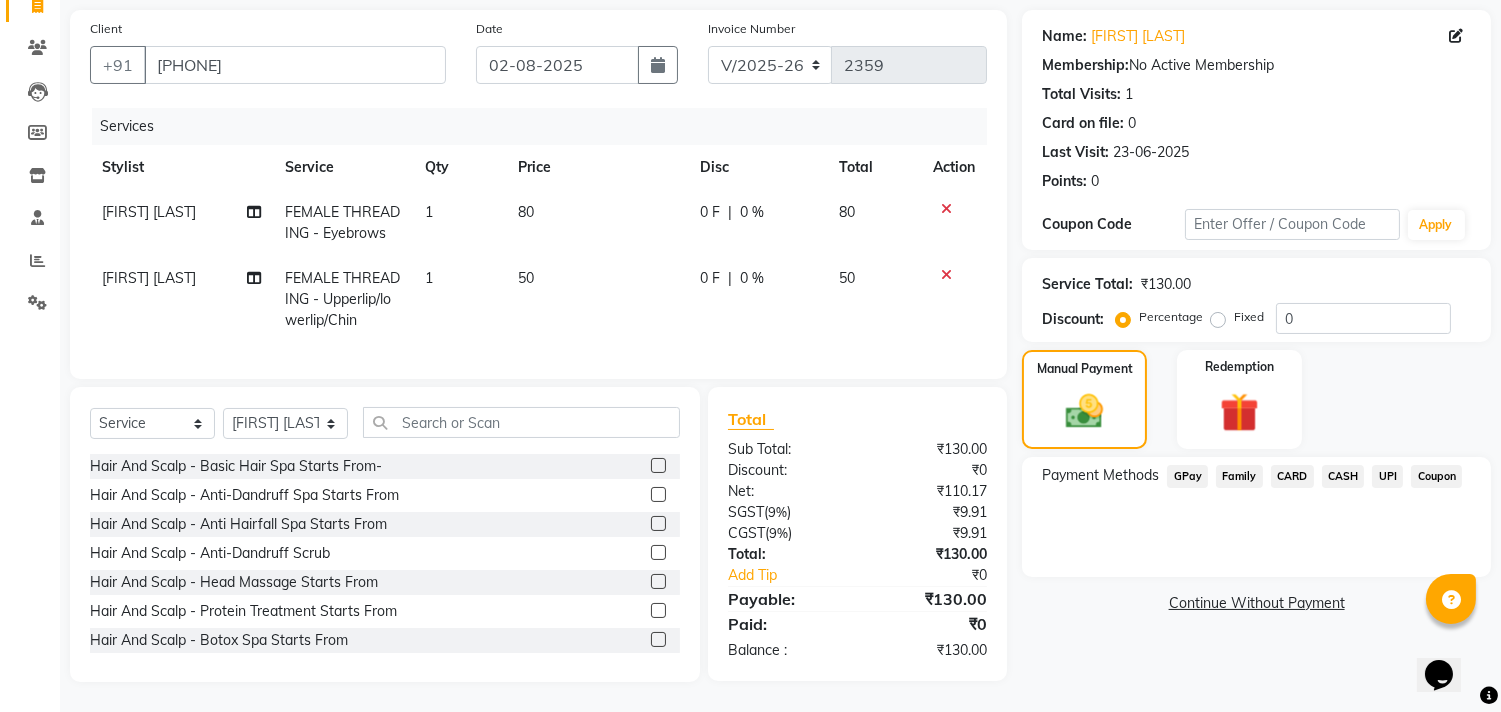click on "UPI" 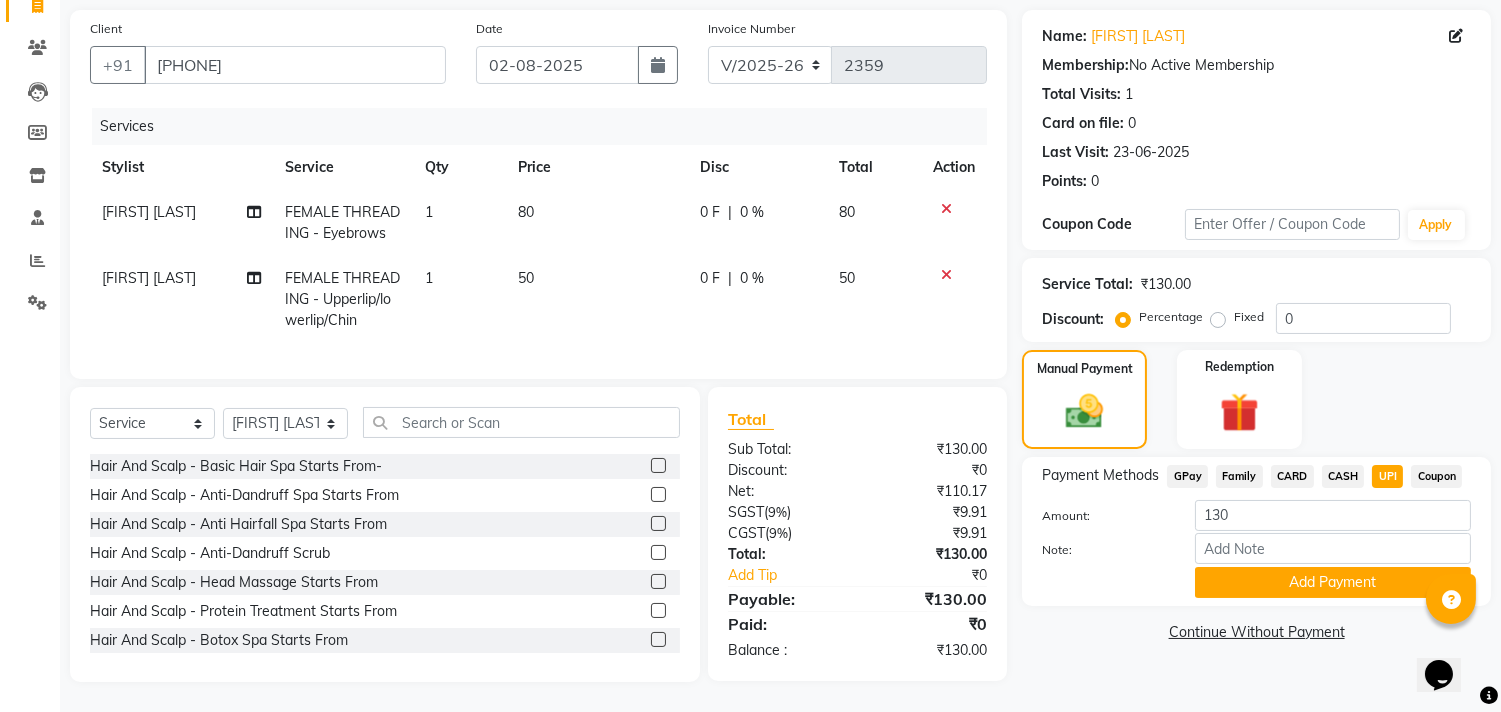 scroll, scrollTop: 156, scrollLeft: 0, axis: vertical 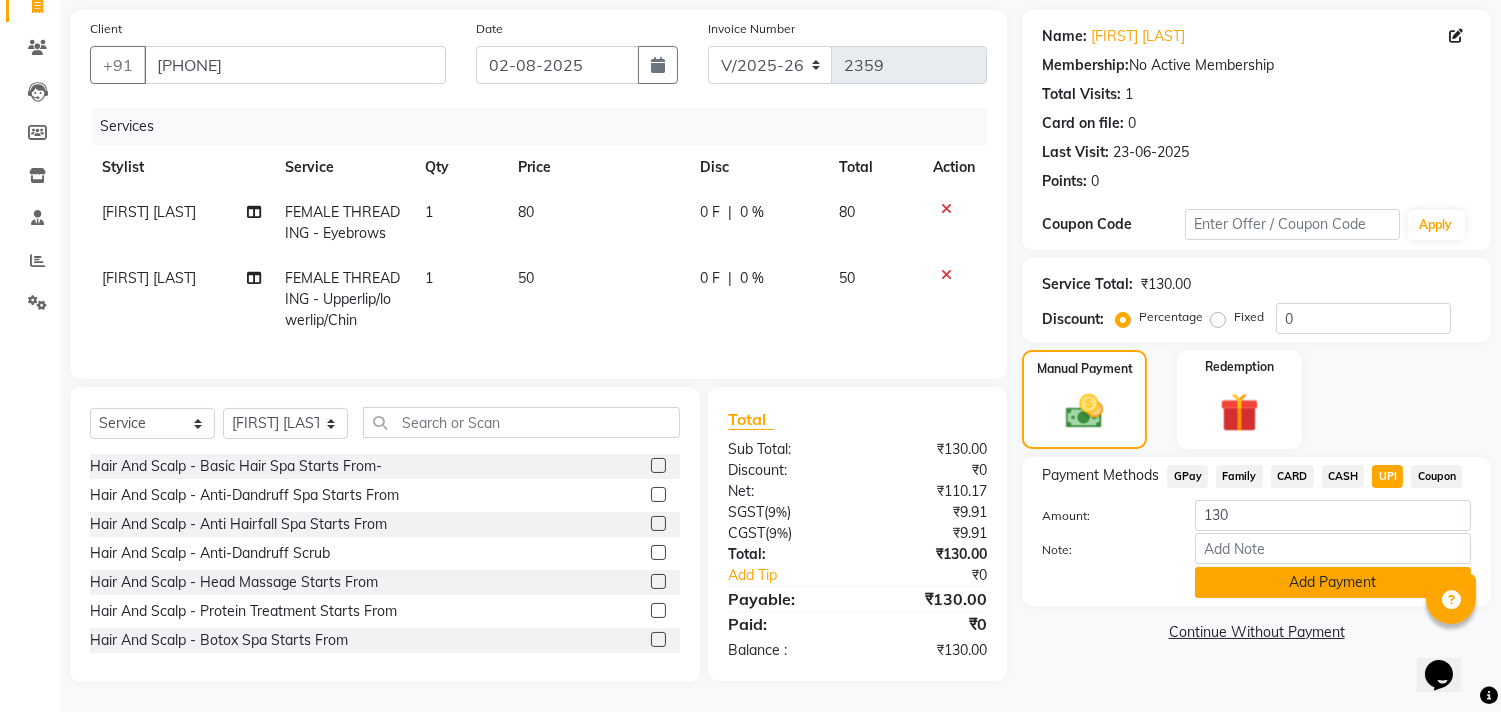 click on "Add Payment" 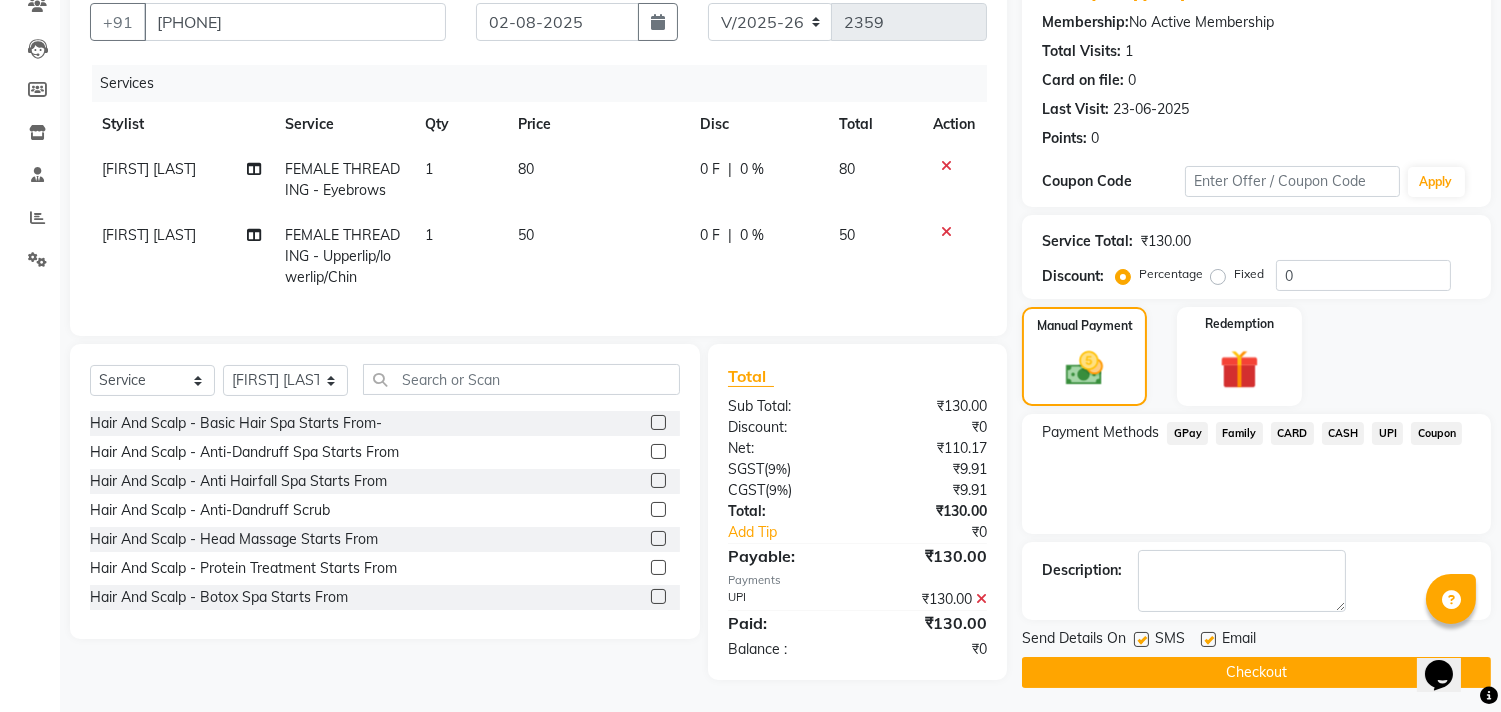 scroll, scrollTop: 197, scrollLeft: 0, axis: vertical 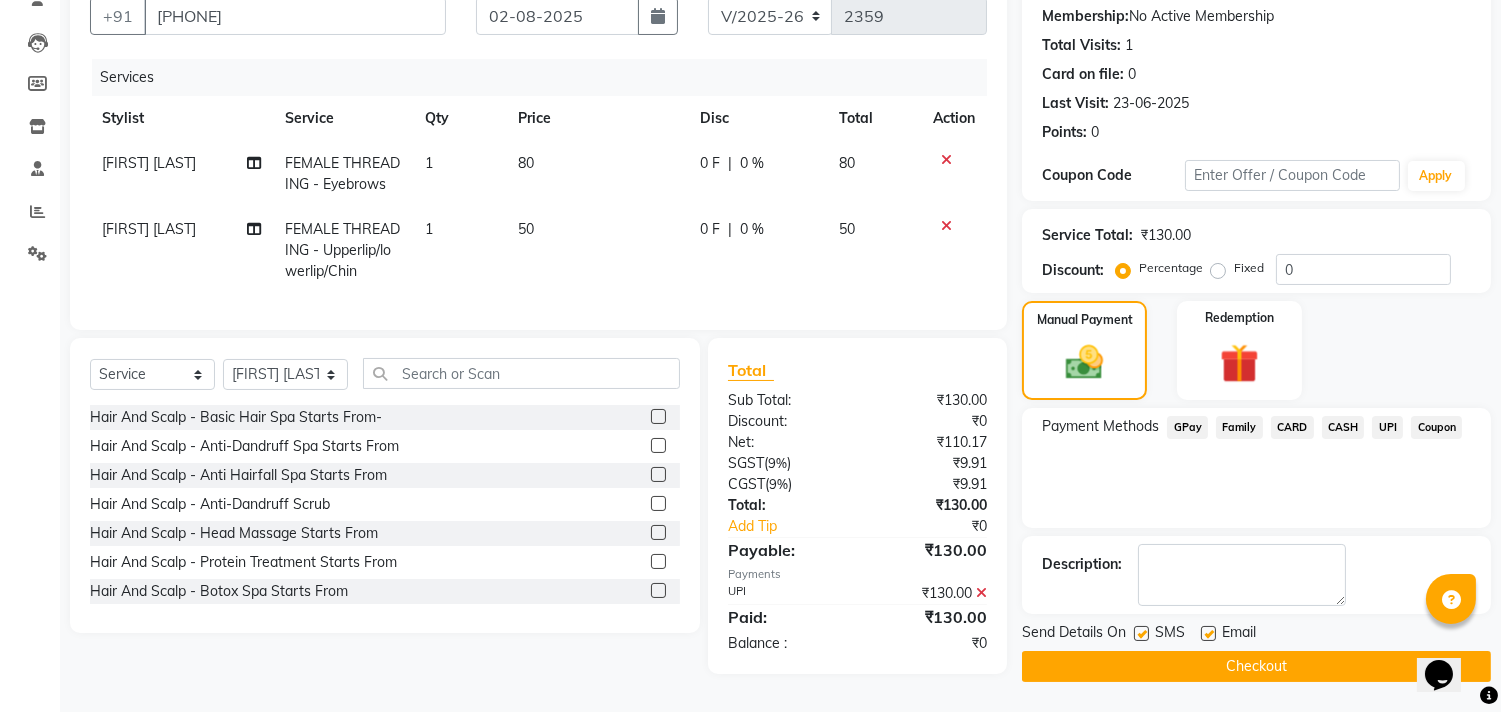 click on "Checkout" 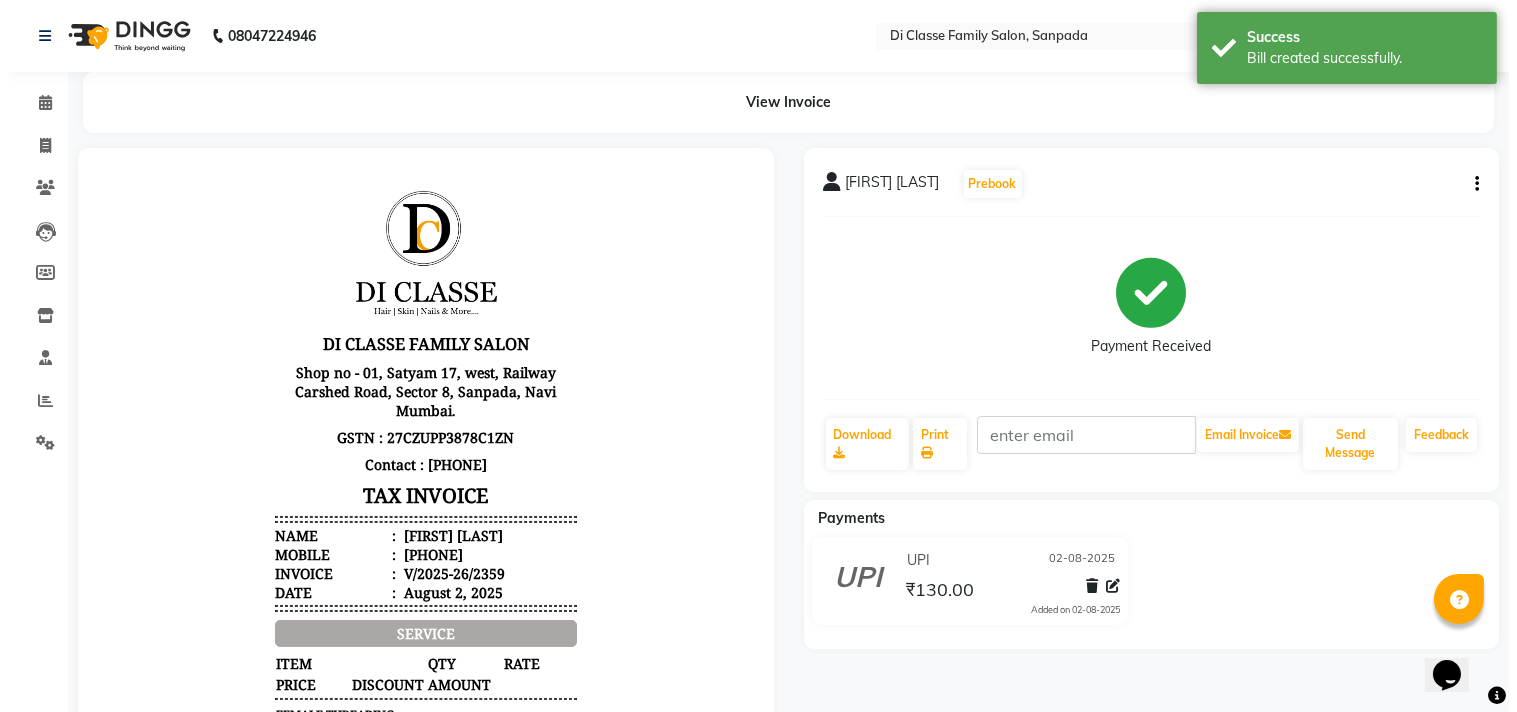 scroll, scrollTop: 0, scrollLeft: 0, axis: both 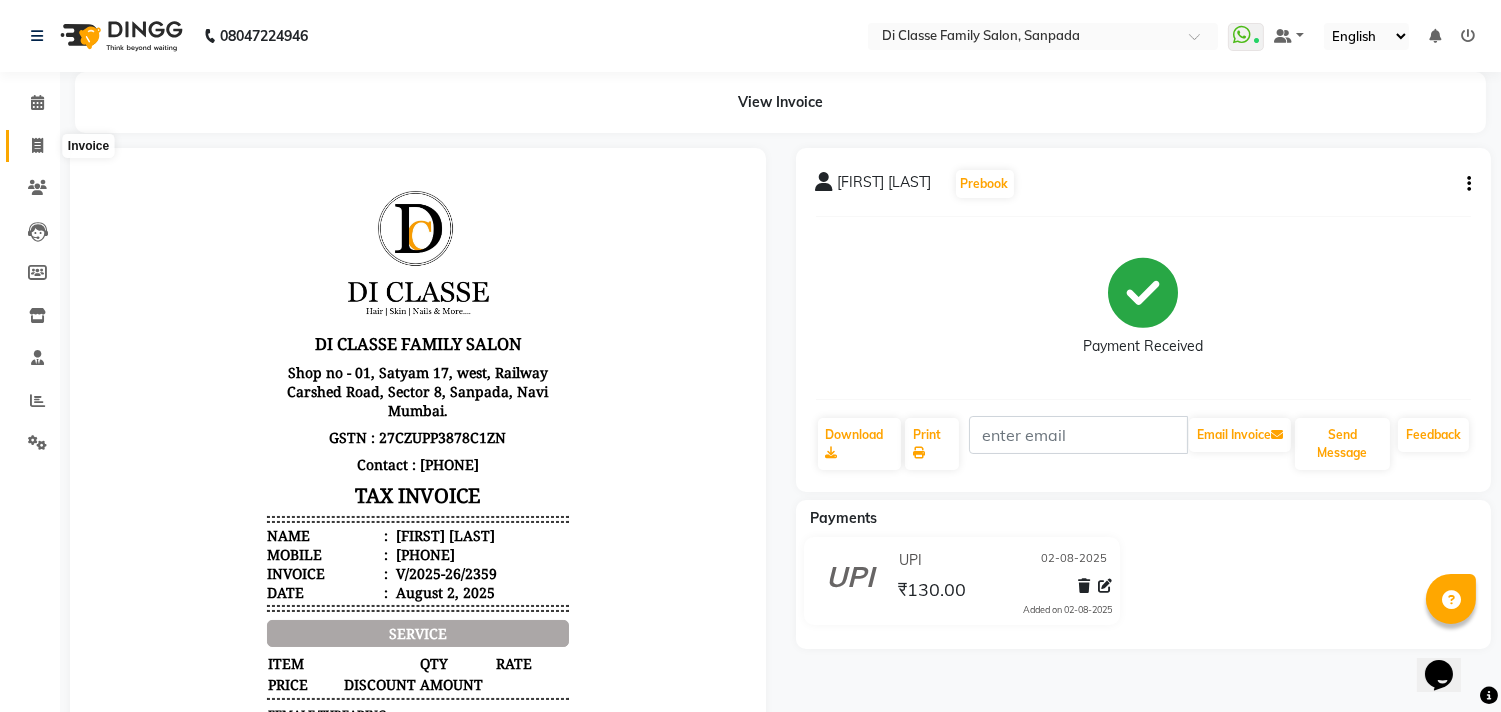 click 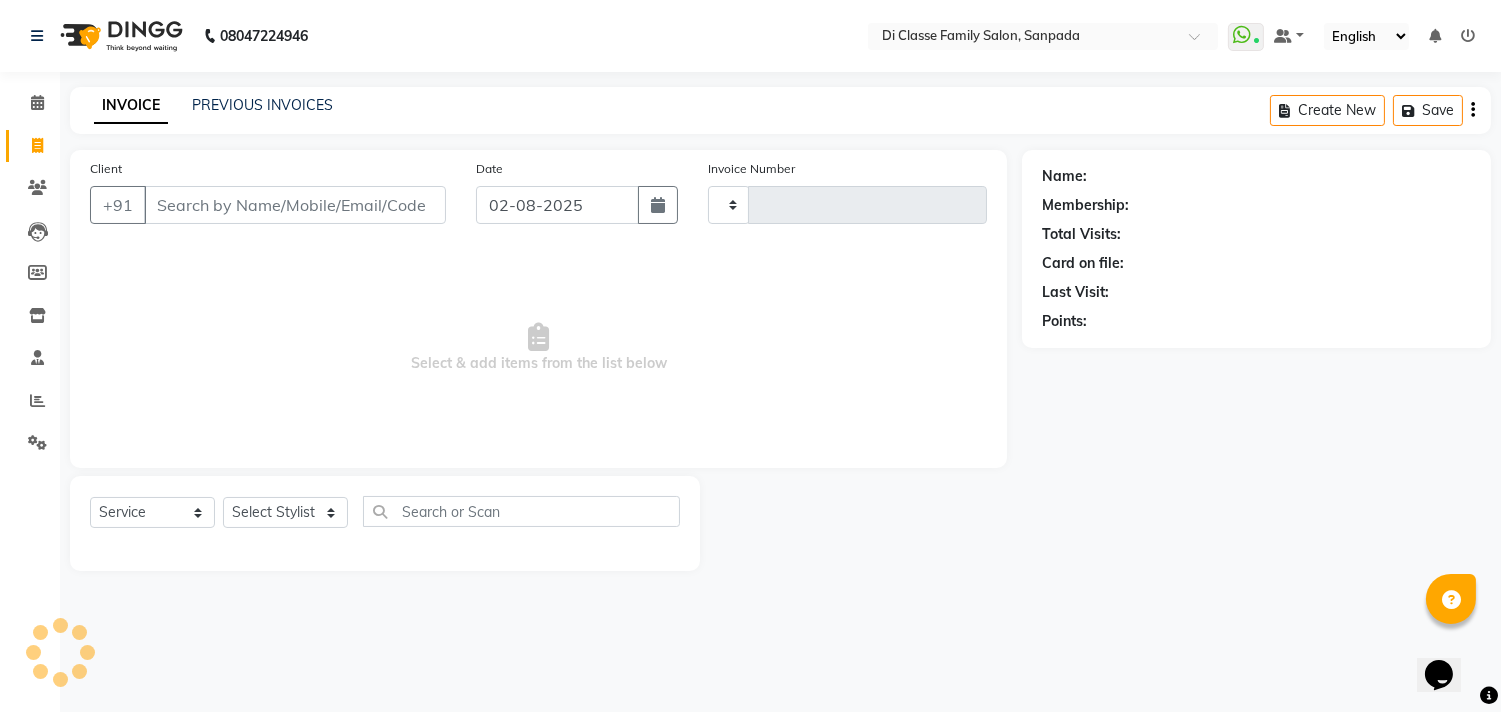 type on "2360" 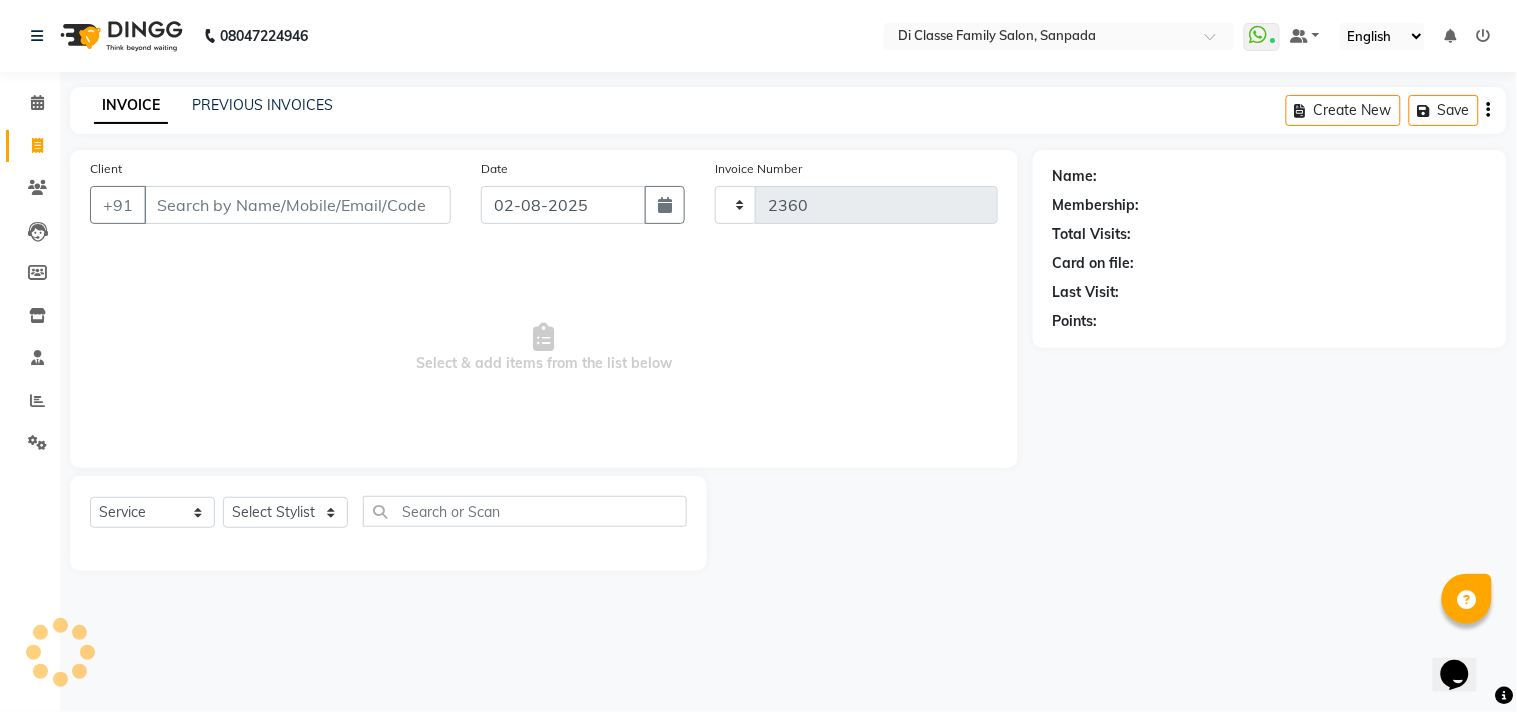select on "4704" 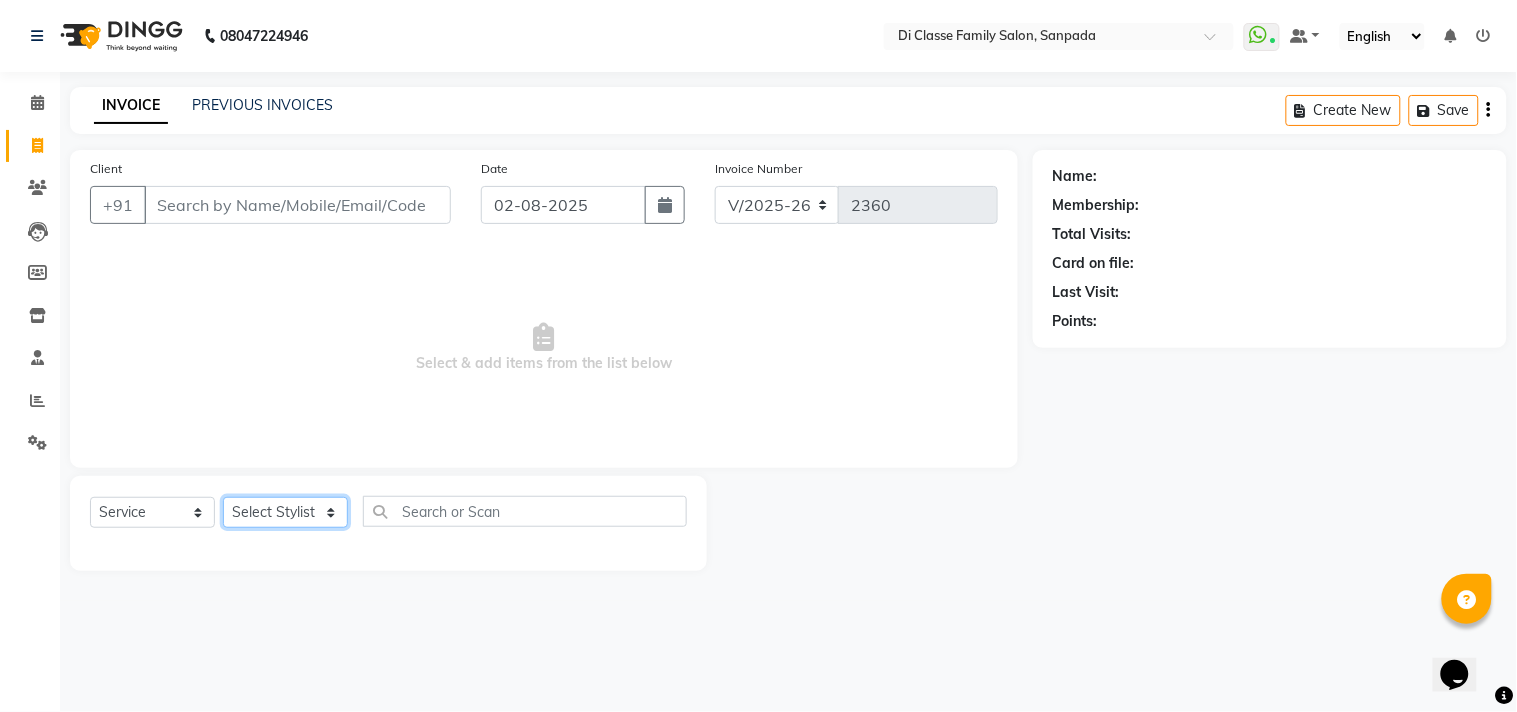 drag, startPoint x: 335, startPoint y: 514, endPoint x: 334, endPoint y: 498, distance: 16.03122 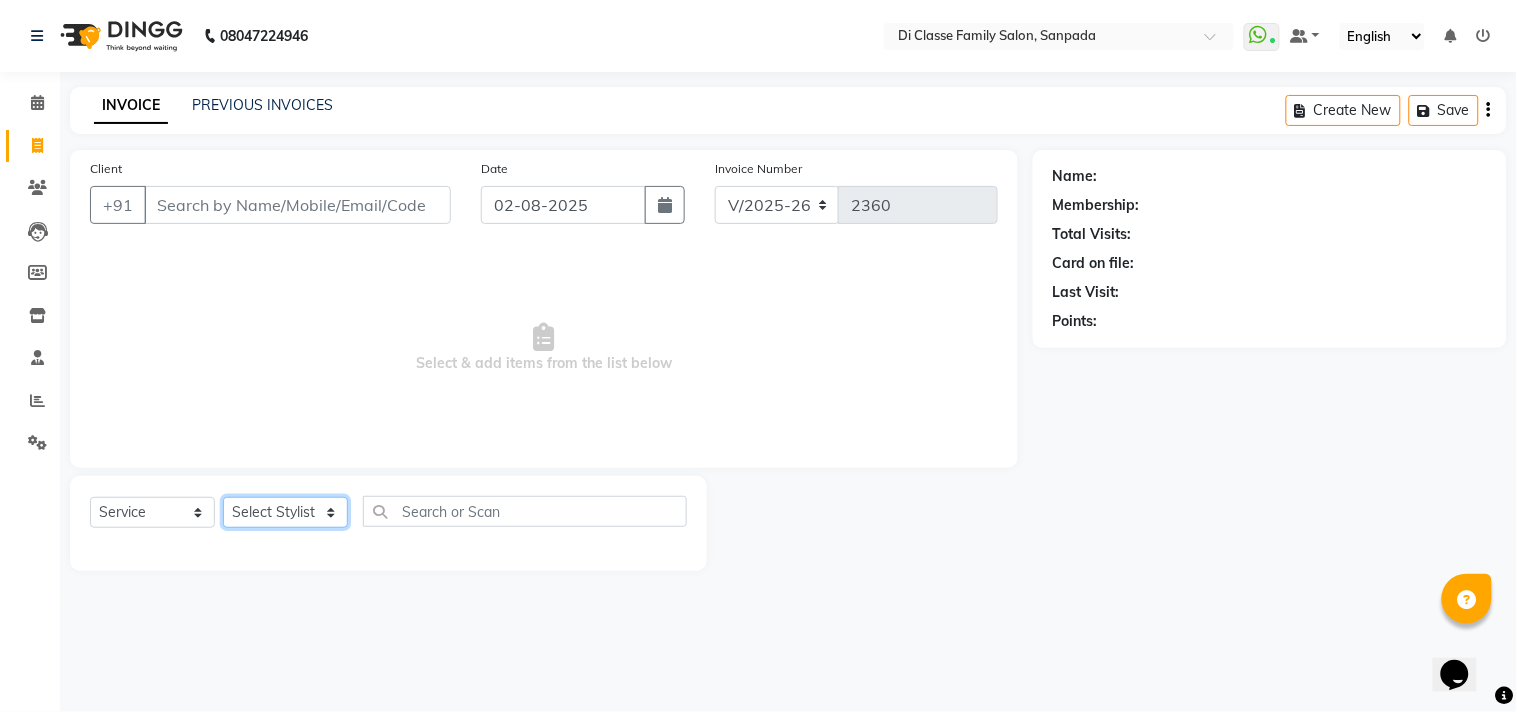 select on "76830" 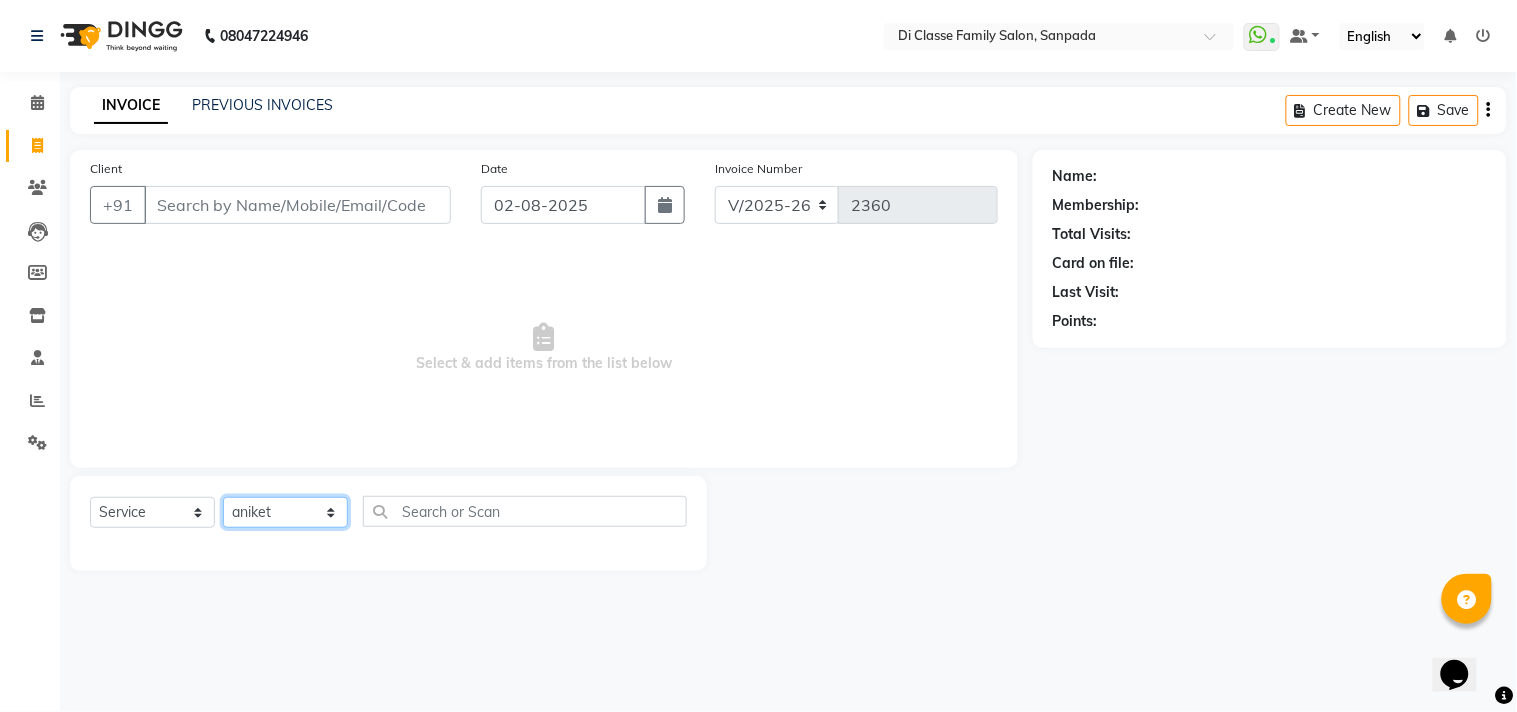 click on "Select Stylist aniket  Anu  AYAZ KADRI  Front Desk Javed kapil KOMAL  Payal  Pooja Jadhav Rahul Datkhile RESHMA SHAIKH rutik shinde SACHIN SAKPAL SADDAM SAHAJAN SAKSHI CHAVAN Sameer  sampada Sanjana  SANU SHUBHAM PEDNEKAR Sikandar Ansari Vijay kharat" 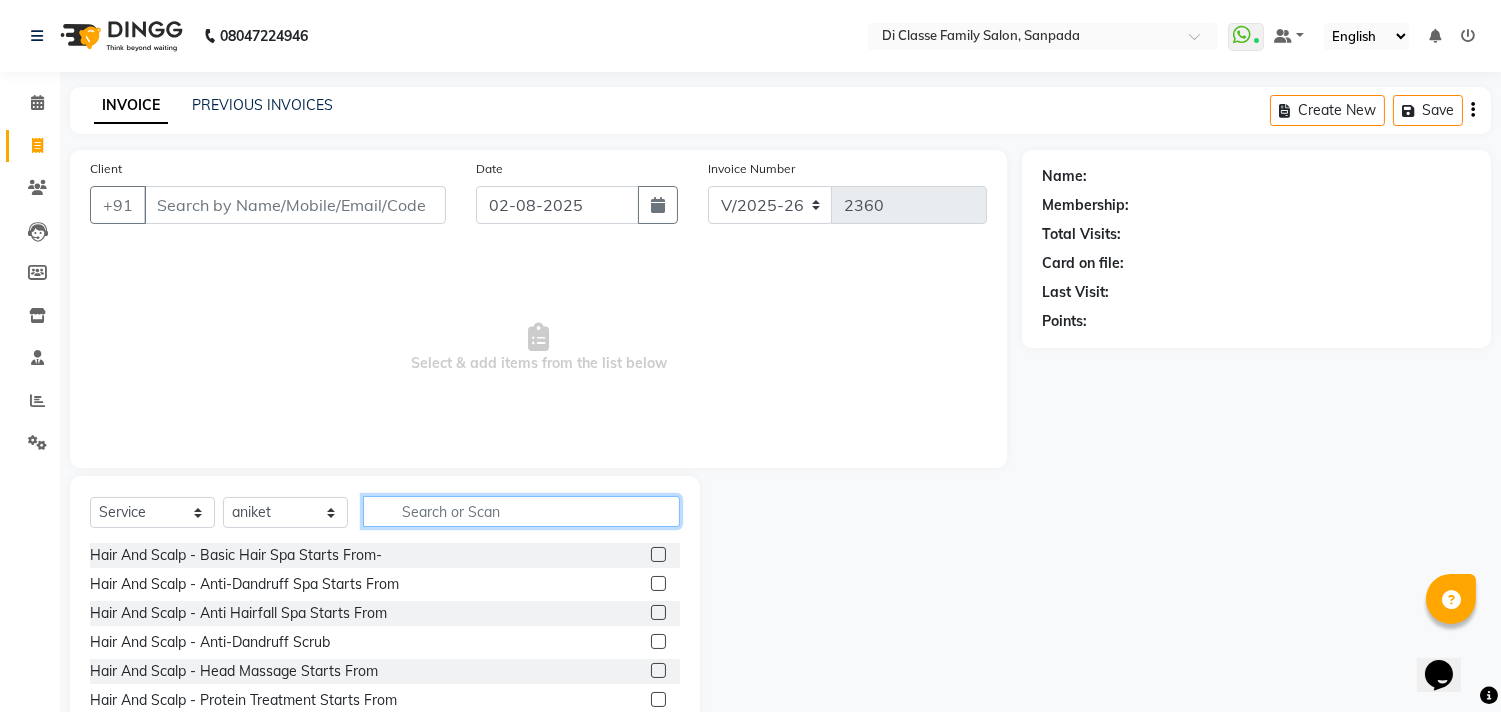 click 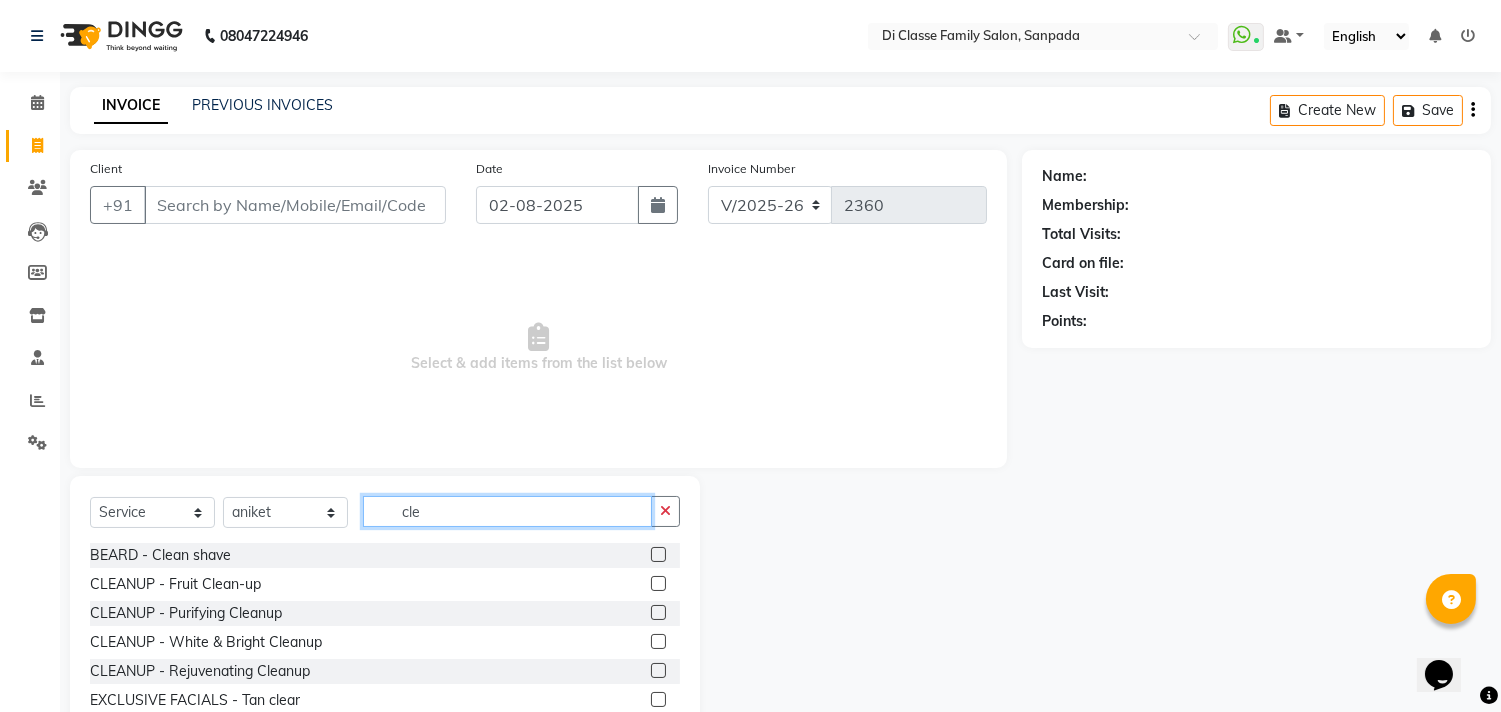 type on "cle" 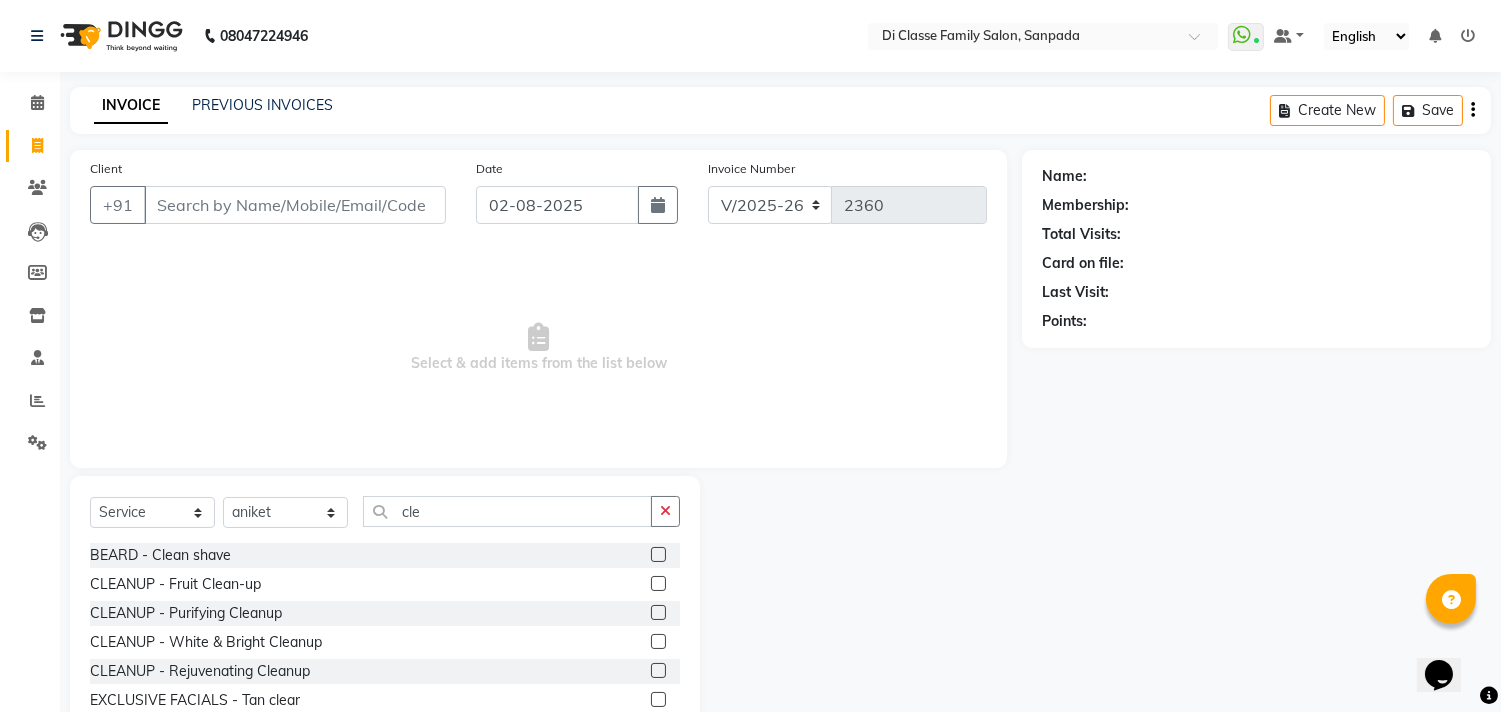 click 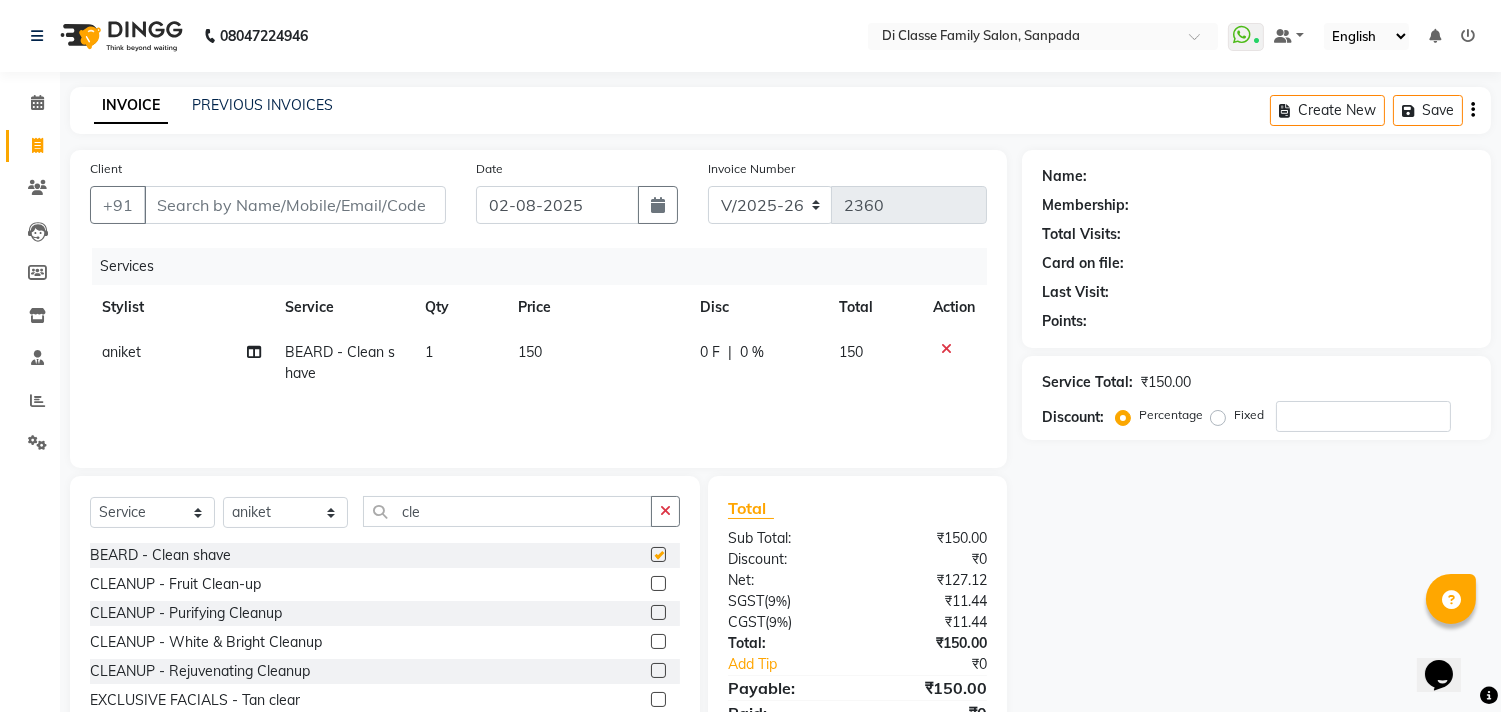 checkbox on "false" 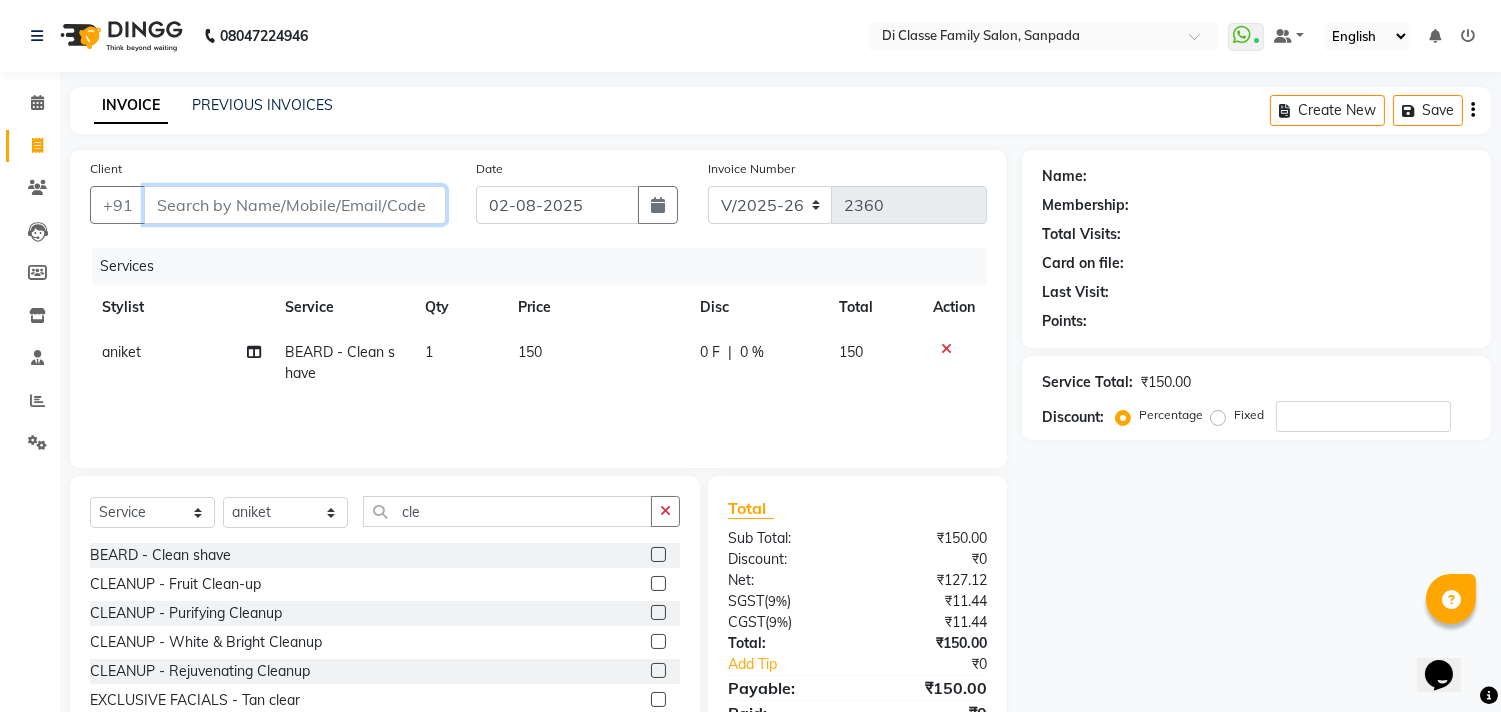 click on "Client" at bounding box center (295, 205) 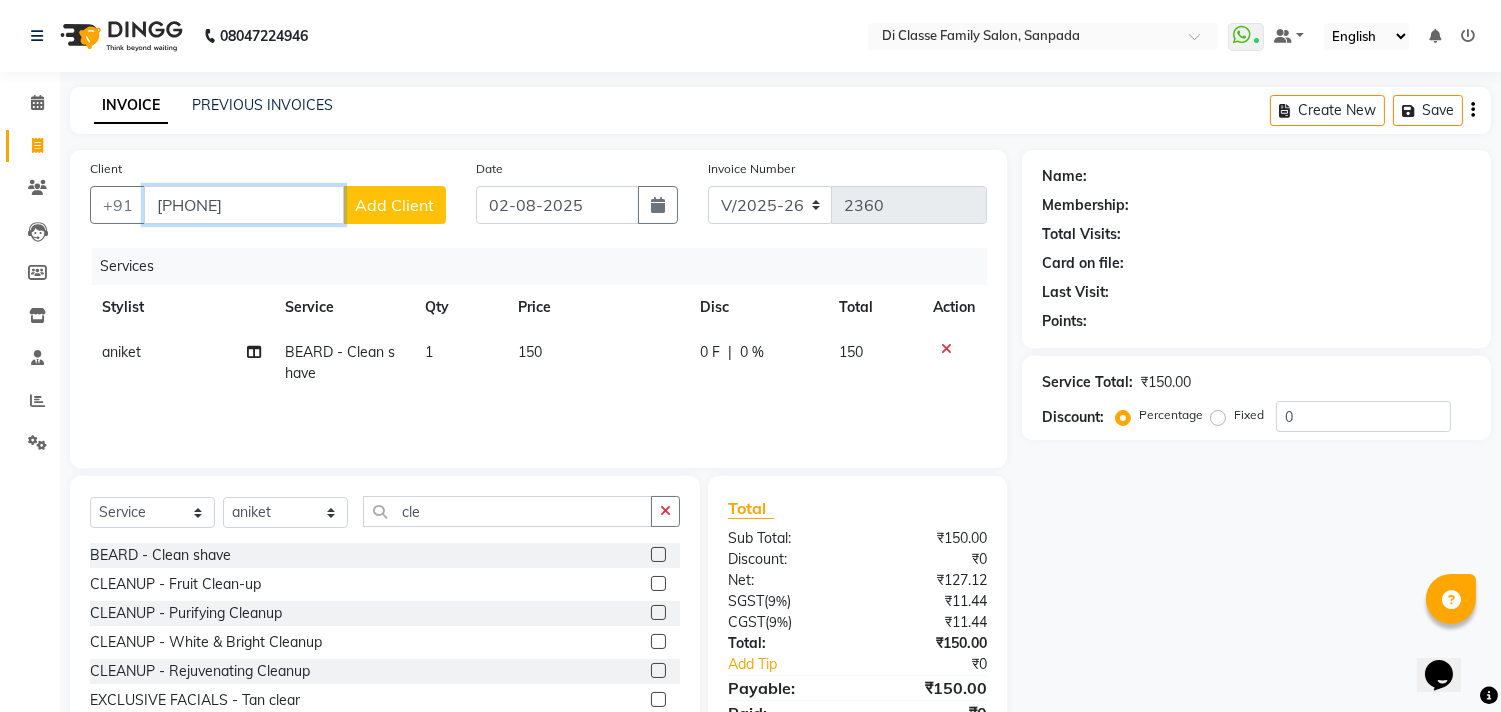 type on "[PHONE]" 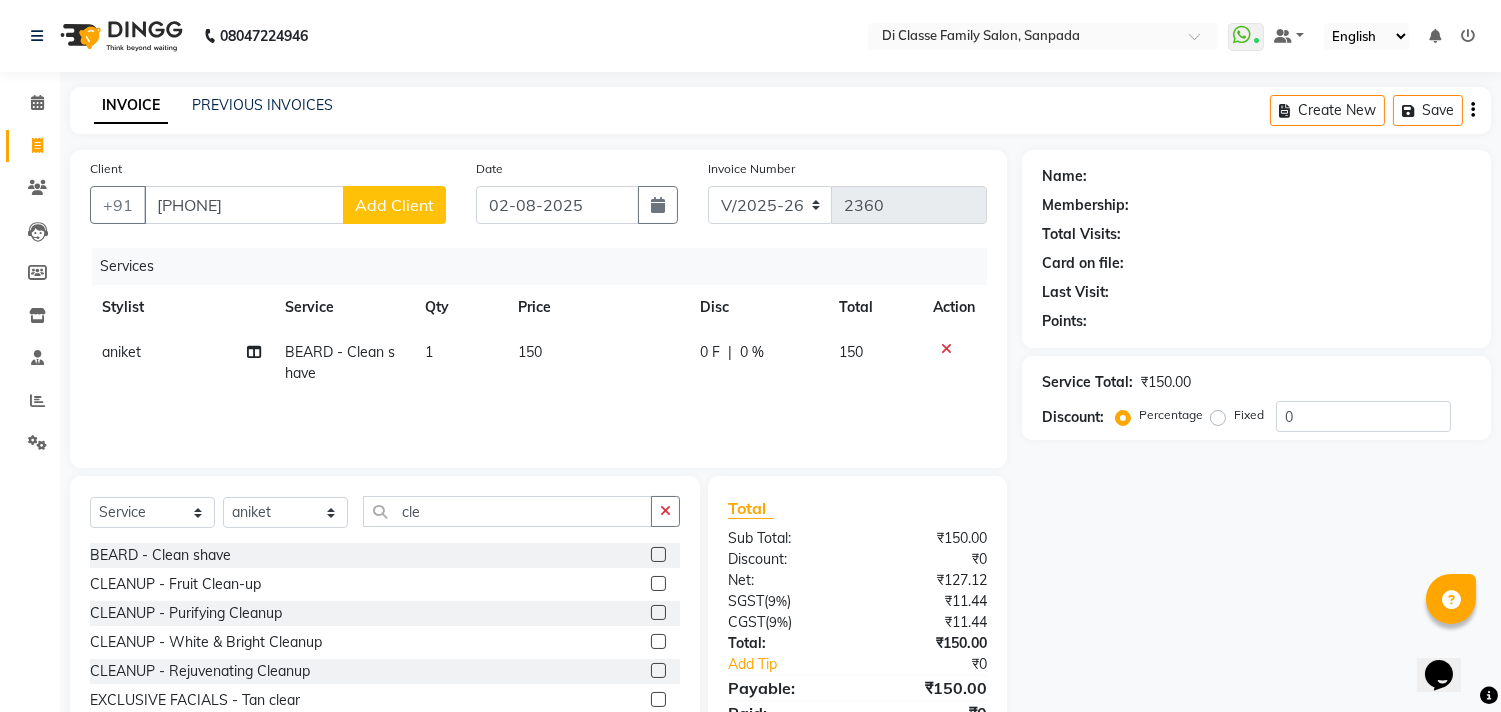 click on "Add Client" 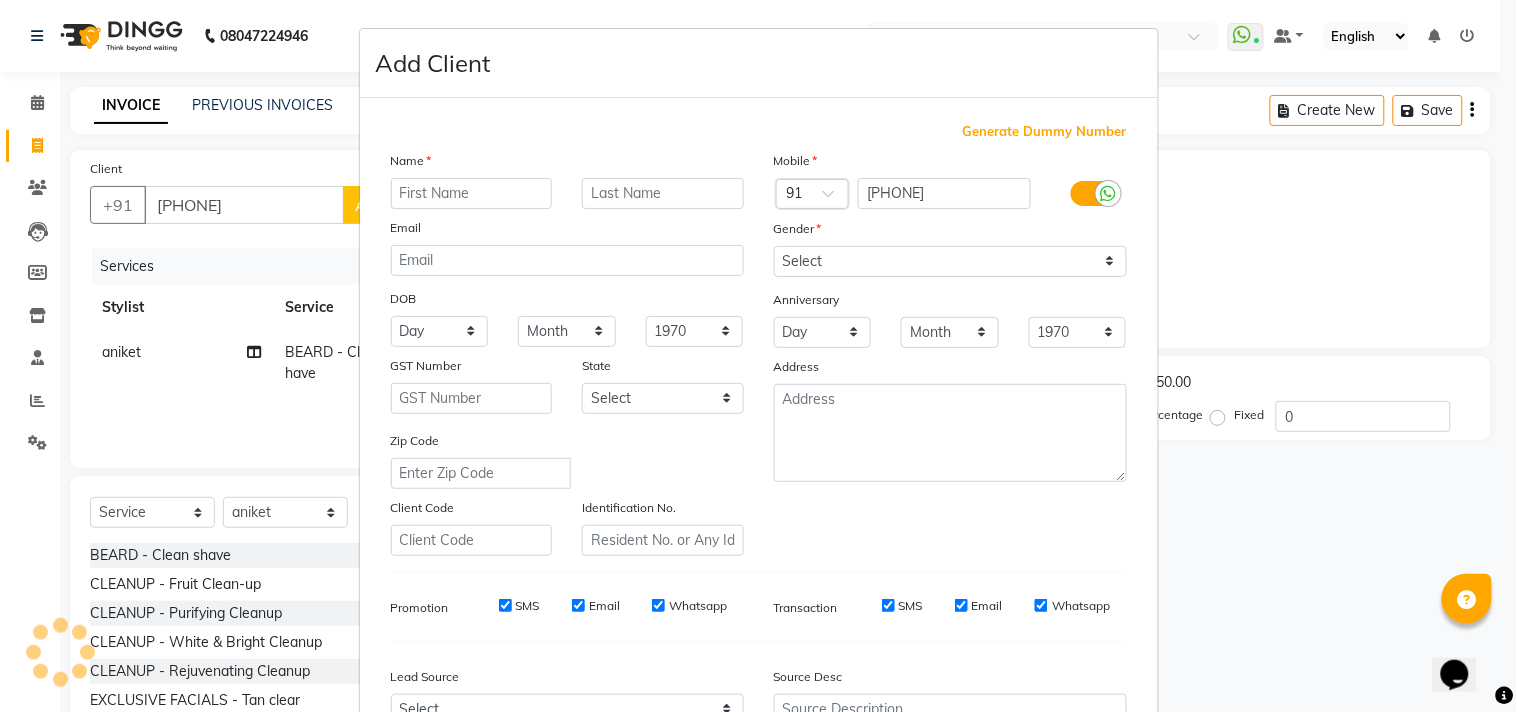click at bounding box center (472, 193) 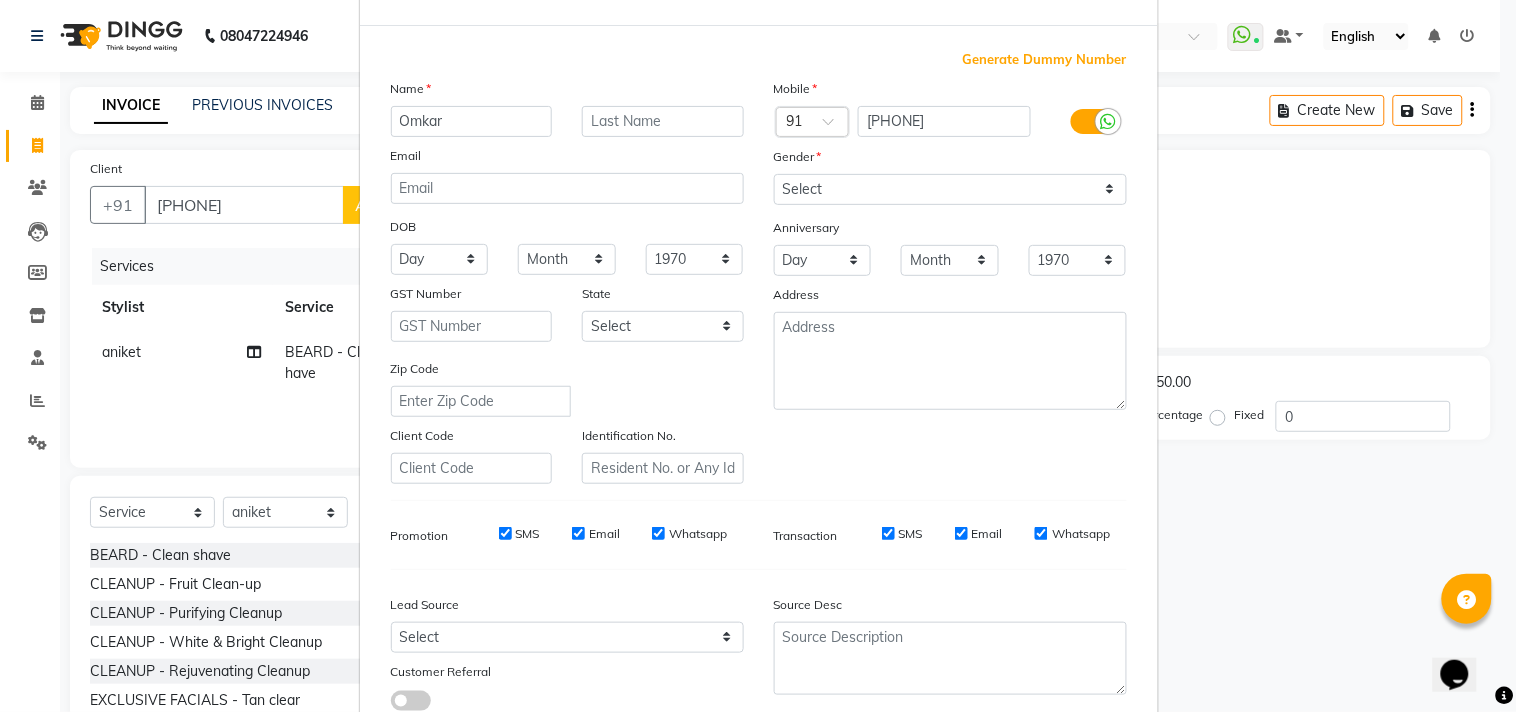 scroll, scrollTop: 111, scrollLeft: 0, axis: vertical 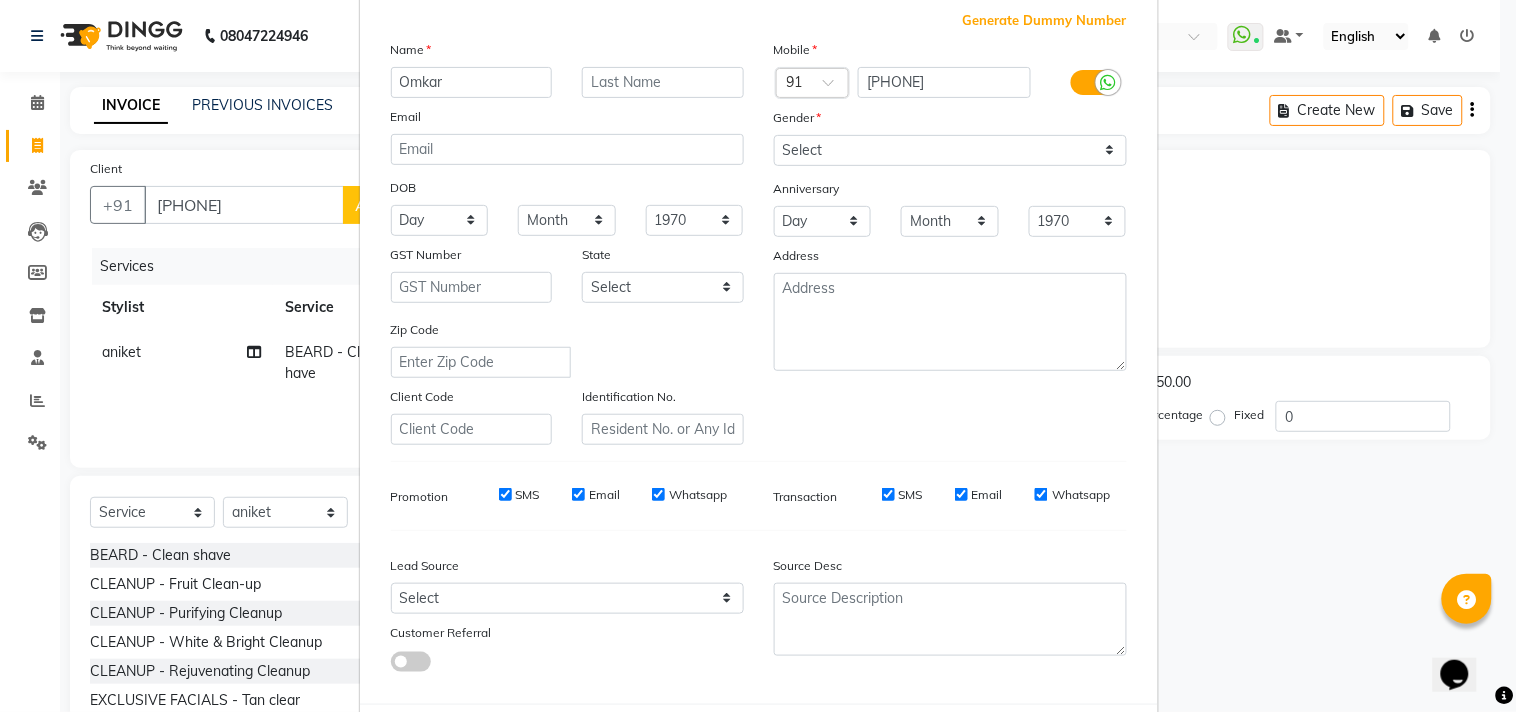 type on "Omkar" 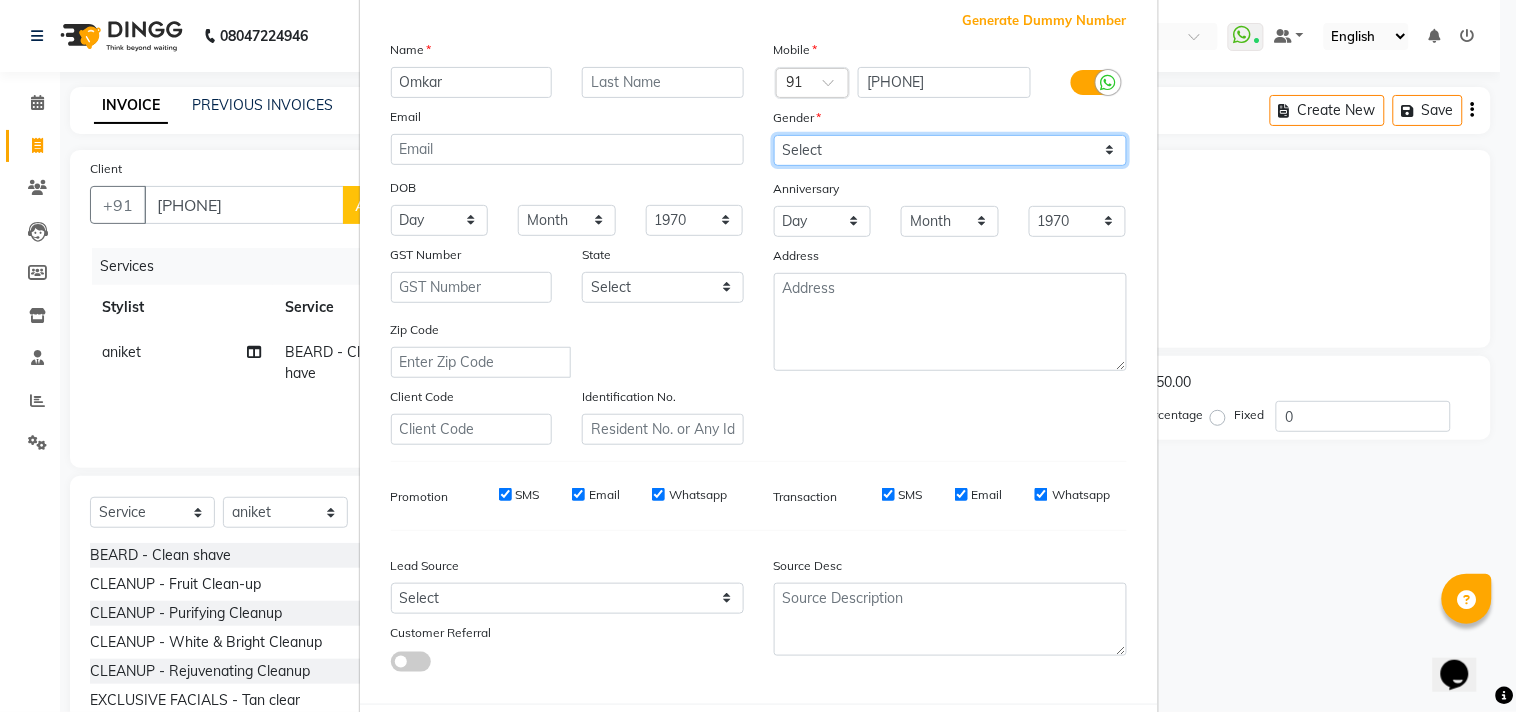 click on "Select Male Female Other Prefer Not To Say" at bounding box center (950, 150) 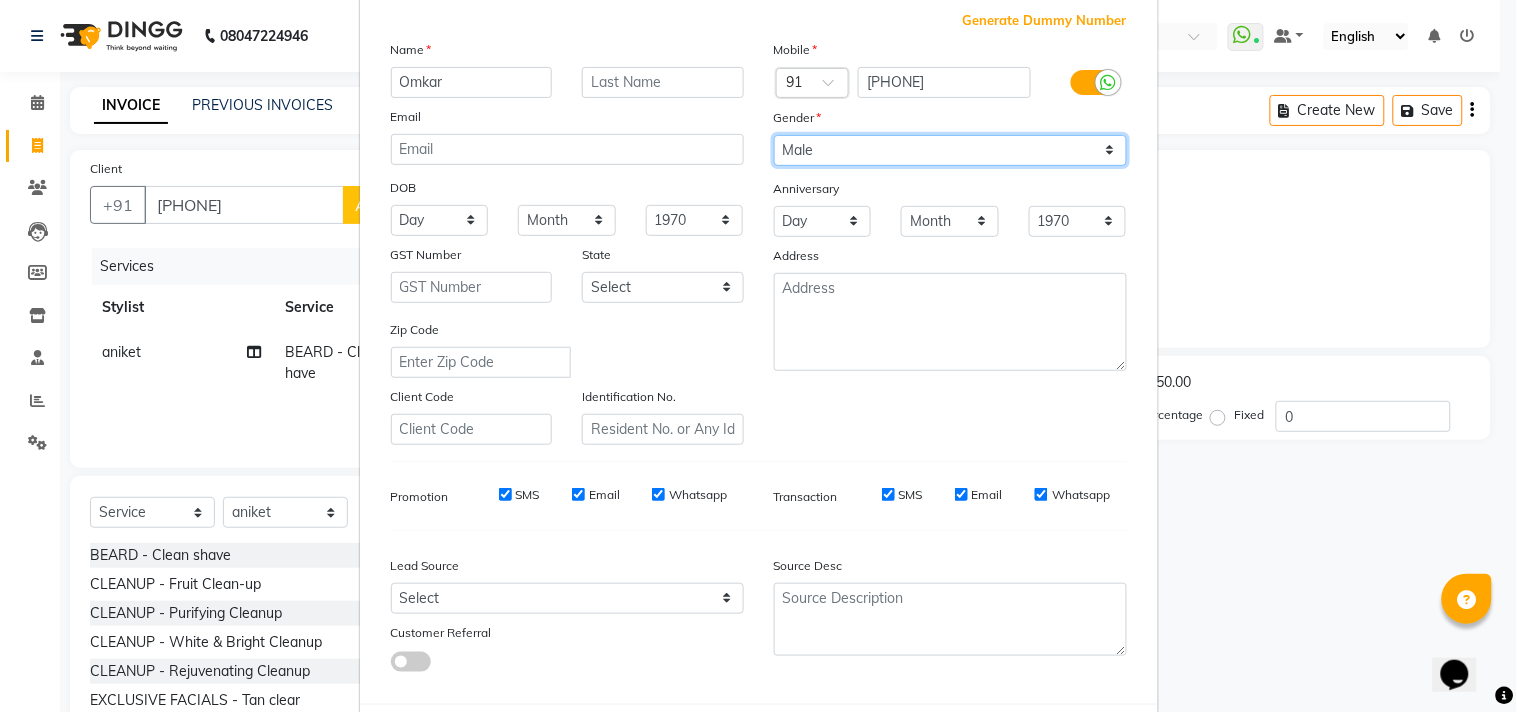 click on "Select Male Female Other Prefer Not To Say" at bounding box center [950, 150] 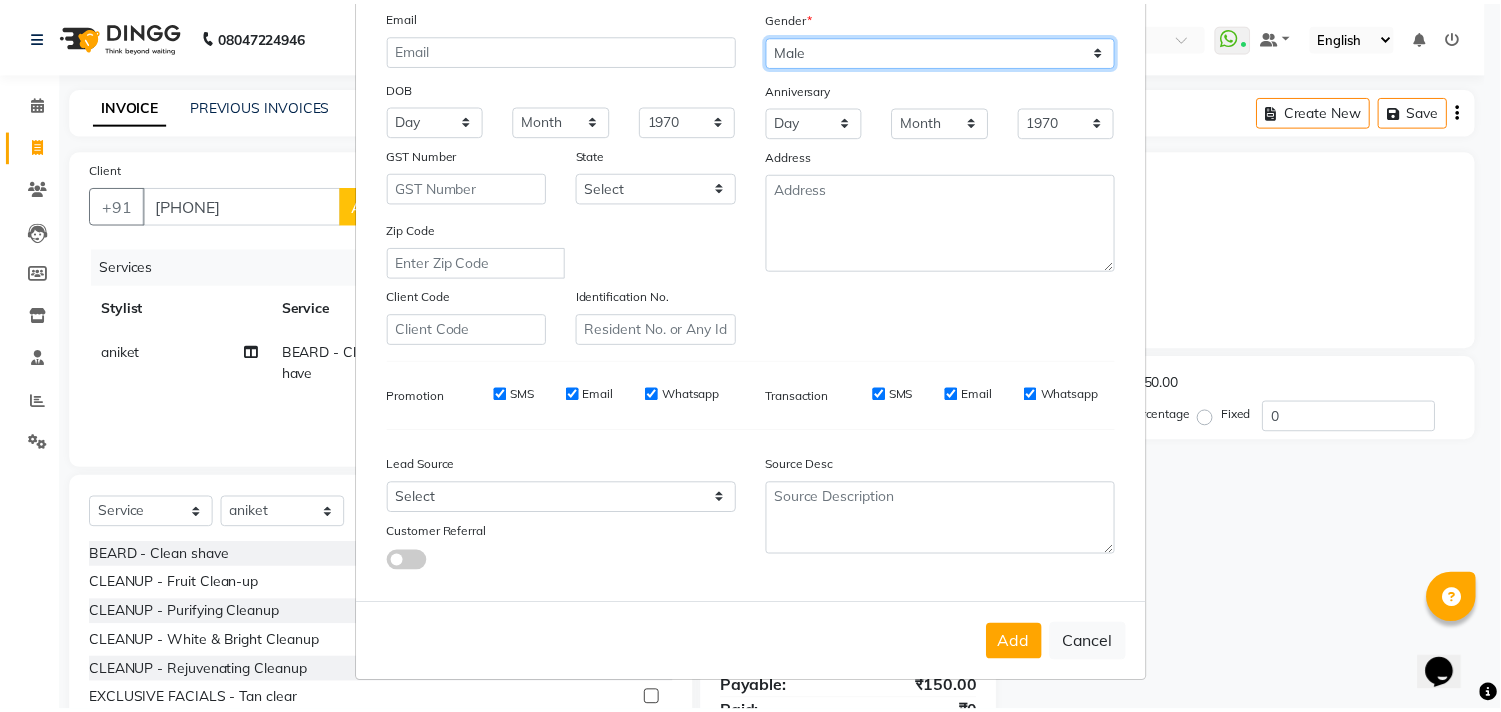 scroll, scrollTop: 212, scrollLeft: 0, axis: vertical 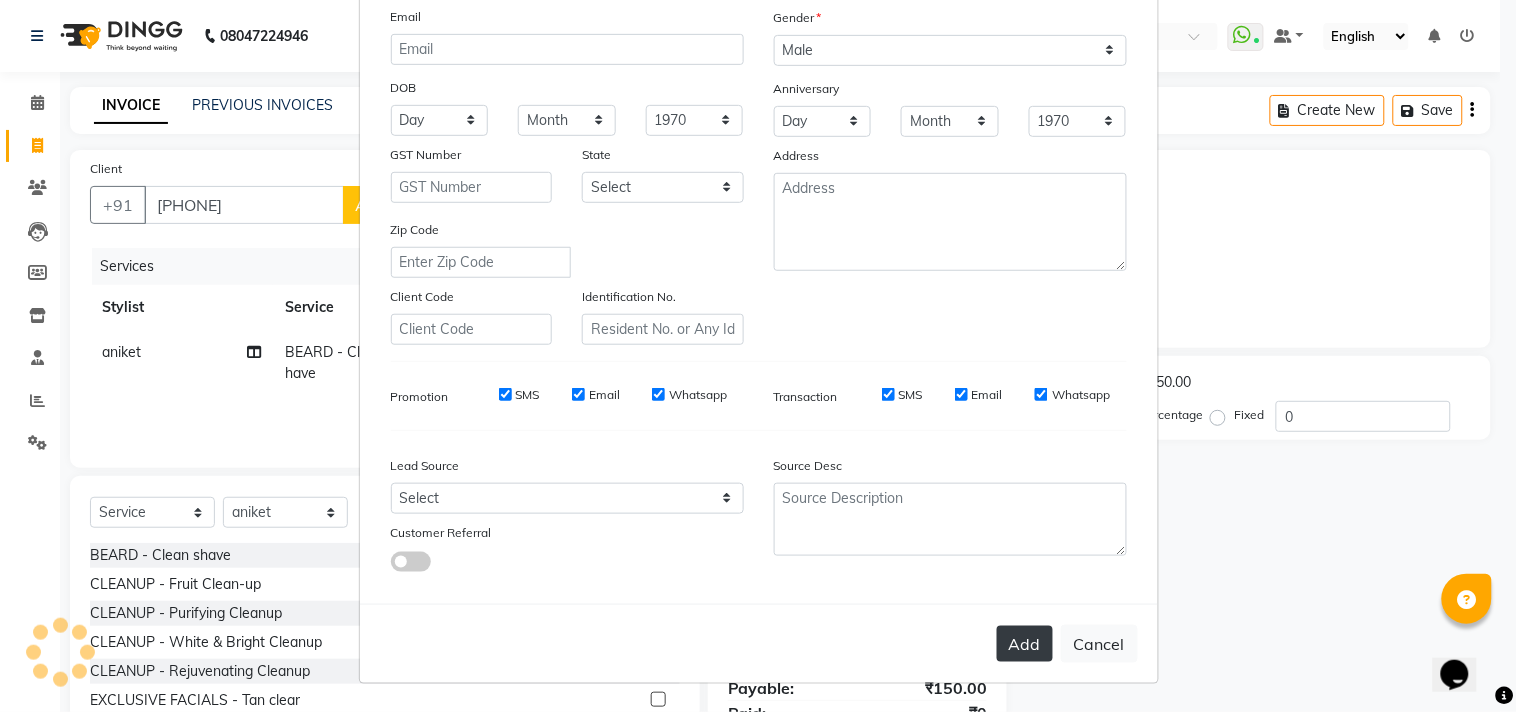 click on "Add" at bounding box center [1025, 644] 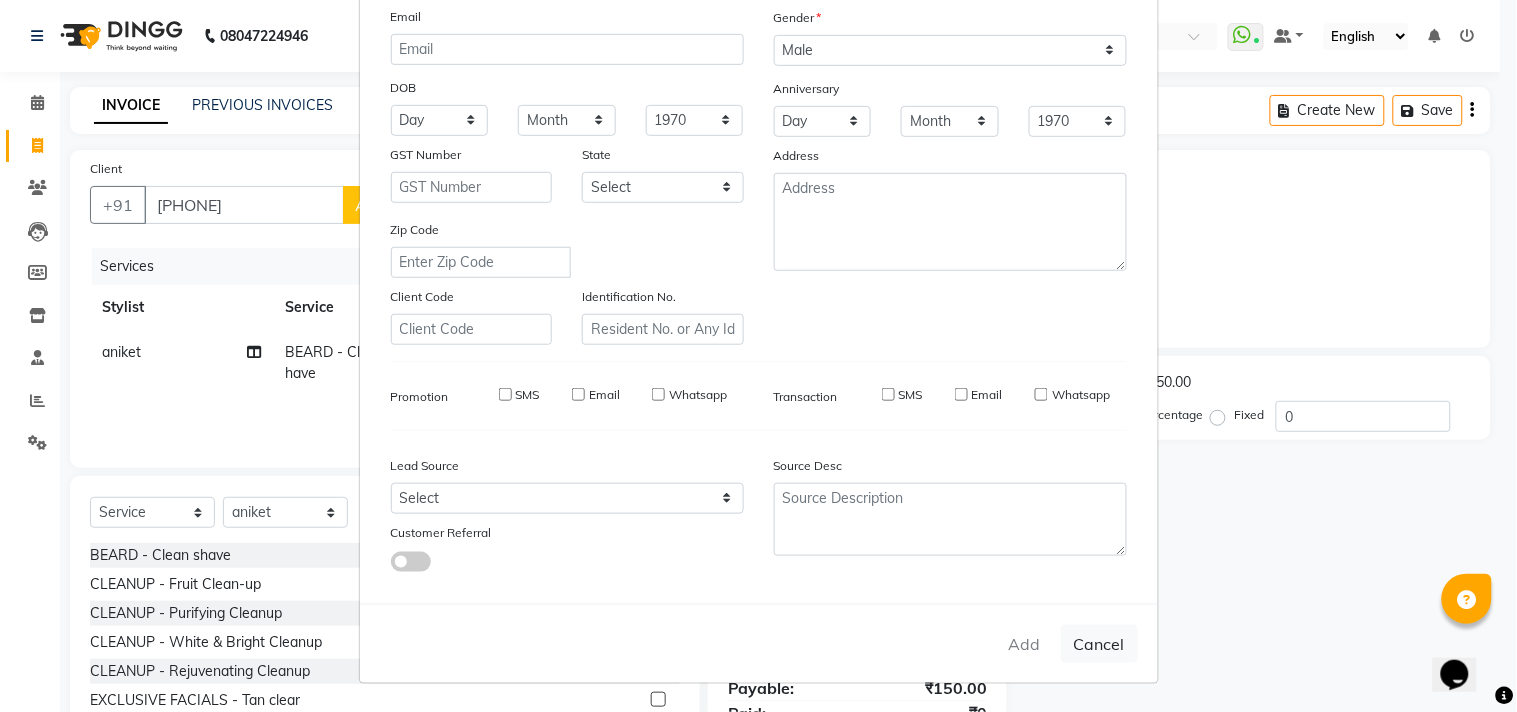 type 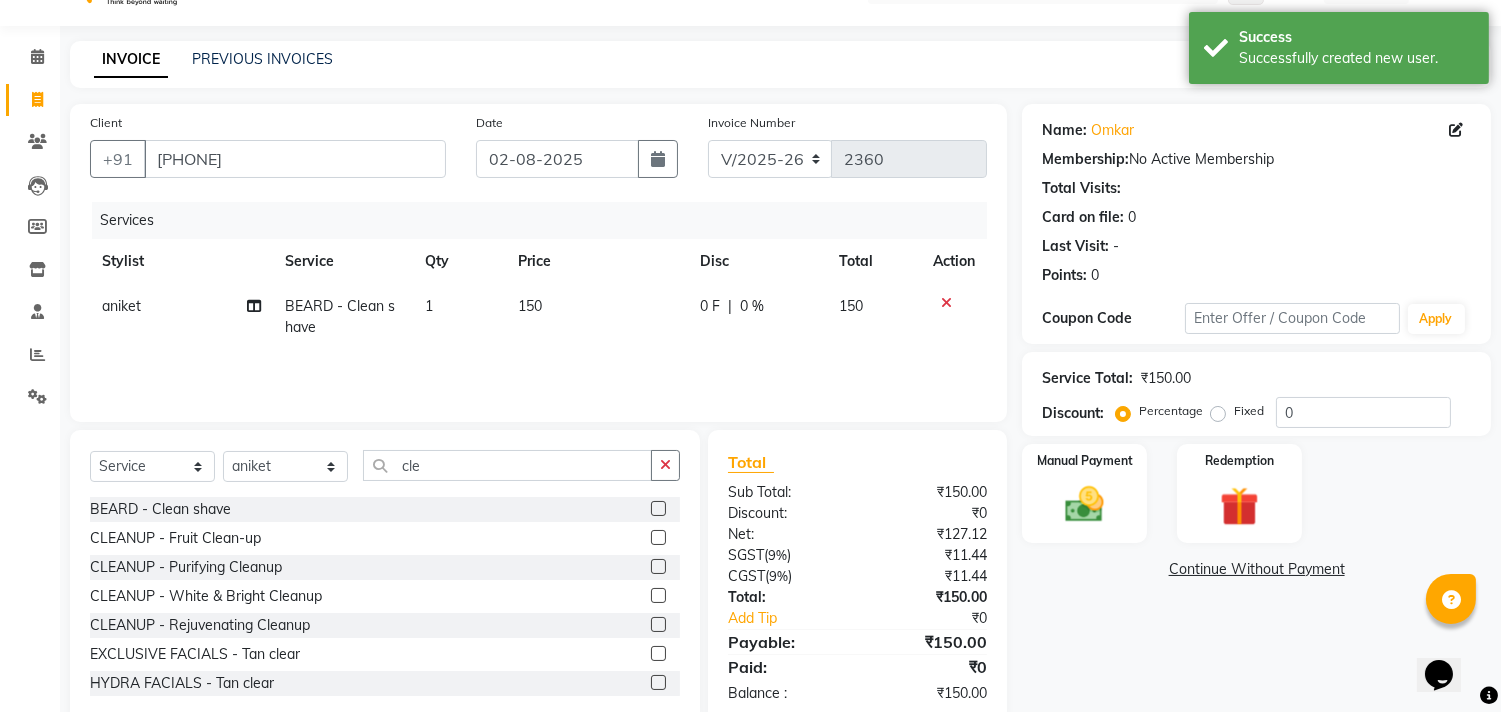 scroll, scrollTop: 88, scrollLeft: 0, axis: vertical 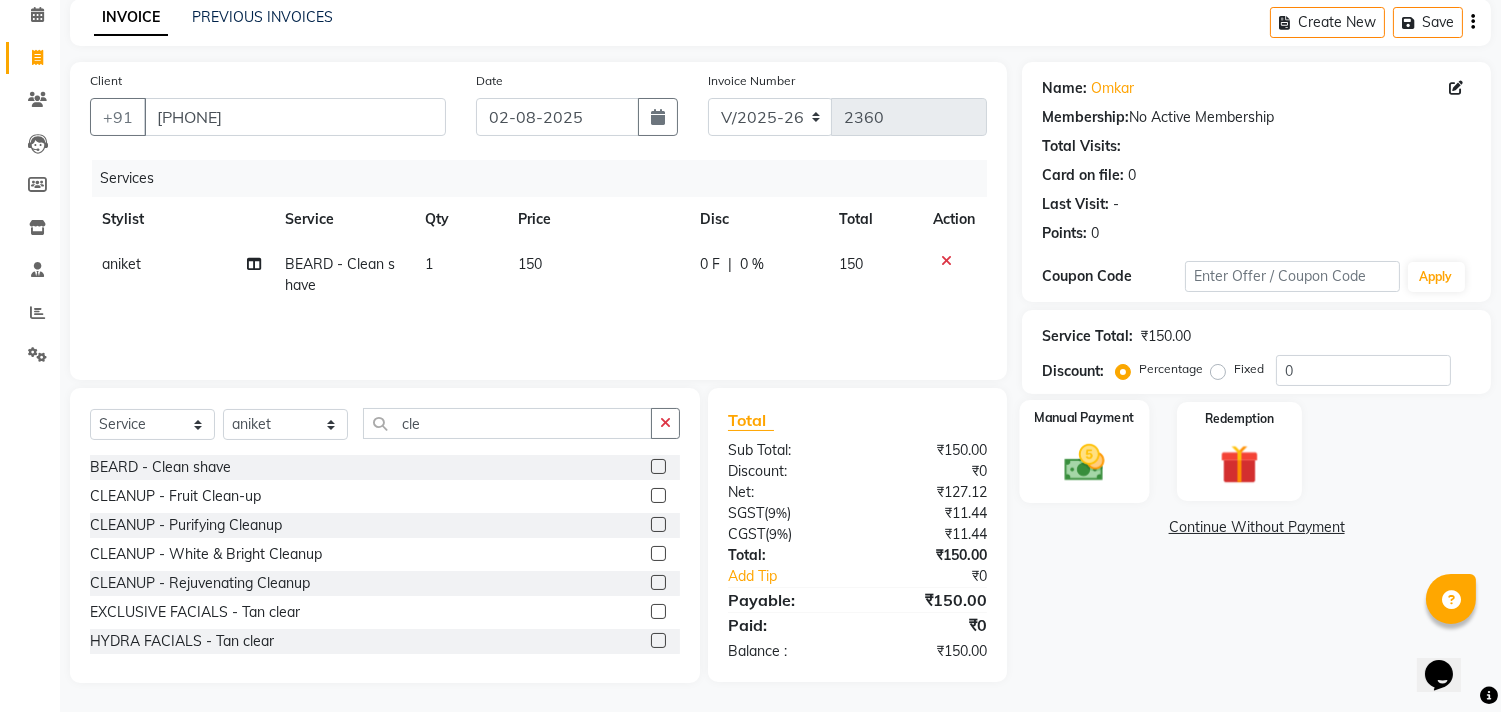 click 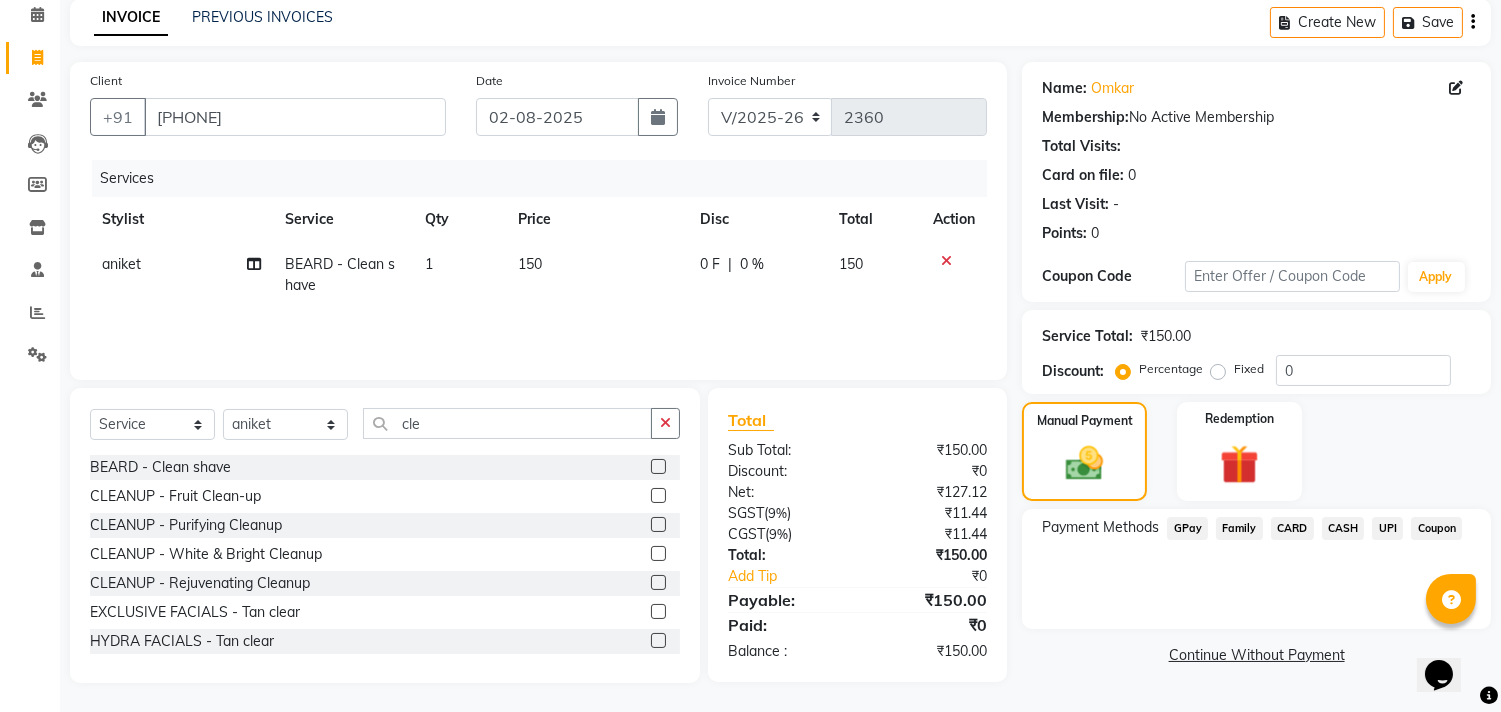 click on "CASH" 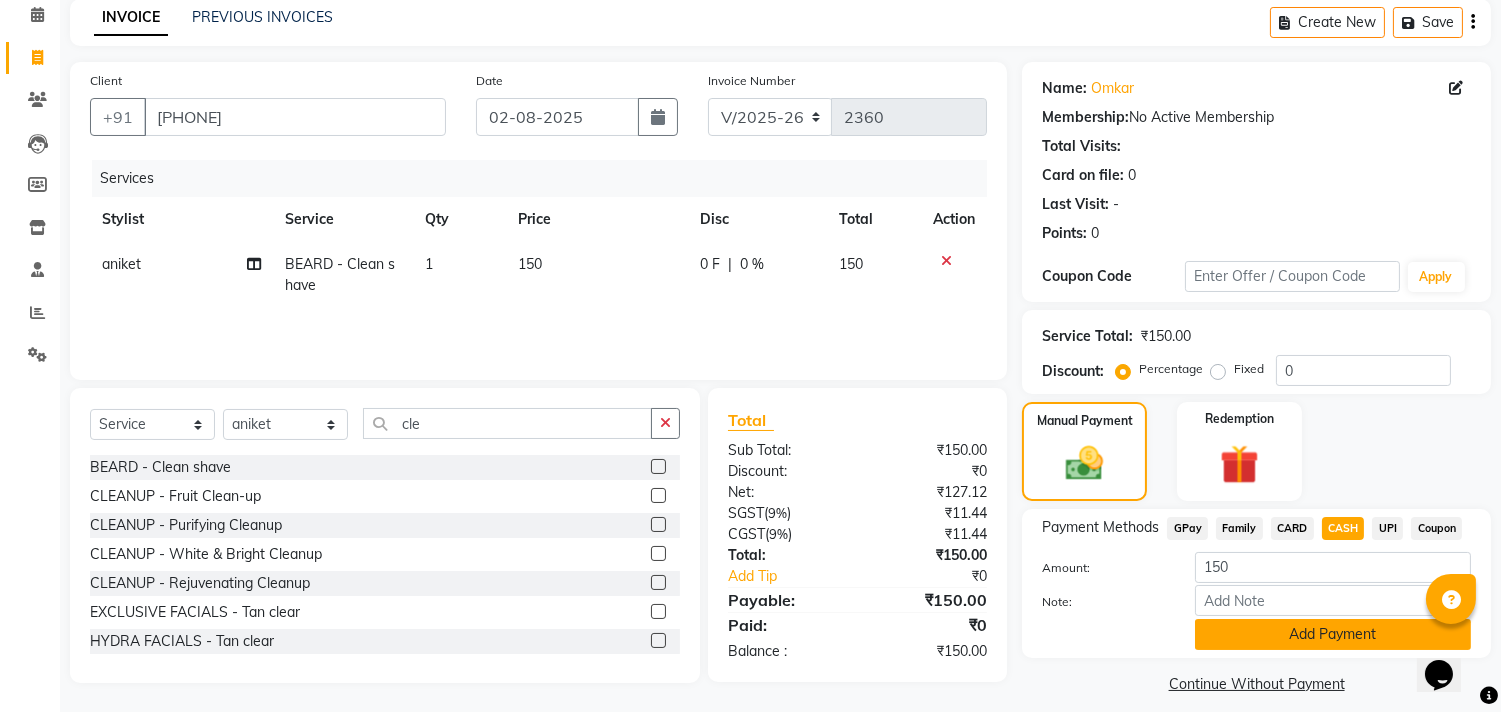 click on "Add Payment" 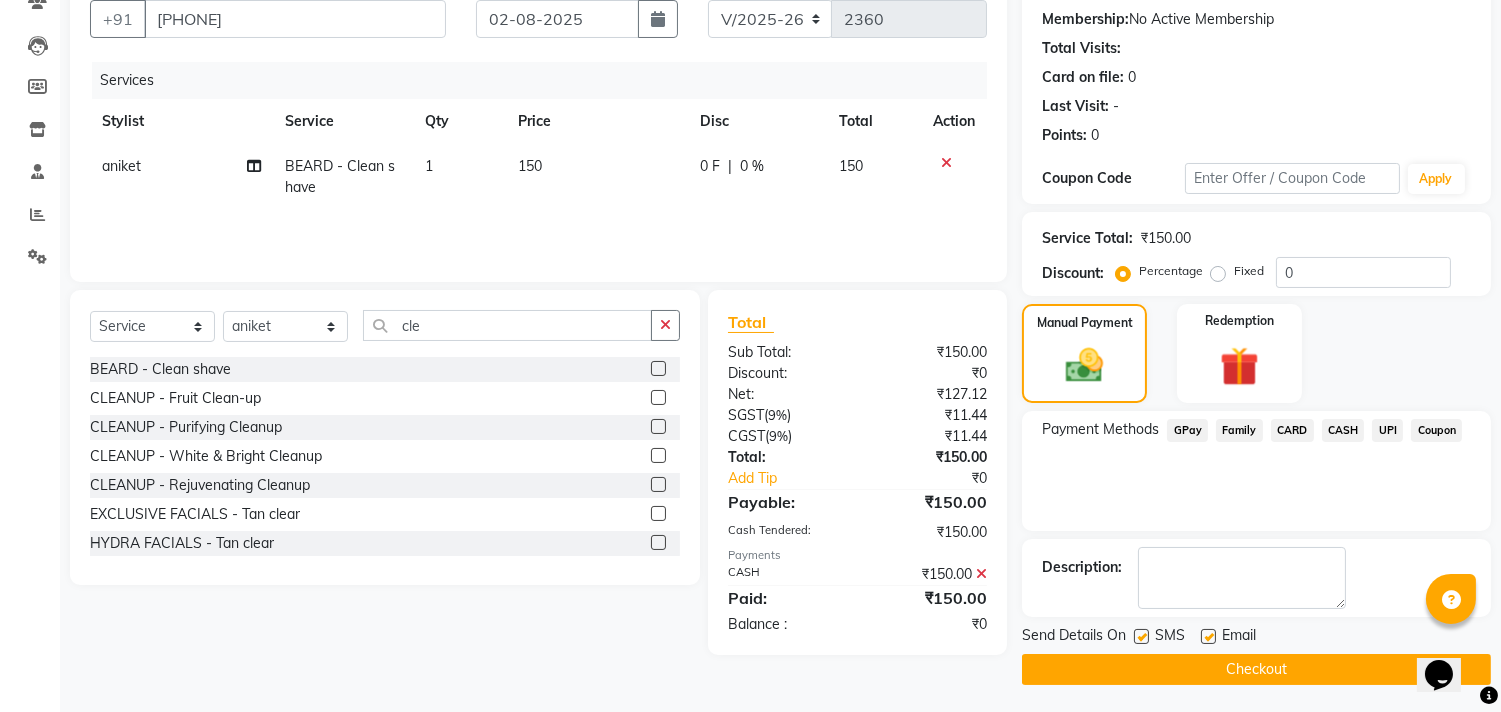 scroll, scrollTop: 187, scrollLeft: 0, axis: vertical 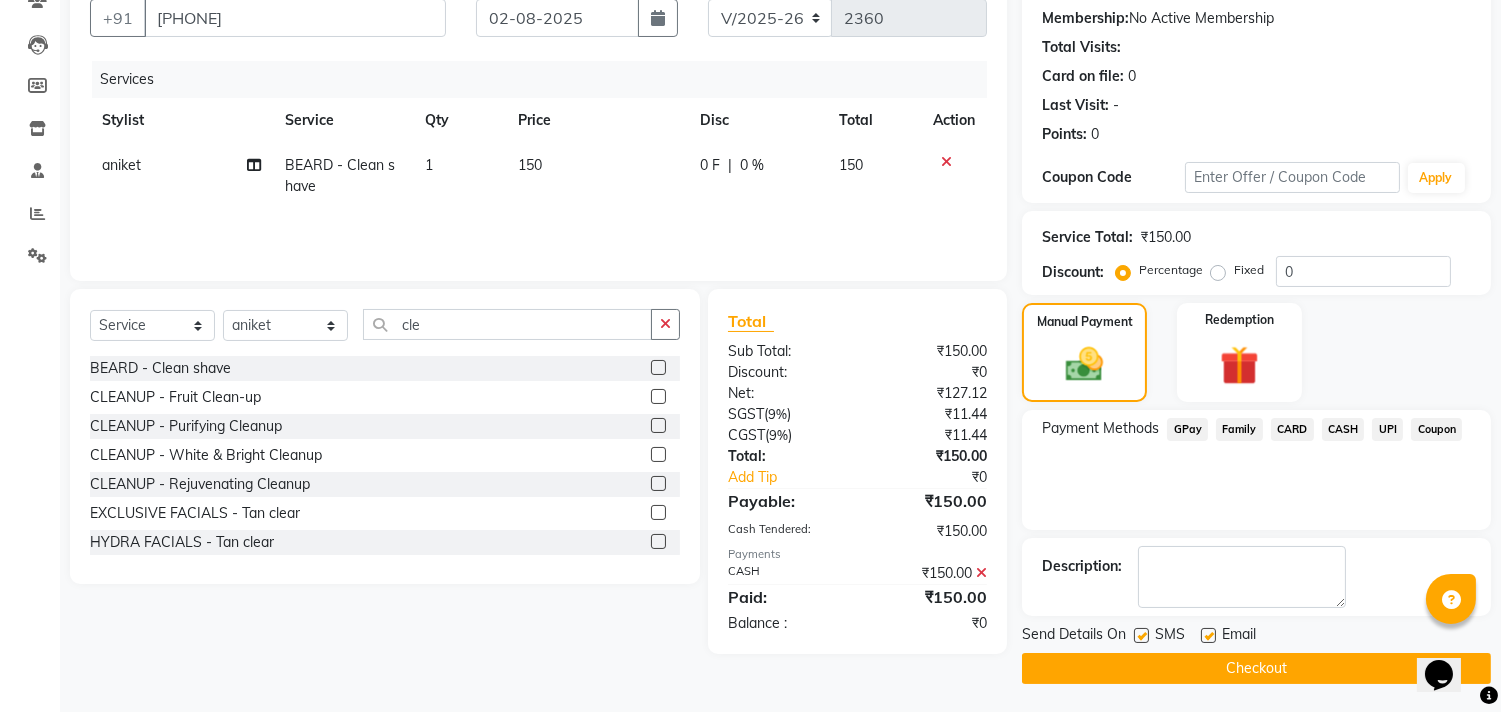 click on "Checkout" 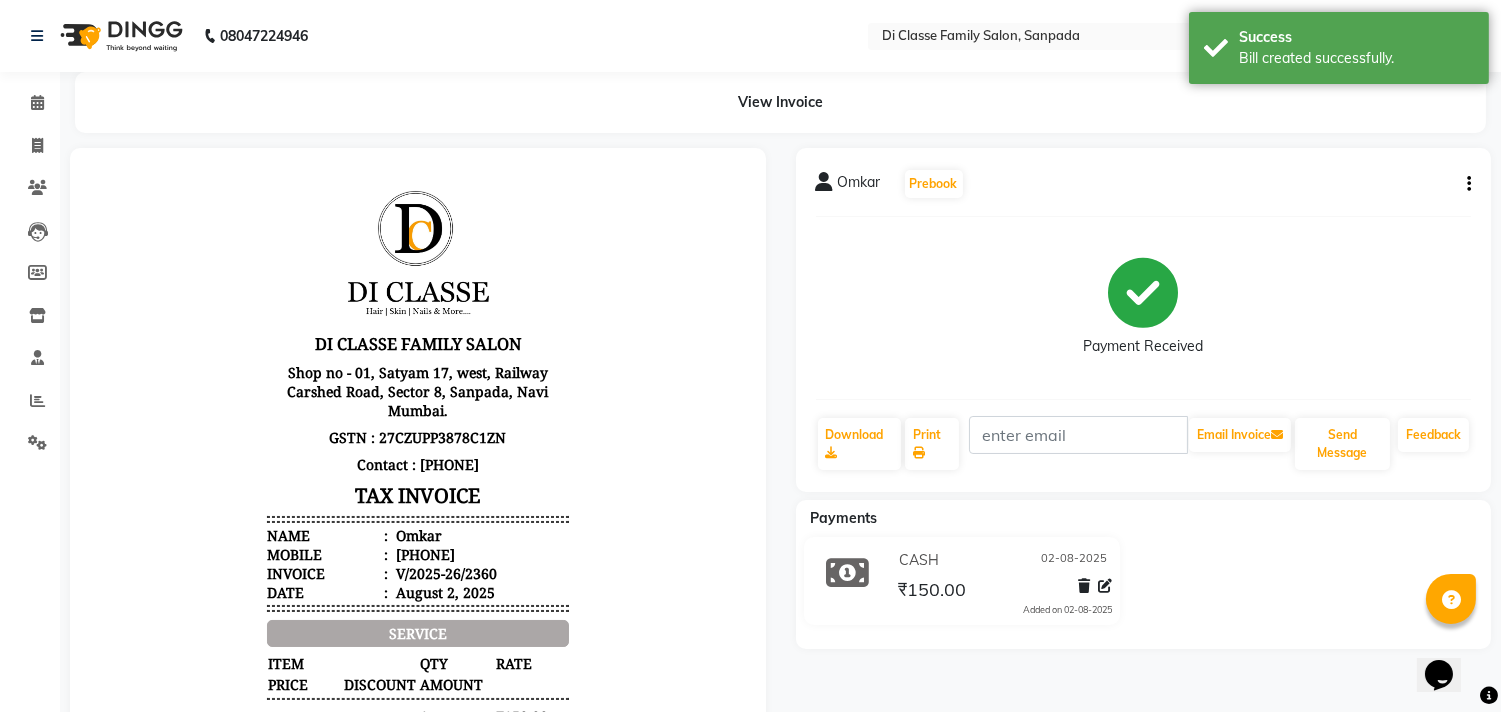 scroll, scrollTop: 0, scrollLeft: 0, axis: both 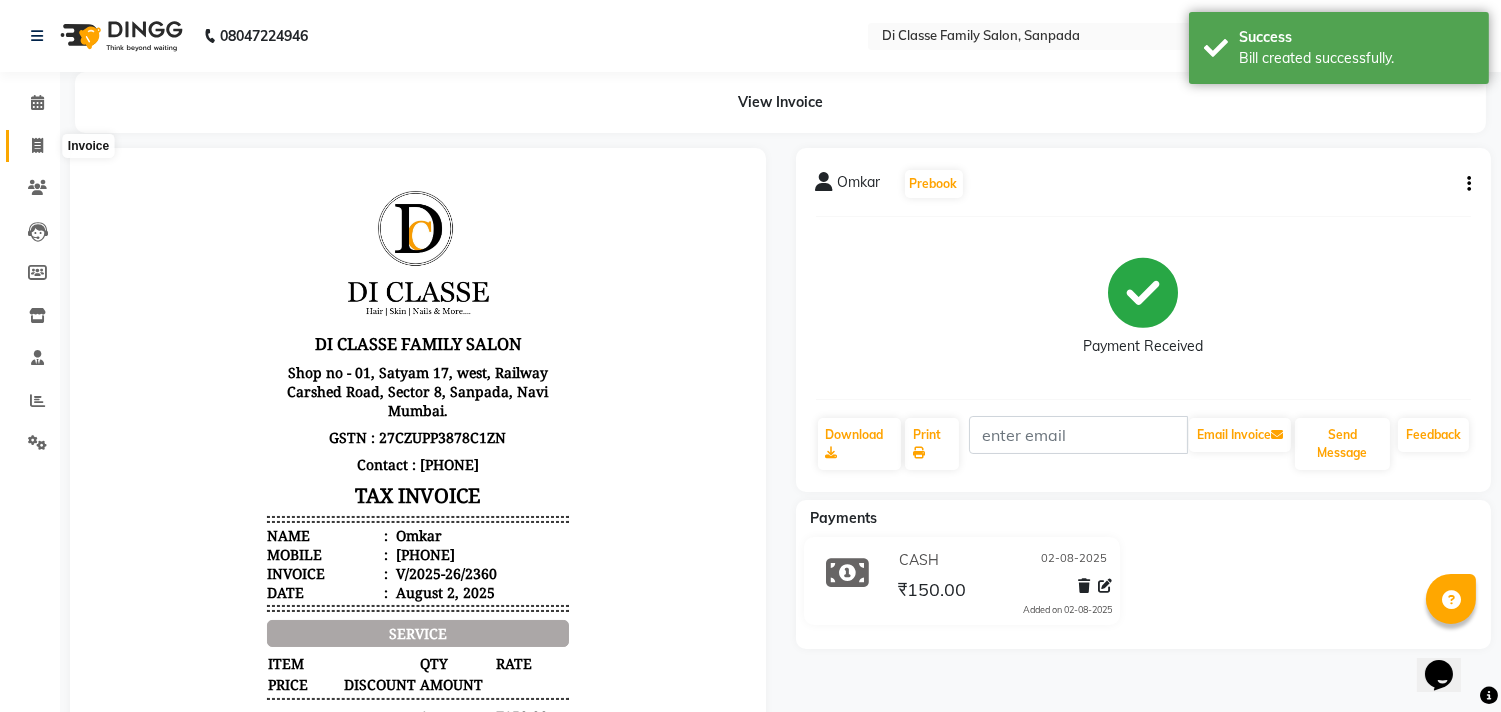click 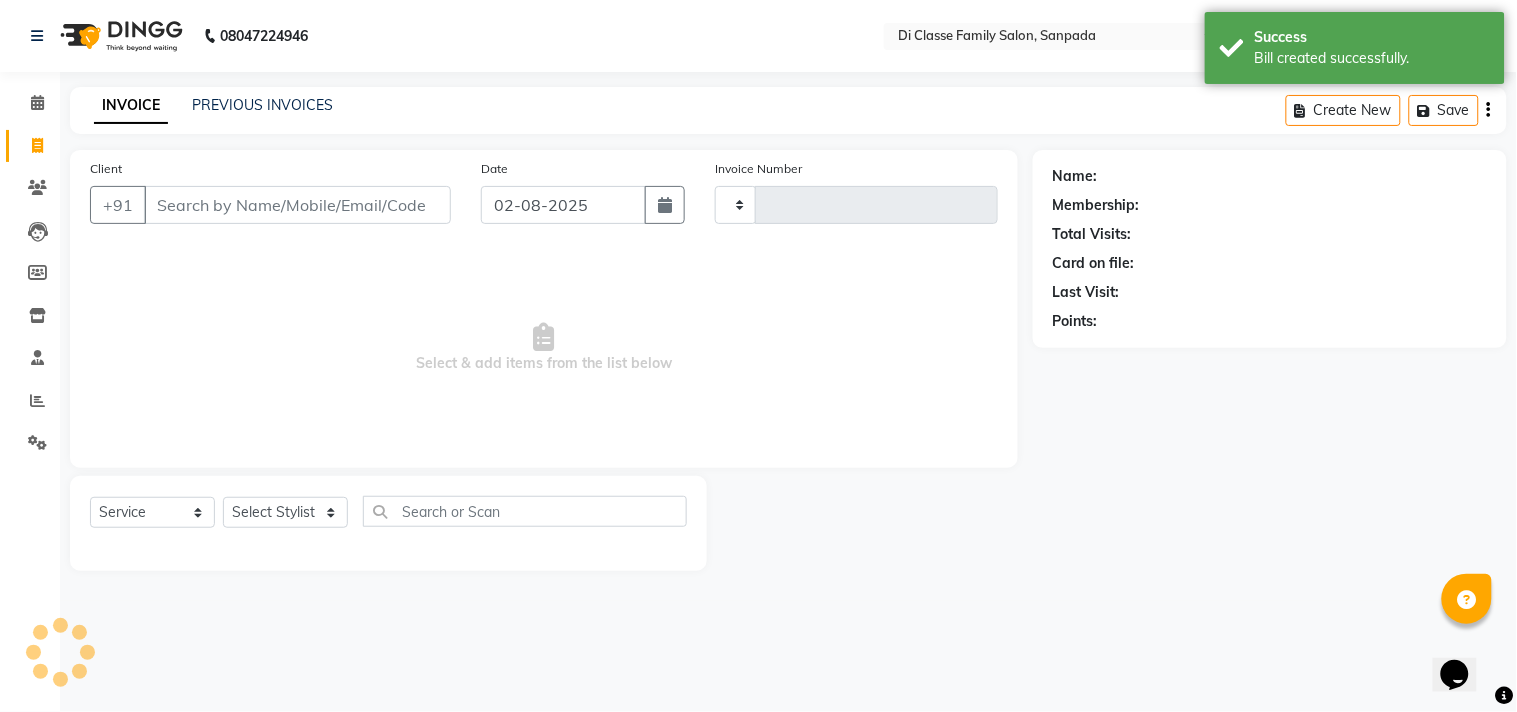 type on "2361" 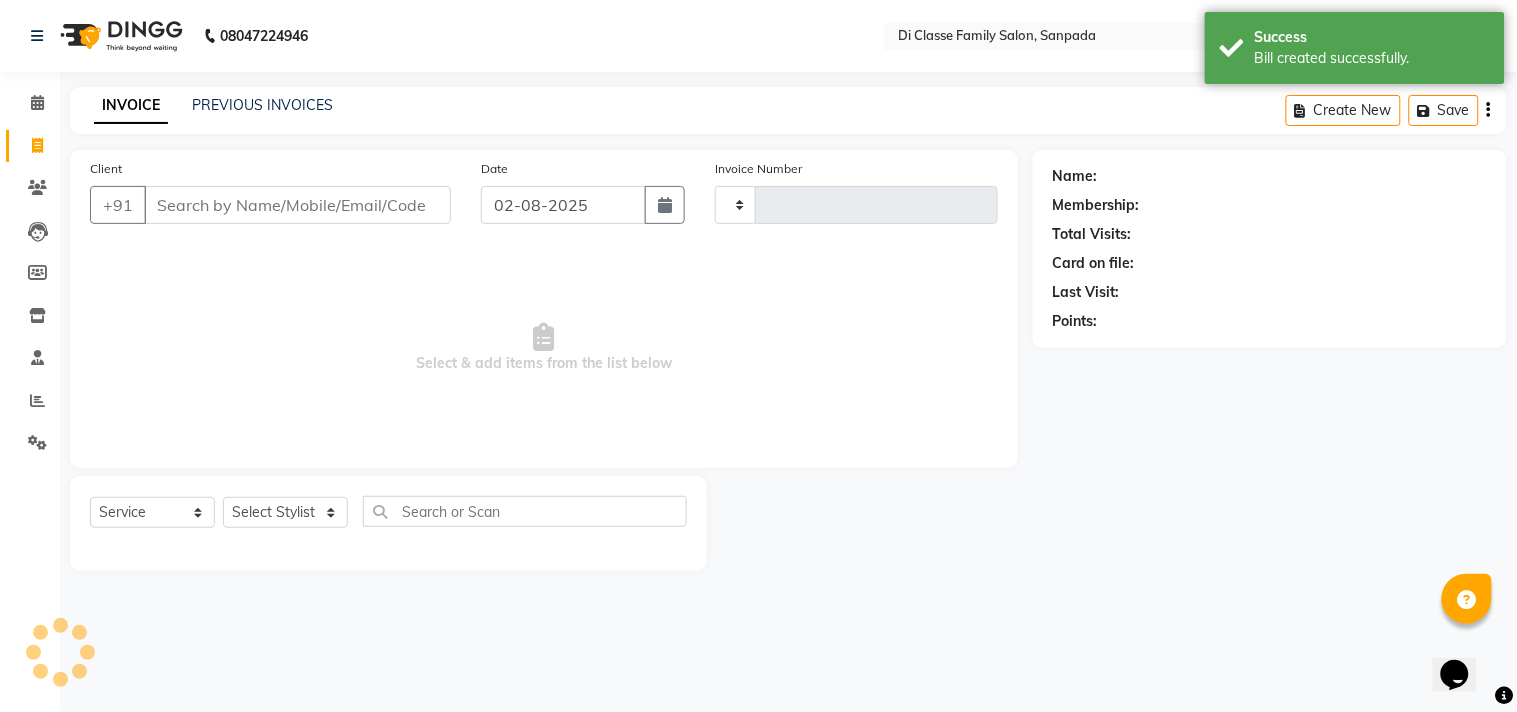 select on "4704" 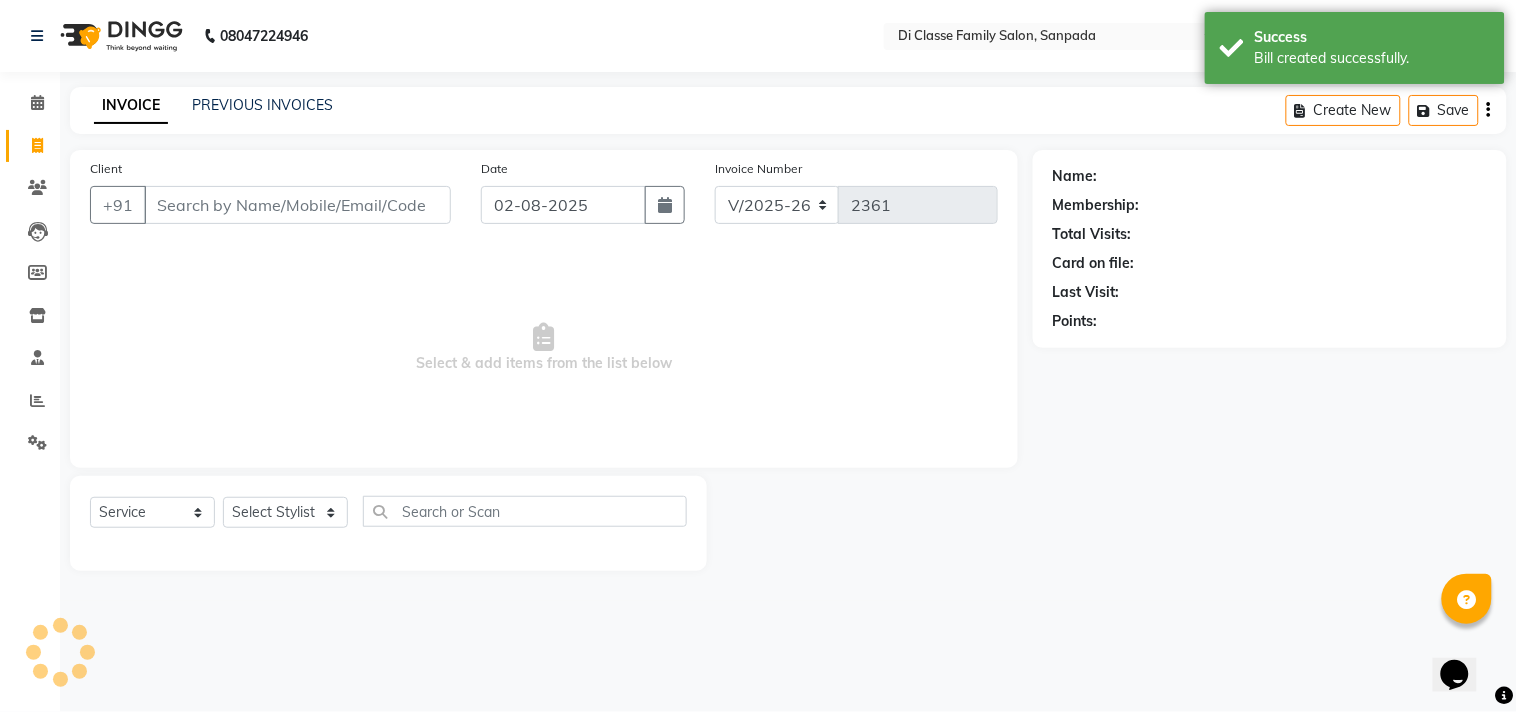 click on "Client" at bounding box center (297, 205) 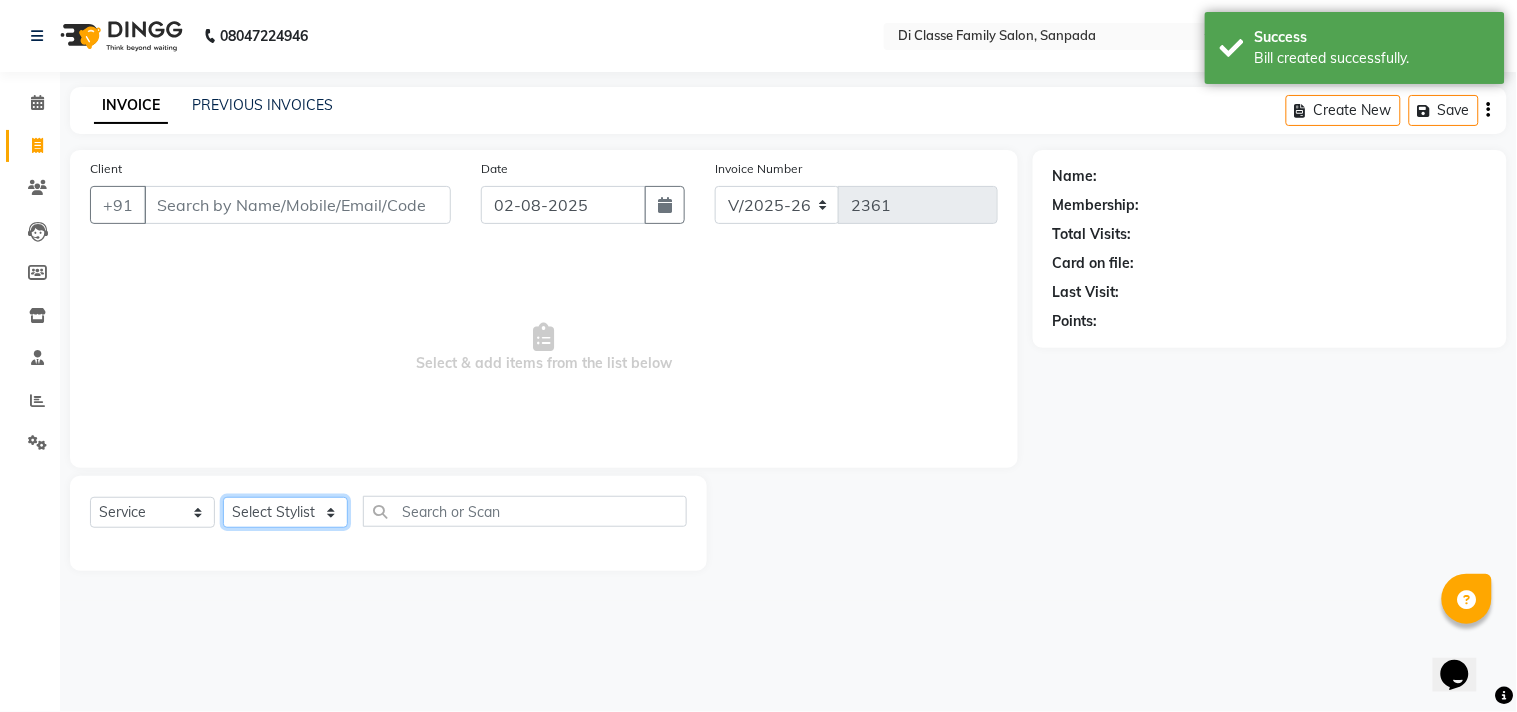 click on "Select Stylist aniket  Anu  AYAZ KADRI  Front Desk Javed kapil KOMAL  Payal  Pooja Jadhav Rahul Datkhile RESHMA SHAIKH rutik shinde SACHIN SAKPAL SADDAM SAHAJAN SAKSHI CHAVAN Sameer  sampada Sanjana  SANU SHUBHAM PEDNEKAR Sikandar Ansari Vijay kharat" 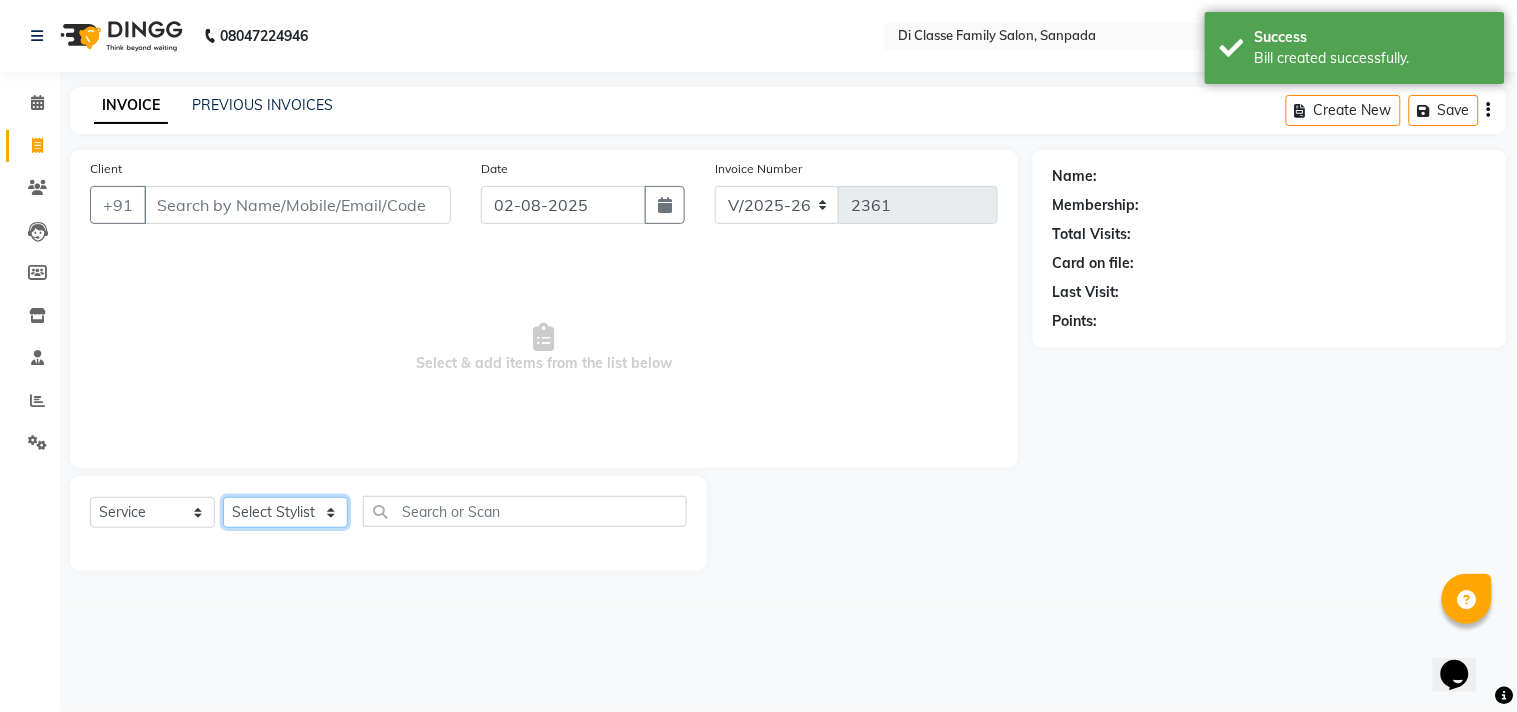 select on "28411" 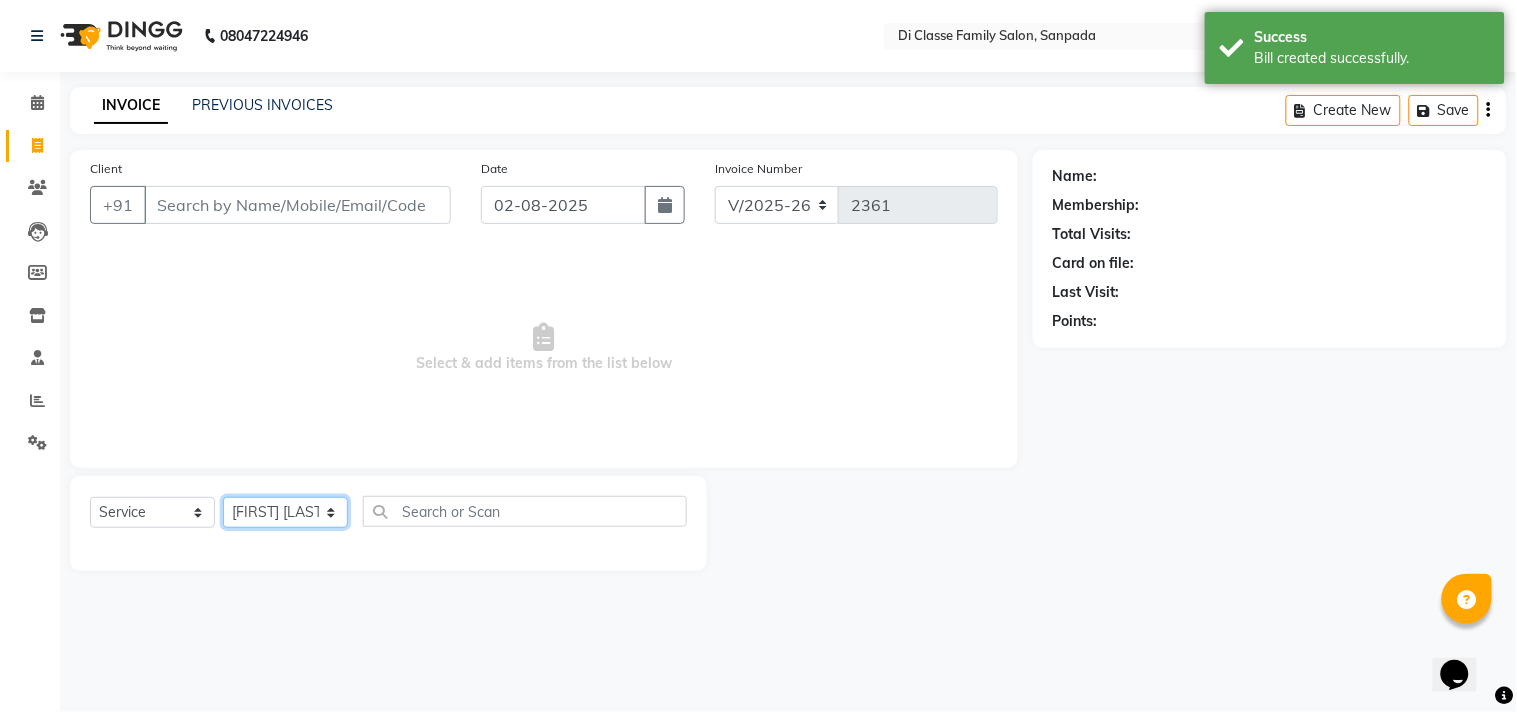 click on "Select Stylist aniket  Anu  AYAZ KADRI  Front Desk Javed kapil KOMAL  Payal  Pooja Jadhav Rahul Datkhile RESHMA SHAIKH rutik shinde SACHIN SAKPAL SADDAM SAHAJAN SAKSHI CHAVAN Sameer  sampada Sanjana  SANU SHUBHAM PEDNEKAR Sikandar Ansari Vijay kharat" 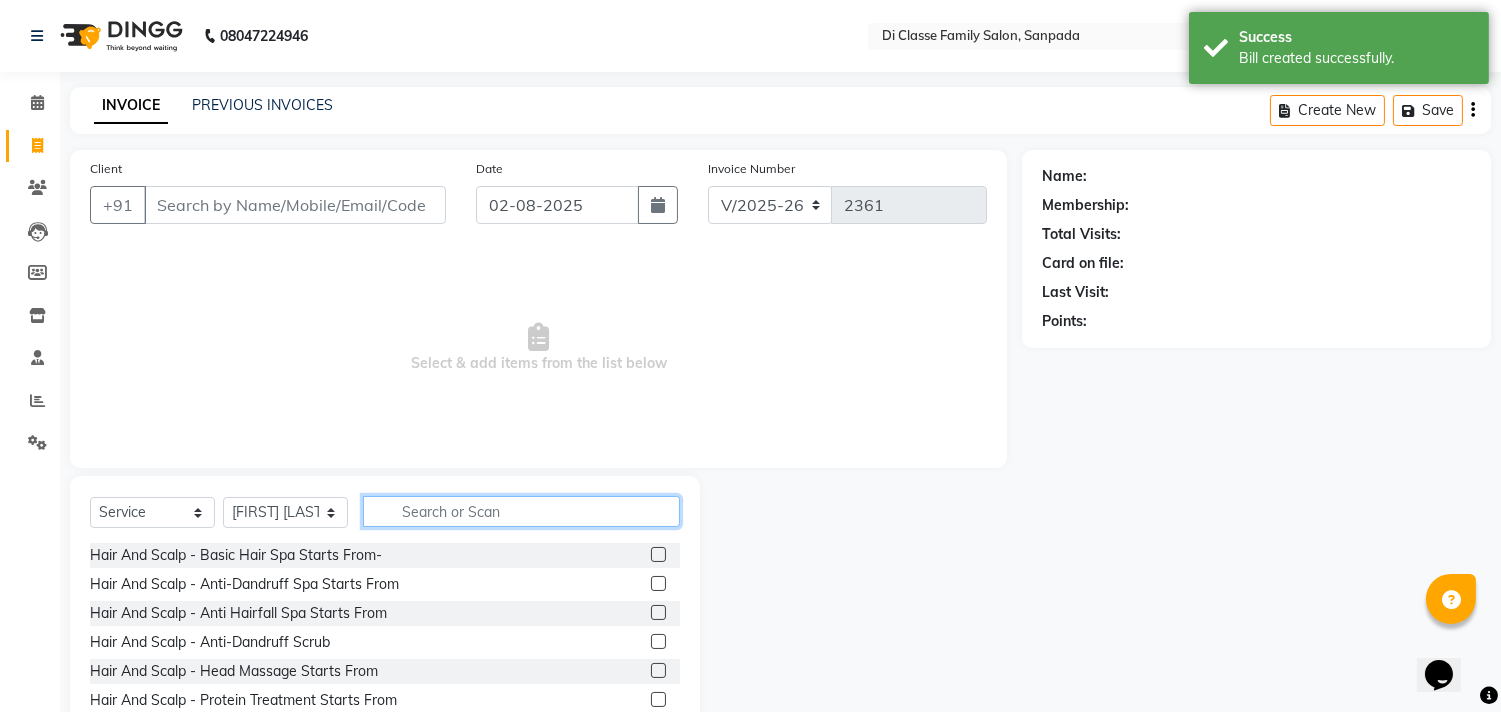 click 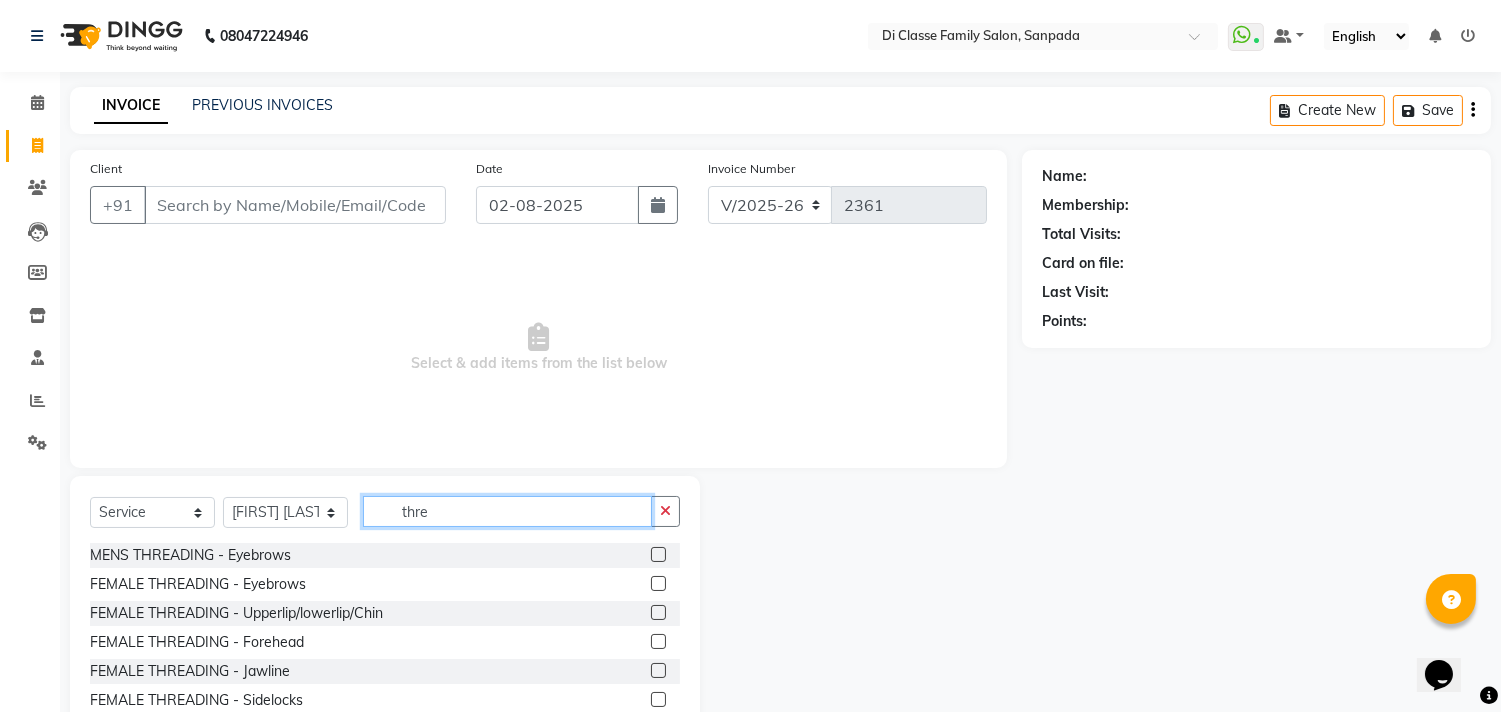 type on "thre" 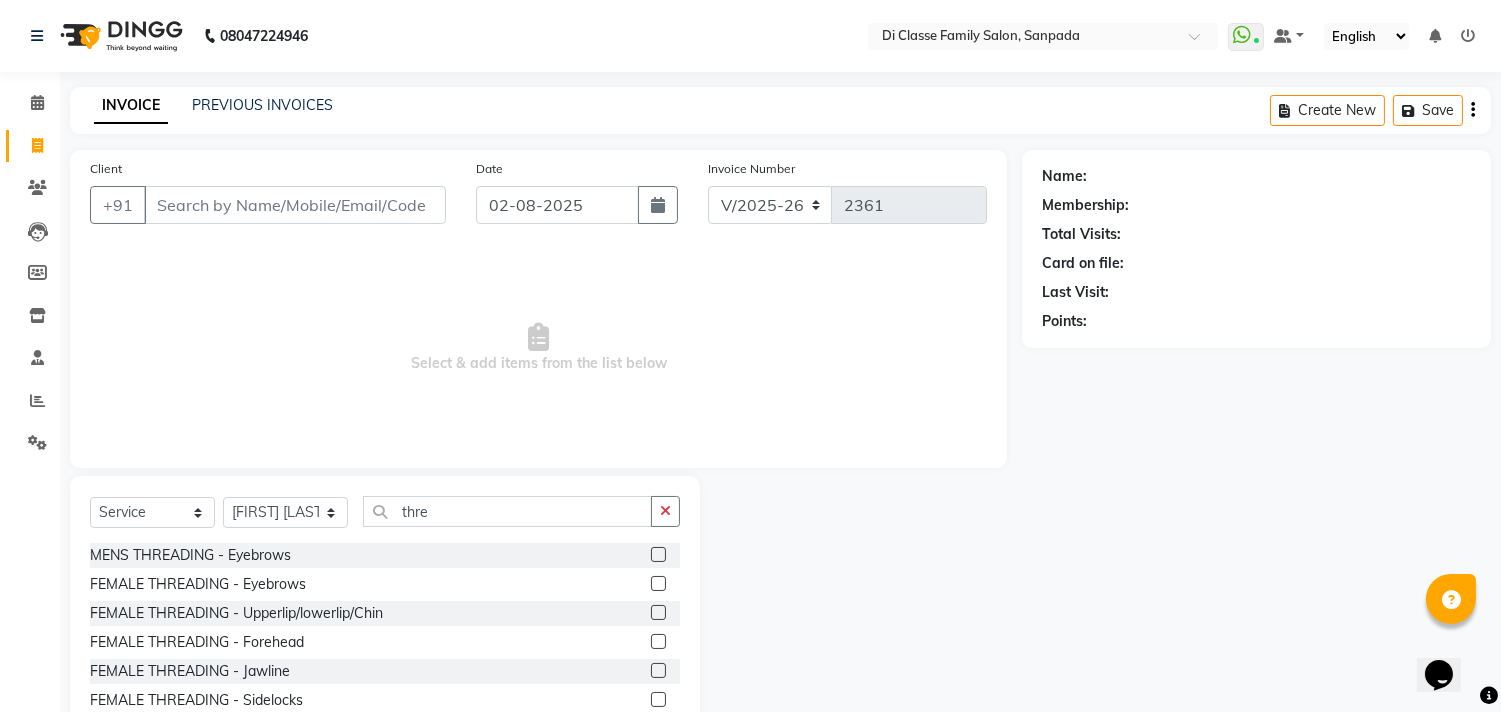 click 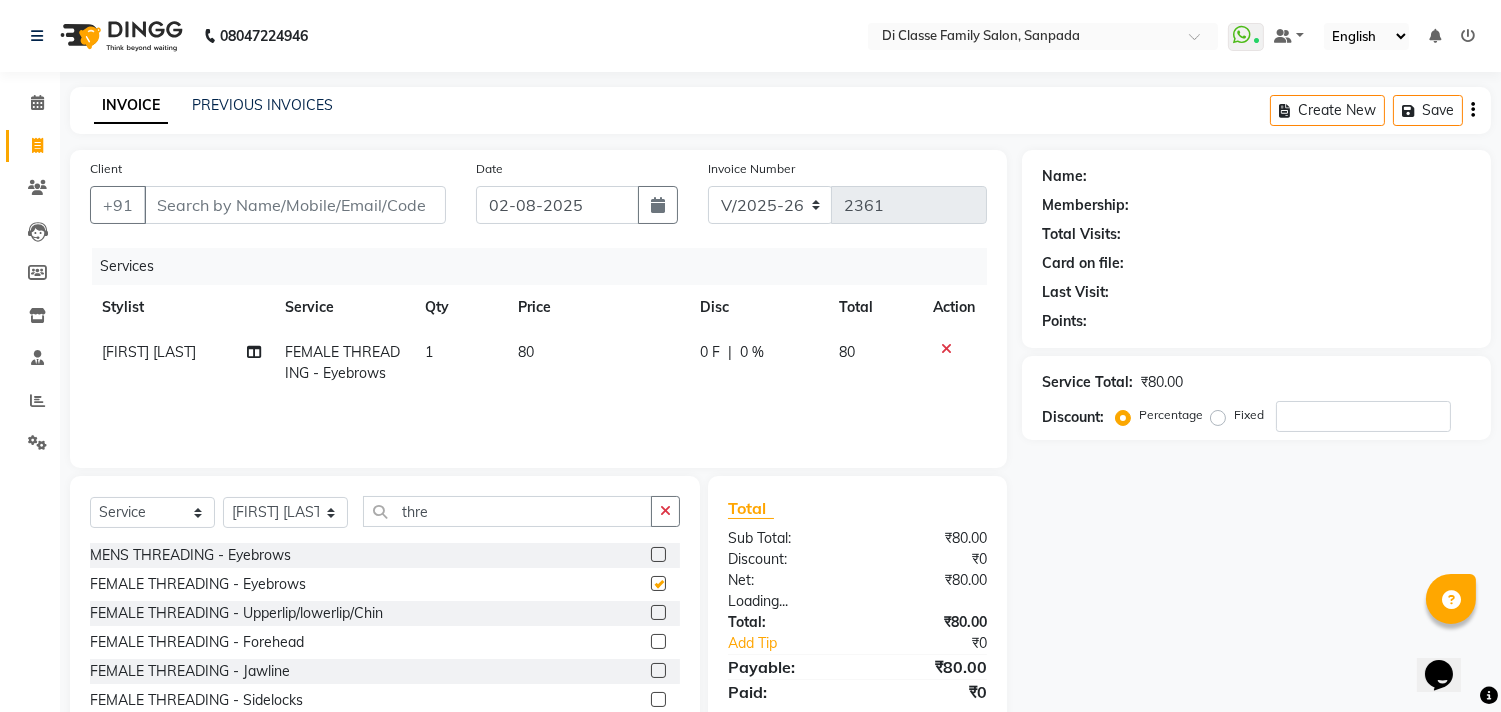 checkbox on "false" 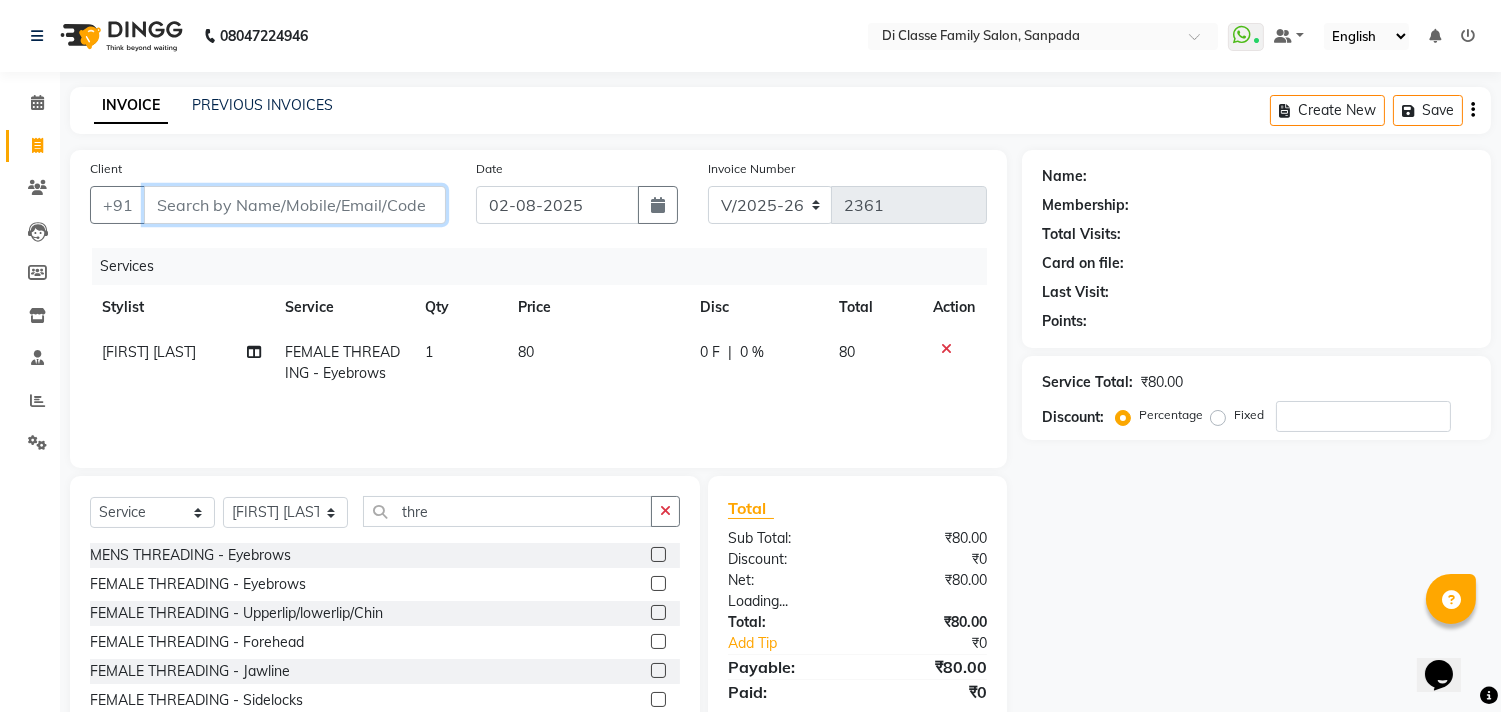 click on "Client" at bounding box center [295, 205] 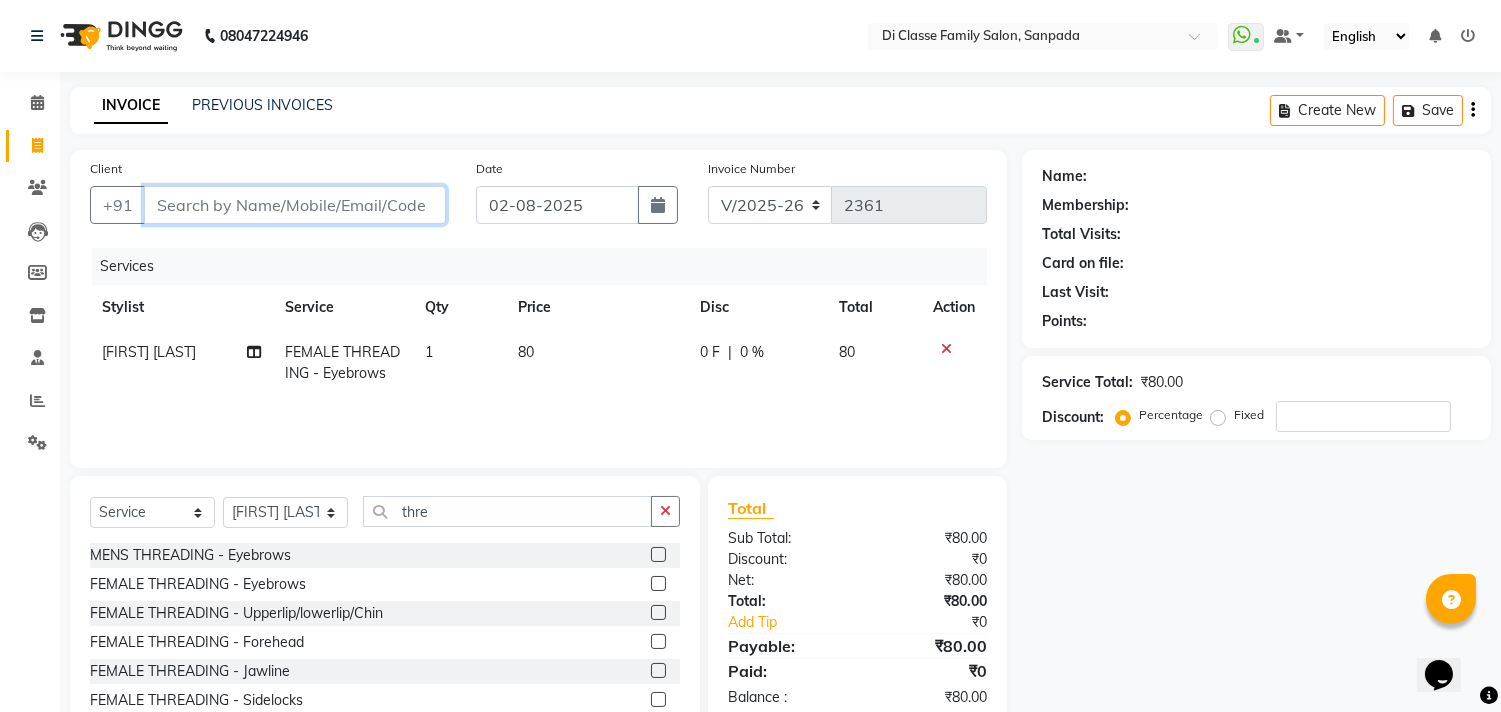 type on "9" 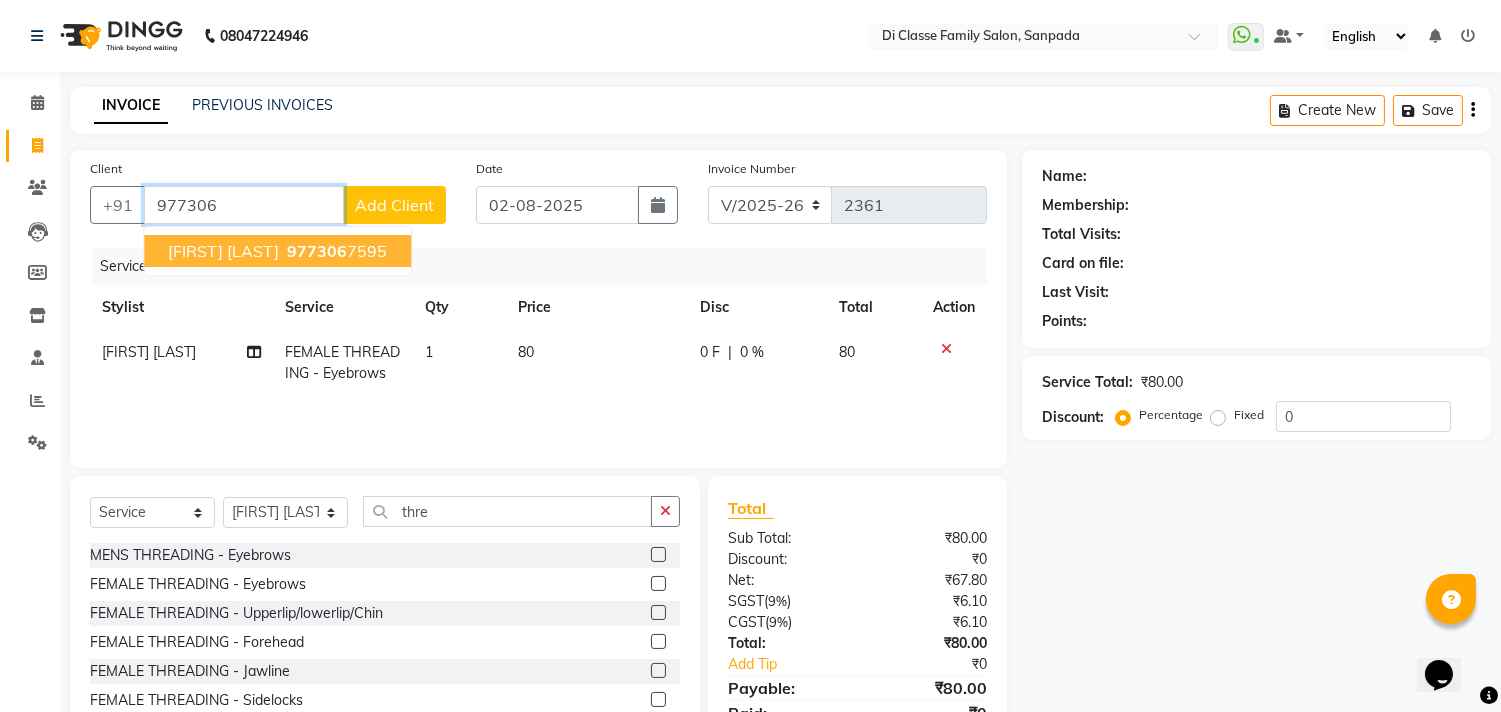 click on "[FIRST] [LAST]" at bounding box center (223, 251) 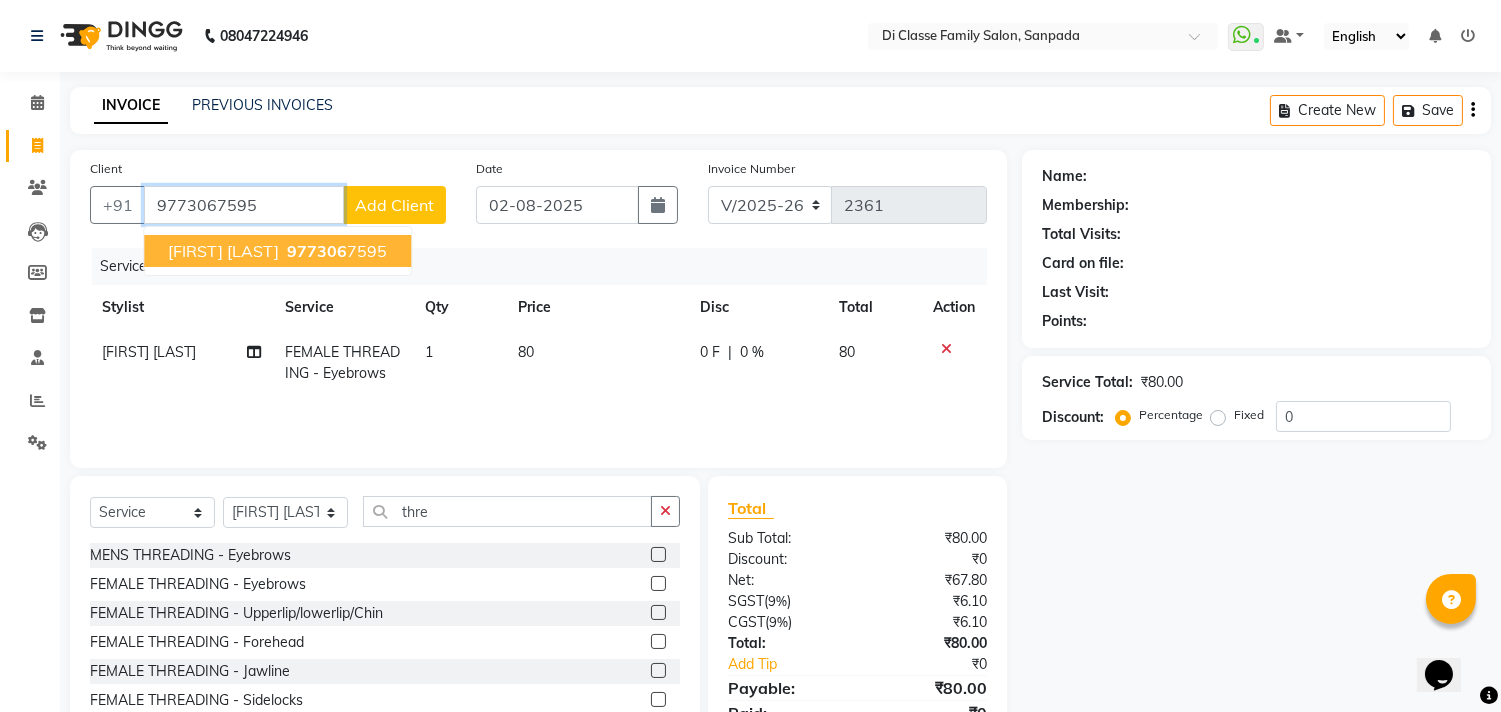 type on "9773067595" 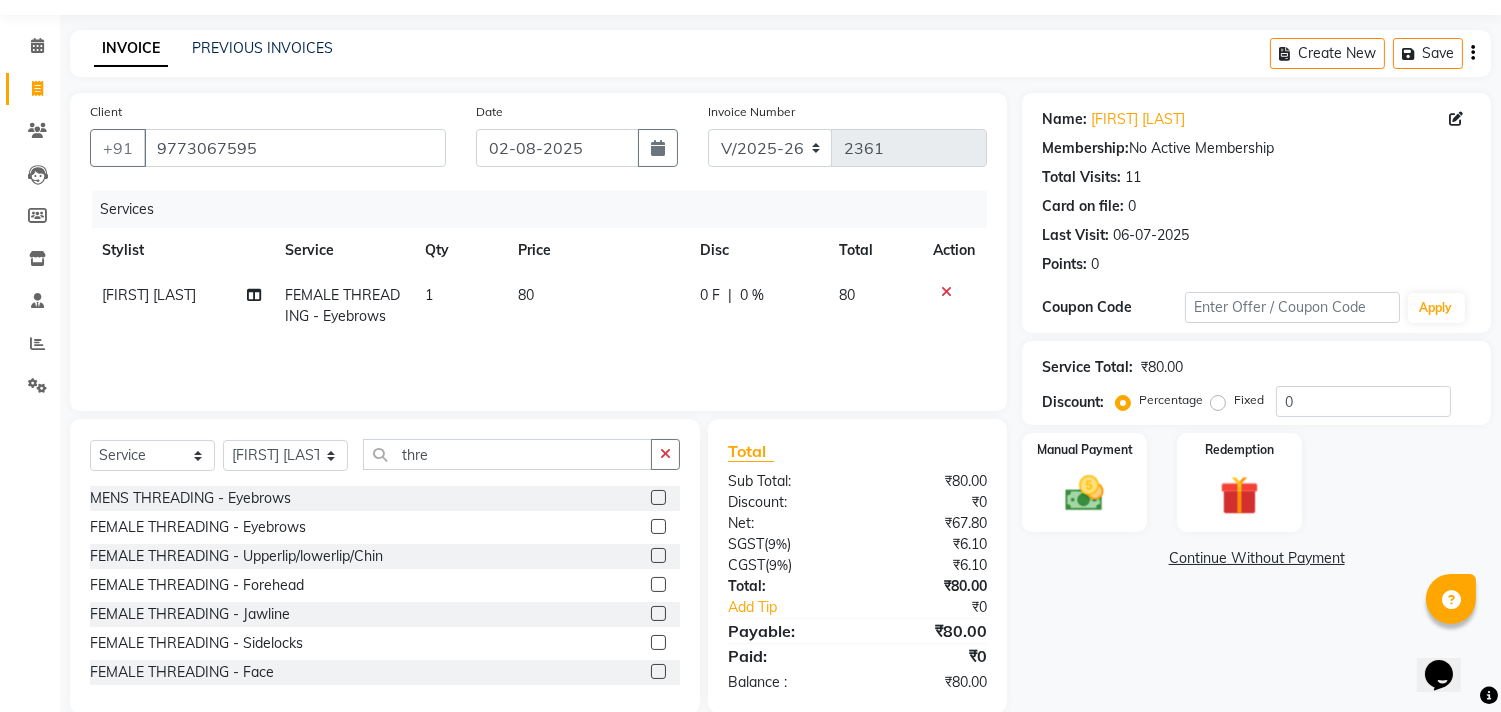 scroll, scrollTop: 88, scrollLeft: 0, axis: vertical 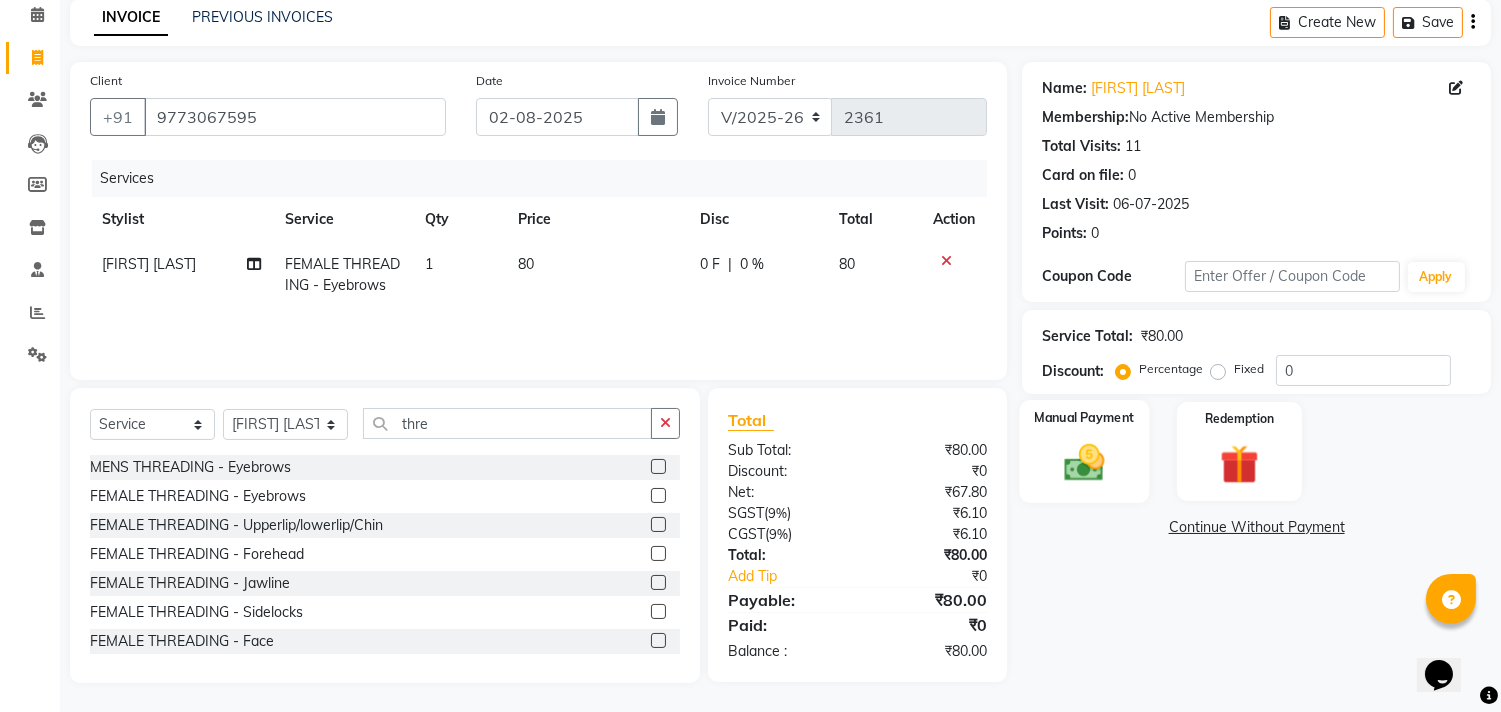 click 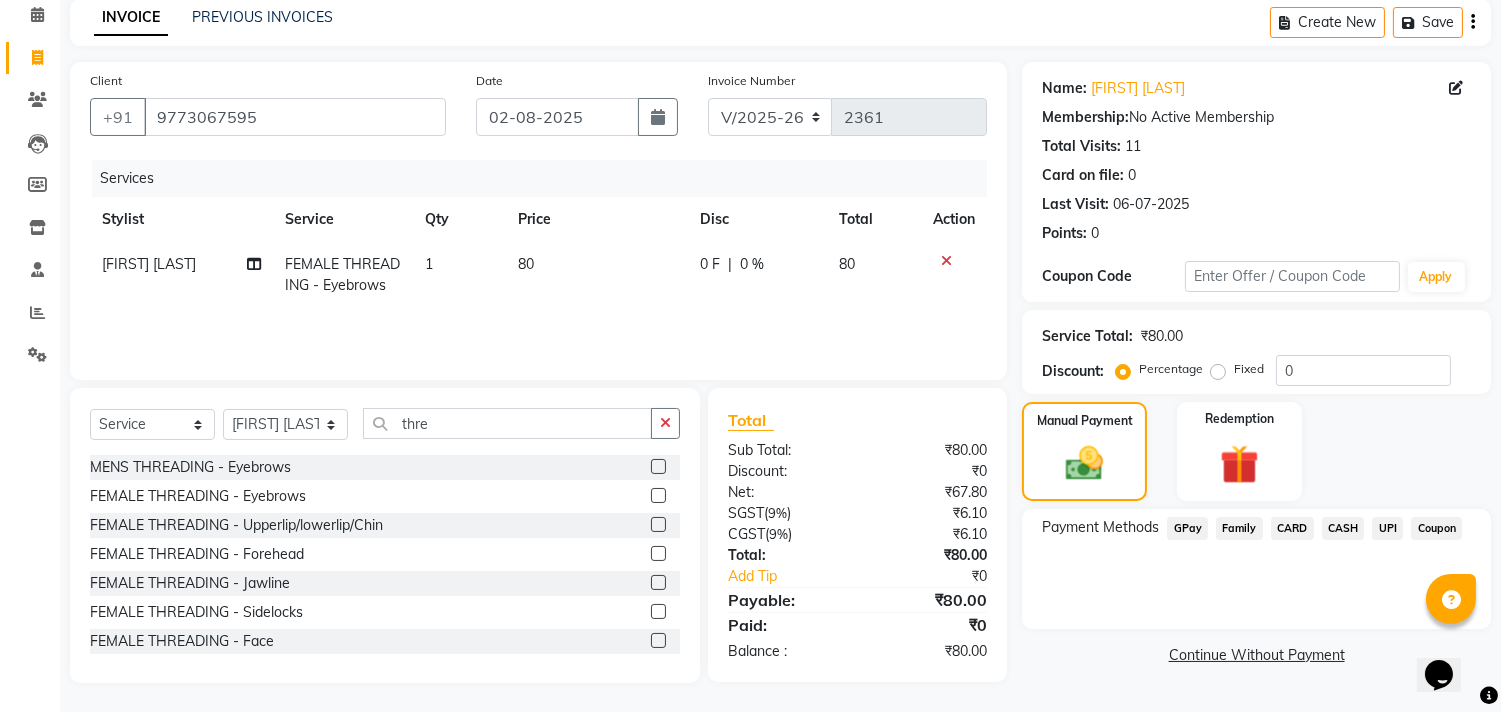 click on "UPI" 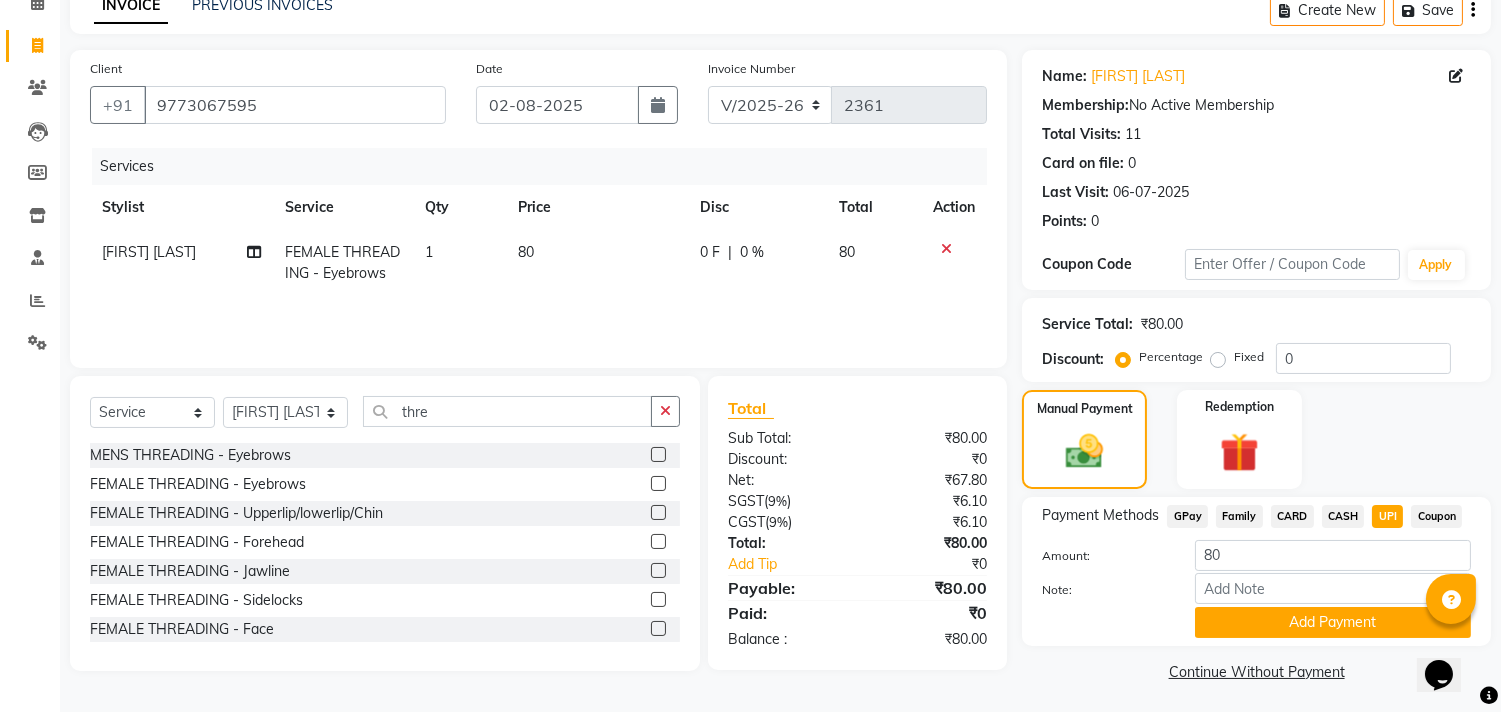 scroll, scrollTop: 104, scrollLeft: 0, axis: vertical 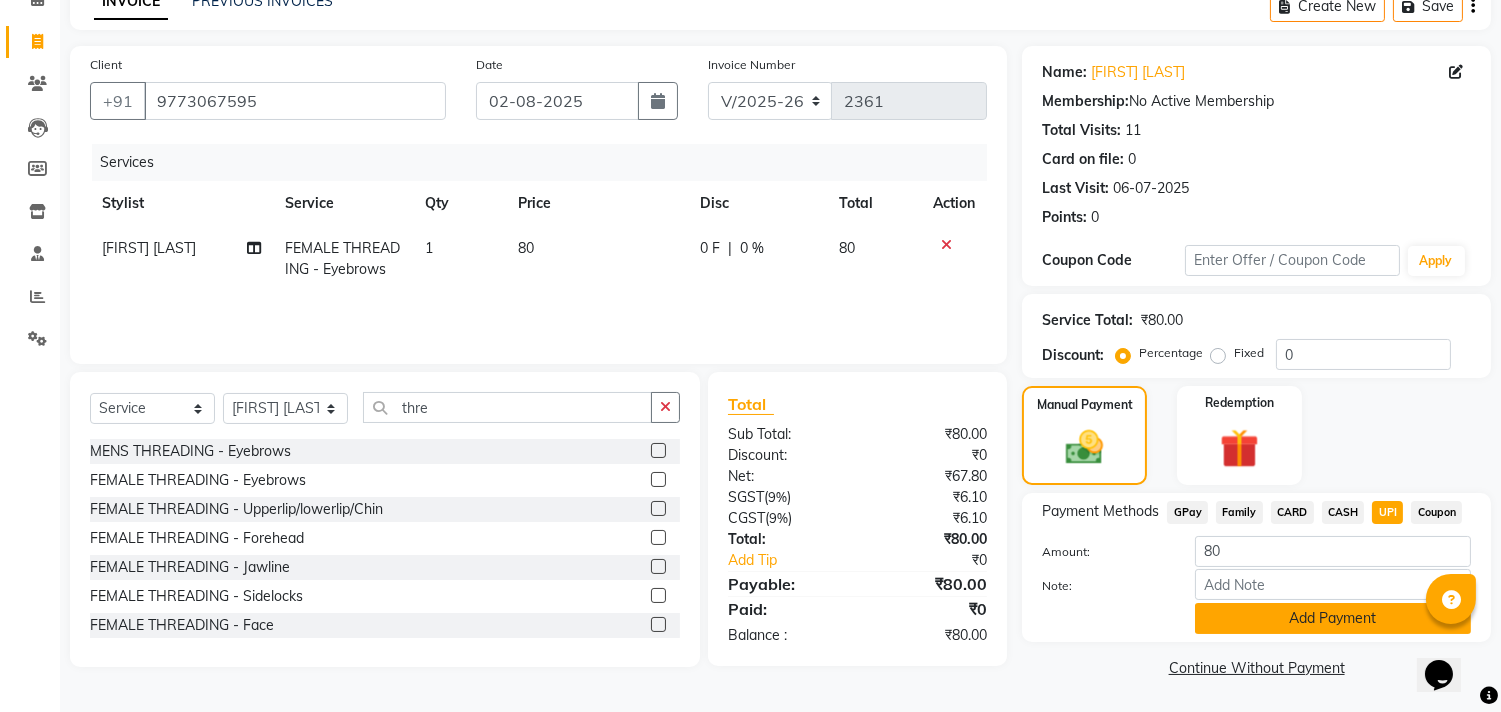click on "Add Payment" 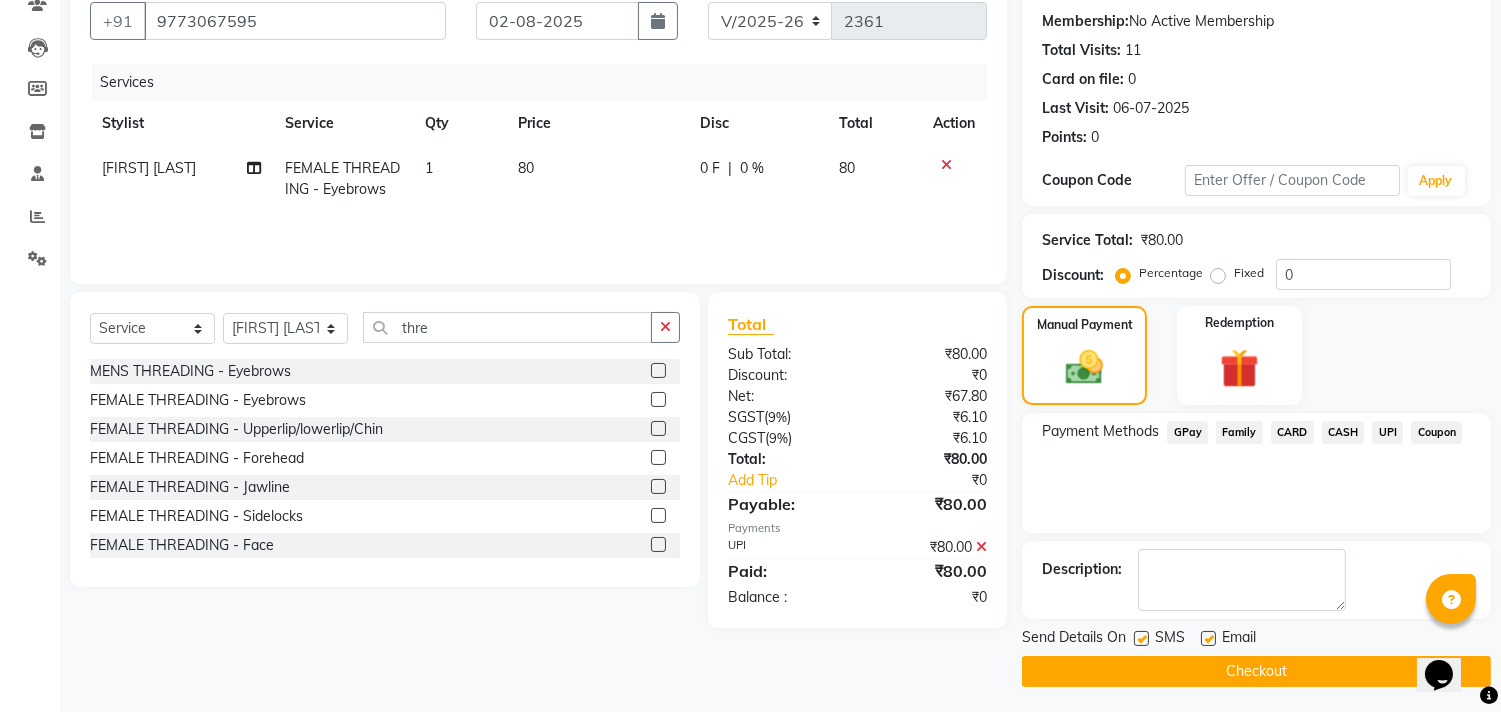 scroll, scrollTop: 187, scrollLeft: 0, axis: vertical 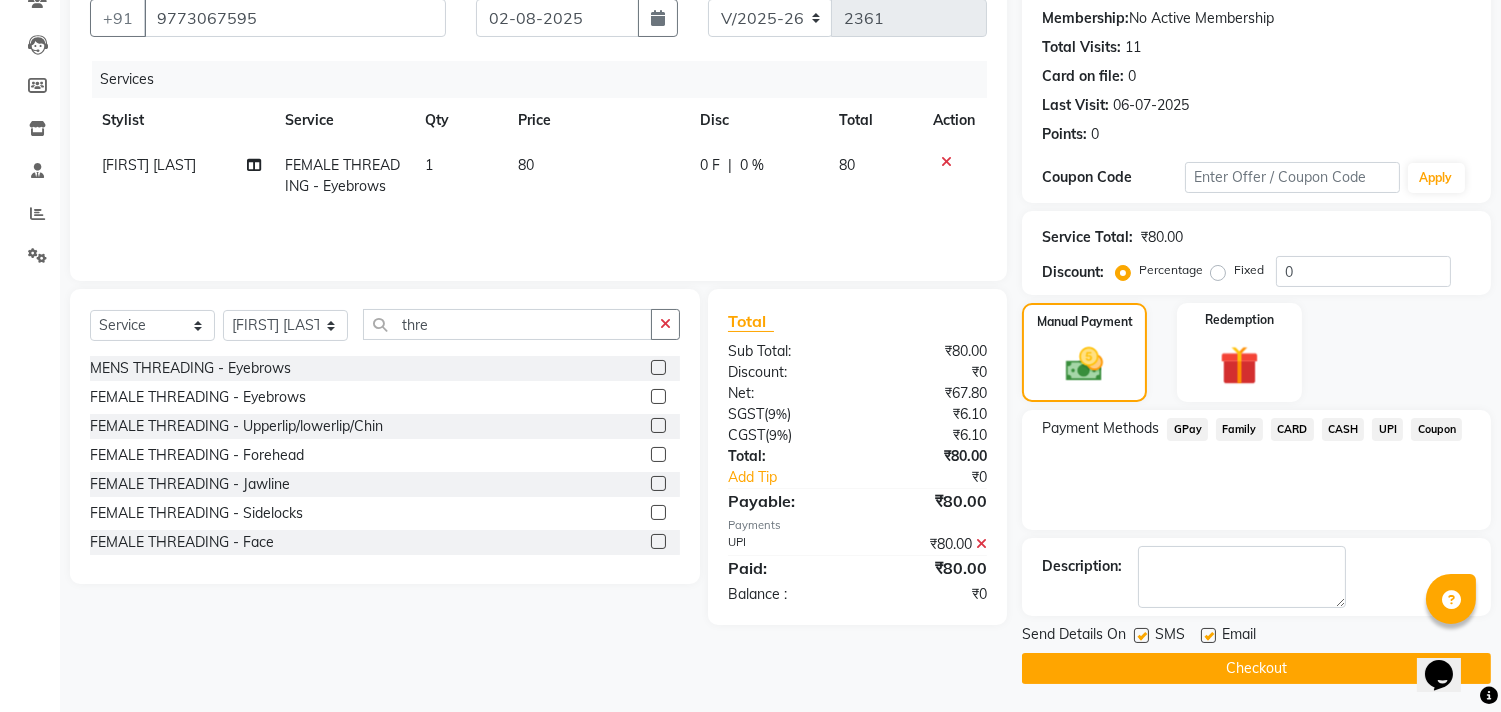 click on "Checkout" 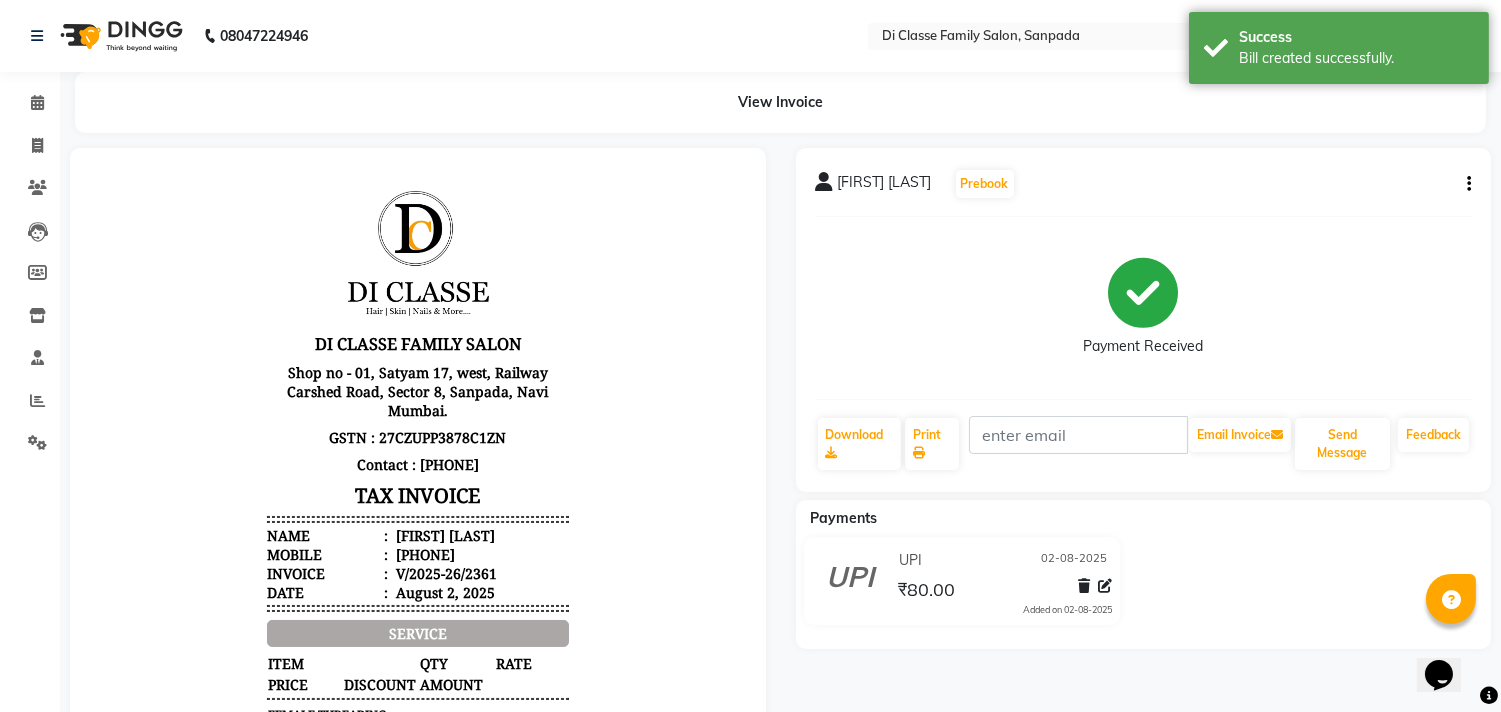 scroll, scrollTop: 0, scrollLeft: 0, axis: both 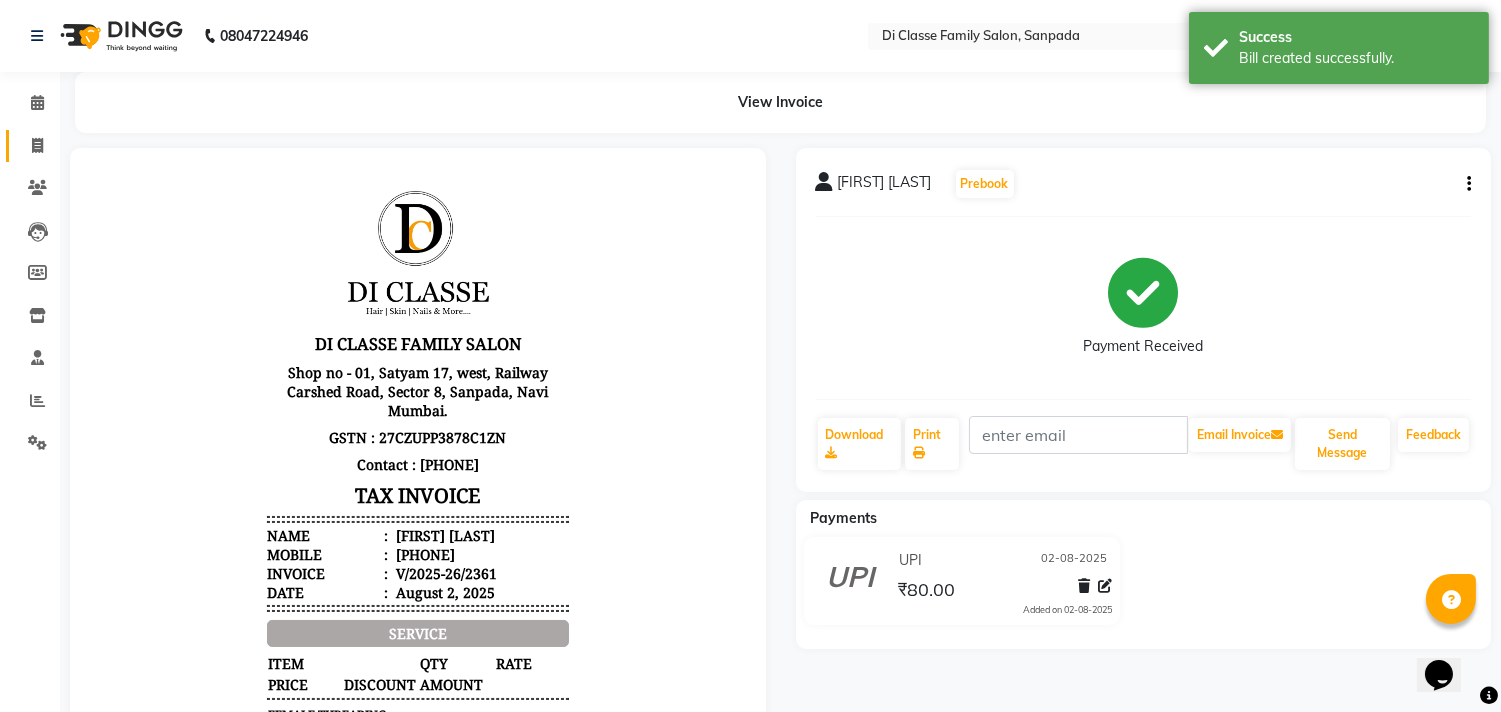 click 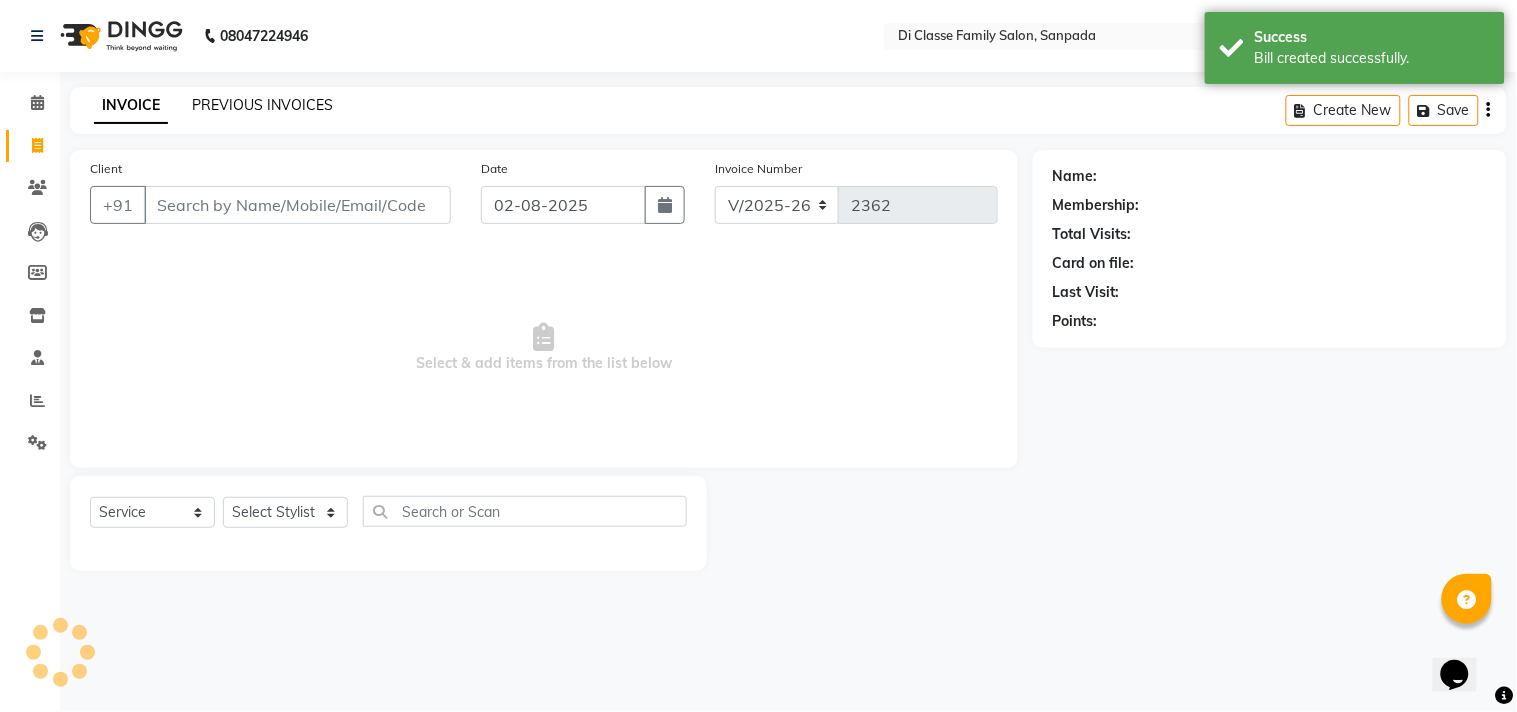 click on "PREVIOUS INVOICES" 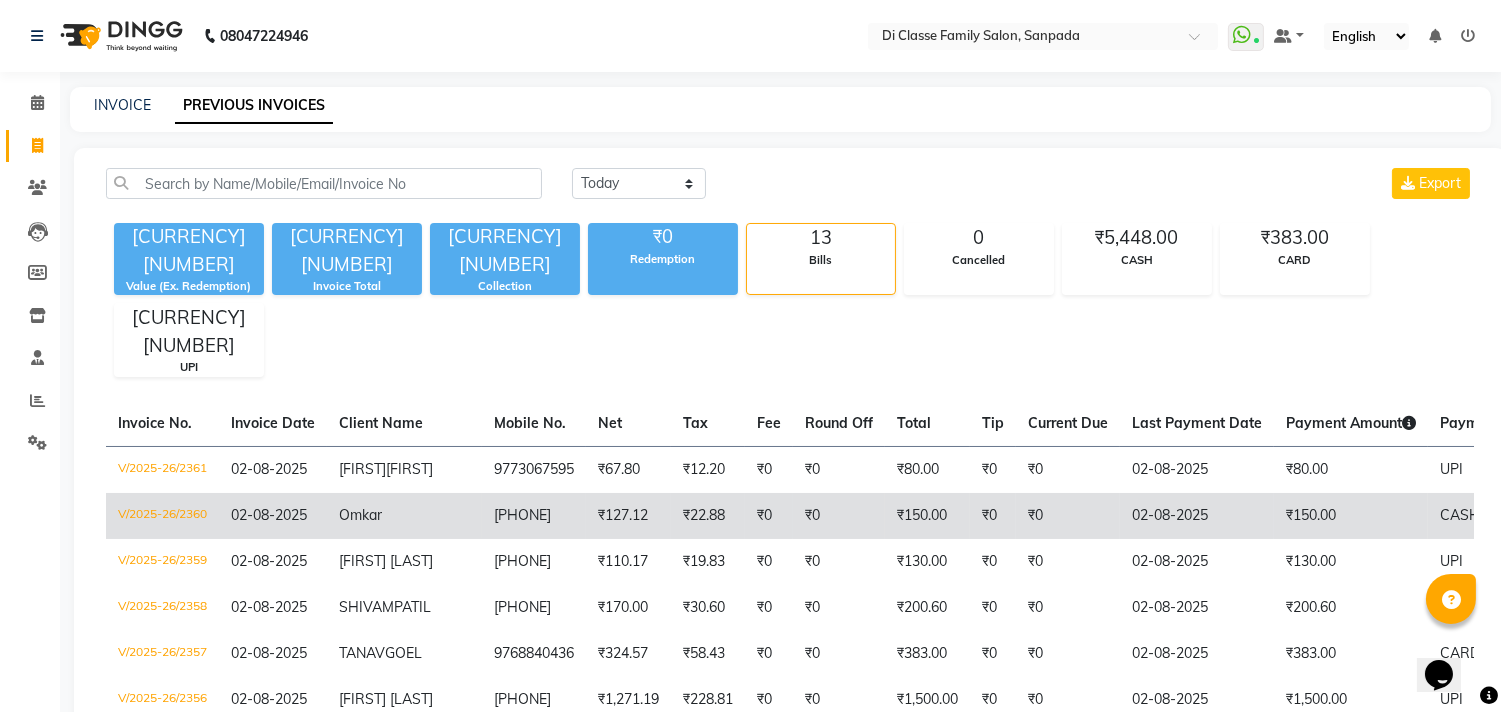 drag, startPoint x: 1254, startPoint y: 494, endPoint x: 764, endPoint y: 484, distance: 490.10202 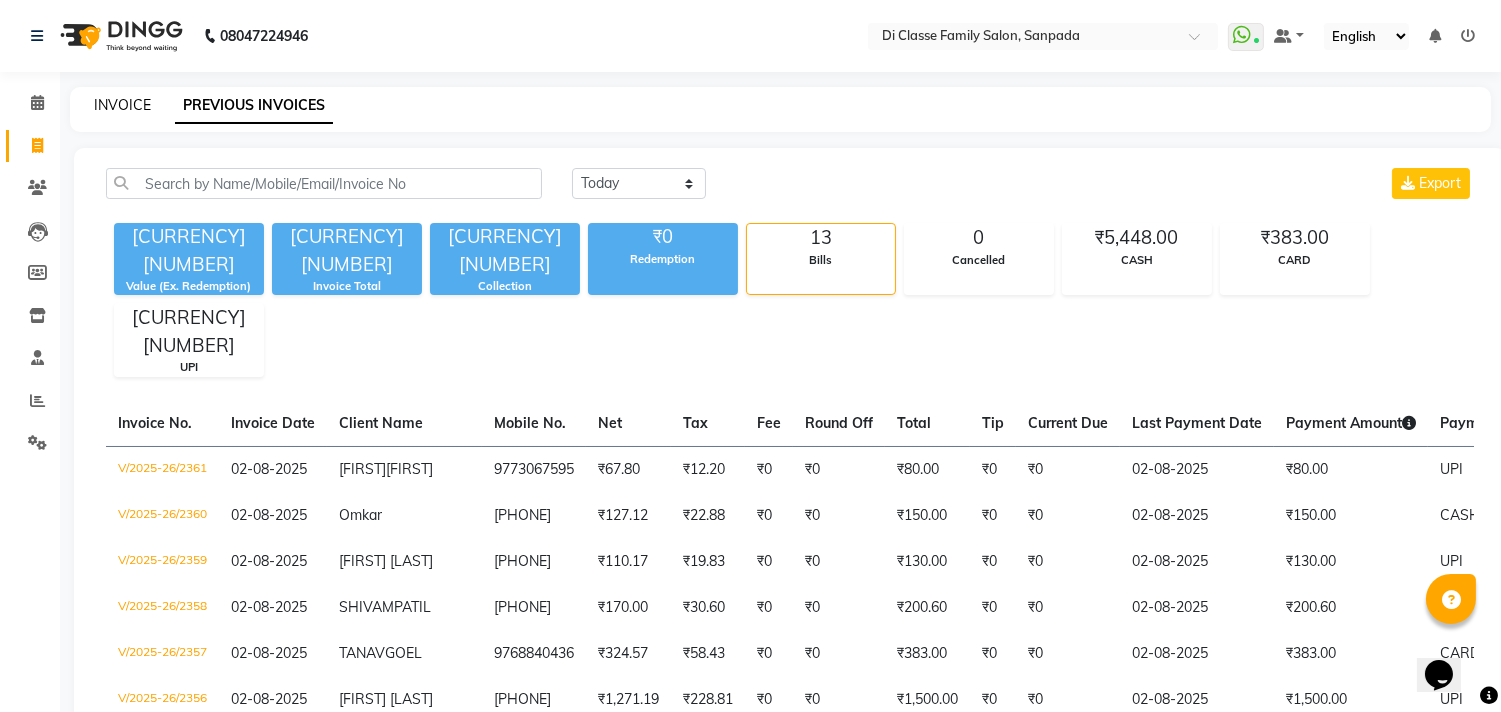 click on "INVOICE" 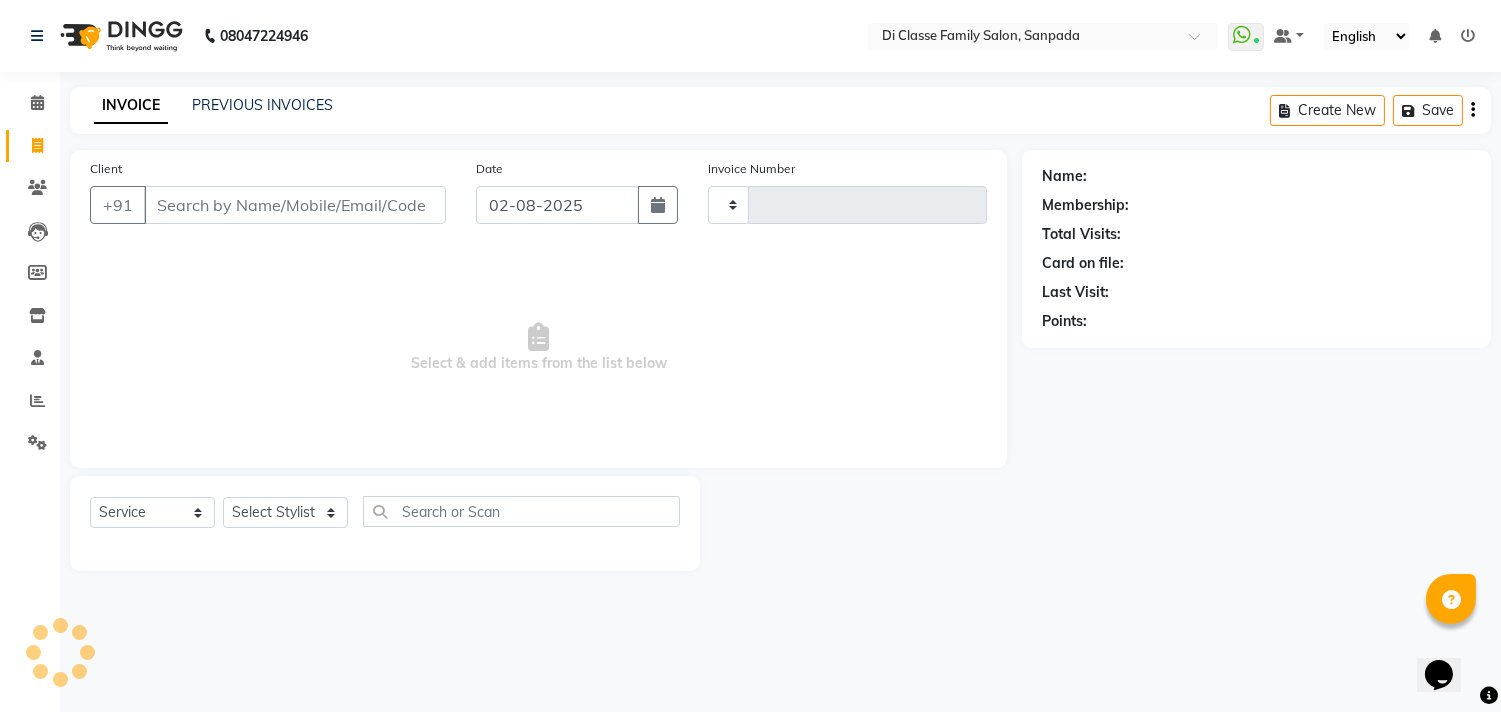 type on "2362" 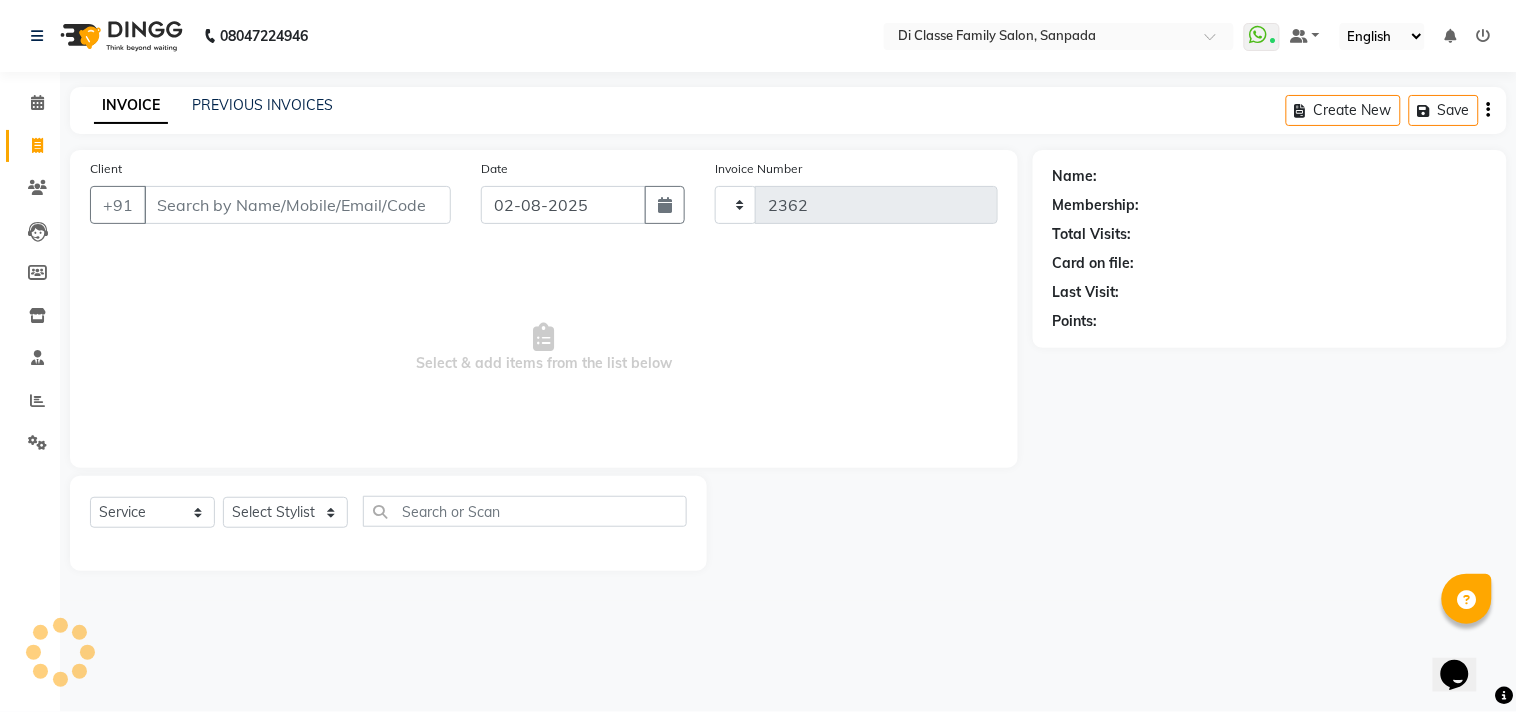 select on "4704" 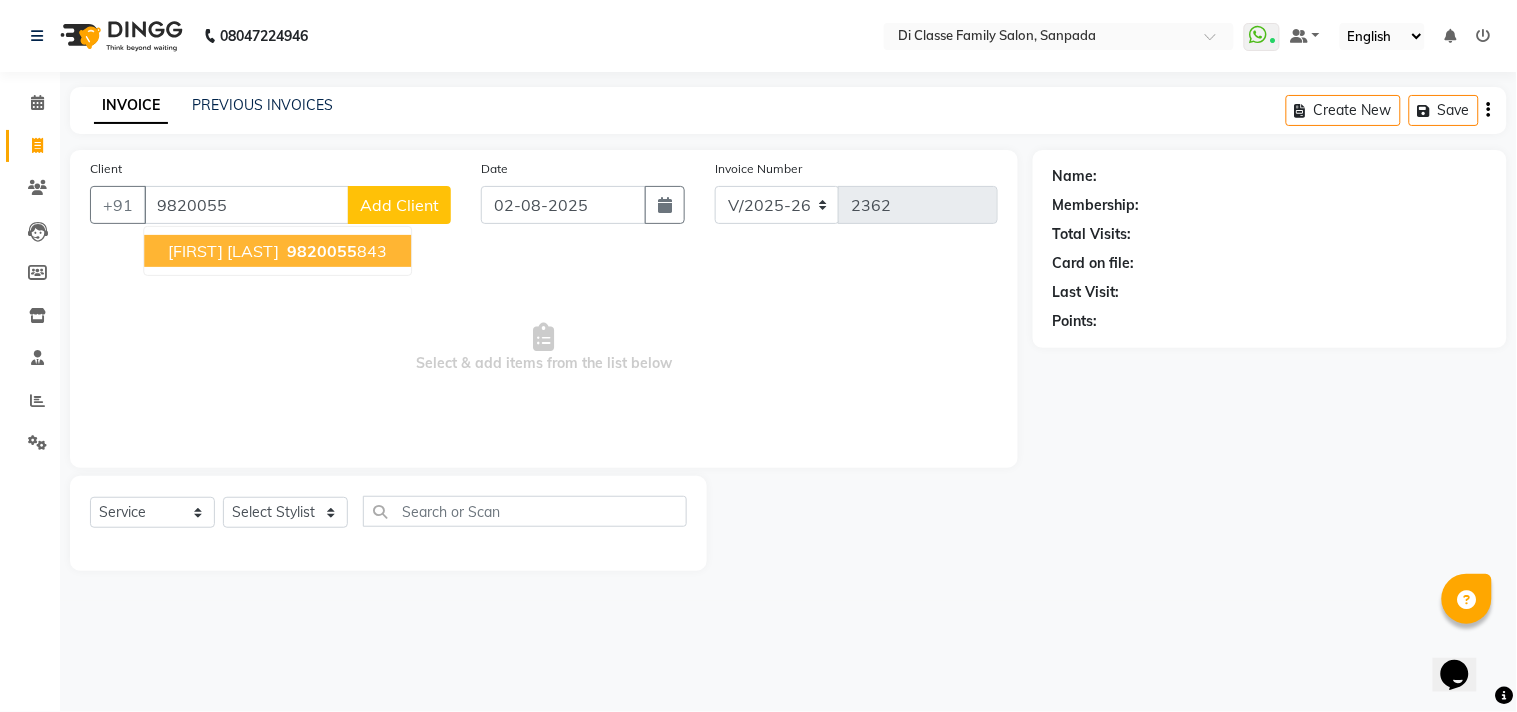 click on "[FIRST] [LAST] [PHONE]" at bounding box center (277, 251) 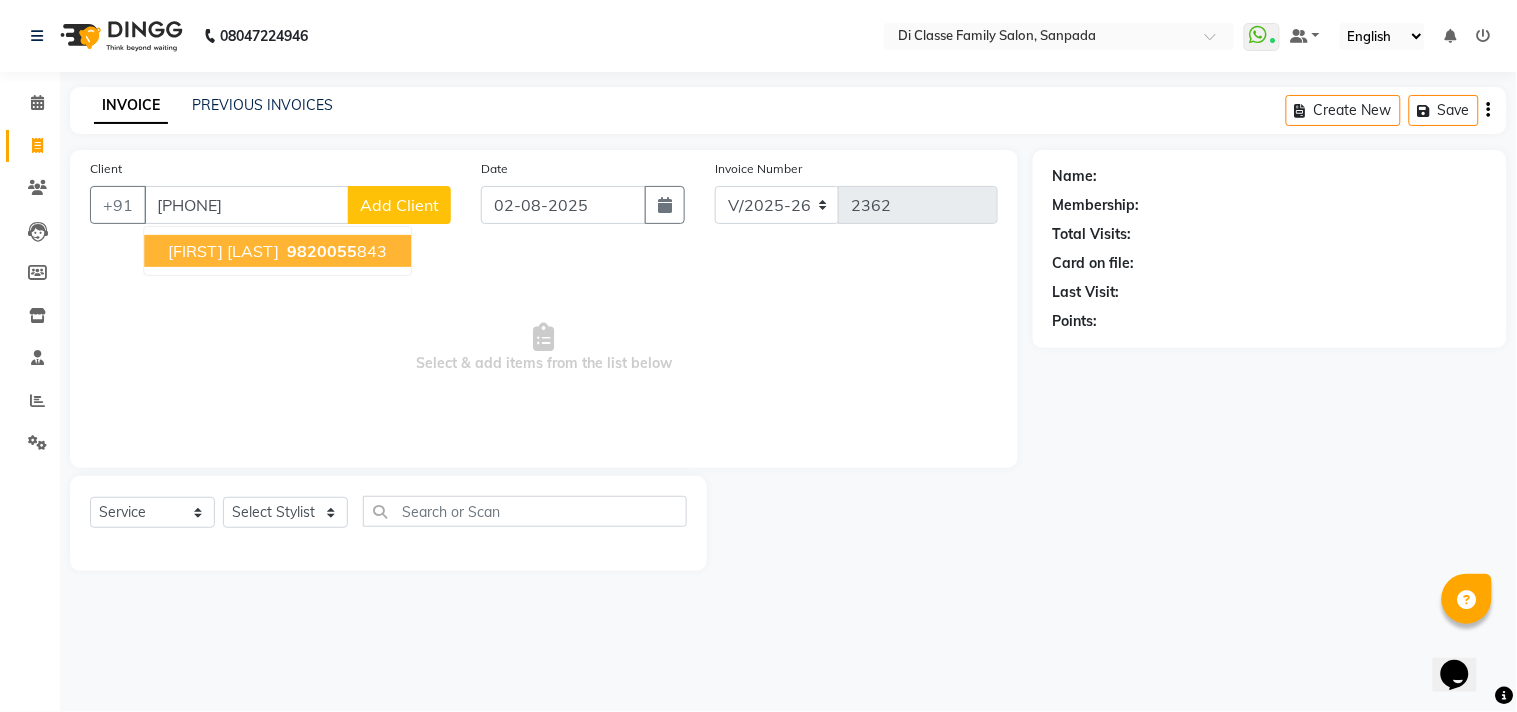 type on "[PHONE]" 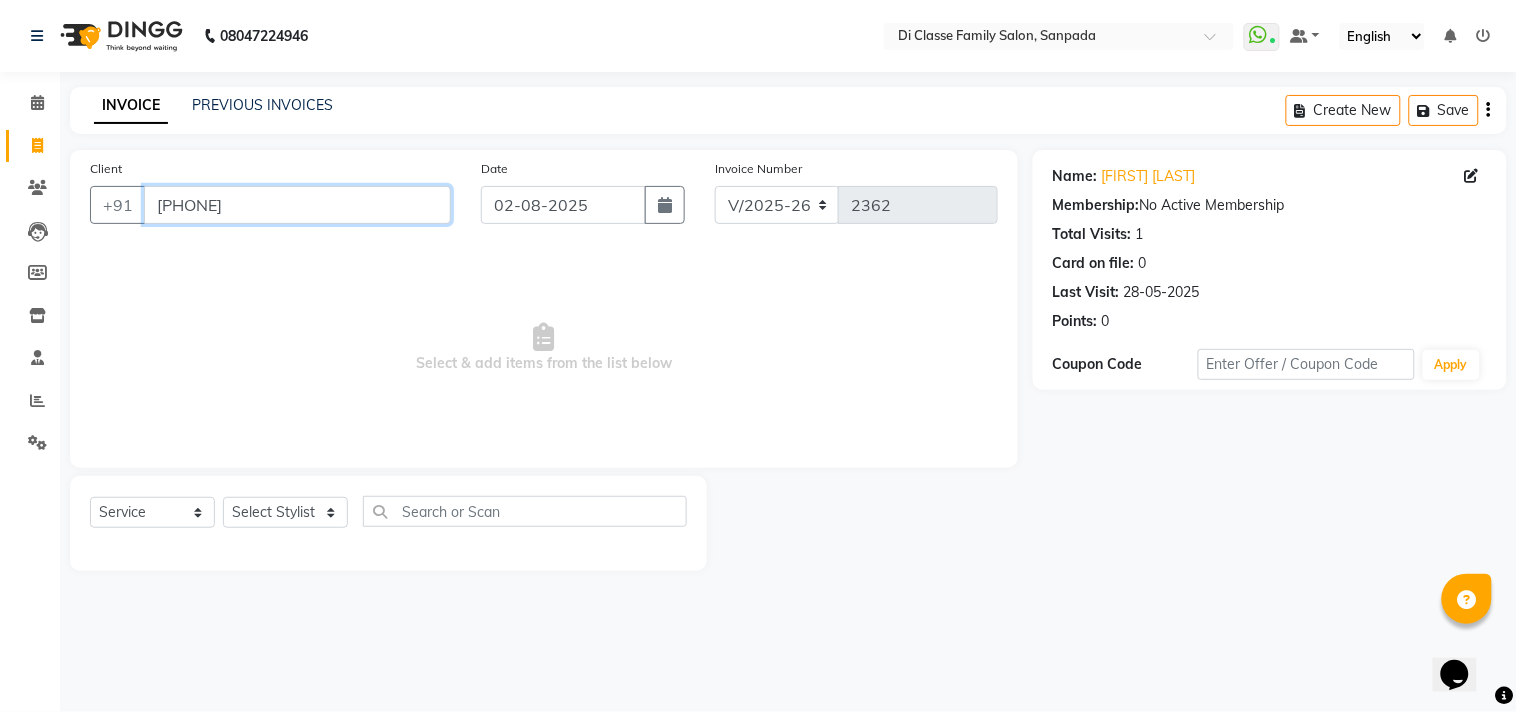 click on "[PHONE]" at bounding box center (297, 205) 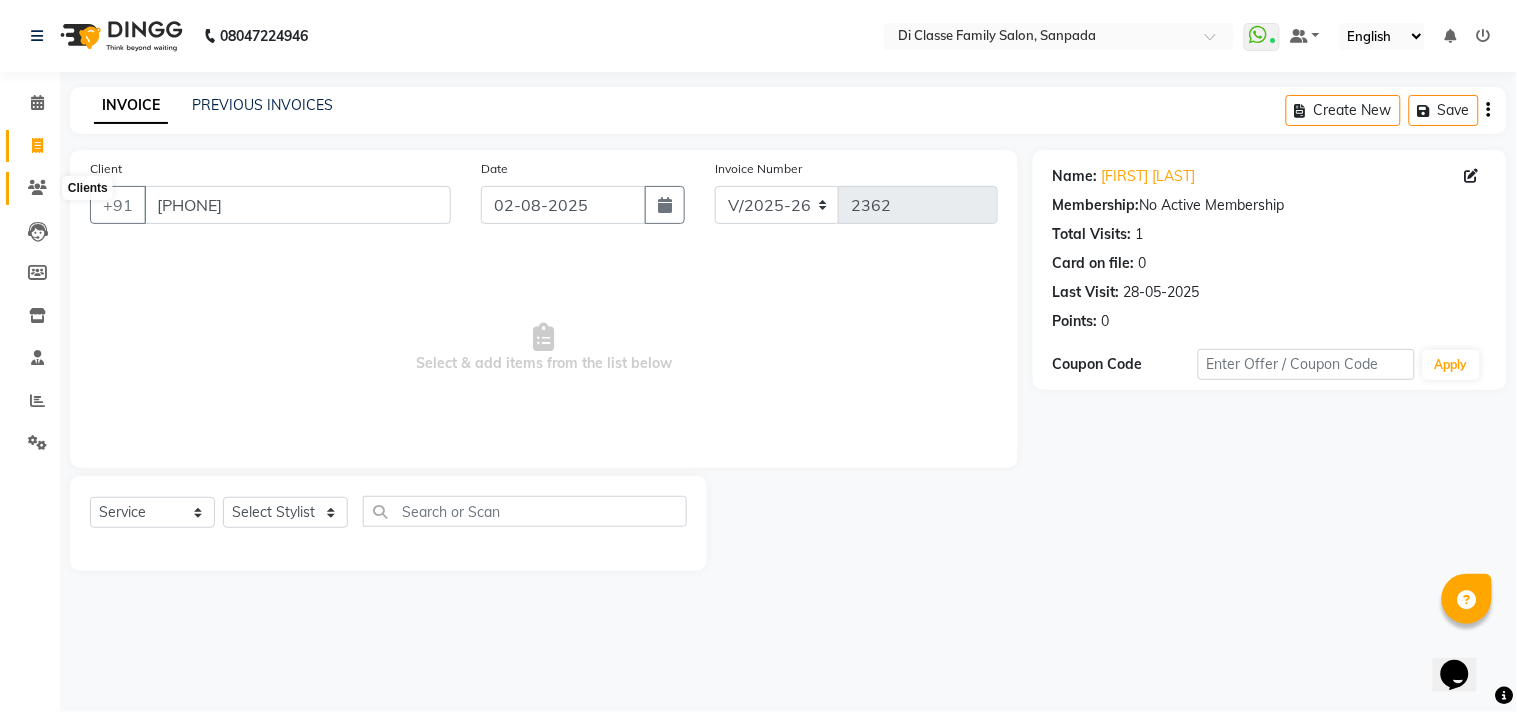 click 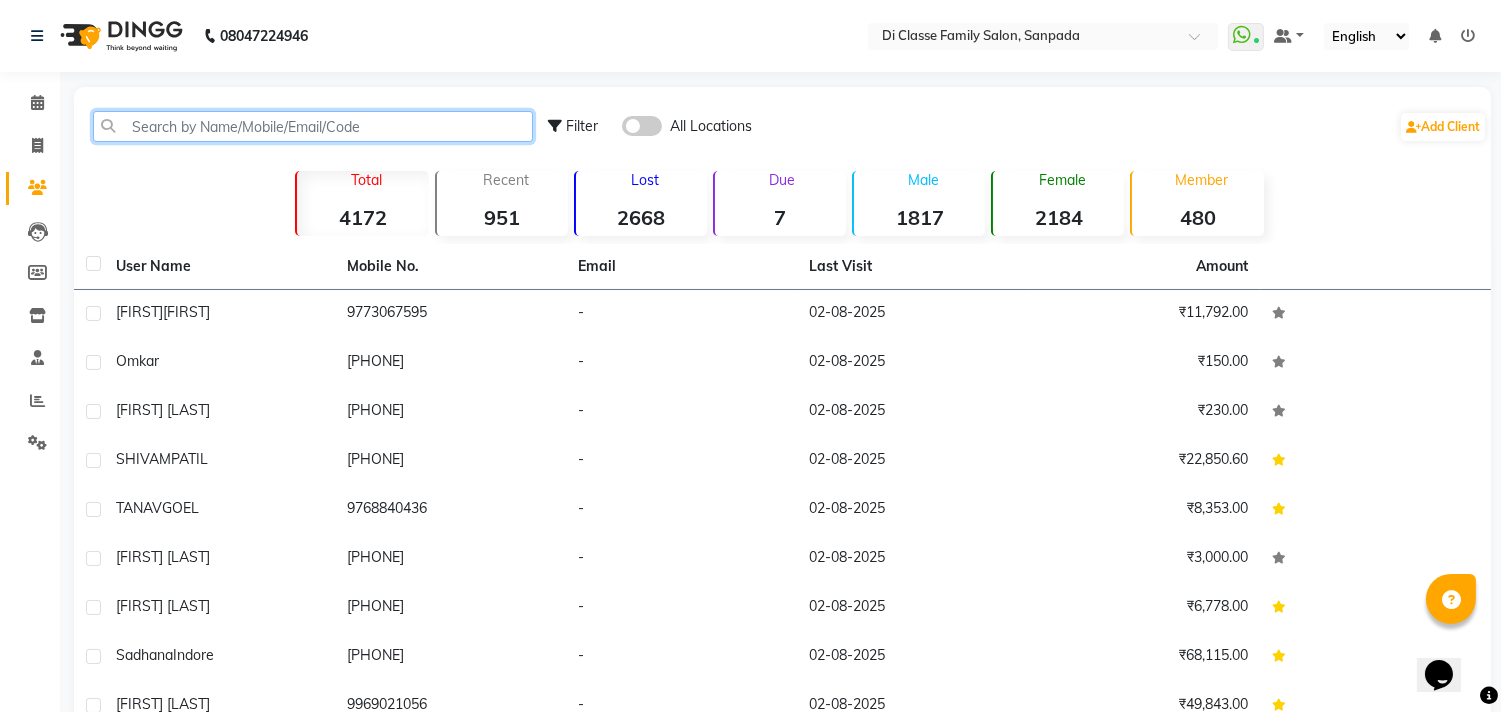click 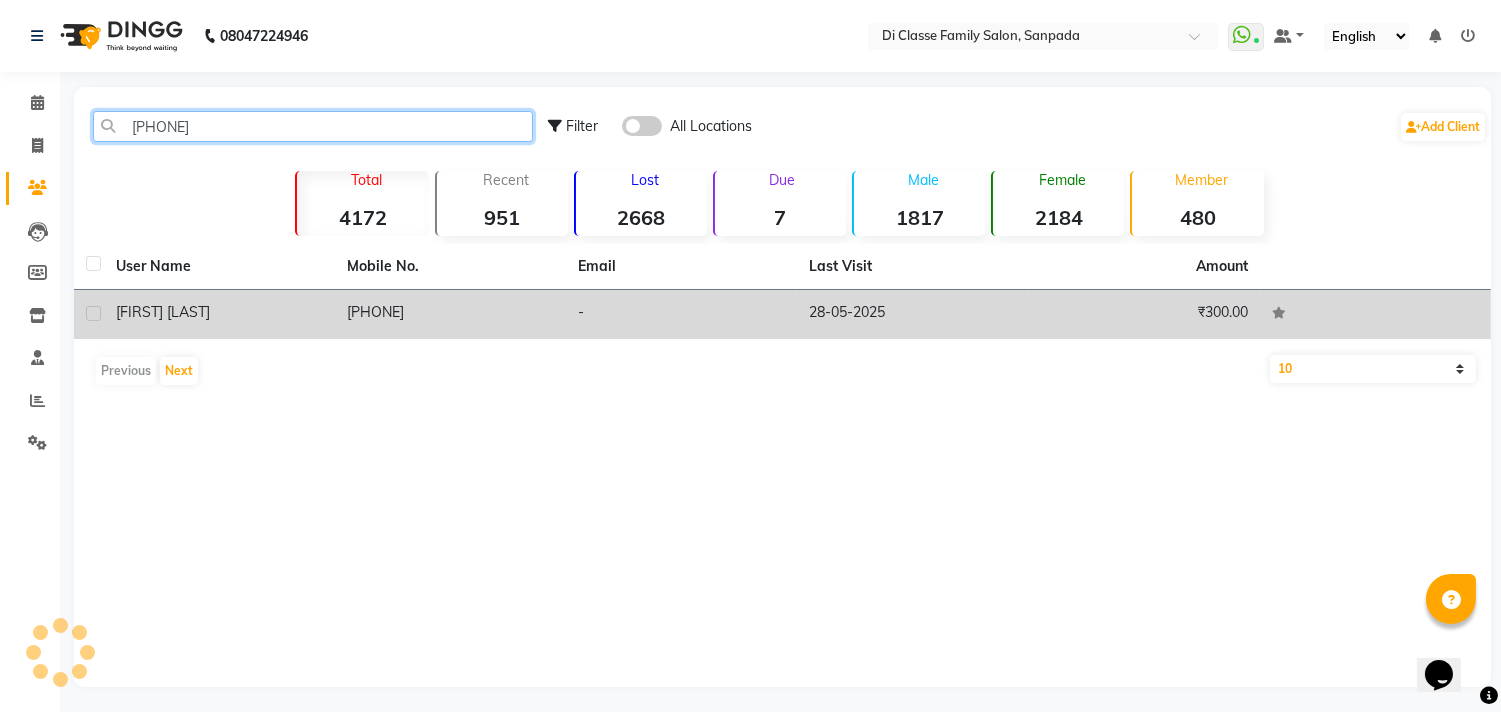 type on "[PHONE]" 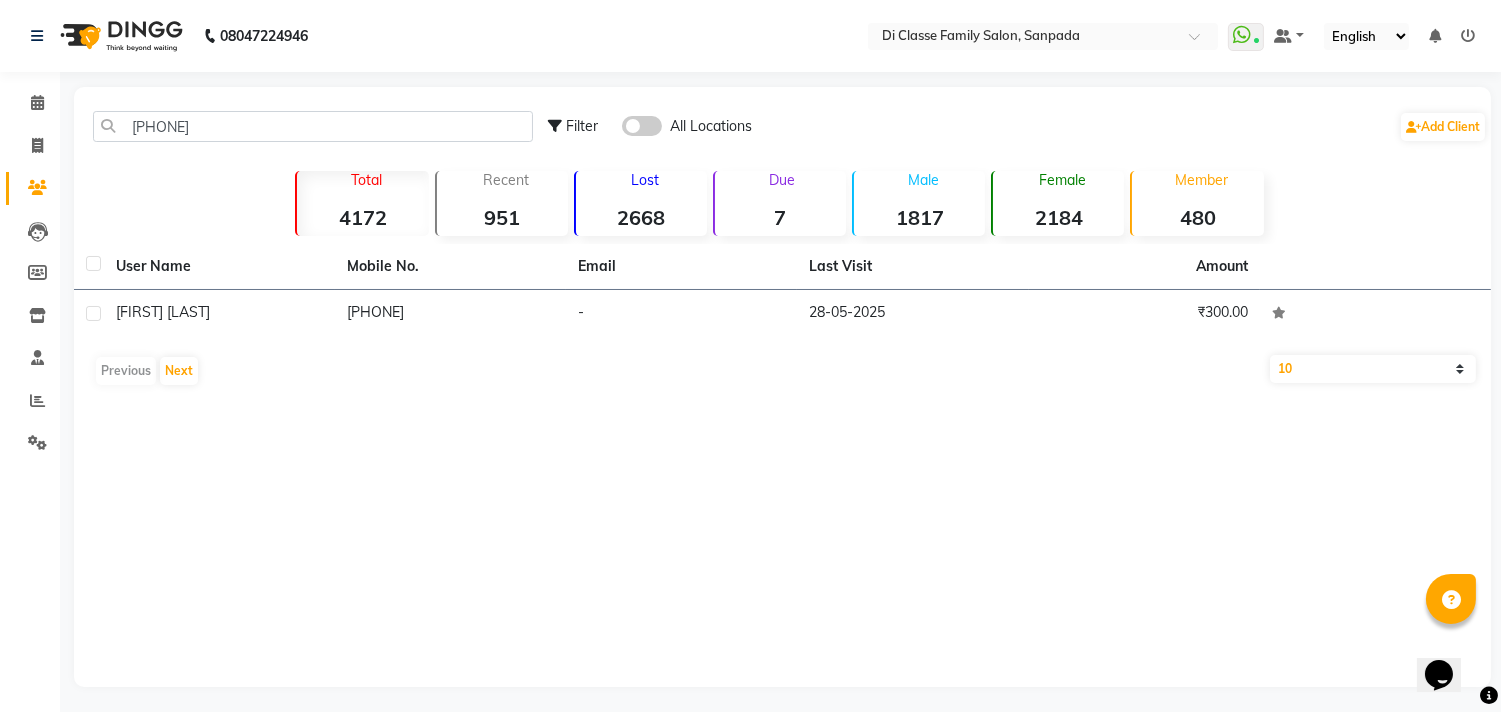 click on "[PHONE]" 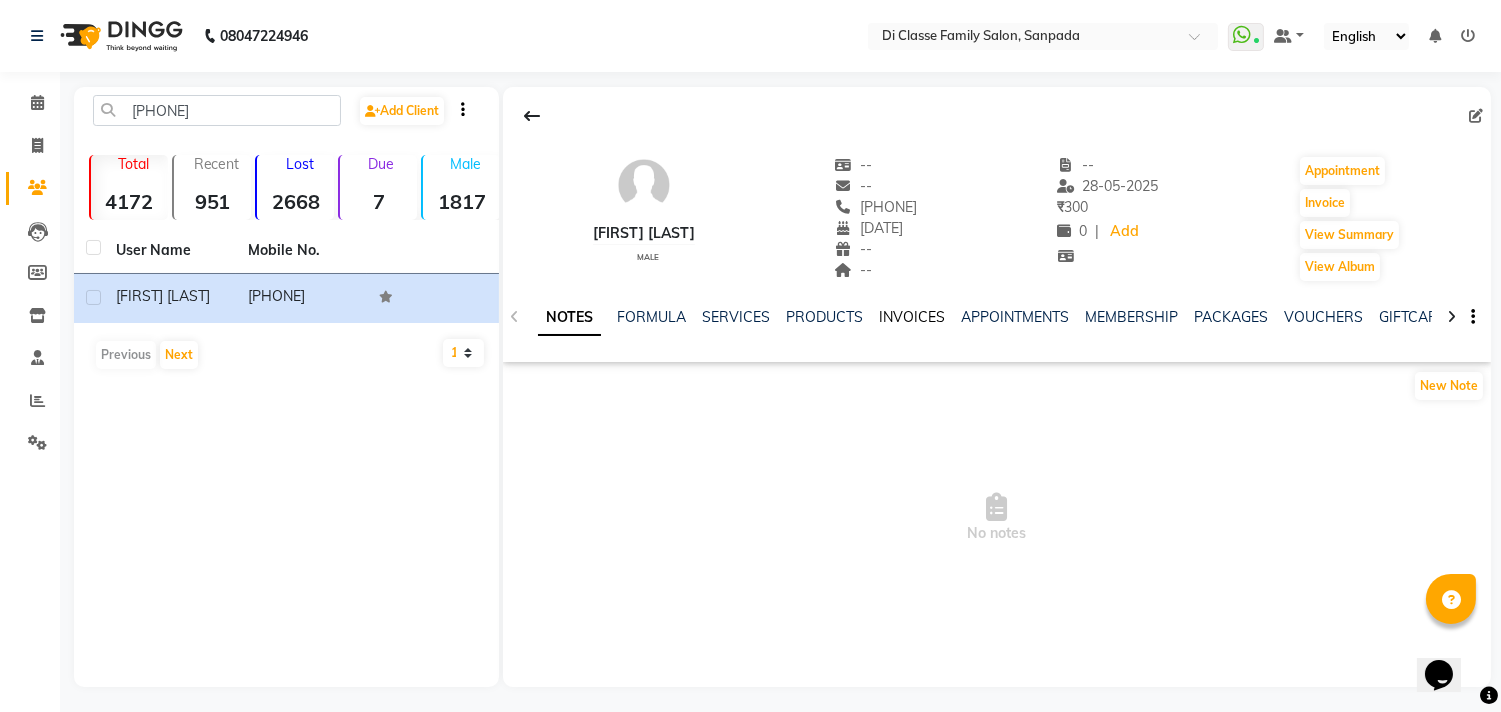click on "INVOICES" 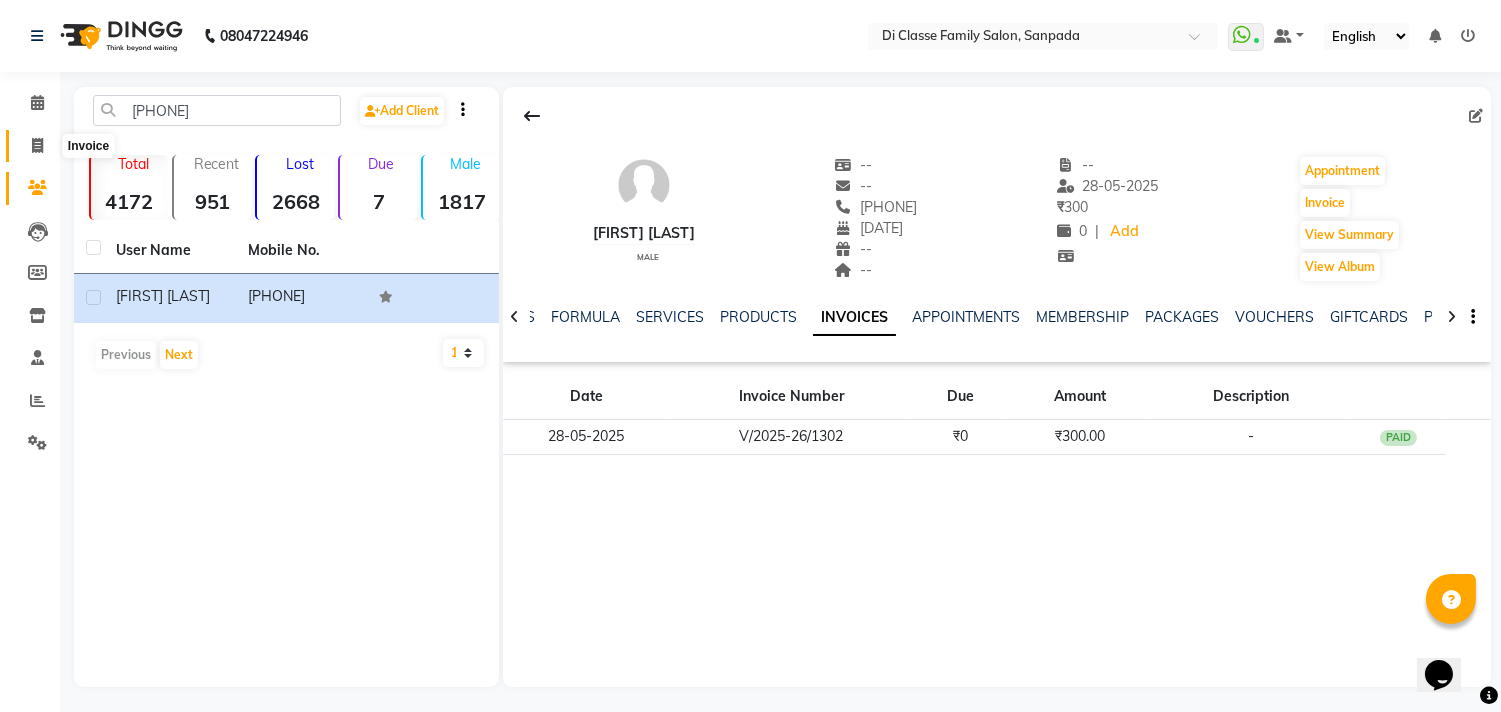 click 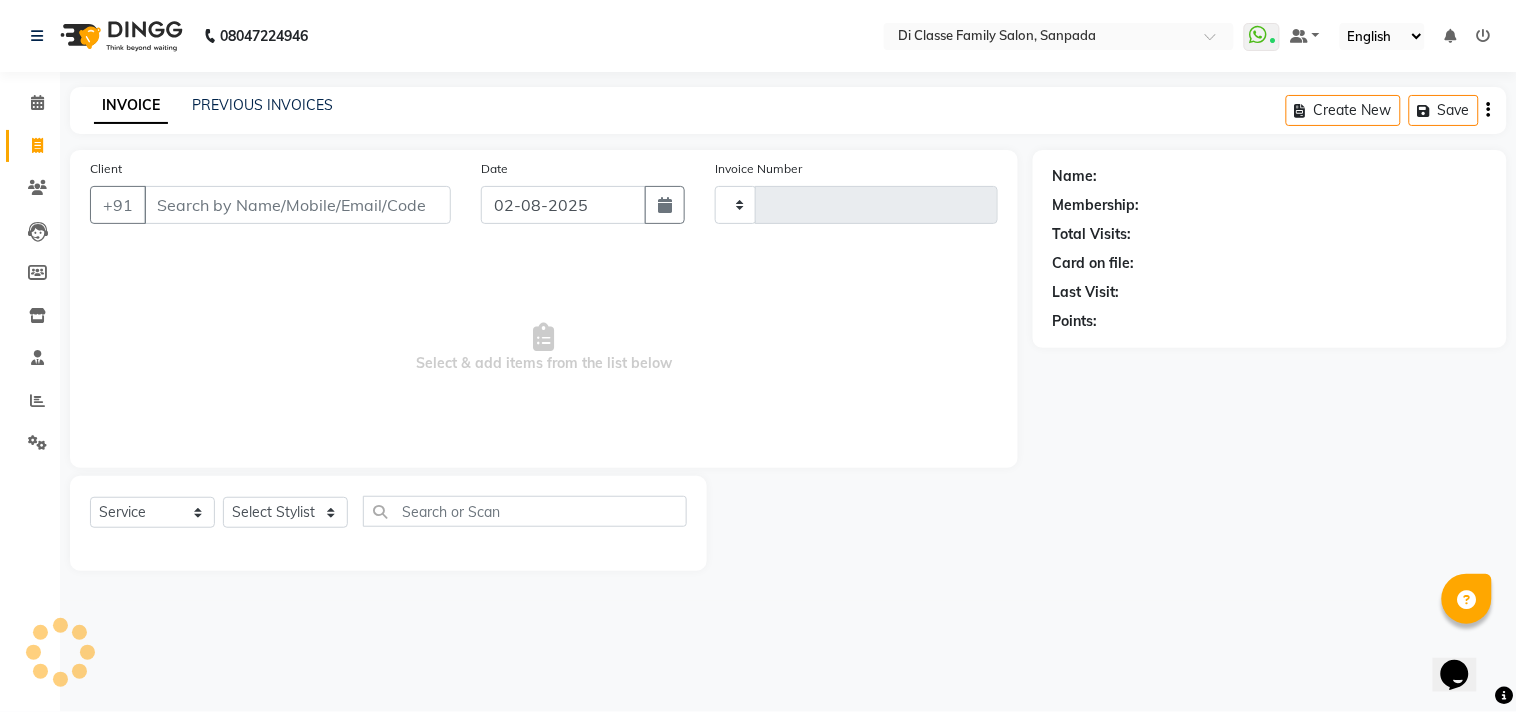 type on "2362" 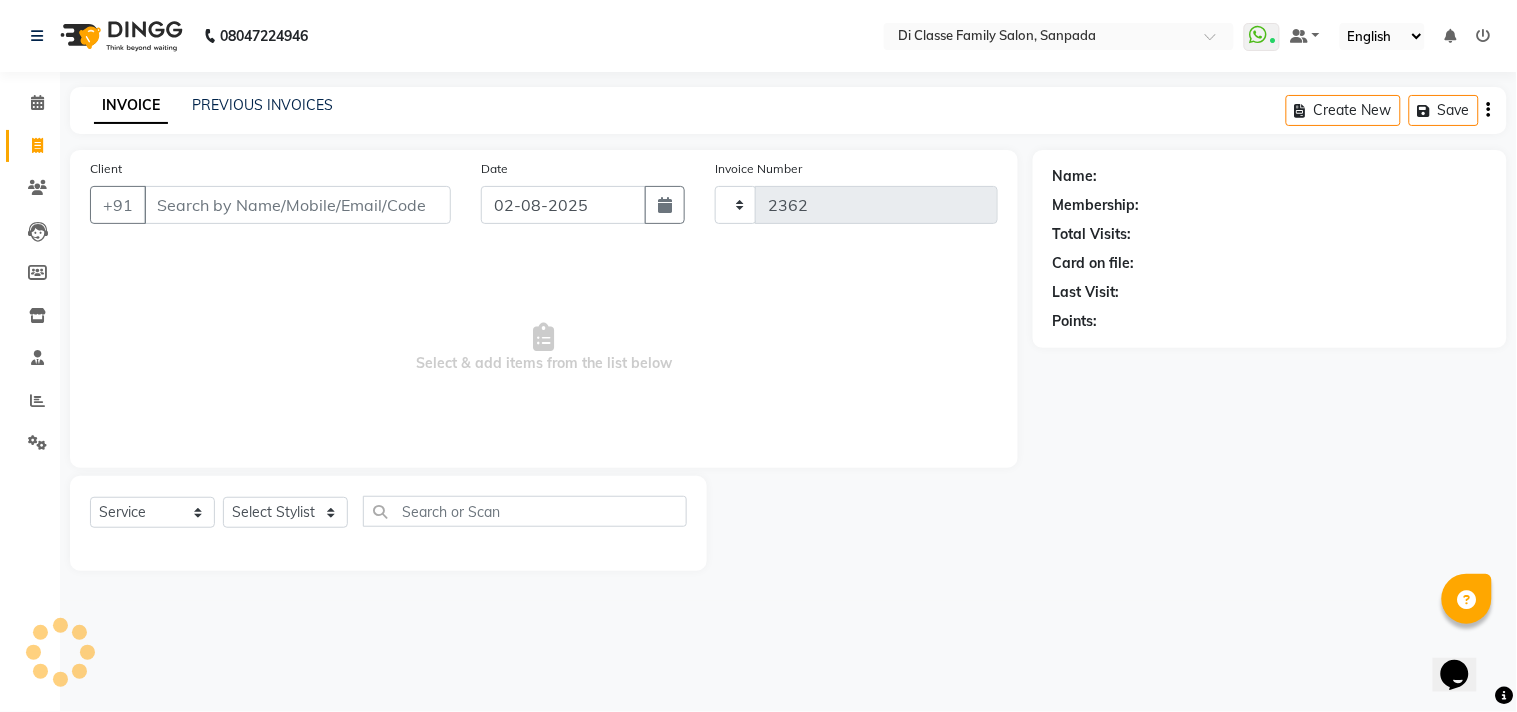 select on "4704" 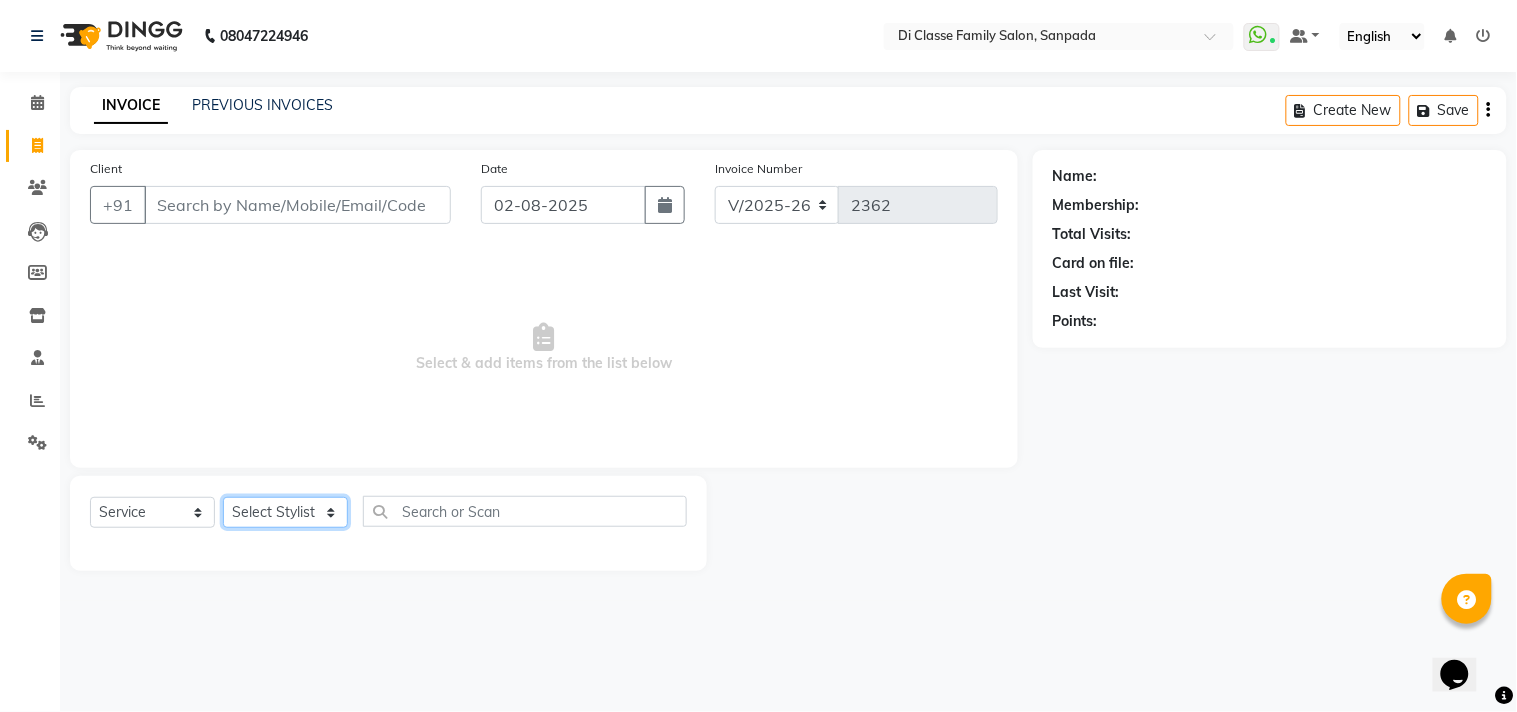 click on "Select Stylist aniket  Anu  AYAZ KADRI  Front Desk Javed kapil KOMAL  Payal  Pooja Jadhav Rahul Datkhile RESHMA SHAIKH rutik shinde SACHIN SAKPAL SADDAM SAHAJAN SAKSHI CHAVAN Sameer  sampada Sanjana  SANU SHUBHAM PEDNEKAR Sikandar Ansari Vijay kharat" 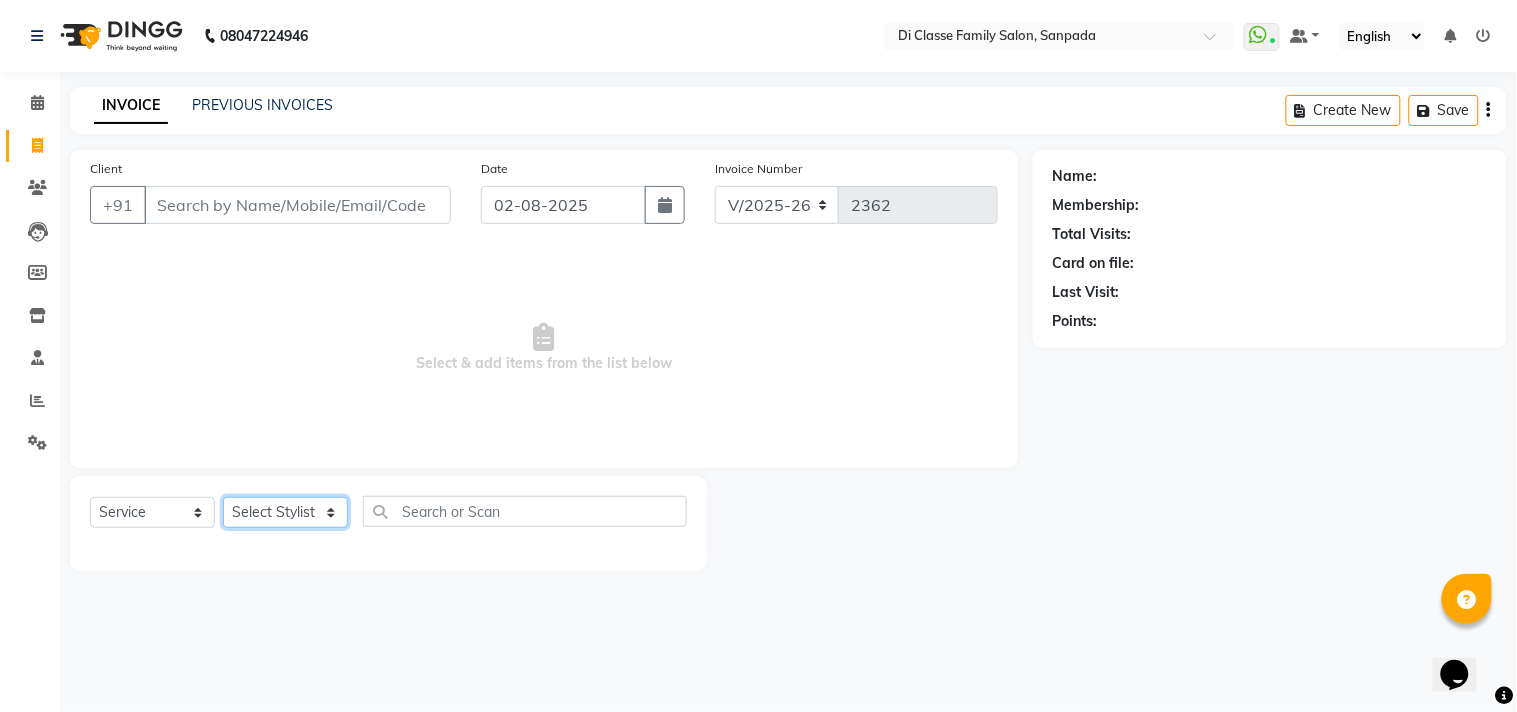 select on "79582" 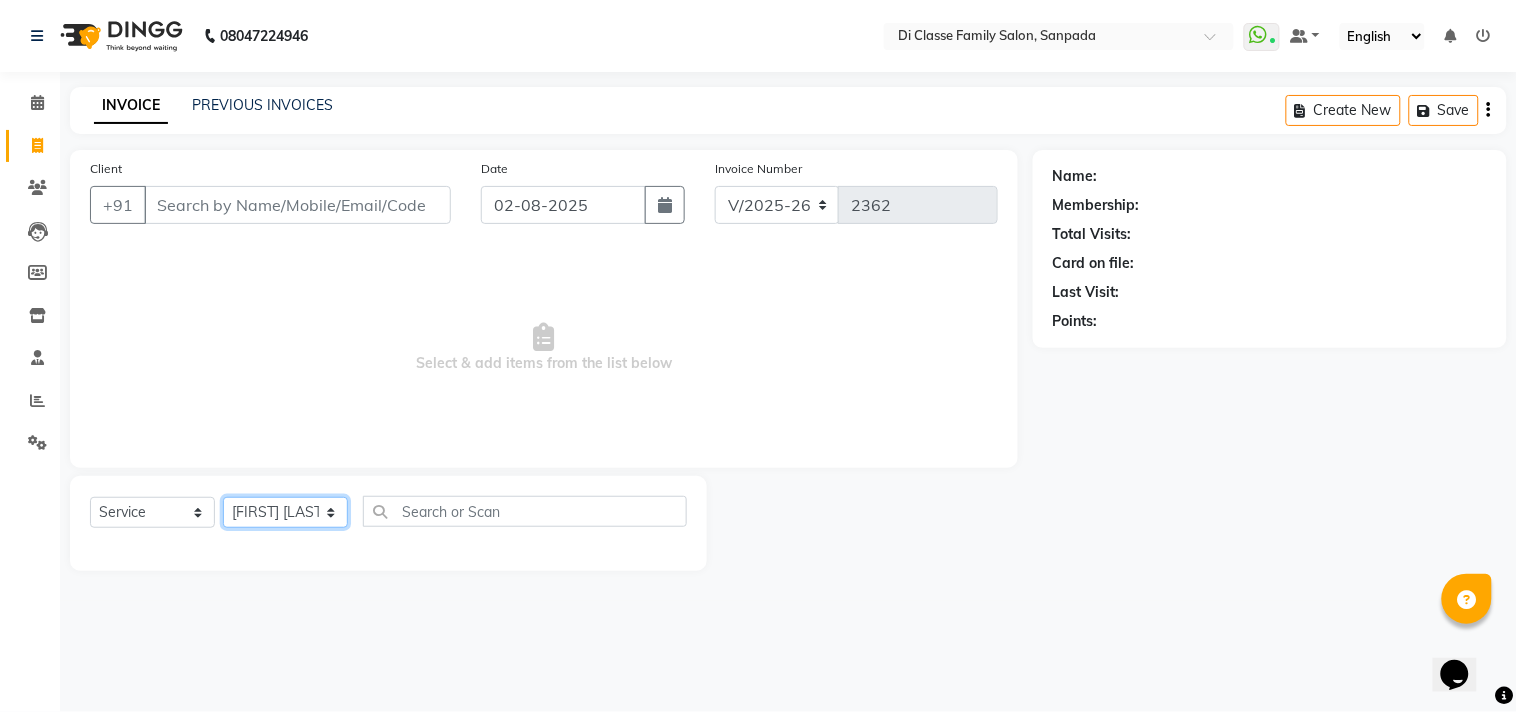click on "Select Stylist aniket  Anu  AYAZ KADRI  Front Desk Javed kapil KOMAL  Payal  Pooja Jadhav Rahul Datkhile RESHMA SHAIKH rutik shinde SACHIN SAKPAL SADDAM SAHAJAN SAKSHI CHAVAN Sameer  sampada Sanjana  SANU SHUBHAM PEDNEKAR Sikandar Ansari Vijay kharat" 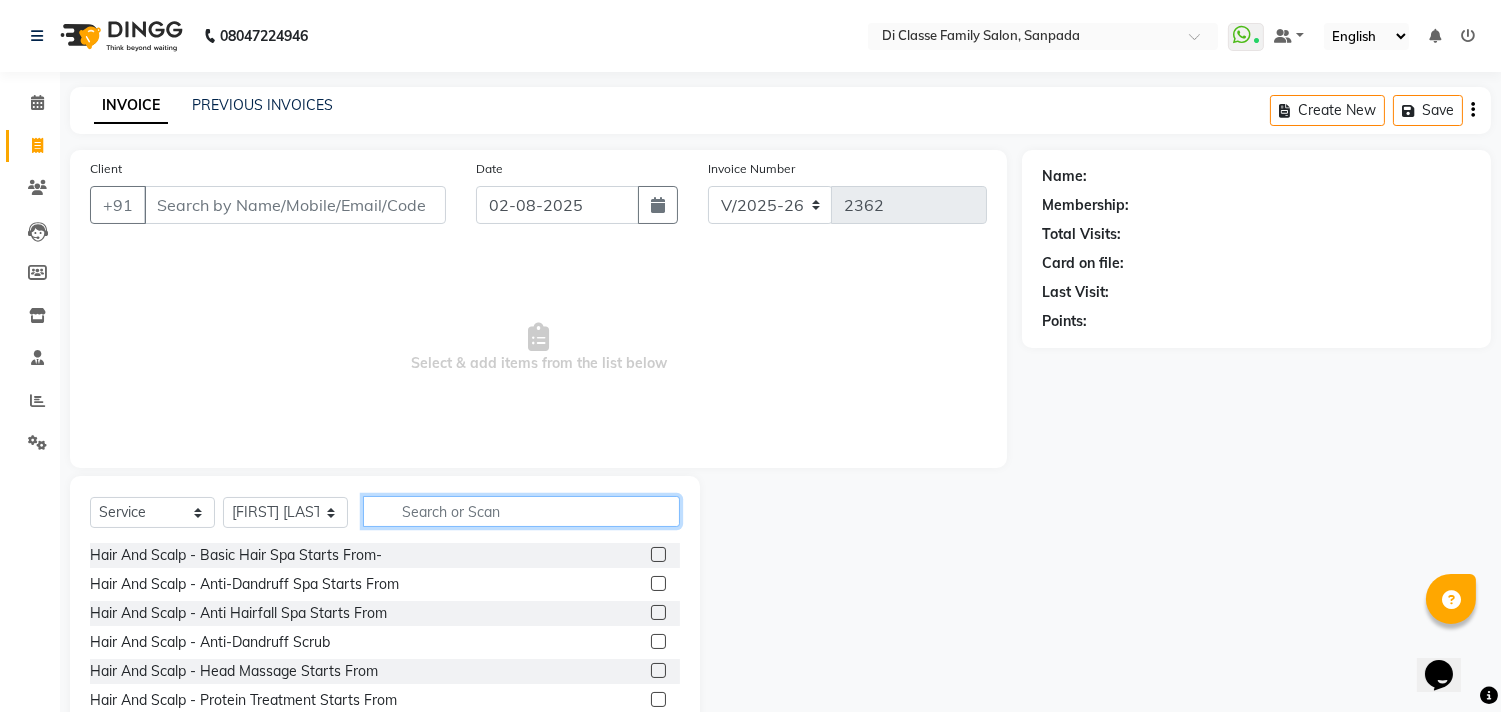 click 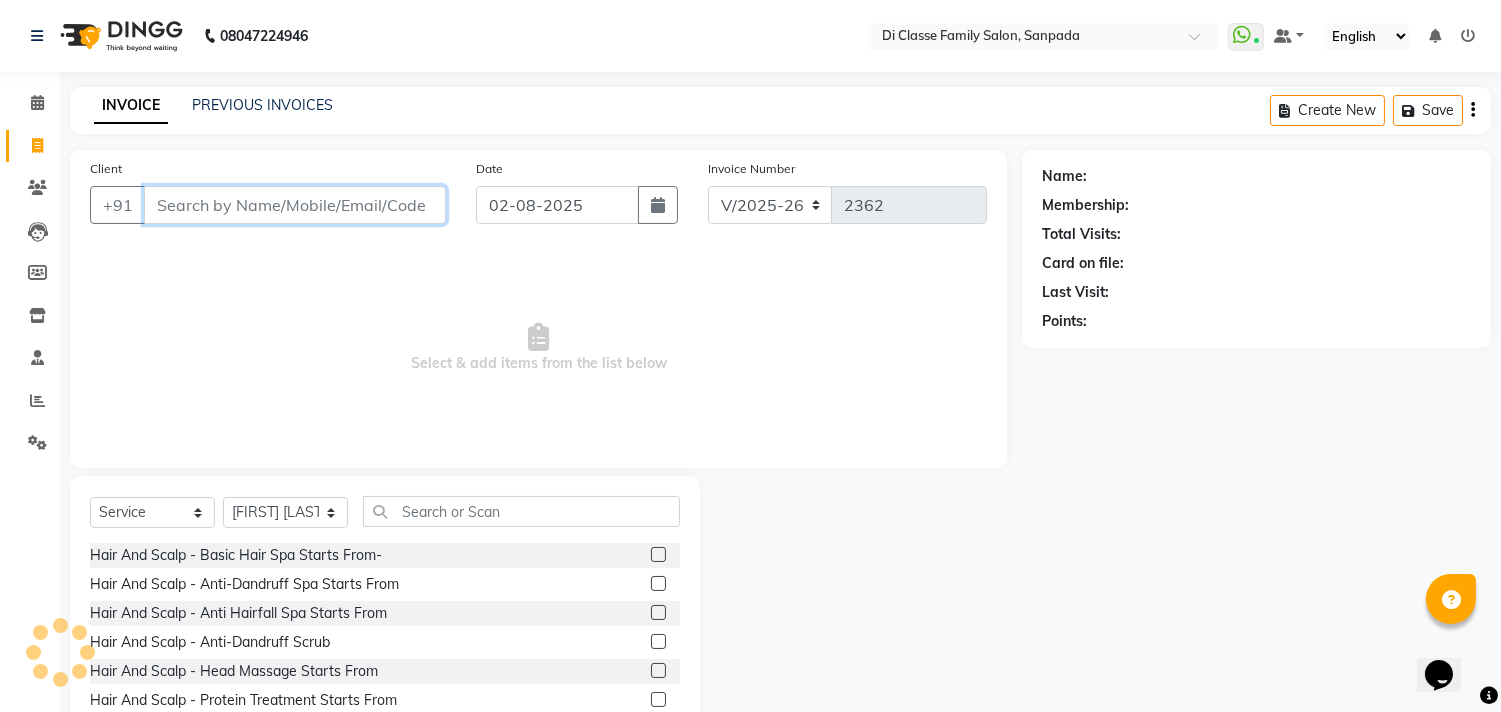 click on "Client" at bounding box center (295, 205) 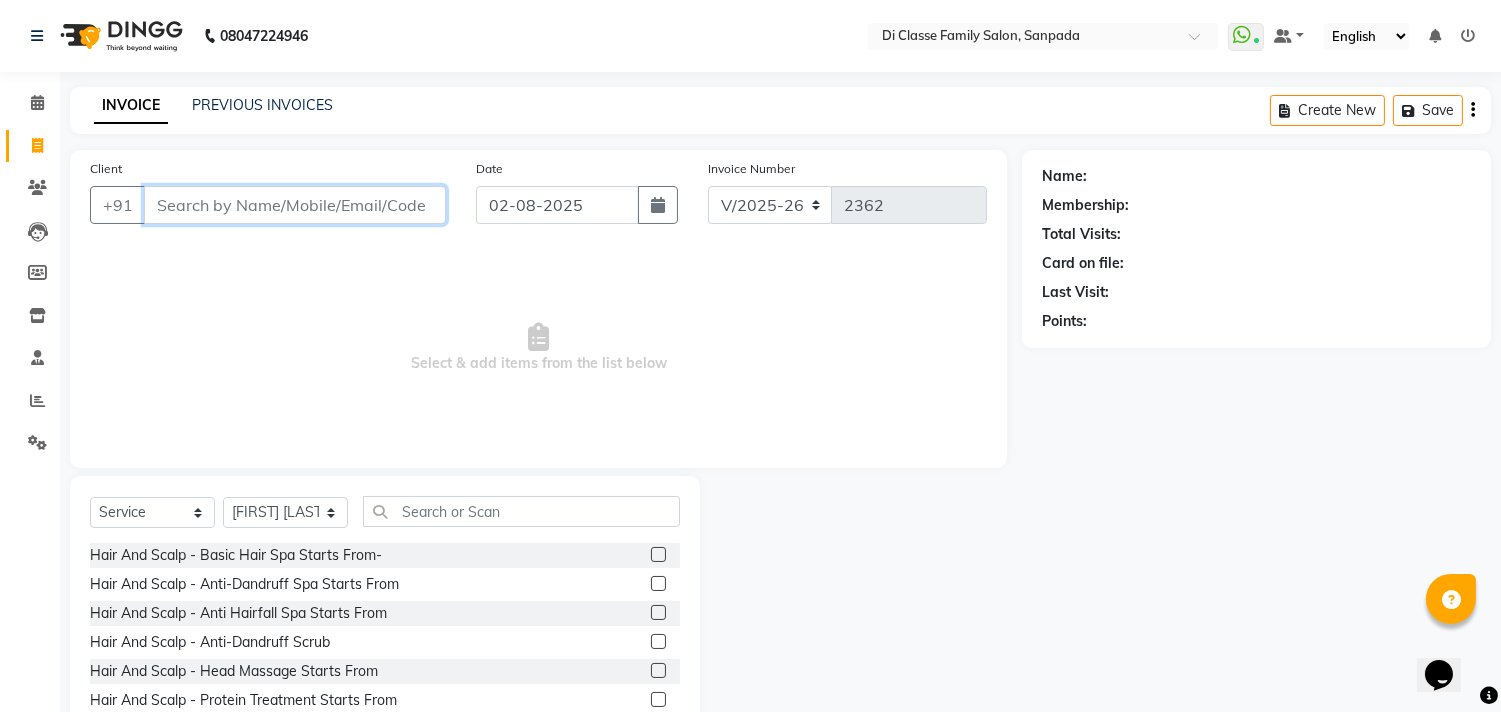 paste on "[PHONE]" 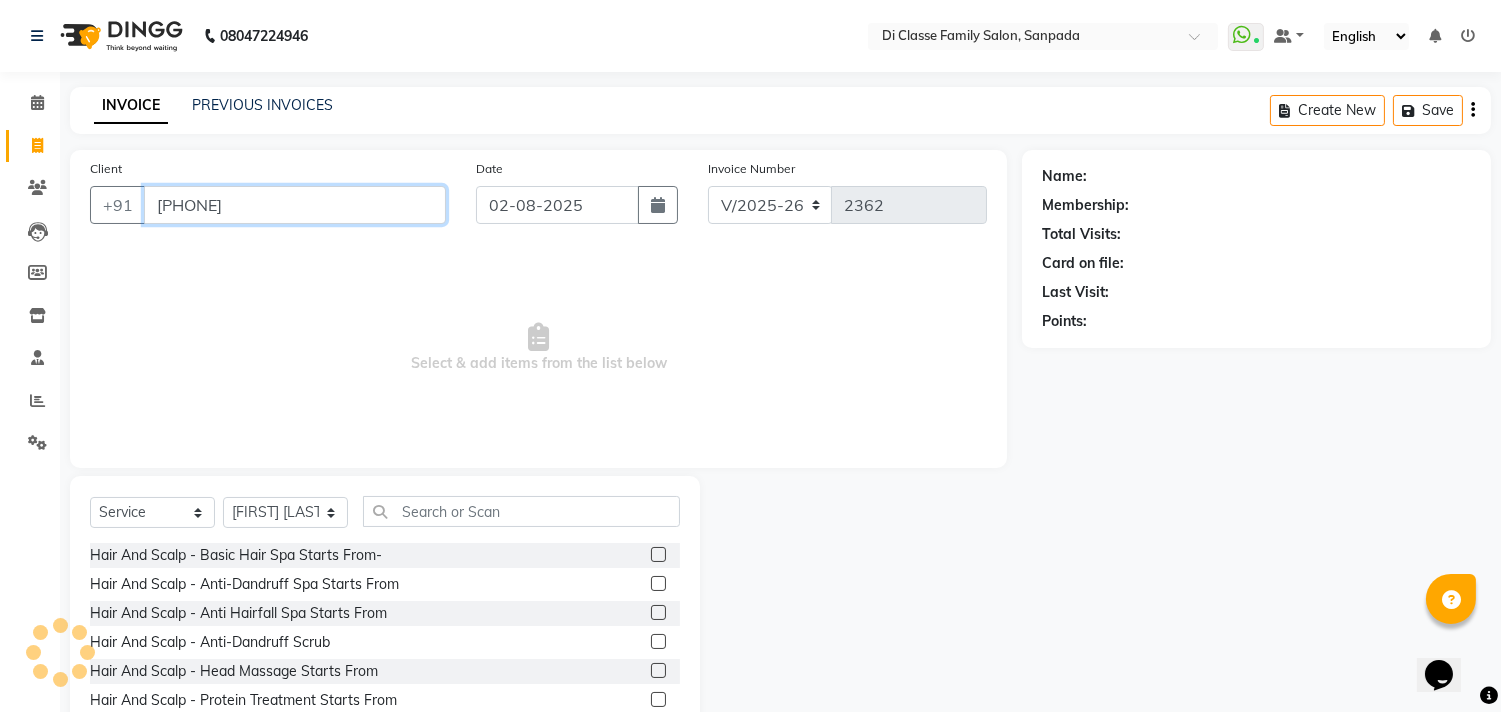 type on "[PHONE]" 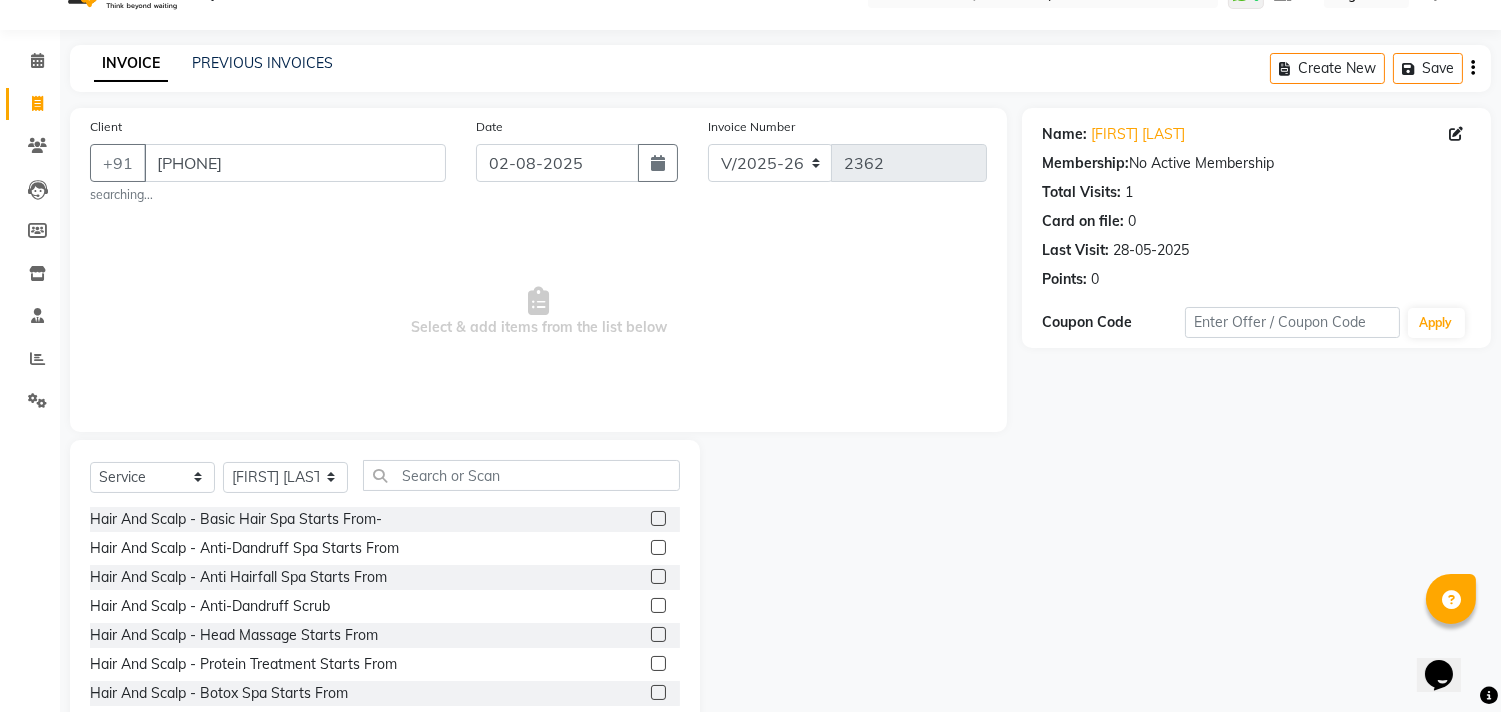scroll, scrollTop: 44, scrollLeft: 0, axis: vertical 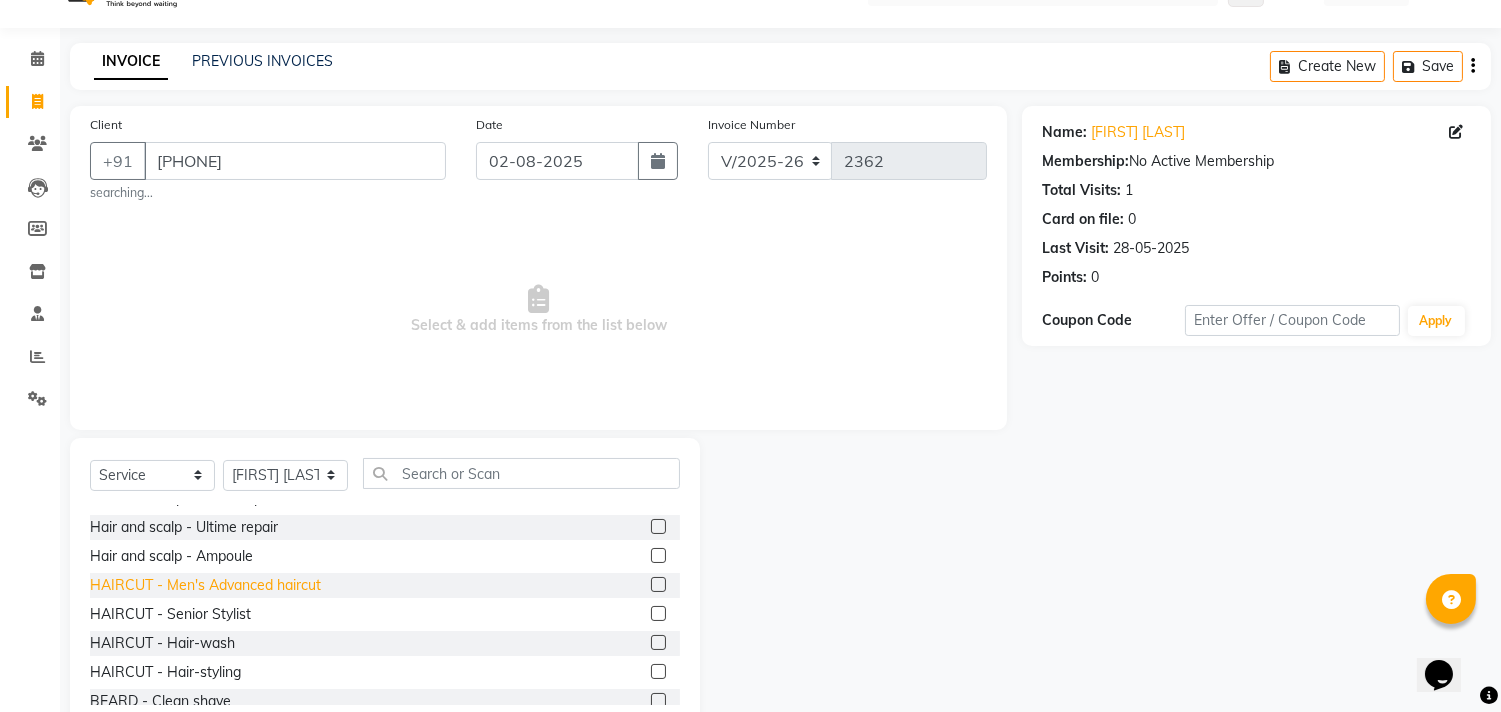click on "HAIRCUT - Men's Advanced haircut" 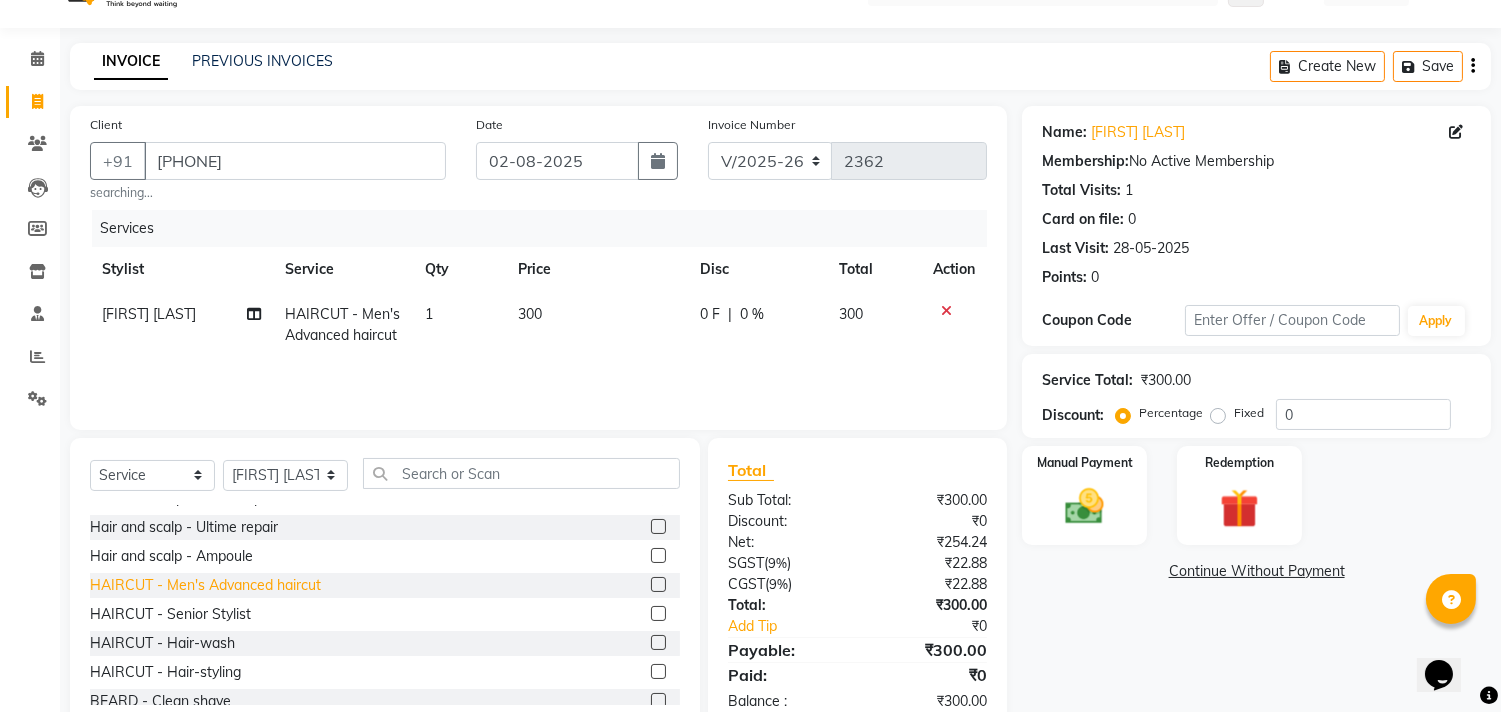 click on "HAIRCUT - Men's Advanced haircut" 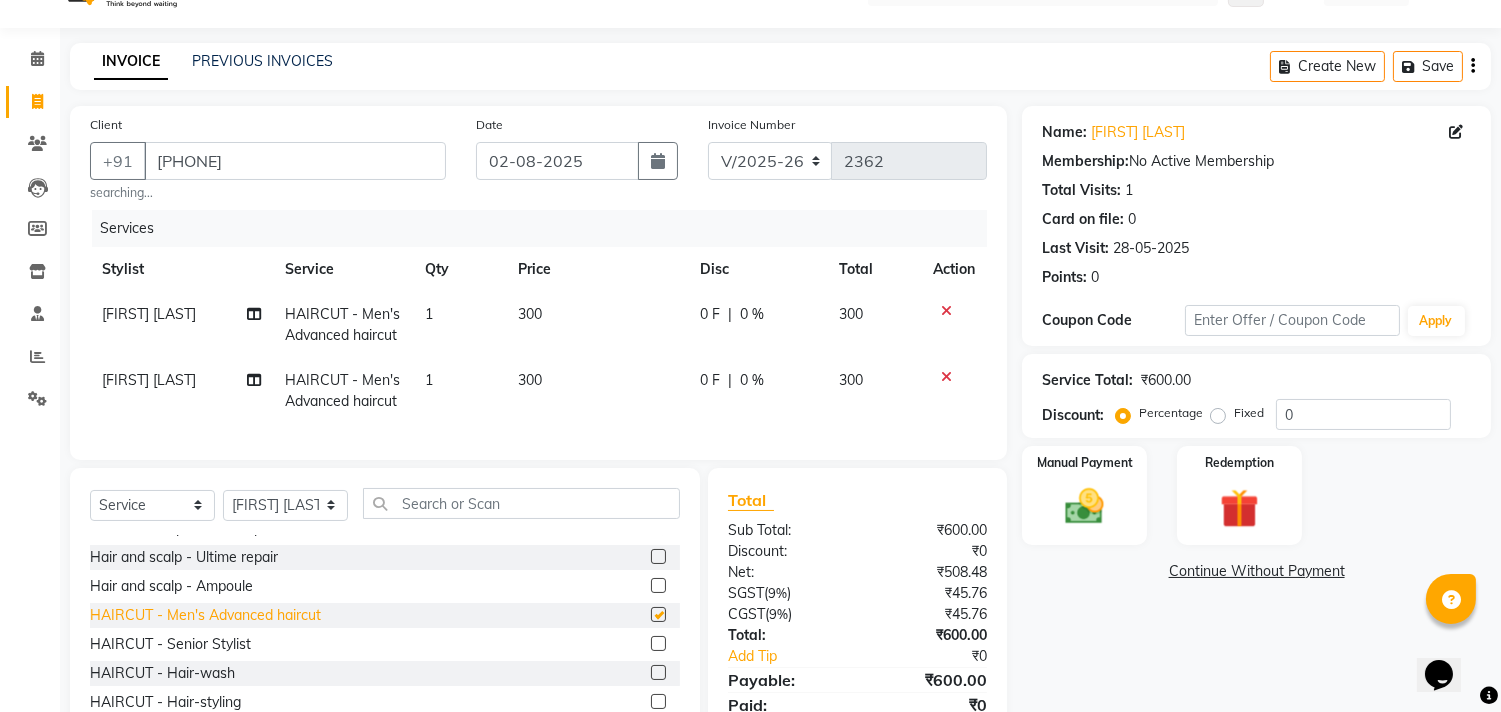 checkbox on "false" 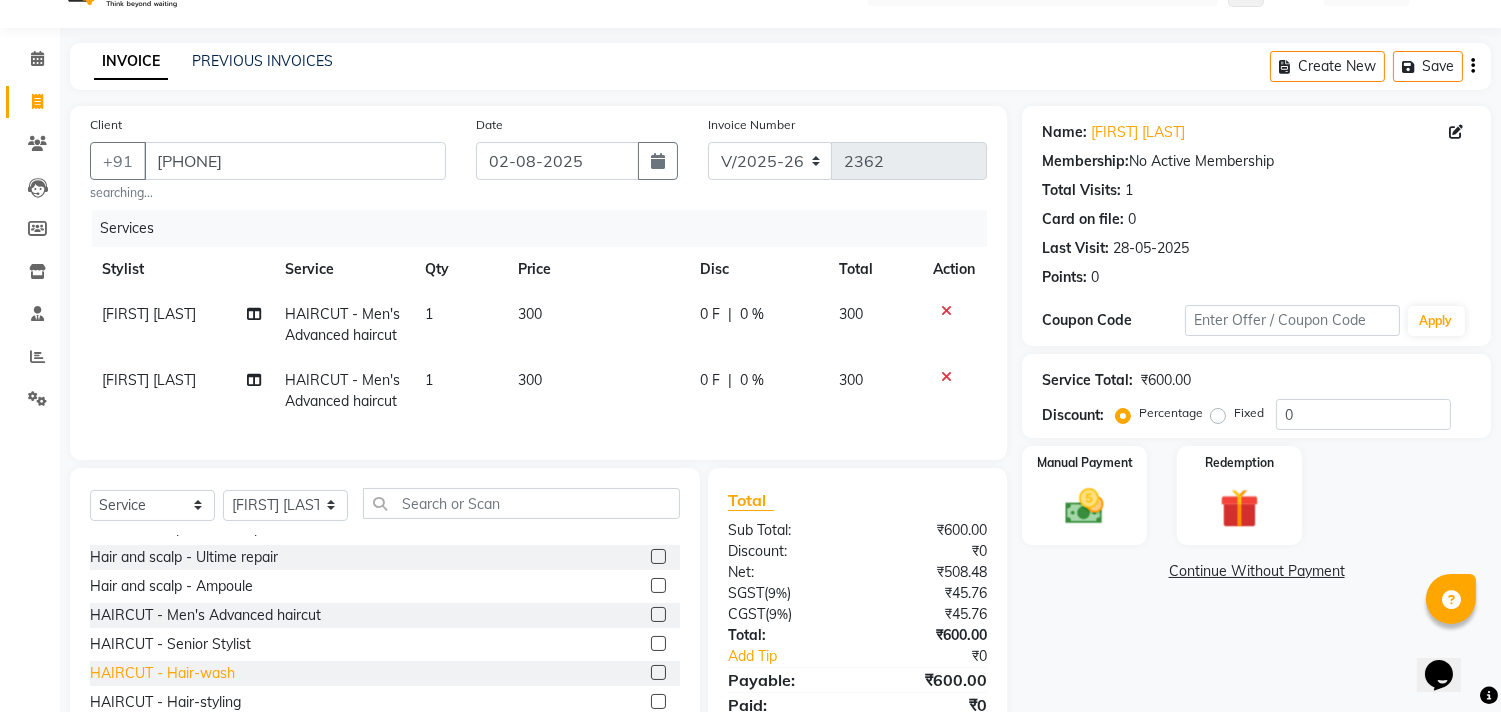 click on "HAIRCUT - Hair-wash" 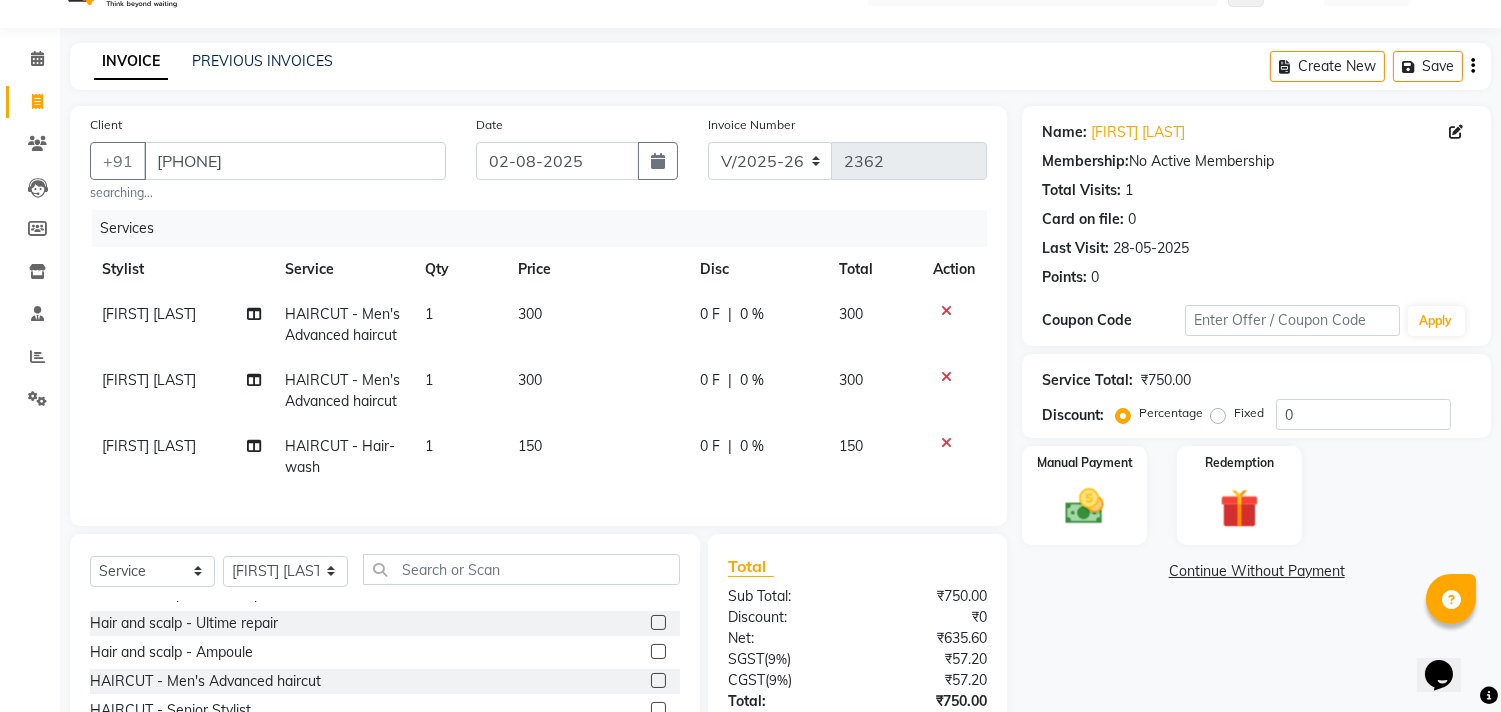 checkbox on "false" 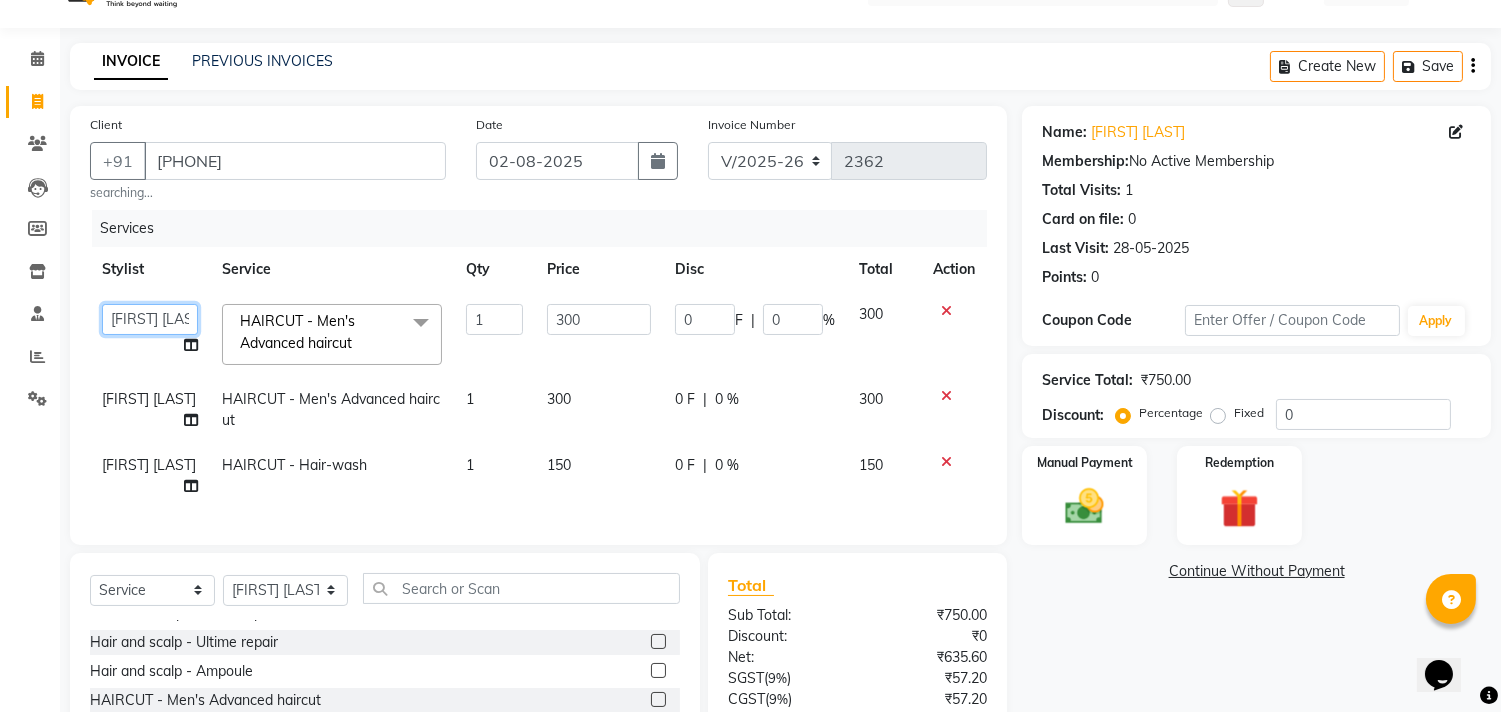 click on "aniket Anu AYAZ KADRI Front Desk Javed kapil KOMAL Payal Pooja Jadhav Rahul Datkhile RESHMA SHAIKH rutik shinde SACHIN SAKPAL SADDAM SAHAJAN SAKSHI CHAVAN Sameer sampada Sanjana SANU SHUBHAM PEDNEKAR Sikandar Ansari Vijay kharat" 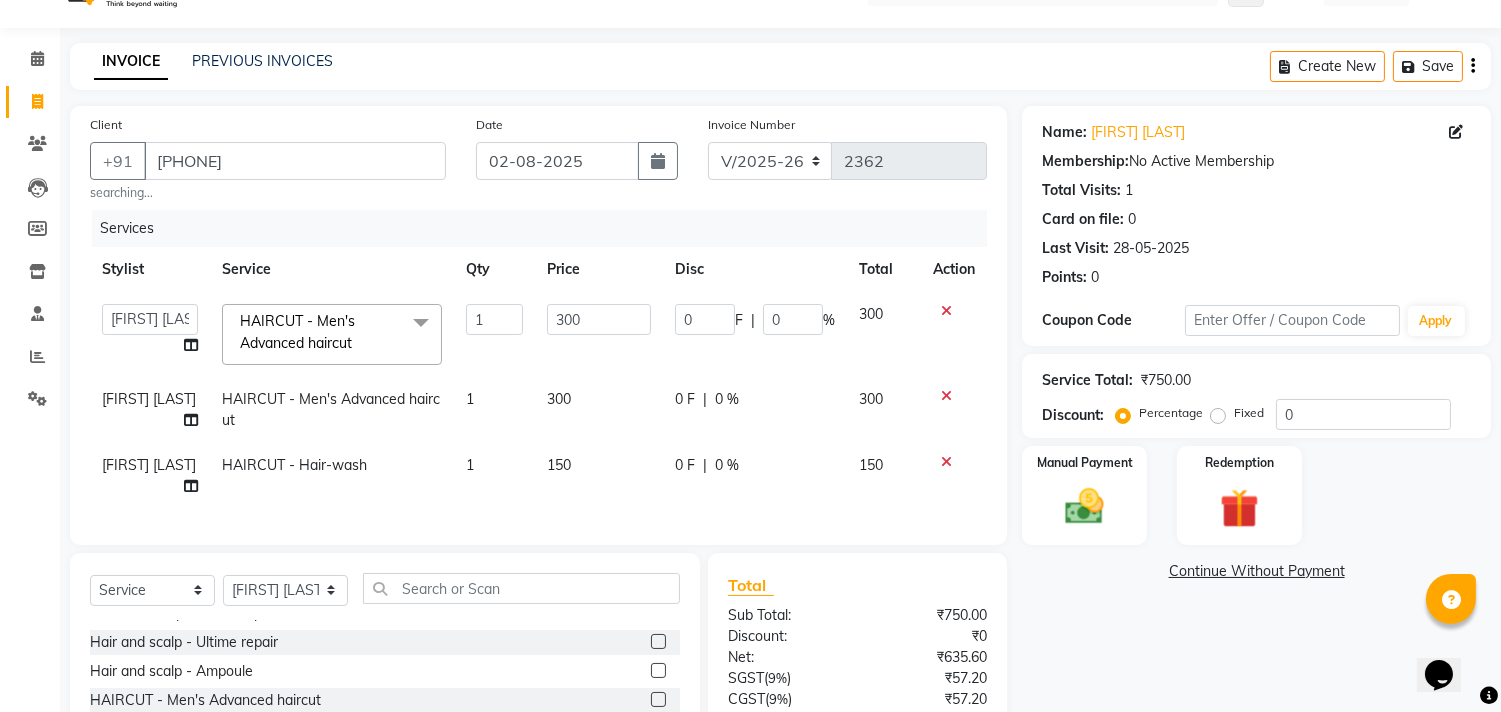 click on "Services Stylist Service Qty Price Disc Total Action aniket Anu AYAZ KADRI Front Desk Javed kapil KOMAL Payal Pooja Jadhav Rahul Datkhile RESHMA SHAIKH rutik shinde SACHIN SAKPAL SADDAM SAHAJAN SAKSHI CHAVAN Sameer sampada Sanjana SANU SHUBHAM PEDNEKAR Sikandar Ansari Vijay kharat HAIRCUT - Men's Advanced haircut x Hair And Scalp - Basic Hair Spa Starts From- Hair And Scalp - Anti-Dandruff Spa Starts From Hair And Scalp - Anti Hairfall Spa Starts From Hair And Scalp - Anti-Dandruff Scrub Hair And Scalp - Head Massage Starts From Hair And Scalp - Protein Treatment Starts From Hair And Scalp - Botox Spa Starts From Hair and Scalp - Golden spa starts from Hair and scalp - Ultime repair Hair and scalp - Ampoule HAIRCUT - Men's Advanced haircut HAIRCUT - Senior Stylist HAIRCUT - Hair-wash HAIRCUT - Hair-styling BEARD - Clean shave BEARD - Beard shape / styling BEARD - Moustache HAIR COLOUR - Highlights (per streak) HAIR COLOUR - Beard colour D-TAN - Feet 1 0" 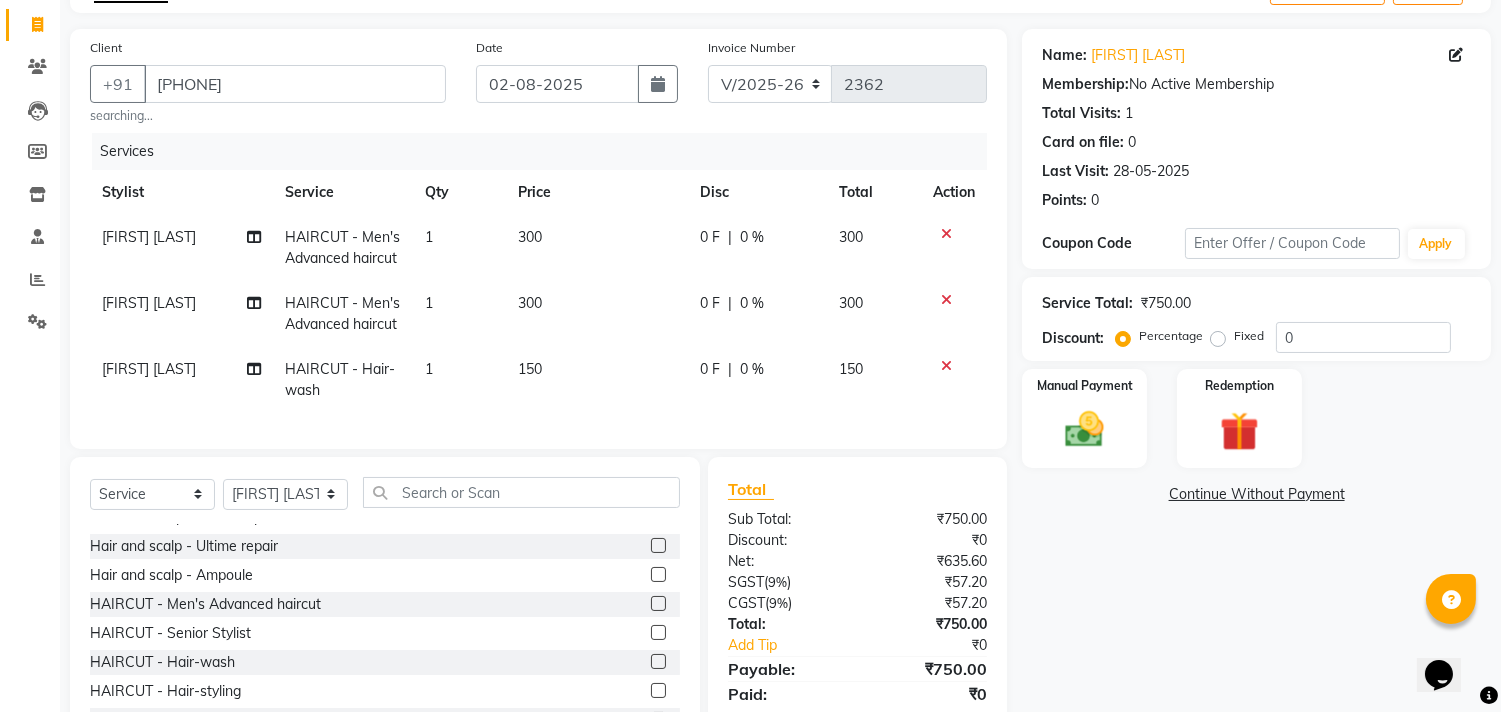 scroll, scrollTop: 207, scrollLeft: 0, axis: vertical 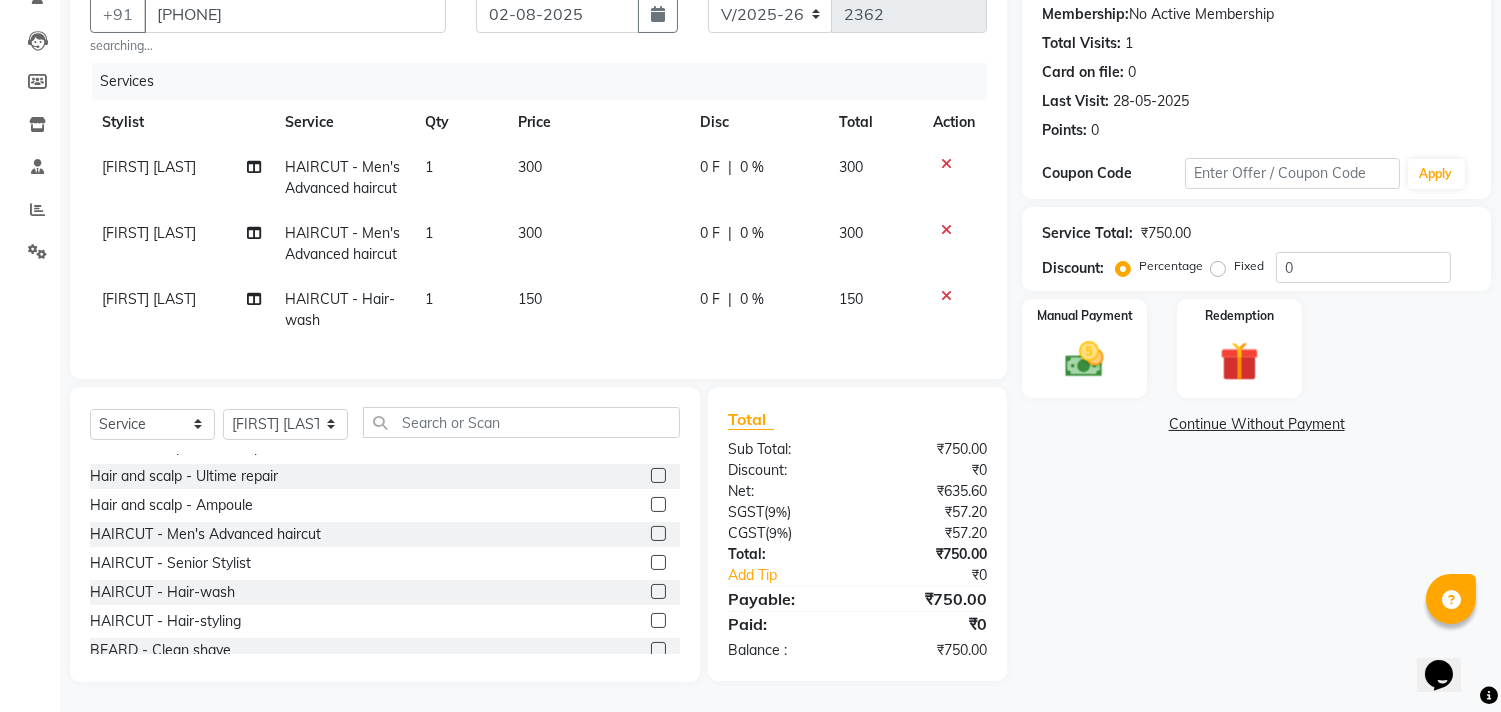 click on "[FIRST] [LAST]" 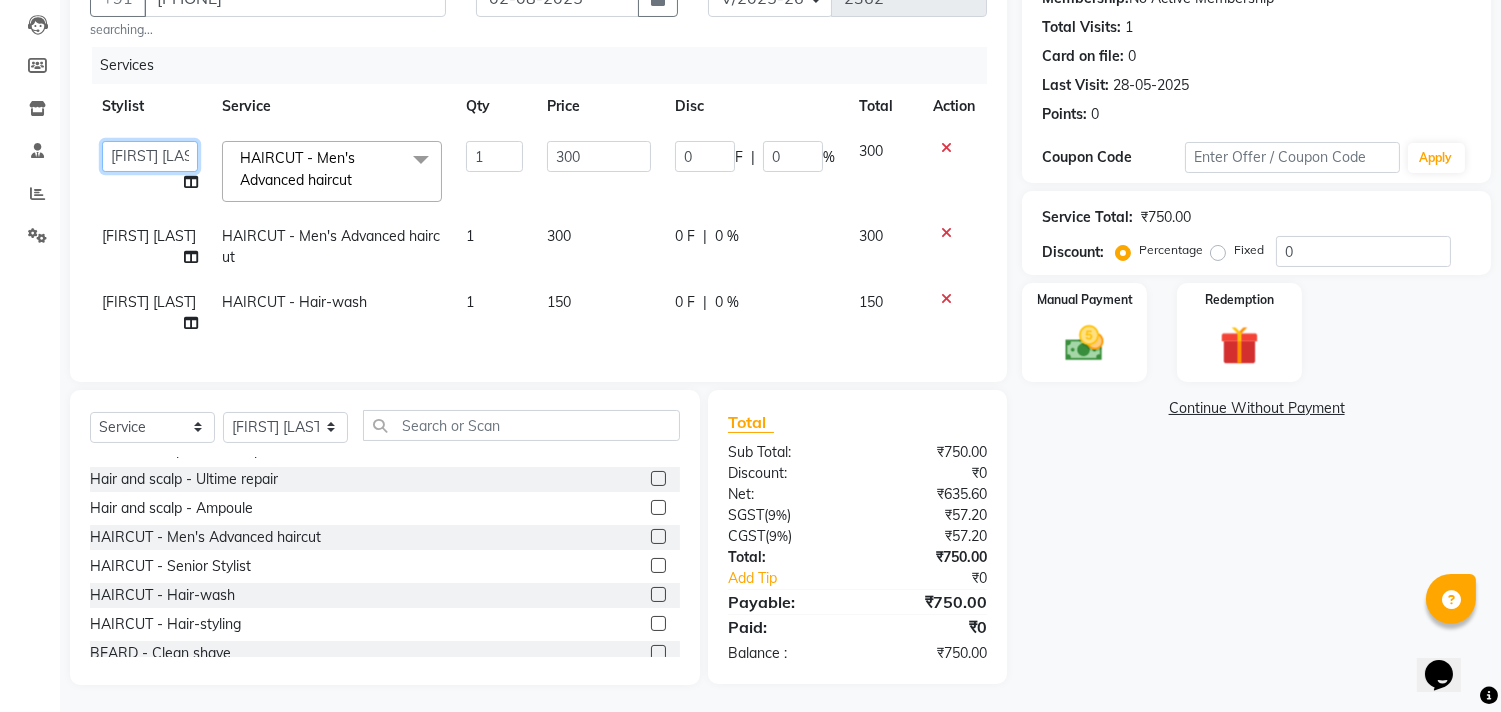 click on "aniket Anu AYAZ KADRI Front Desk Javed kapil KOMAL Payal Pooja Jadhav Rahul Datkhile RESHMA SHAIKH rutik shinde SACHIN SAKPAL SADDAM SAHAJAN SAKSHI CHAVAN Sameer sampada Sanjana SANU SHUBHAM PEDNEKAR Sikandar Ansari Vijay kharat" 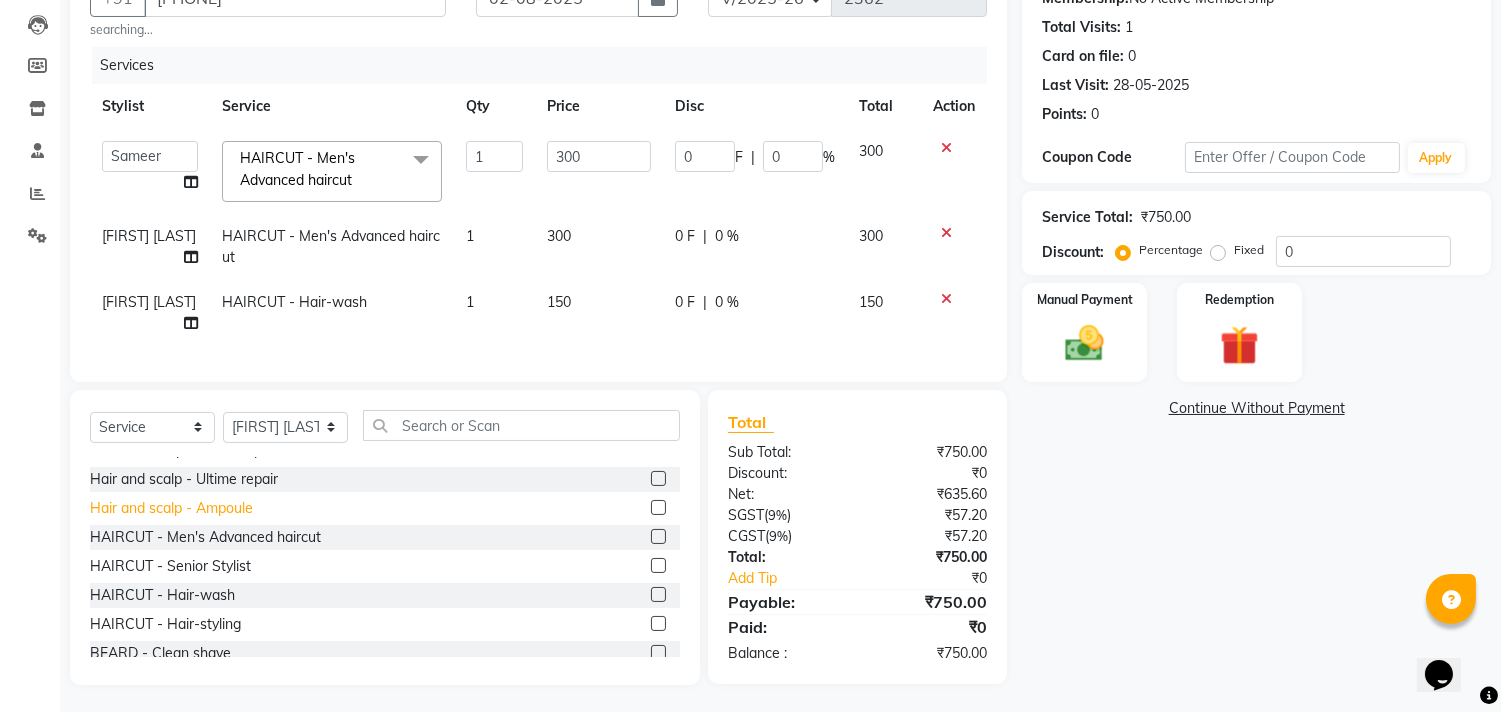 select on "75587" 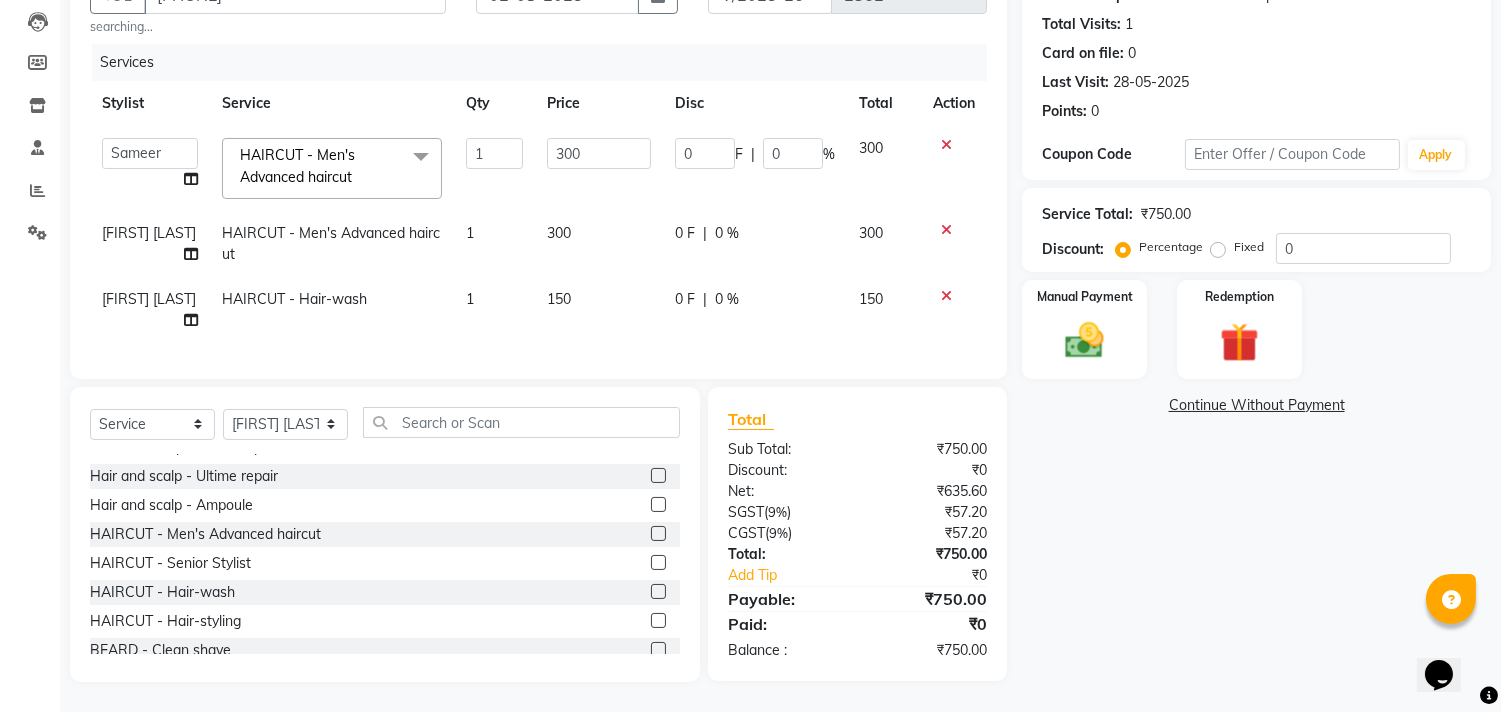 scroll, scrollTop: 226, scrollLeft: 0, axis: vertical 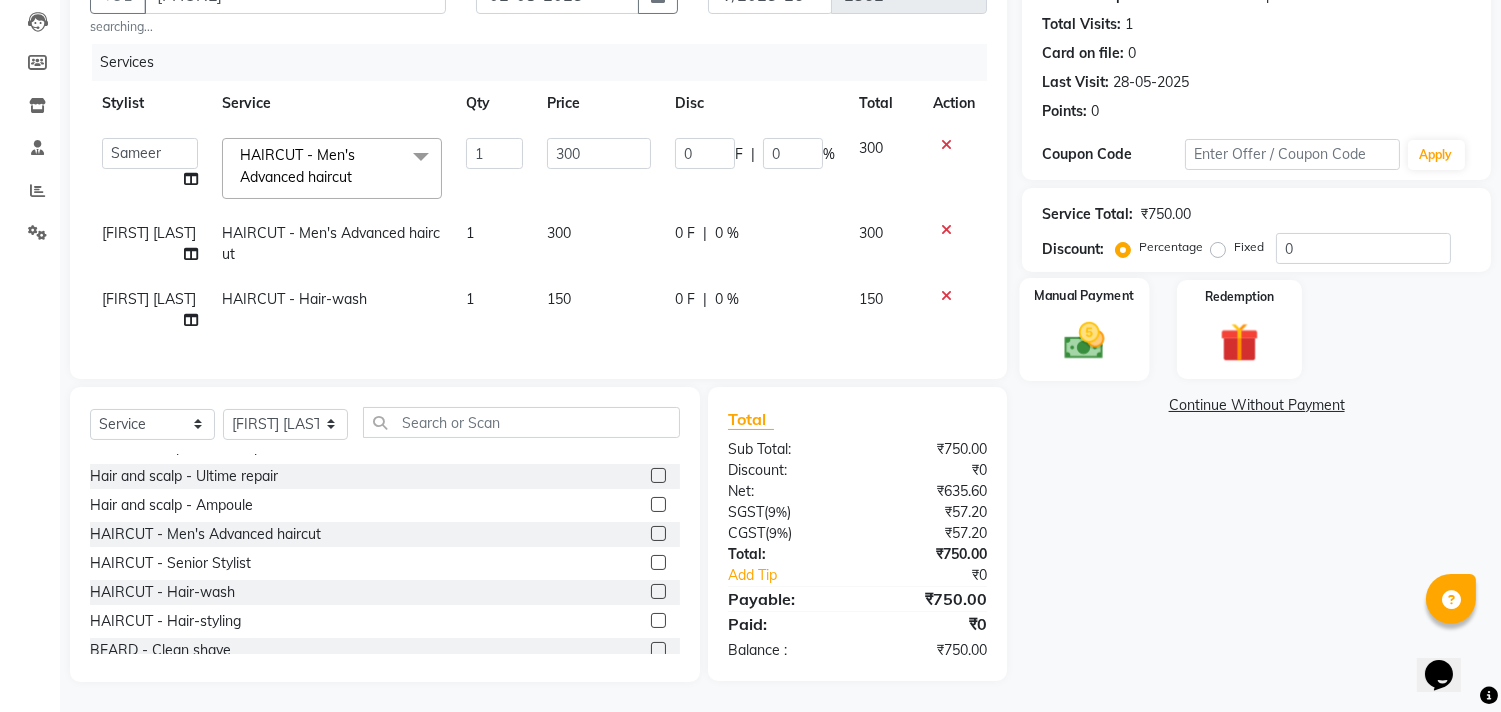 click on "Manual Payment" 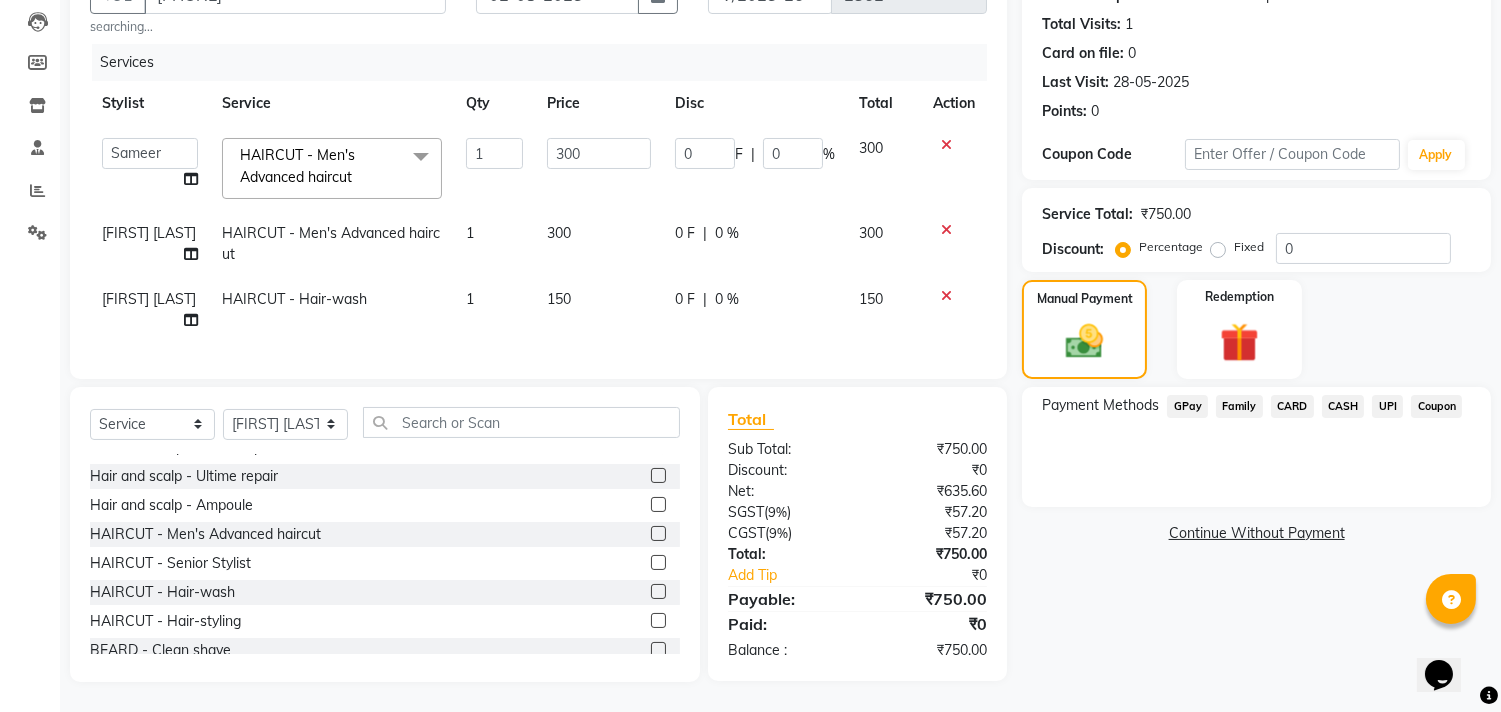 click on "CASH" 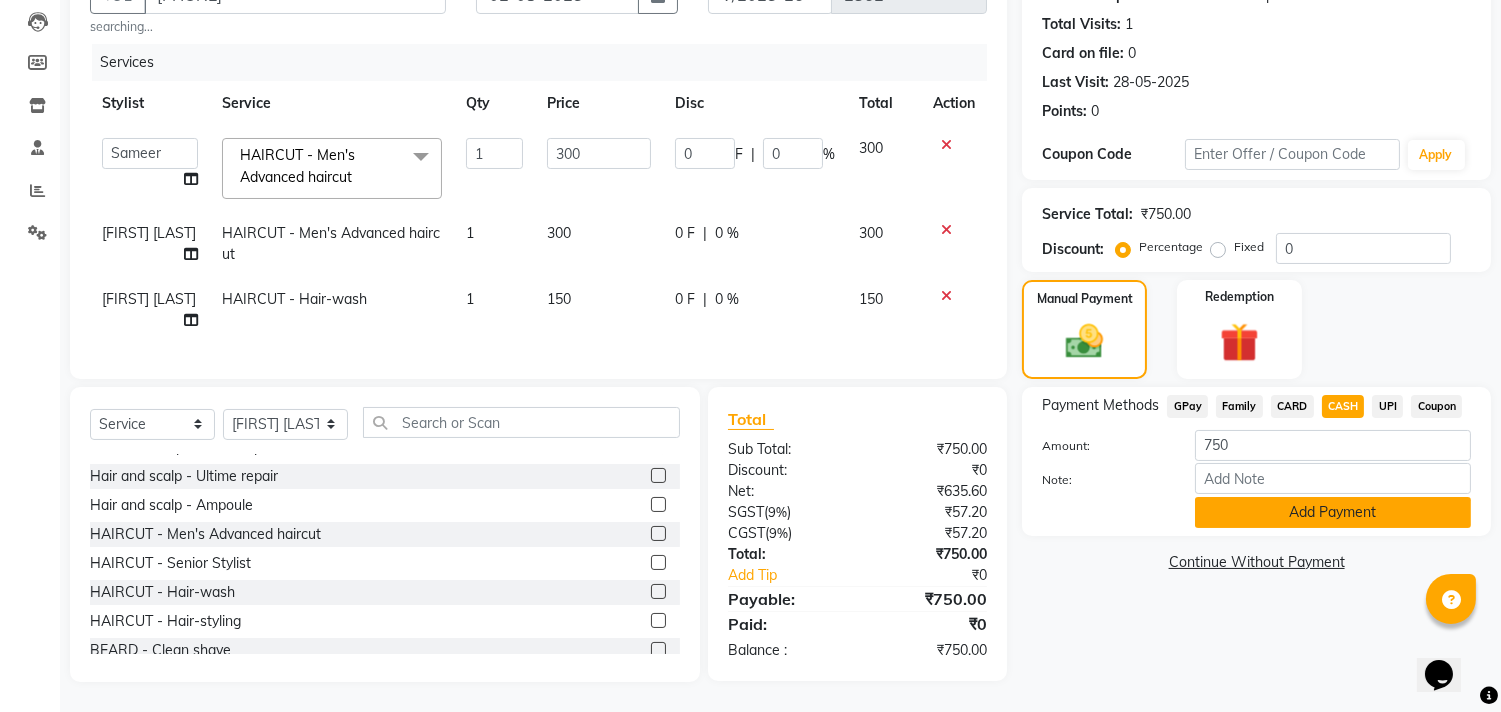 click on "Add Payment" 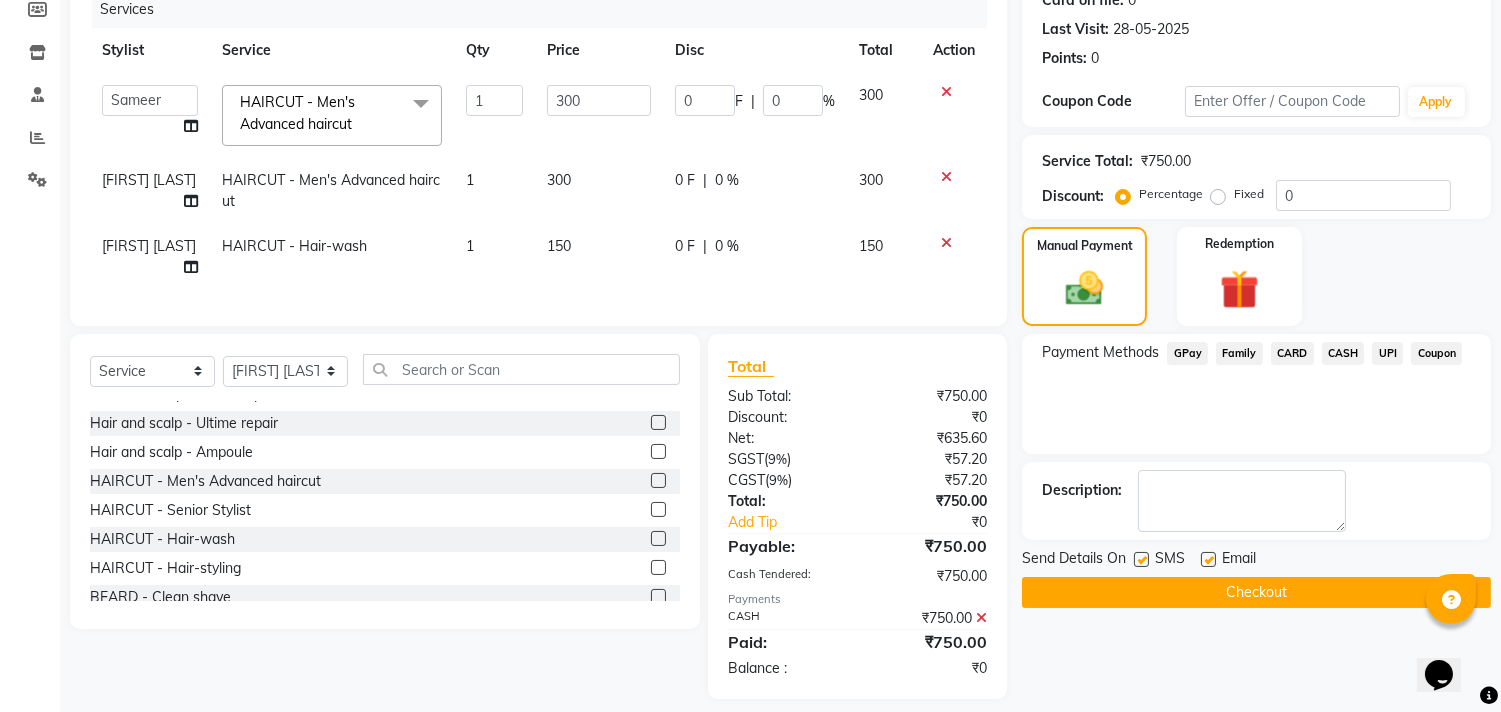 scroll, scrollTop: 296, scrollLeft: 0, axis: vertical 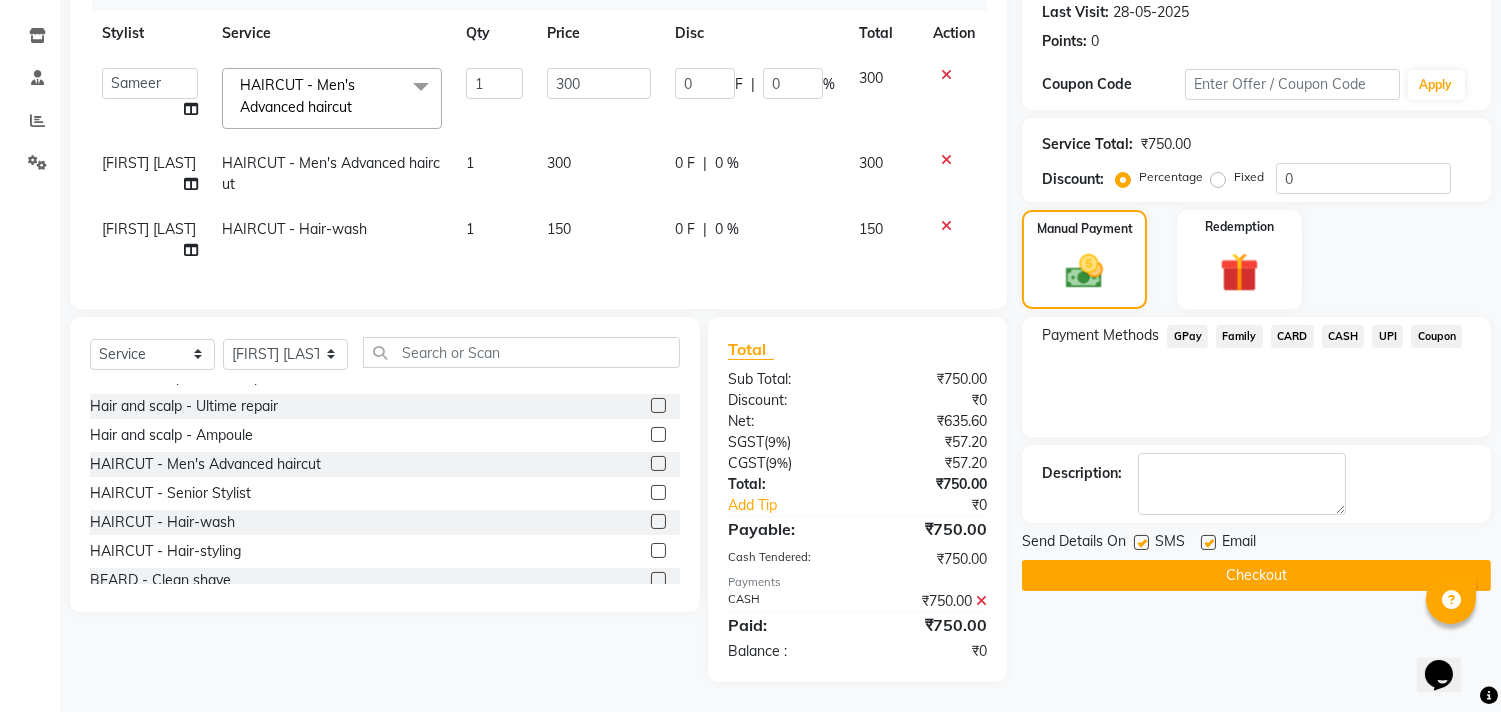 click on "Checkout" 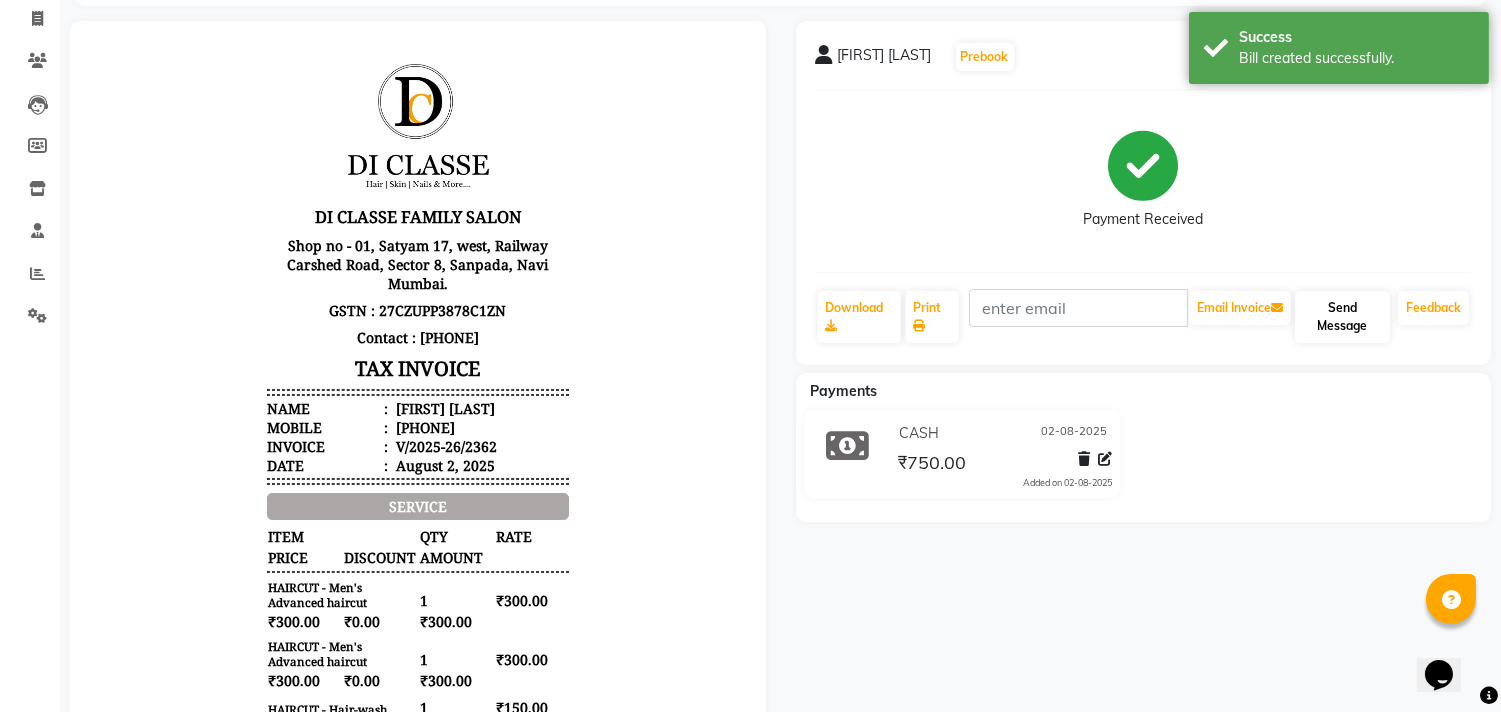 scroll, scrollTop: 0, scrollLeft: 0, axis: both 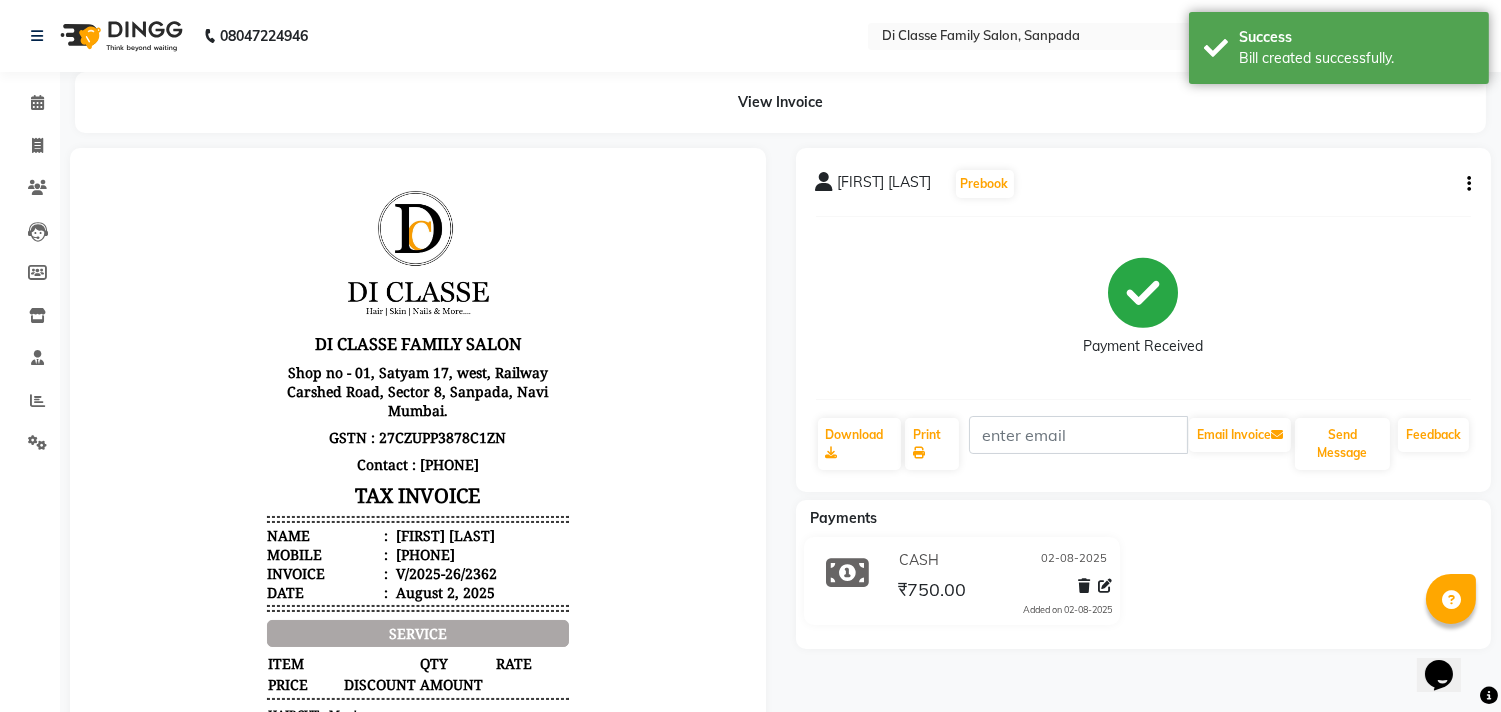 click 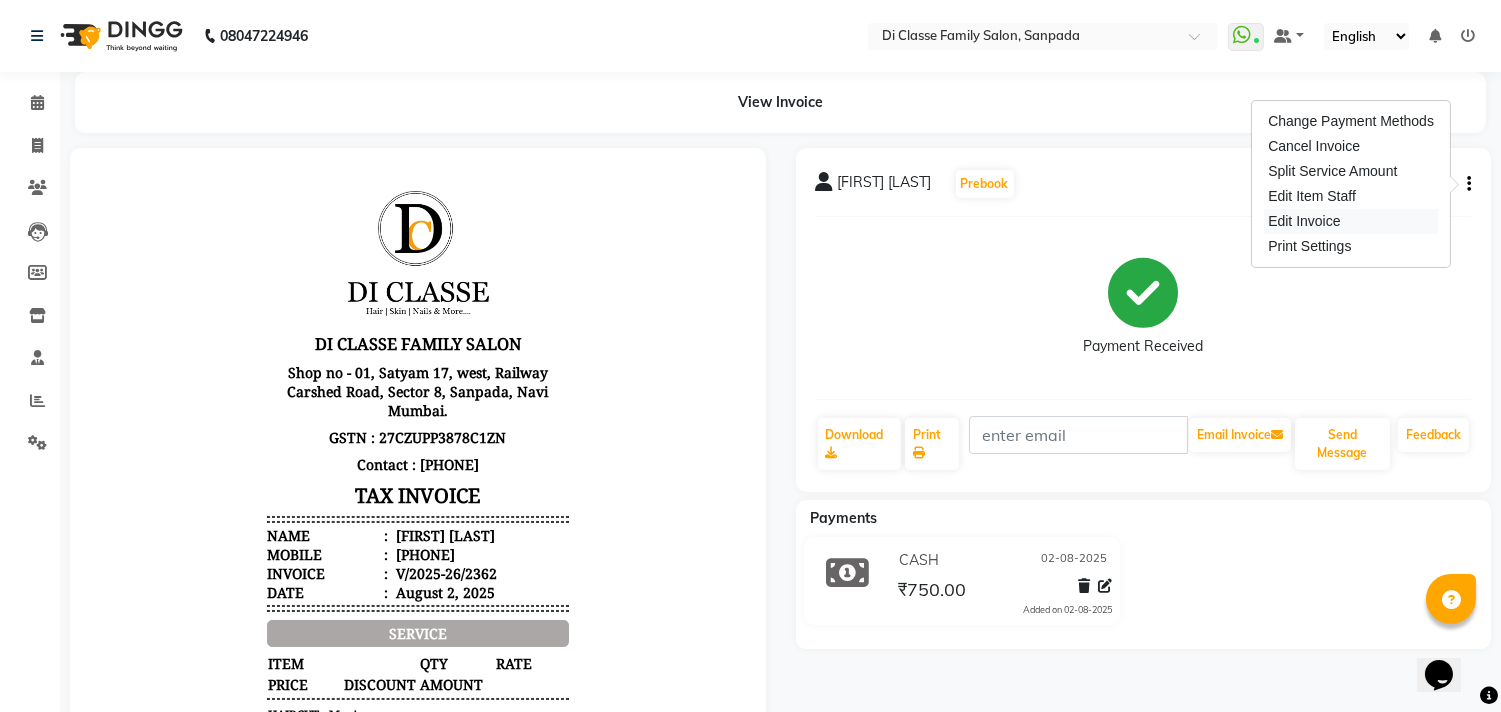 click on "Edit Invoice" at bounding box center (1351, 221) 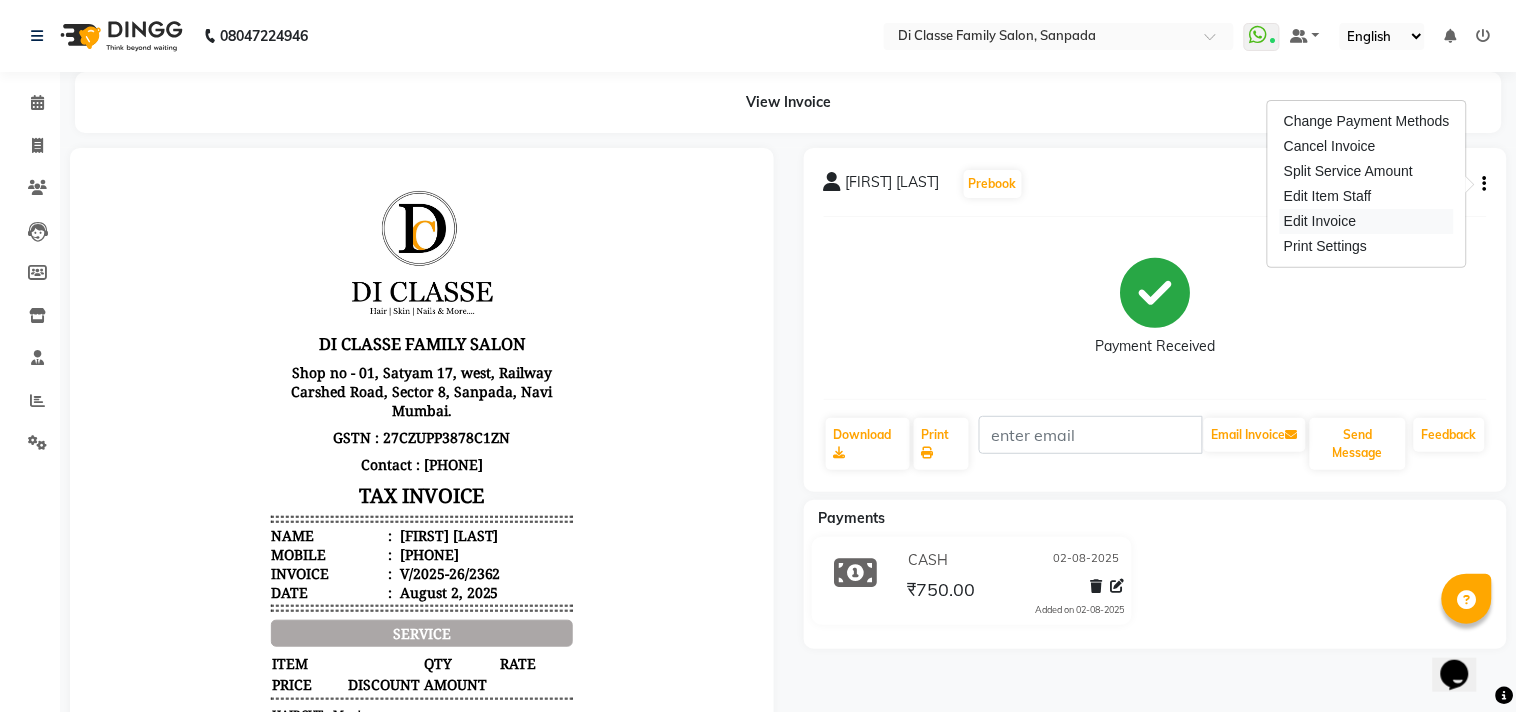 select on "service" 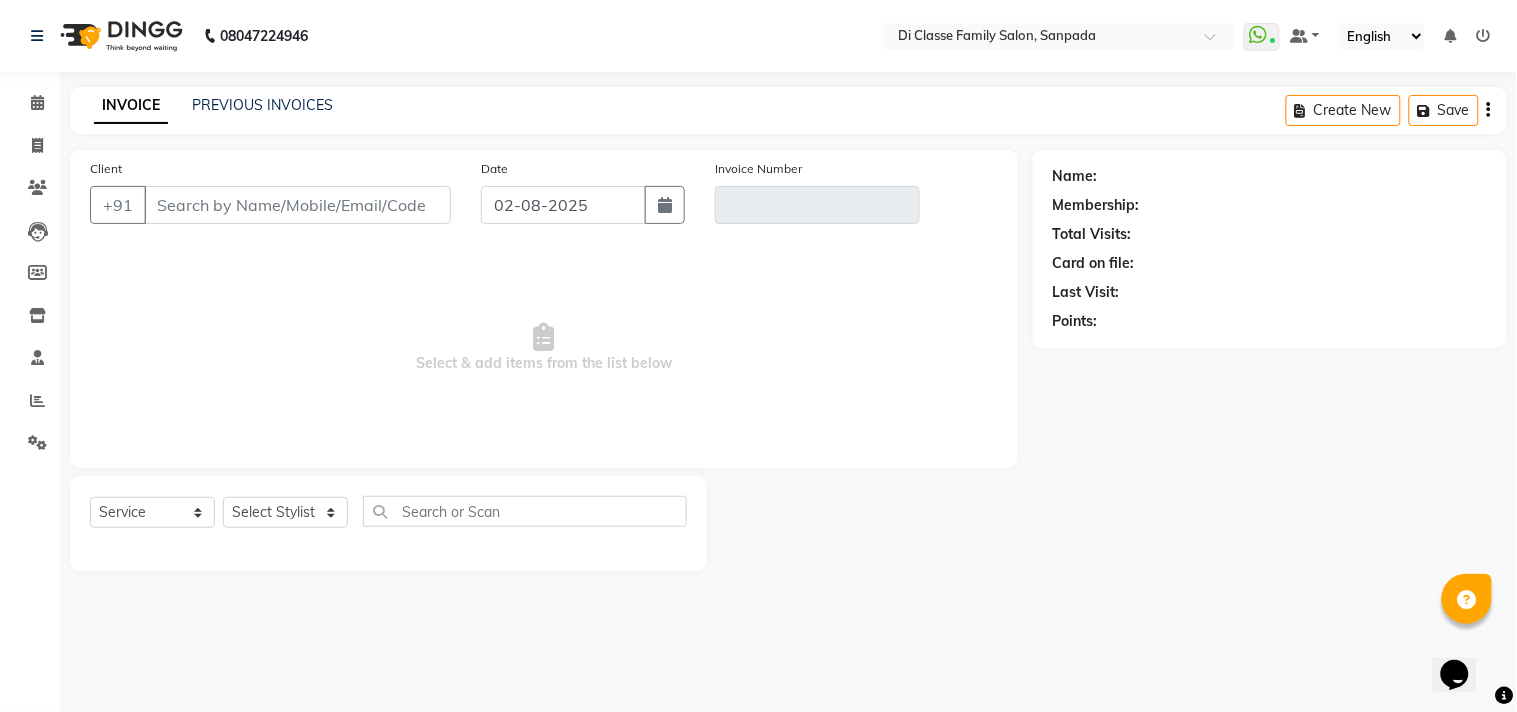 type on "[PHONE]" 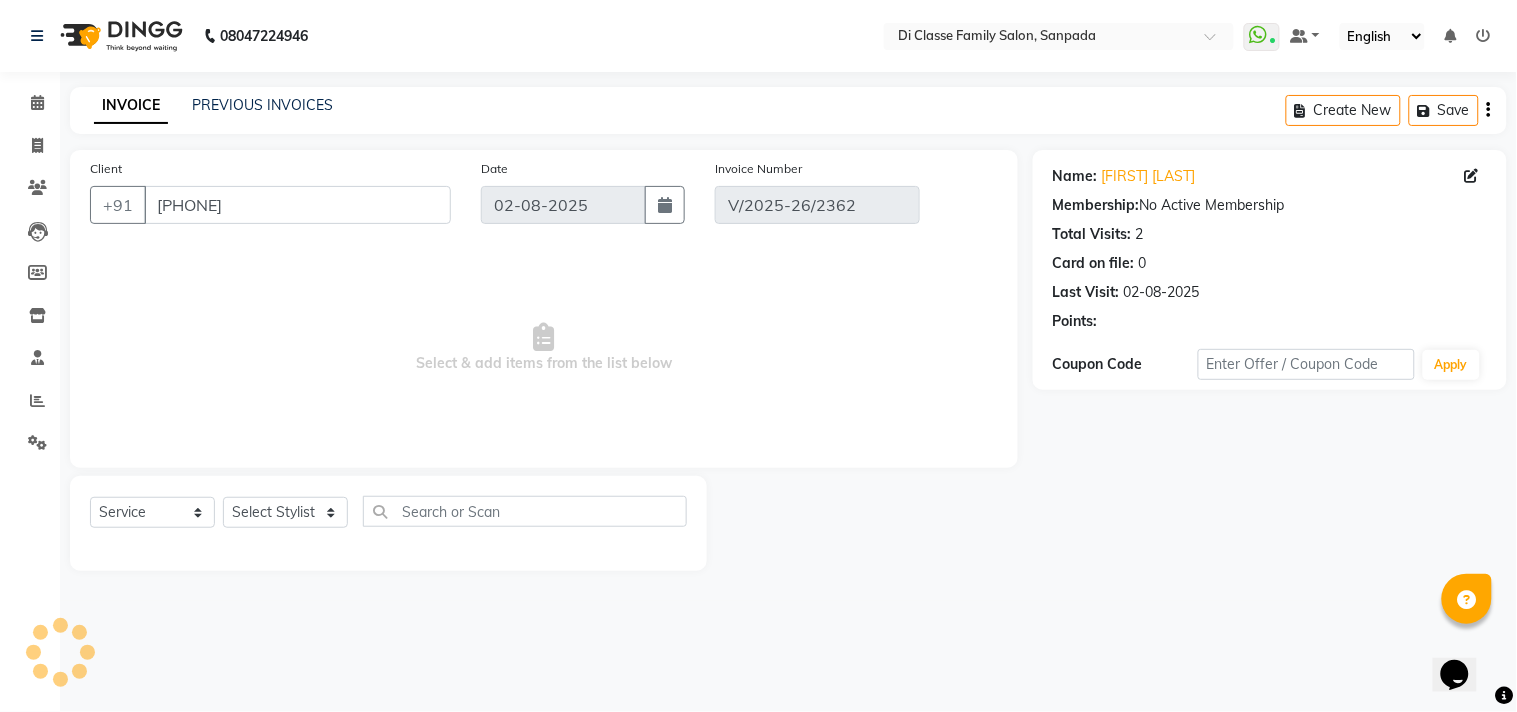 select on "select" 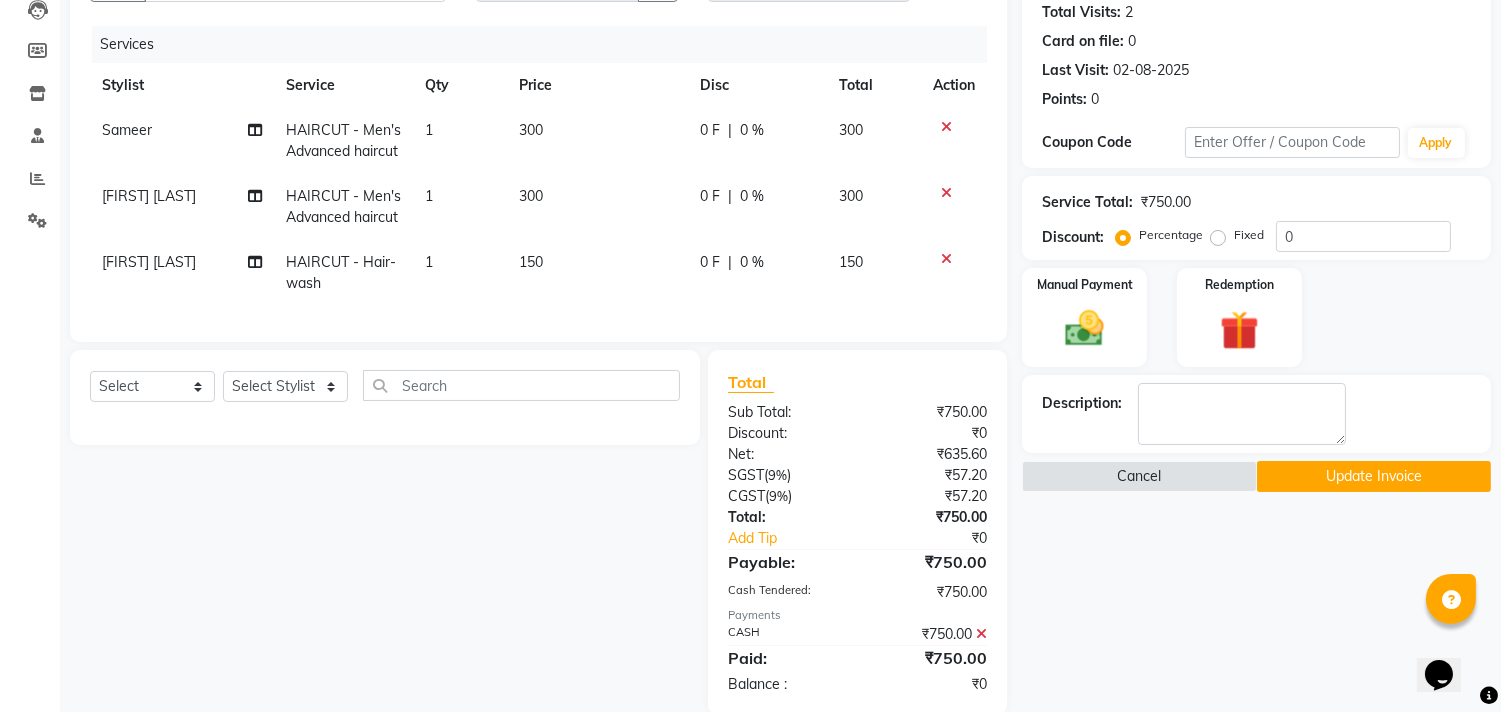 click 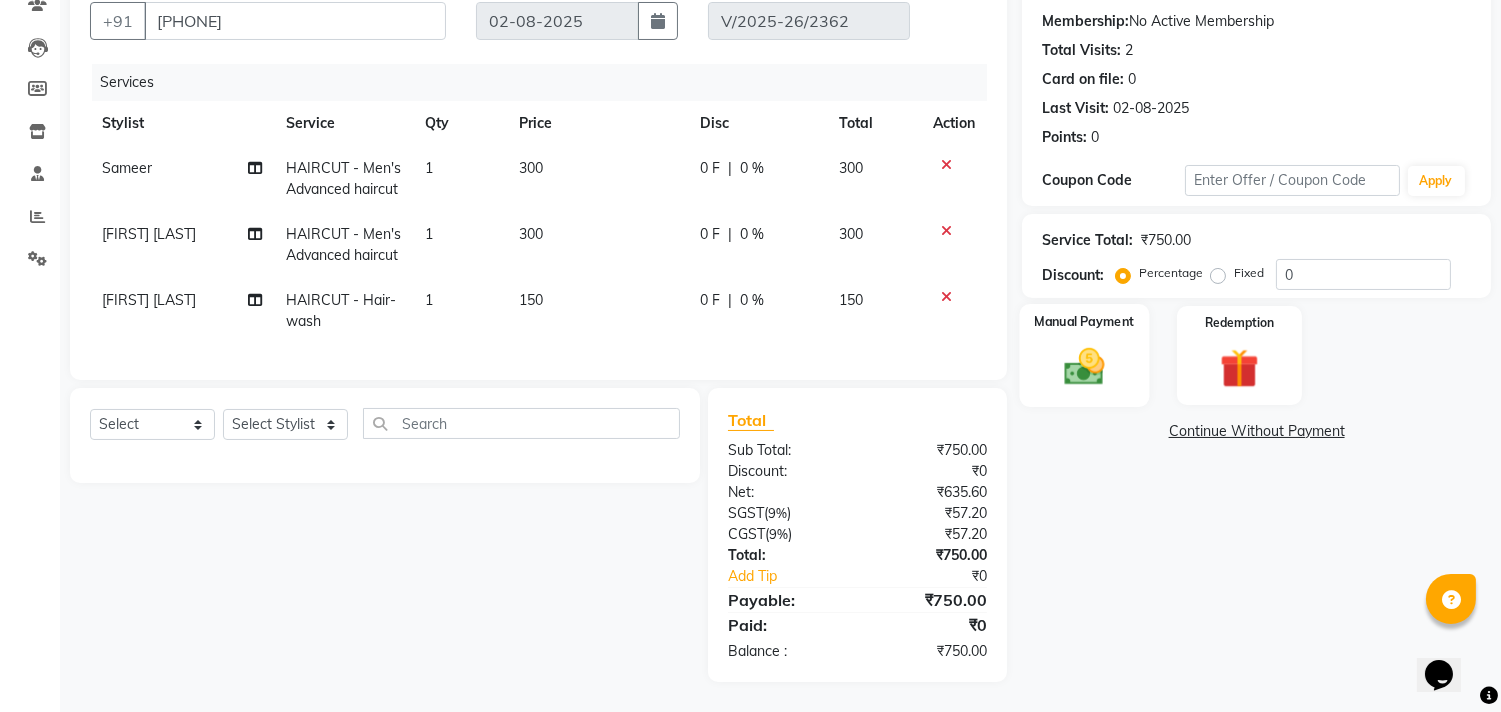 click on "Manual Payment" 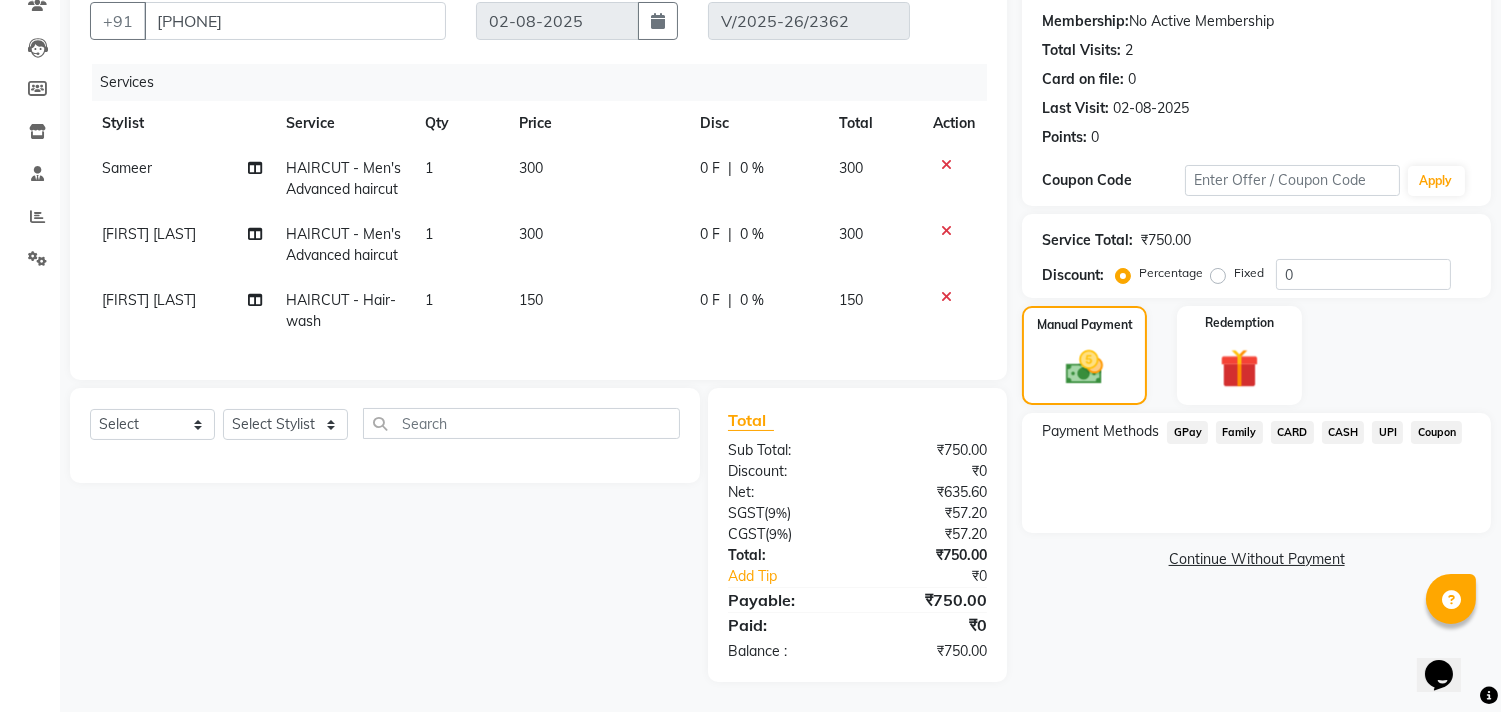 click on "UPI" 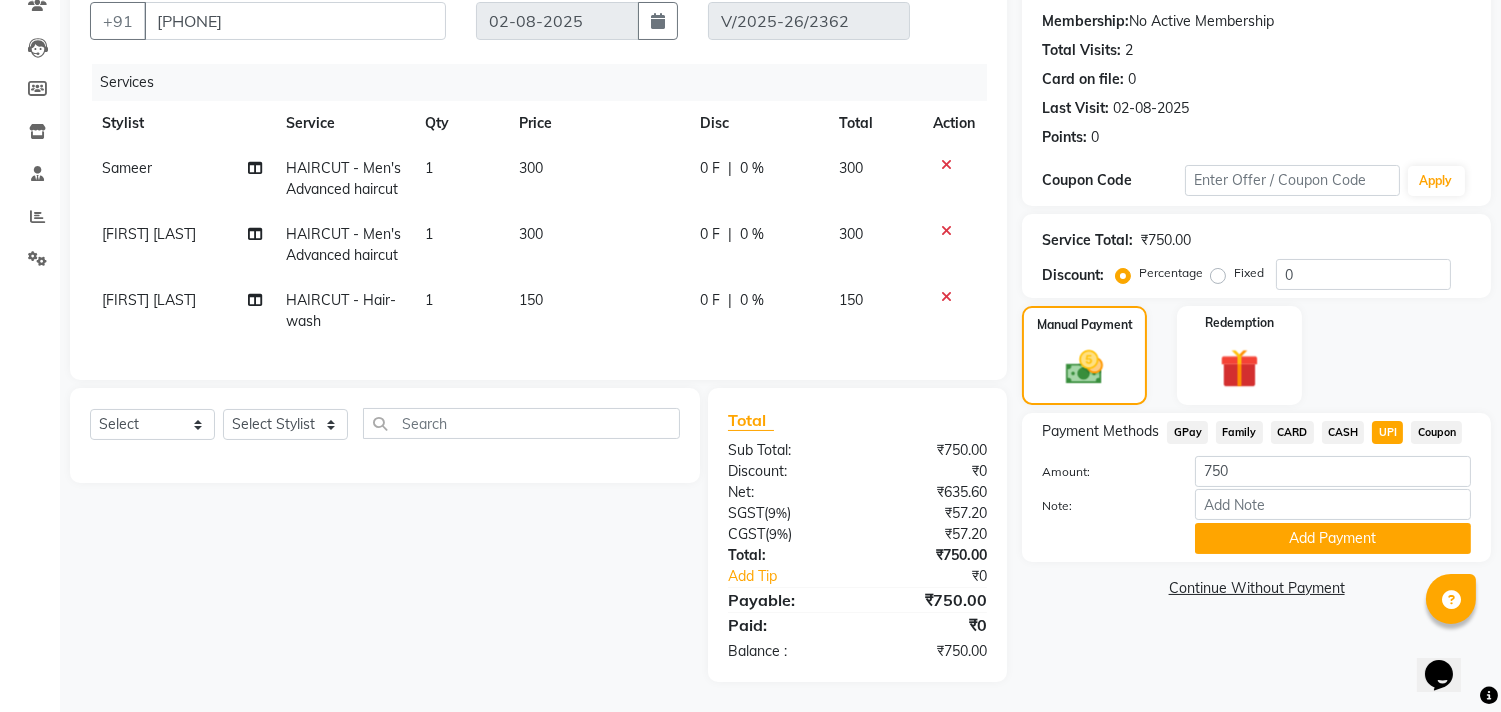 click on "Payment Methods  GPay   Family   CARD   CASH   UPI   Coupon  Amount: 750 Note: Add Payment" 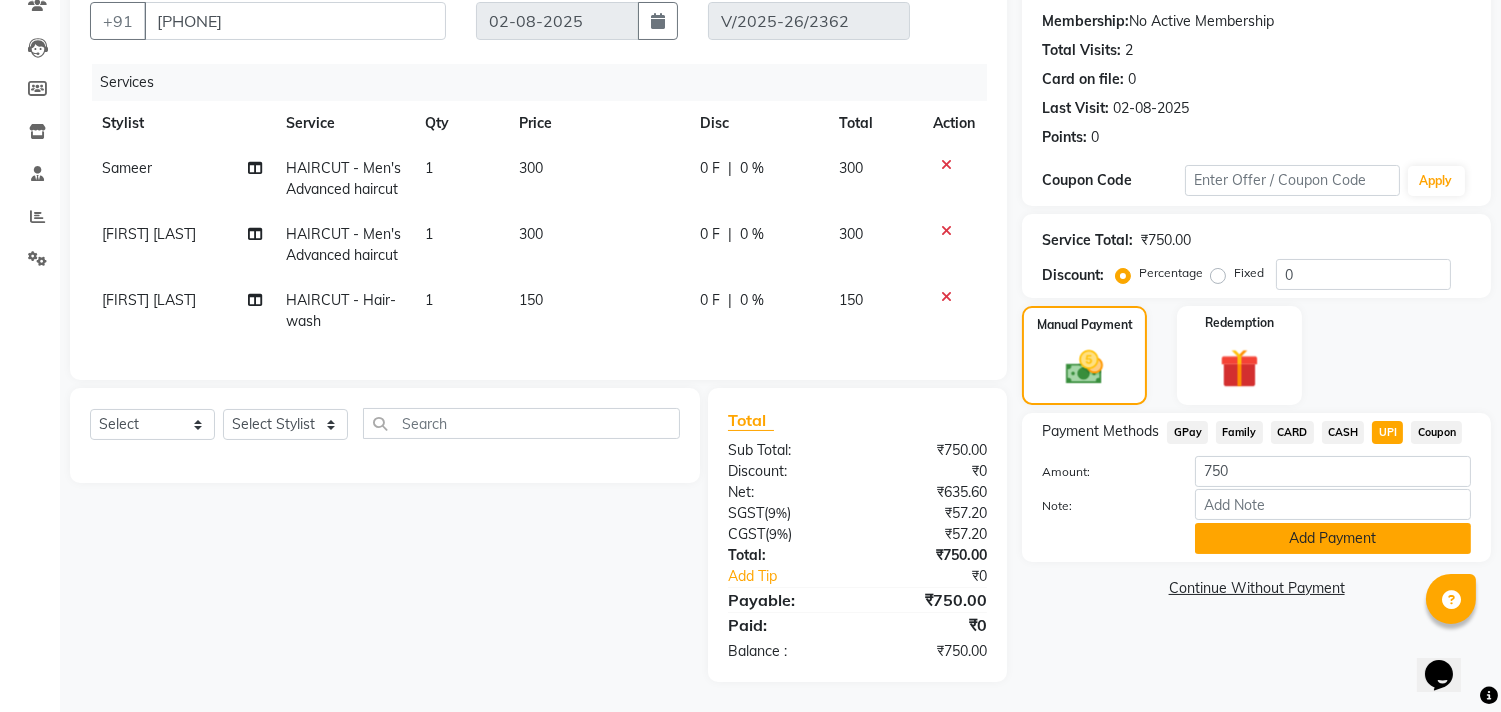 click on "Add Payment" 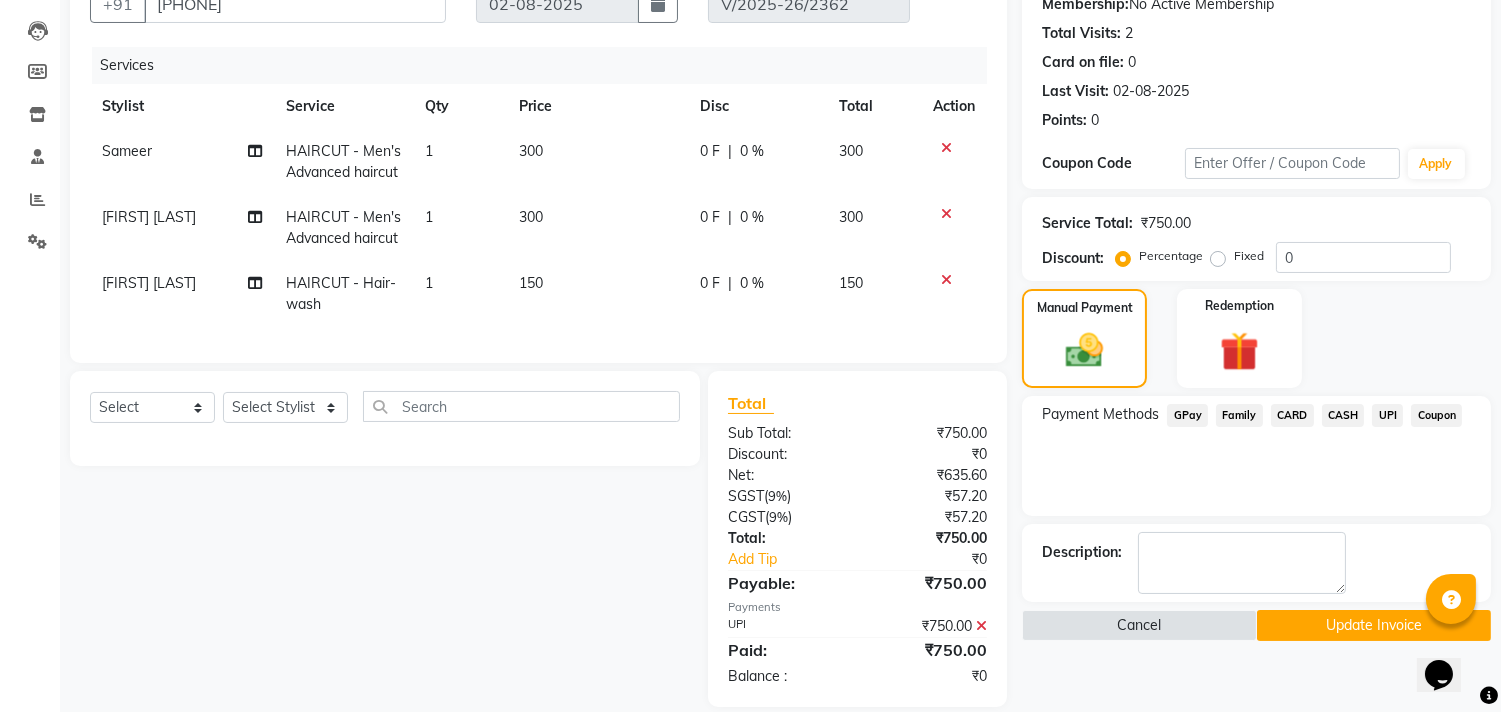 scroll, scrollTop: 242, scrollLeft: 0, axis: vertical 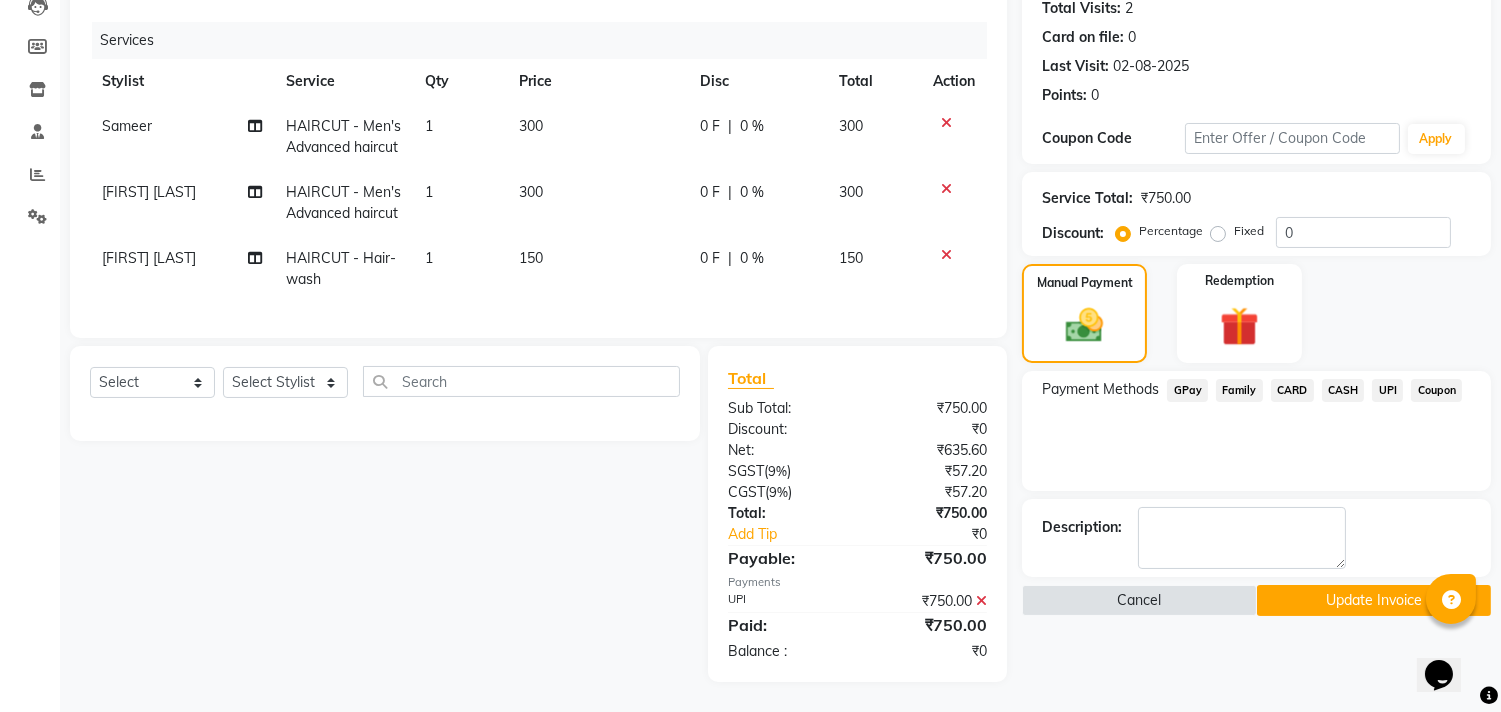 click on "Update Invoice" 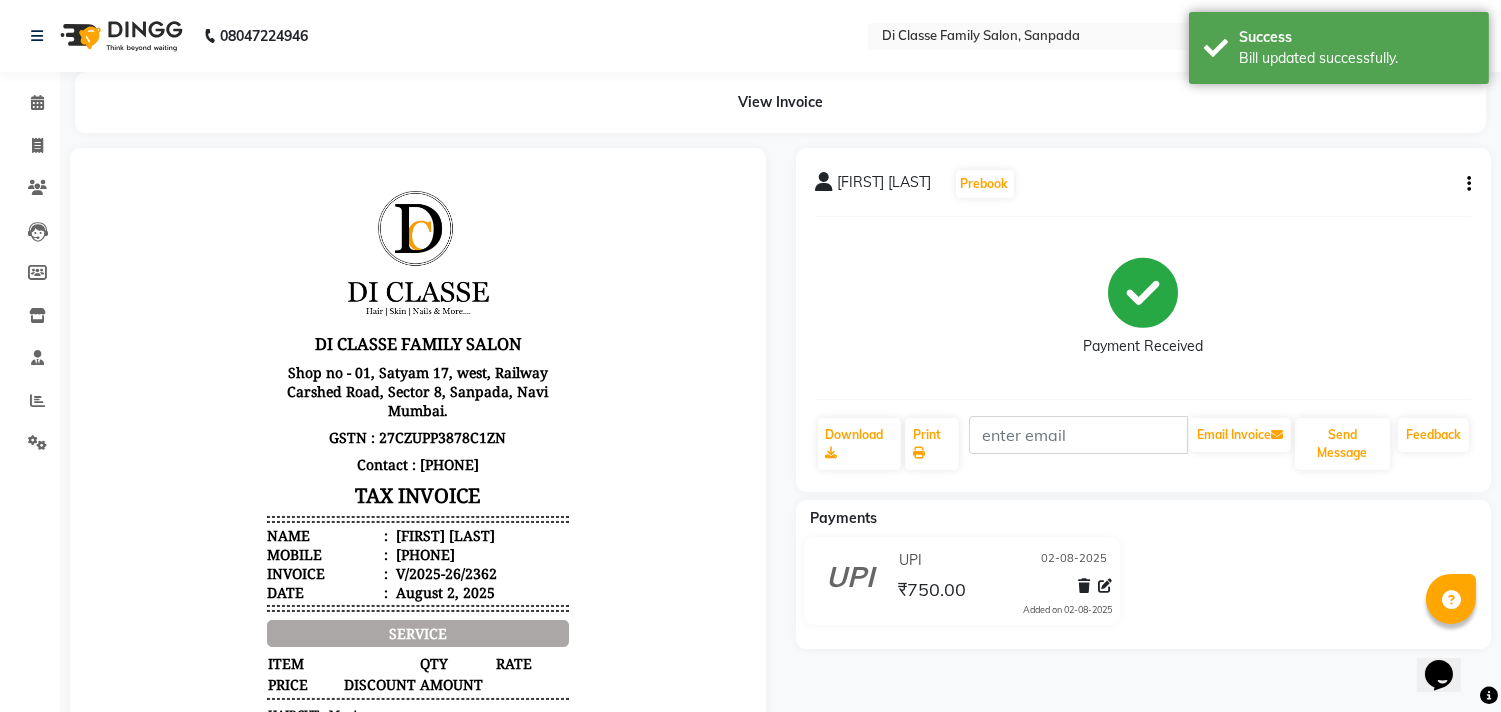 scroll, scrollTop: 0, scrollLeft: 0, axis: both 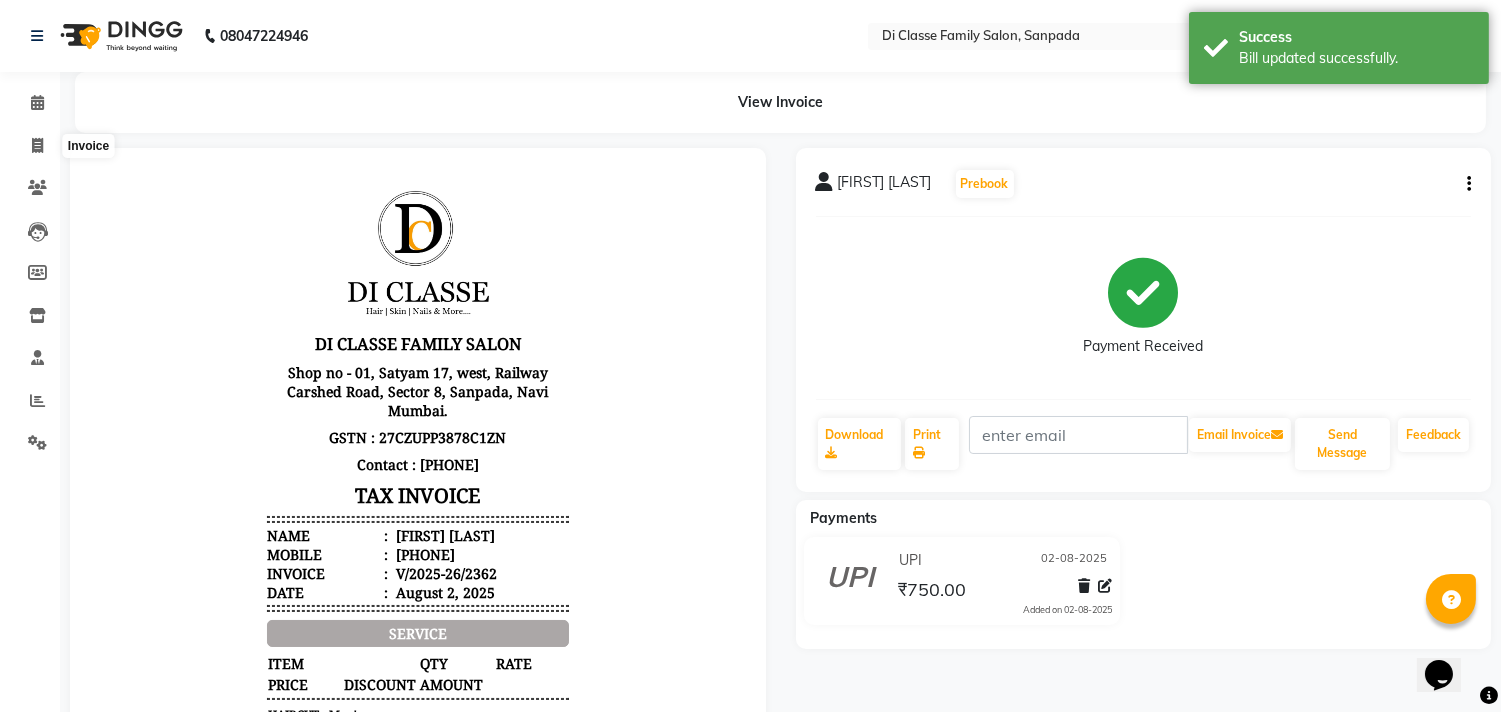 click on "Invoice" 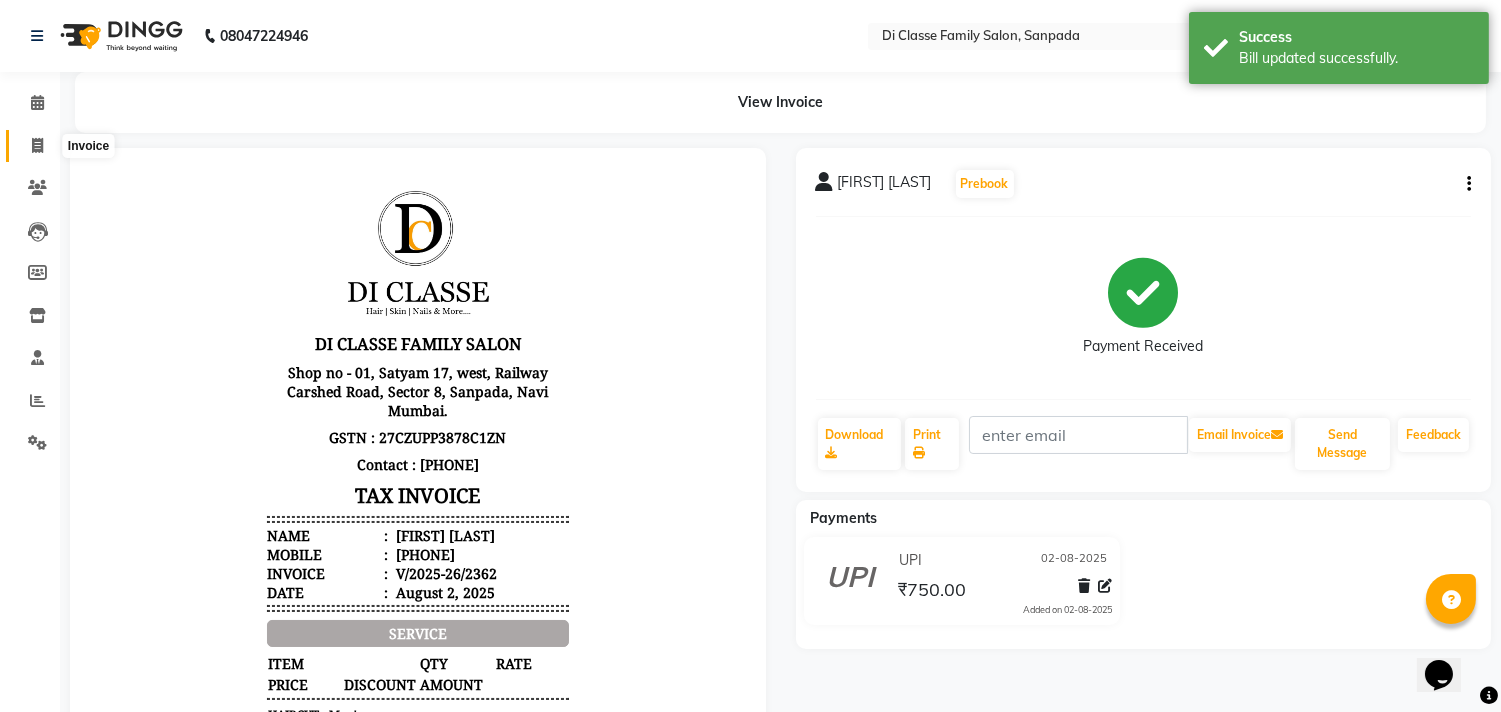 click 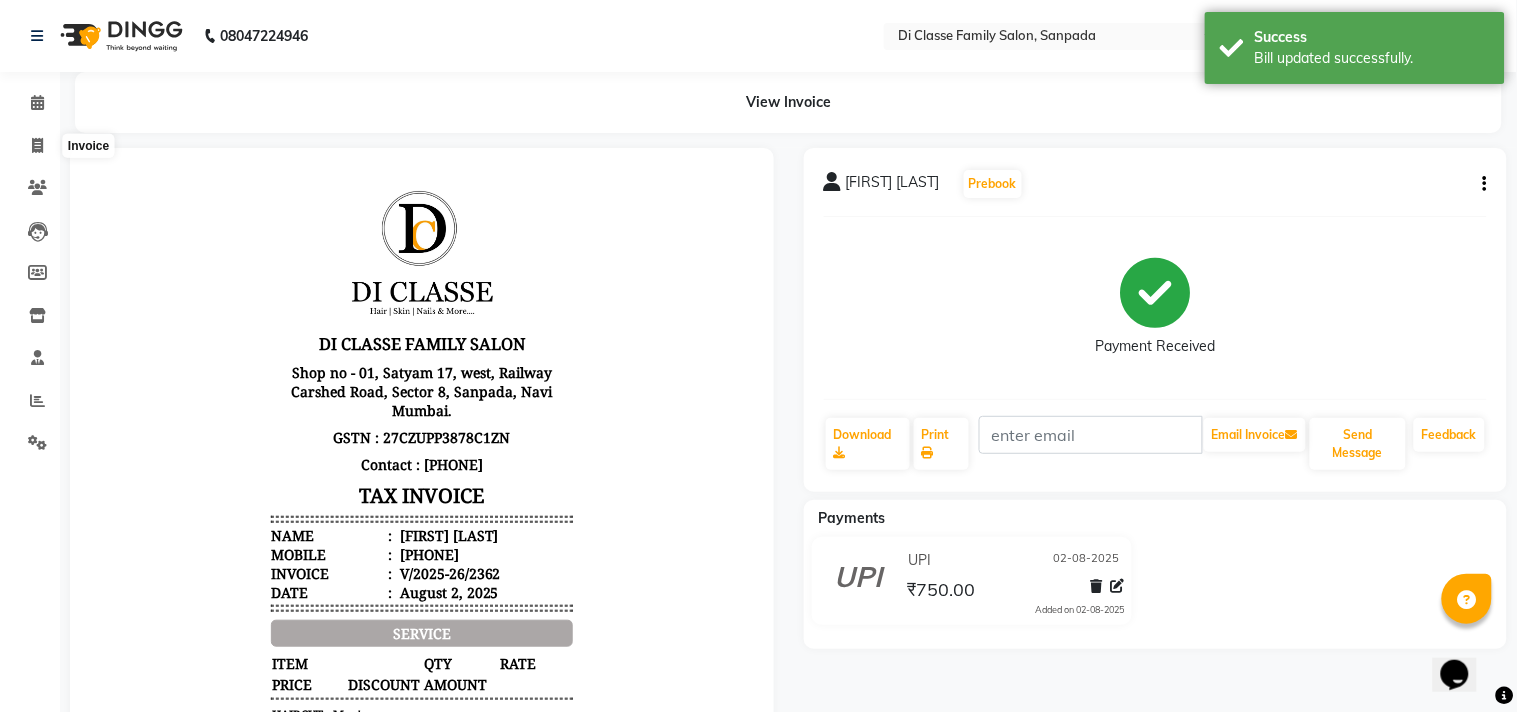 select on "service" 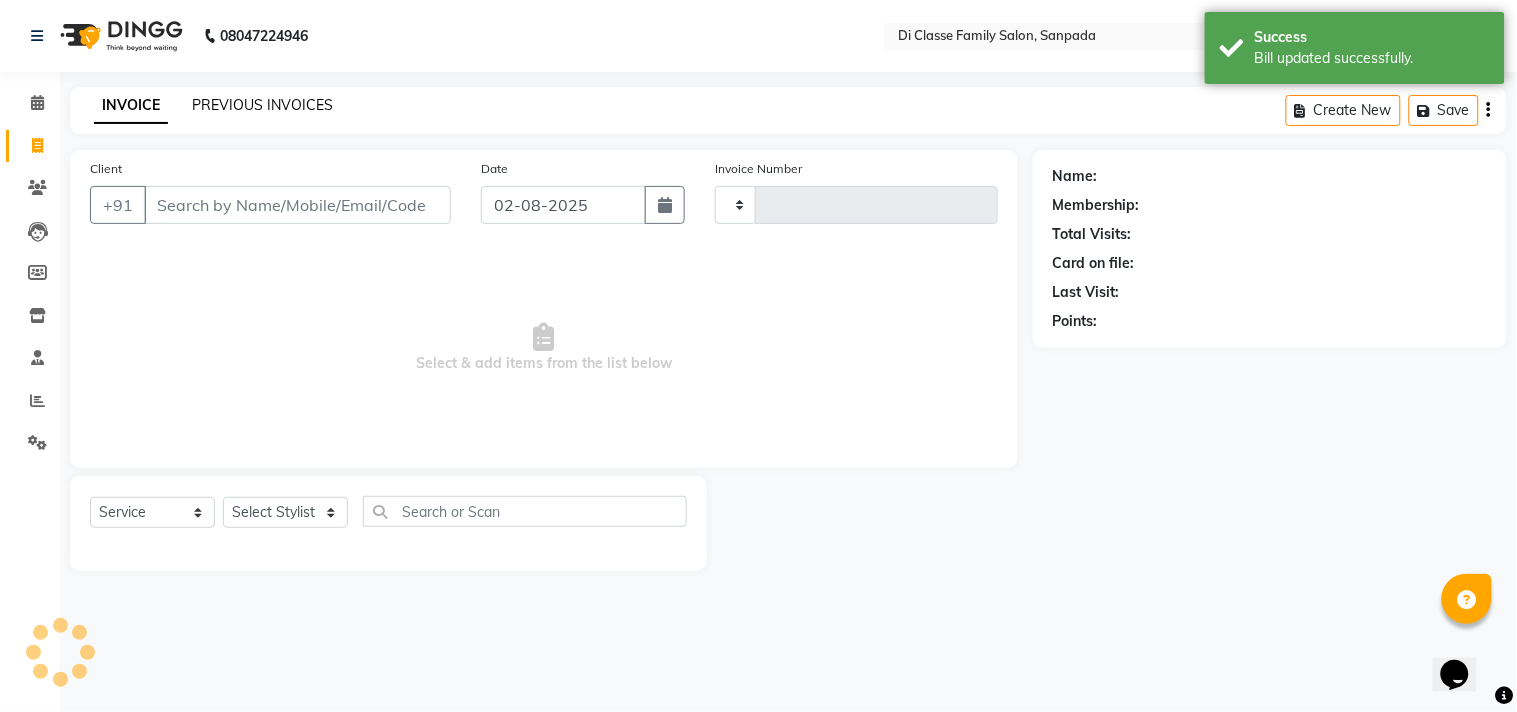 type on "2363" 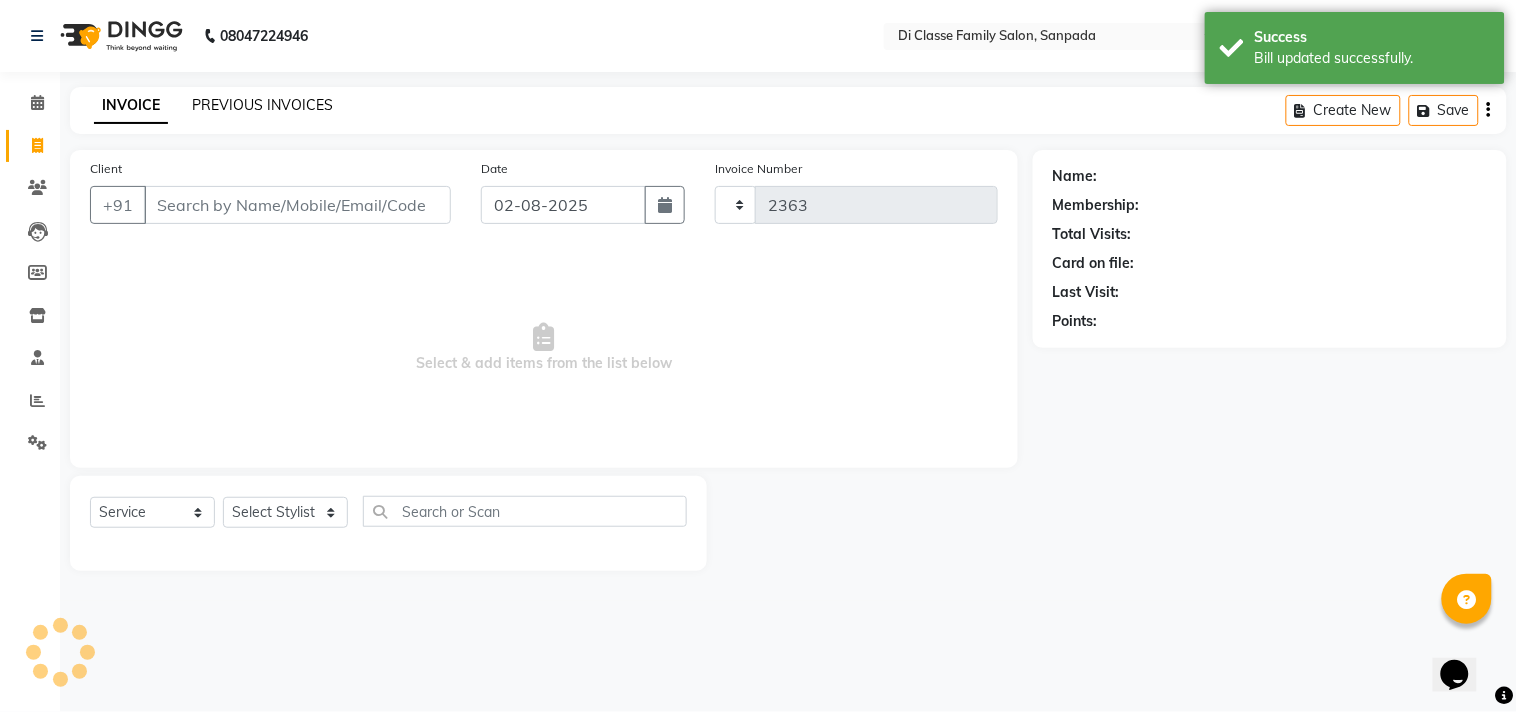 select on "4704" 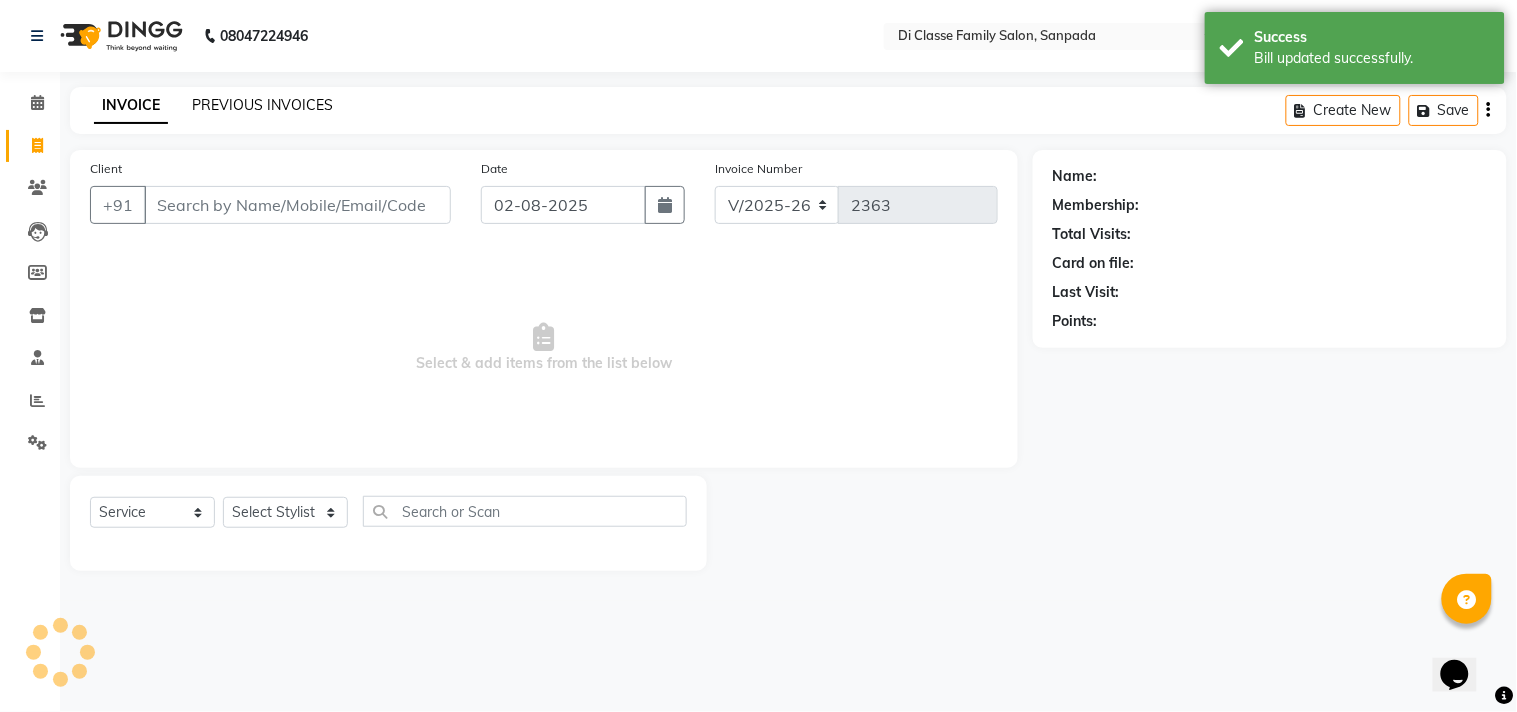 click on "PREVIOUS INVOICES" 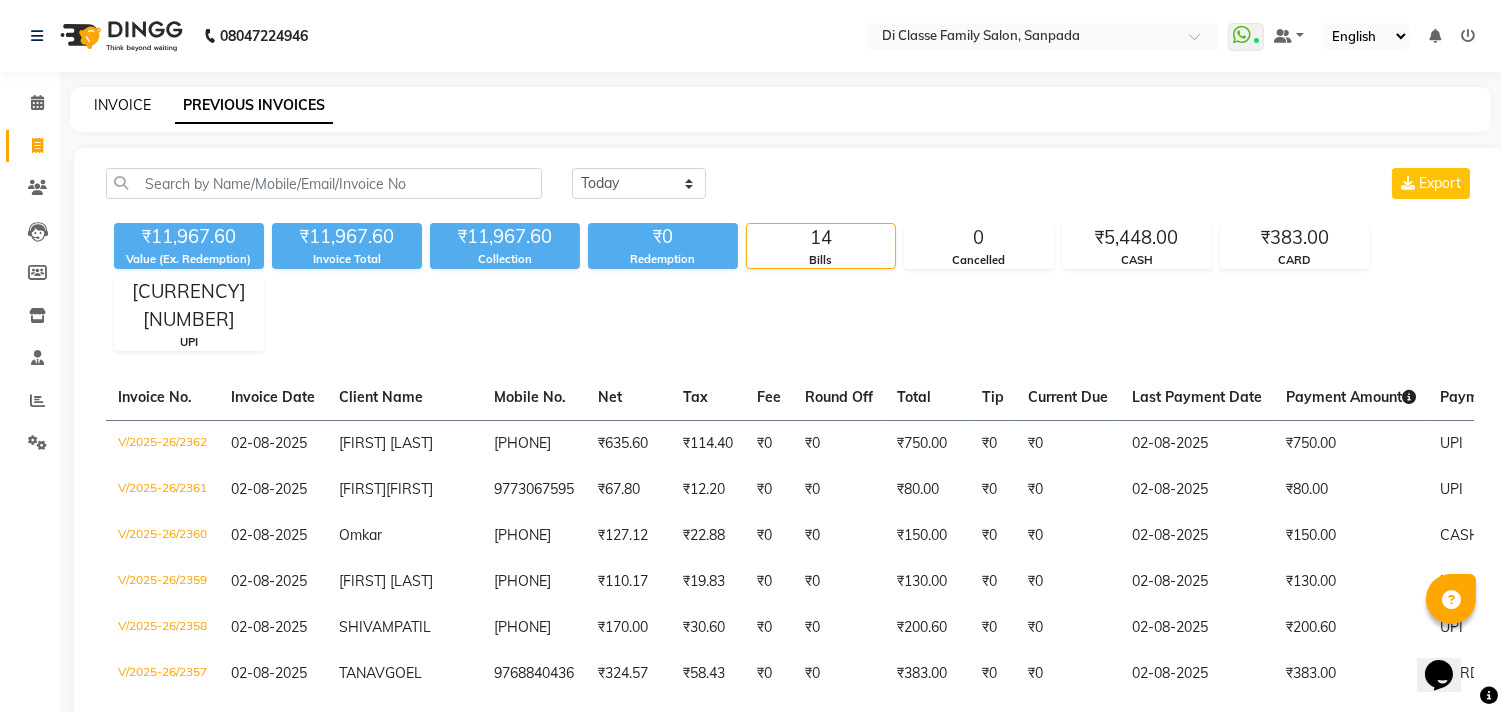 click on "INVOICE" 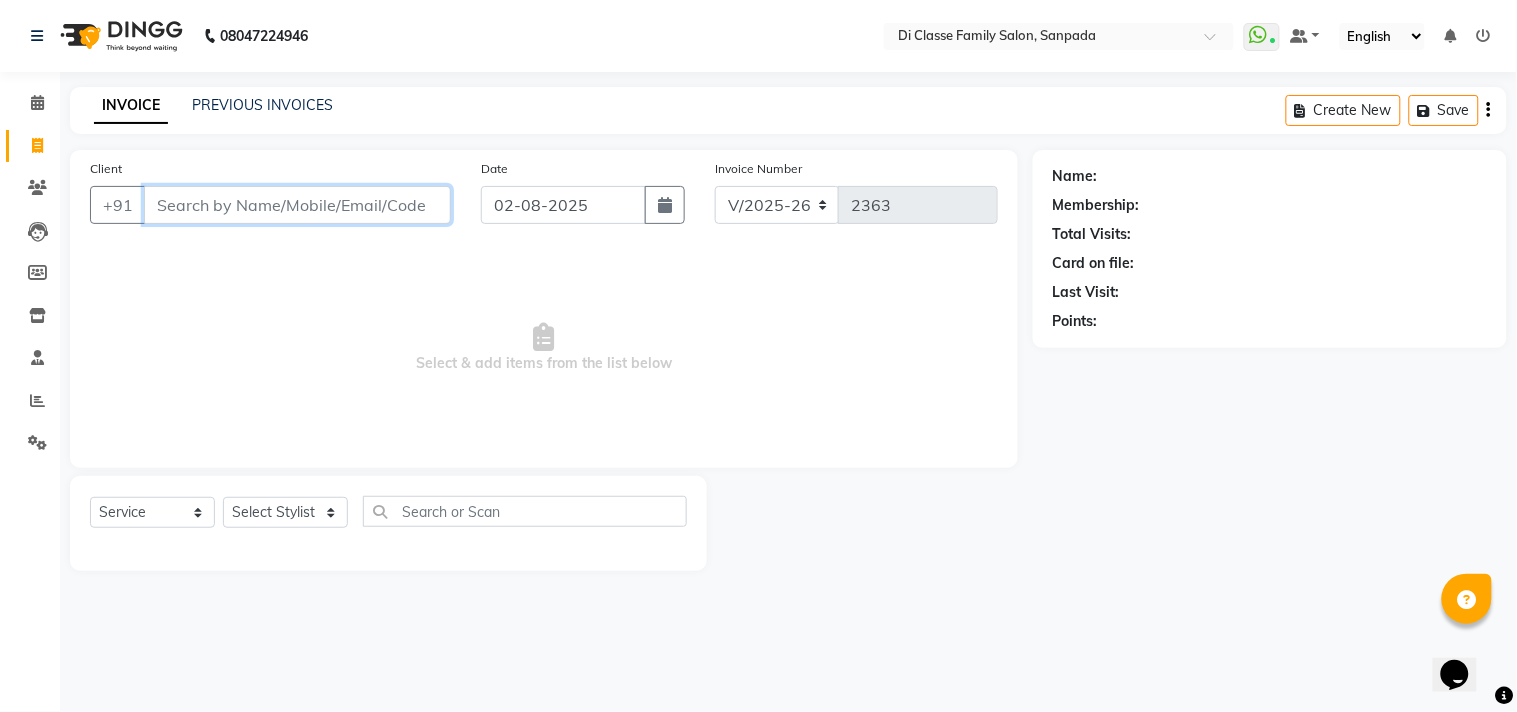 click on "Client" at bounding box center (297, 205) 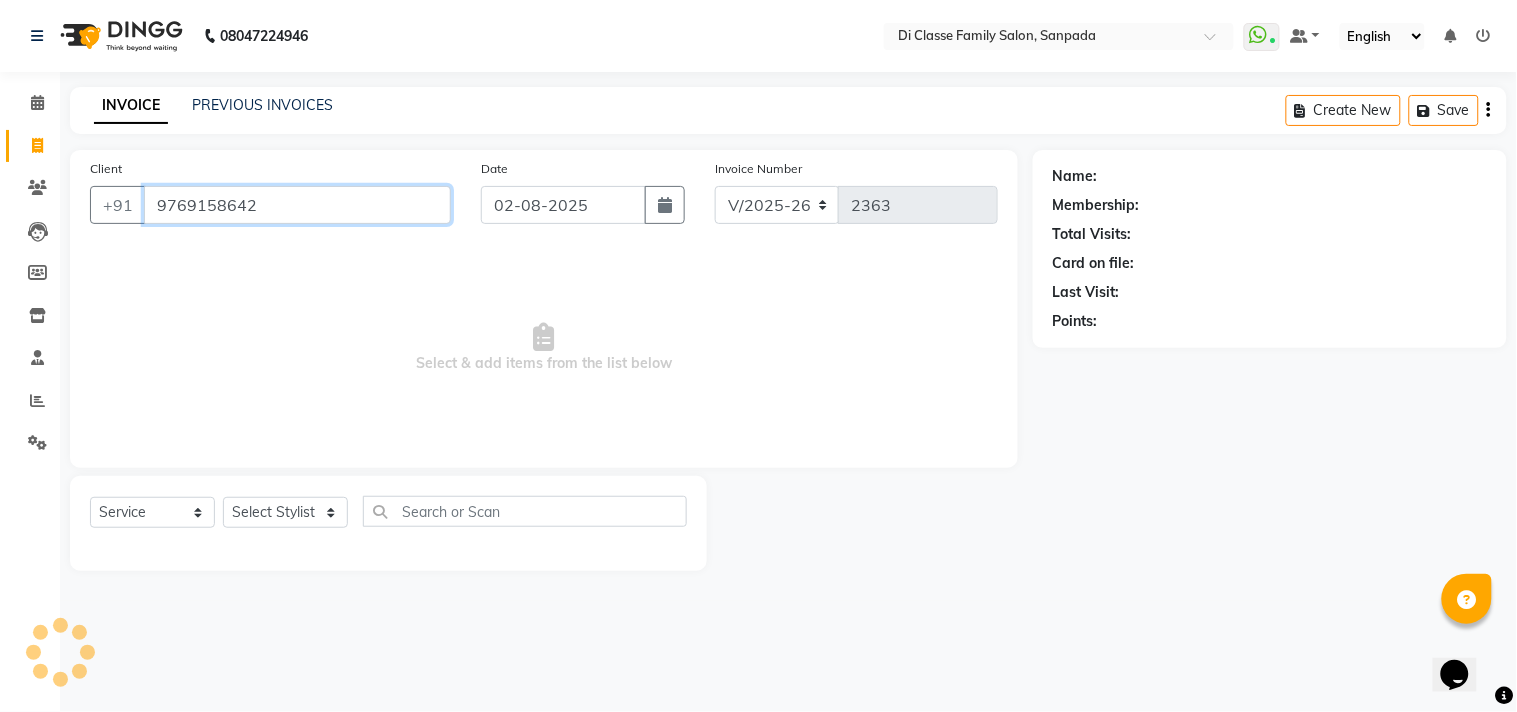 type on "9769158642" 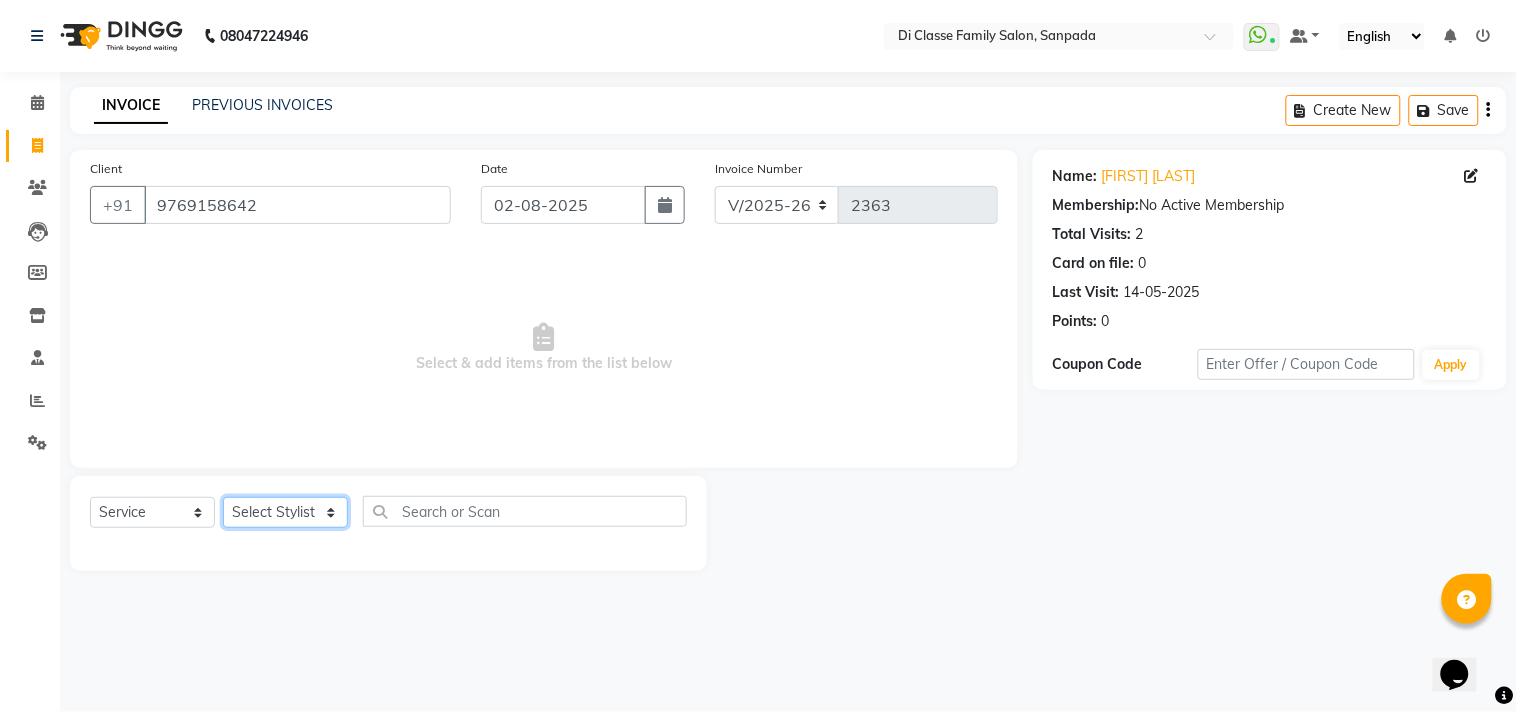 click on "Select Stylist aniket  Anu  AYAZ KADRI  Front Desk Javed kapil KOMAL  Payal  Pooja Jadhav Rahul Datkhile RESHMA SHAIKH rutik shinde SACHIN SAKPAL SADDAM SAHAJAN SAKSHI CHAVAN Sameer  sampada Sanjana  SANU SHUBHAM PEDNEKAR Sikandar Ansari Vijay kharat" 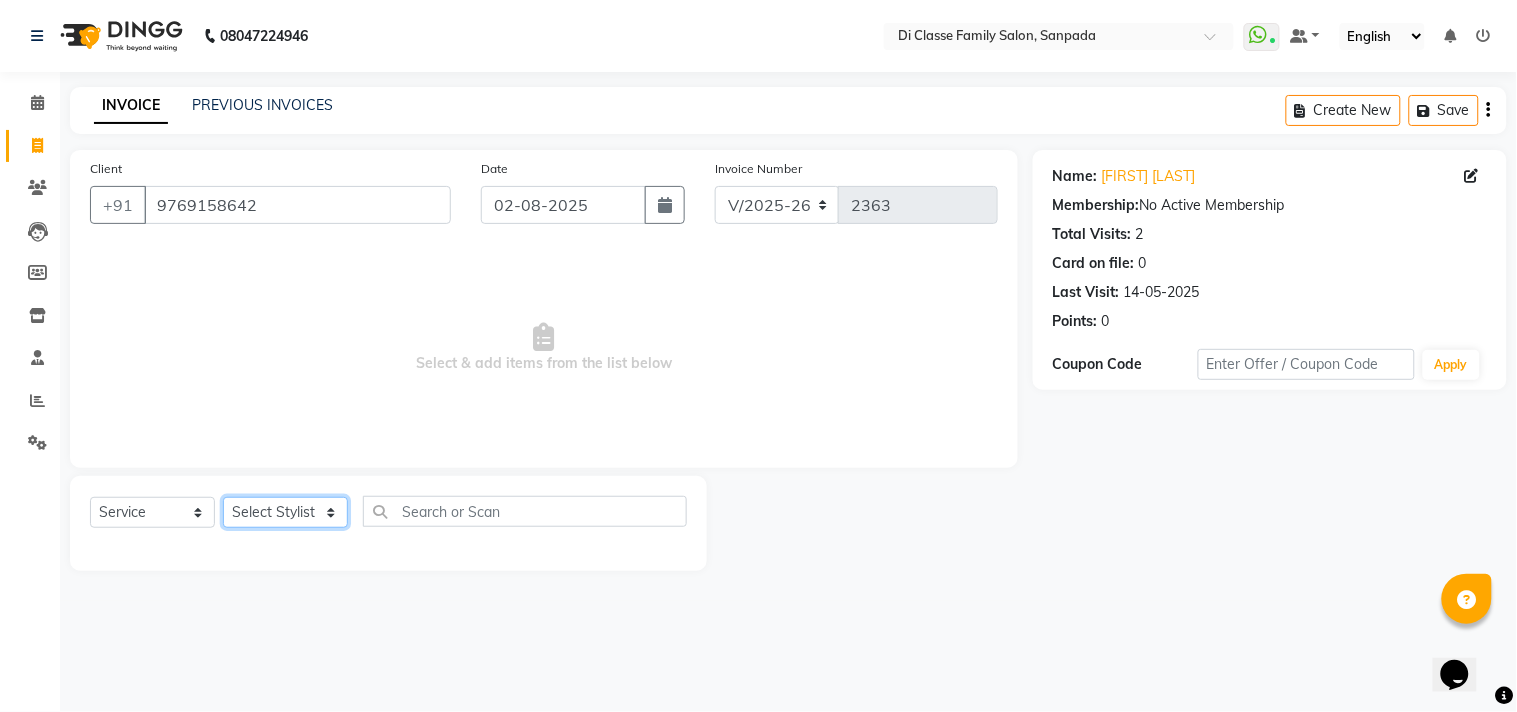 select on "60020" 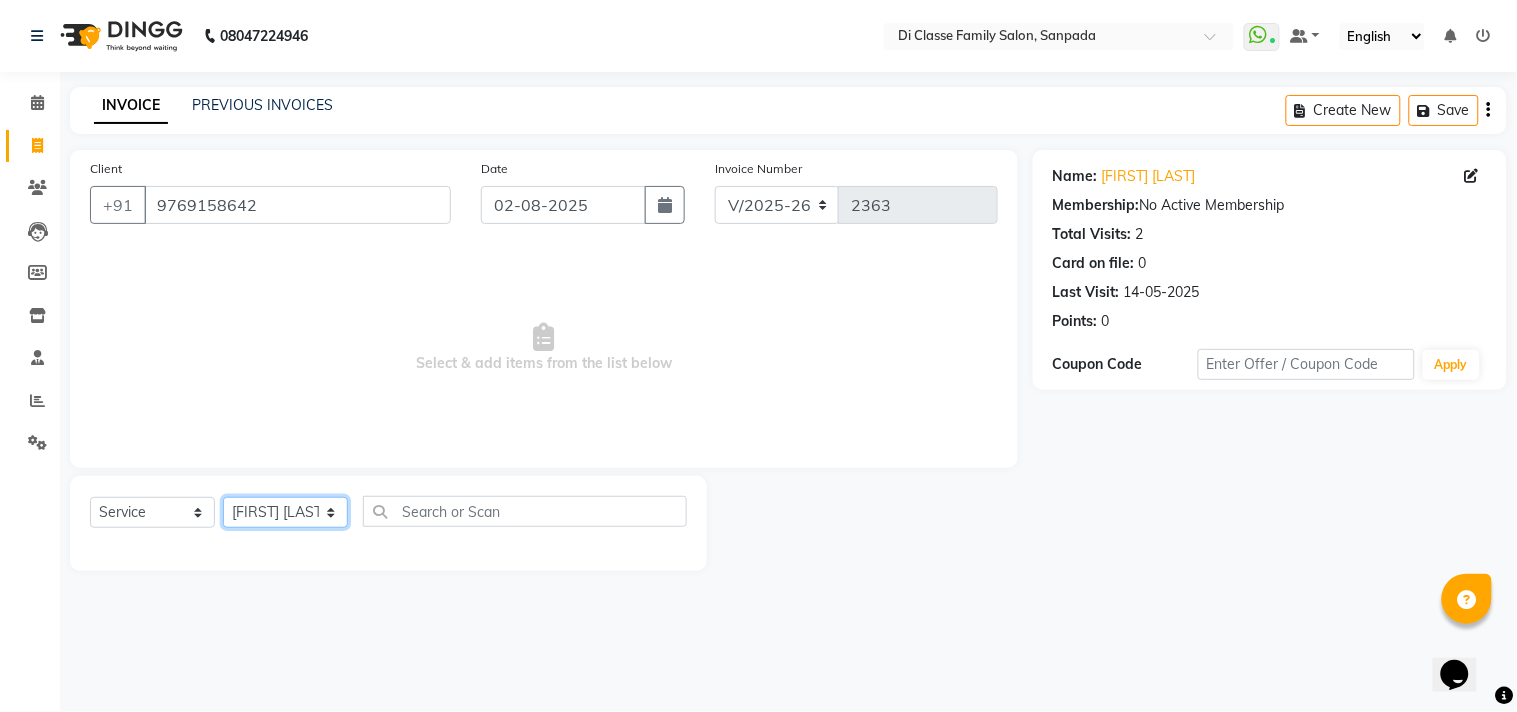 click on "Select Stylist aniket  Anu  AYAZ KADRI  Front Desk Javed kapil KOMAL  Payal  Pooja Jadhav Rahul Datkhile RESHMA SHAIKH rutik shinde SACHIN SAKPAL SADDAM SAHAJAN SAKSHI CHAVAN Sameer  sampada Sanjana  SANU SHUBHAM PEDNEKAR Sikandar Ansari Vijay kharat" 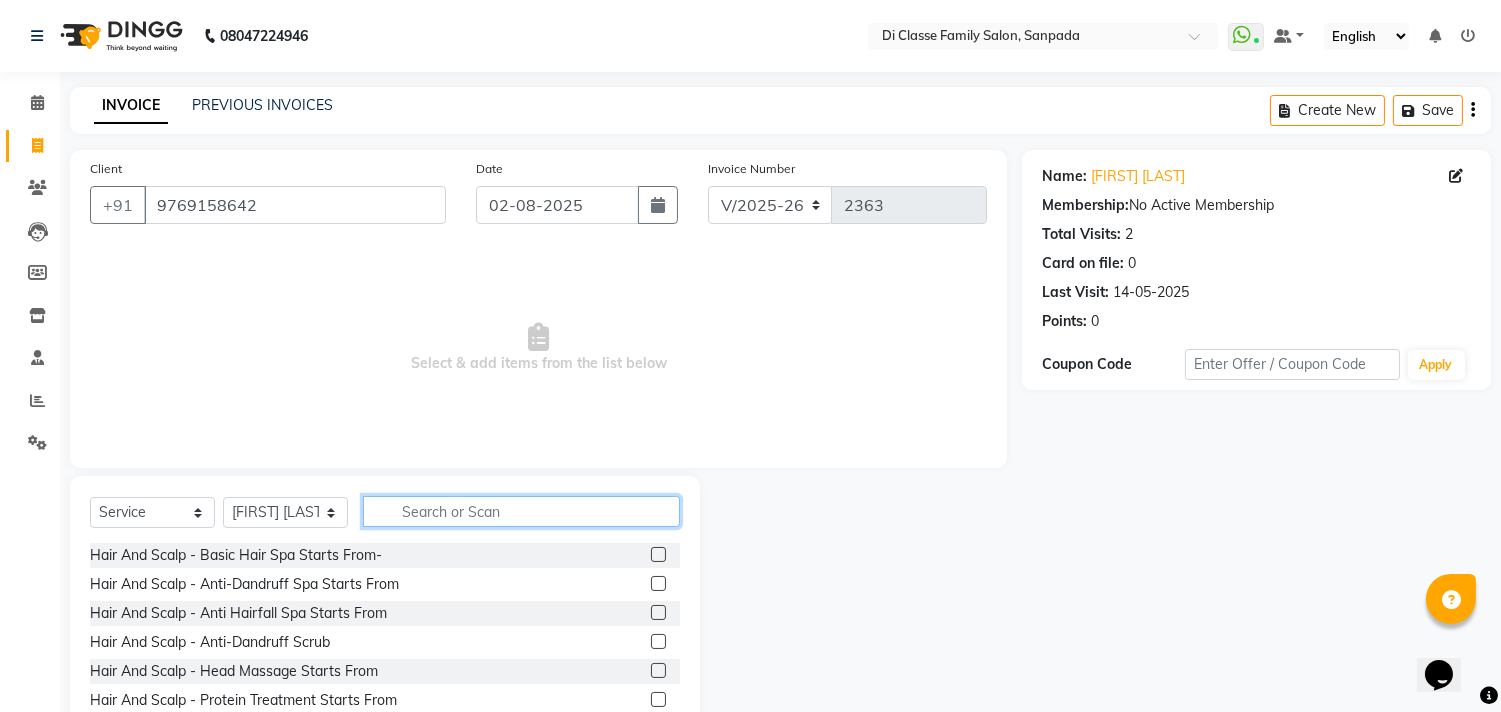 click 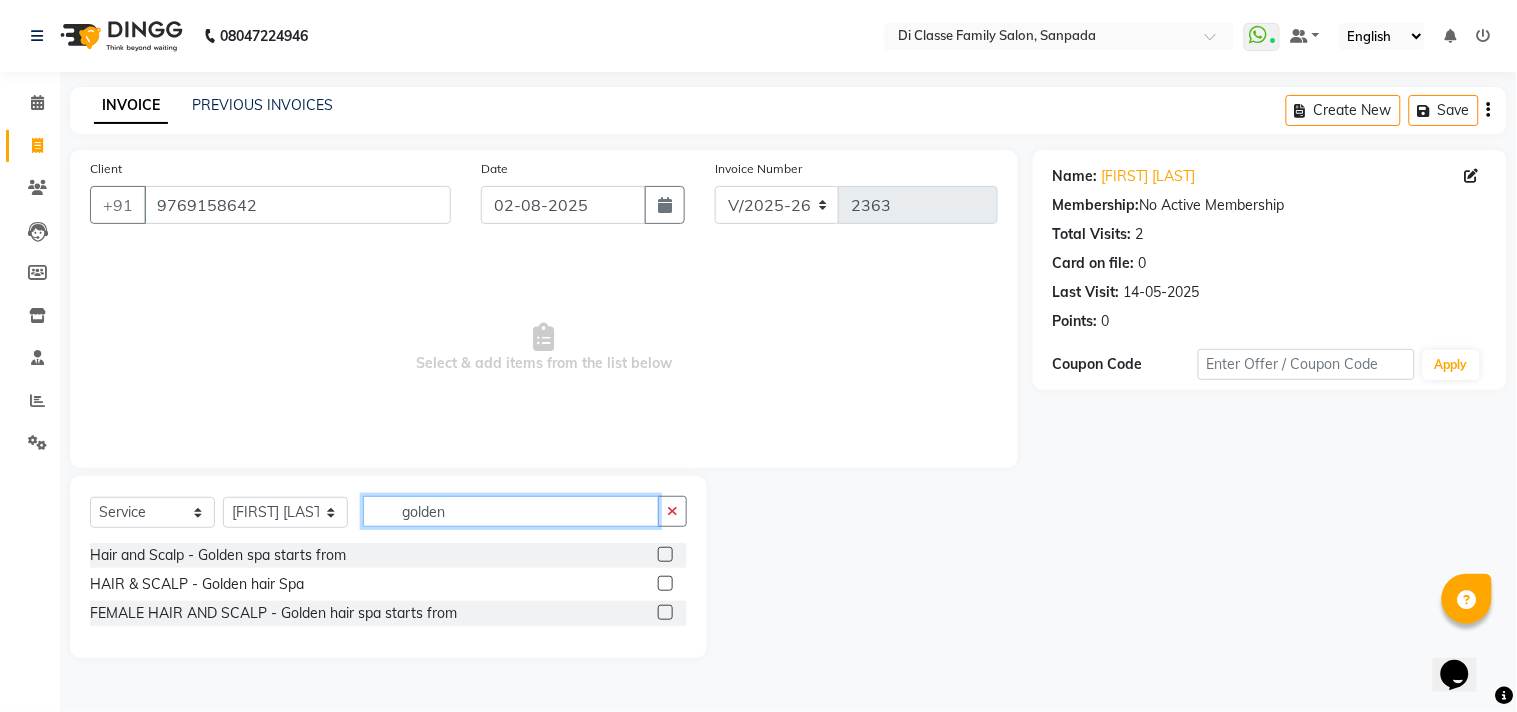 type on "golden" 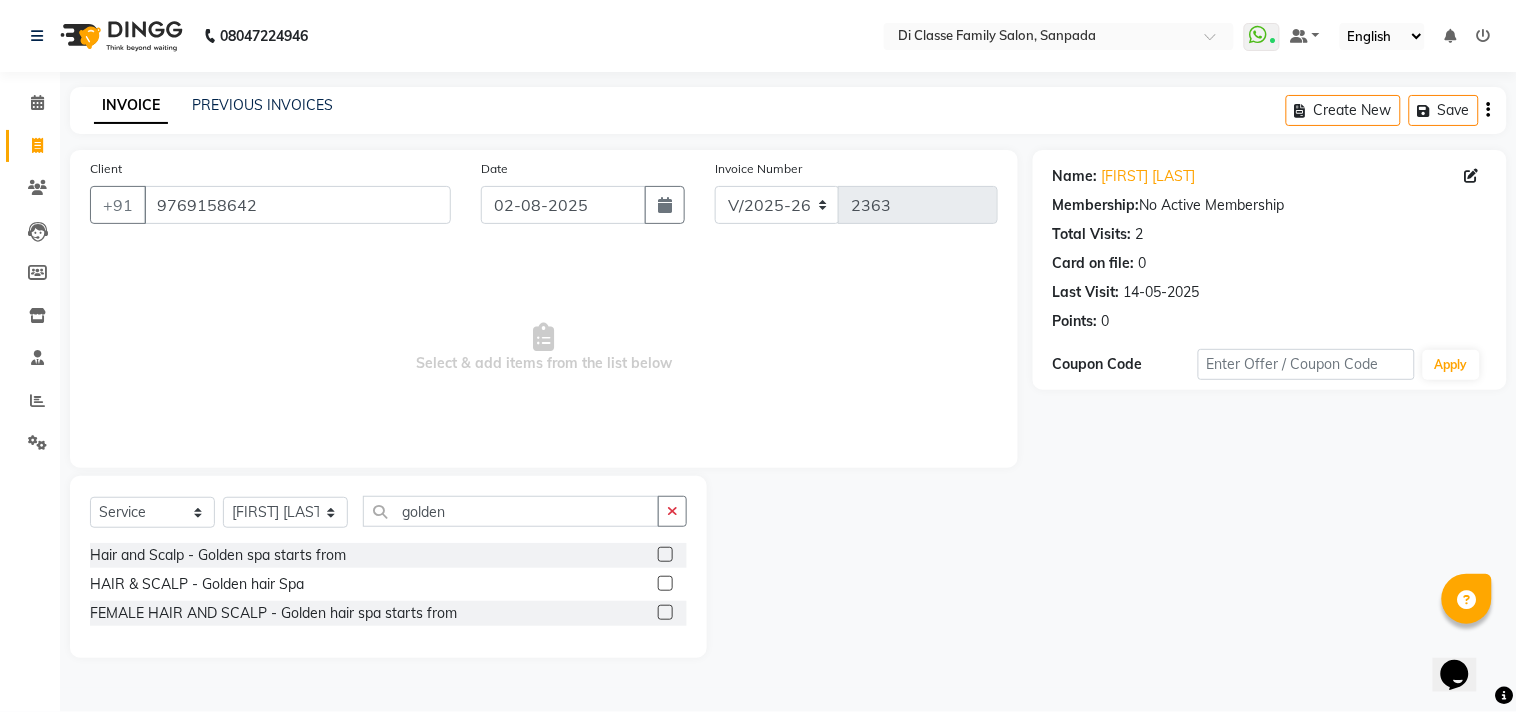 click on "Select Service Product Membership Package Voucher Prepaid Gift Card Select Stylist aniket Anu AYAZ KADRI Front Desk Javed kapil KOMAL Payal Pooja Jadhav Rahul Datkhile RESHMA SHAIKH rutik shinde SACHIN SAKPAL SADDAM SAHAJAN SAKSHI CHAVAN Sameer sampada Sanjana SANU SHUBHAM PEDNEKAR Sikandar Ansari Vijay kharat golden" 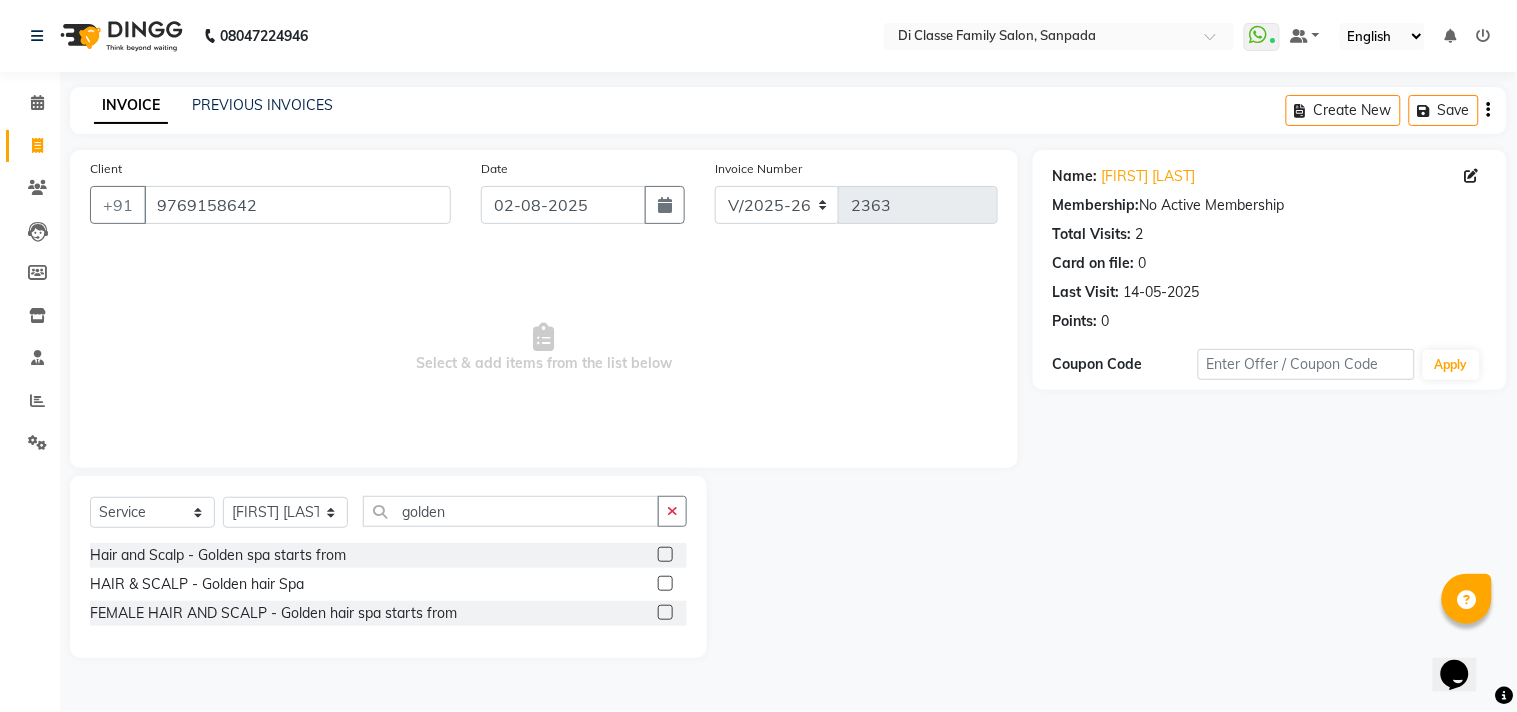 click 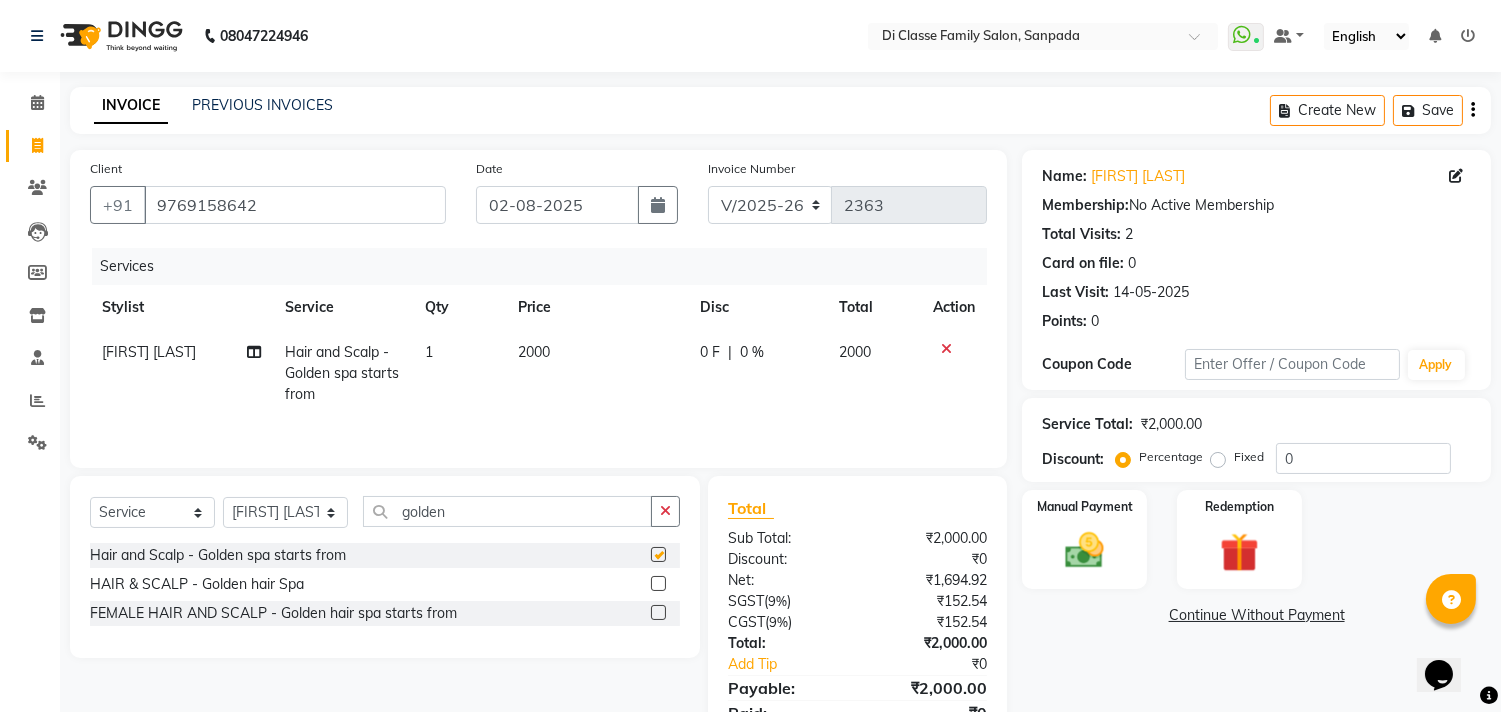 click on "2000" 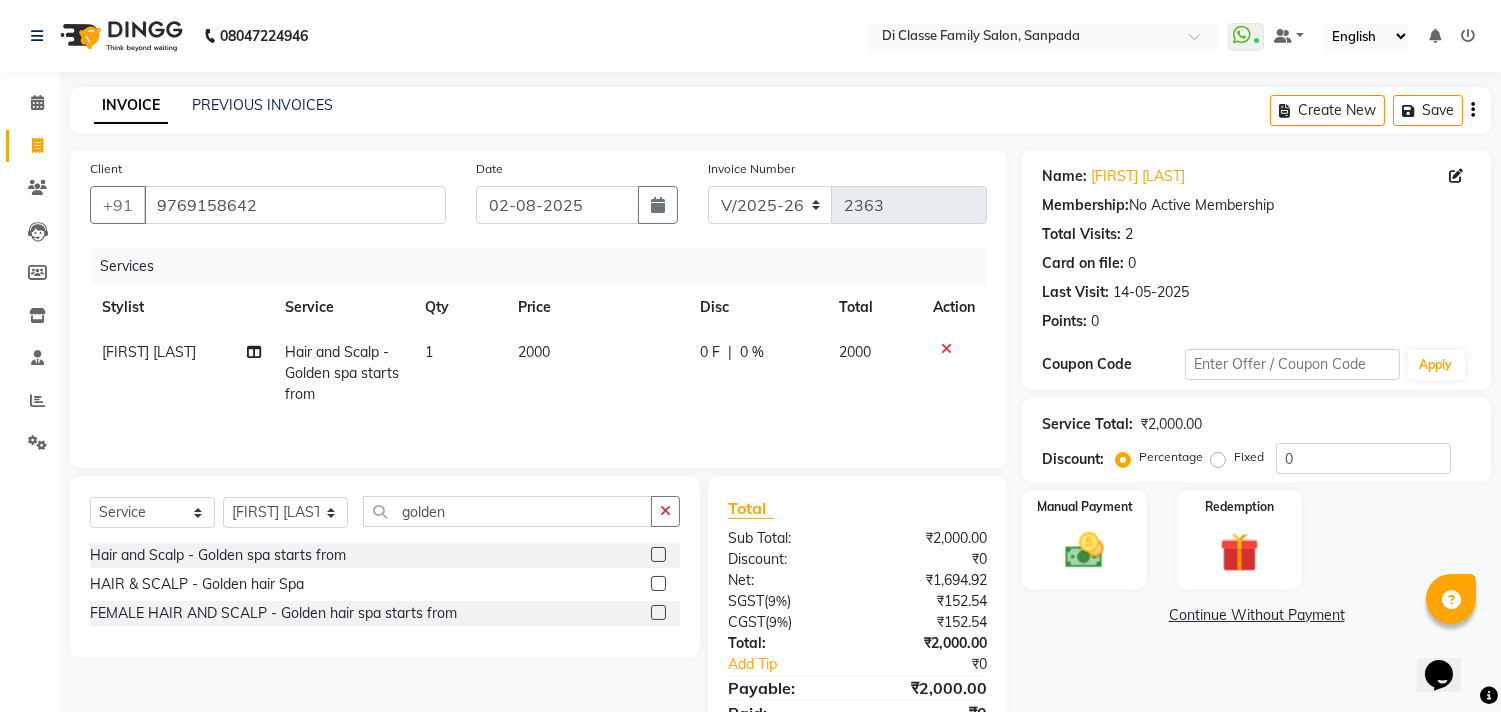select on "60020" 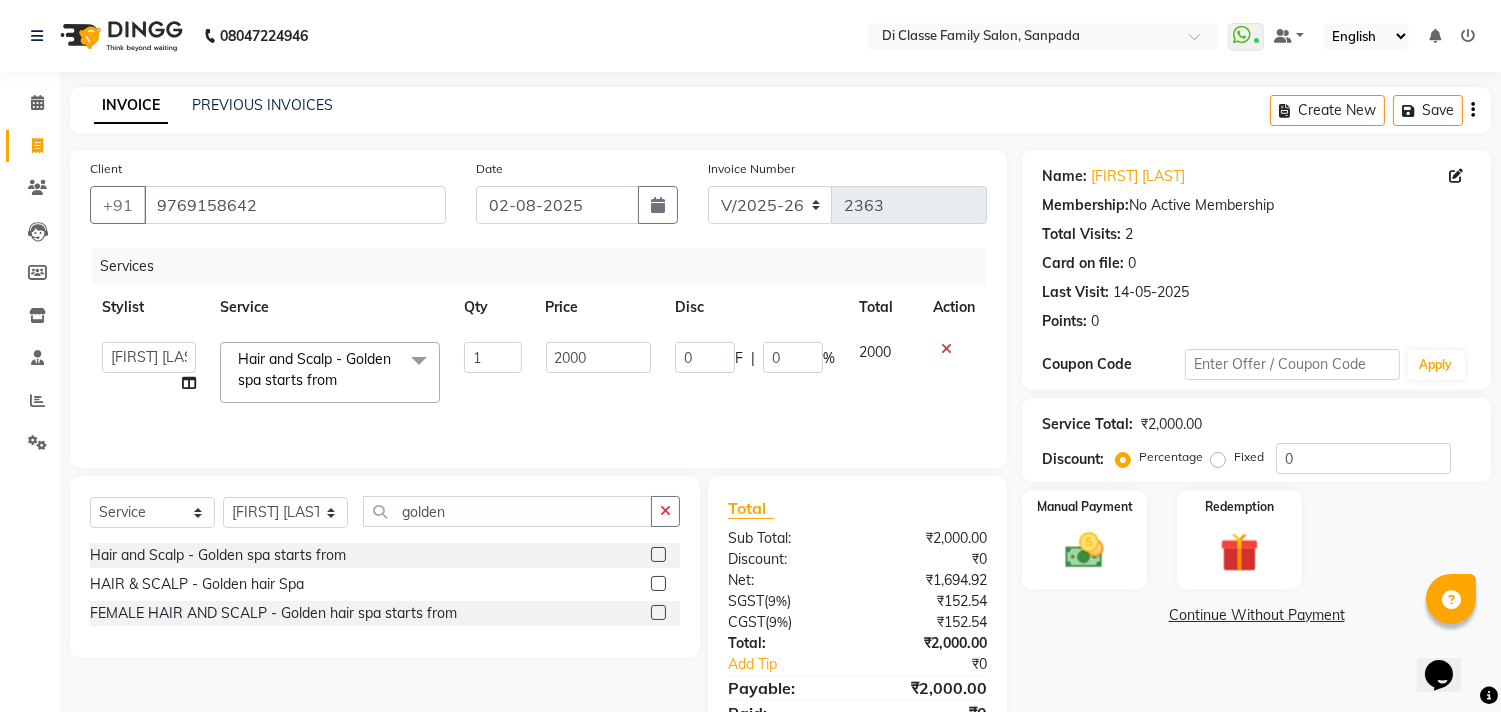 checkbox on "false" 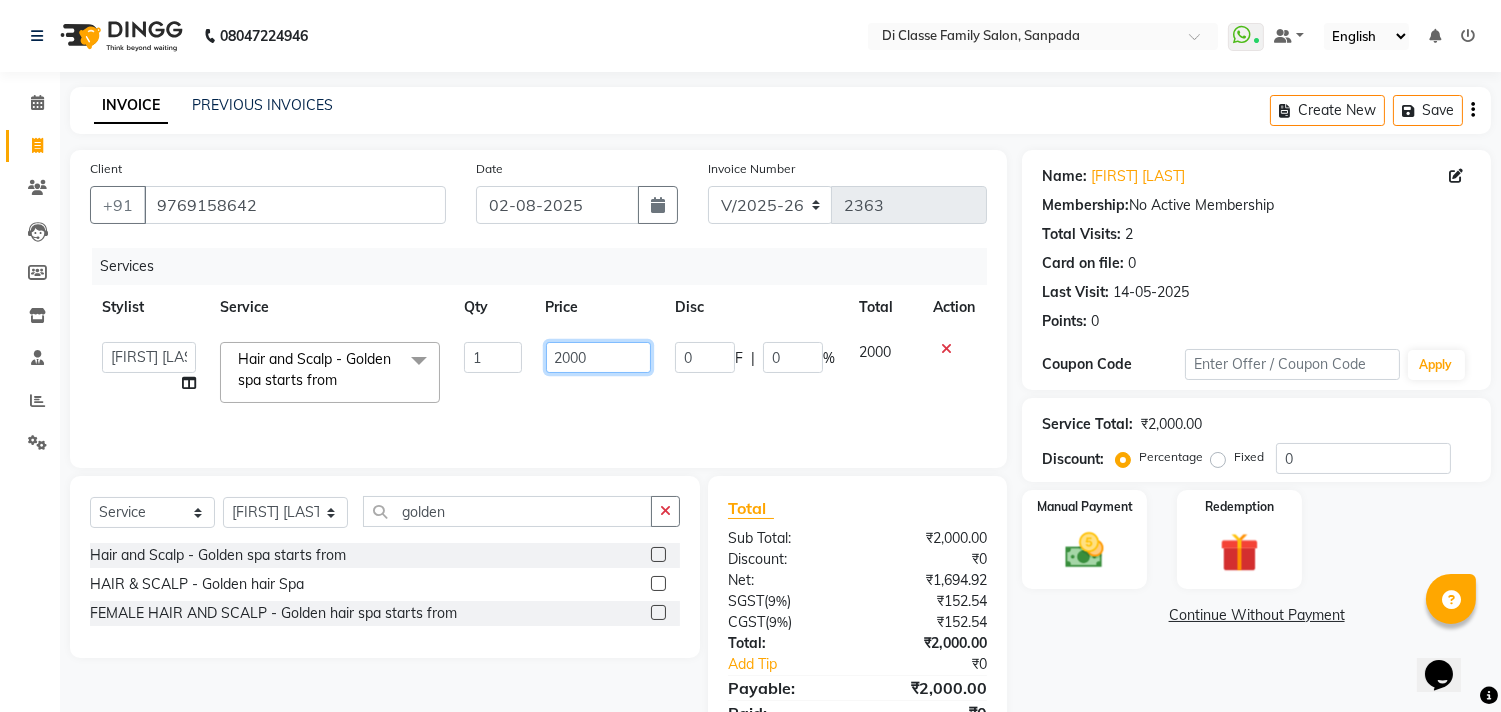 click on "2000" 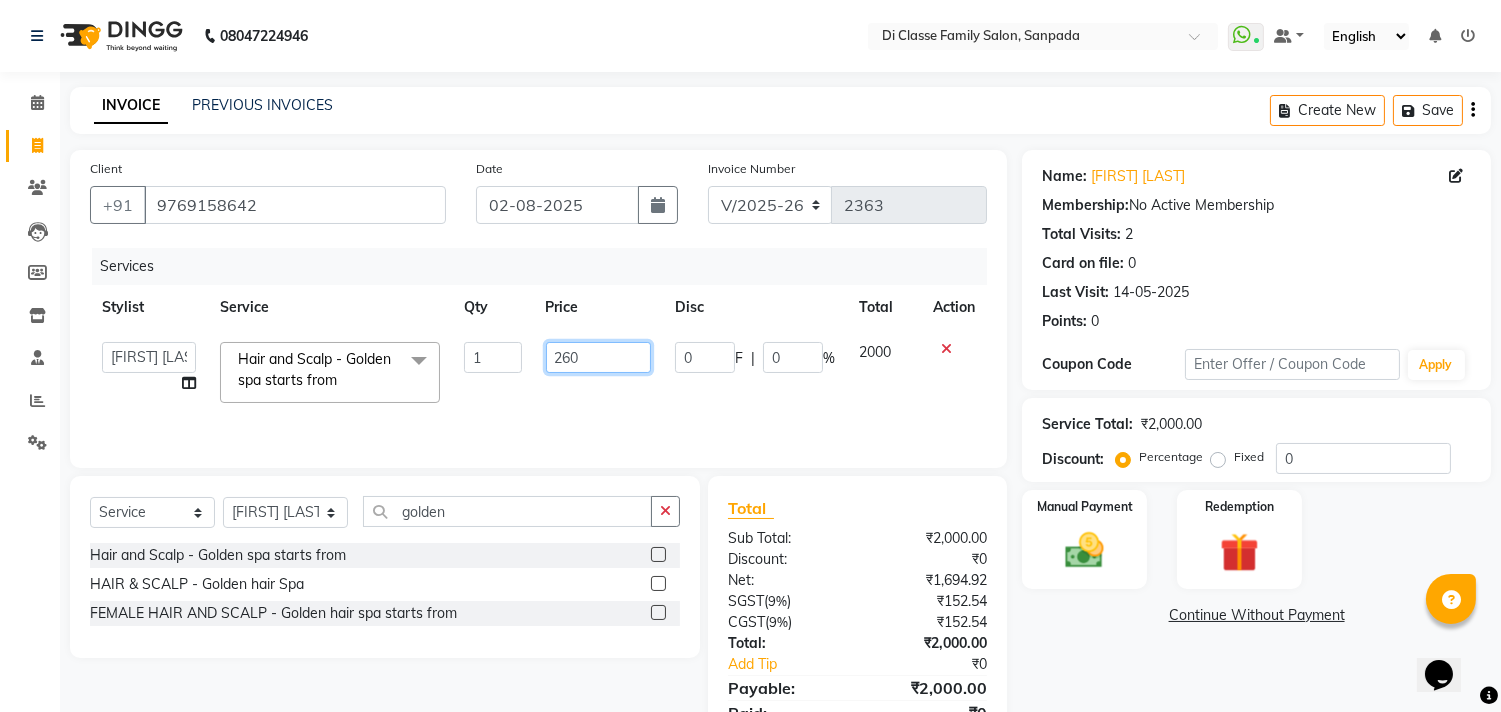 type on "2600" 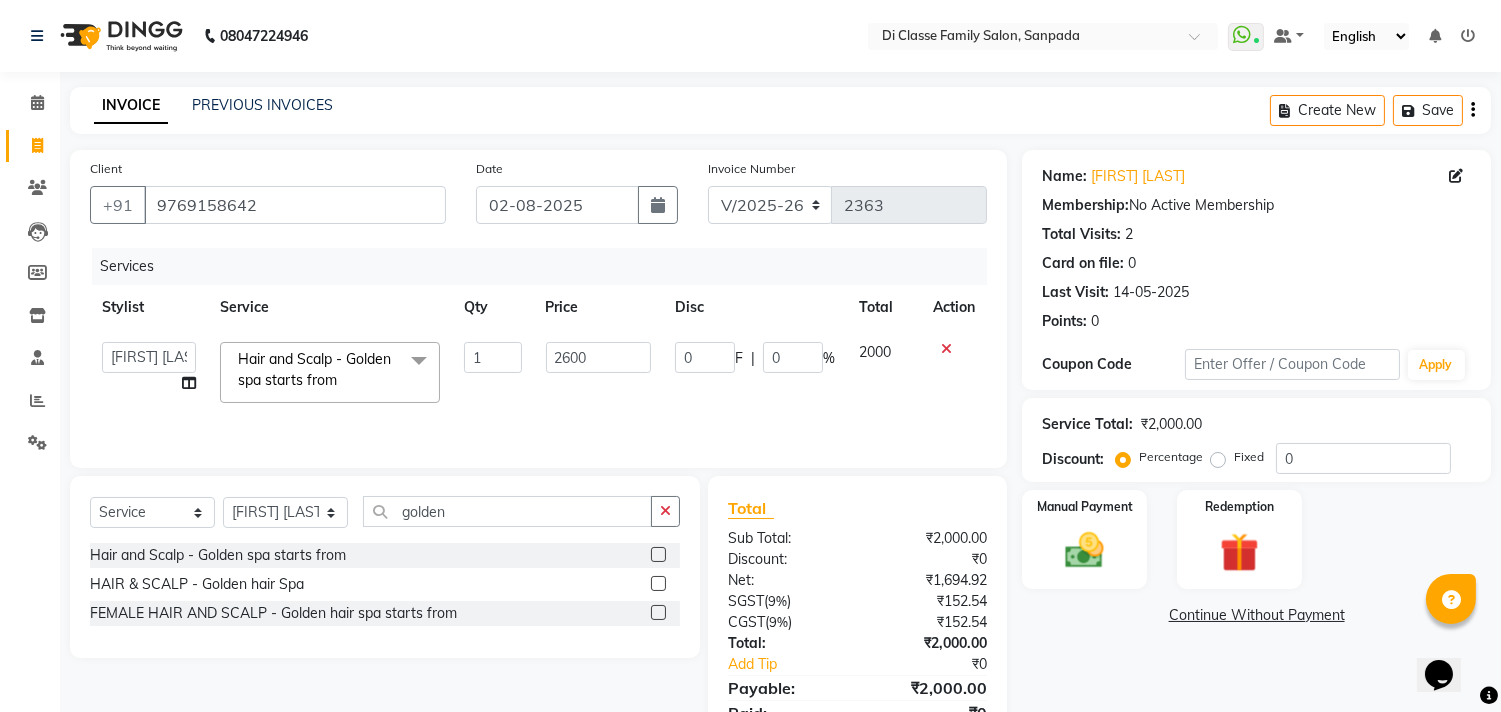 click on "2600" 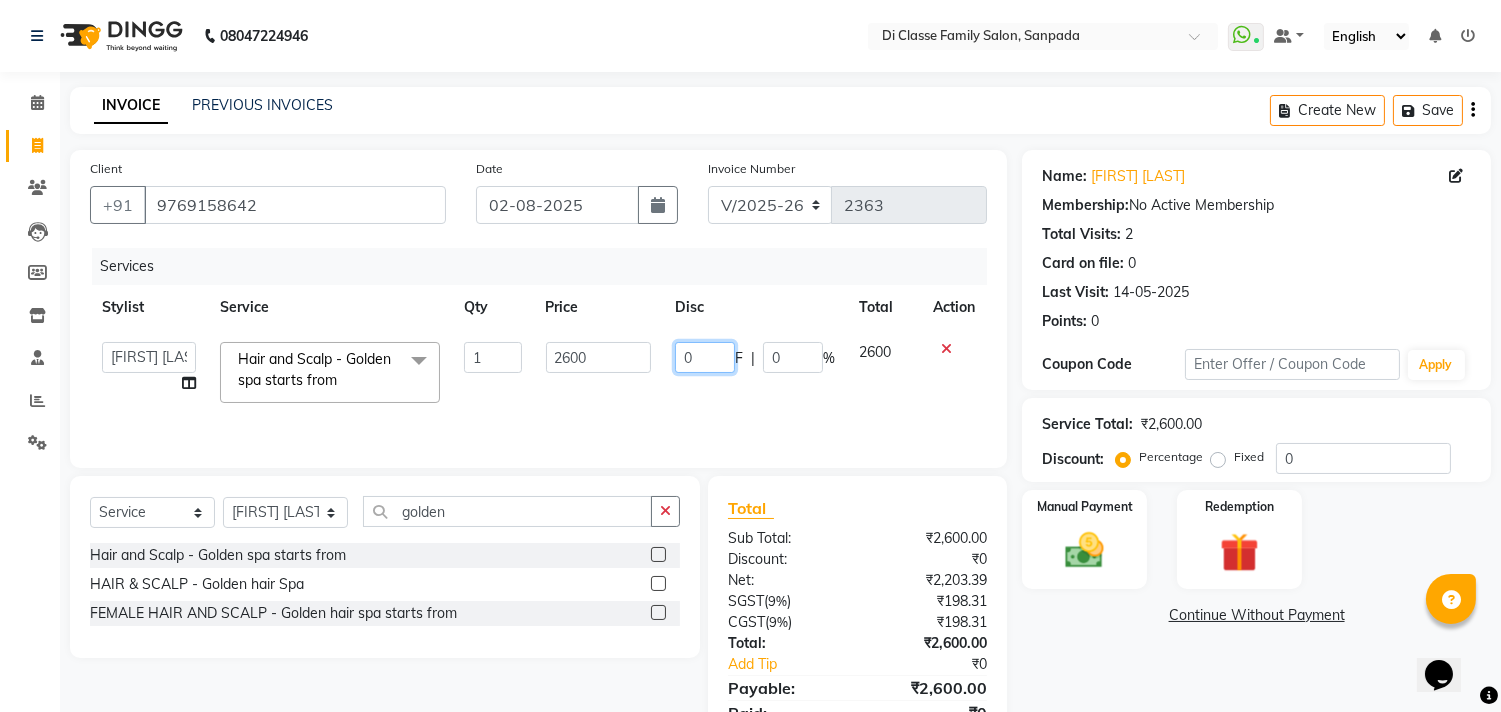 click on "0" 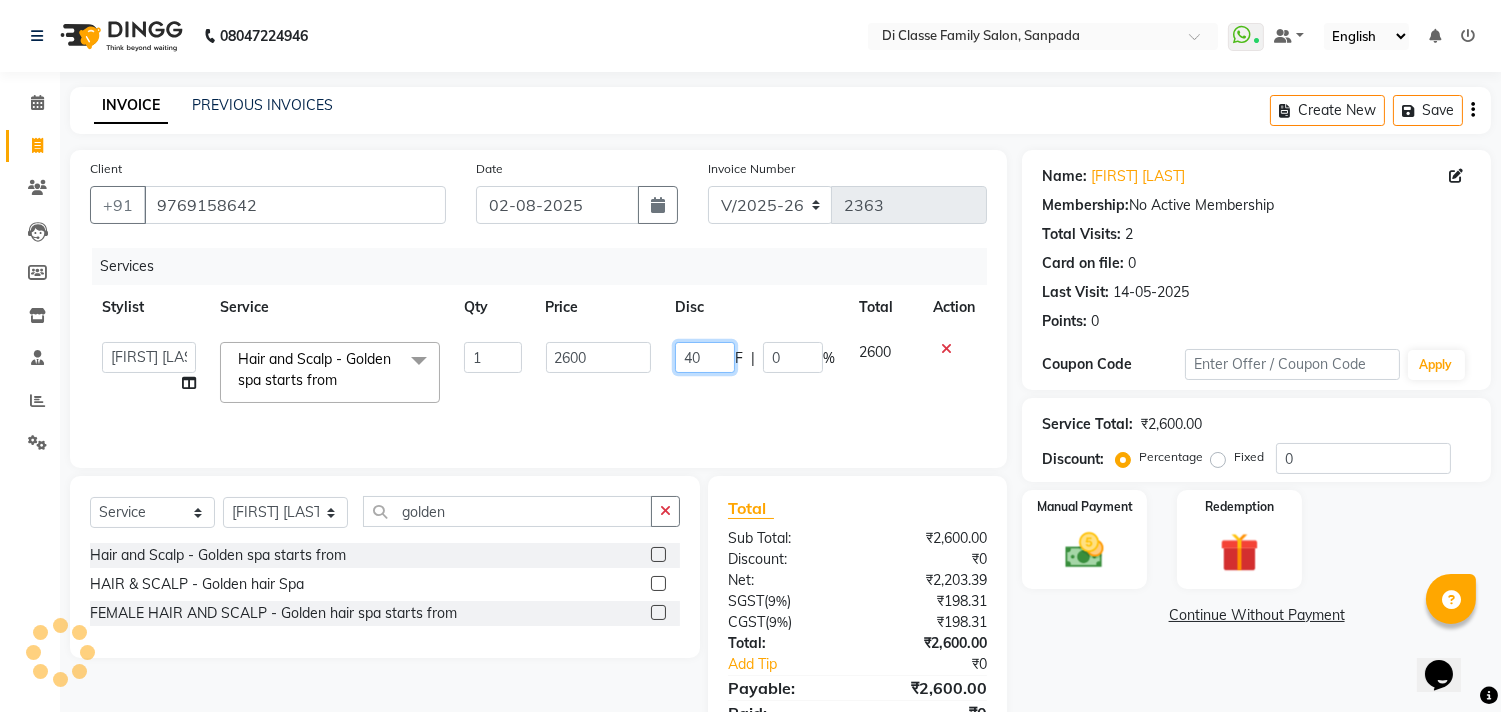 type on "400" 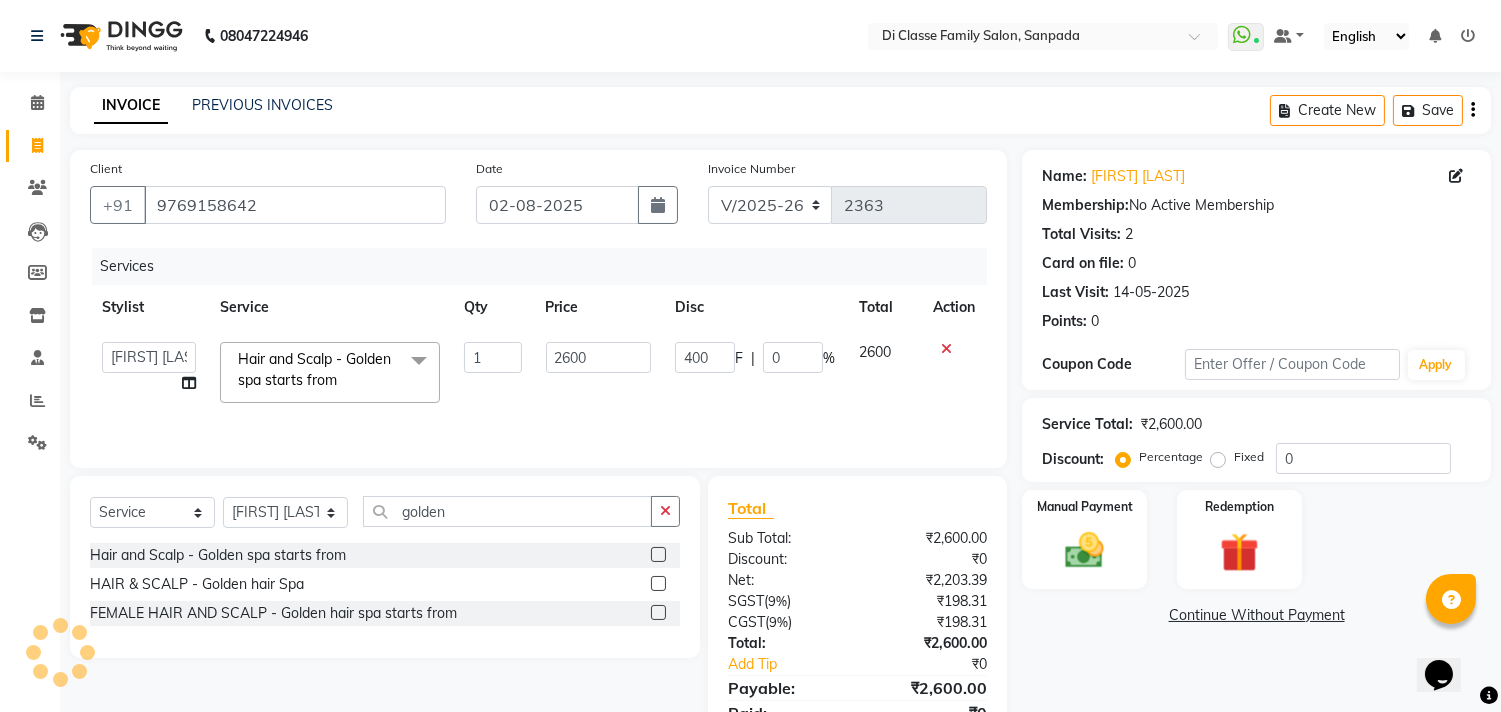 click on "Disc" 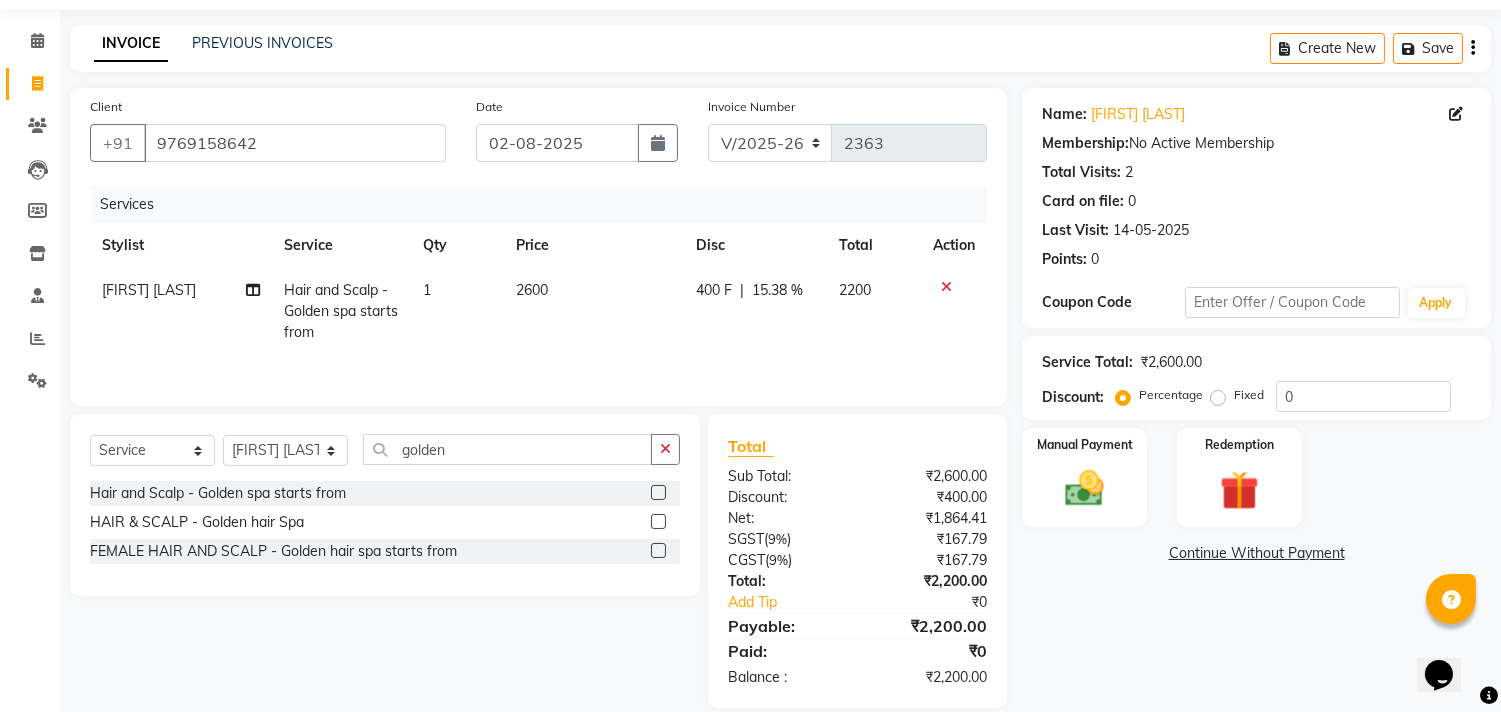 scroll, scrollTop: 90, scrollLeft: 0, axis: vertical 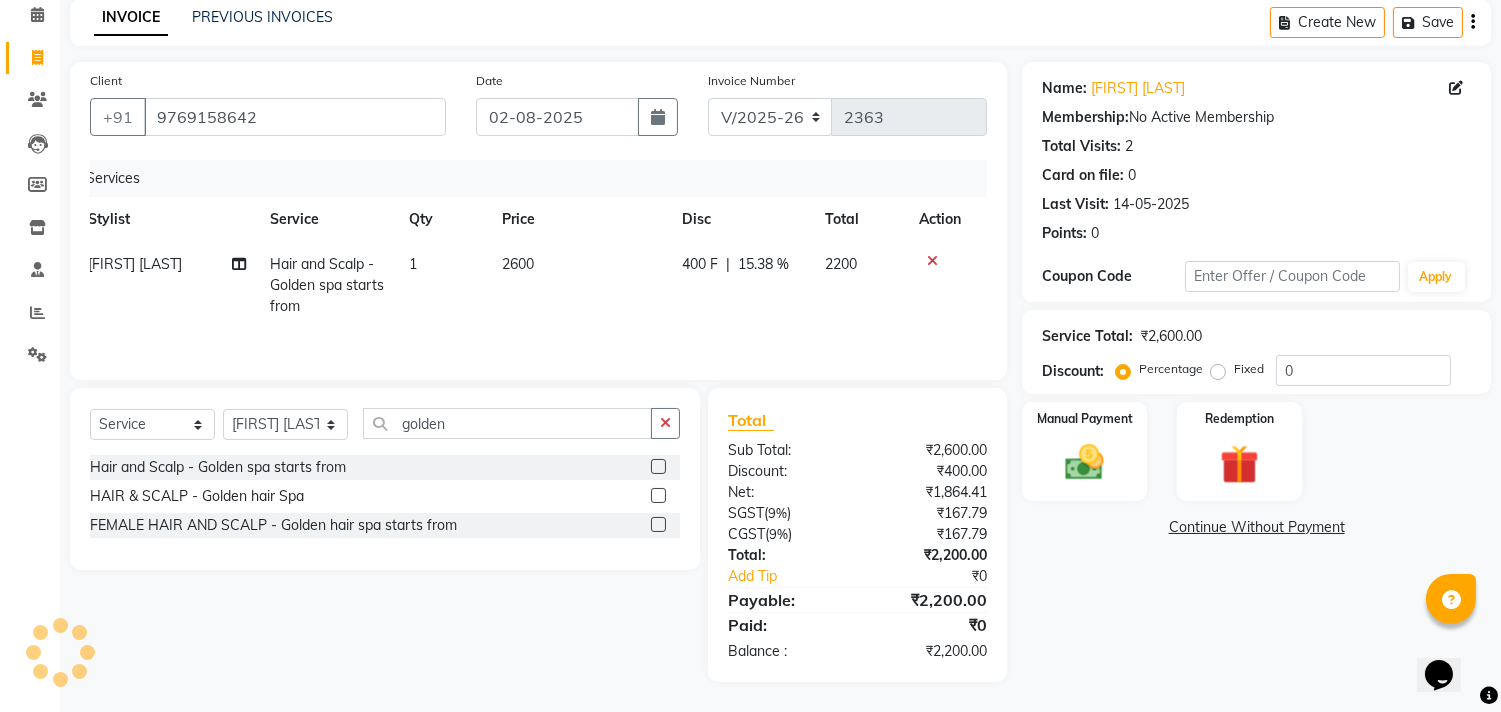 drag, startPoint x: 785, startPoint y: 341, endPoint x: 716, endPoint y: 336, distance: 69.18092 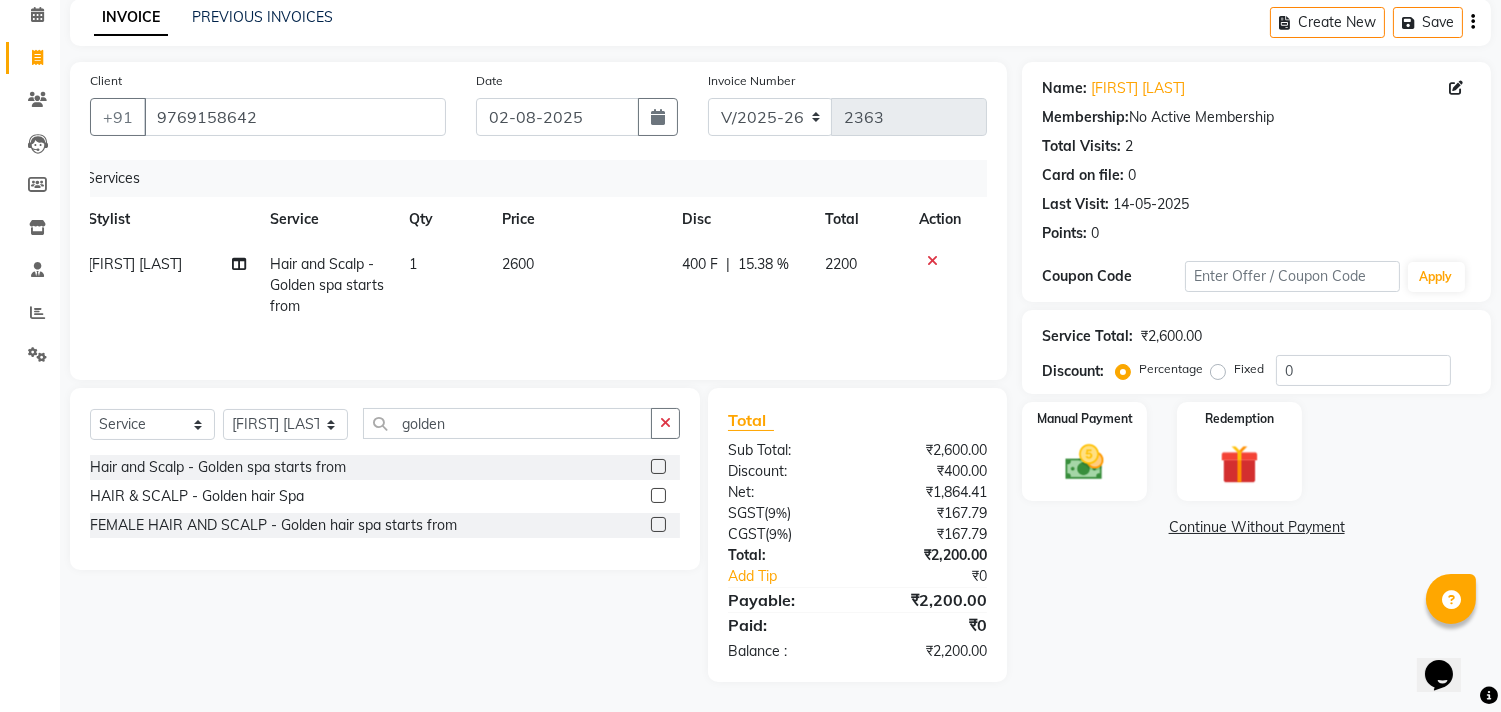 drag, startPoint x: 674, startPoint y: 340, endPoint x: 640, endPoint y: 341, distance: 34.0147 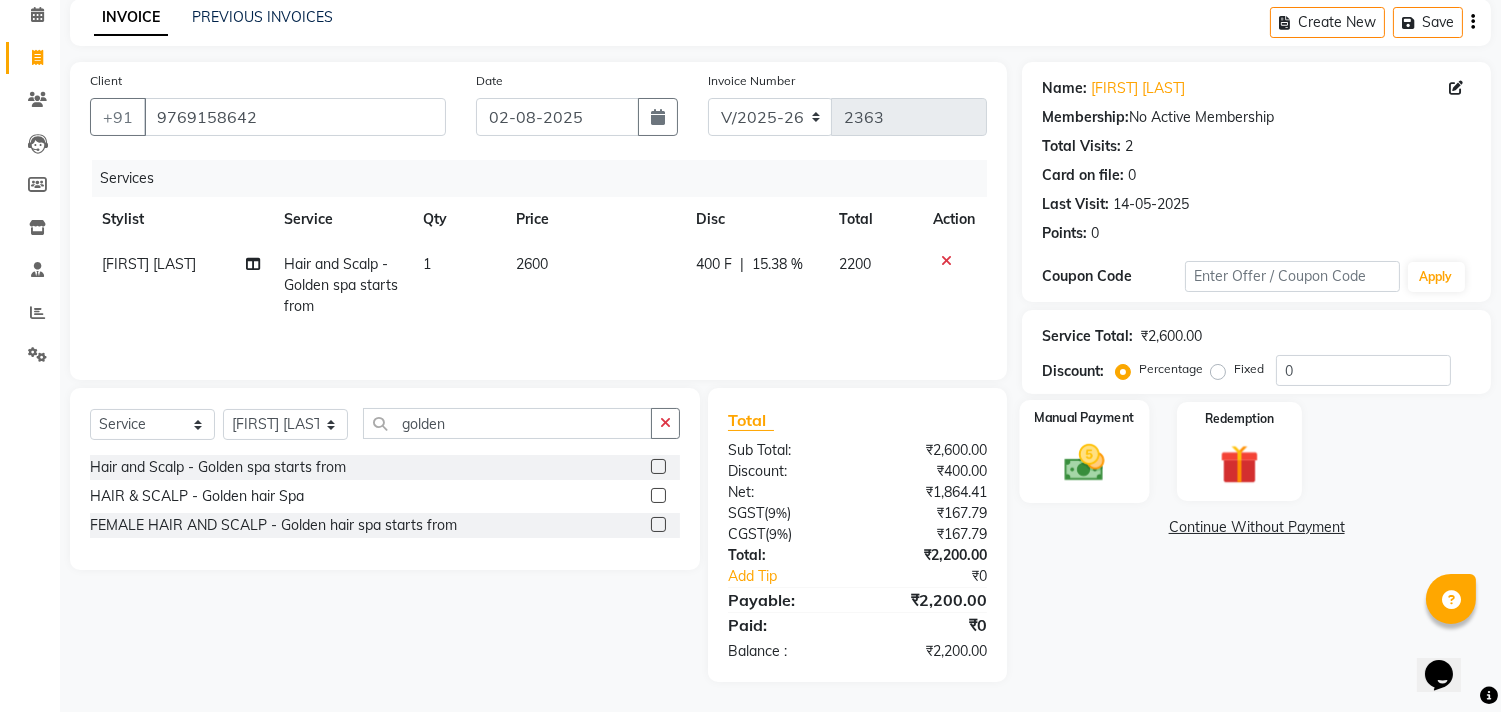 click 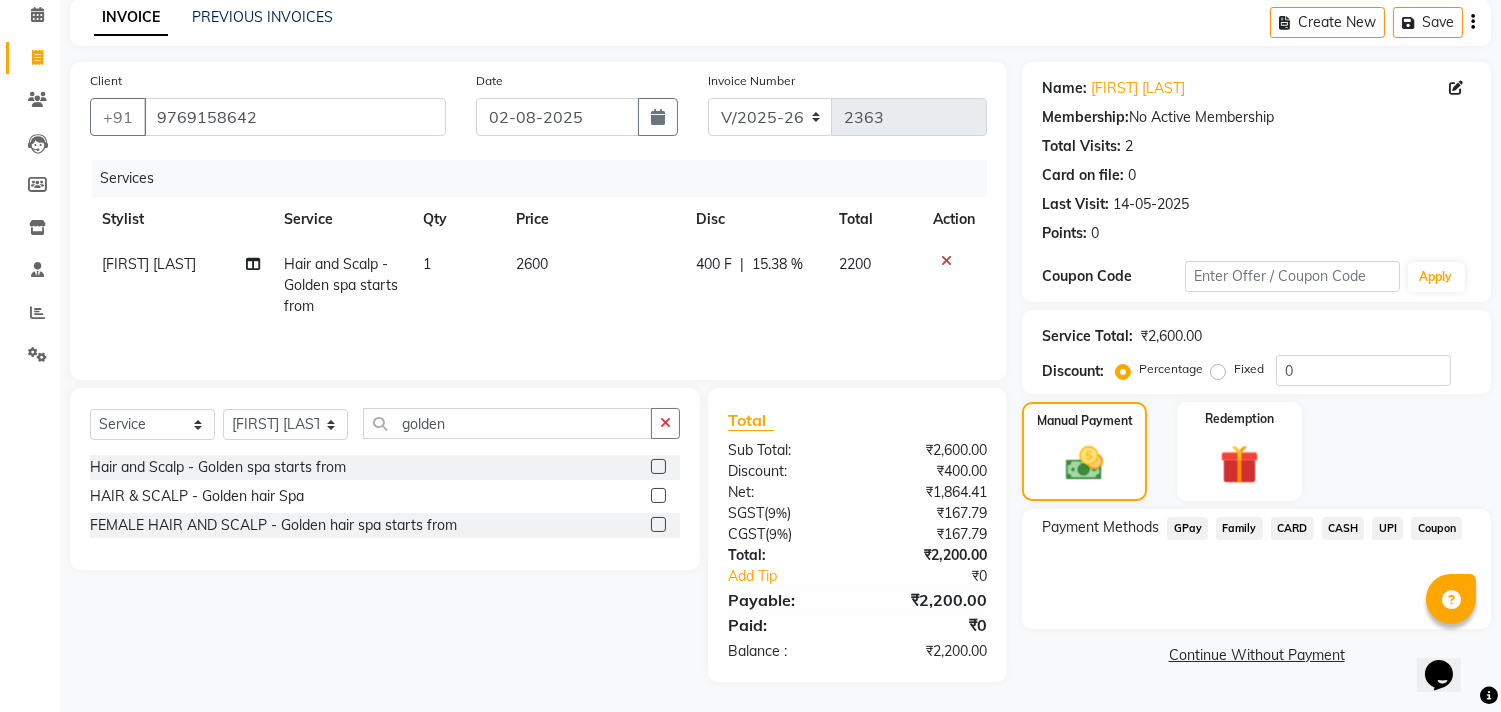 click on "Coupon" 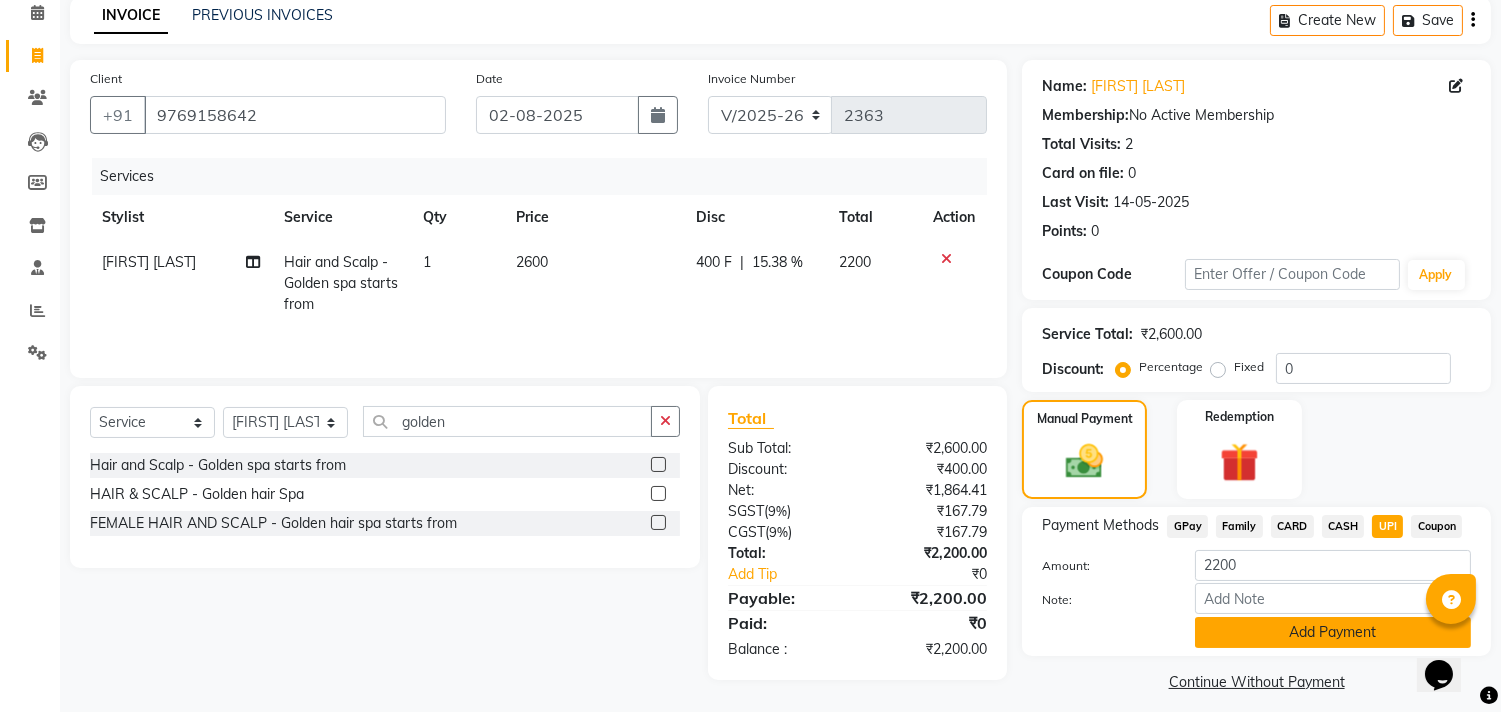click on "Add Payment" 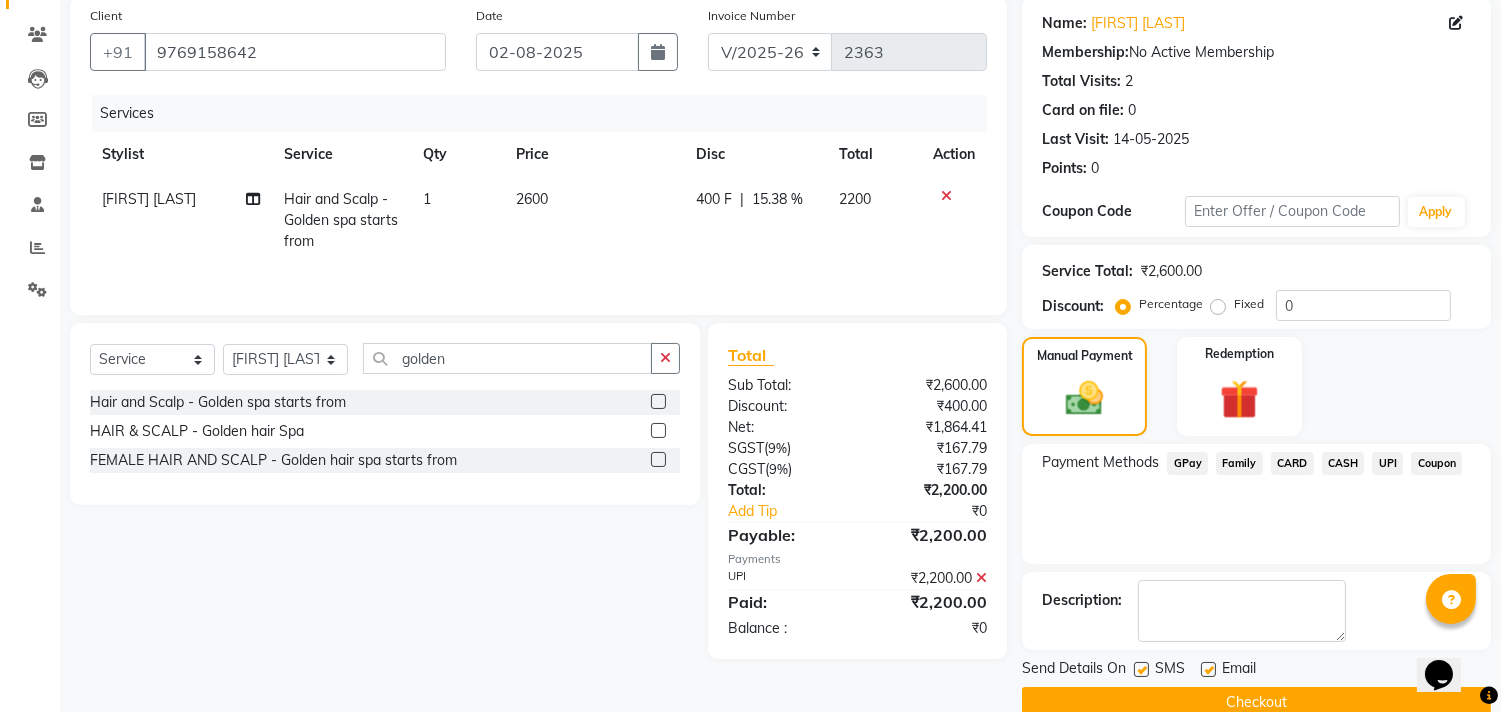 scroll, scrollTop: 187, scrollLeft: 0, axis: vertical 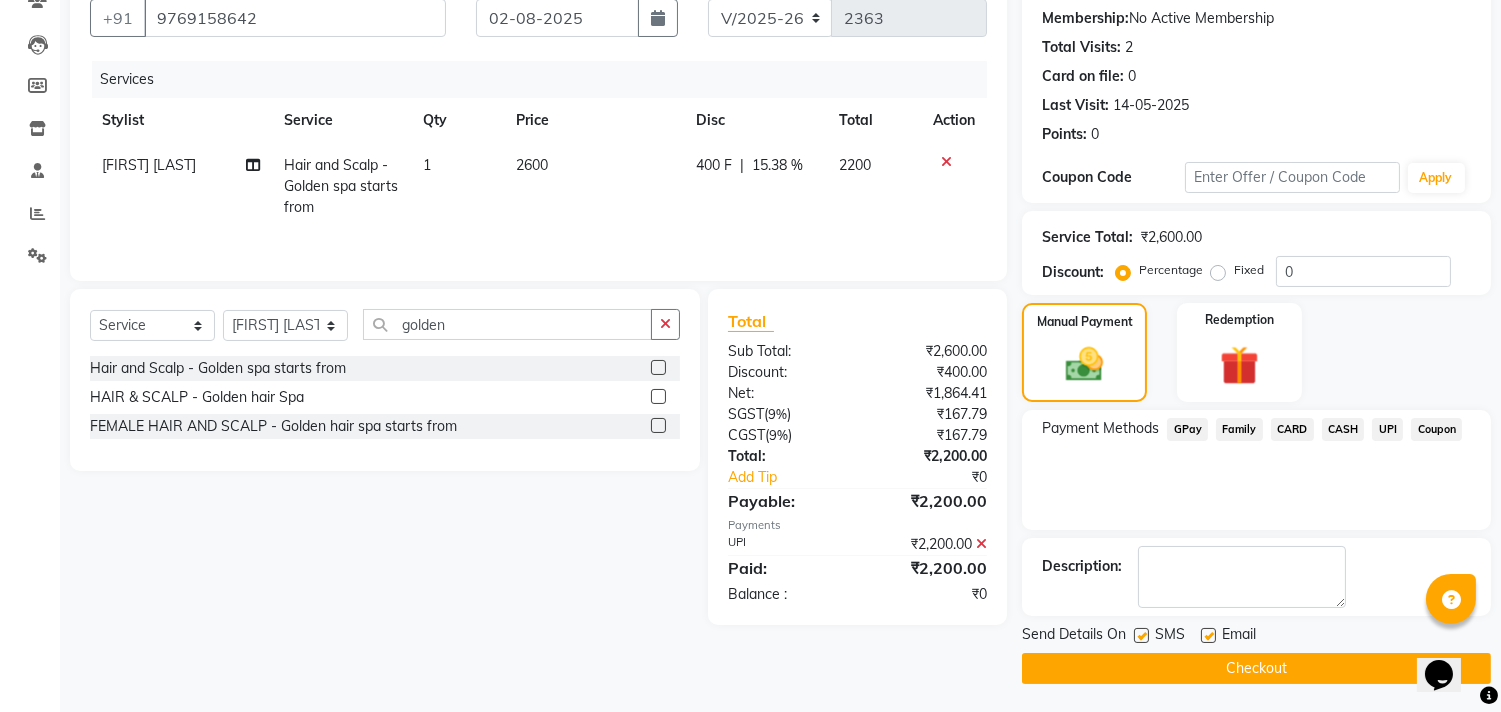 click on "Checkout" 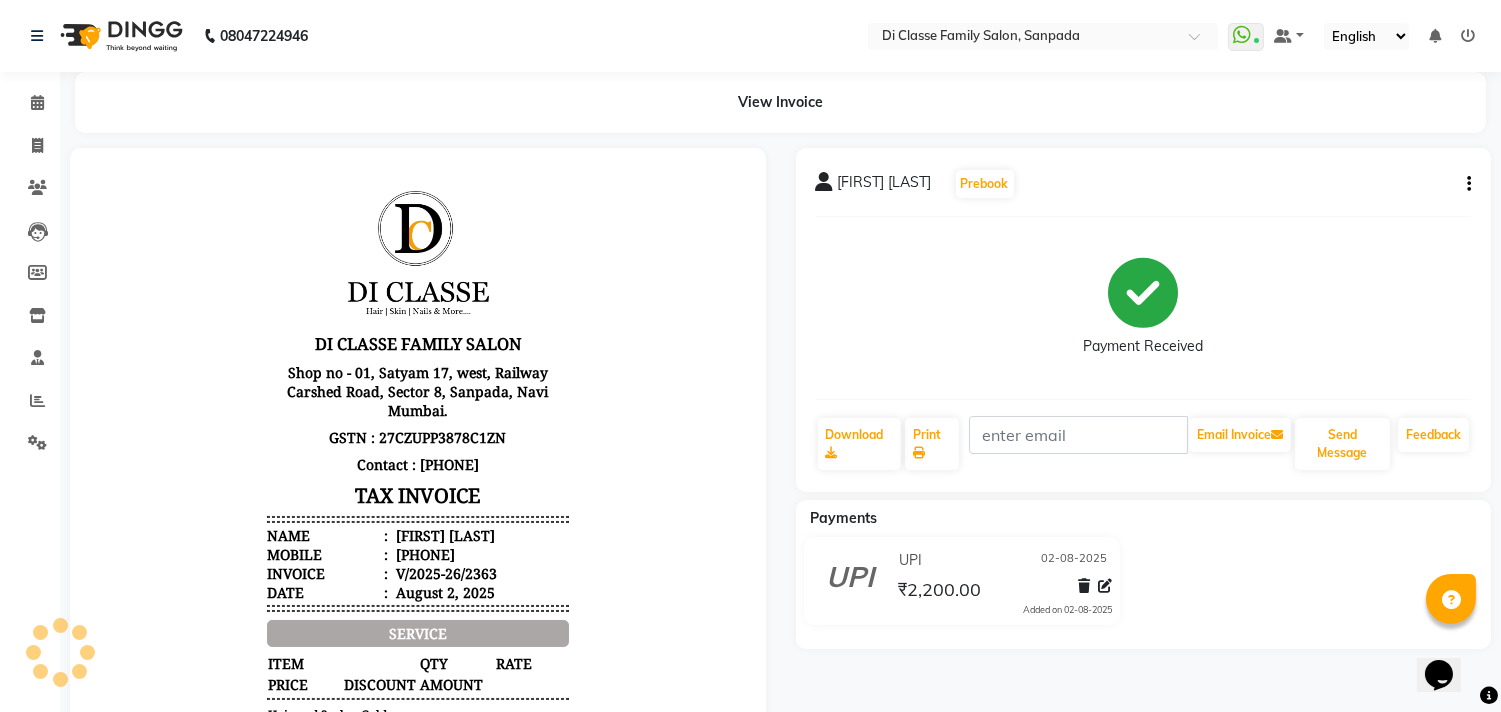scroll, scrollTop: 0, scrollLeft: 0, axis: both 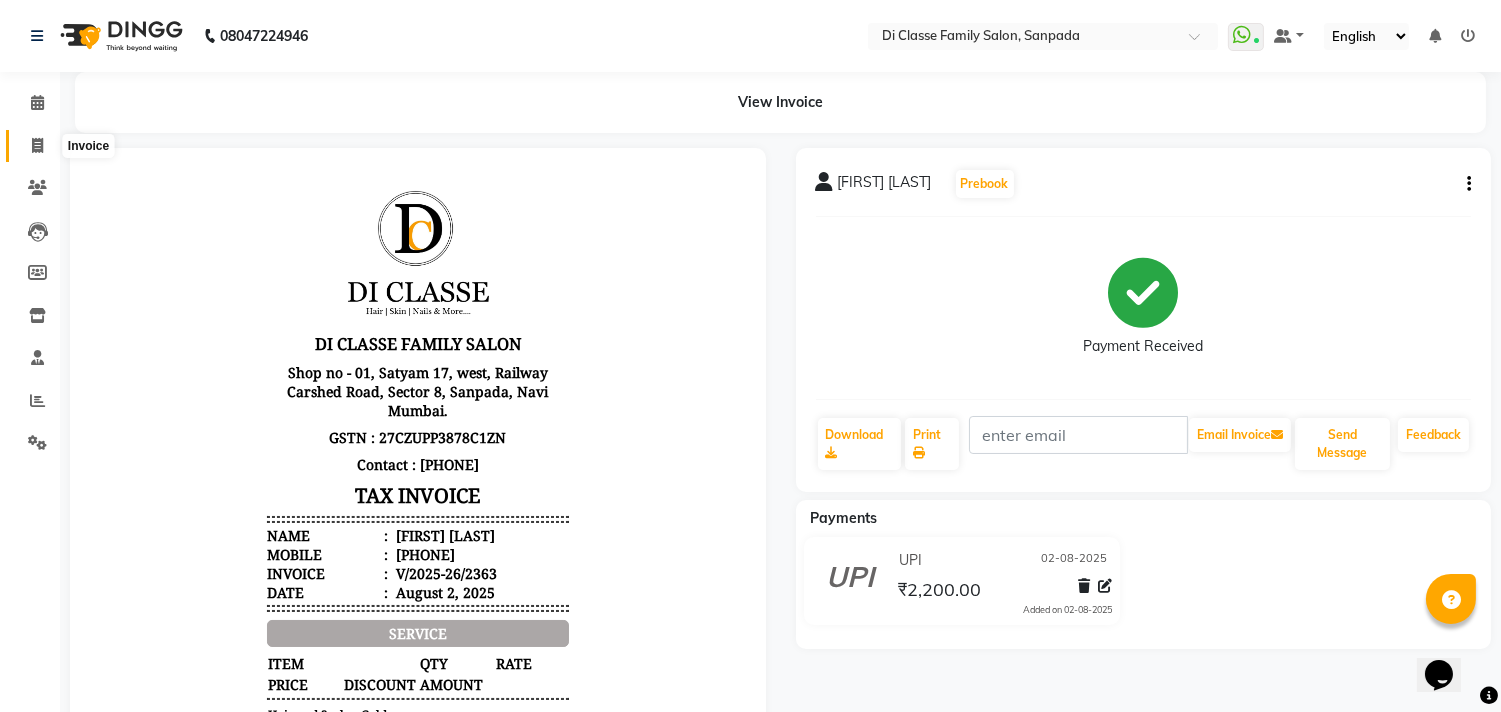 click 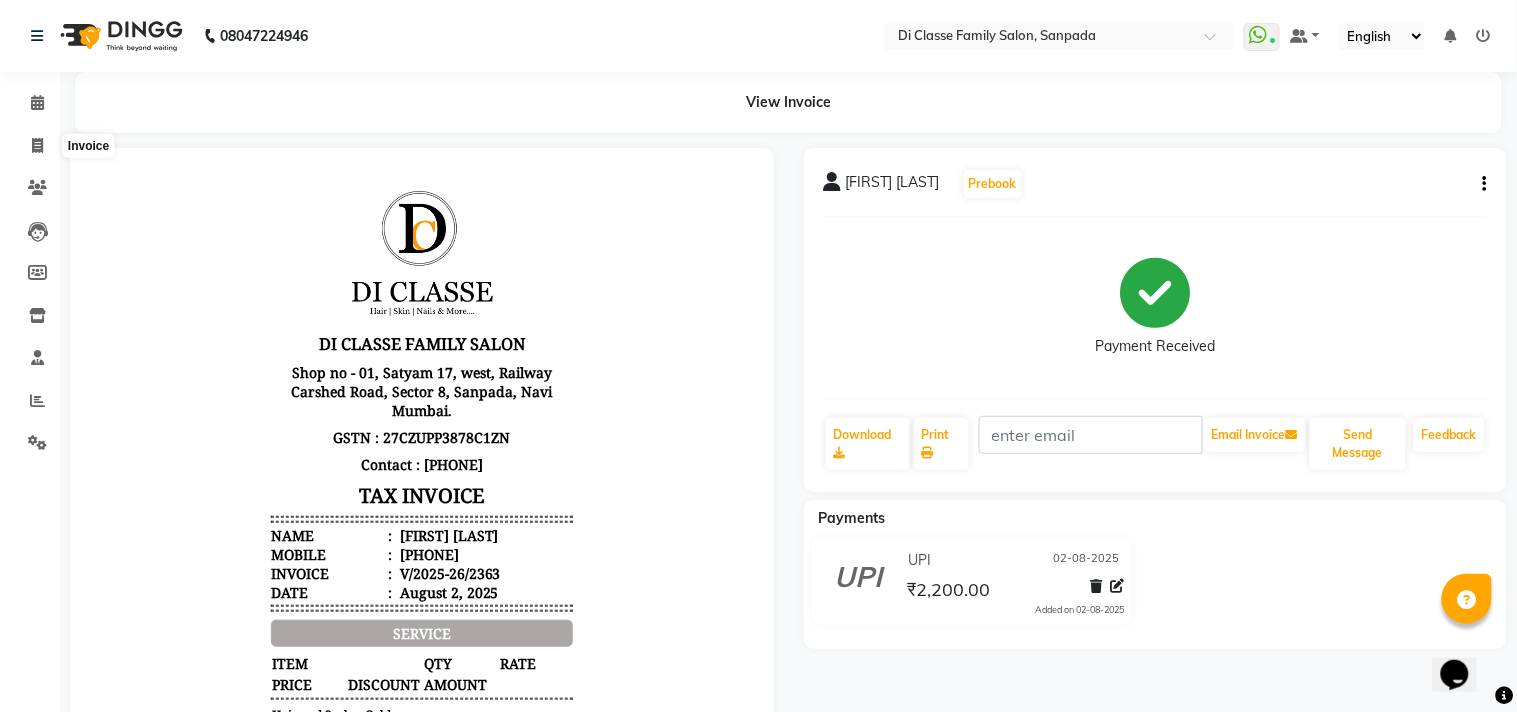 select on "4704" 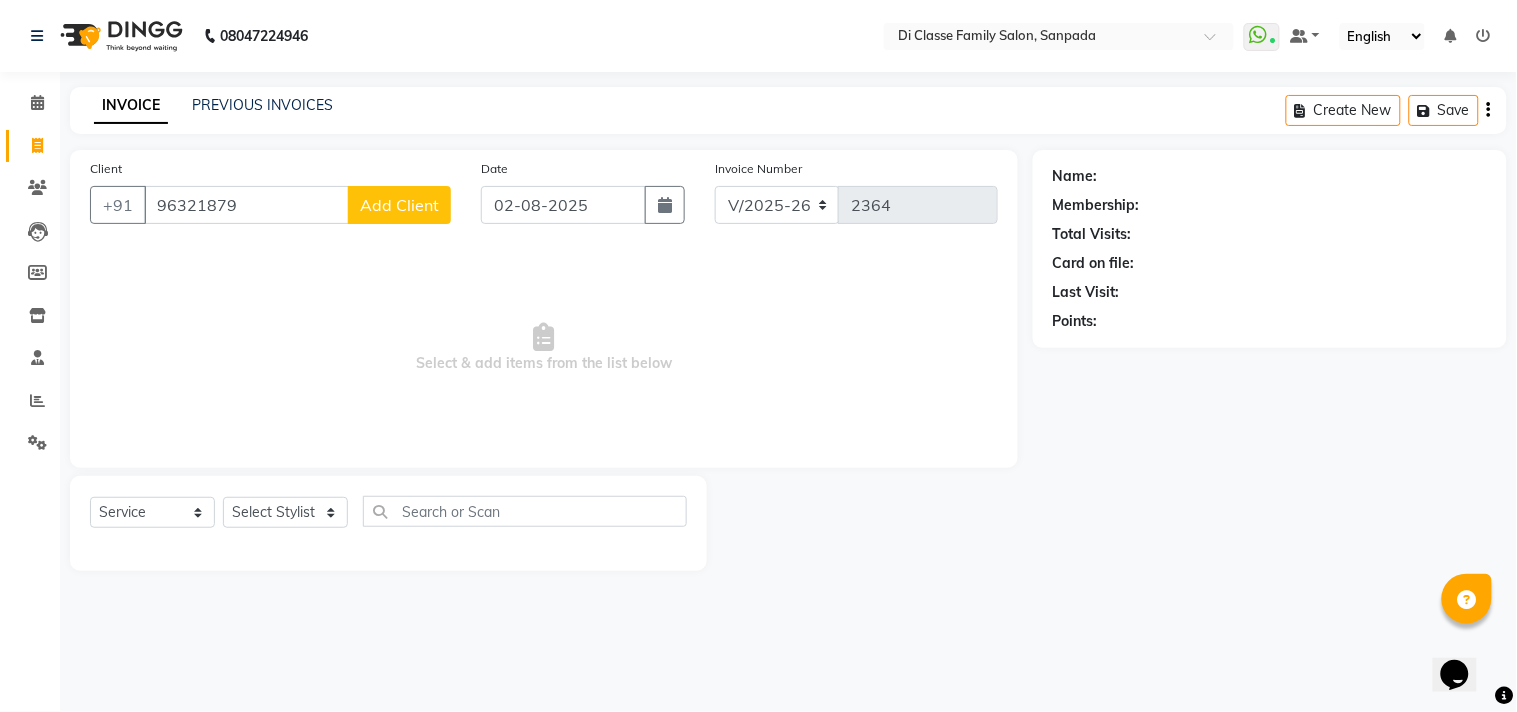 click on "96321879" at bounding box center [246, 205] 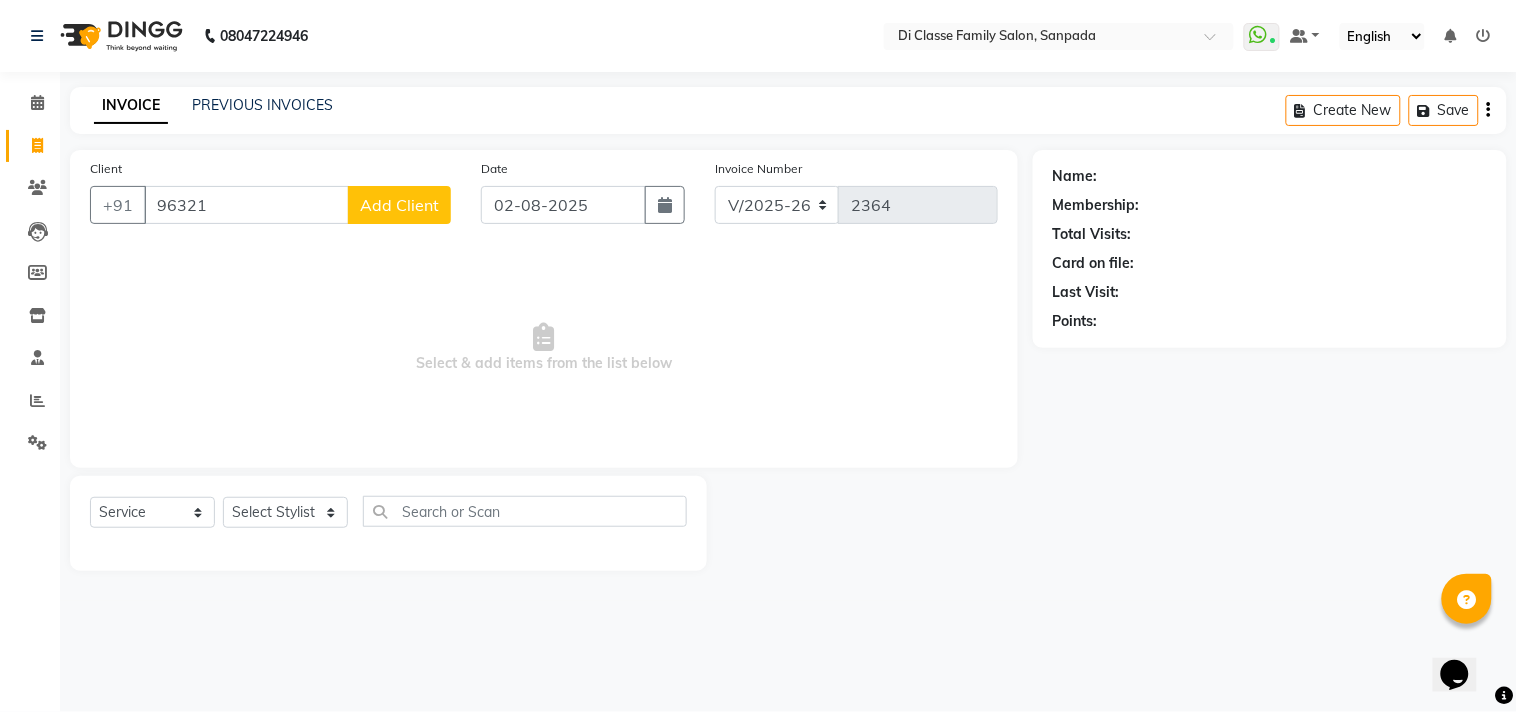click on "96321" at bounding box center [246, 205] 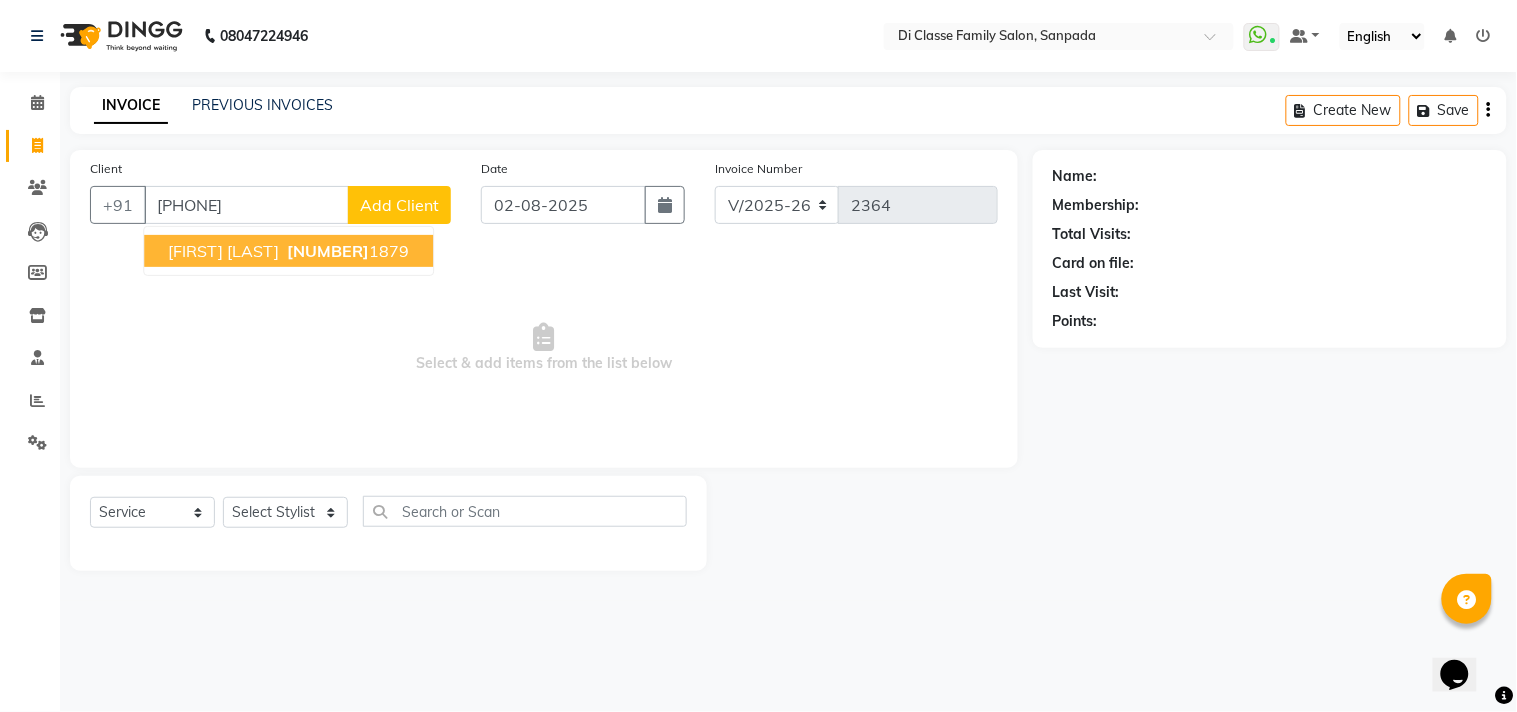 type on "[PHONE]" 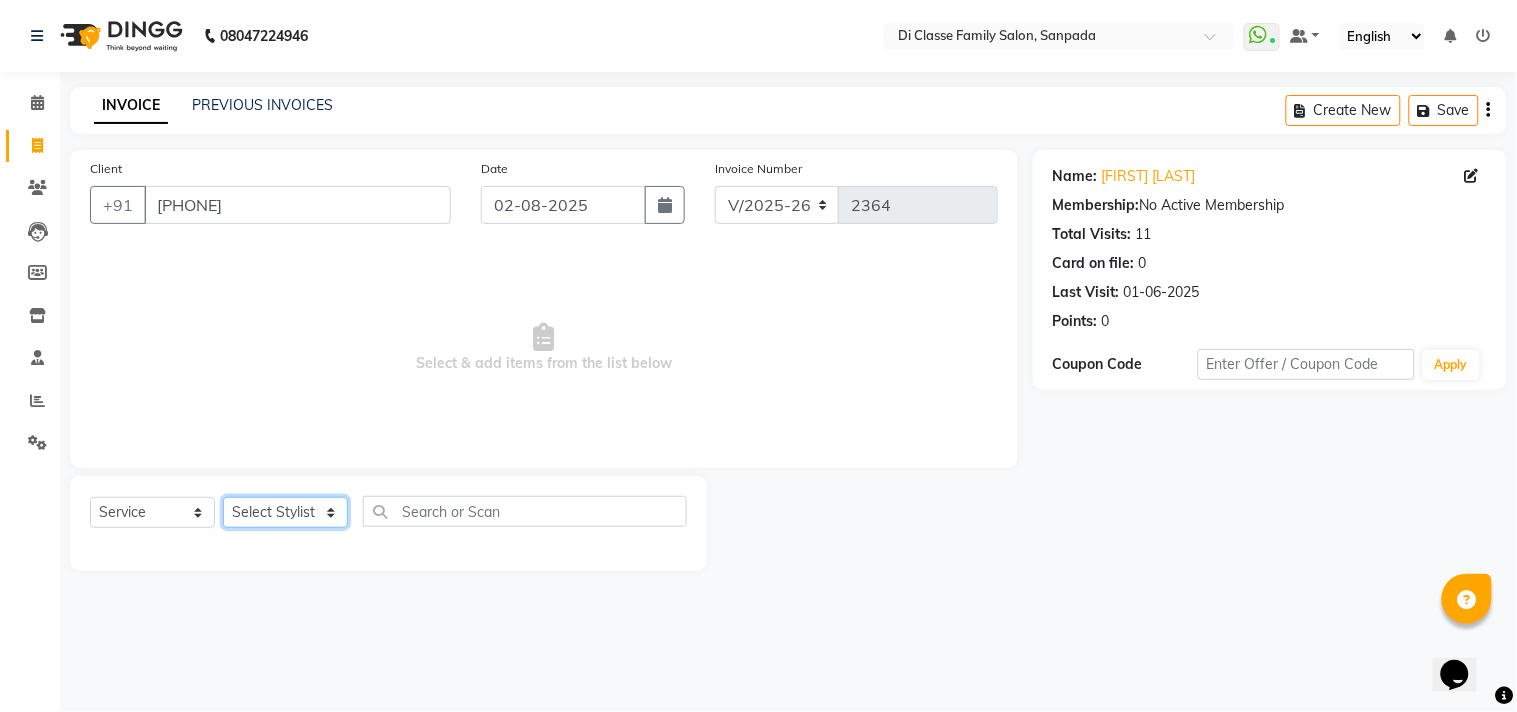click on "Select Stylist aniket  Anu  AYAZ KADRI  Front Desk Javed kapil KOMAL  Payal  Pooja Jadhav Rahul Datkhile RESHMA SHAIKH rutik shinde SACHIN SAKPAL SADDAM SAHAJAN SAKSHI CHAVAN Sameer  sampada Sanjana  SANU SHUBHAM PEDNEKAR Sikandar Ansari Vijay kharat" 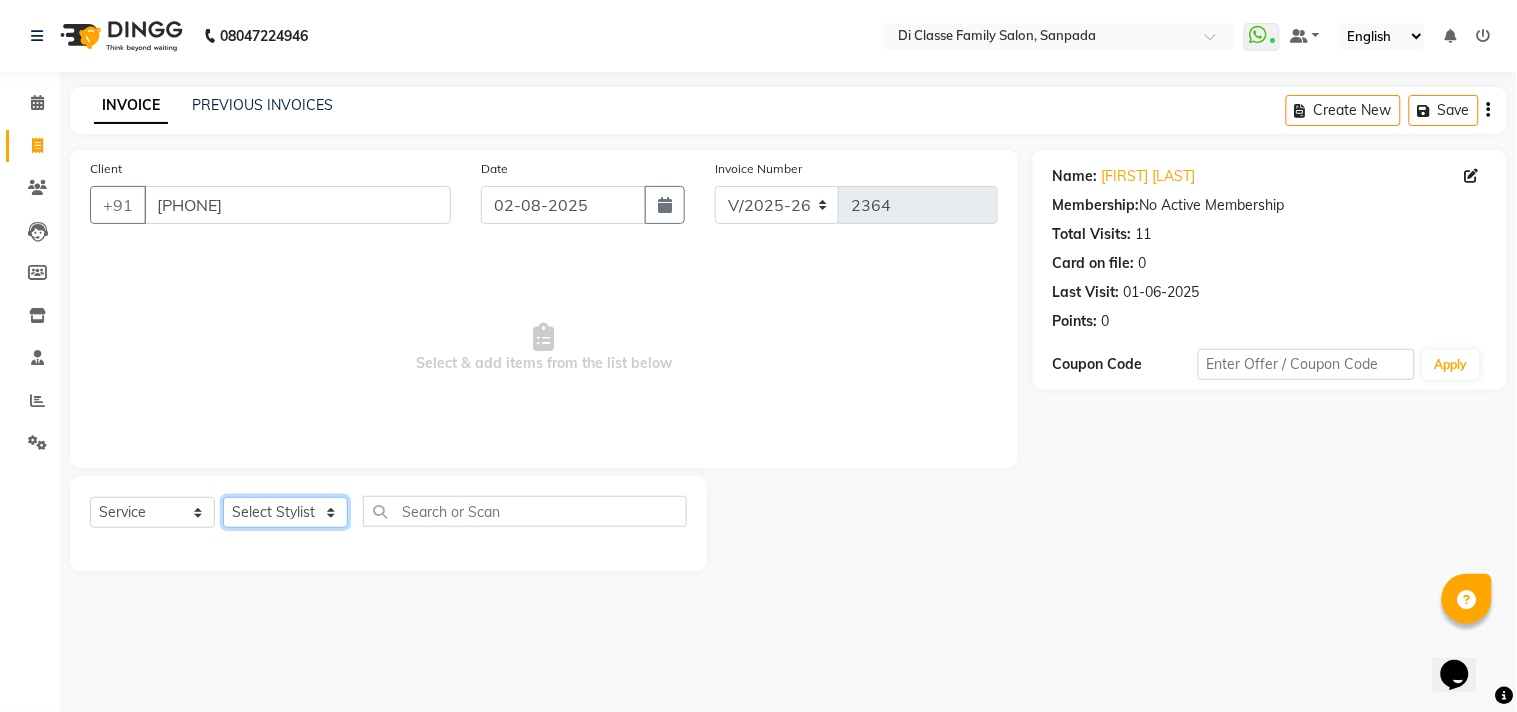select on "76830" 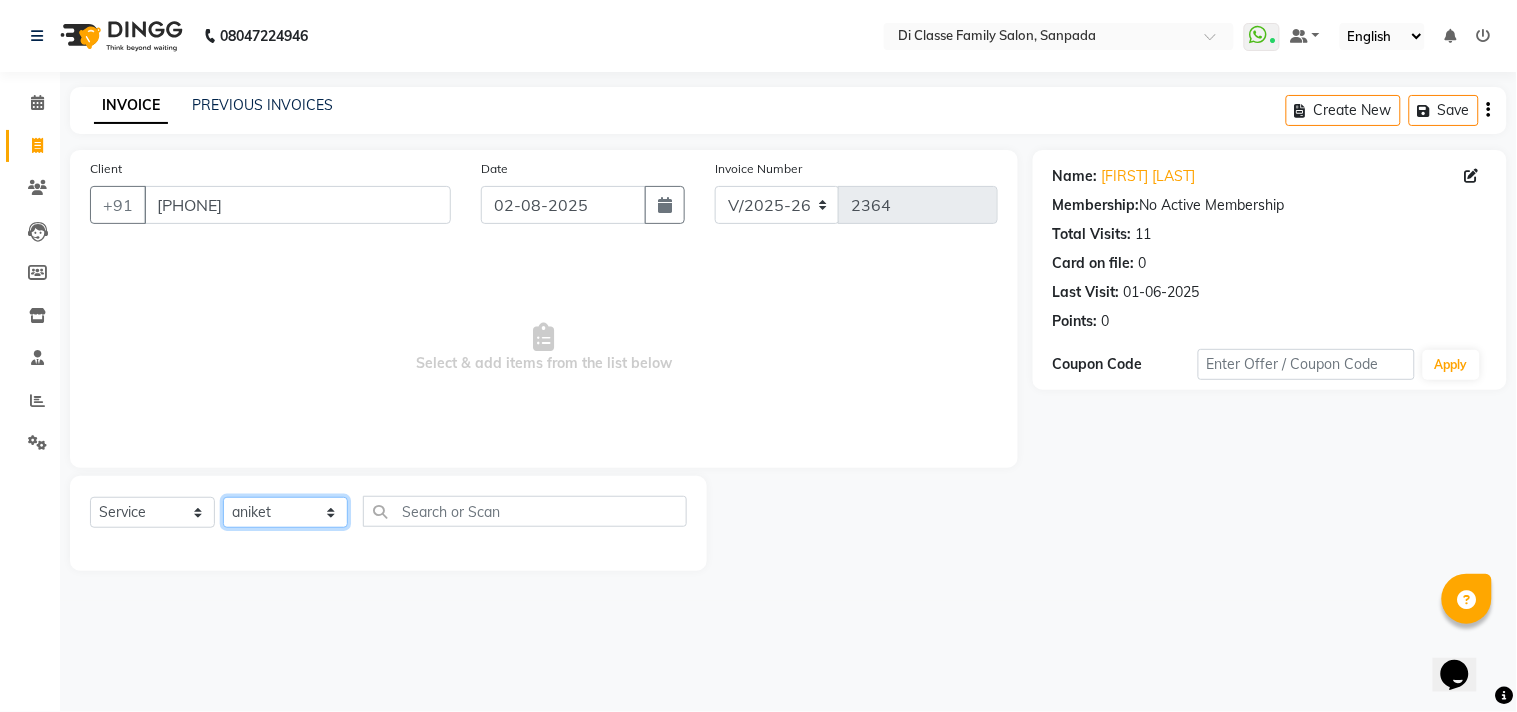 click on "Select Stylist aniket  Anu  AYAZ KADRI  Front Desk Javed kapil KOMAL  Payal  Pooja Jadhav Rahul Datkhile RESHMA SHAIKH rutik shinde SACHIN SAKPAL SADDAM SAHAJAN SAKSHI CHAVAN Sameer  sampada Sanjana  SANU SHUBHAM PEDNEKAR Sikandar Ansari Vijay kharat" 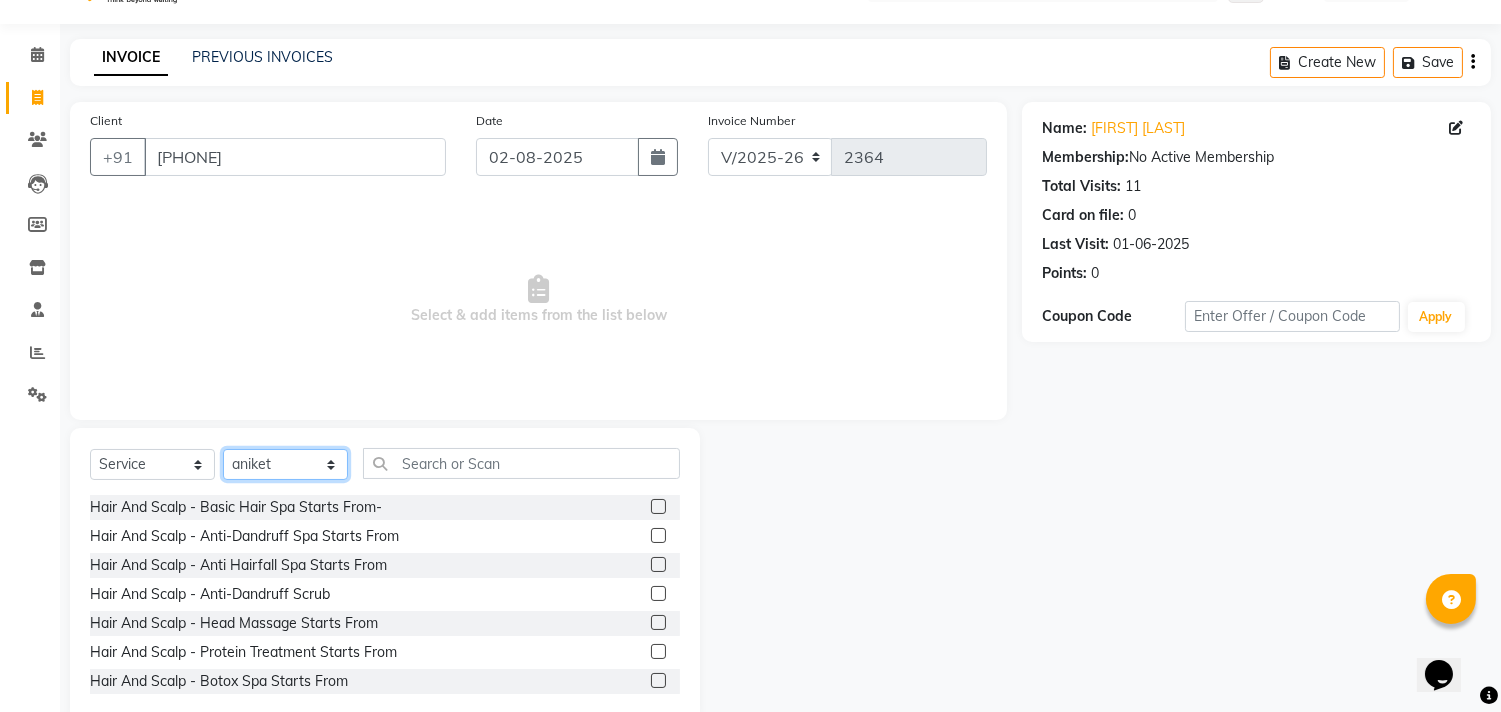 scroll, scrollTop: 88, scrollLeft: 0, axis: vertical 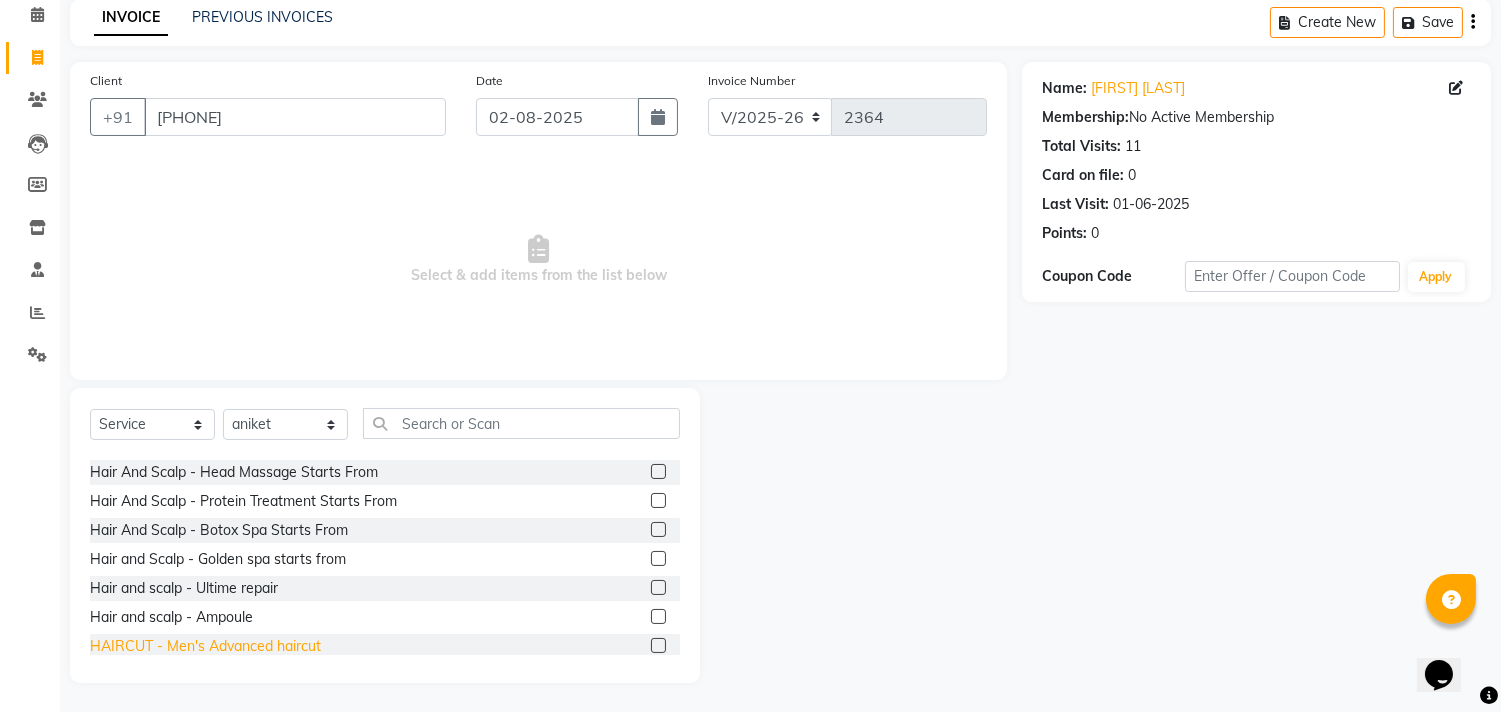 click on "HAIRCUT - Men's Advanced haircut" 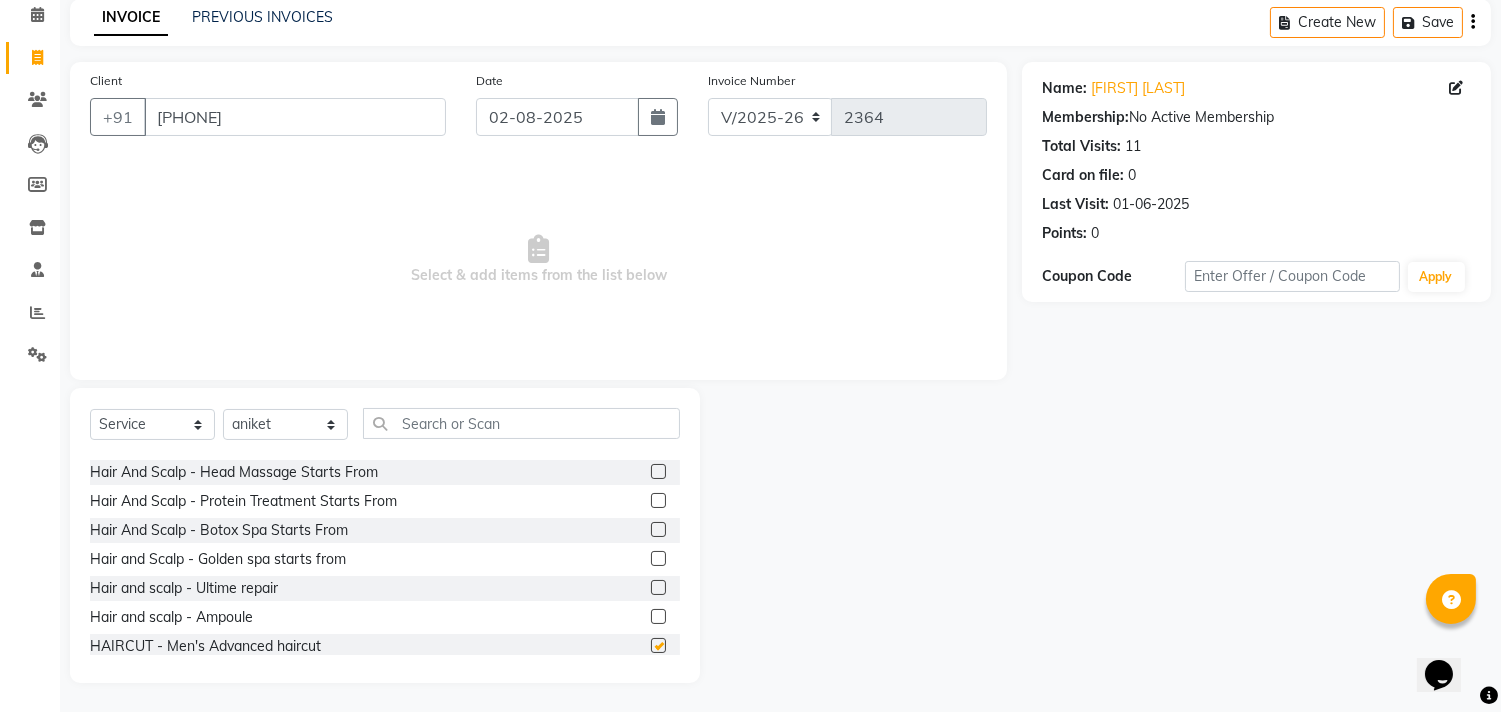 checkbox on "false" 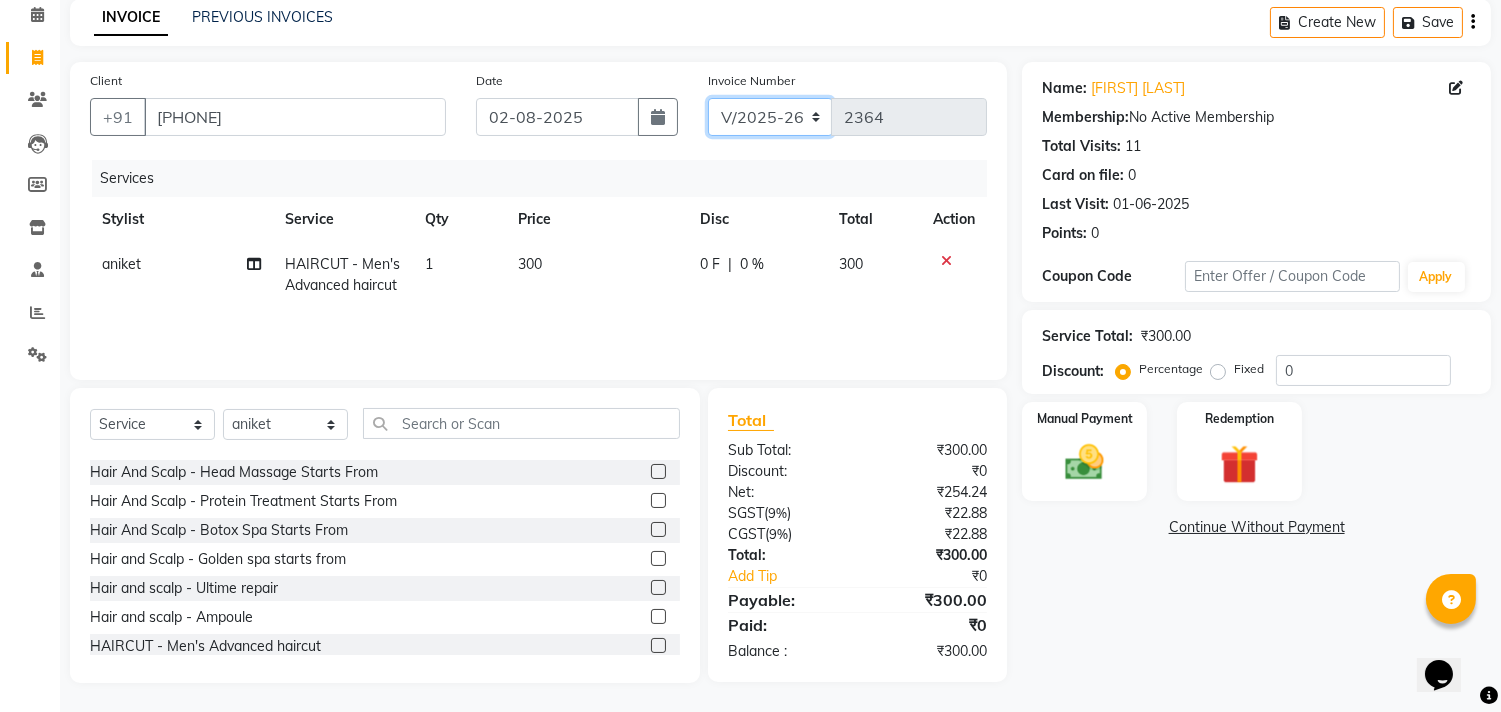 click on "INV/2025 V/2025-26" 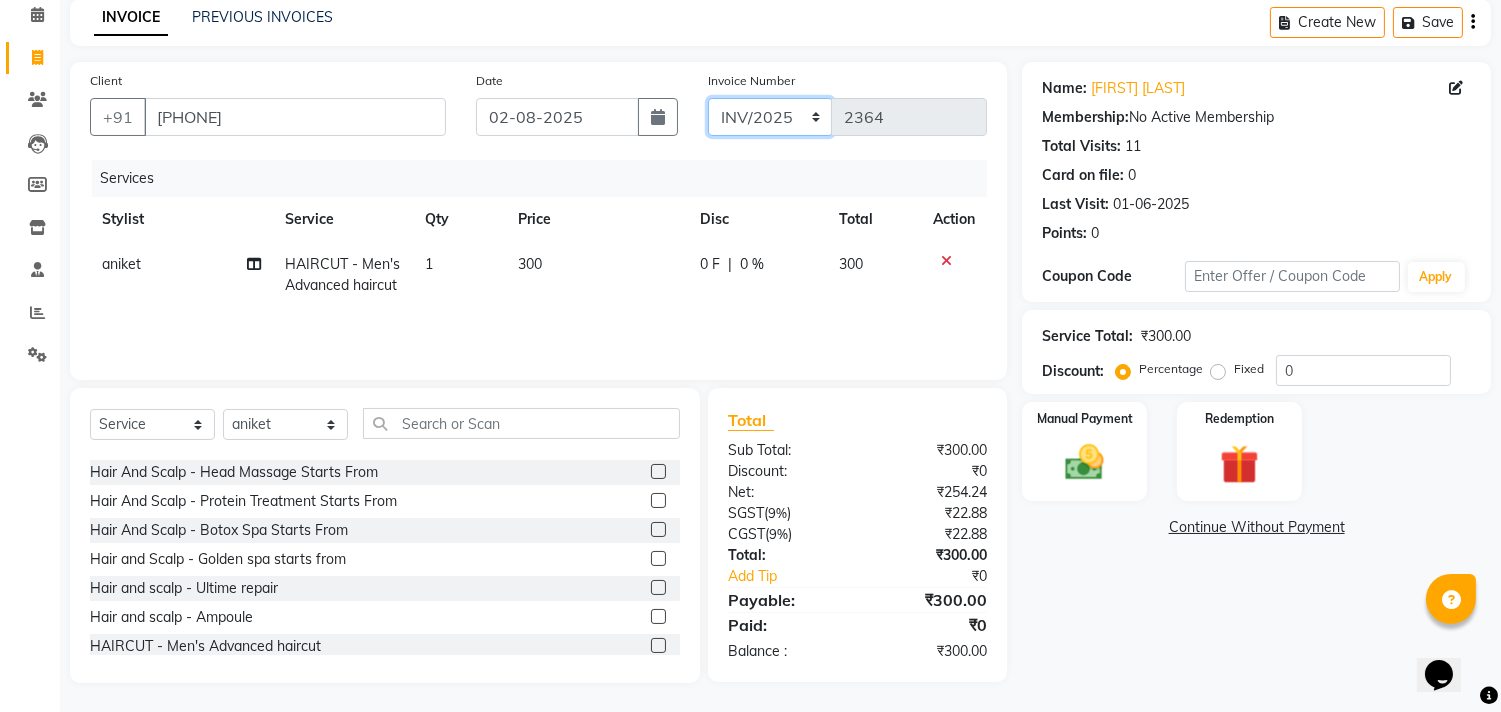 click on "INV/2025 V/2025-26" 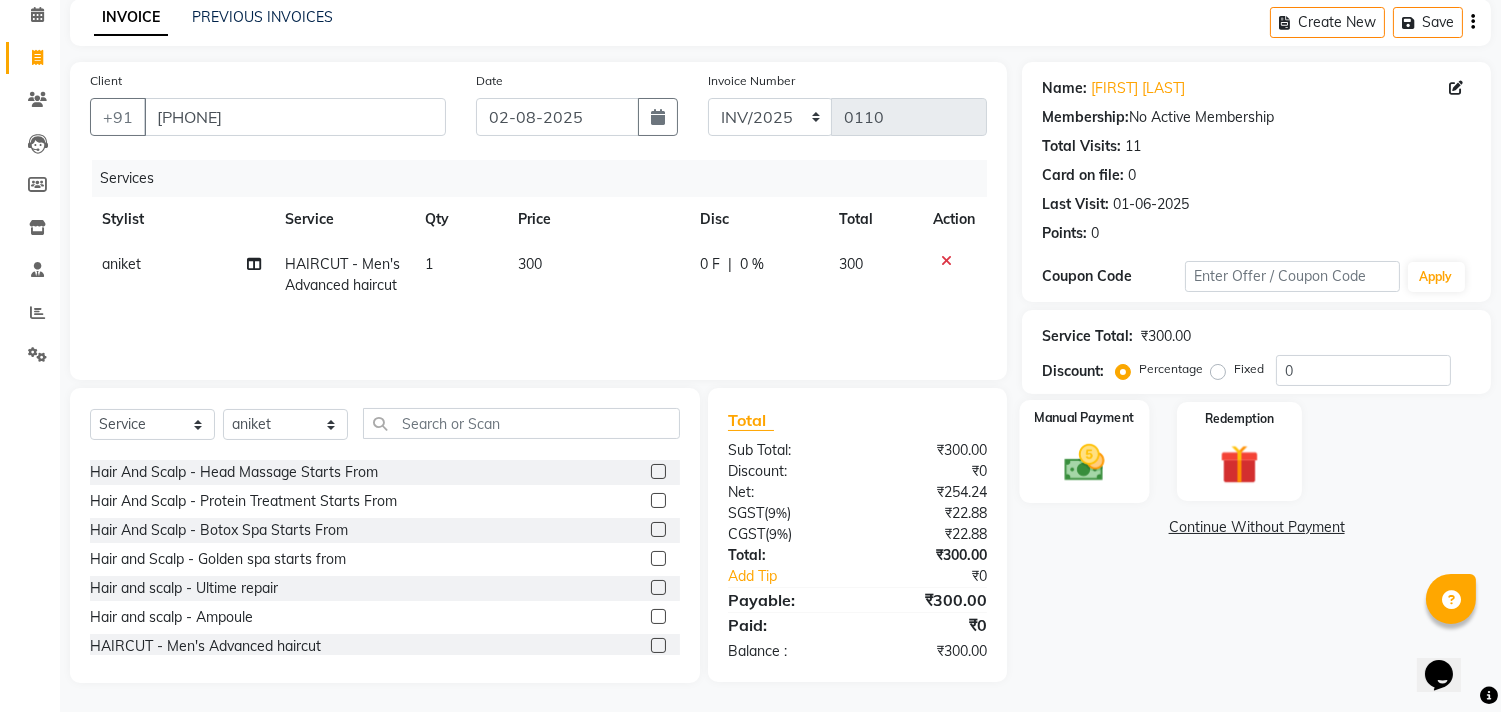 click on "Manual Payment" 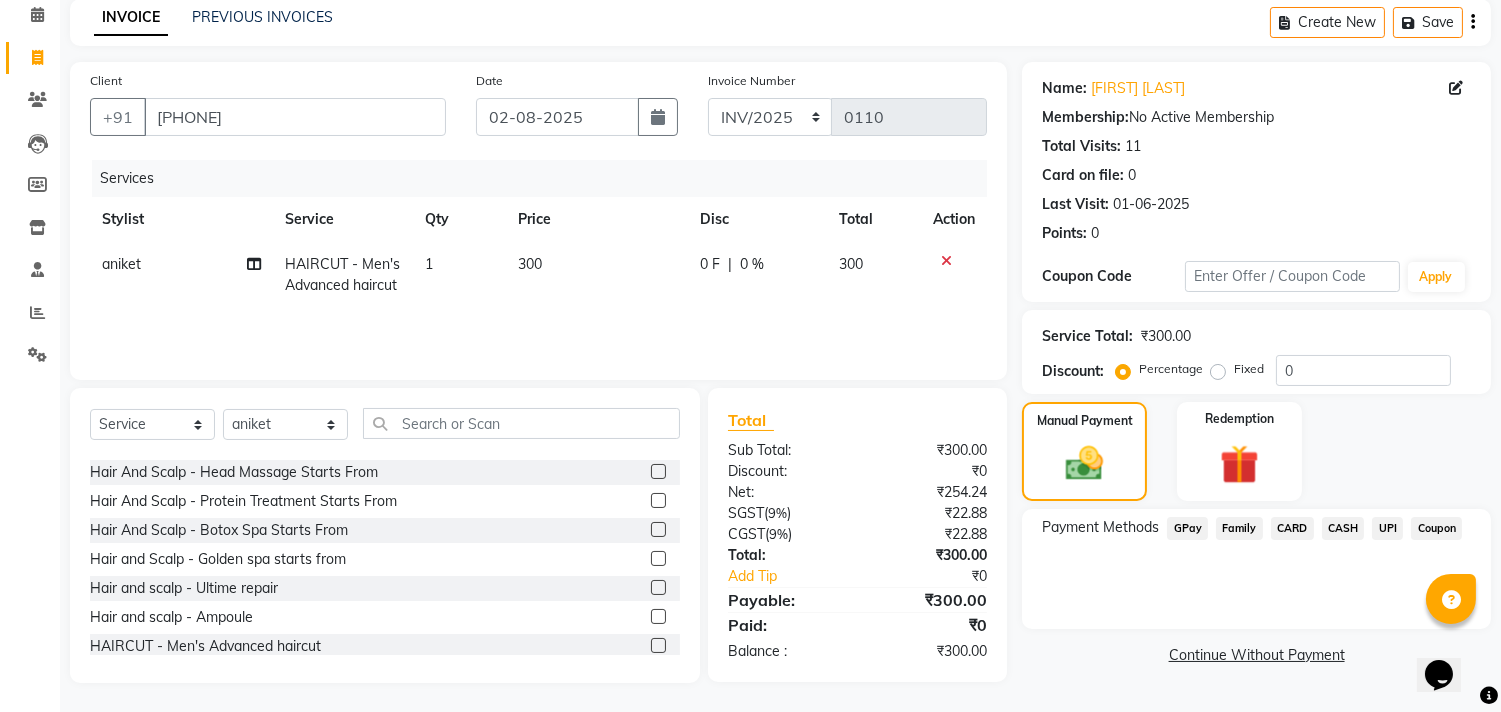click on "CASH" 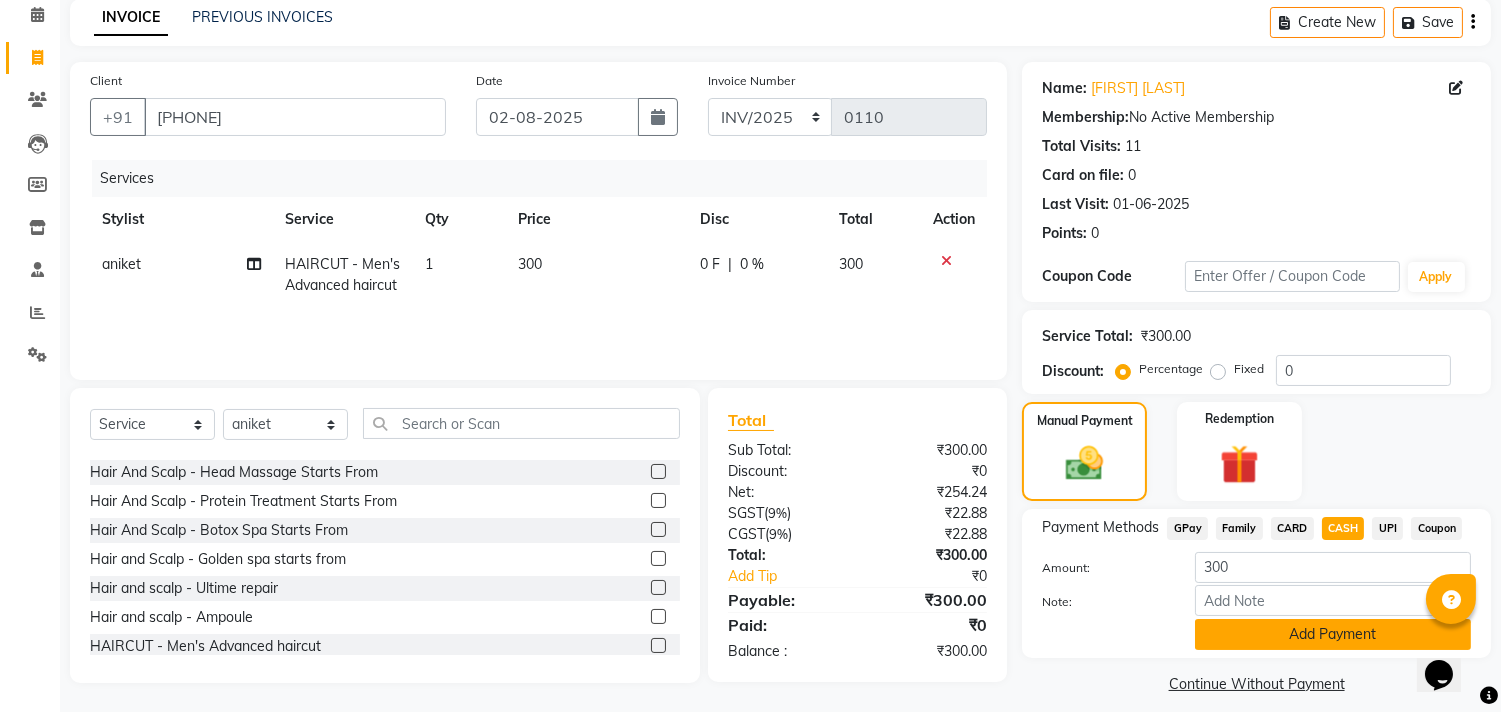 click on "Add Payment" 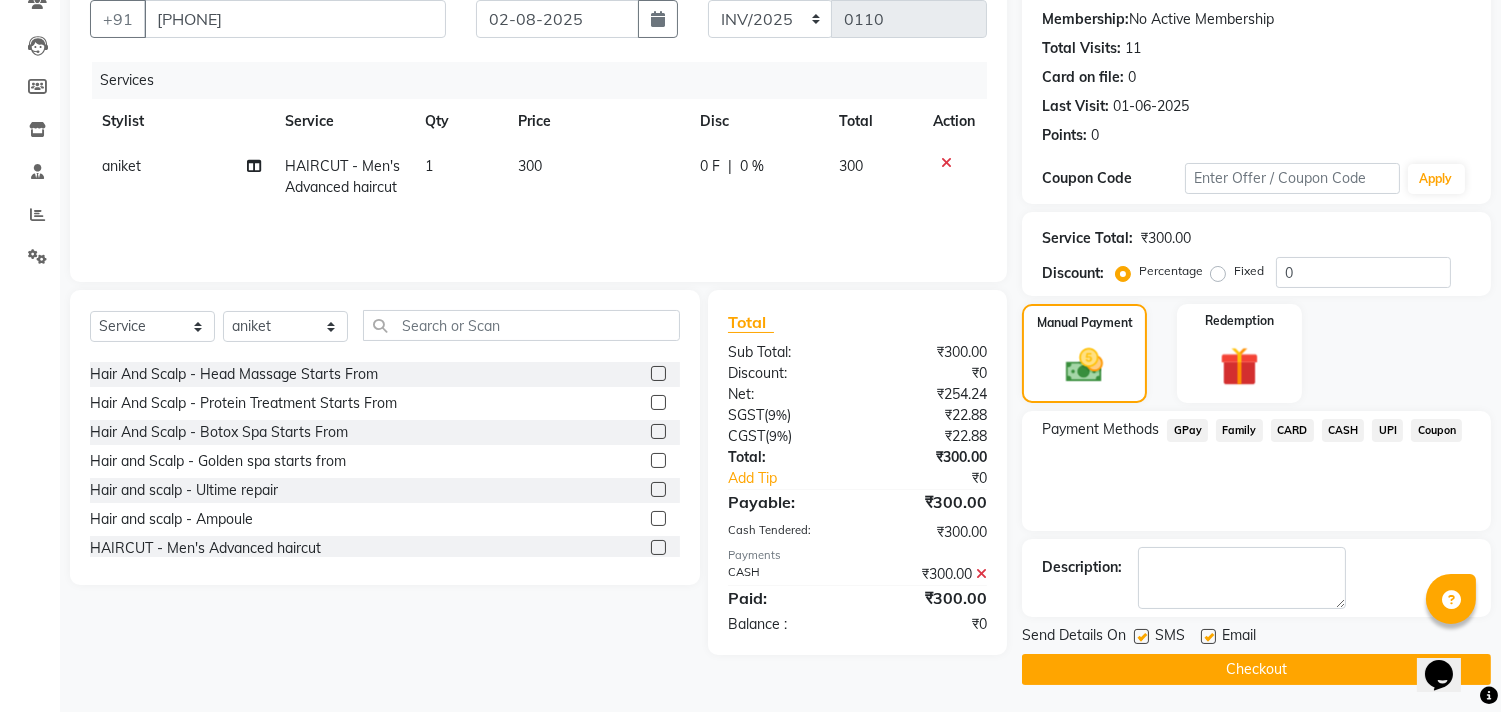 scroll, scrollTop: 187, scrollLeft: 0, axis: vertical 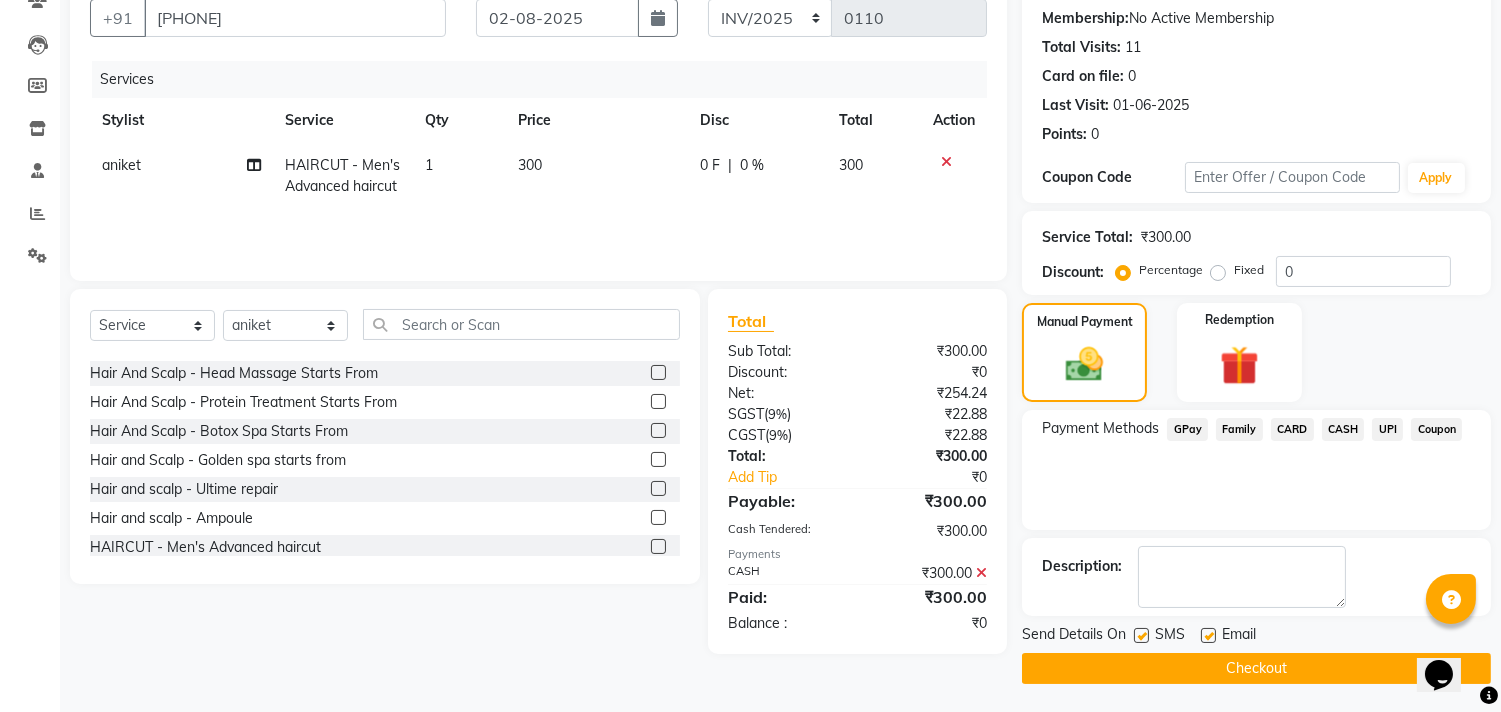 click on "Send Details On SMS Email" 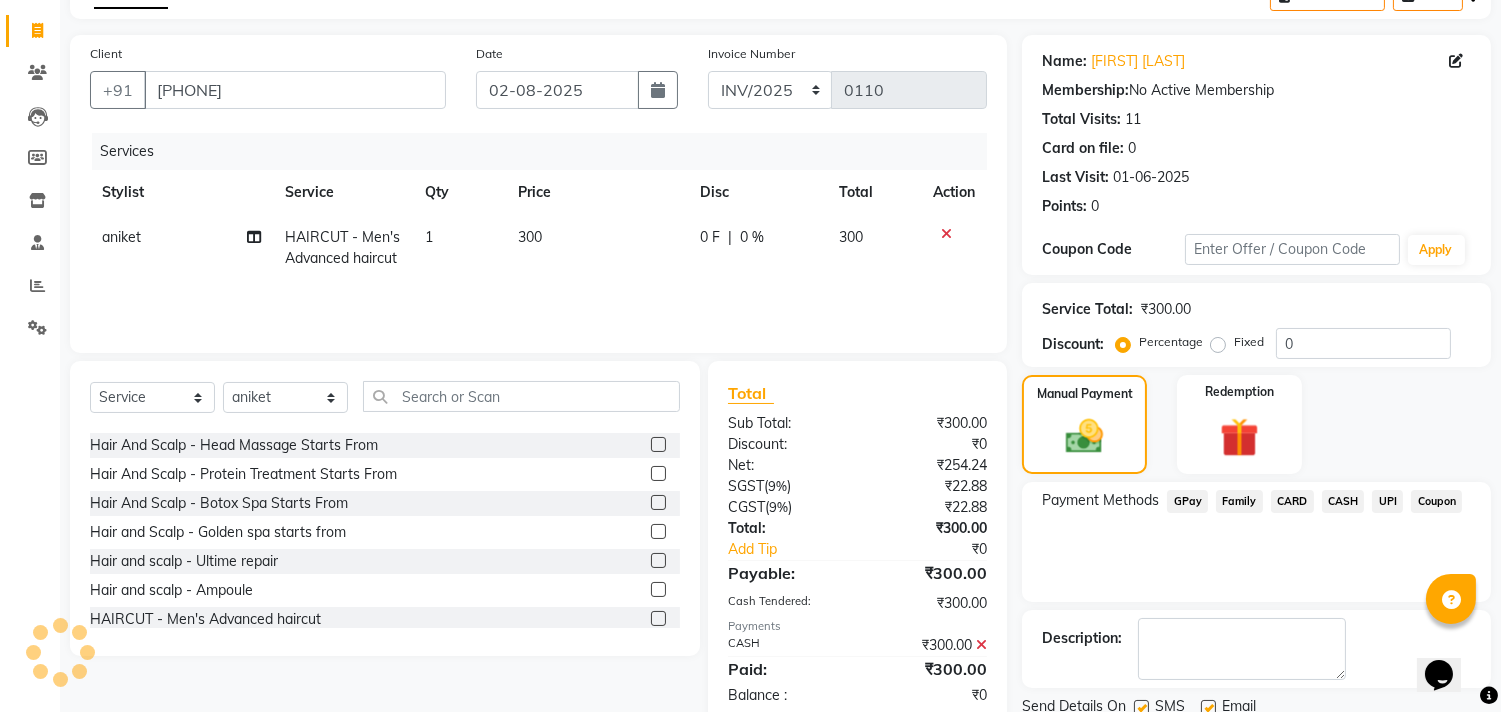scroll, scrollTop: 76, scrollLeft: 0, axis: vertical 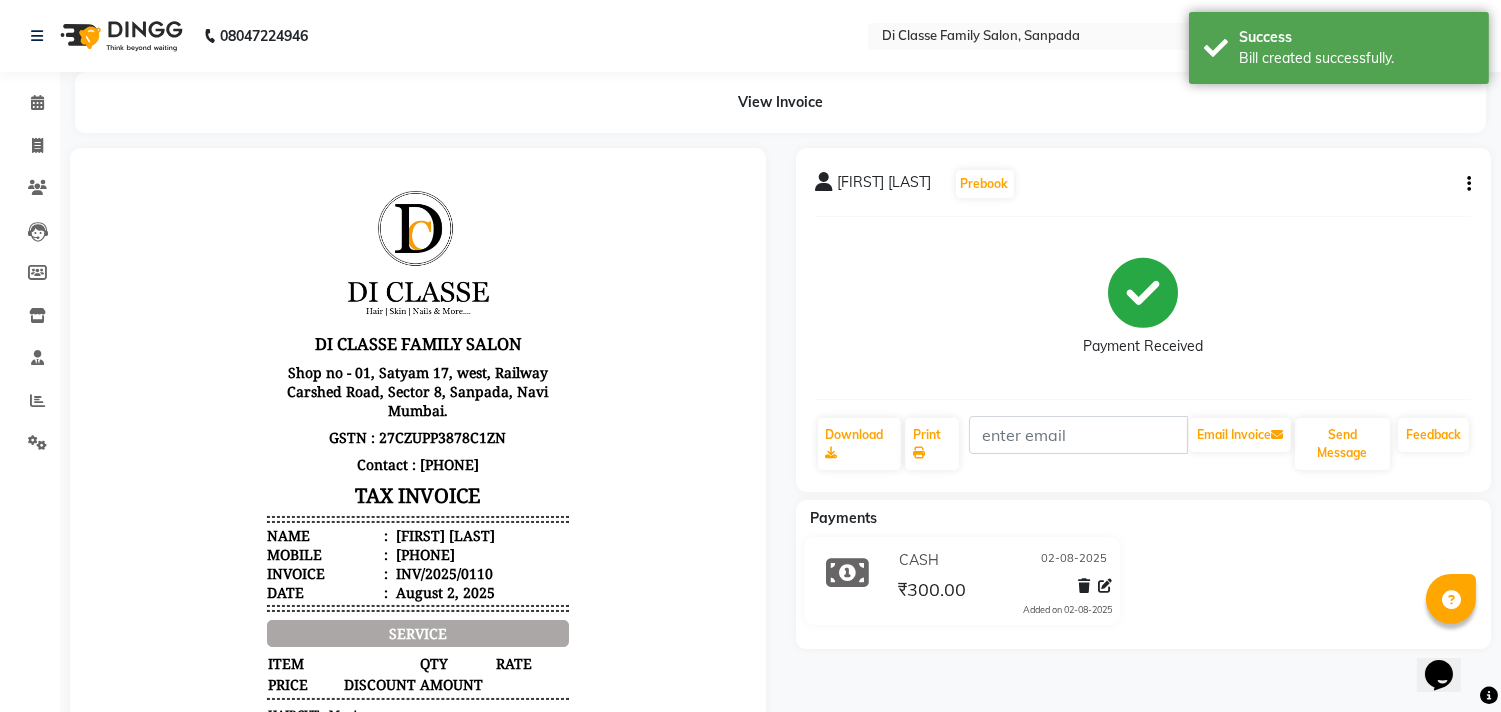 click on "Invoice" 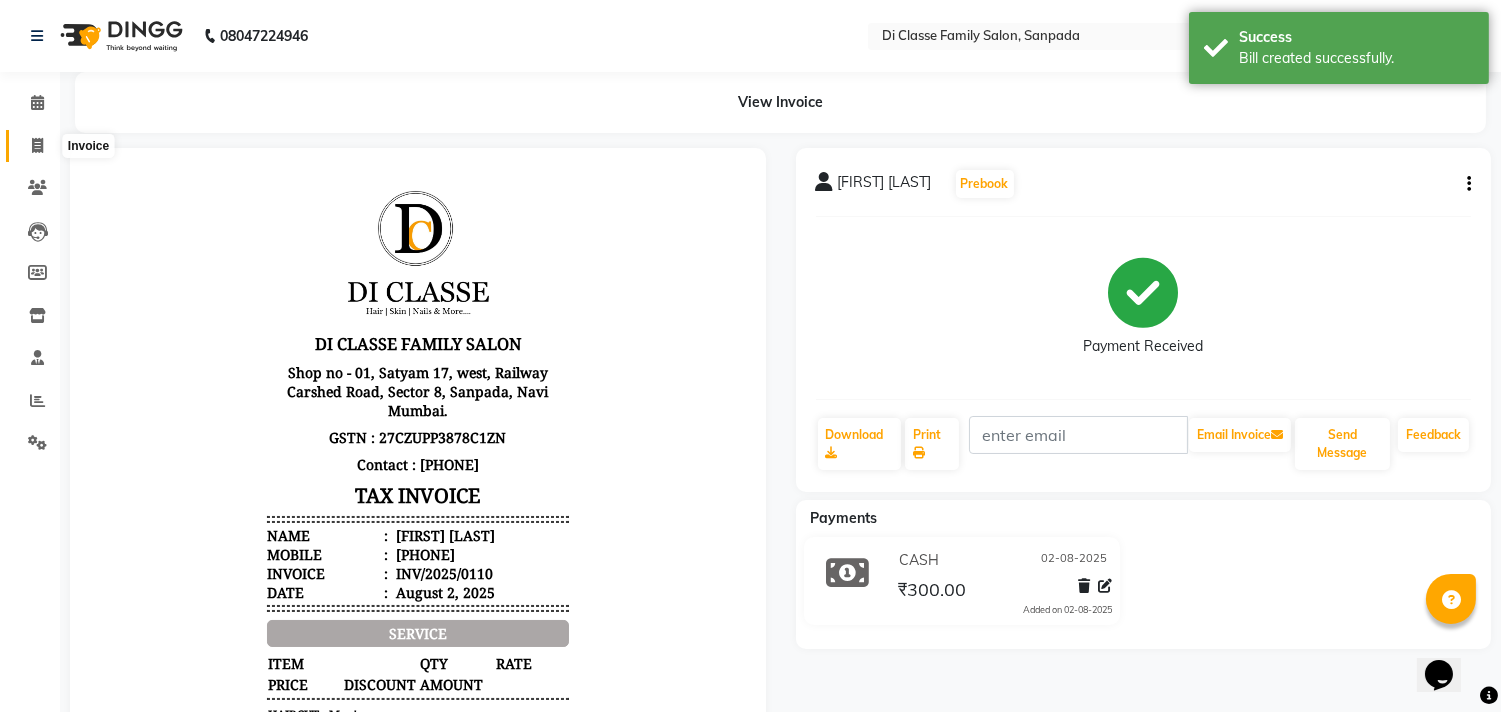 click 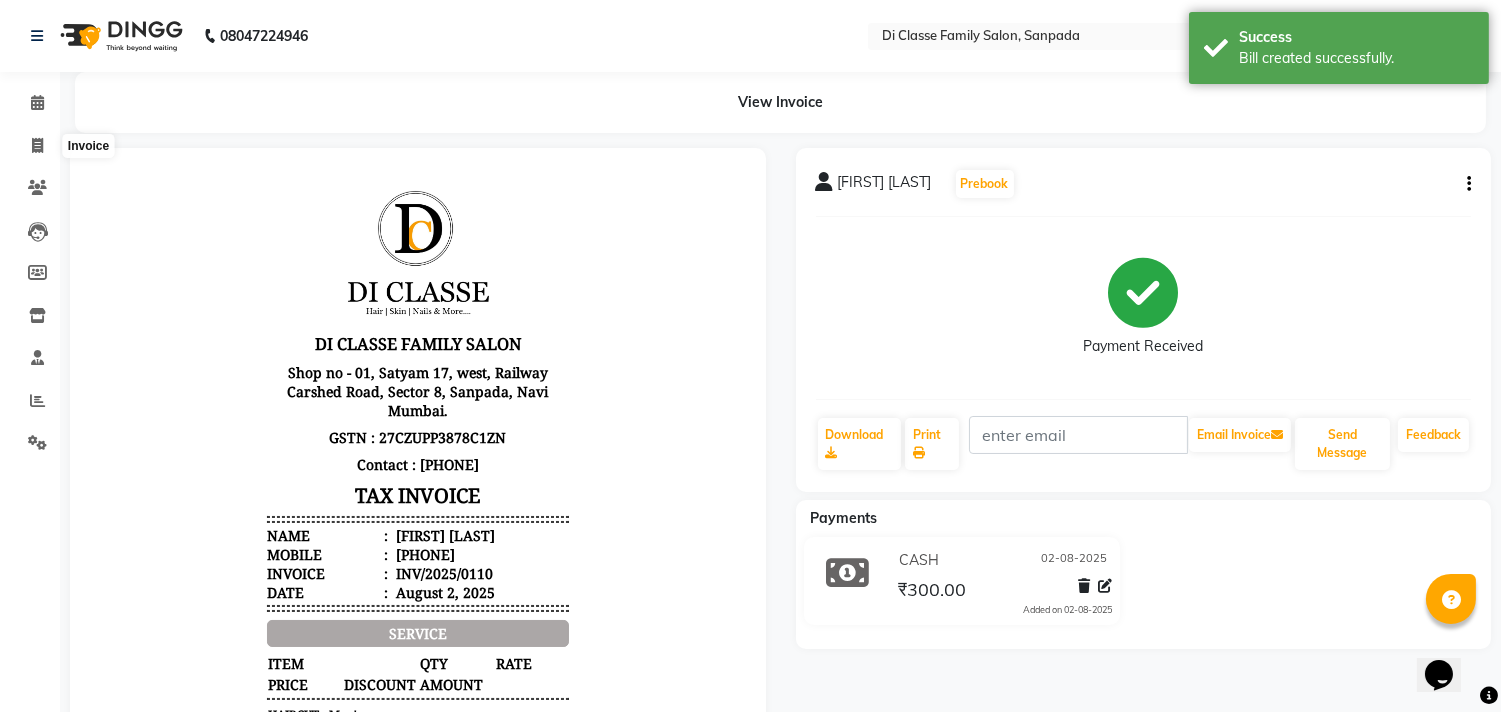 select on "service" 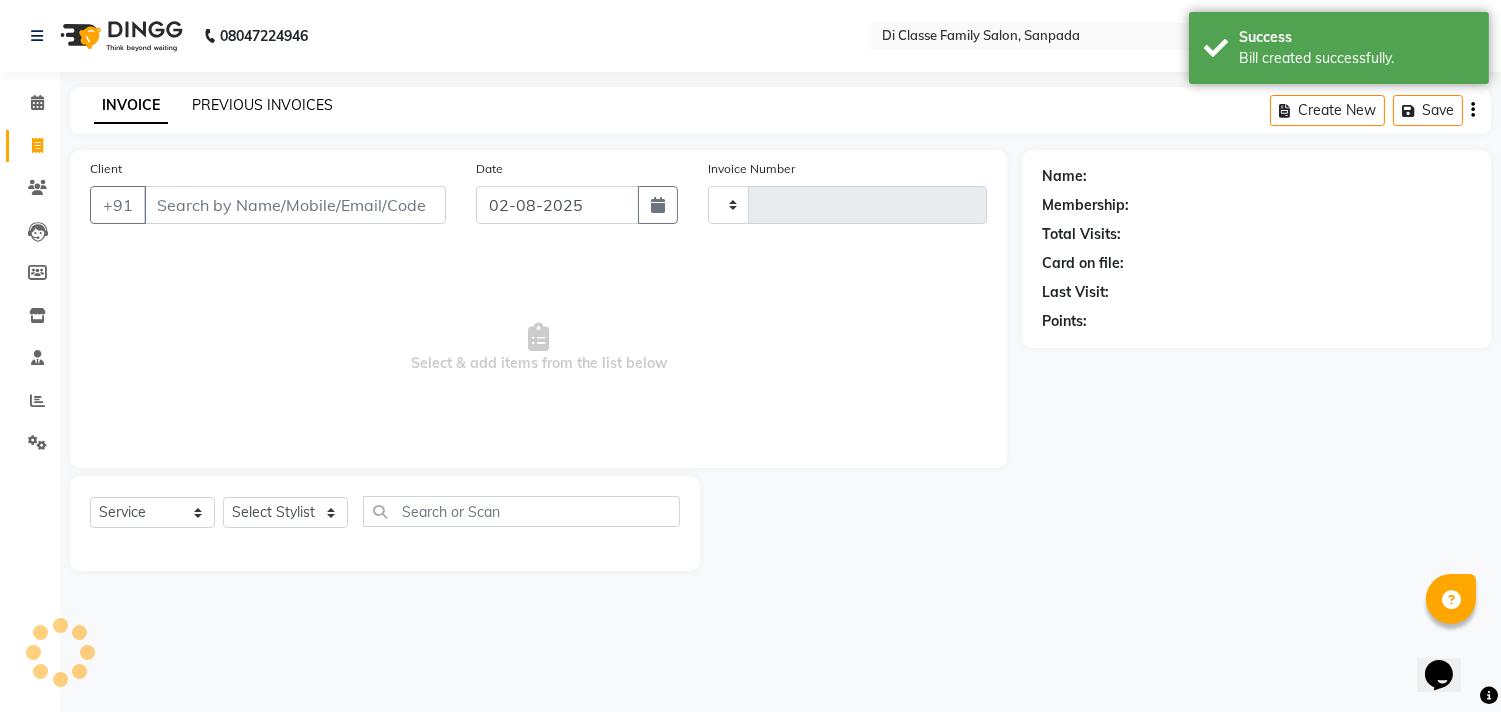type on "2364" 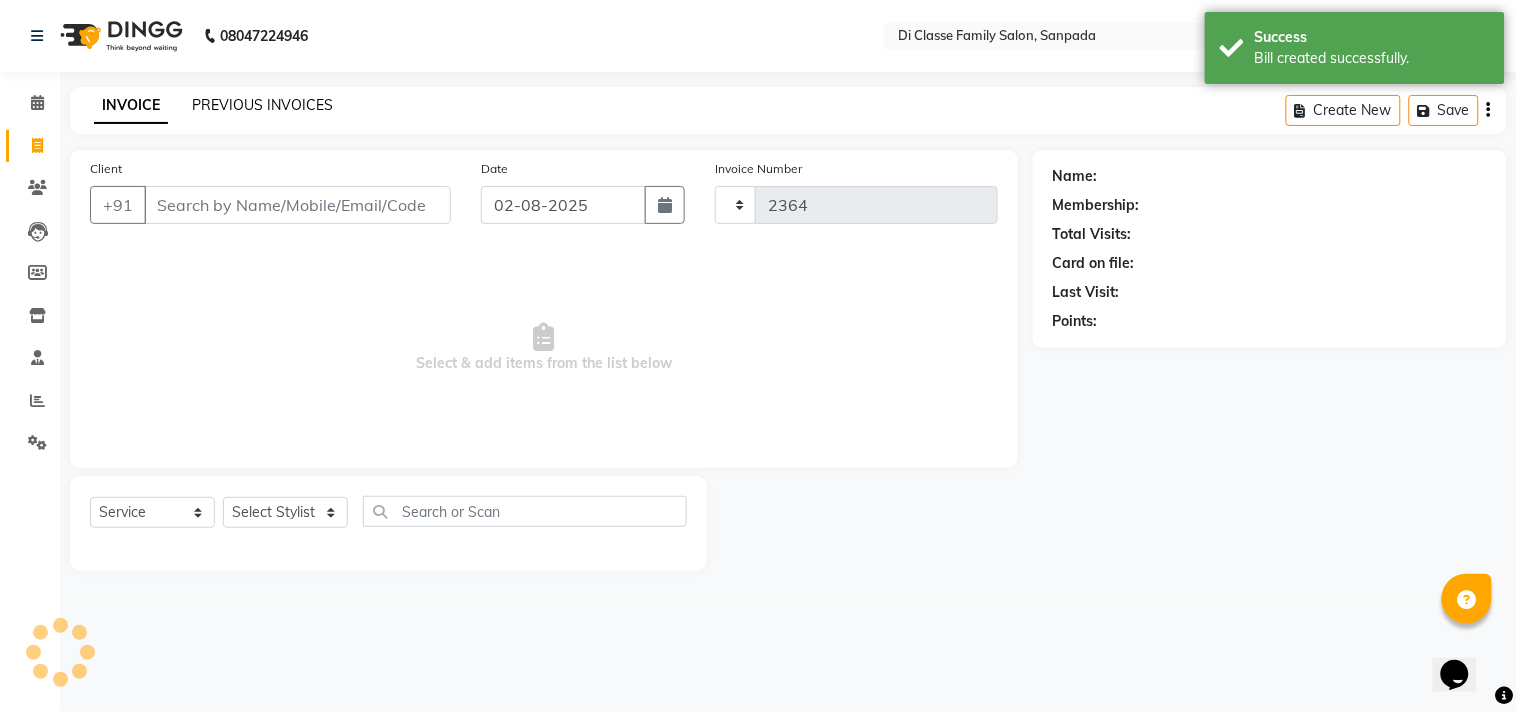 select on "4704" 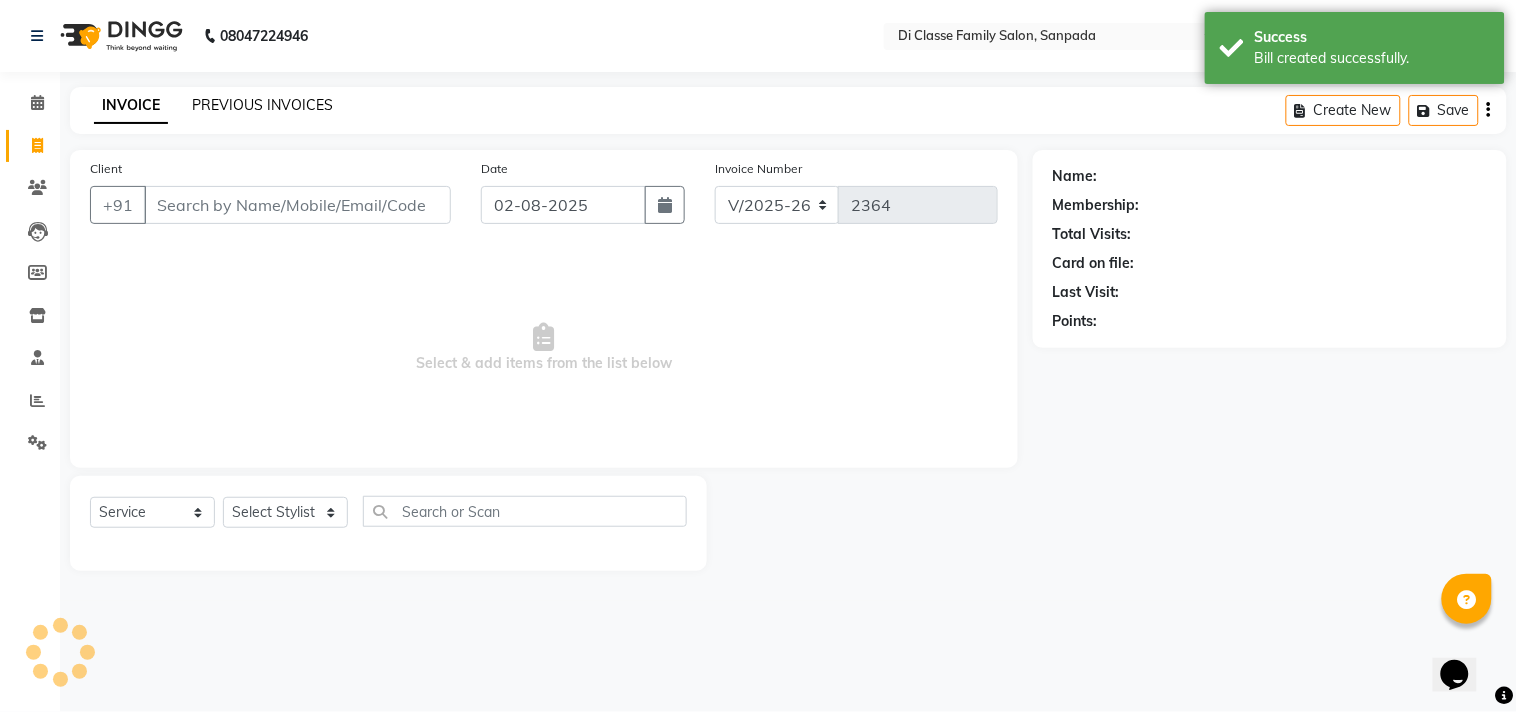 click on "PREVIOUS INVOICES" 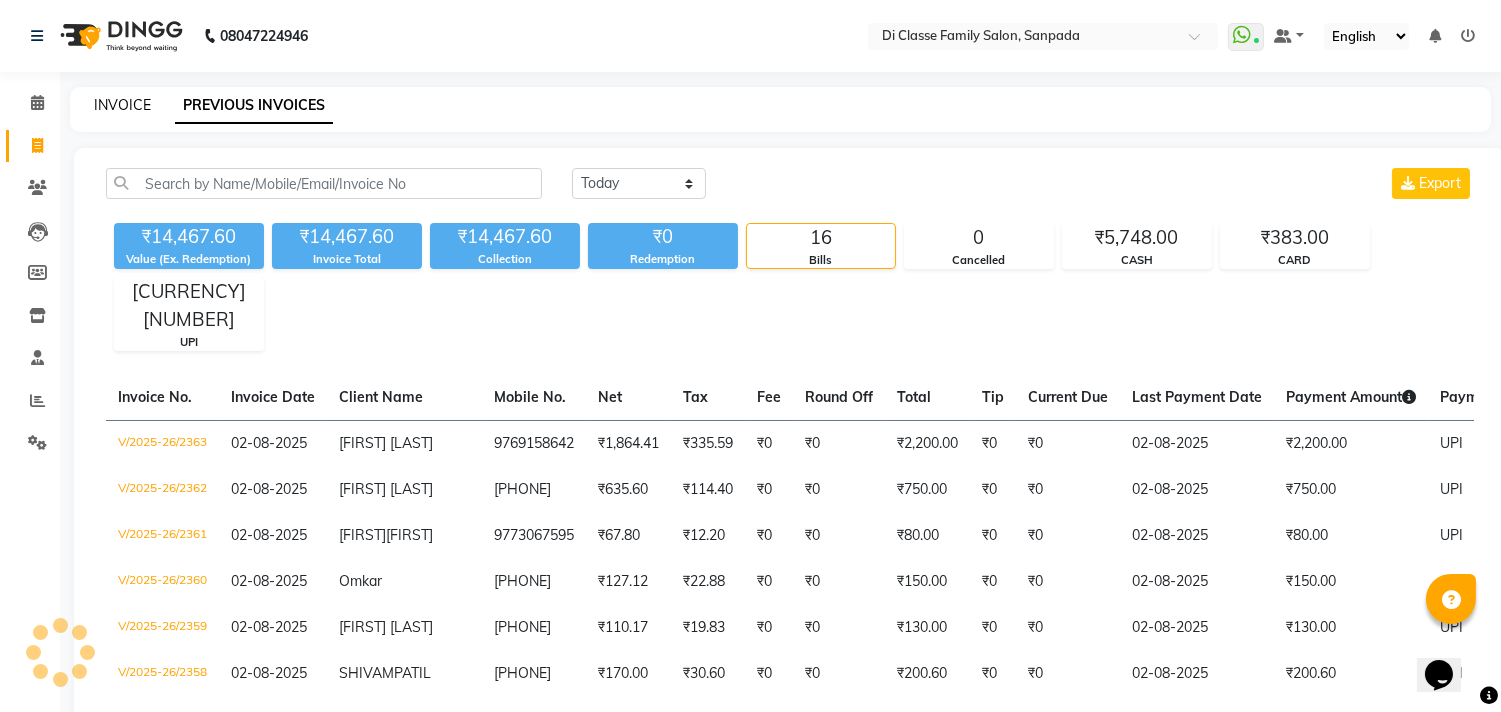 click on "INVOICE" 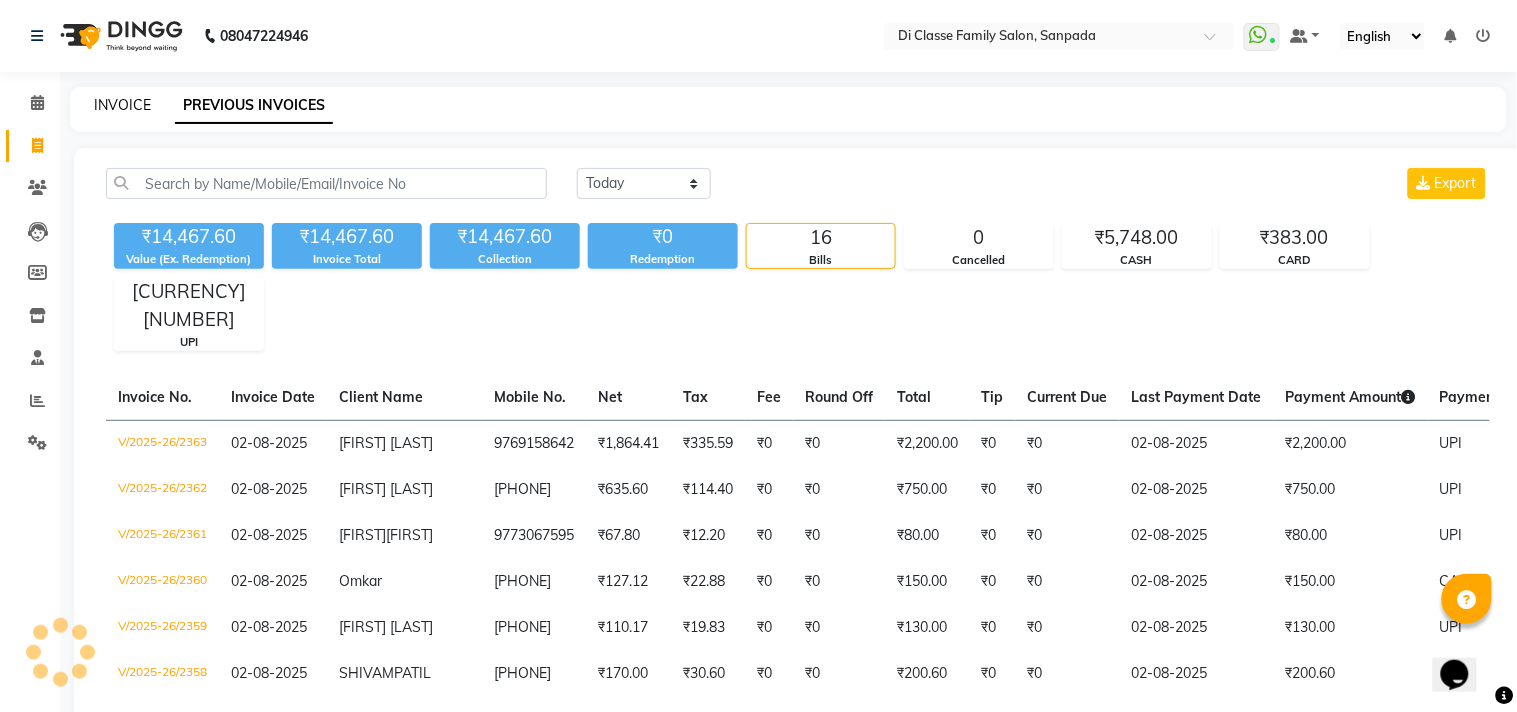 select on "4704" 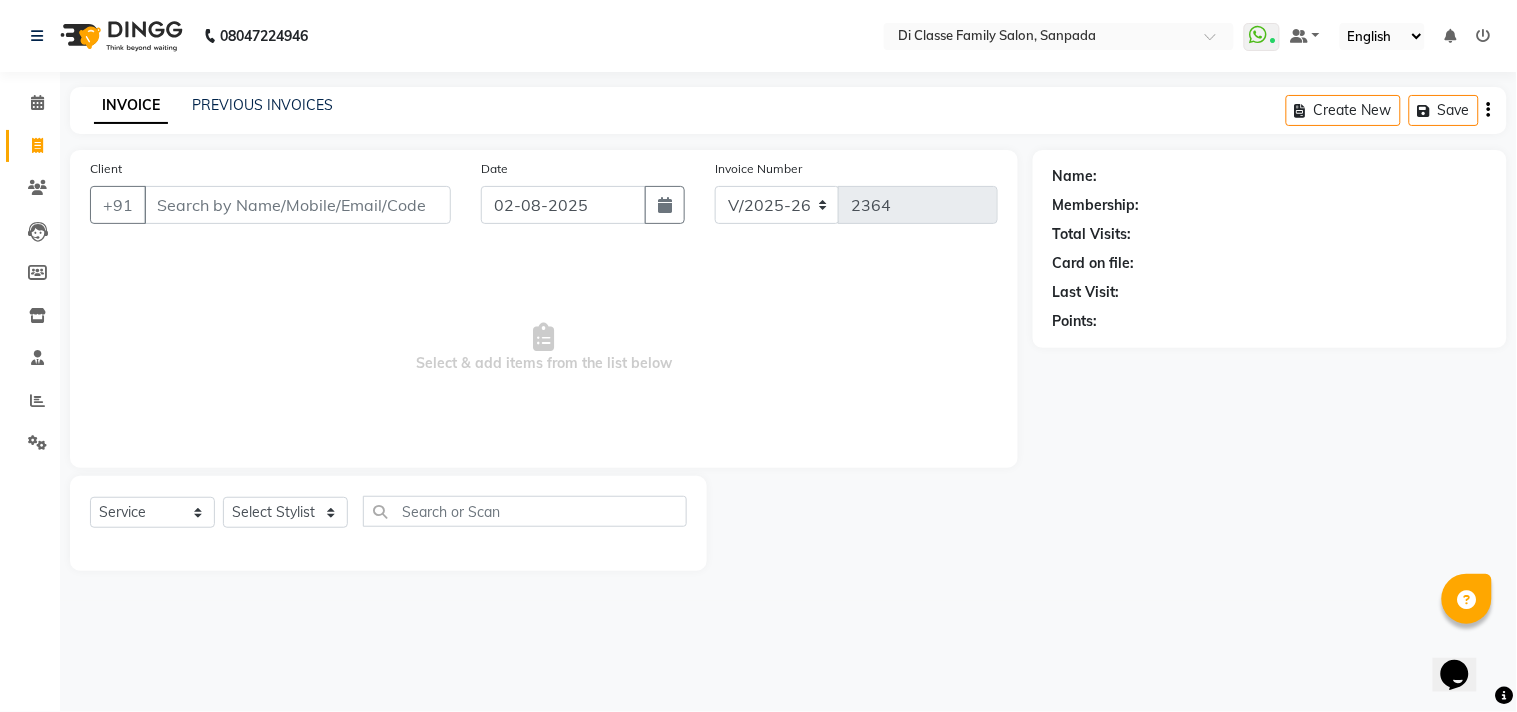 type on "9" 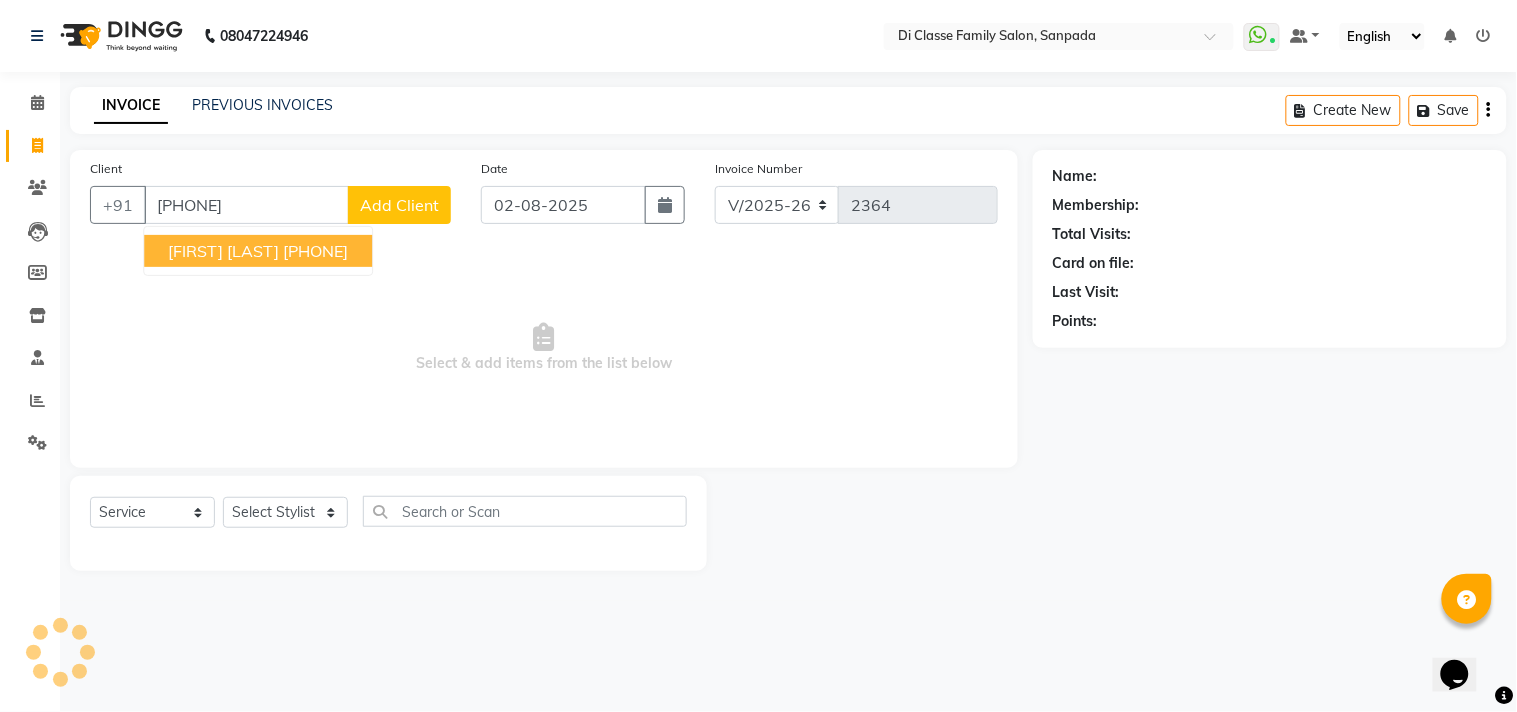type on "[PHONE]" 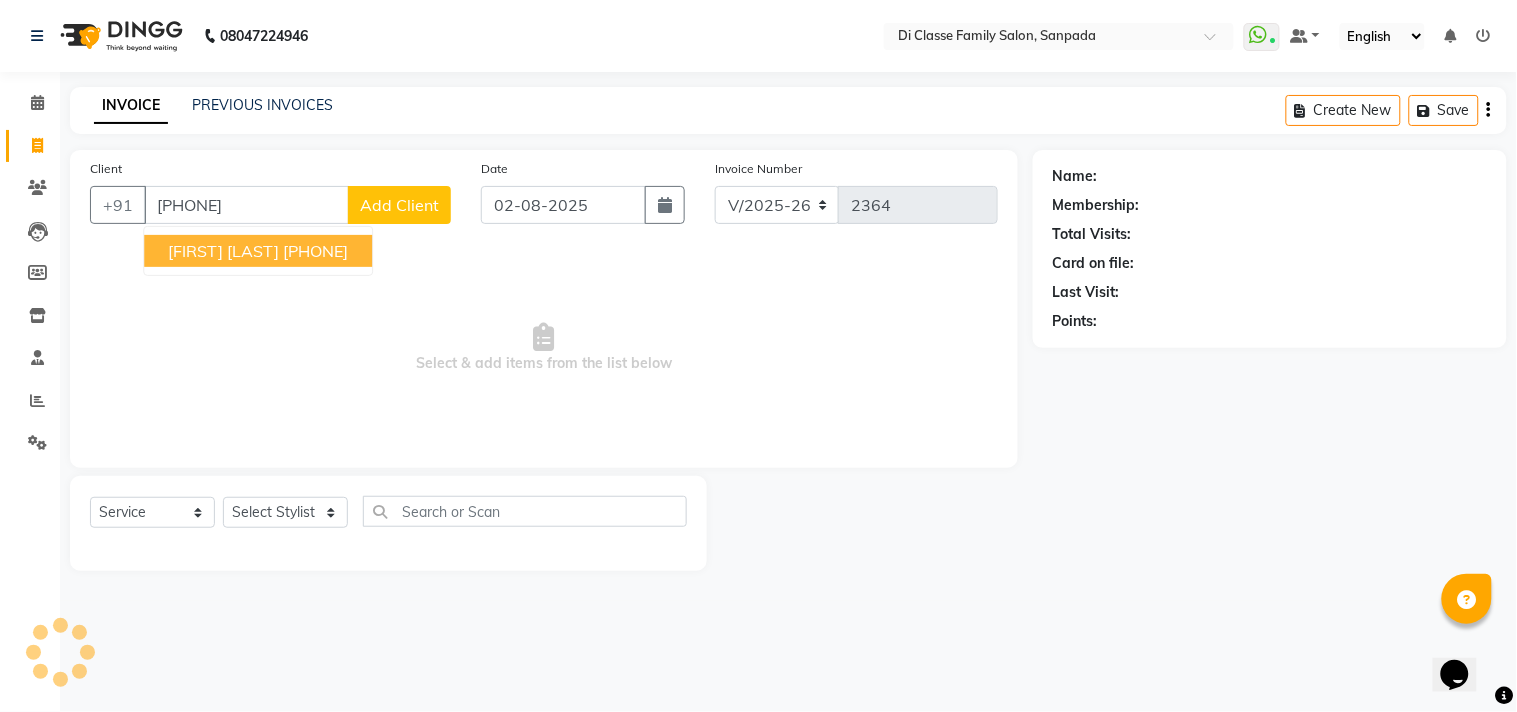 select on "1: Object" 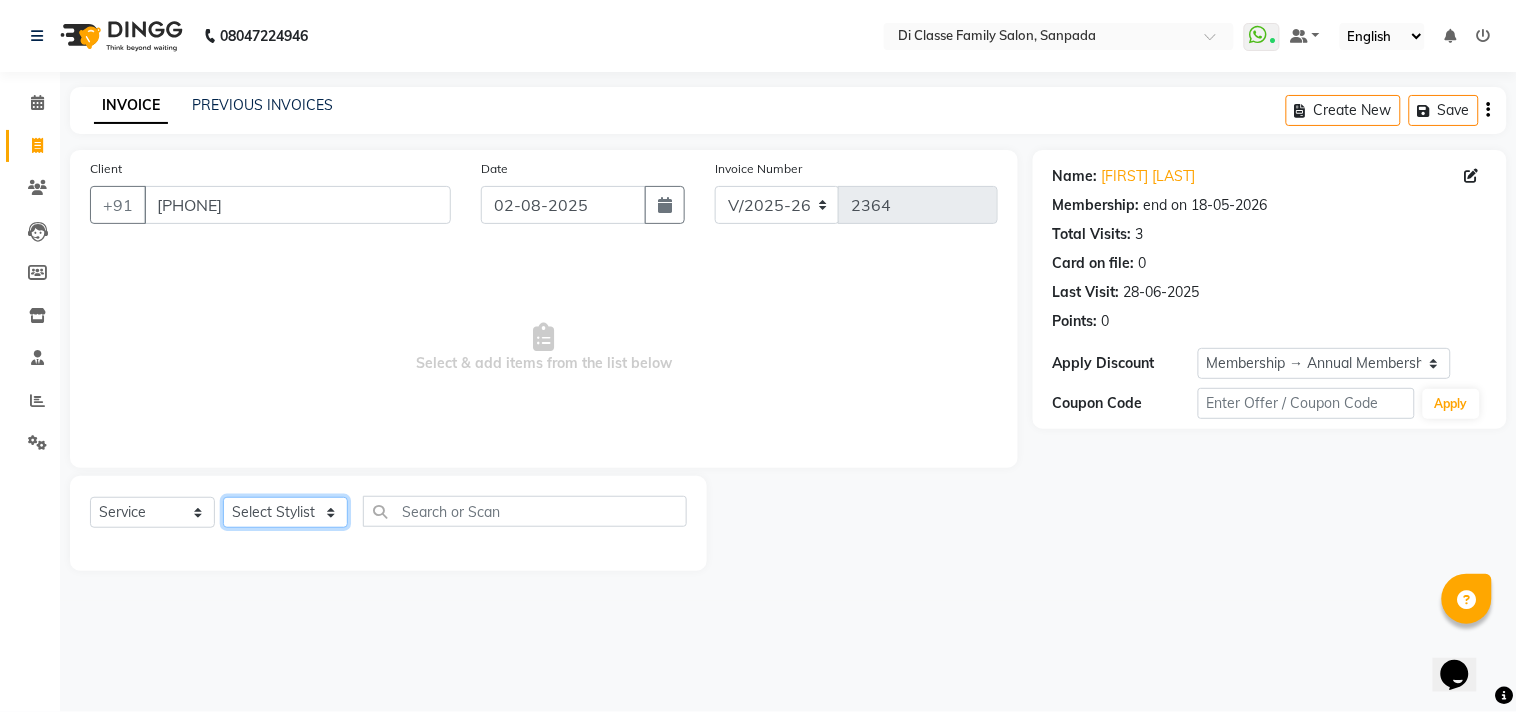 click on "Select Stylist aniket  Anu  AYAZ KADRI  Front Desk Javed kapil KOMAL  Payal  Pooja Jadhav Rahul Datkhile RESHMA SHAIKH rutik shinde SACHIN SAKPAL SADDAM SAHAJAN SAKSHI CHAVAN Sameer  sampada Sanjana  SANU SHUBHAM PEDNEKAR Sikandar Ansari Vijay kharat" 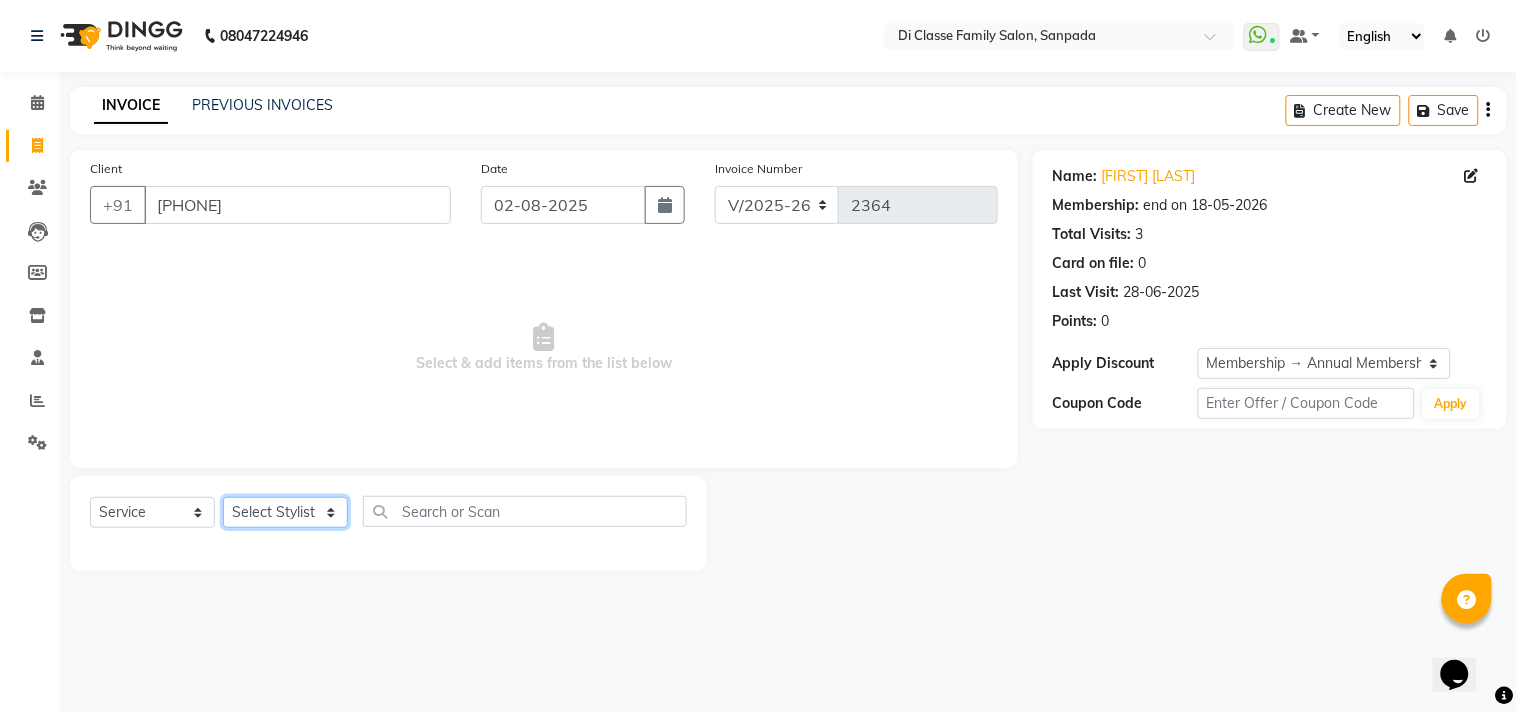 select on "75587" 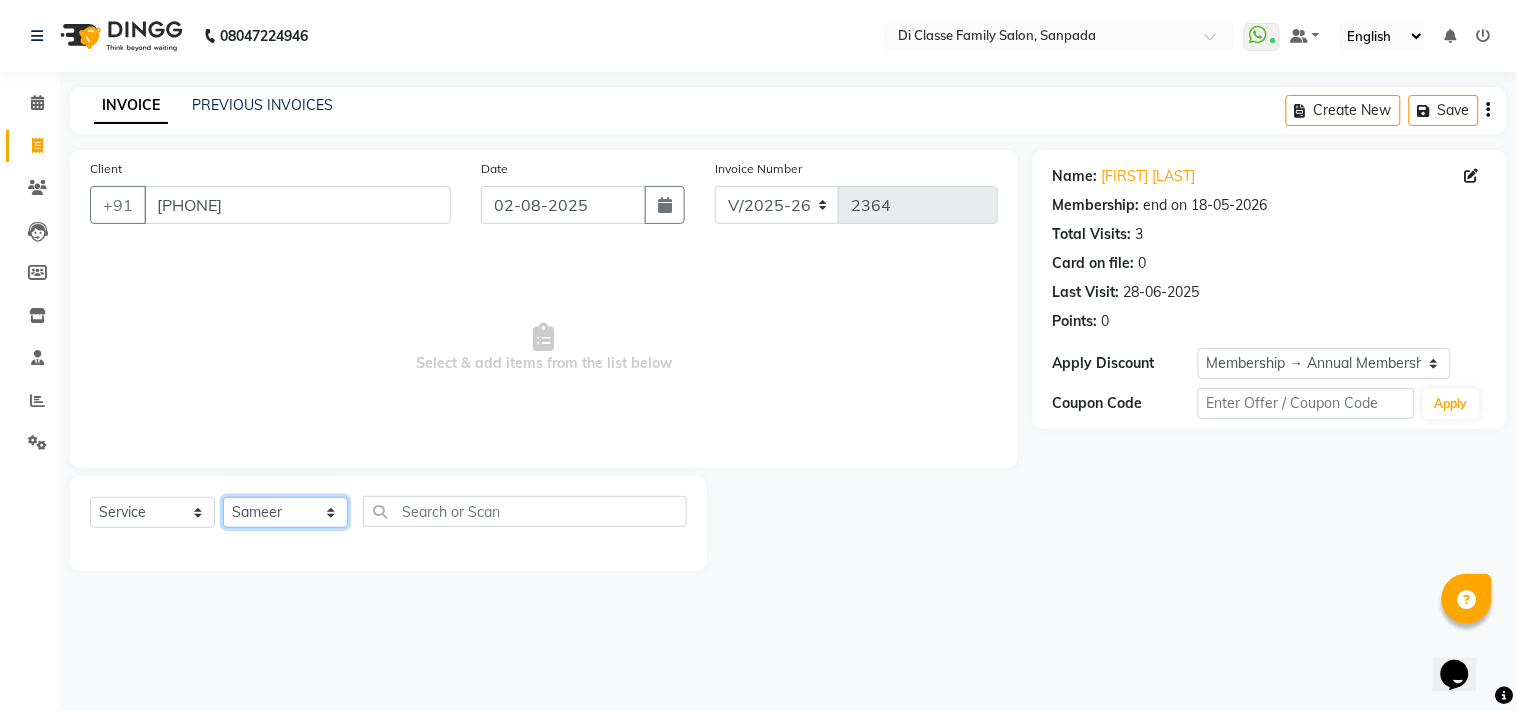 click on "Select Stylist aniket  Anu  AYAZ KADRI  Front Desk Javed kapil KOMAL  Payal  Pooja Jadhav Rahul Datkhile RESHMA SHAIKH rutik shinde SACHIN SAKPAL SADDAM SAHAJAN SAKSHI CHAVAN Sameer  sampada Sanjana  SANU SHUBHAM PEDNEKAR Sikandar Ansari Vijay kharat" 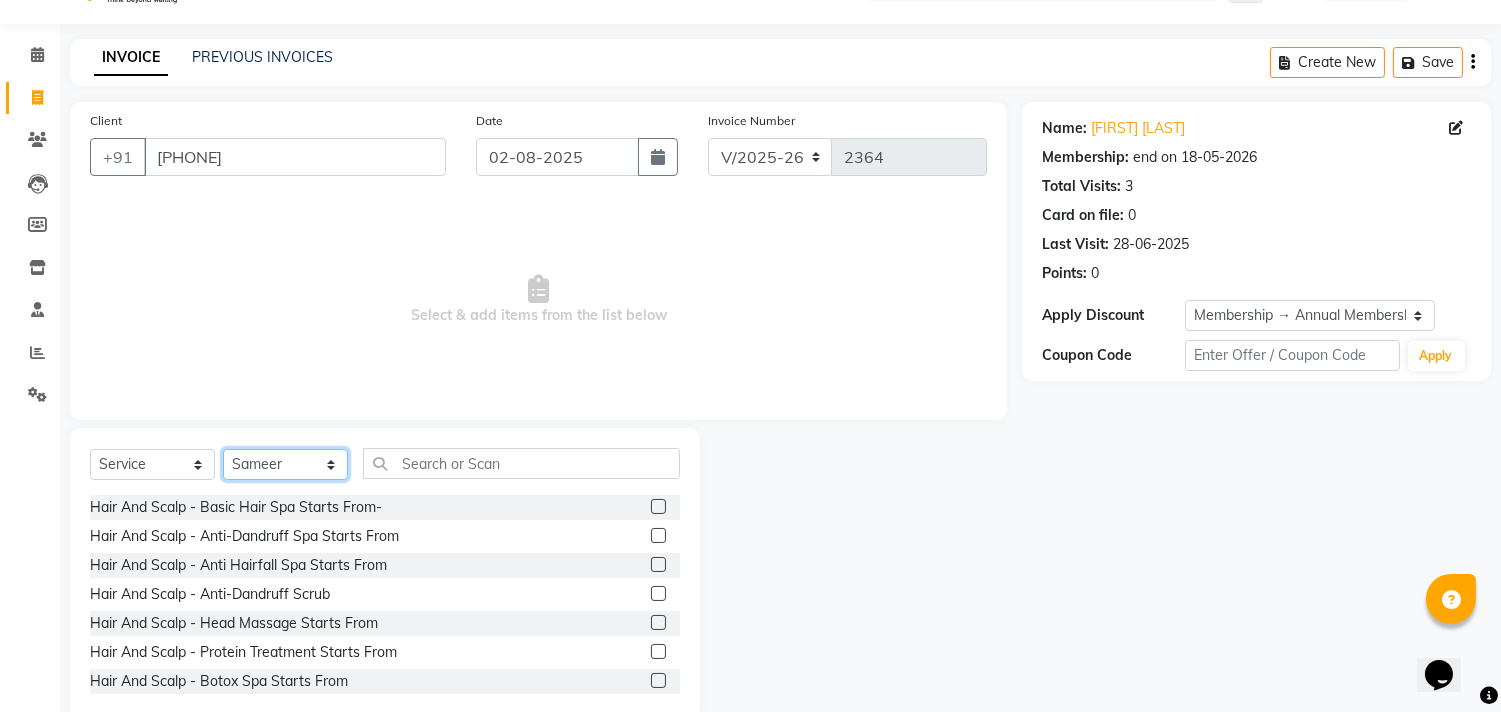 scroll, scrollTop: 88, scrollLeft: 0, axis: vertical 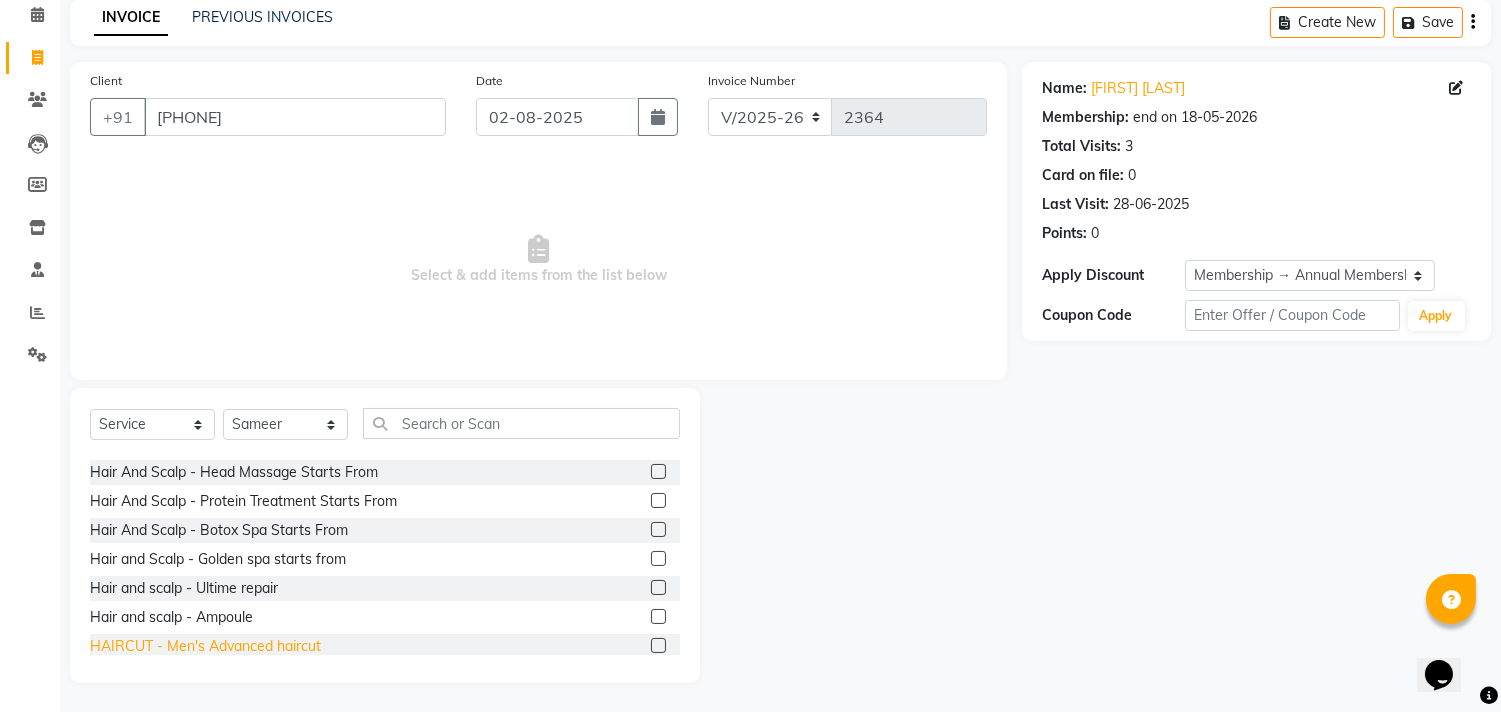 click on "HAIRCUT - Men's Advanced haircut" 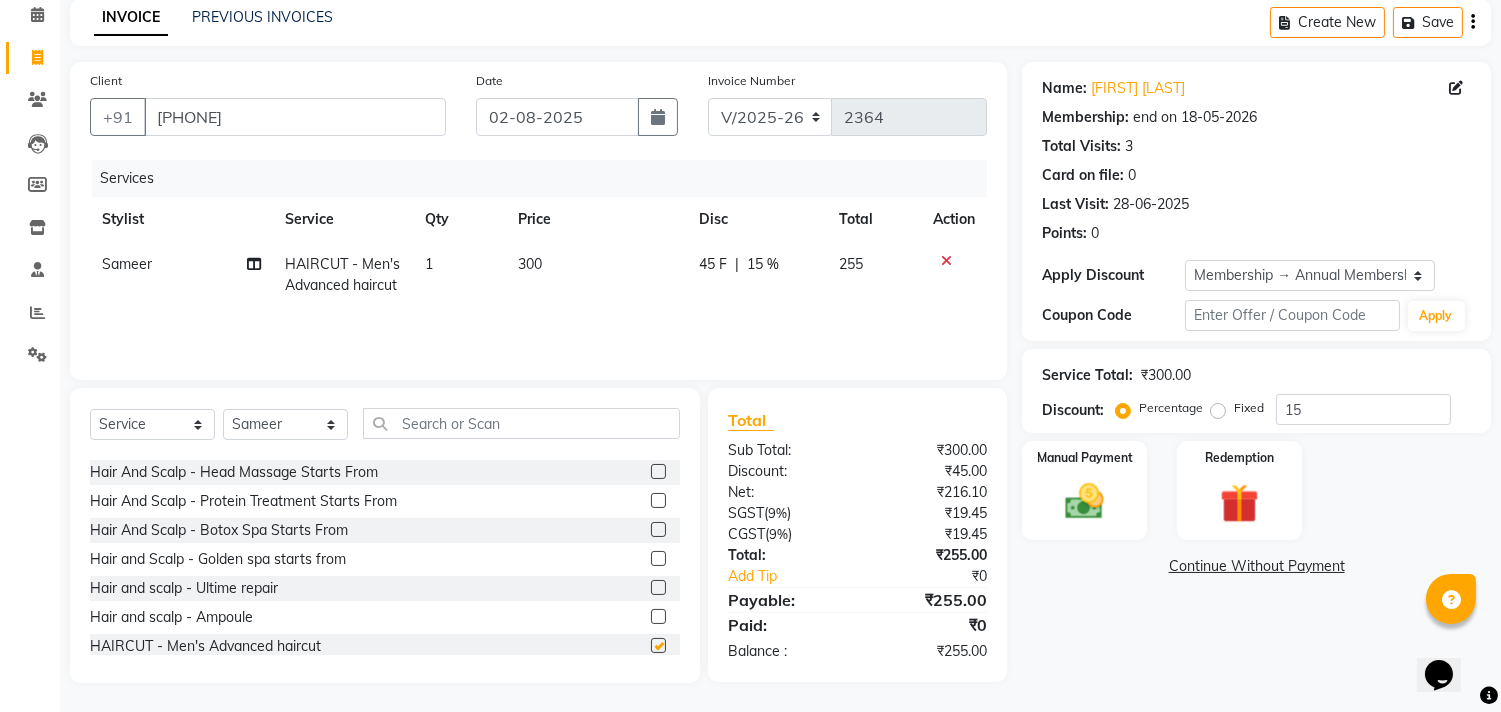 checkbox on "false" 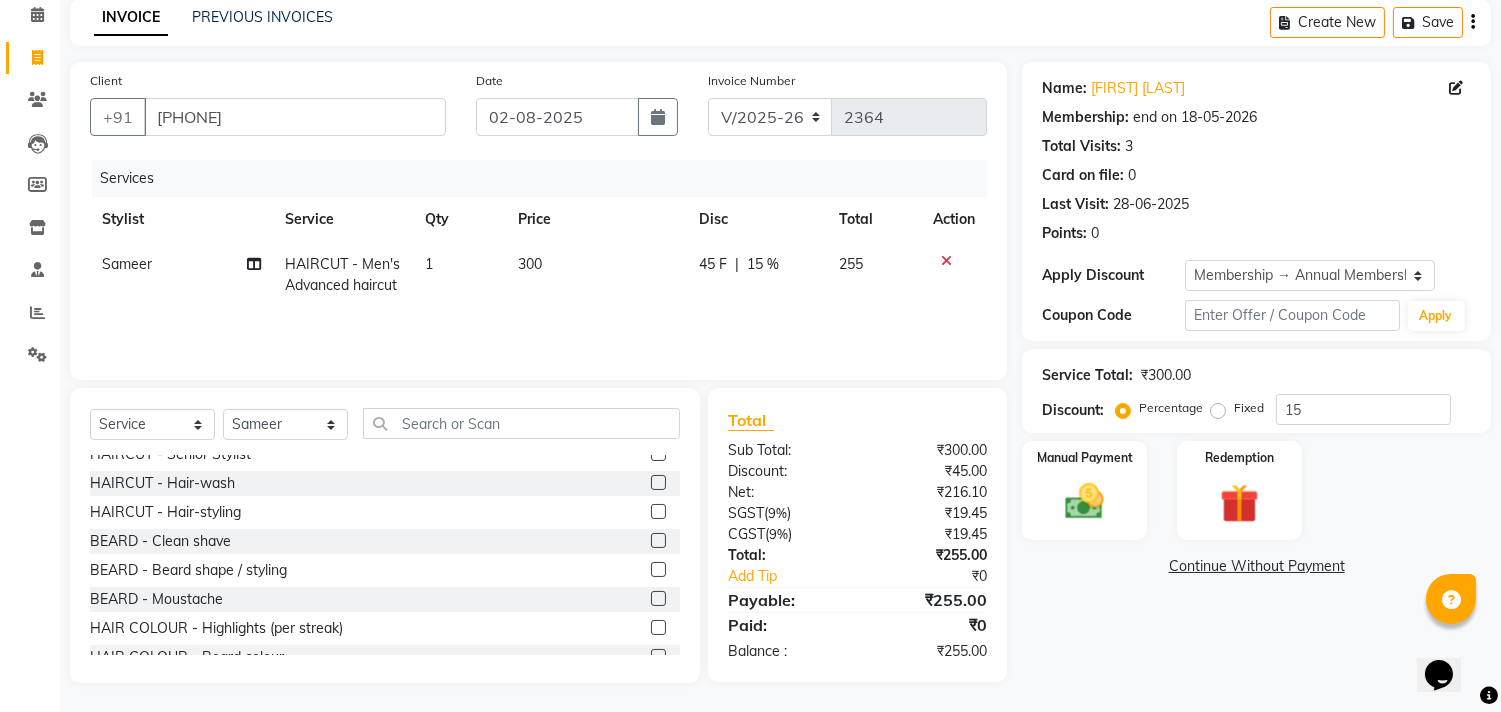 scroll, scrollTop: 333, scrollLeft: 0, axis: vertical 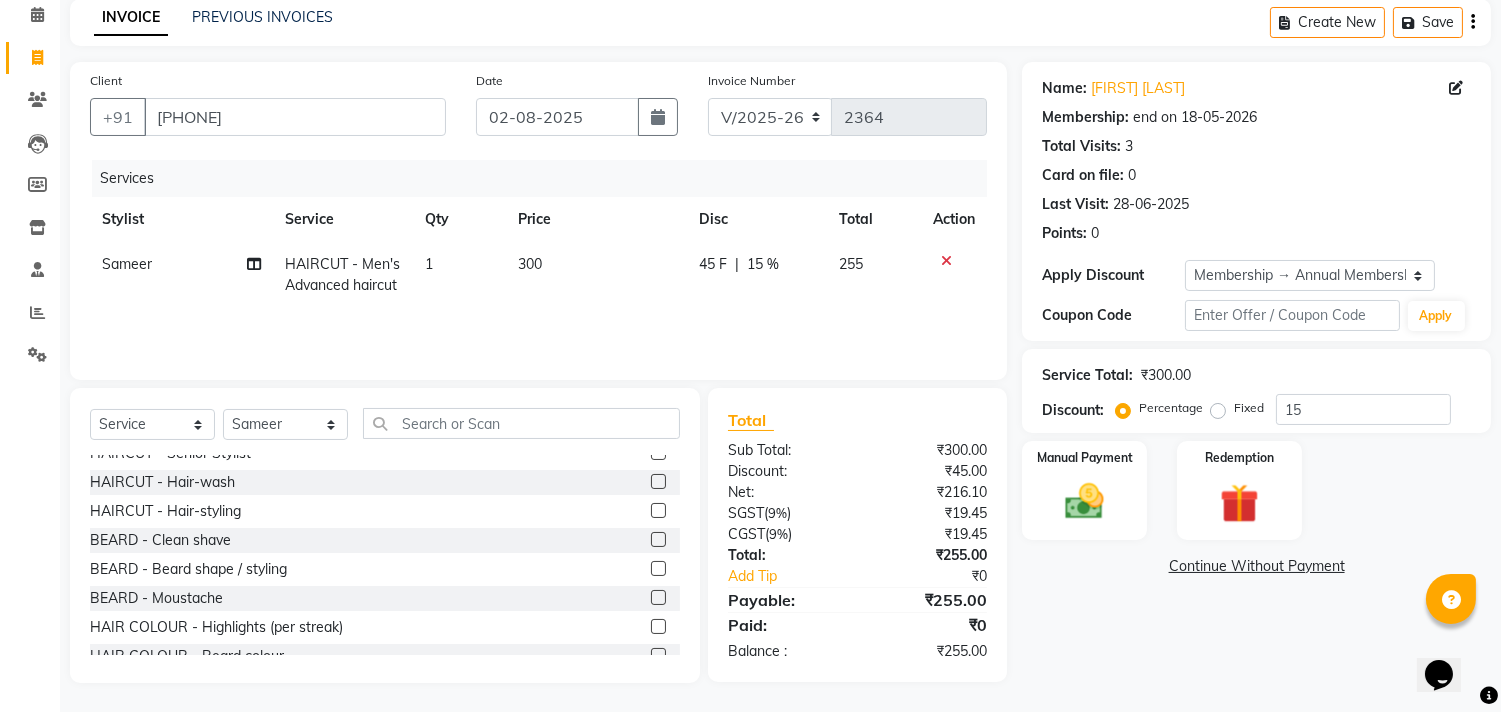 click on "BEARD - Beard shape / styling" 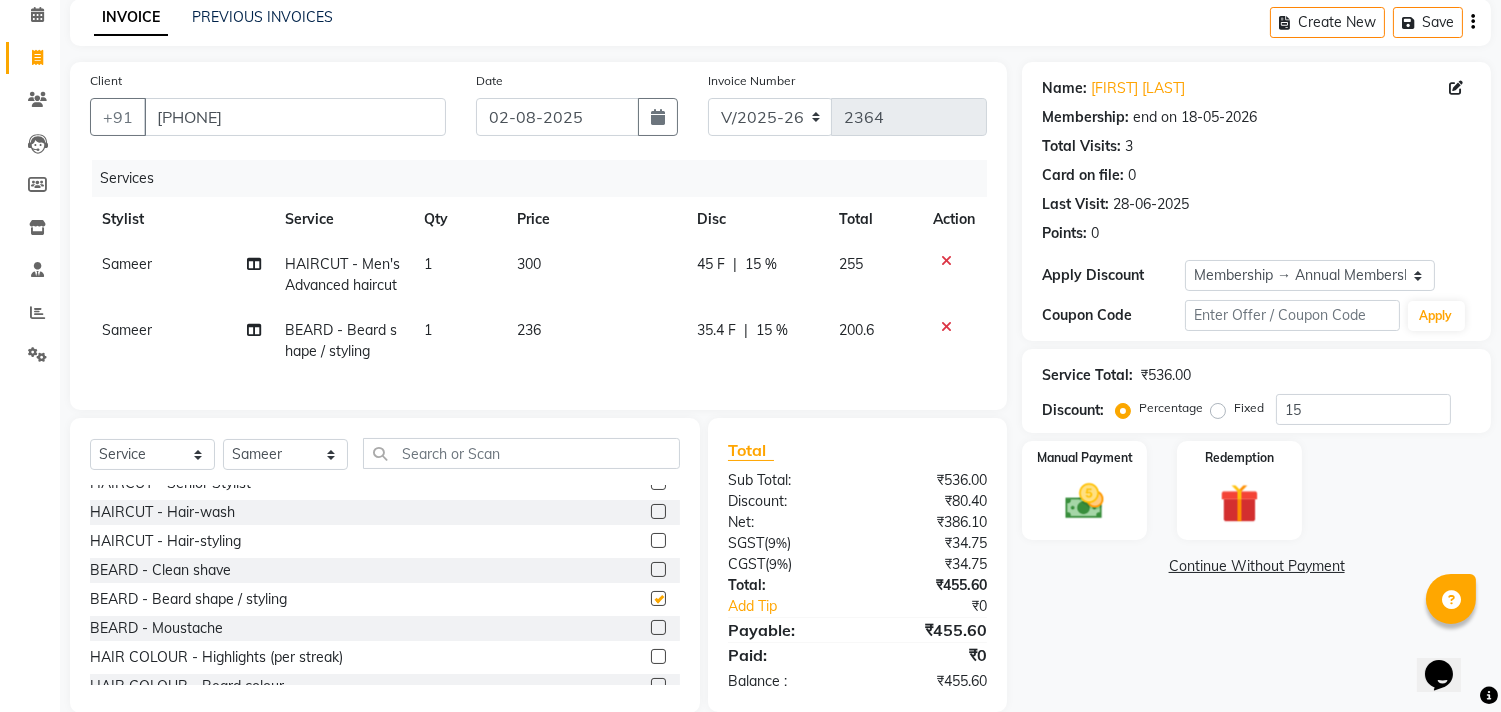 checkbox on "false" 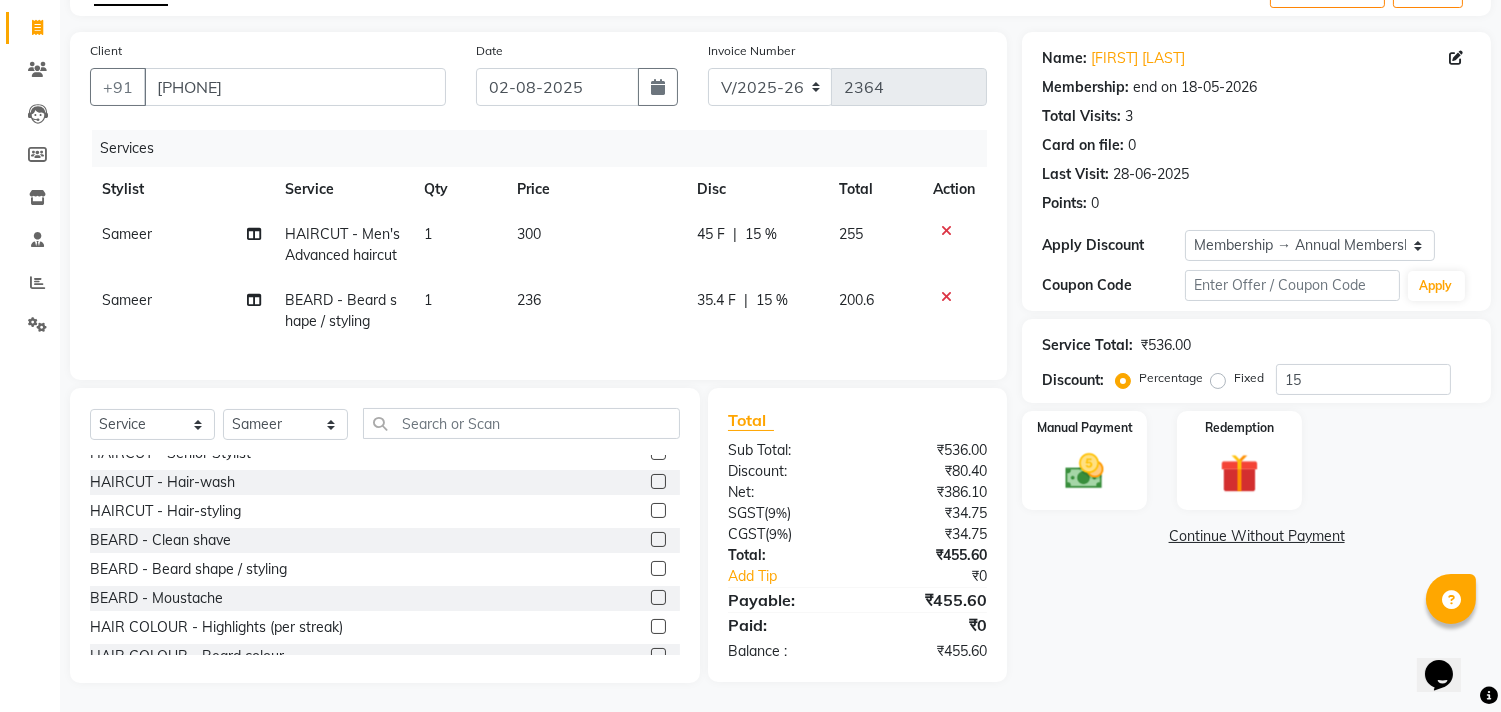 scroll, scrollTop: 135, scrollLeft: 0, axis: vertical 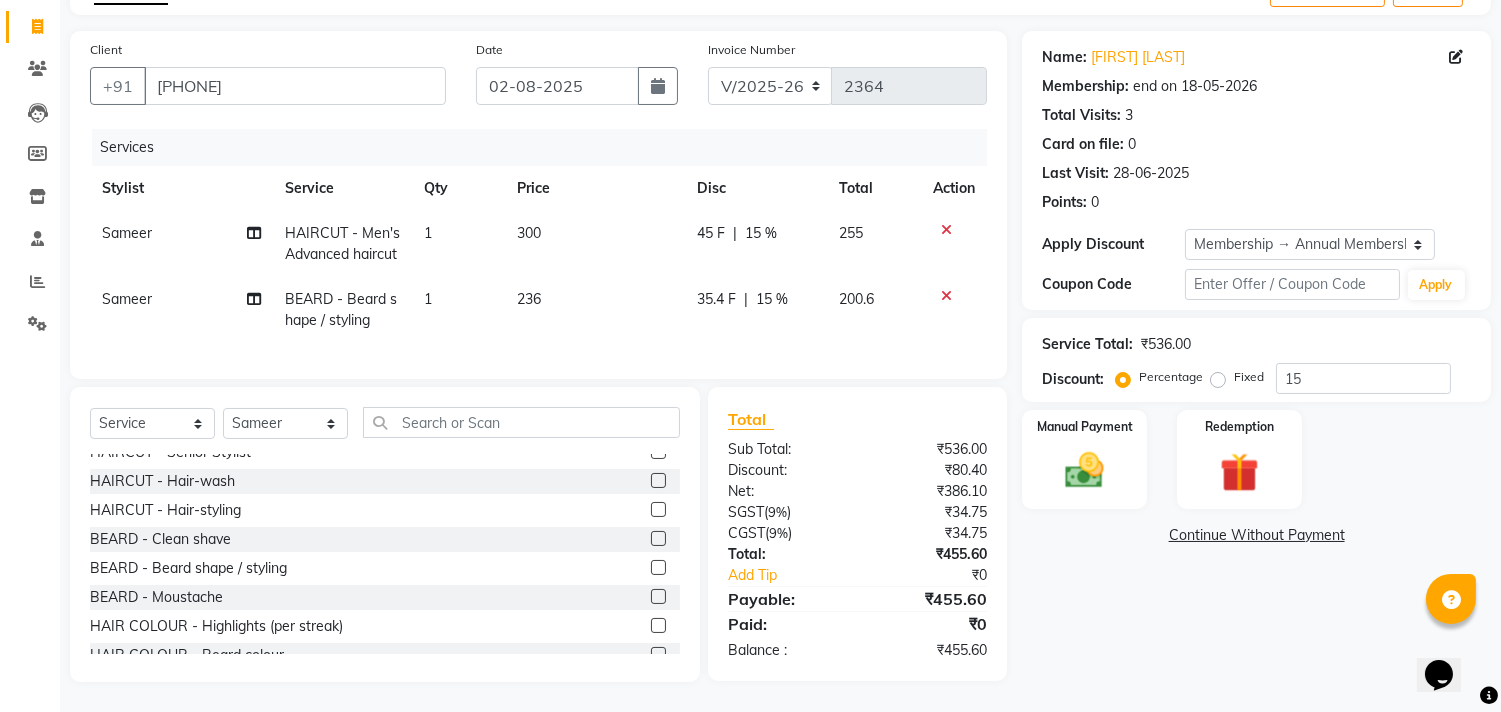click on "236" 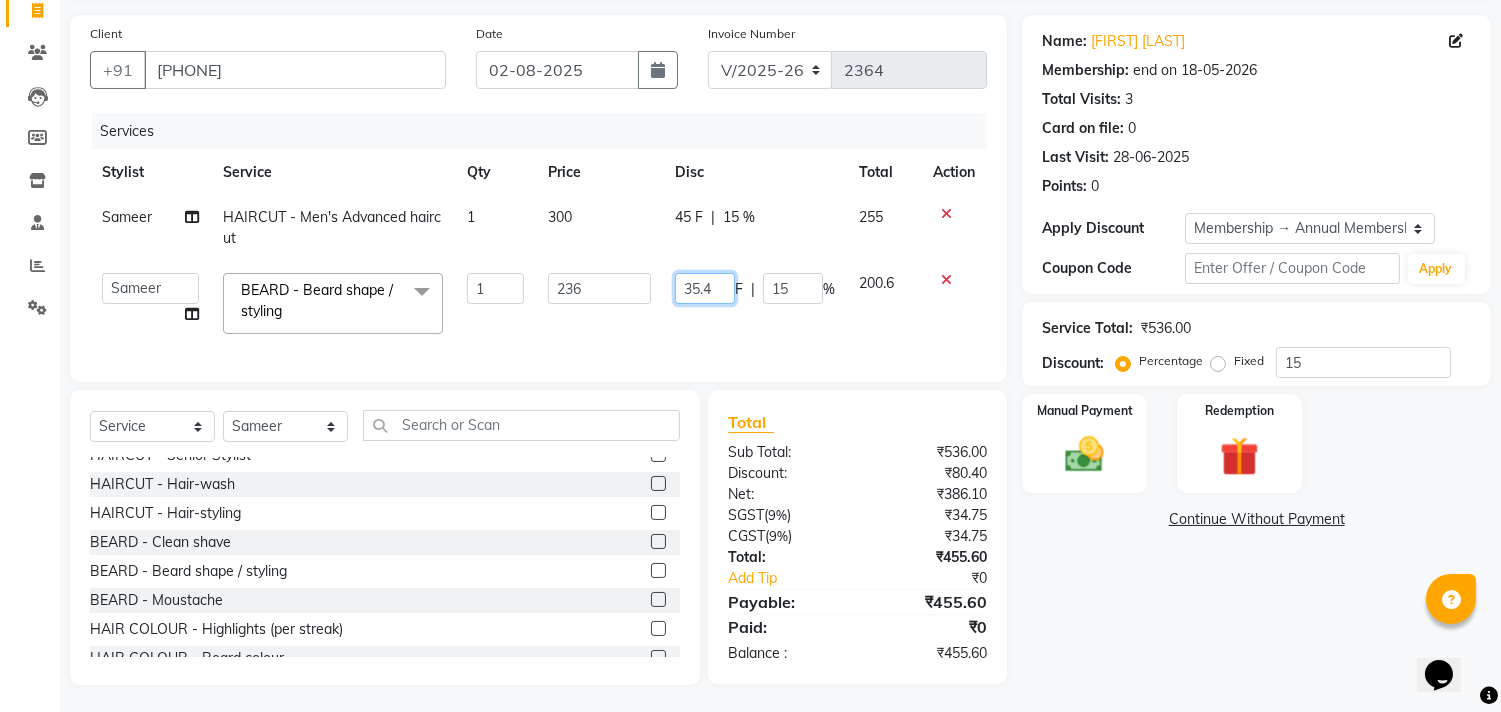 click on "35.4" 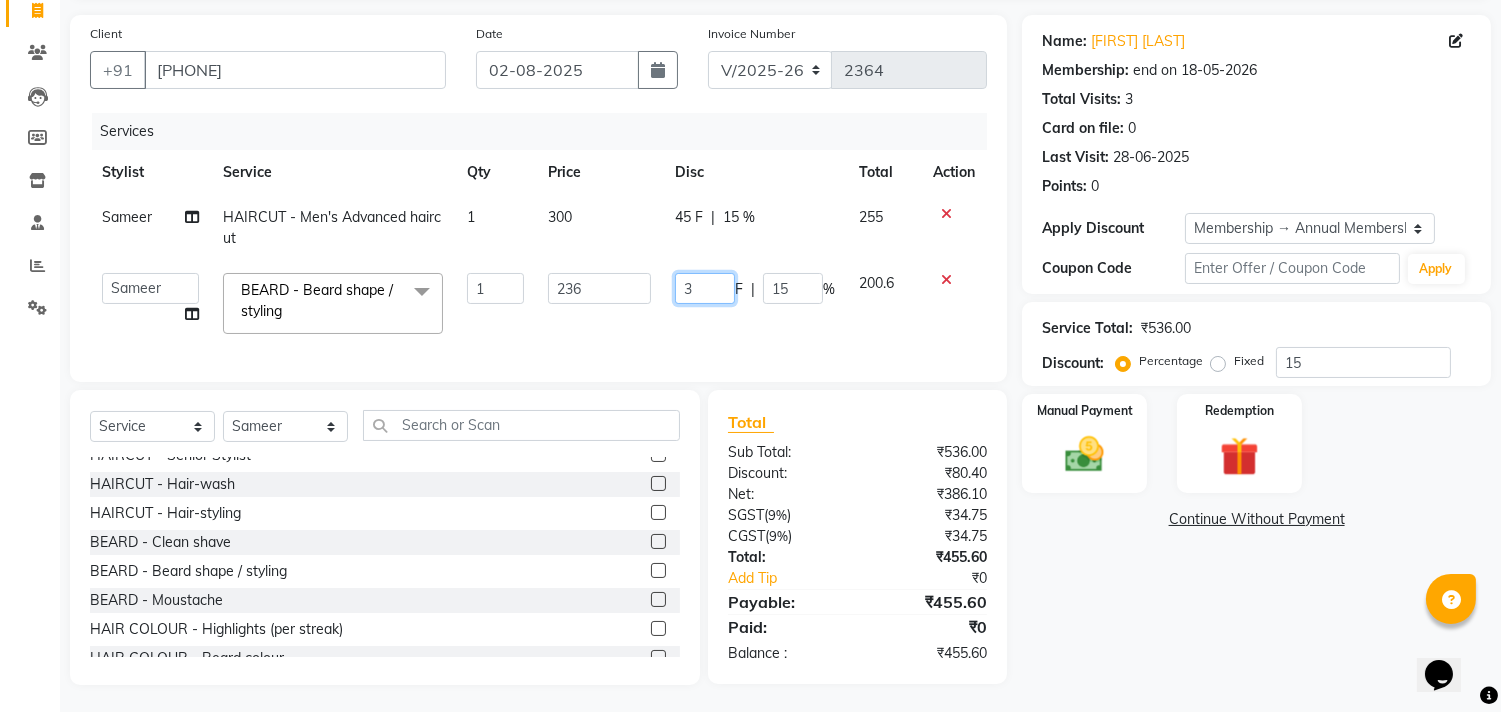 type on "36" 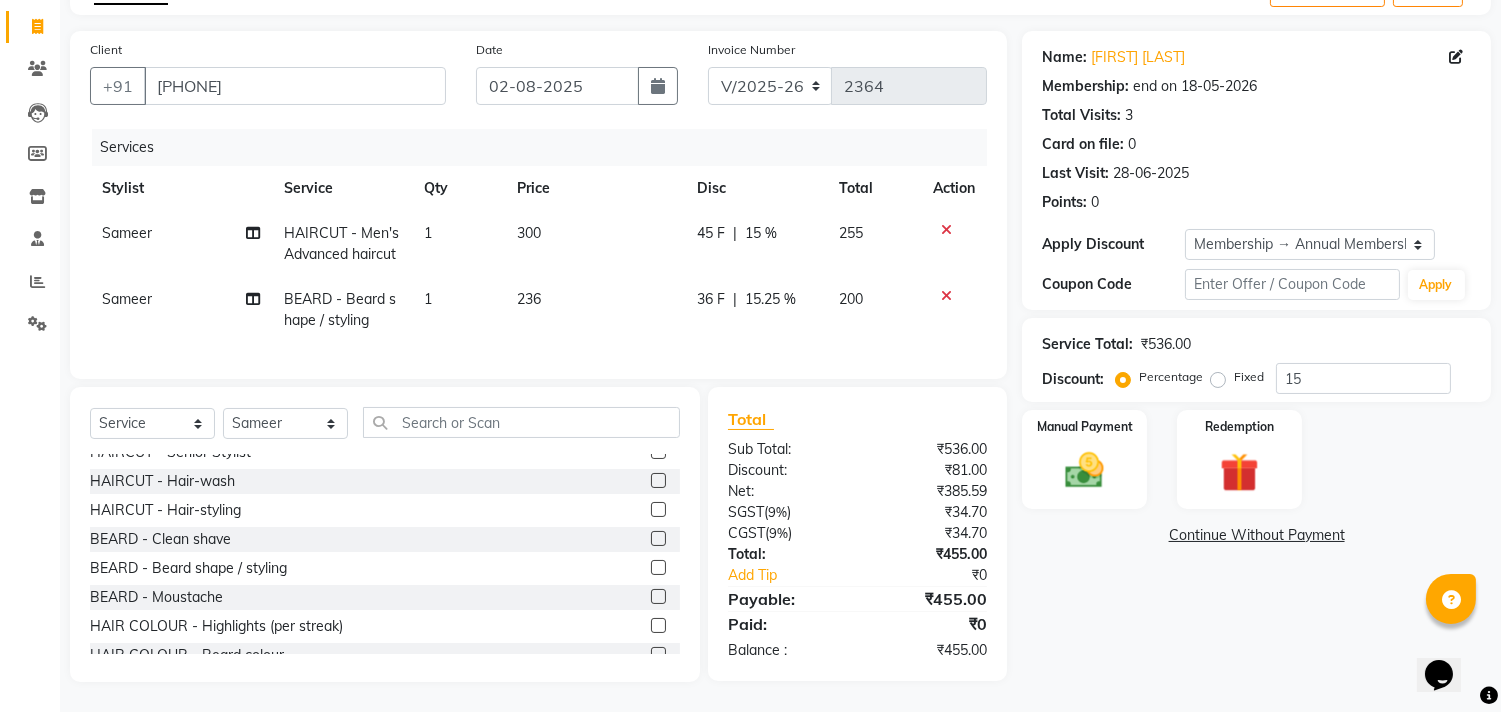 click on "36 F | 15.25 %" 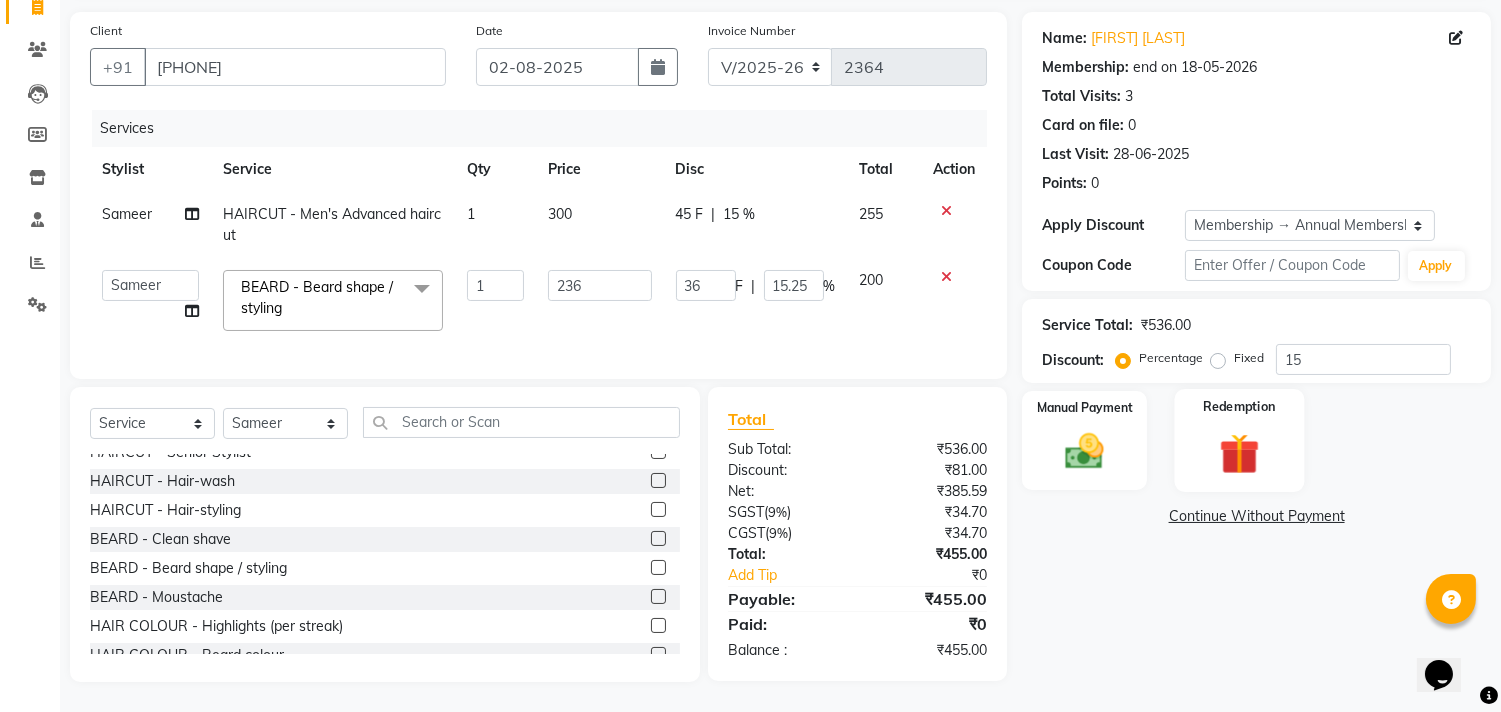 scroll, scrollTop: 154, scrollLeft: 0, axis: vertical 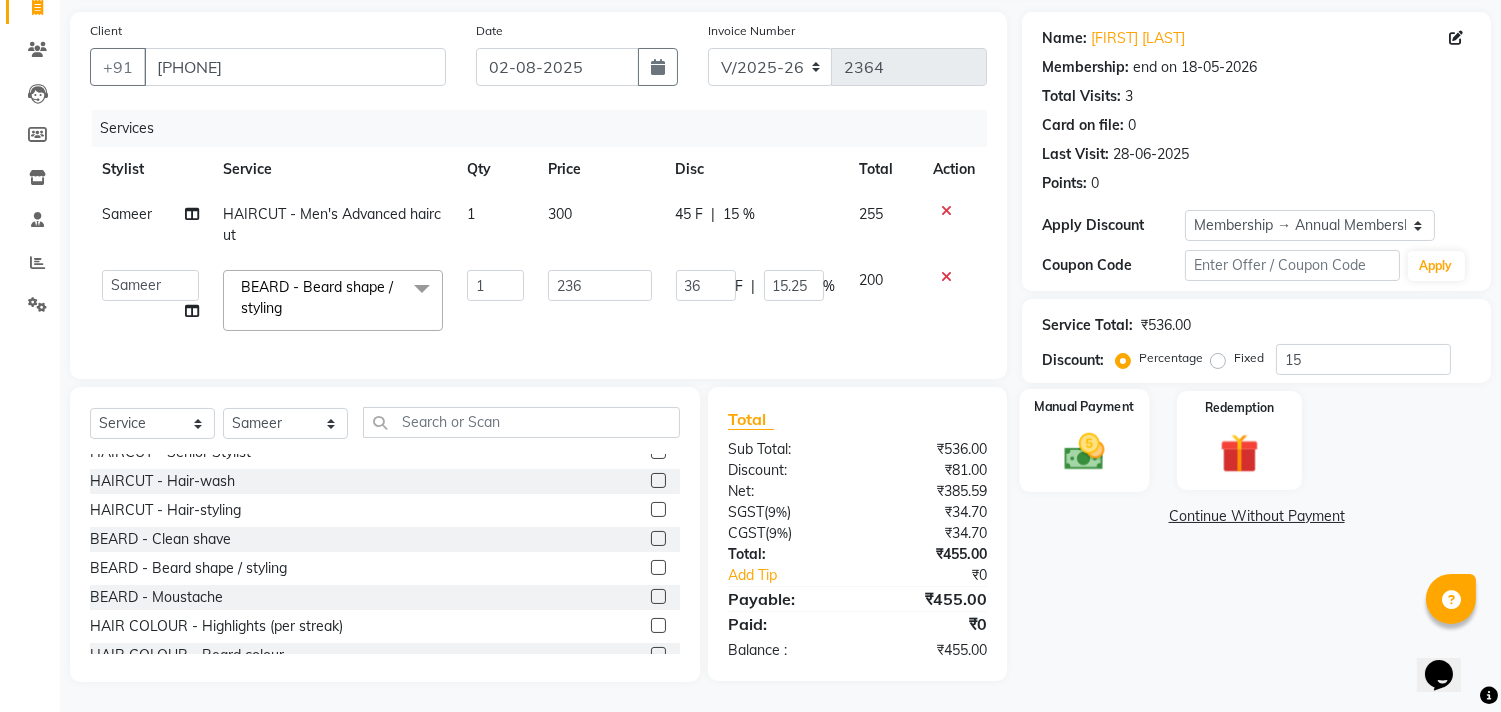 click 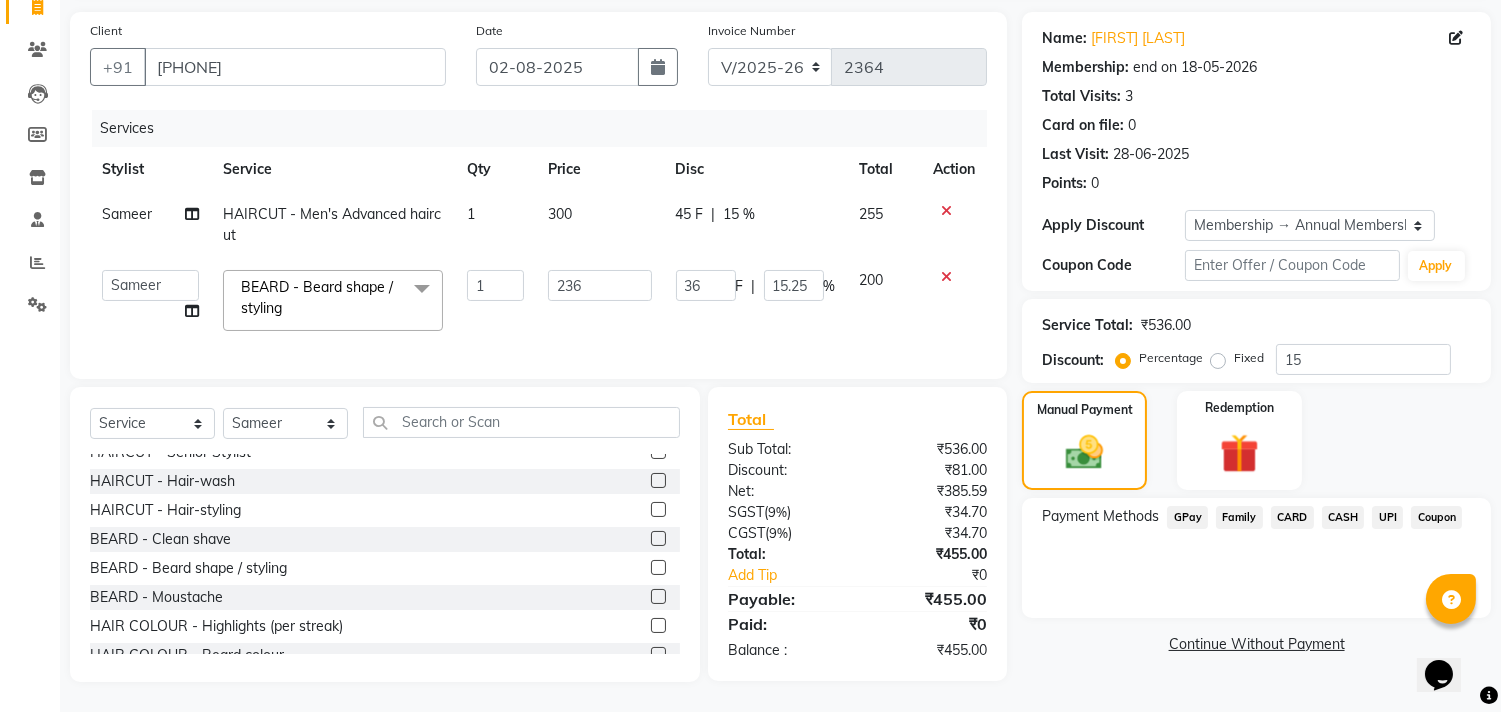 click on "UPI" 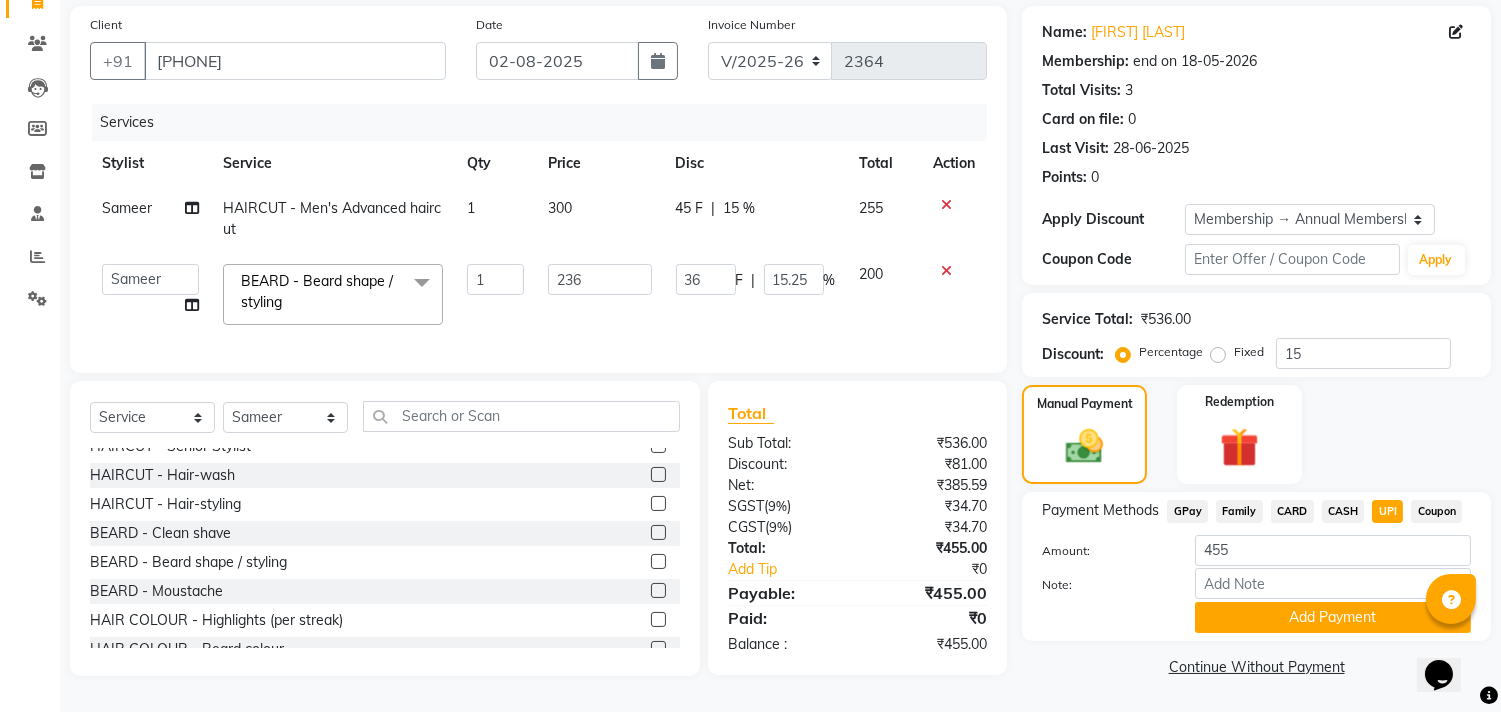 click on "Name: [FIRST] [LAST] Membership: end on [DATE] Total Visits: 3 Card on file: 0 Last Visit: [DATE] Points: 0 Apply Discount Select Membership → Annual Membership Coupon Code Apply Service Total: ₹536.00 Discount: Percentage Fixed 15 Manual Payment Redemption Payment Methods GPay Family CARD CASH UPI Coupon Amount: 455 Note: Add Payment Continue Without Payment" 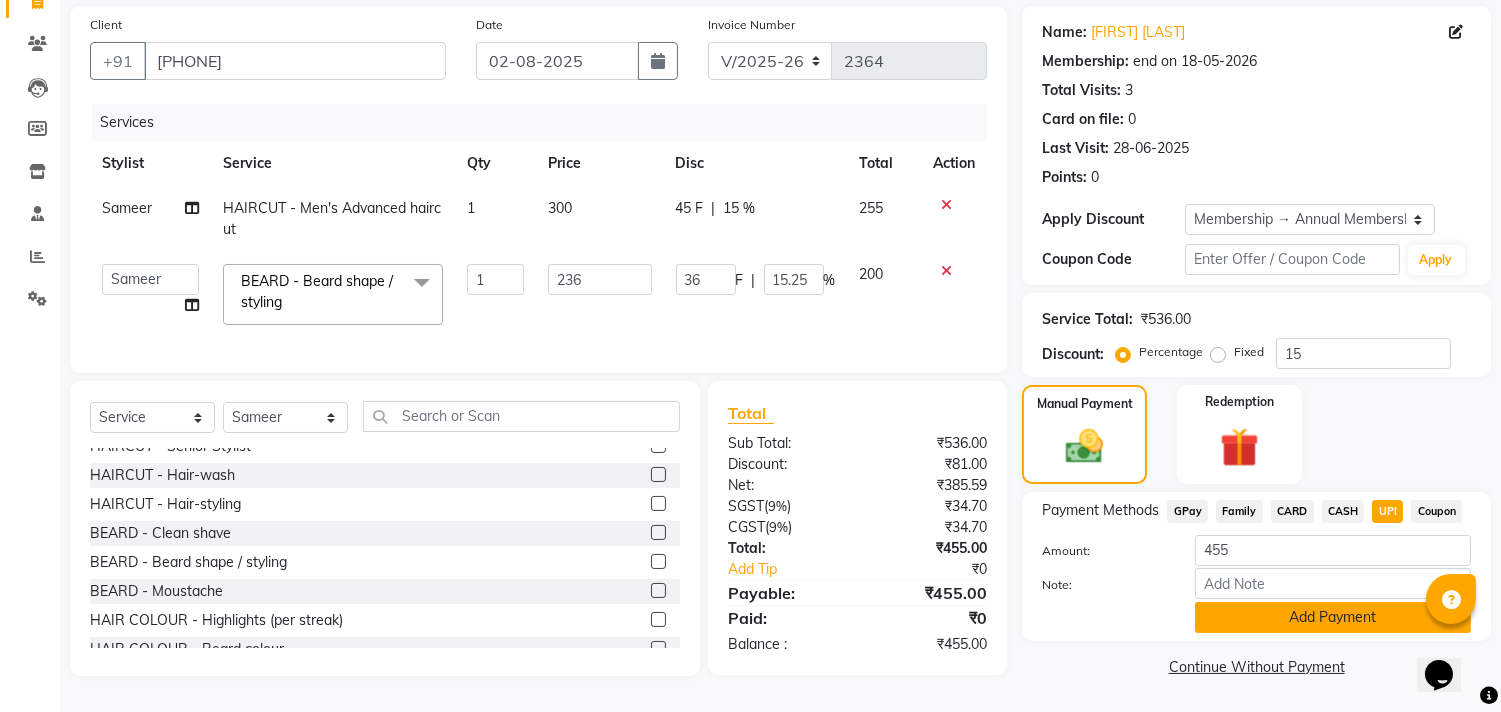 click on "Add Payment" 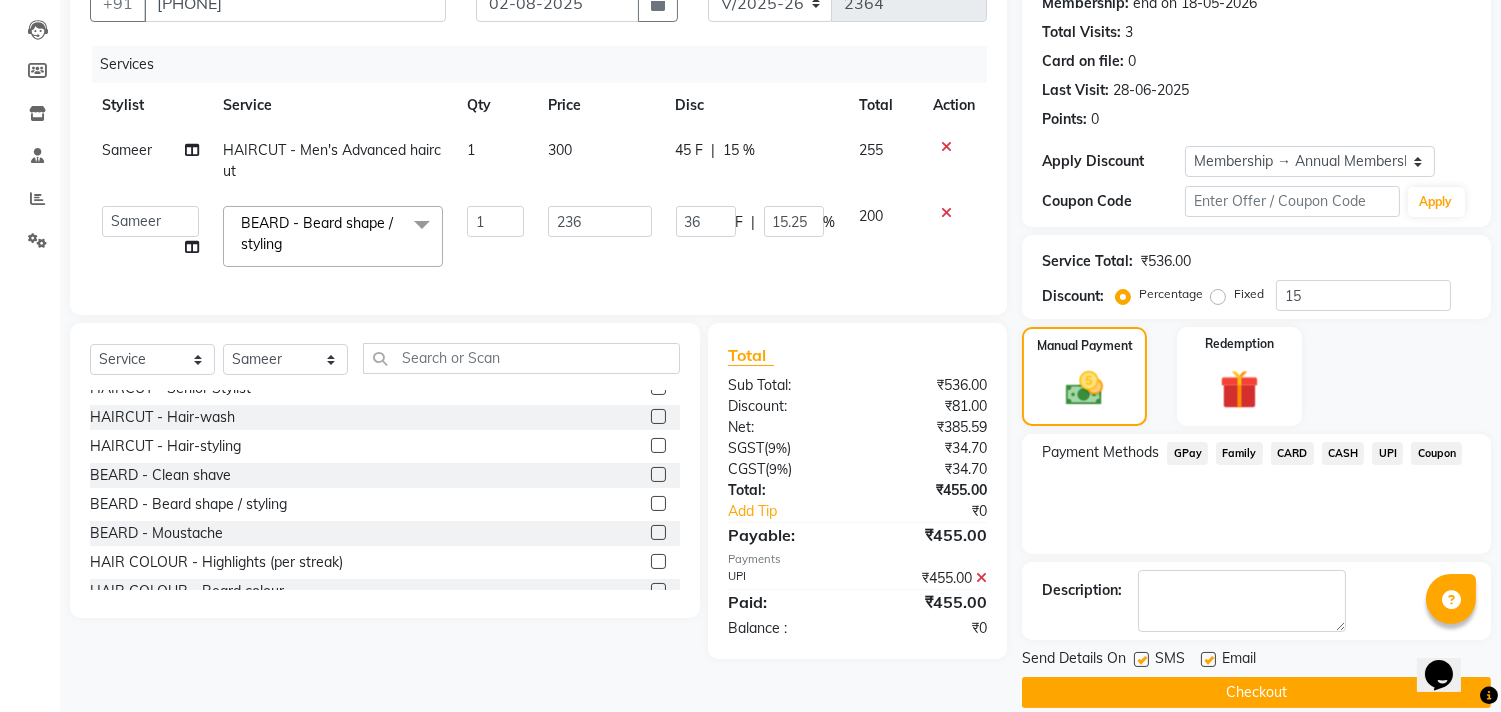 scroll, scrollTop: 227, scrollLeft: 0, axis: vertical 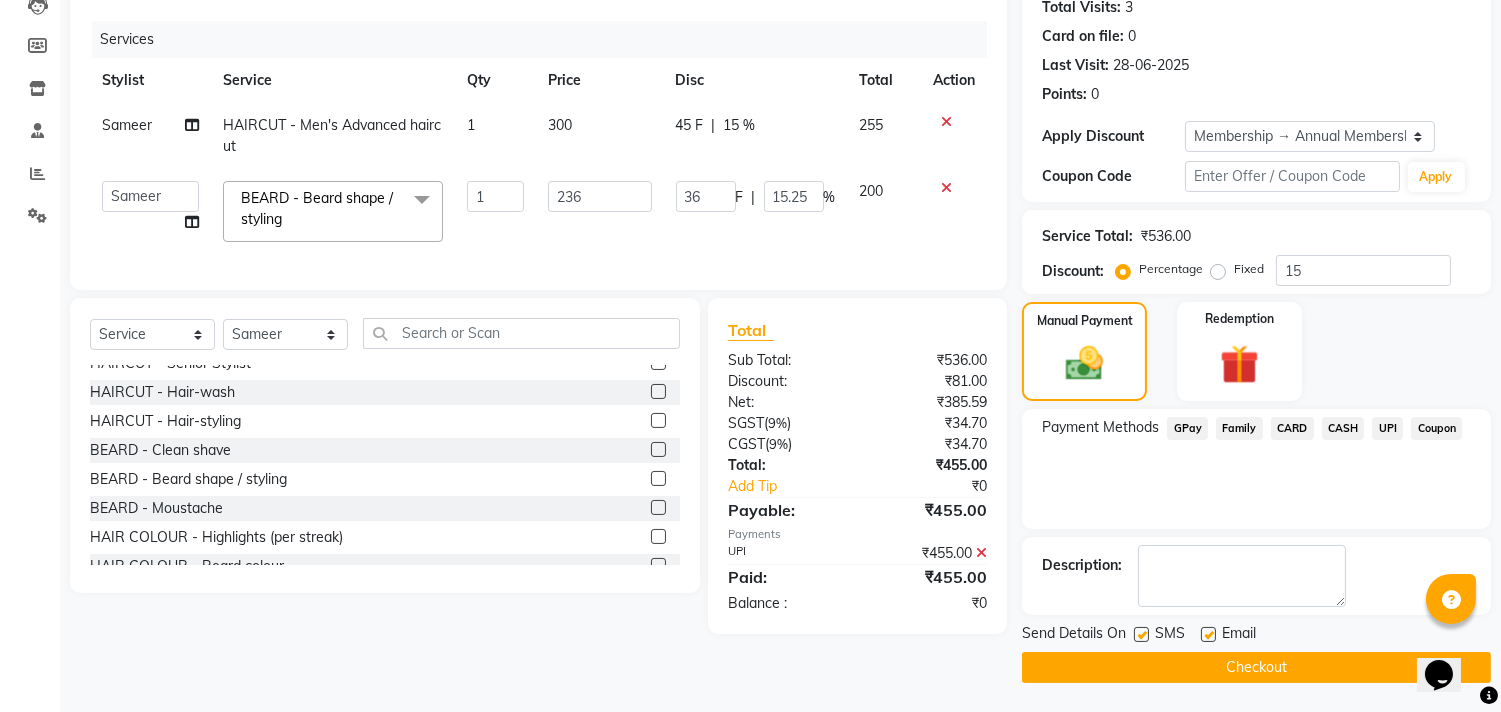 click on "Checkout" 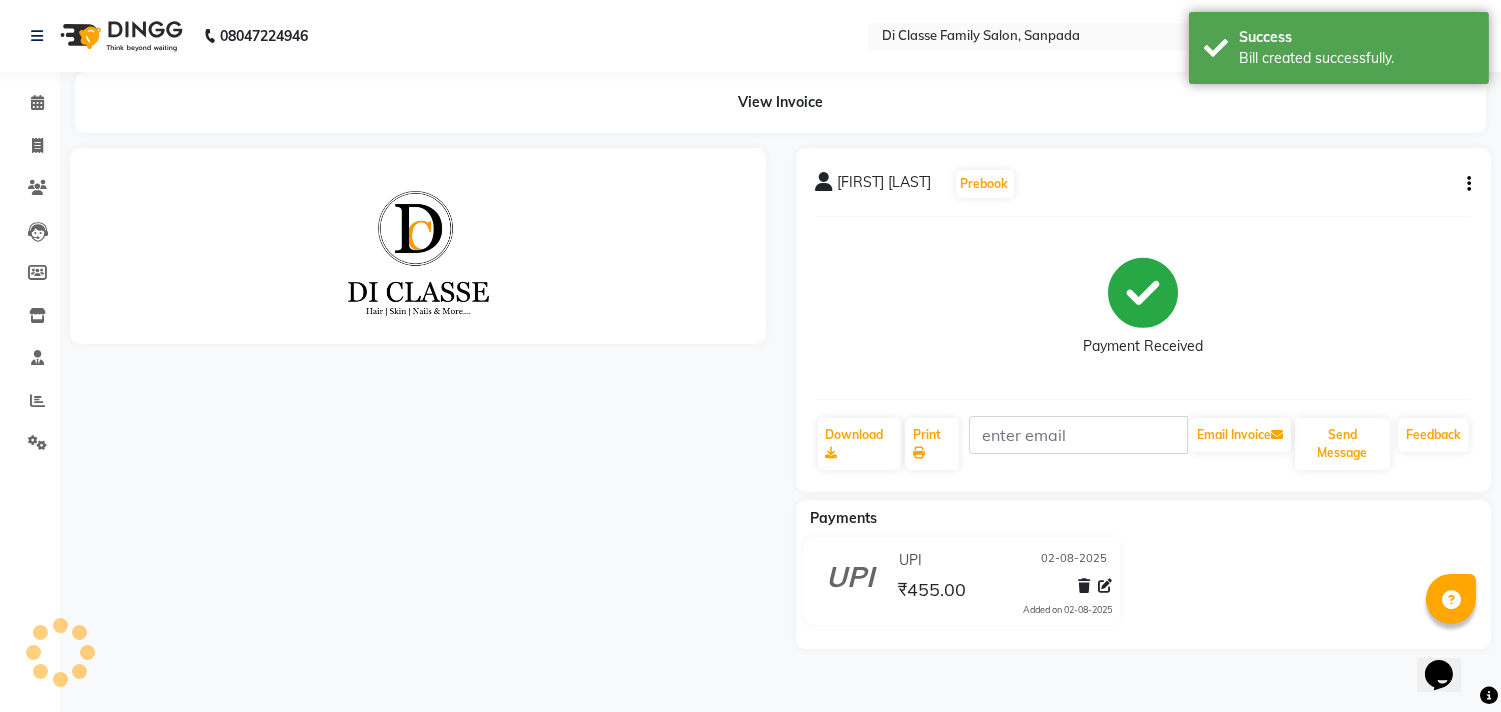 scroll, scrollTop: 0, scrollLeft: 0, axis: both 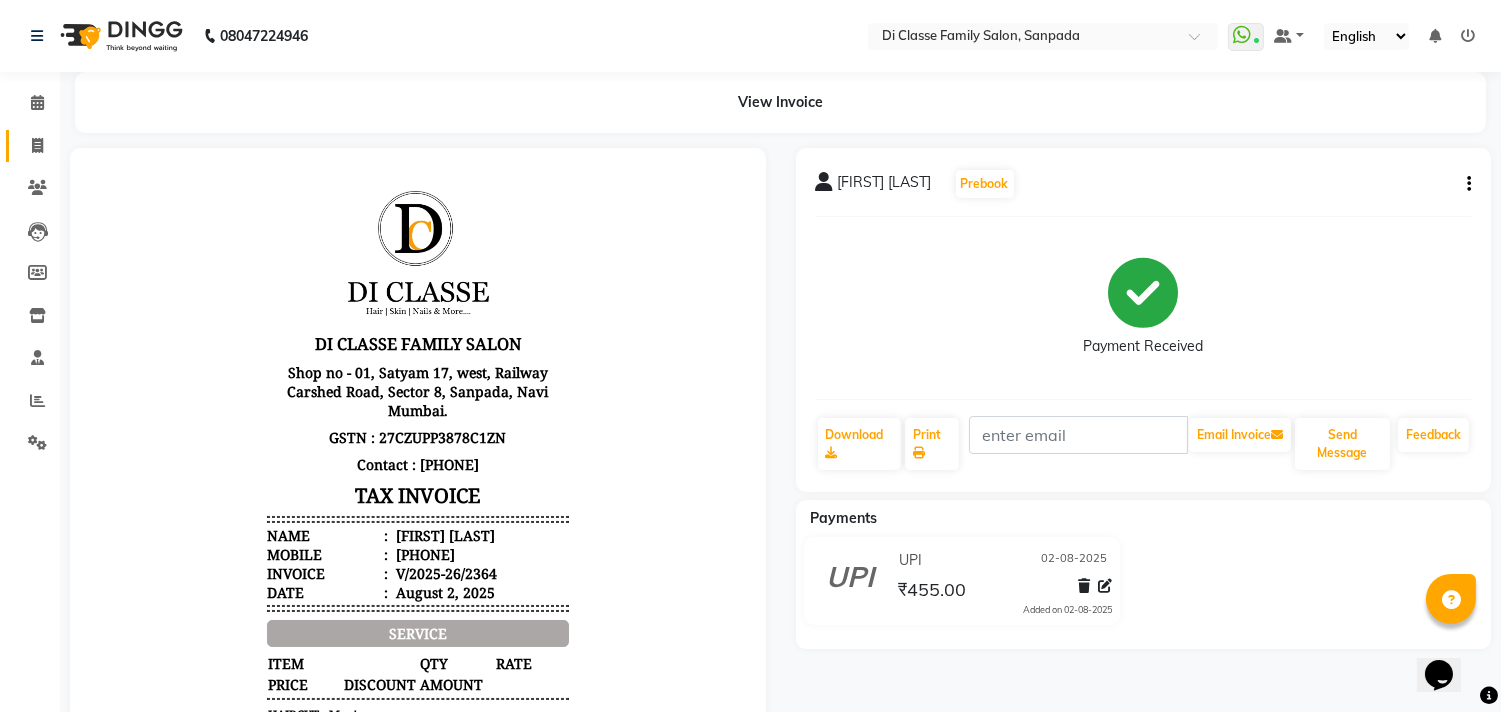 click 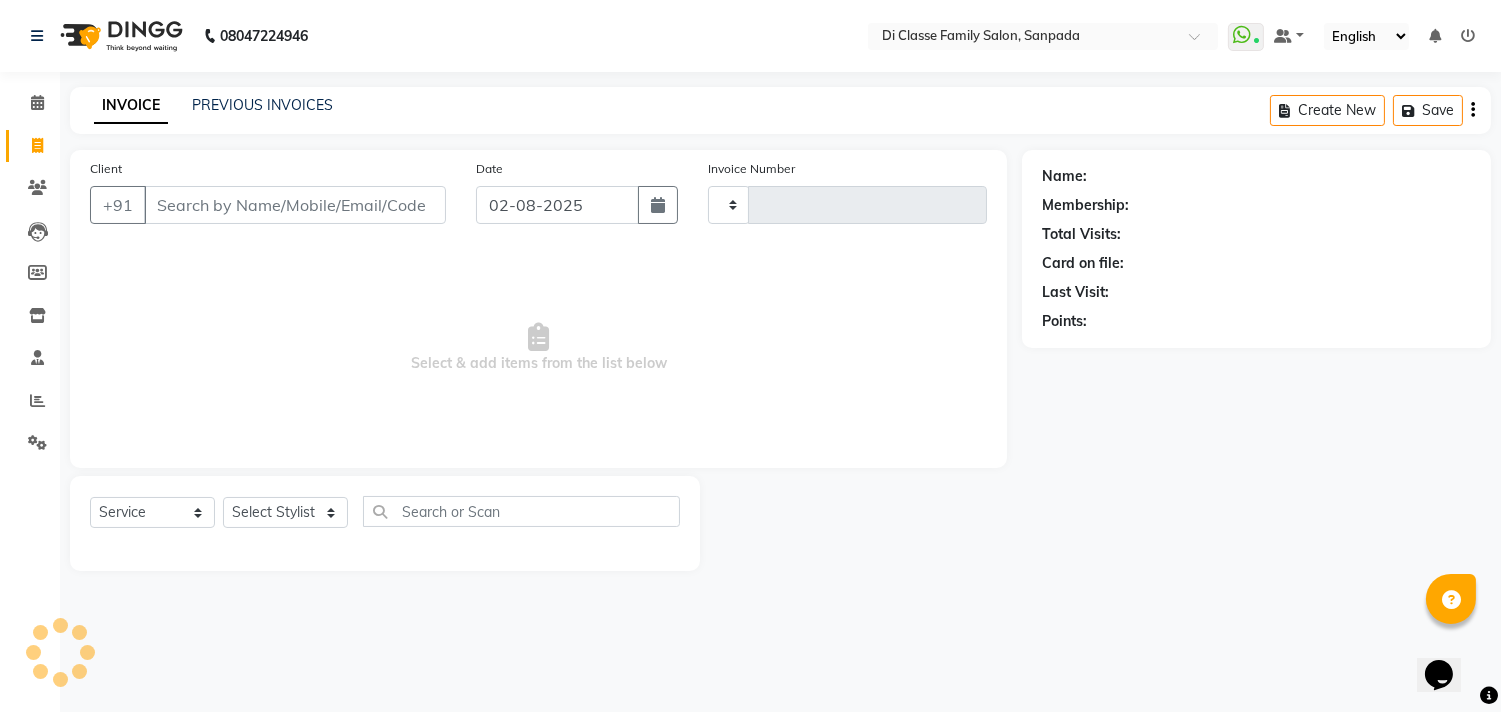 type on "2365" 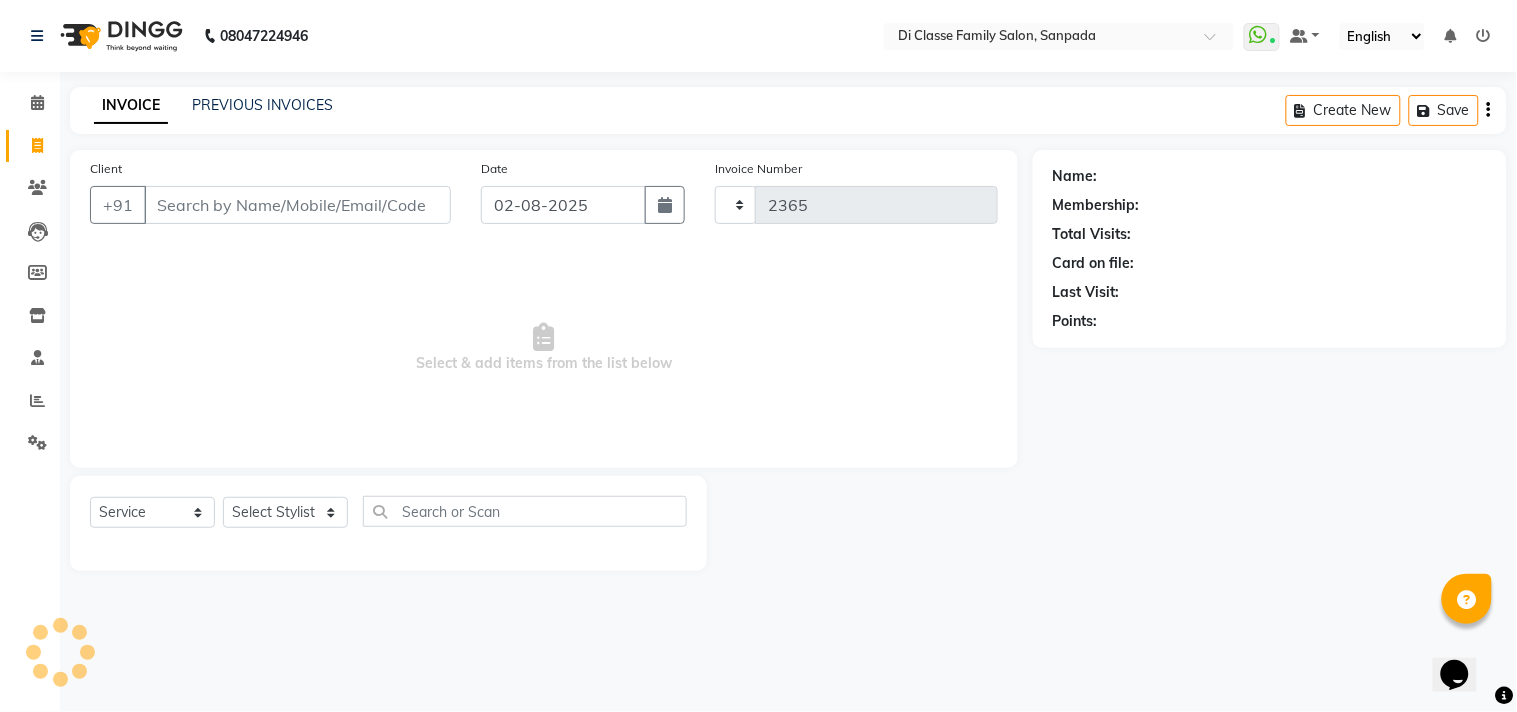 select on "4704" 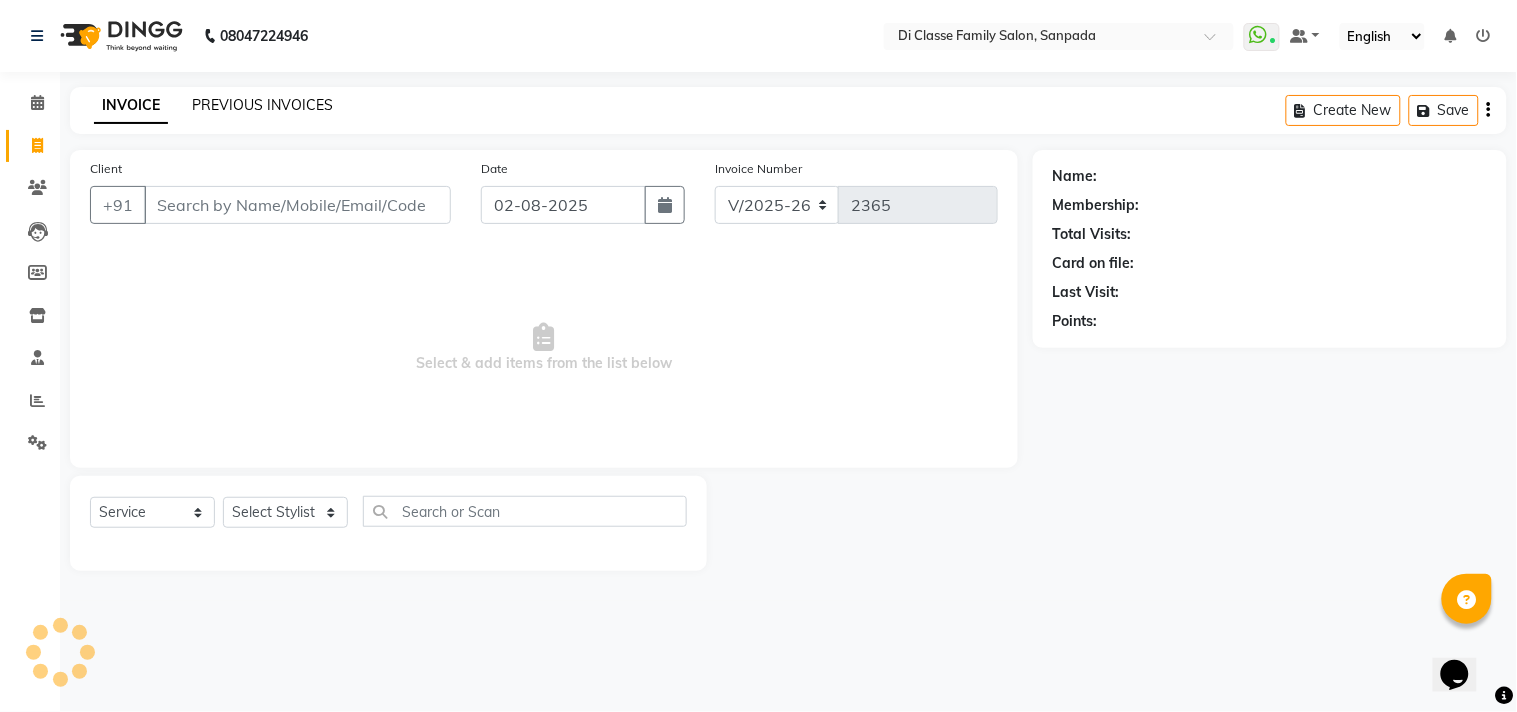 click on "PREVIOUS INVOICES" 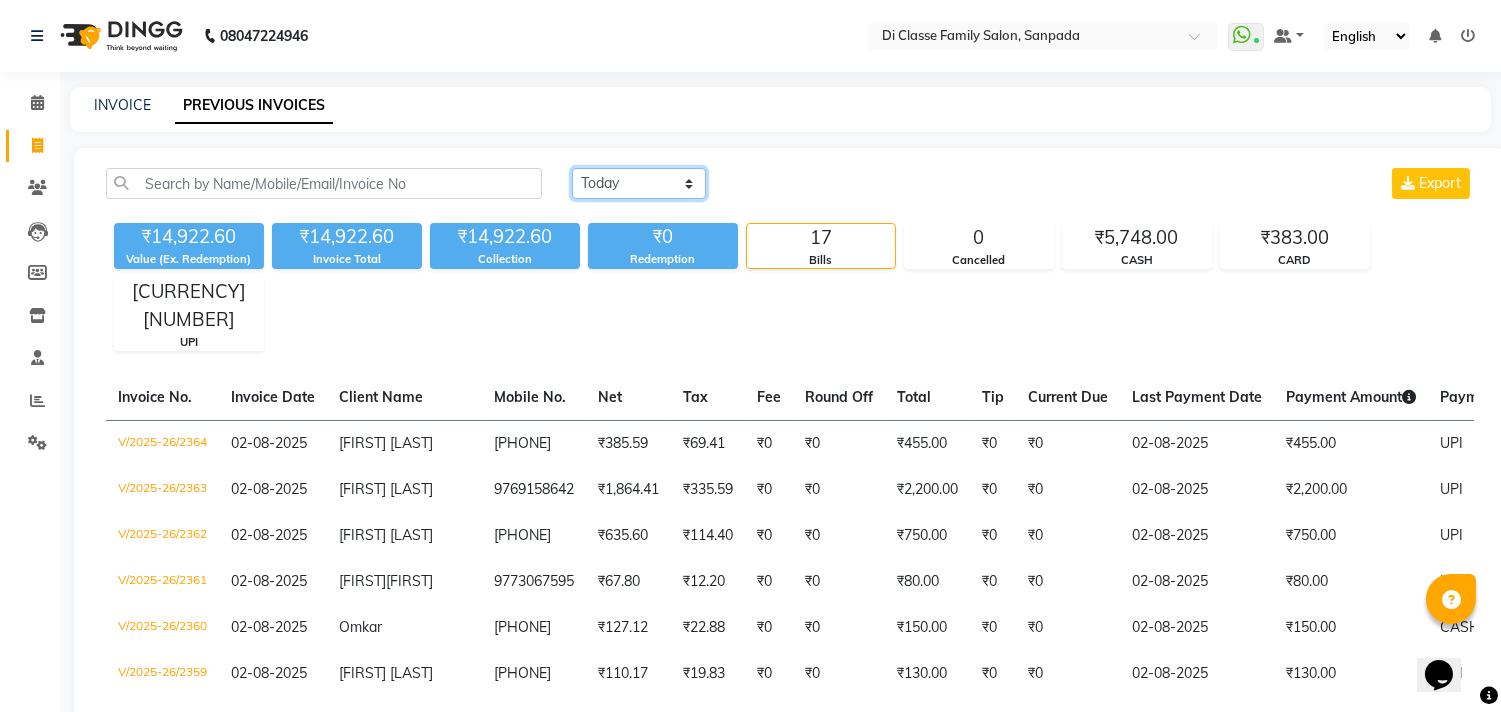 click on "Today Yesterday Custom Range" 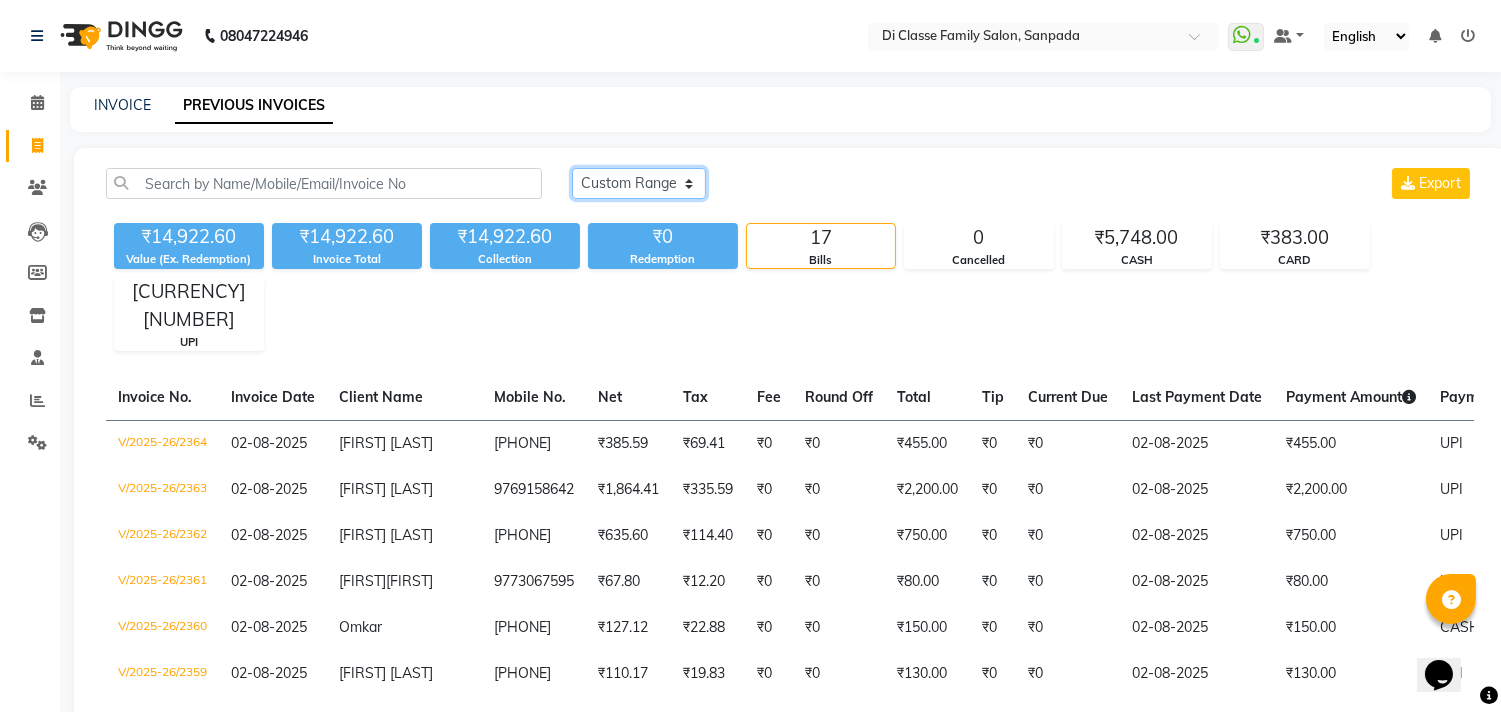 click on "Today Yesterday Custom Range" 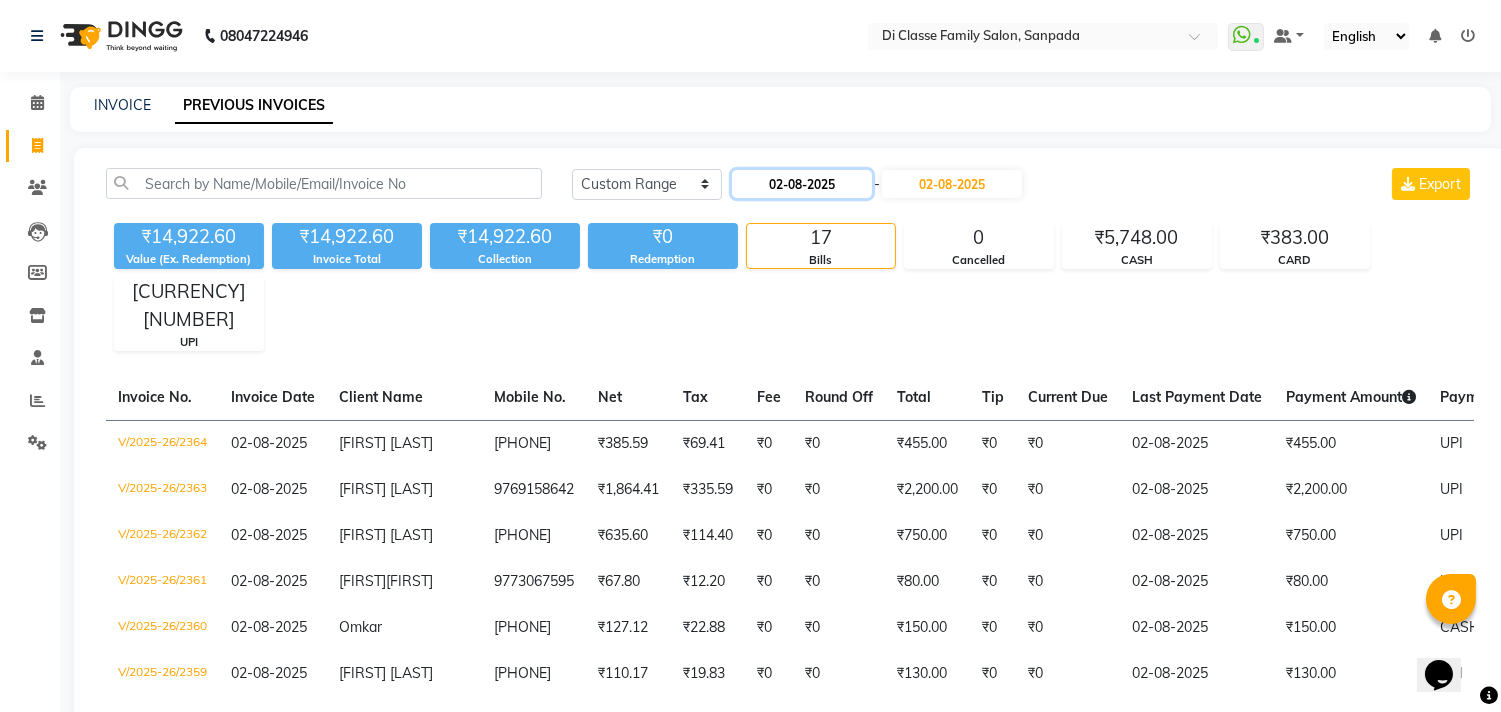 click on "02-08-2025" 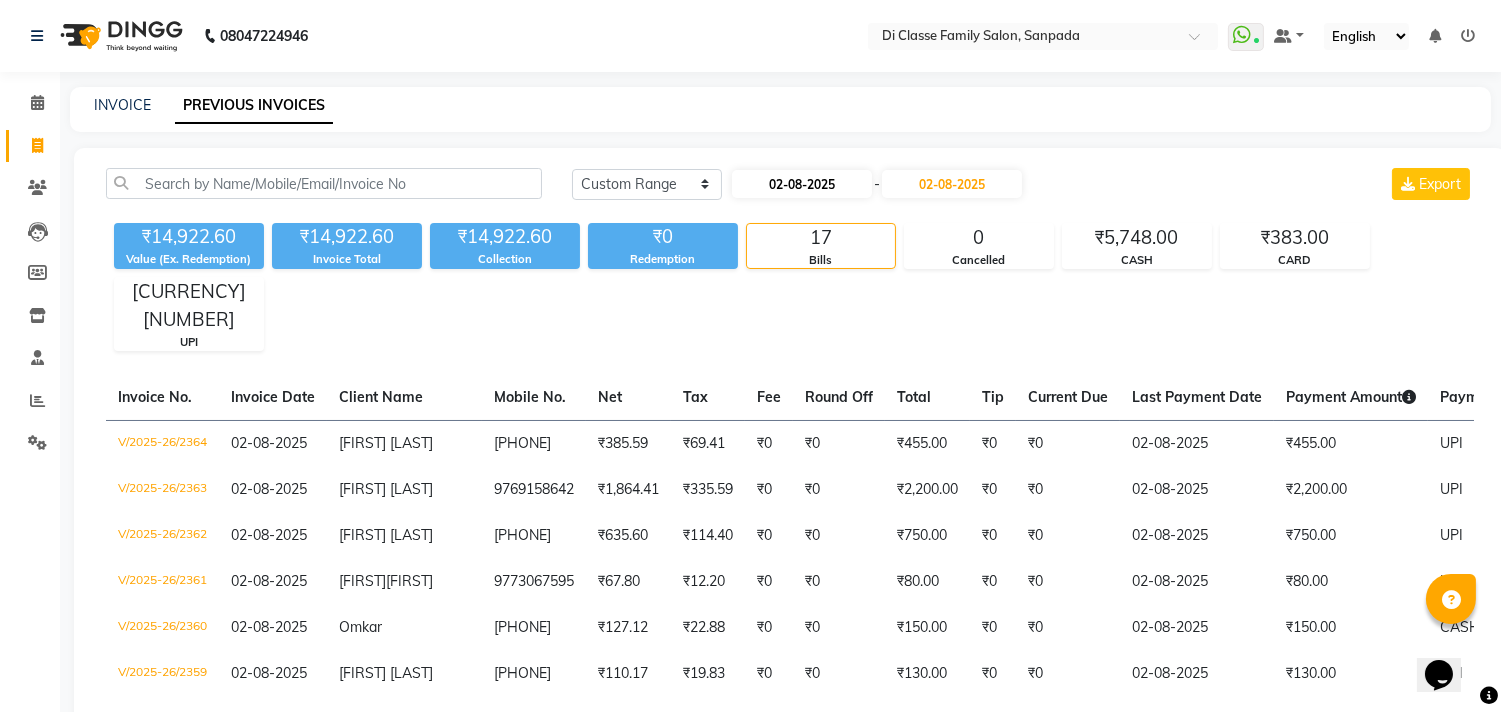 select on "8" 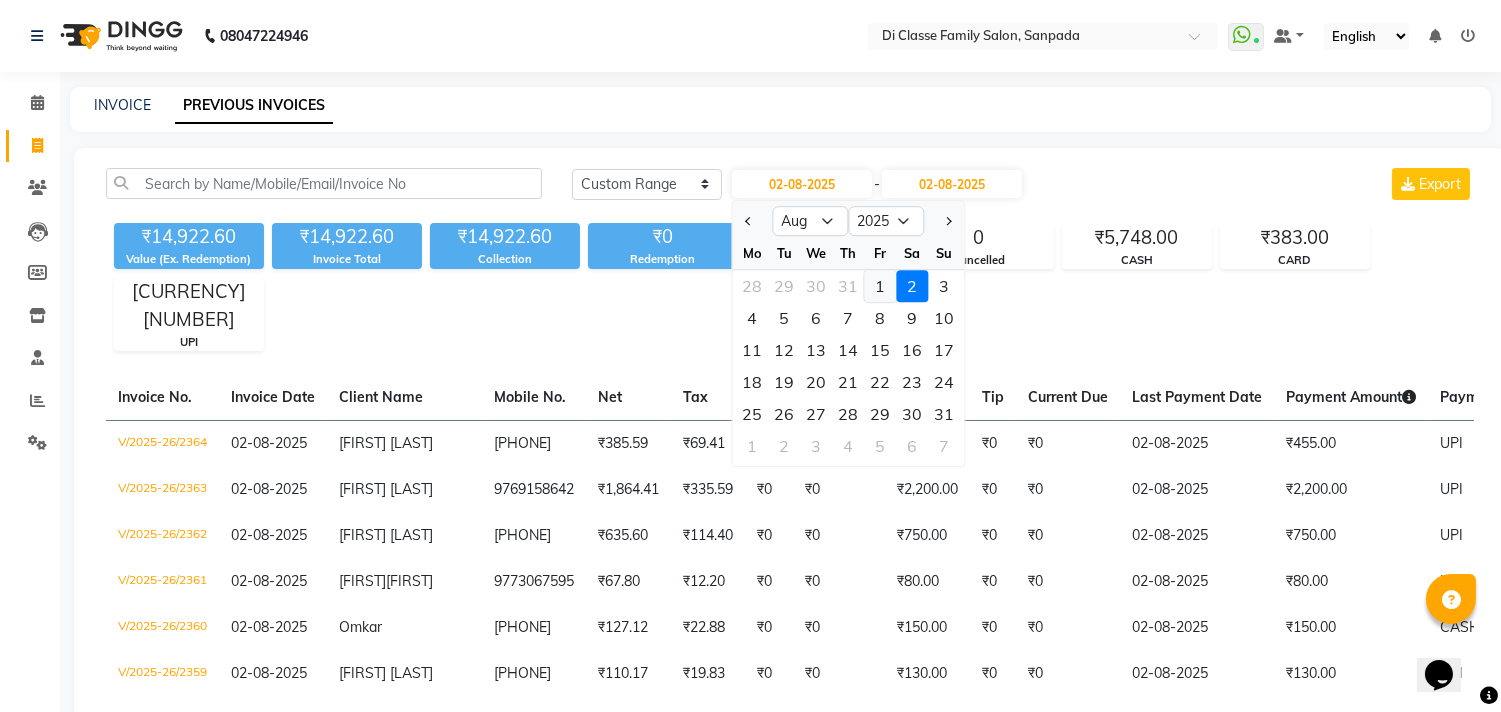 click on "1" 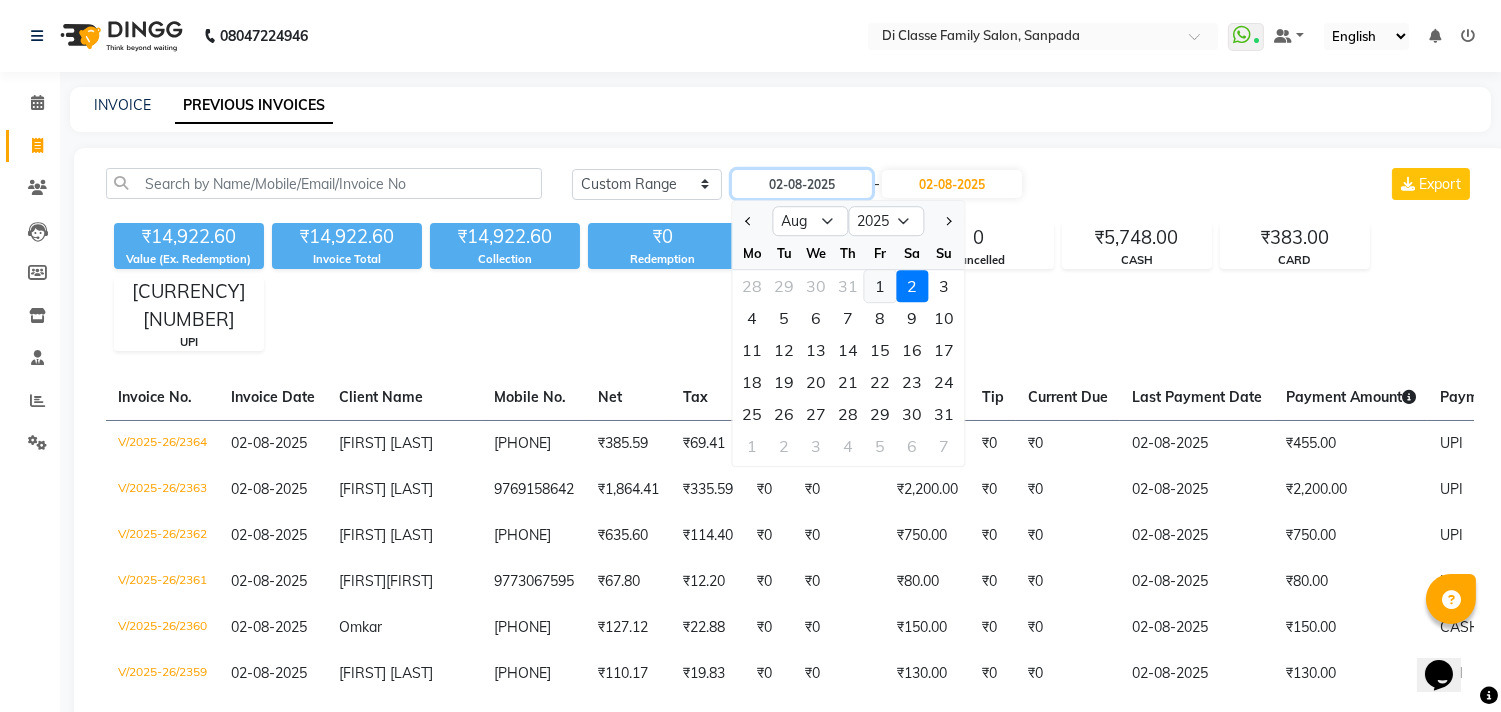 type on "01-08-2025" 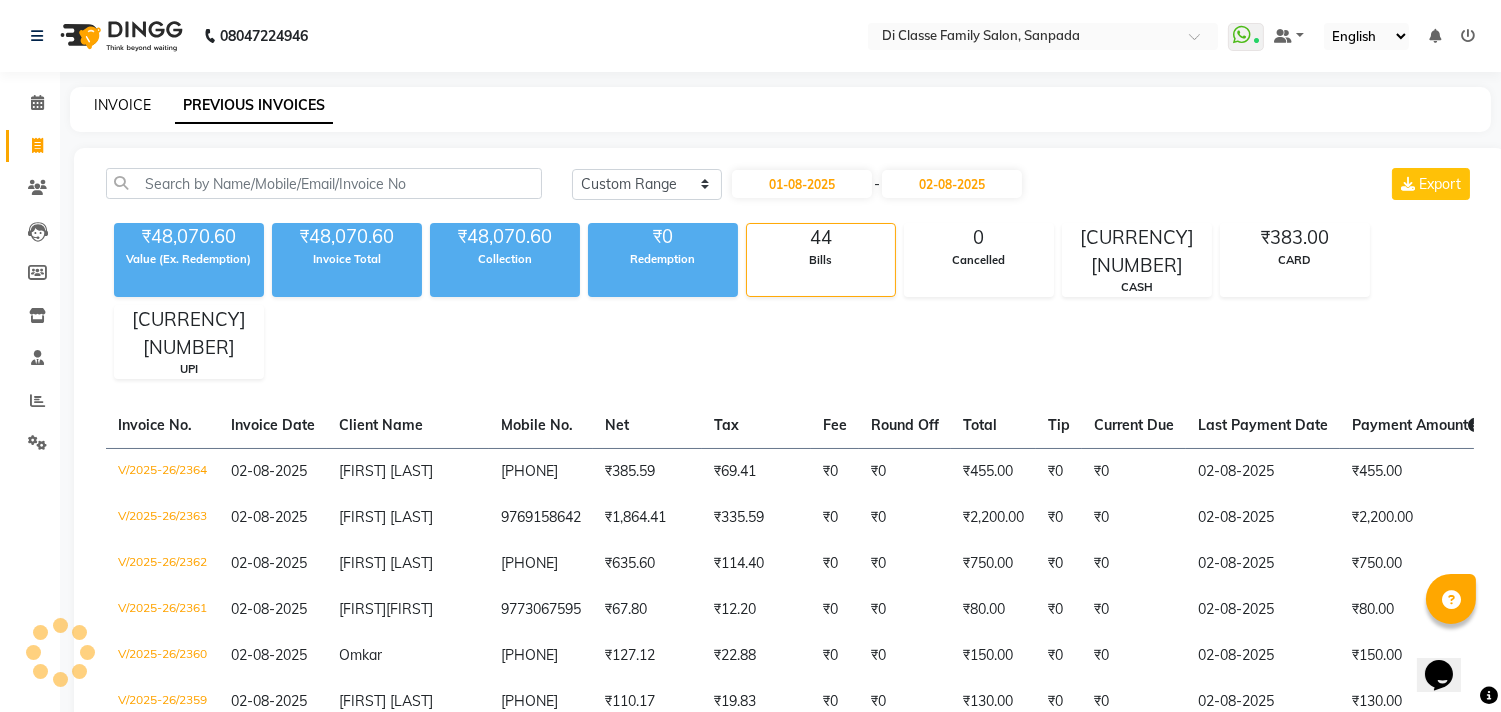 click on "INVOICE" 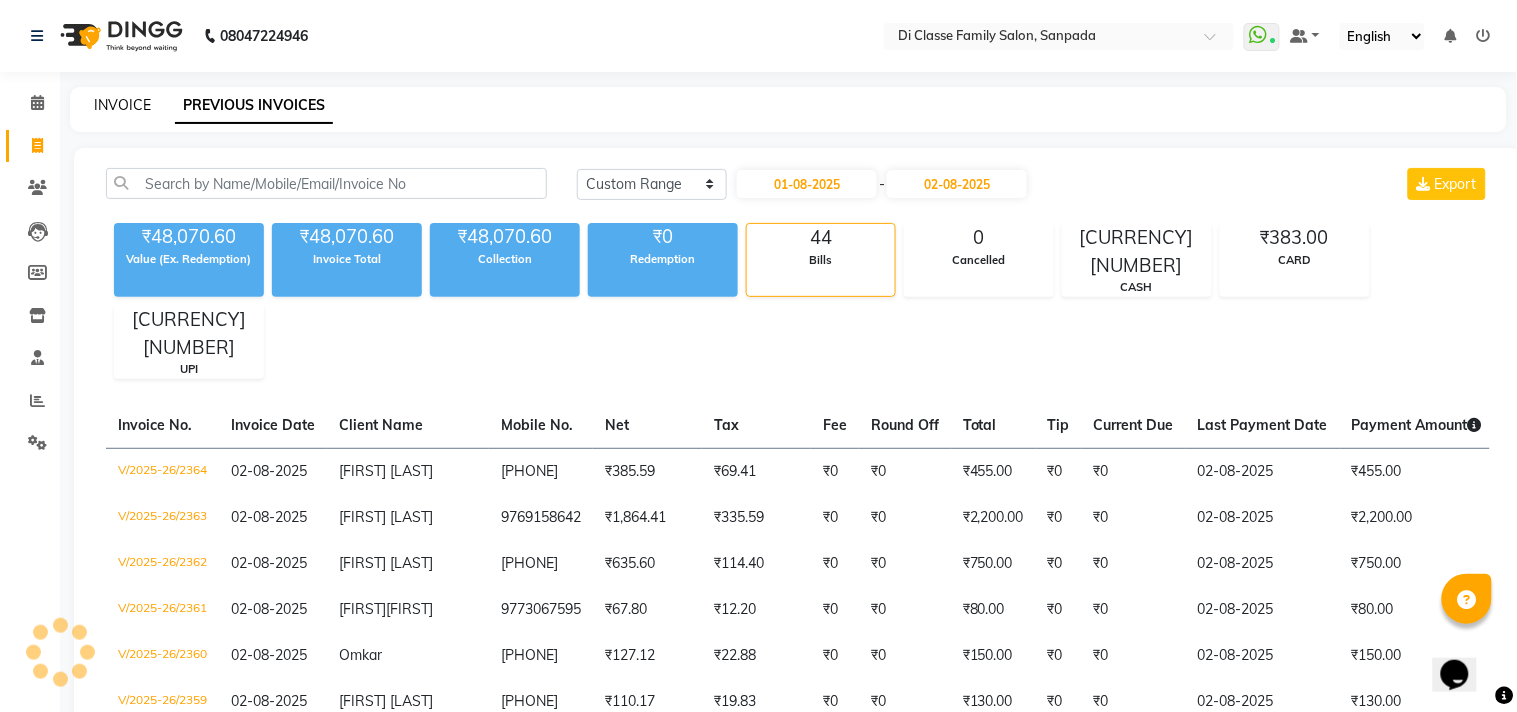 select on "4704" 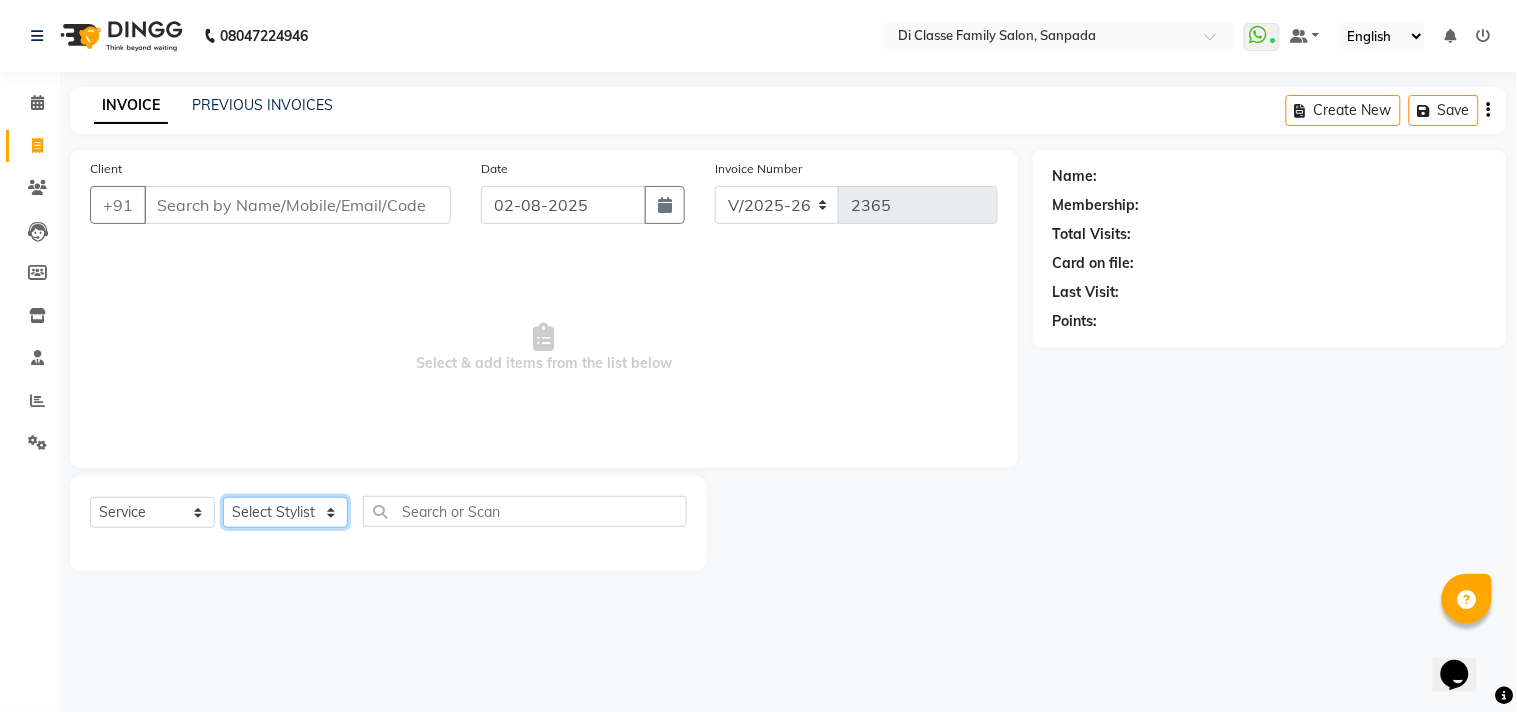 click on "Select Stylist aniket  Anu  AYAZ KADRI  Front Desk Javed kapil KOMAL  Payal  Pooja Jadhav Rahul Datkhile RESHMA SHAIKH rutik shinde SACHIN SAKPAL SADDAM SAHAJAN SAKSHI CHAVAN Sameer  sampada Sanjana  SANU SHUBHAM PEDNEKAR Sikandar Ansari Vijay kharat" 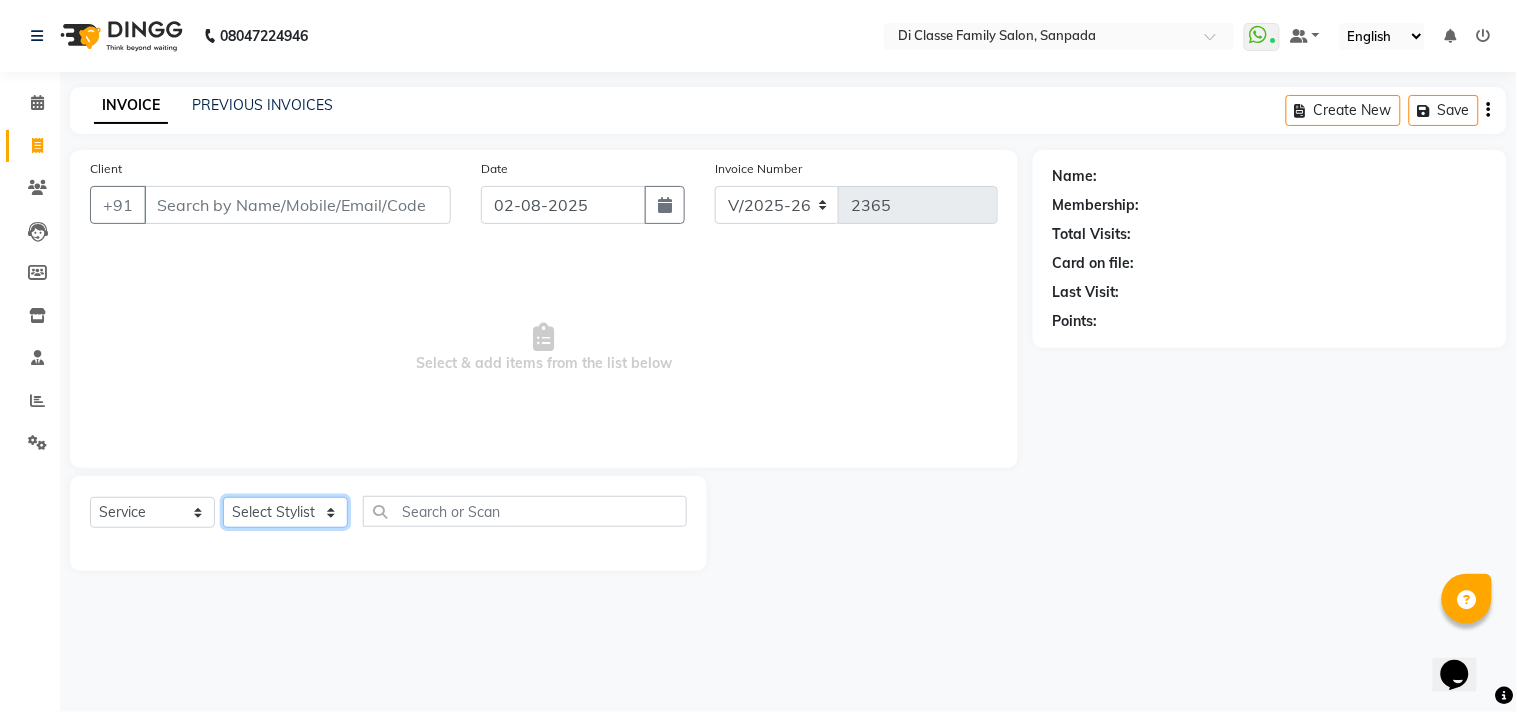 select on "76741" 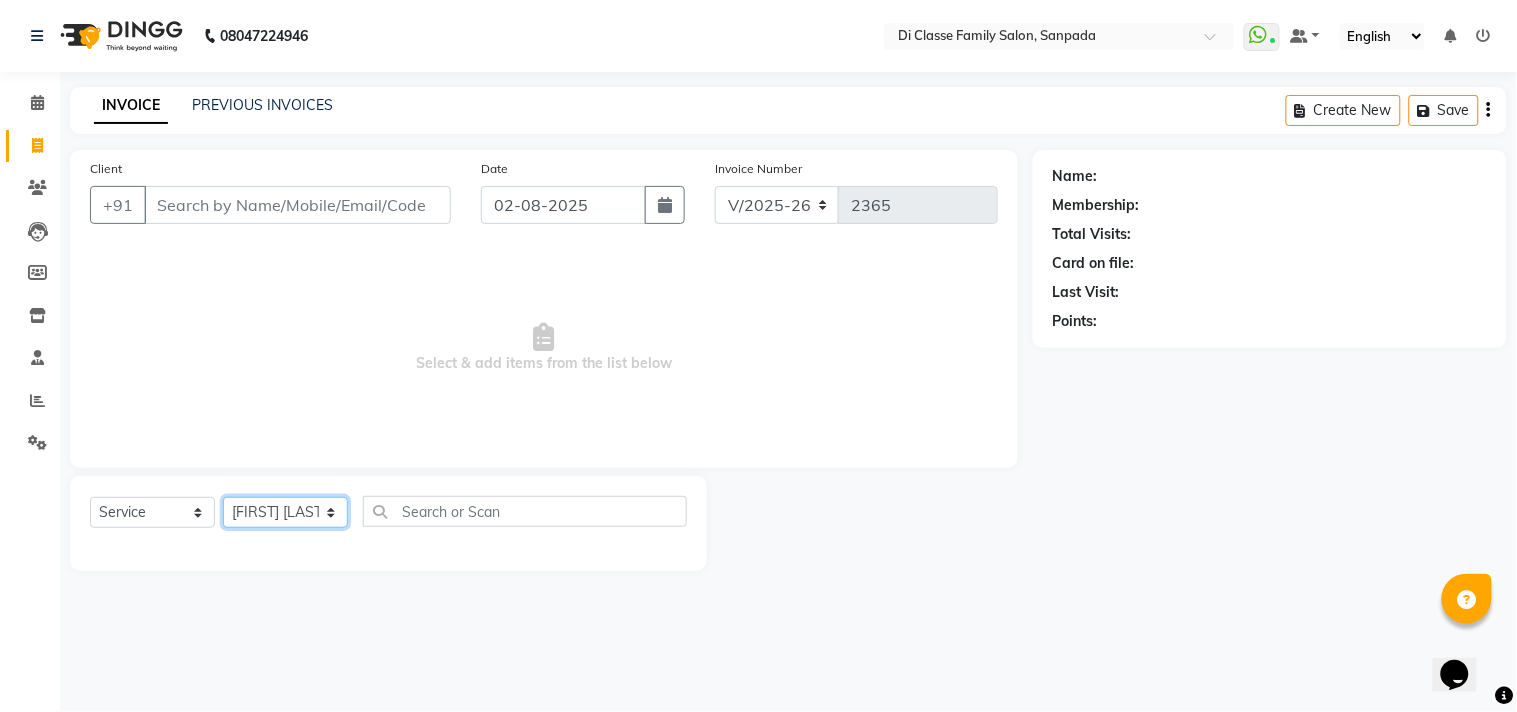 click on "Select Stylist aniket  Anu  AYAZ KADRI  Front Desk Javed kapil KOMAL  Payal  Pooja Jadhav Rahul Datkhile RESHMA SHAIKH rutik shinde SACHIN SAKPAL SADDAM SAHAJAN SAKSHI CHAVAN Sameer  sampada Sanjana  SANU SHUBHAM PEDNEKAR Sikandar Ansari Vijay kharat" 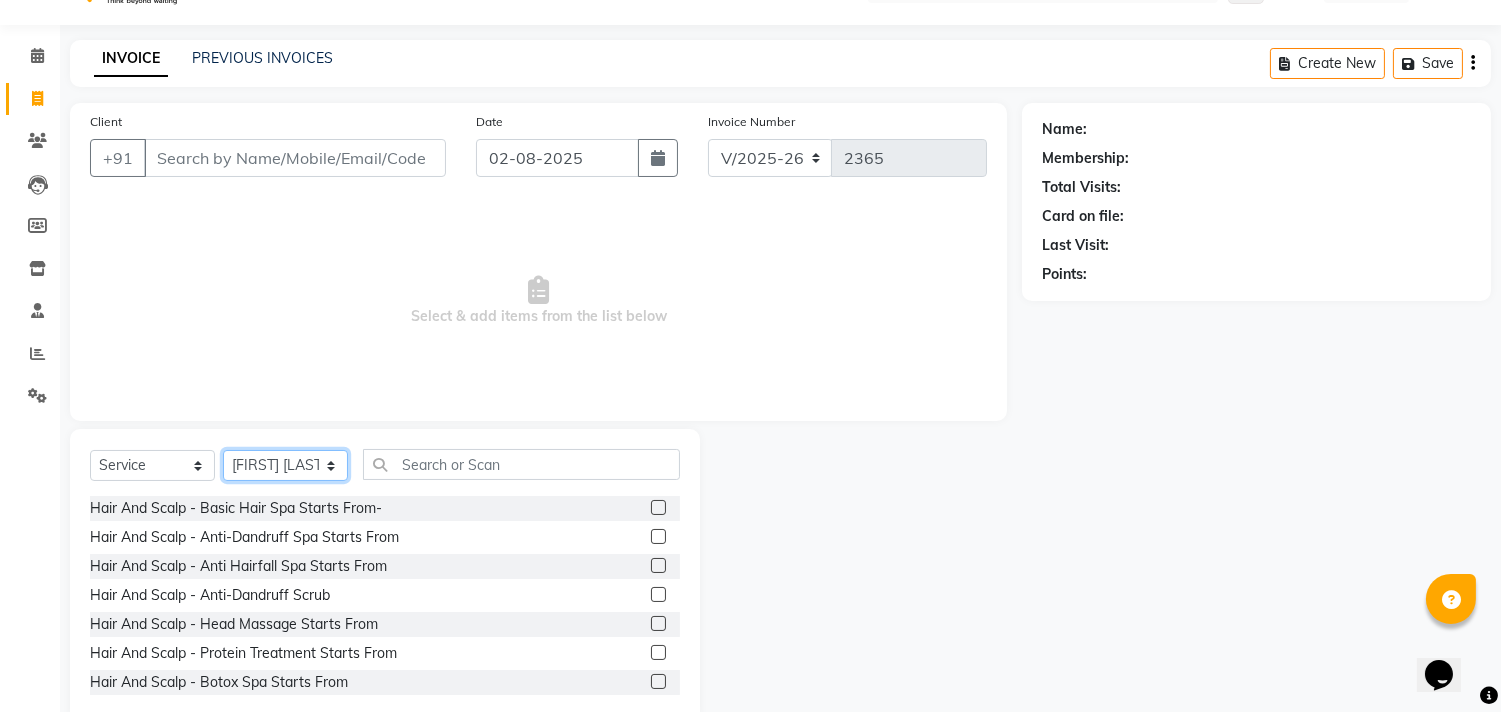 scroll, scrollTop: 88, scrollLeft: 0, axis: vertical 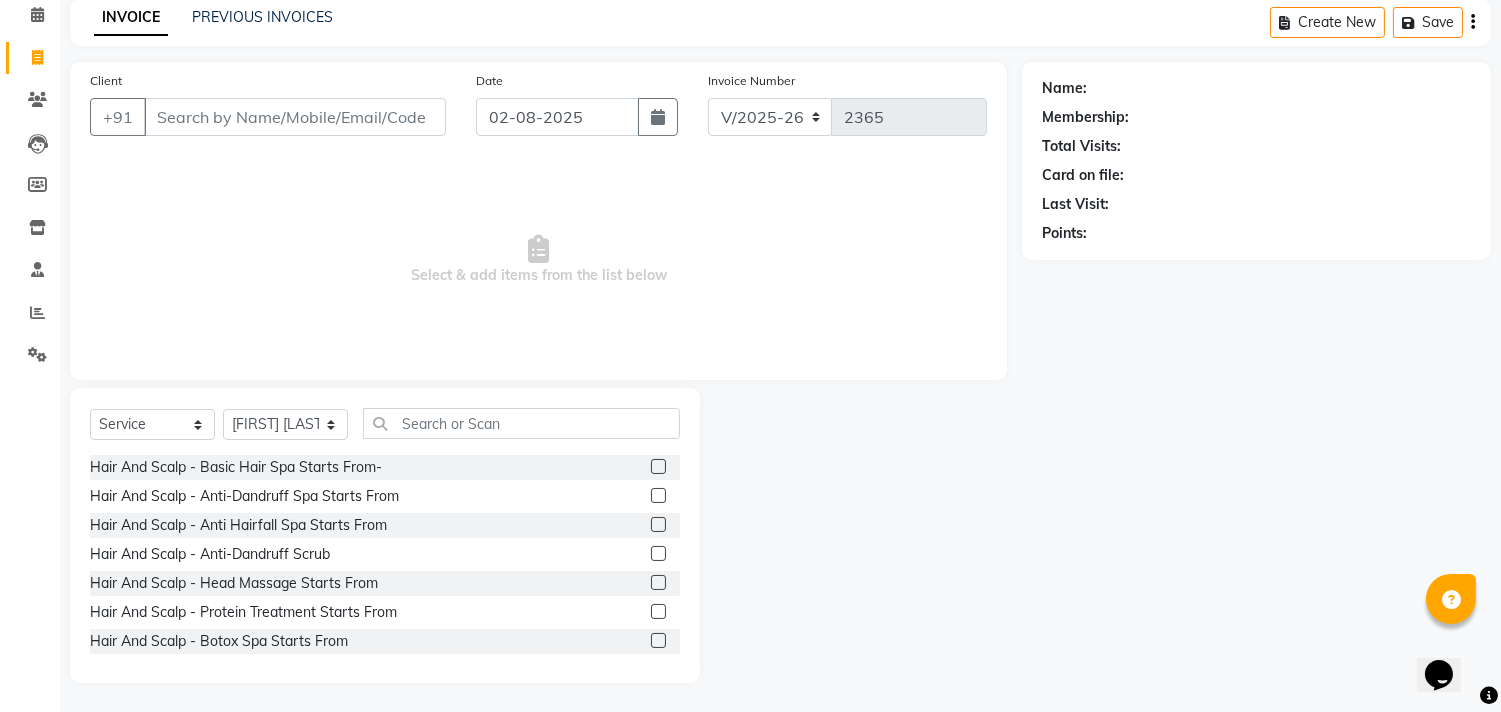 click on "Select  Service  Product  Membership  Package Voucher Prepaid Gift Card  Select Stylist aniket  Anu  AYAZ KADRI  Front Desk Javed kapil KOMAL  Payal  Pooja Jadhav Rahul Datkhile RESHMA SHAIKH rutik shinde SACHIN SAKPAL SADDAM SAHAJAN SAKSHI CHAVAN Sameer  sampada Sanjana  SANU SHUBHAM PEDNEKAR Sikandar Ansari Vijay kharat" 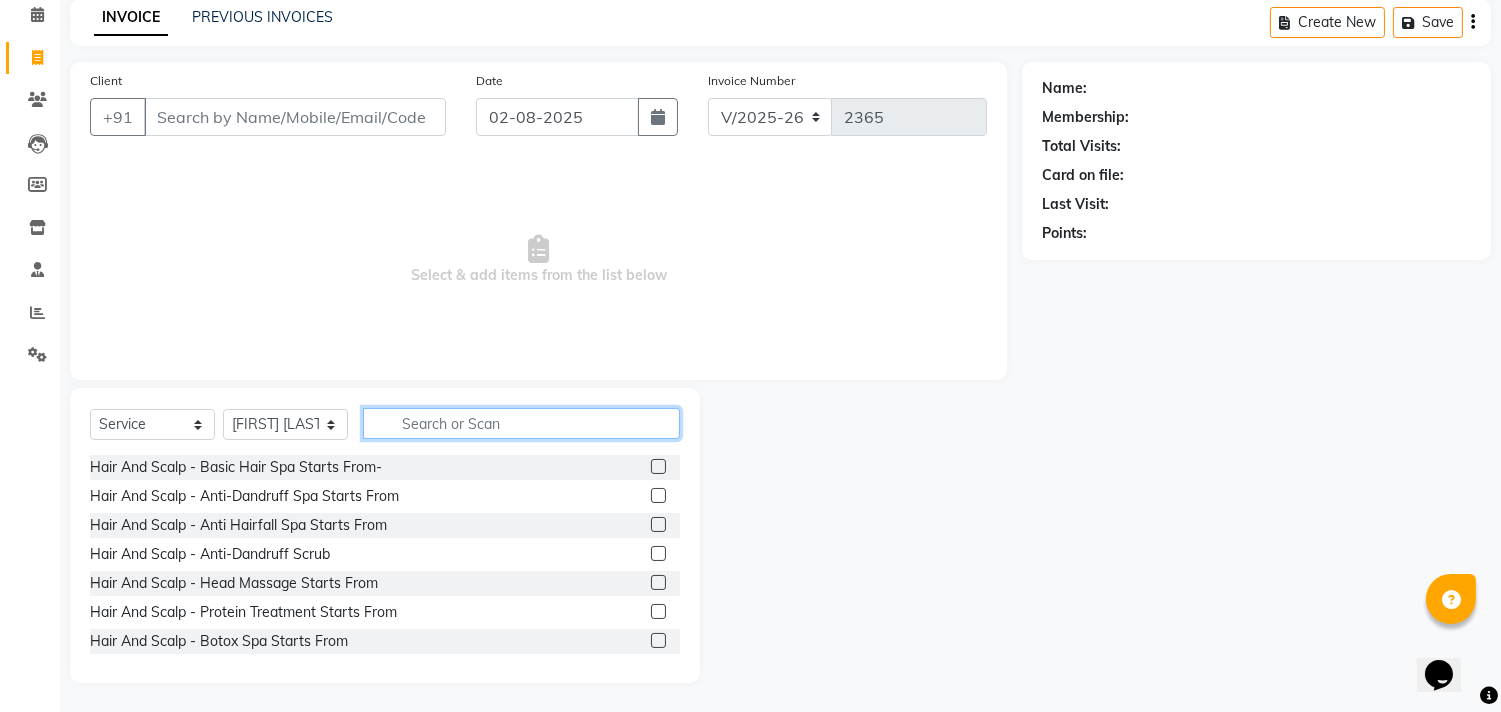click 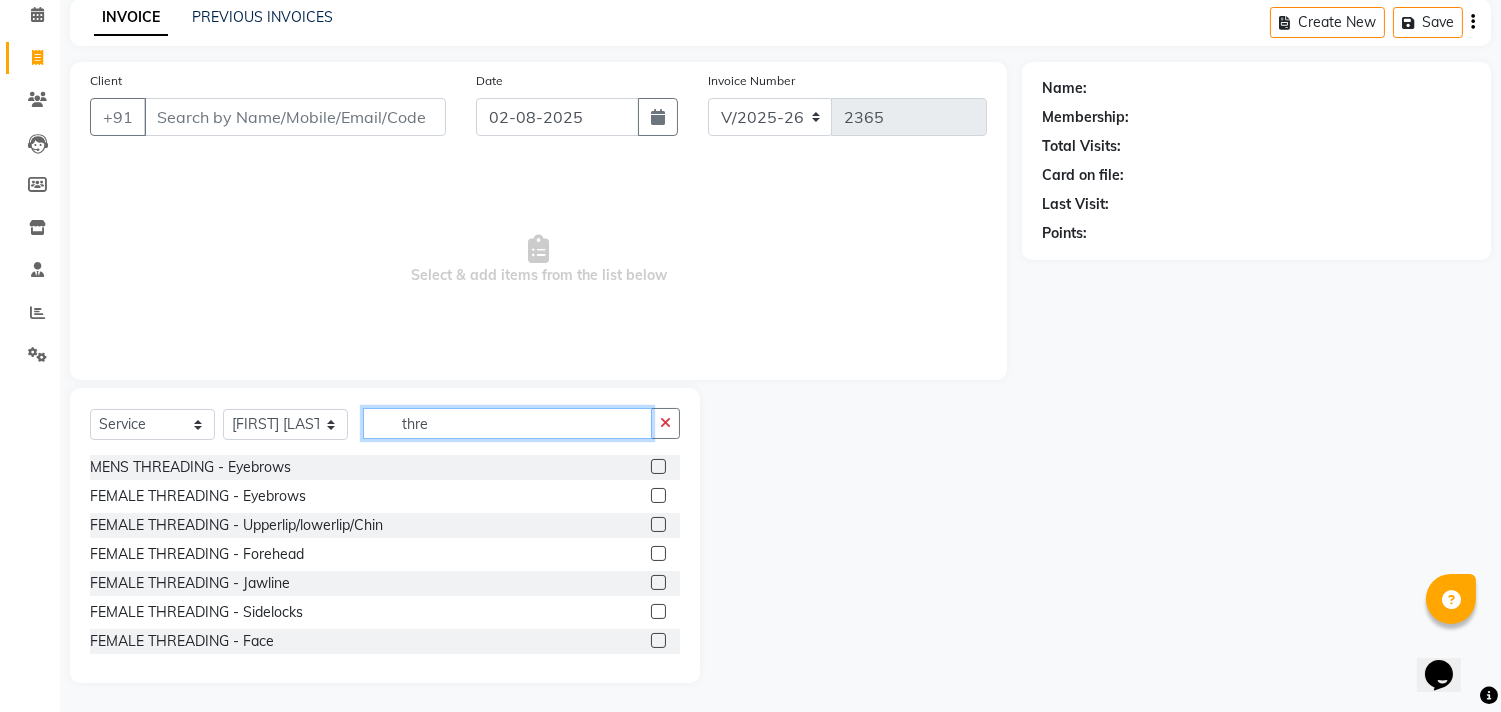 type on "thre" 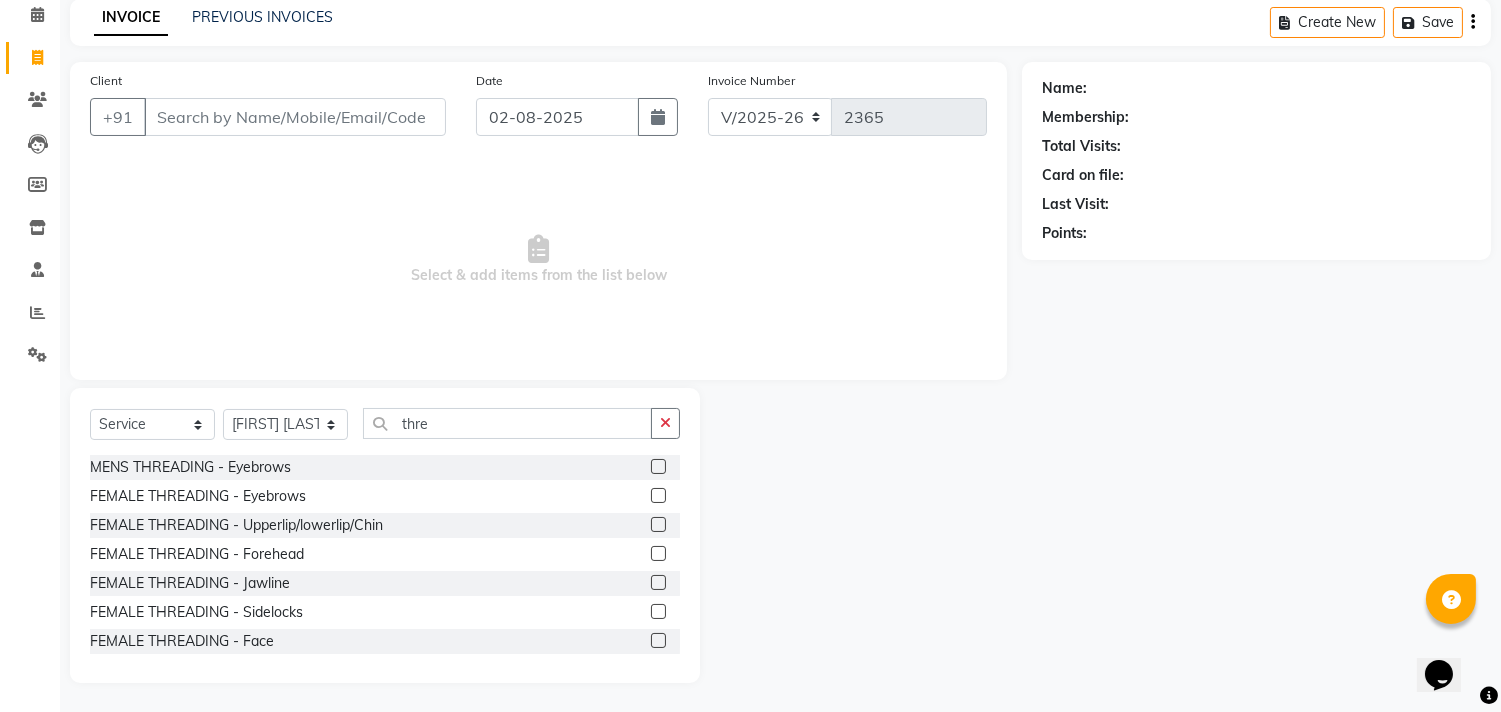 click 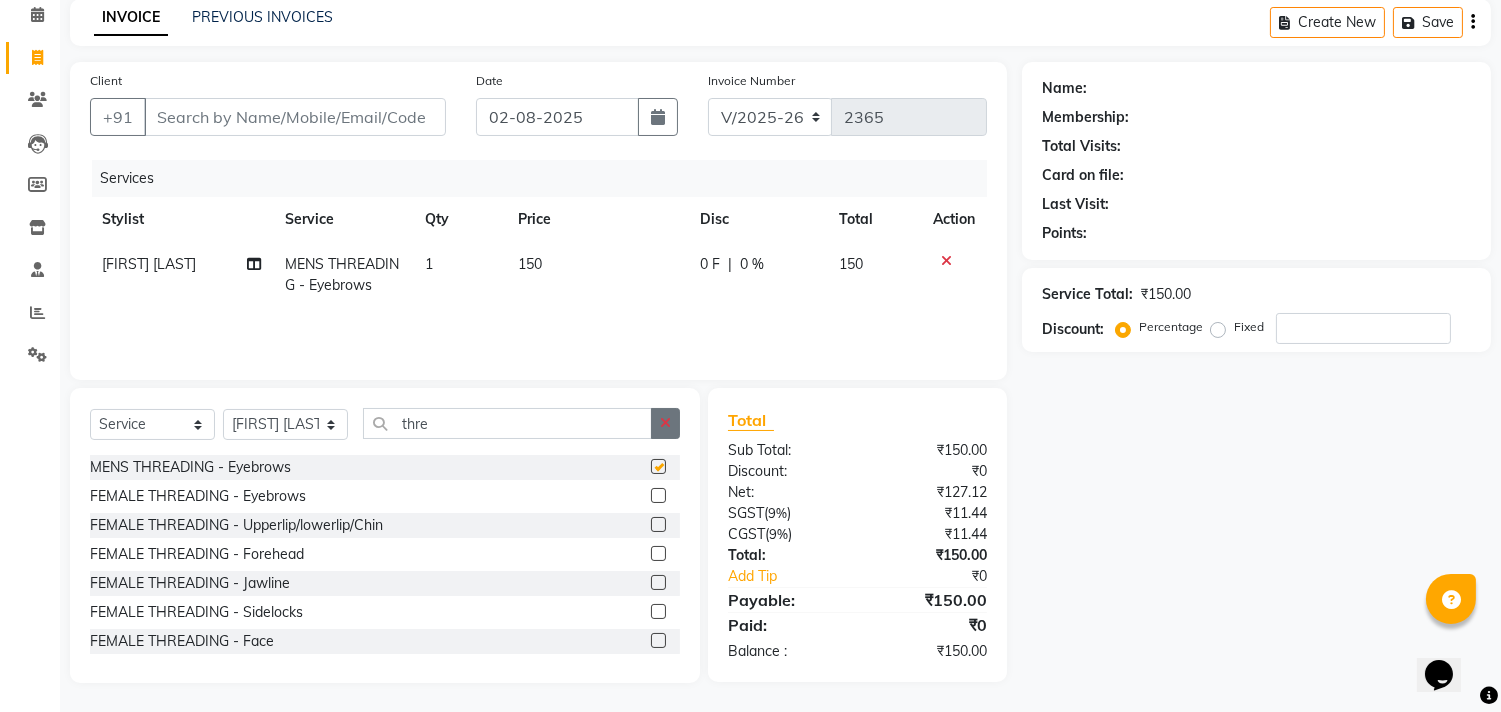 checkbox on "false" 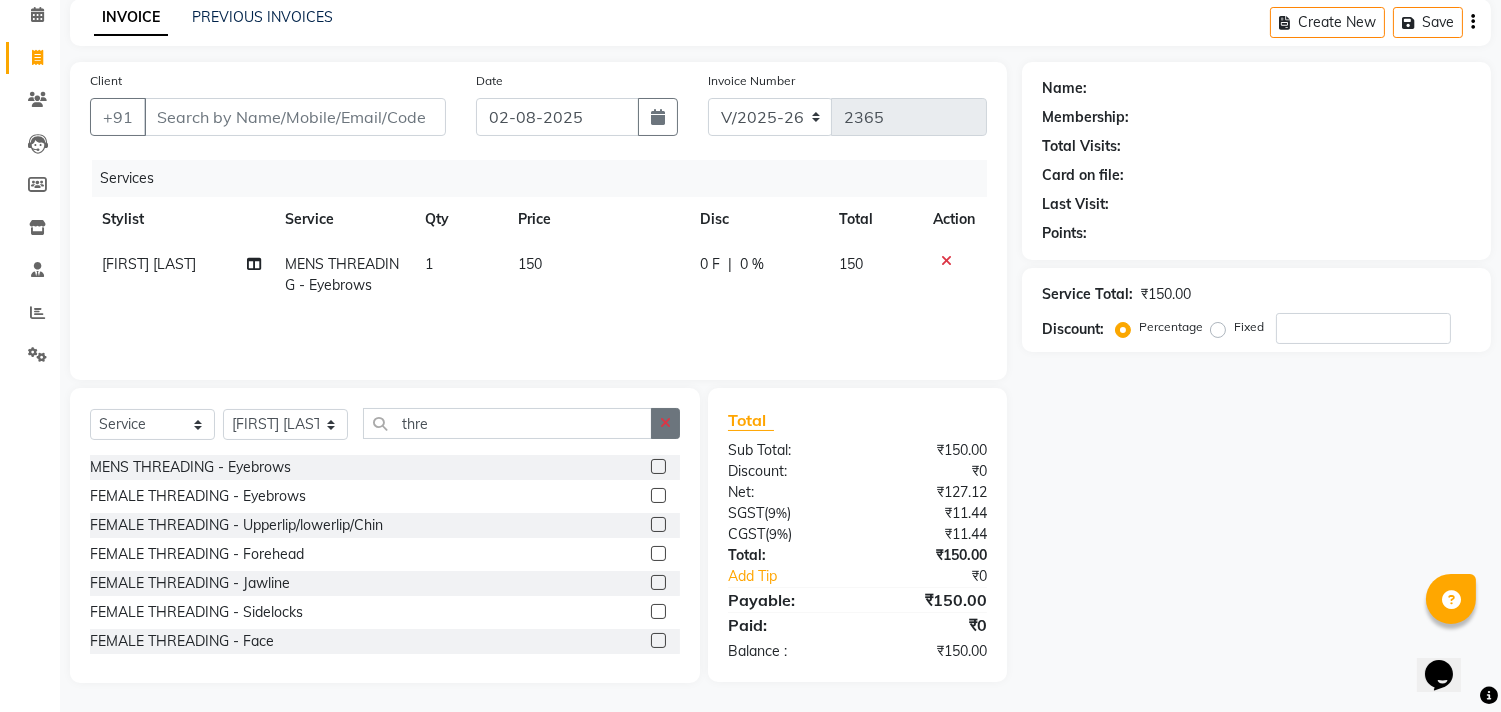 click 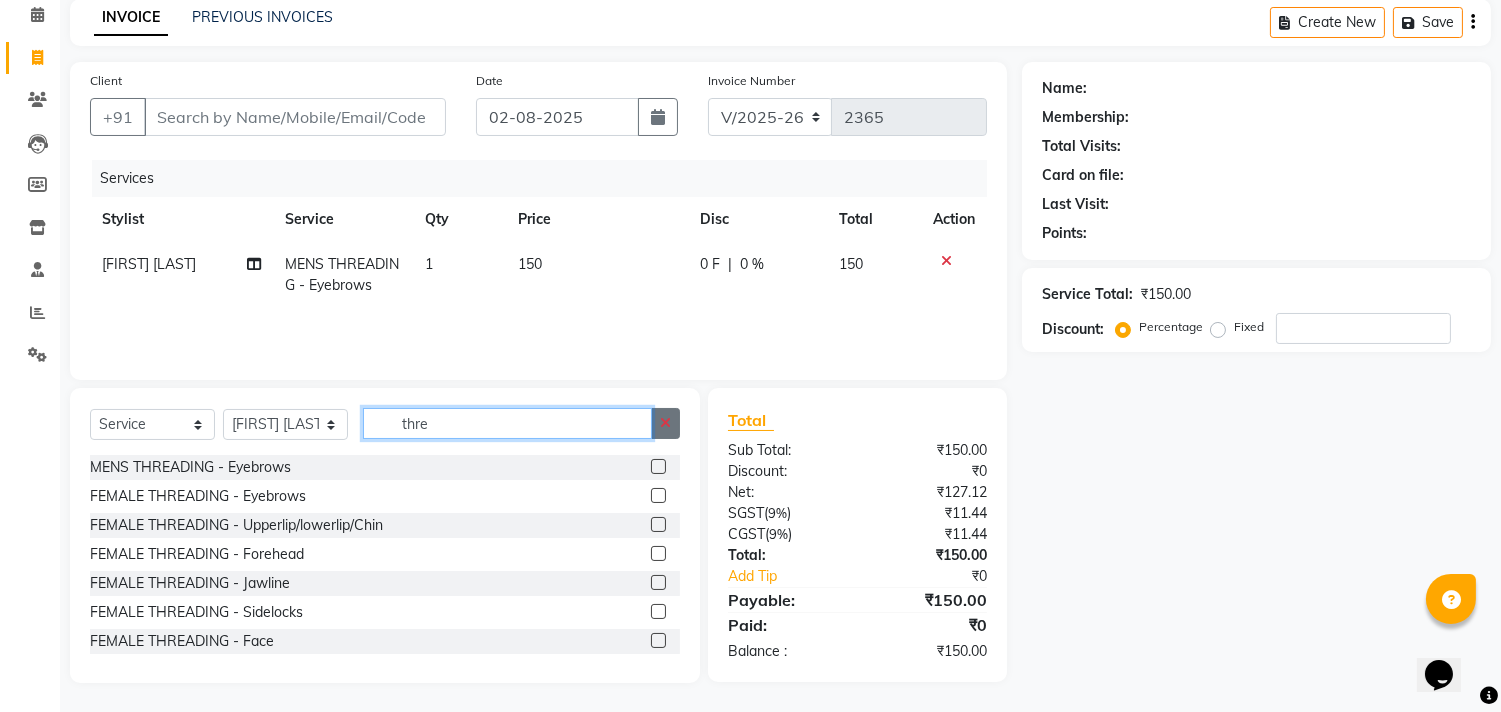 type 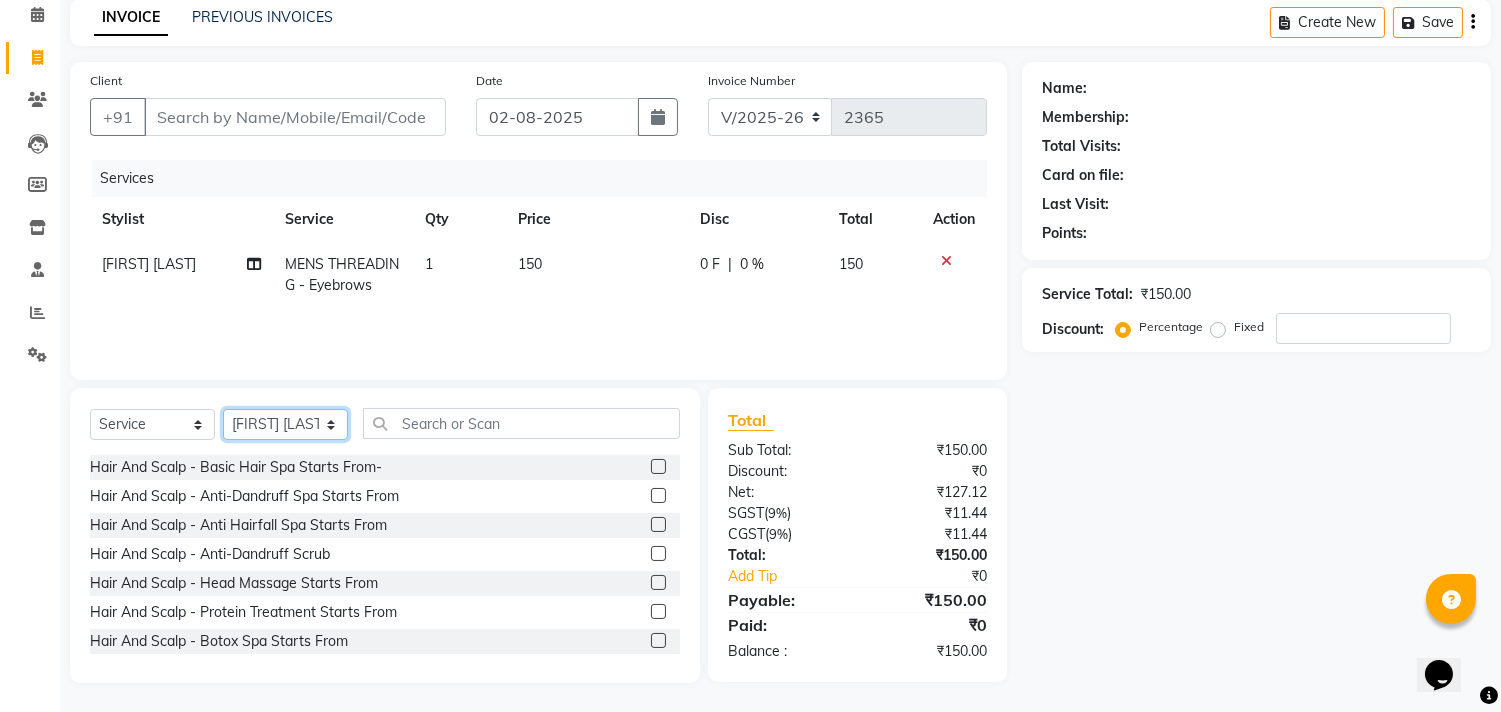 click on "Select Stylist aniket  Anu  AYAZ KADRI  Front Desk Javed kapil KOMAL  Payal  Pooja Jadhav Rahul Datkhile RESHMA SHAIKH rutik shinde SACHIN SAKPAL SADDAM SAHAJAN SAKSHI CHAVAN Sameer  sampada Sanjana  SANU SHUBHAM PEDNEKAR Sikandar Ansari Vijay kharat" 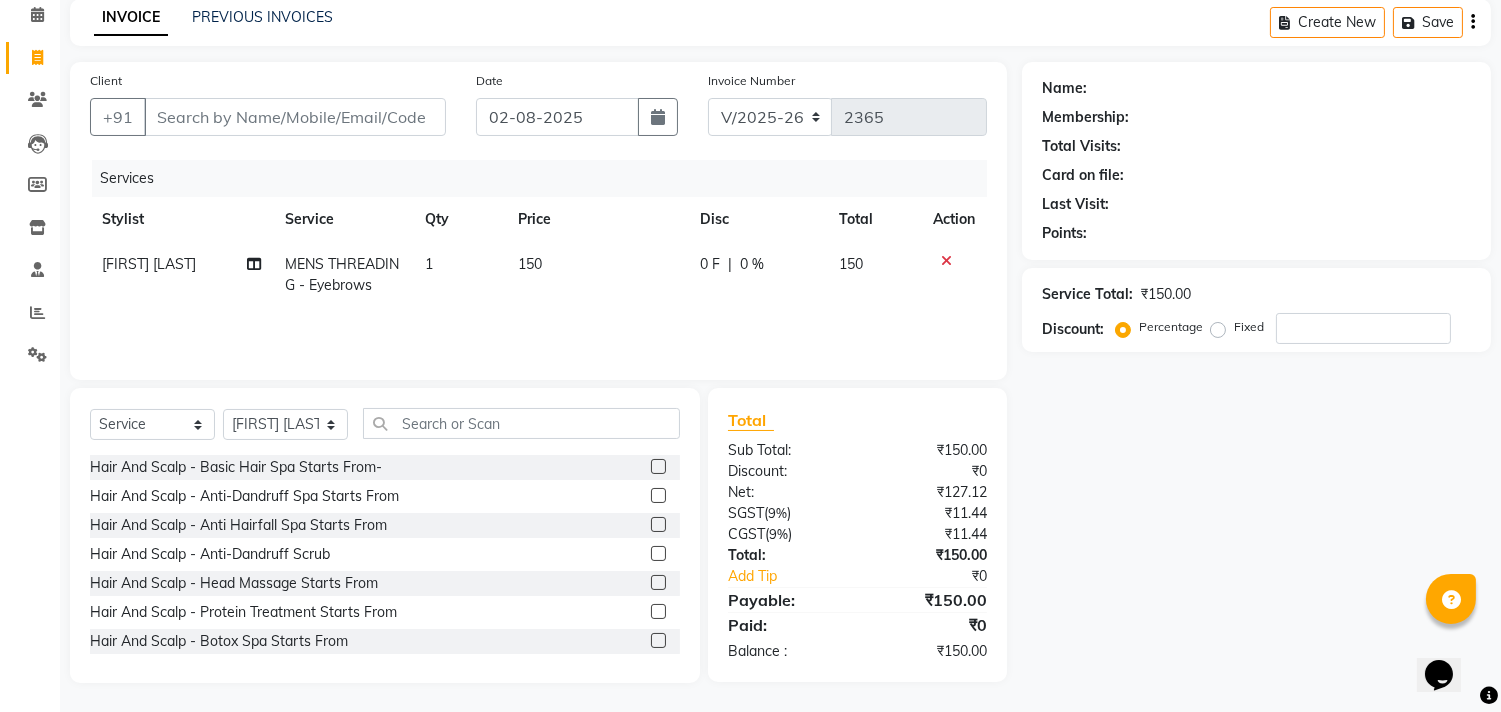 drag, startPoint x: 155, startPoint y: 340, endPoint x: 132, endPoint y: 307, distance: 40.22437 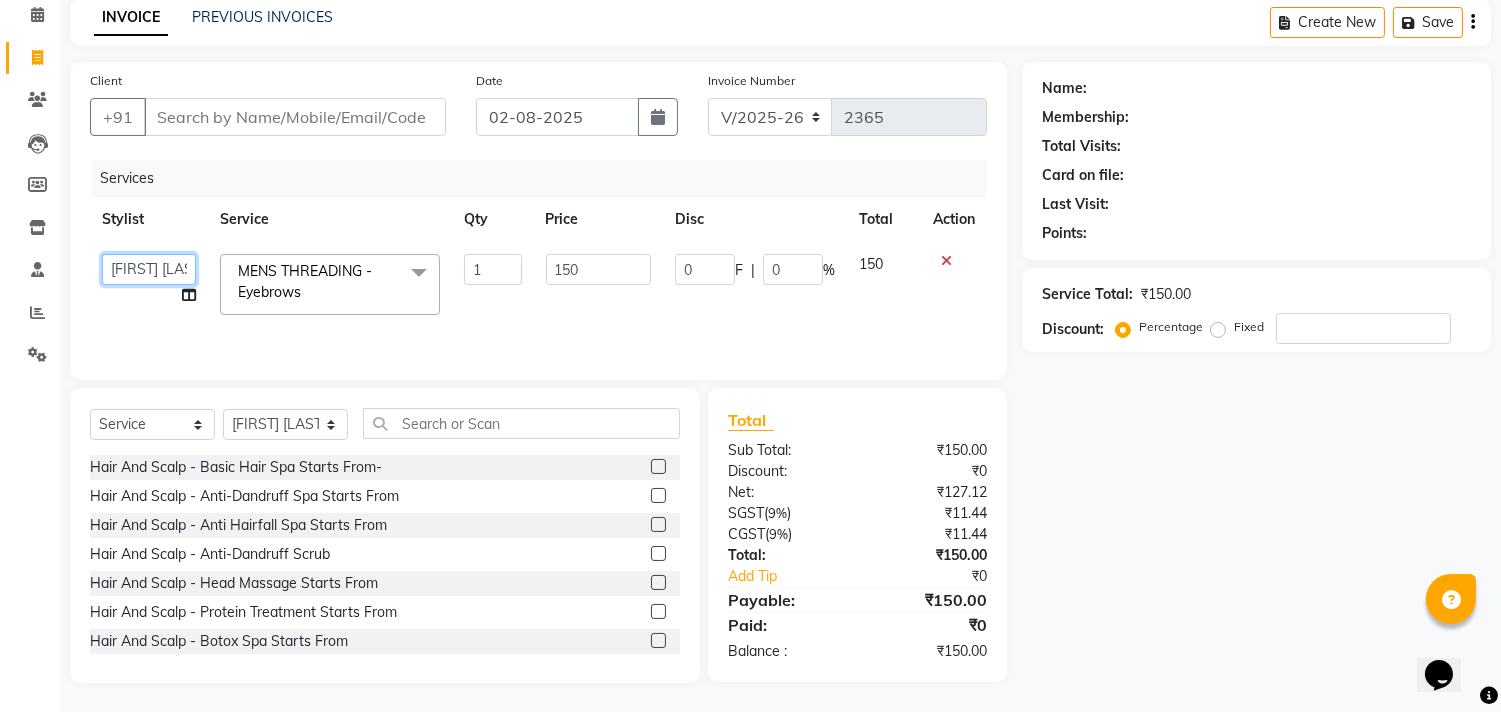 drag, startPoint x: 132, startPoint y: 278, endPoint x: 144, endPoint y: 261, distance: 20.808653 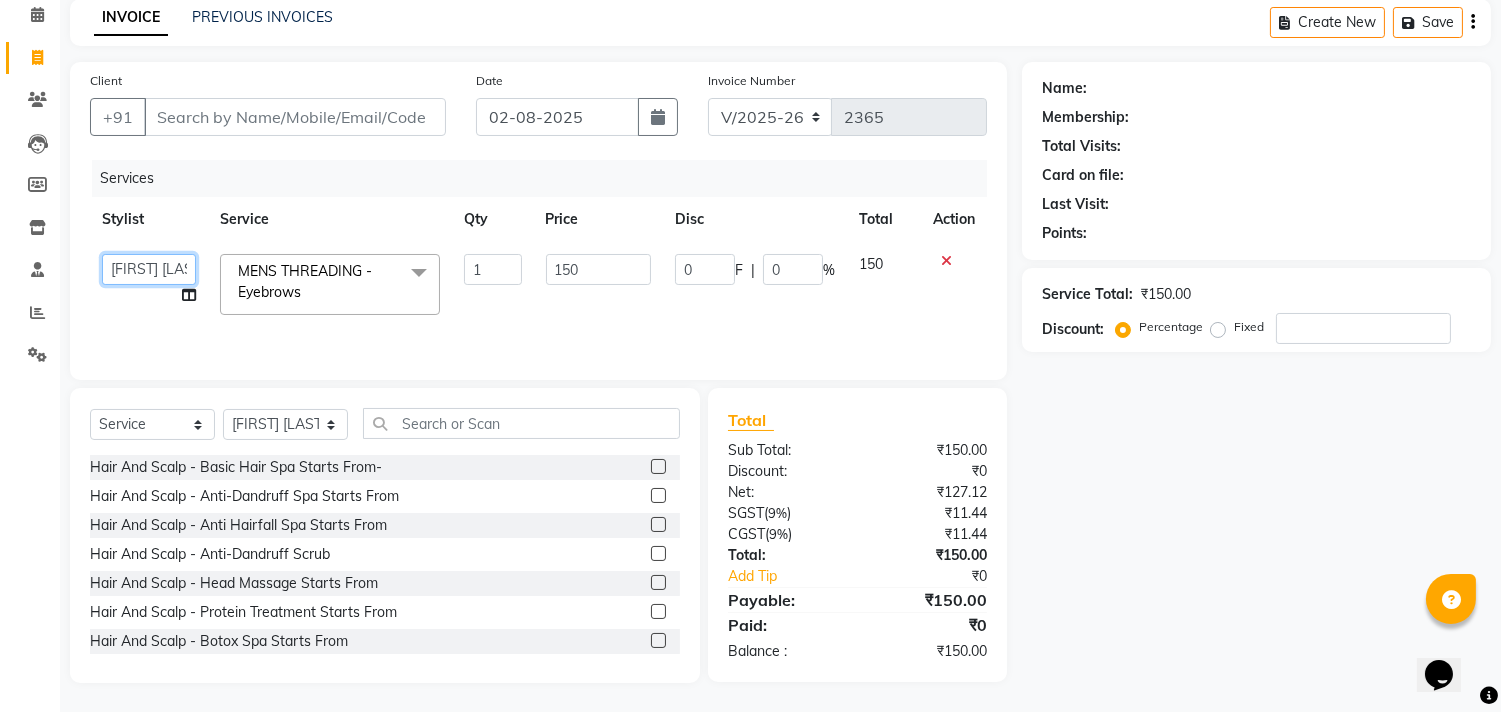 click on "aniket Anu AYAZ KADRI Front Desk Javed kapil KOMAL Payal Pooja Jadhav Rahul Datkhile RESHMA SHAIKH rutik shinde SACHIN SAKPAL SADDAM SAHAJAN SAKSHI CHAVAN Sameer sampada Sanjana SANU SHUBHAM PEDNEKAR Sikandar Ansari Vijay kharat" 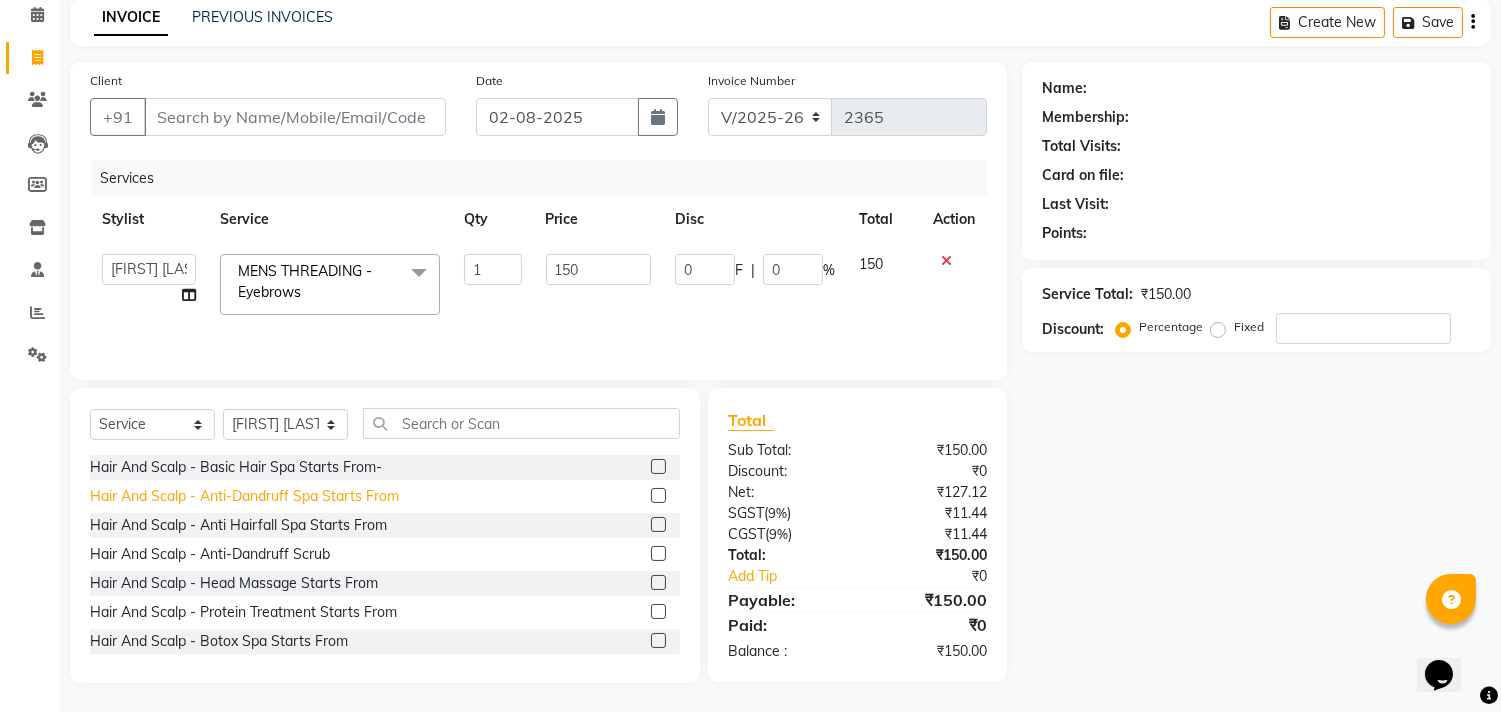 select on "59601" 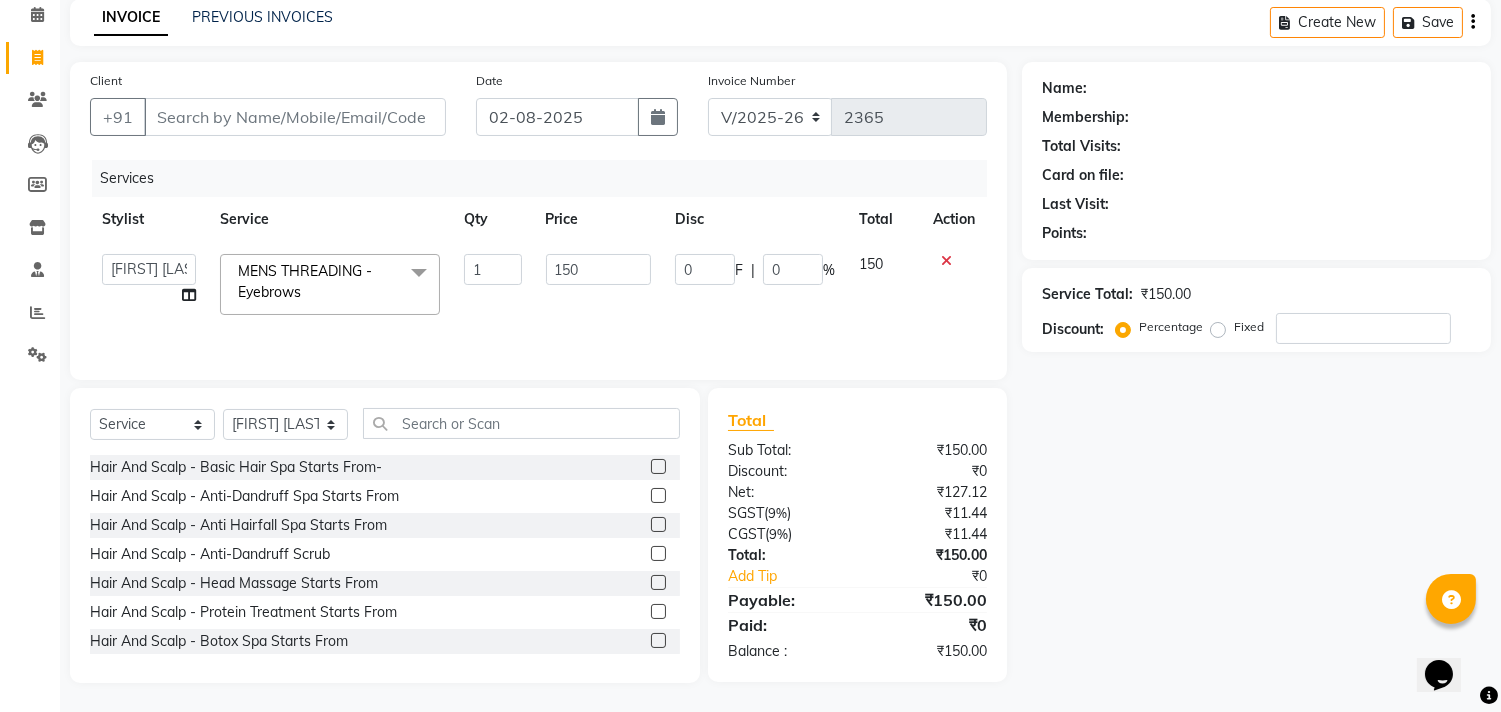 click on "Select Service Product Membership Package Voucher Prepaid Gift Card Select Stylist aniket Anu AYAZ KADRI Front Desk Javed kapil KOMAL Payal Pooja Jadhav Rahul Datkhile RESHMA SHAIKH rutik shinde SACHIN SAKPAL SADDAM SAHAJAN SAKSHI CHAVAN Sameer sampada Sanjana SANU SHUBHAM PEDNEKAR Sikandar Ansari Vijay kharat Hair And Scalp - Basic Hair Spa Starts From- Hair And Scalp - Anti-Dandruff Spa Starts From Hair And Scalp - Anti Hairfall Spa Starts From Hair And Scalp - Anti-Dandruff Scrub Hair And Scalp - Head Massage Starts From Hair And Scalp - Protein Treatment Starts From Hair And Scalp - Botox Spa Starts From Hair and Scalp - Golden spa starts from Hair and scalp - Ultime repair Hair and scalp - Ampoule HAIRCUT - Men's Advanced haircut HAIRCUT - Senior Stylist HAIRCUT - Hair-wash HAIRCUT - Hair-styling BEARD - Clean shave BEARD - Beard shape / styling BEARD - Moustache HAIR COLOUR - Highlights (per streak) HAIR COLOUR - Beard colour HAIR COLOUR - Beard colour (ammonia free)" 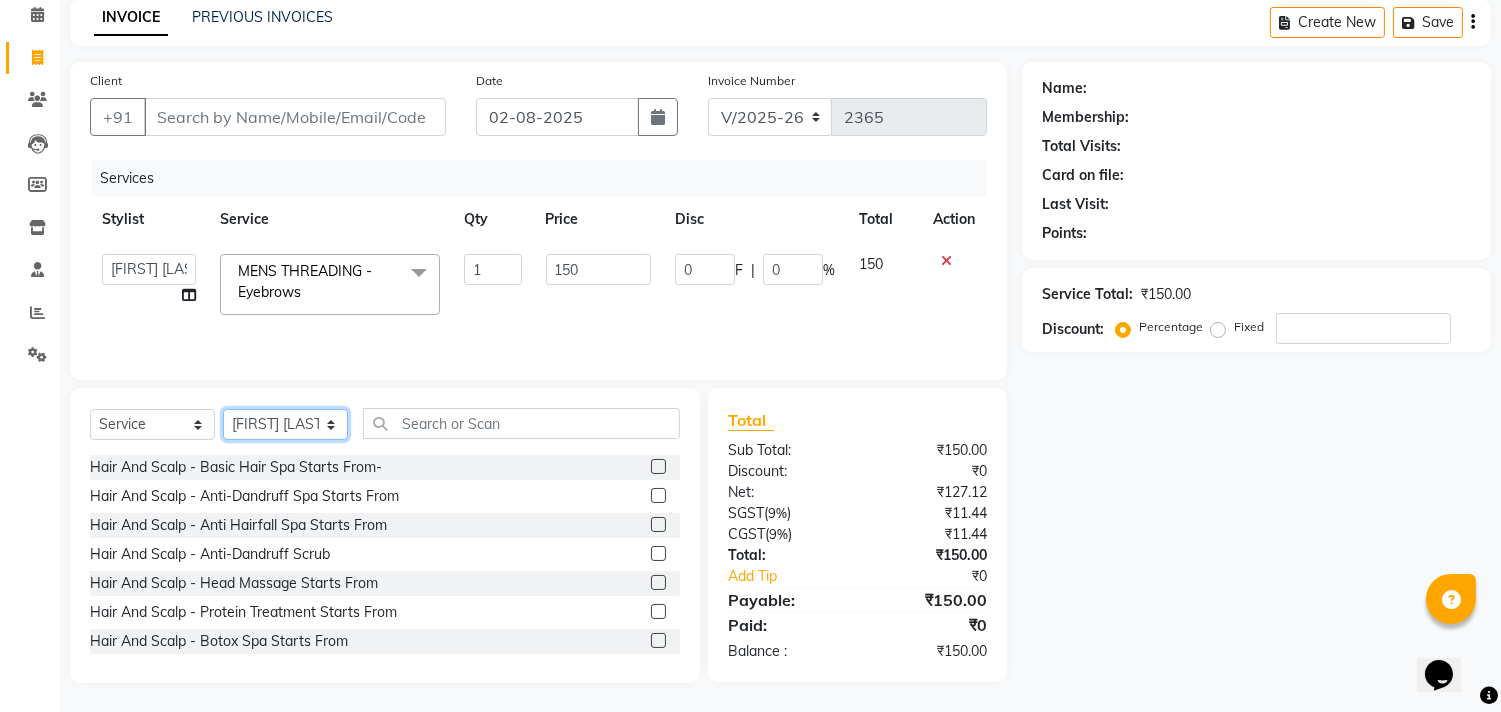 click on "Select Stylist aniket  Anu  AYAZ KADRI  Front Desk Javed kapil KOMAL  Payal  Pooja Jadhav Rahul Datkhile RESHMA SHAIKH rutik shinde SACHIN SAKPAL SADDAM SAHAJAN SAKSHI CHAVAN Sameer  sampada Sanjana  SANU SHUBHAM PEDNEKAR Sikandar Ansari Vijay kharat" 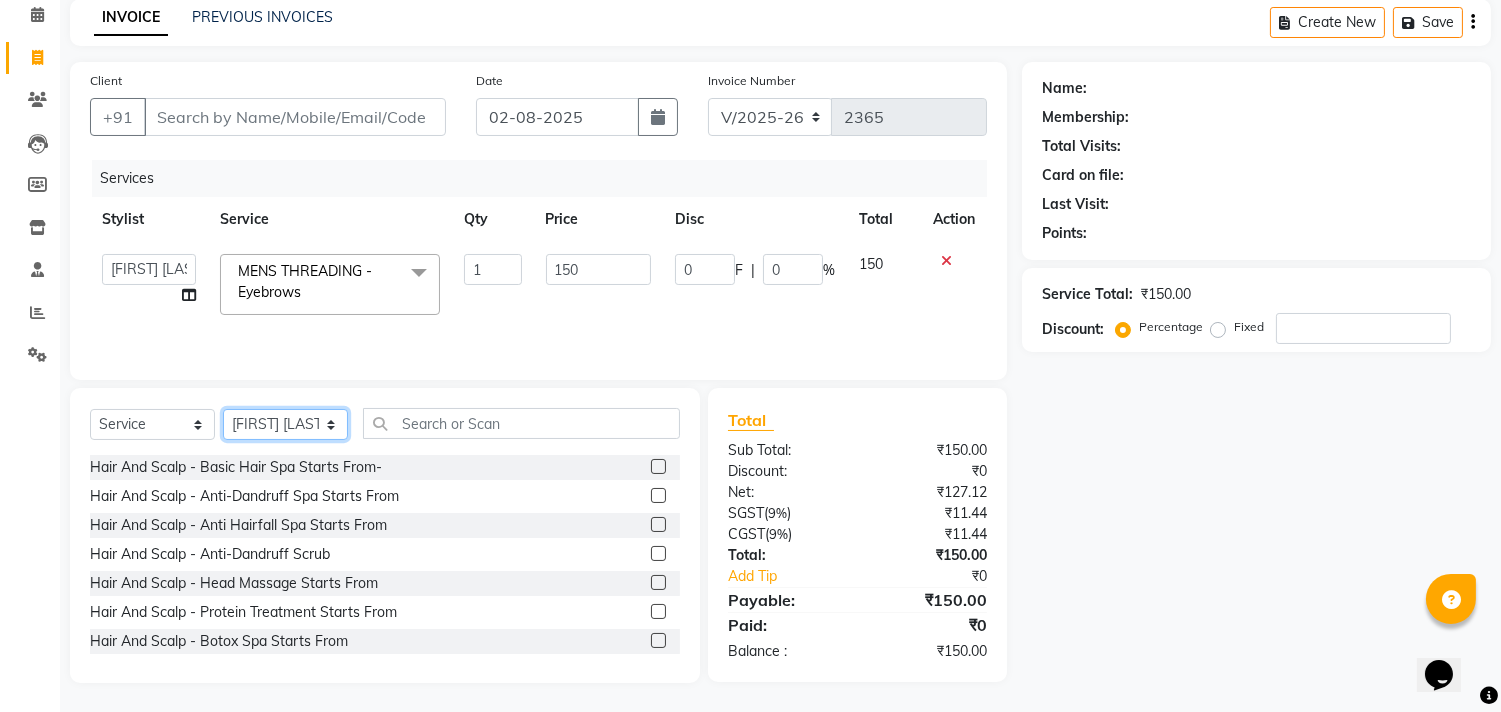 select on "51560" 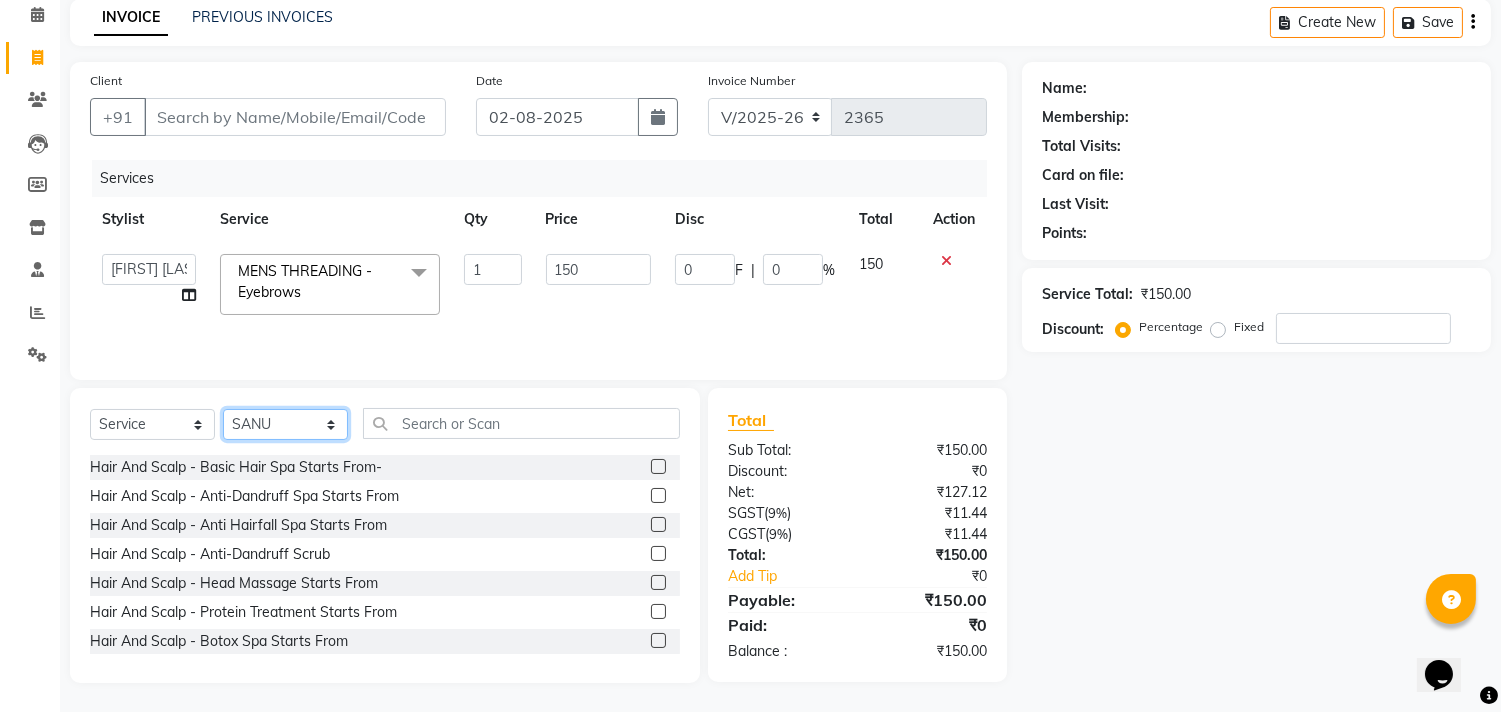 click on "Select Stylist aniket  Anu  AYAZ KADRI  Front Desk Javed kapil KOMAL  Payal  Pooja Jadhav Rahul Datkhile RESHMA SHAIKH rutik shinde SACHIN SAKPAL SADDAM SAHAJAN SAKSHI CHAVAN Sameer  sampada Sanjana  SANU SHUBHAM PEDNEKAR Sikandar Ansari Vijay kharat" 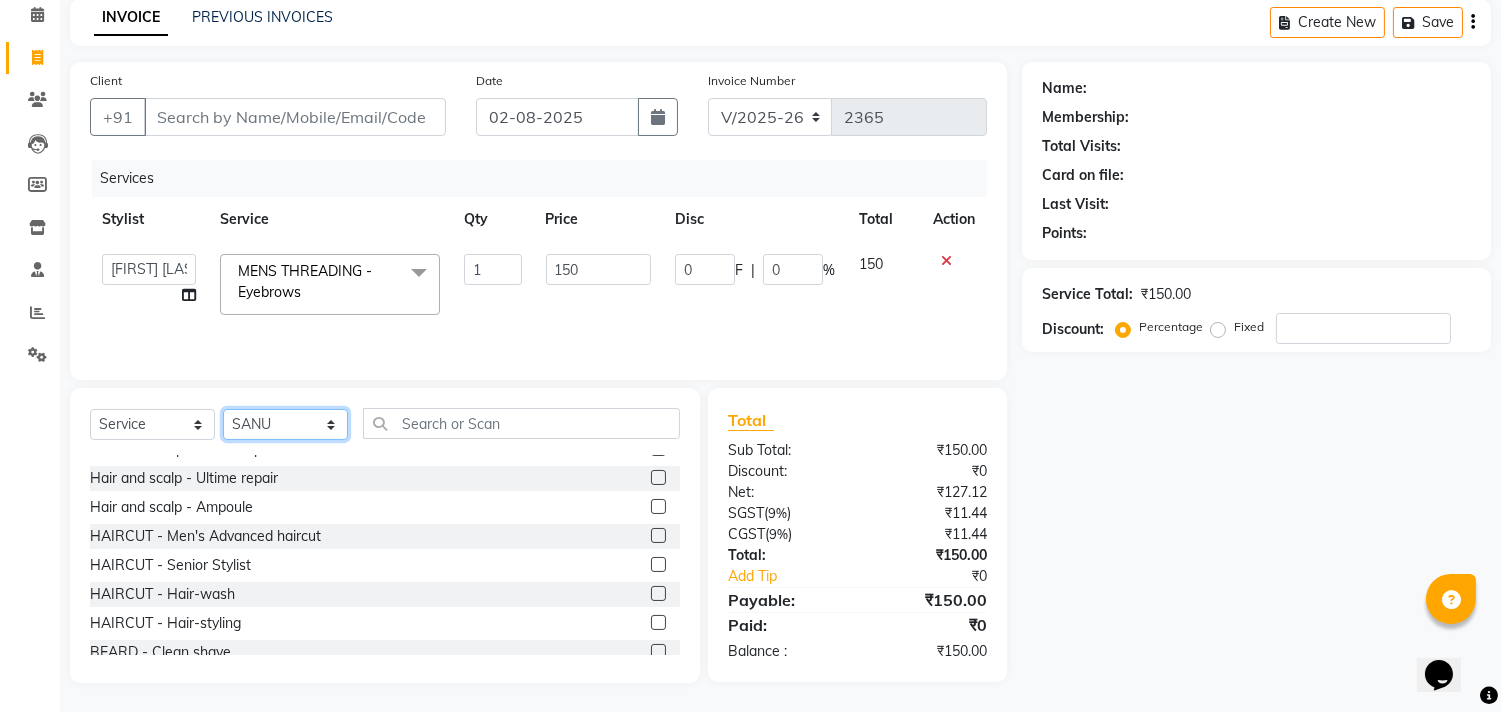scroll, scrollTop: 222, scrollLeft: 0, axis: vertical 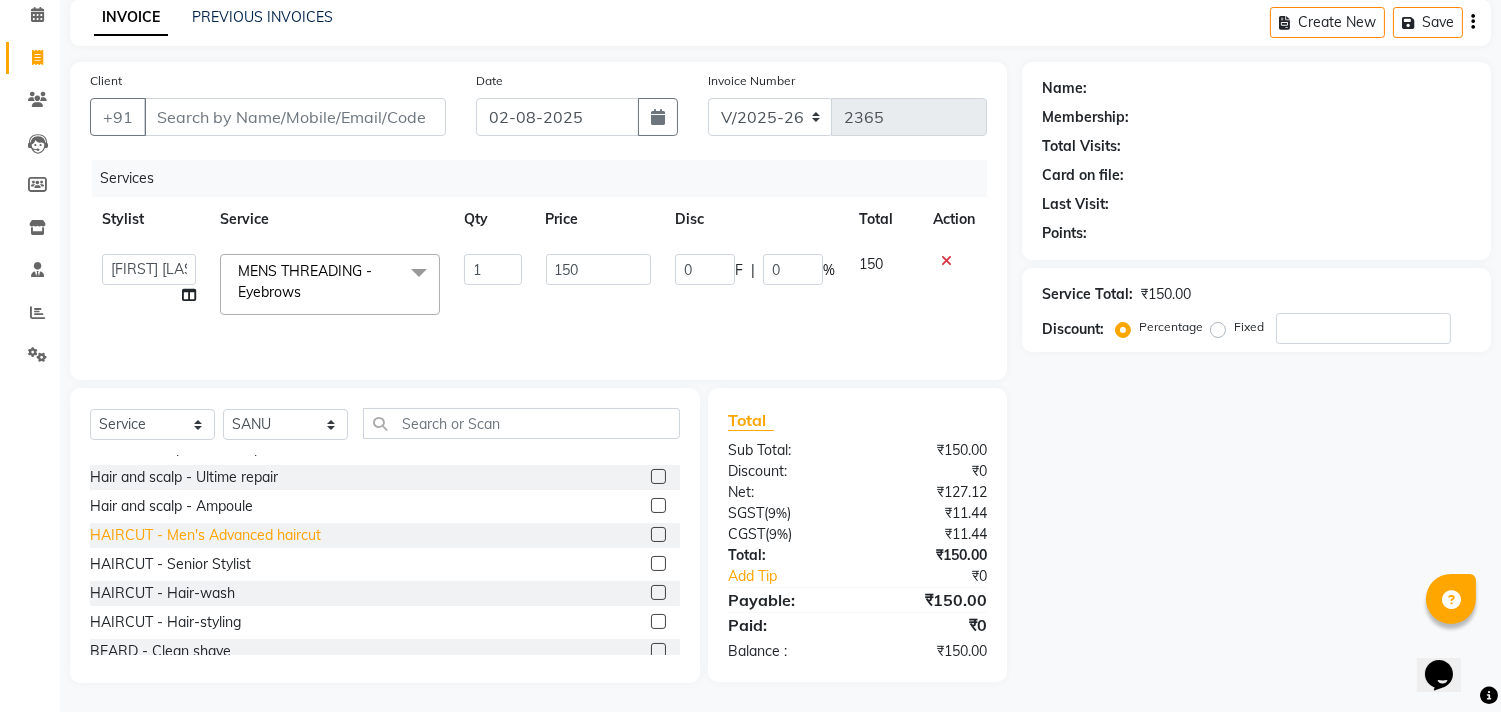 click on "HAIRCUT - Men's Advanced haircut" 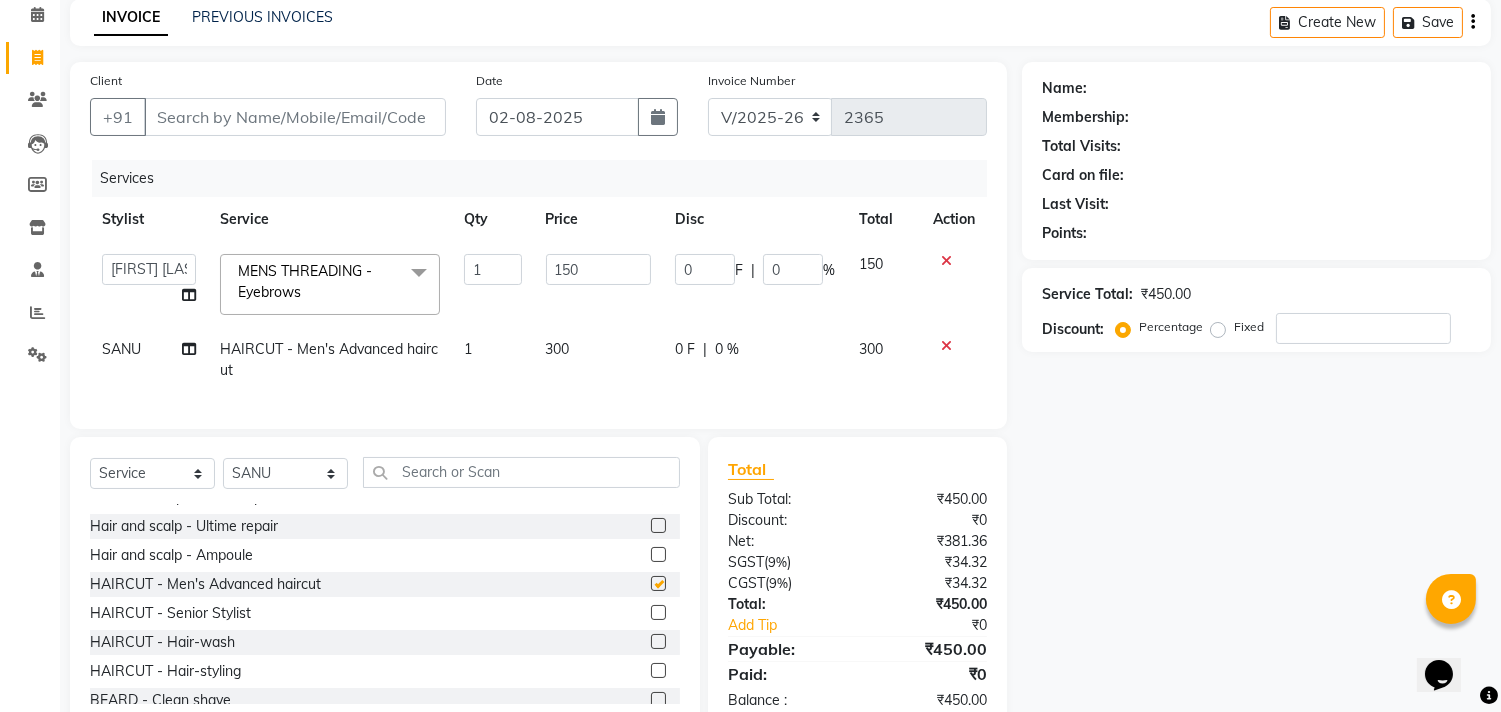 checkbox on "false" 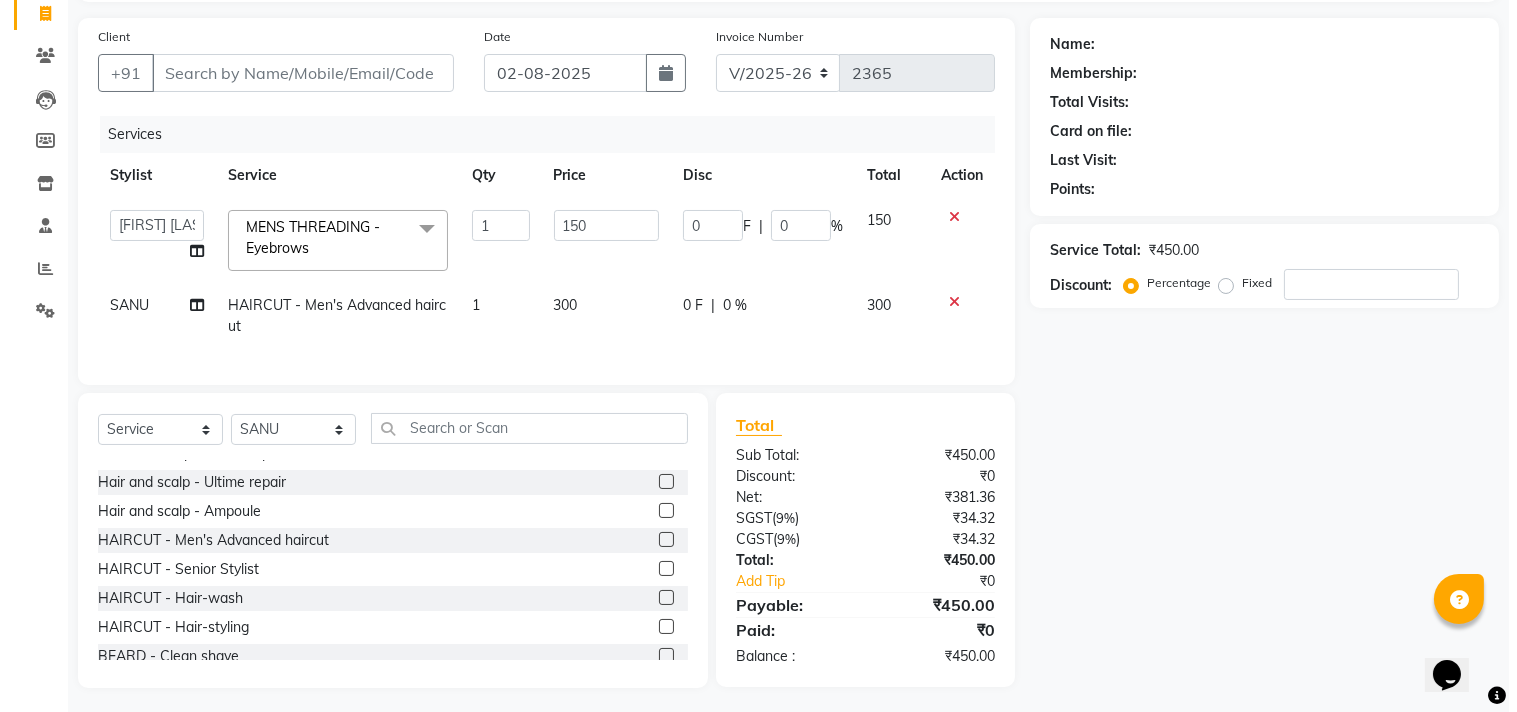 scroll, scrollTop: 154, scrollLeft: 0, axis: vertical 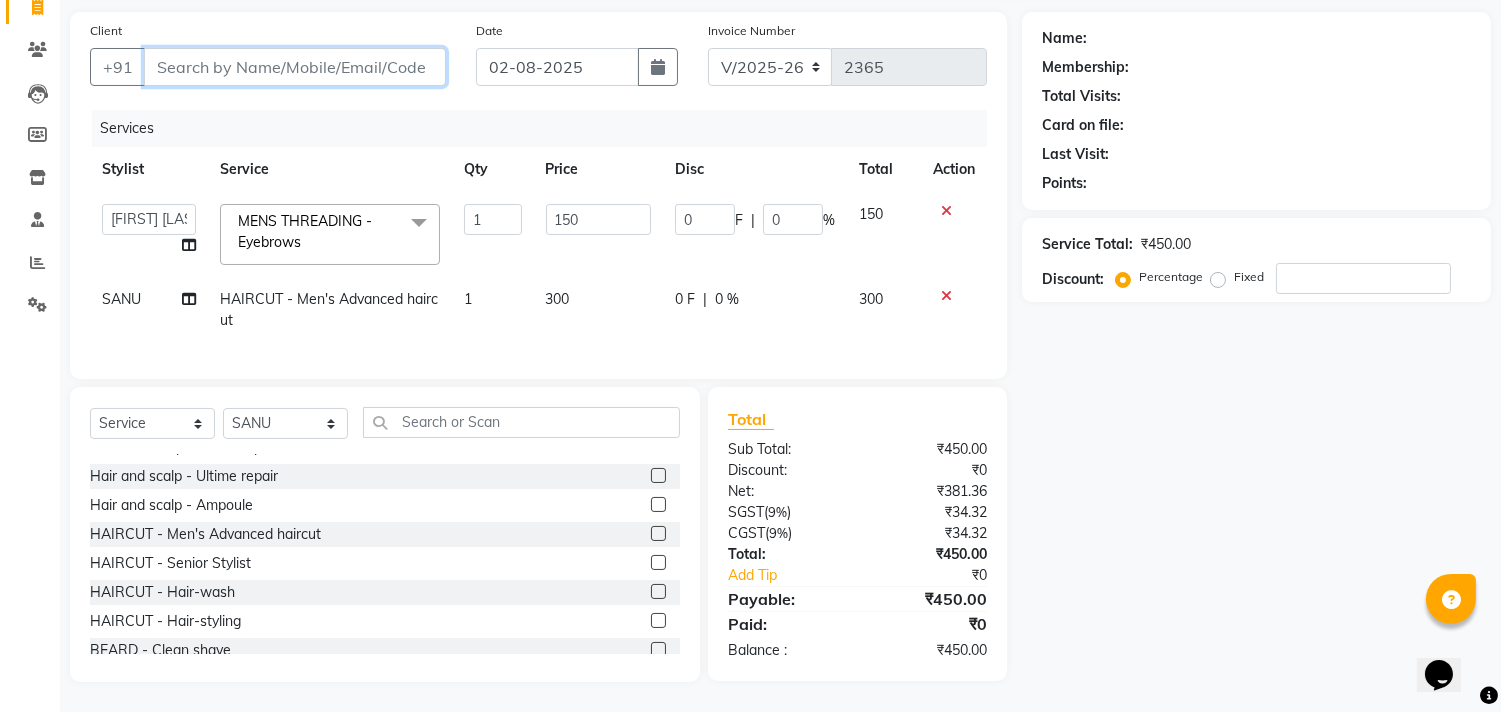 click on "Client" at bounding box center (295, 67) 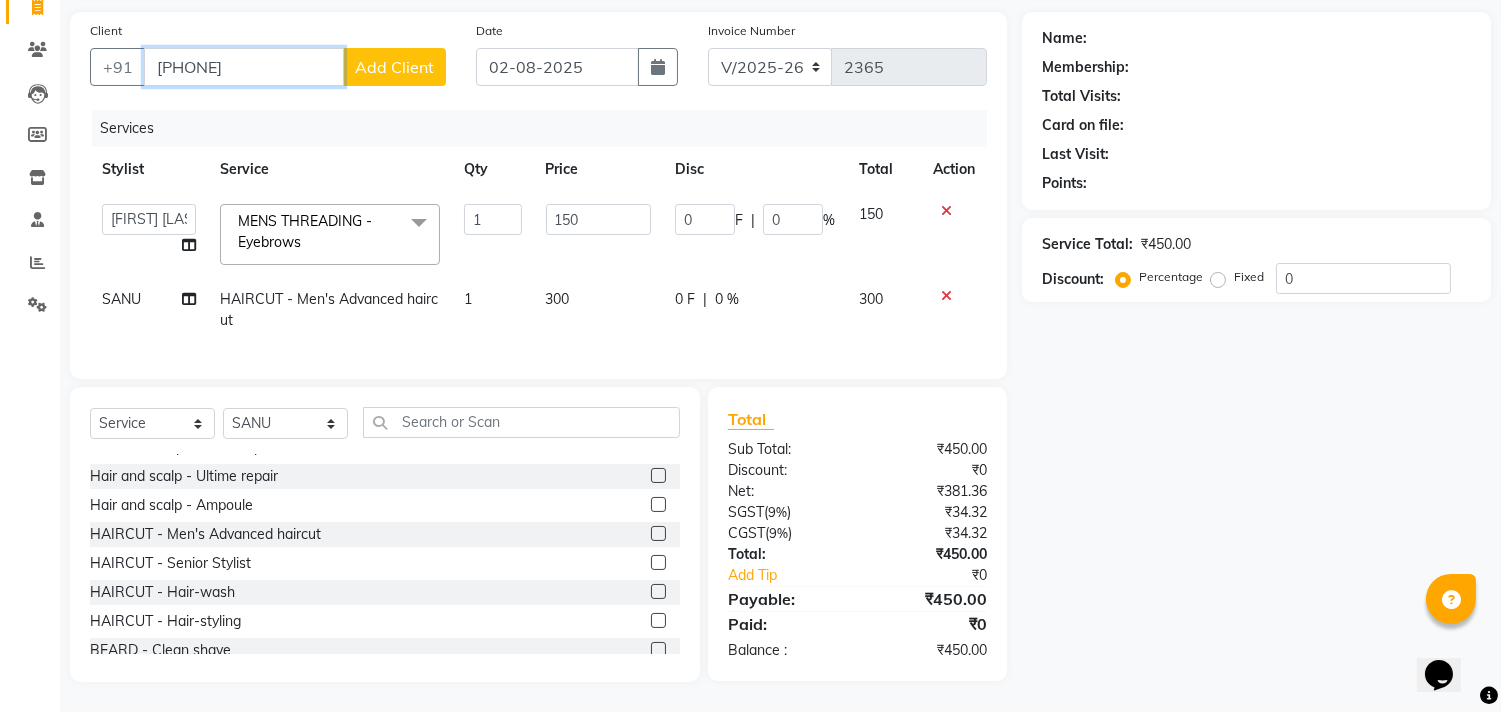 click on "[PHONE]" at bounding box center (244, 67) 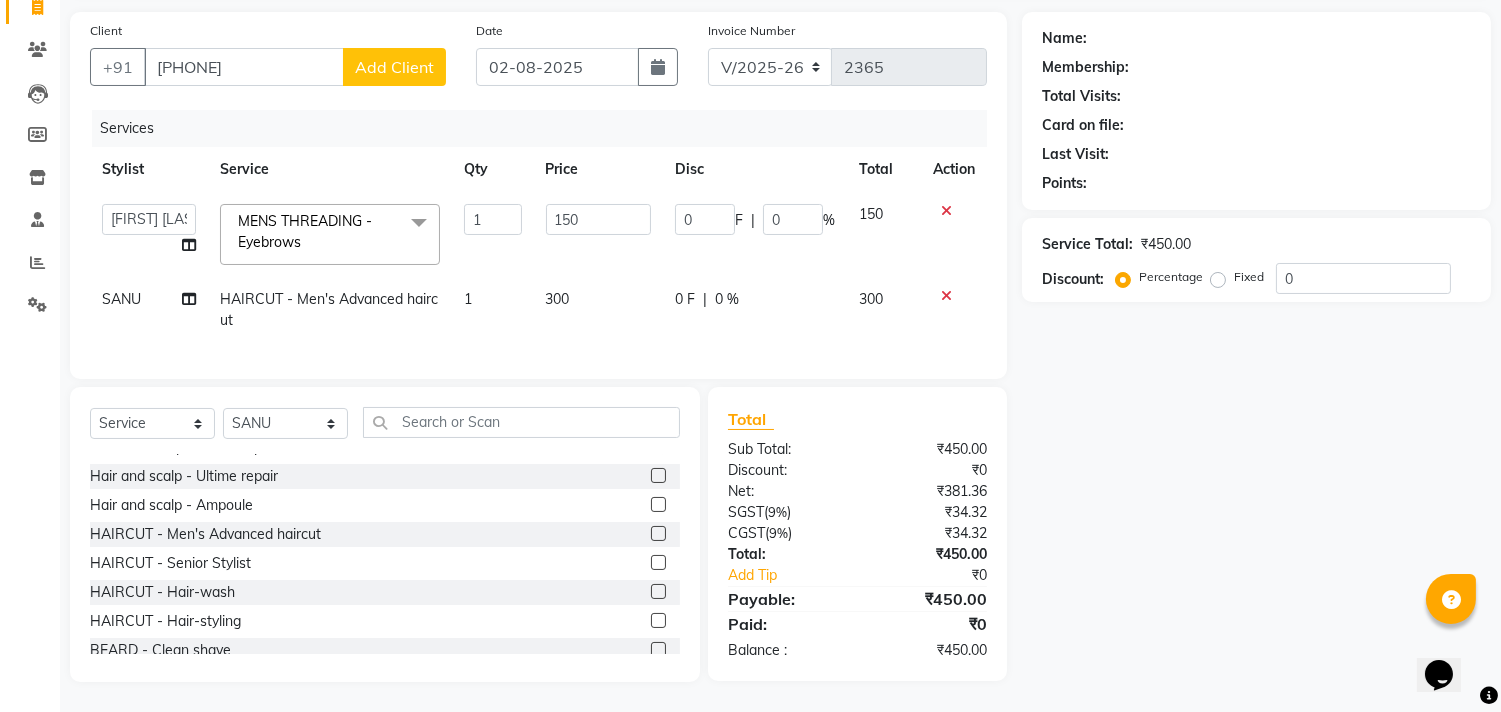 click on "Add Client" 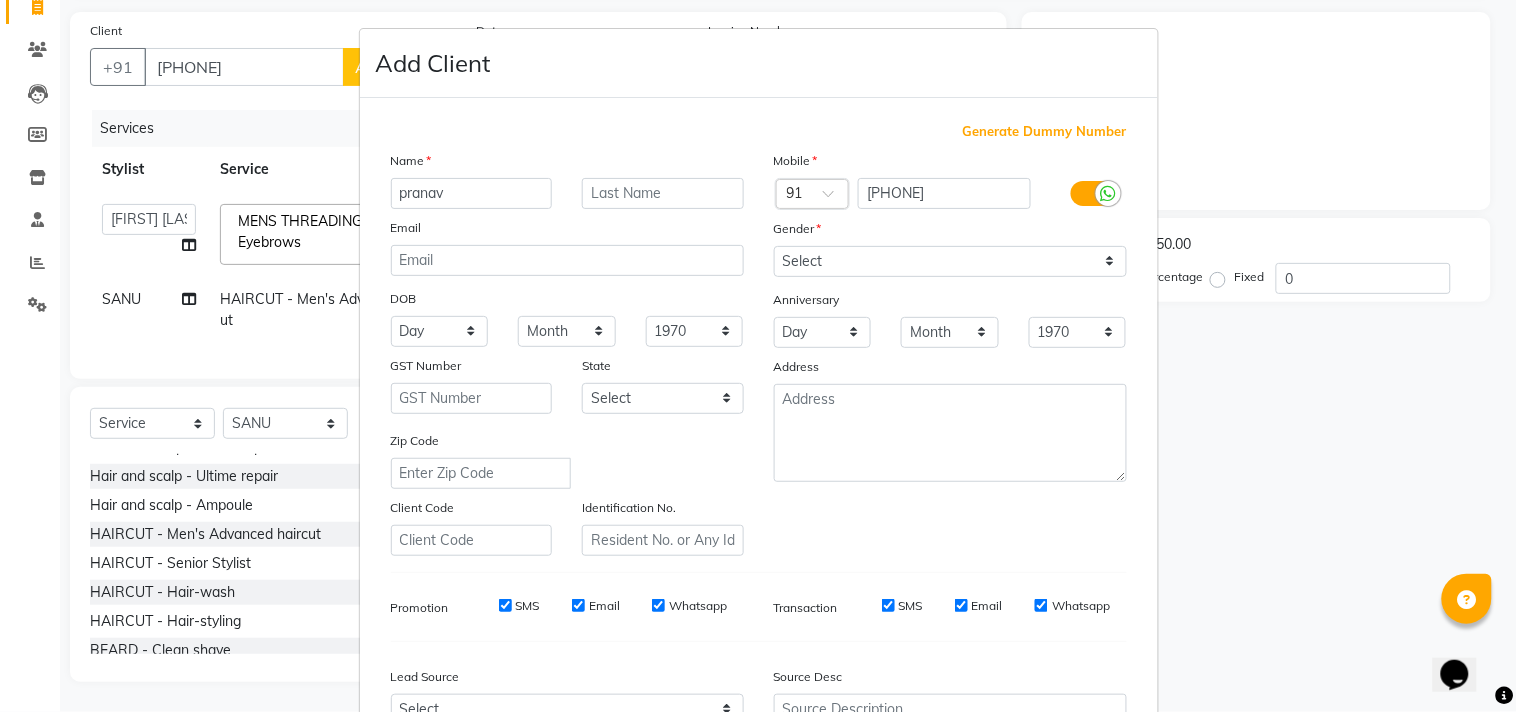 type on "pranav" 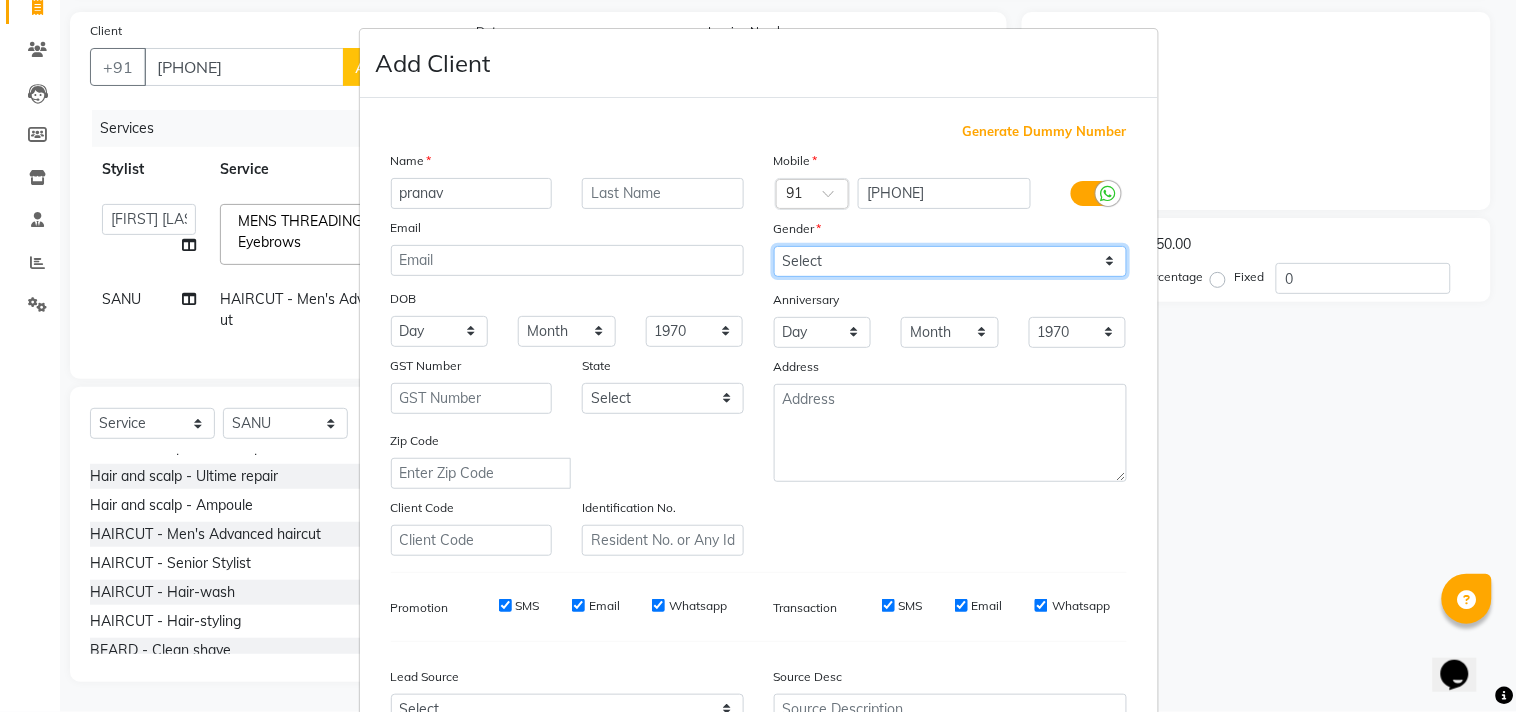 click on "Select Male Female Other Prefer Not To Say" at bounding box center (950, 261) 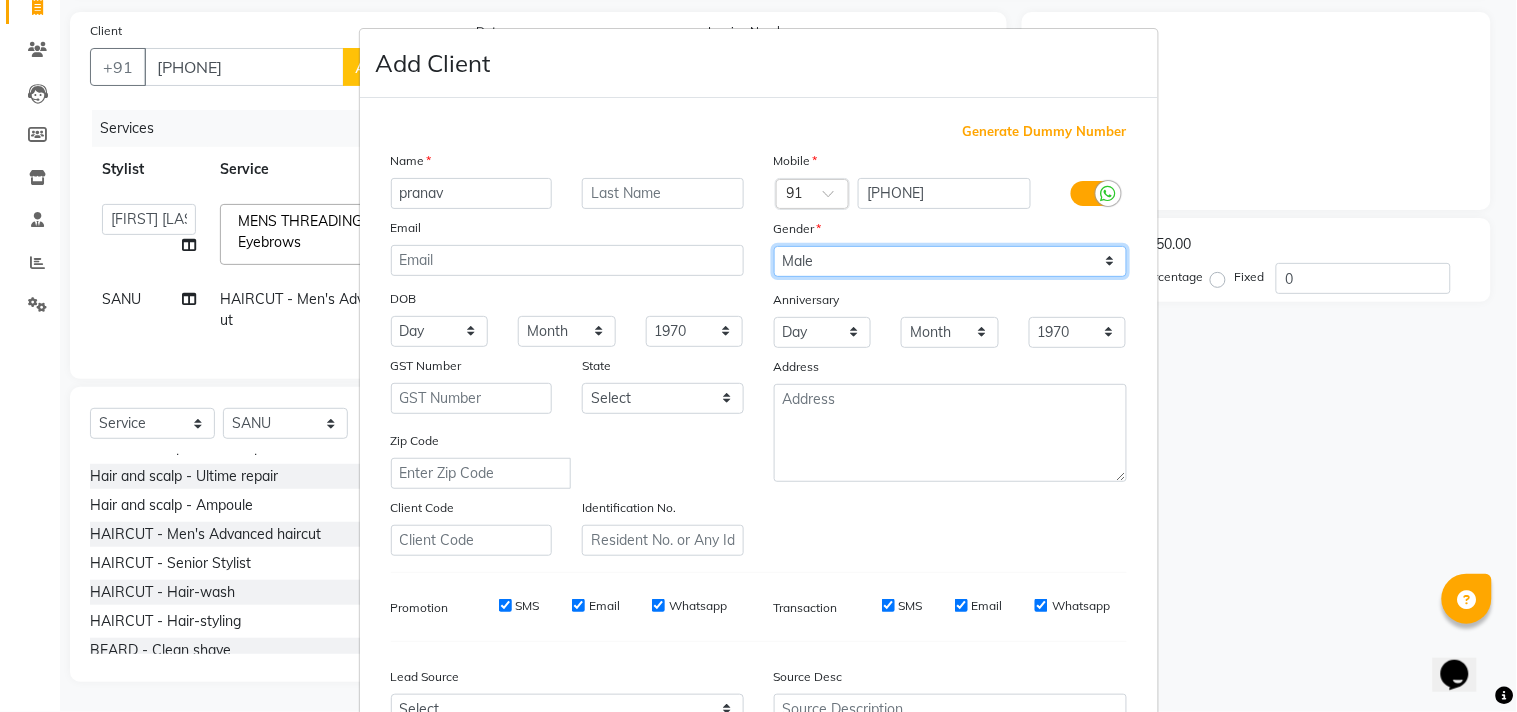 click on "Select Male Female Other Prefer Not To Say" at bounding box center [950, 261] 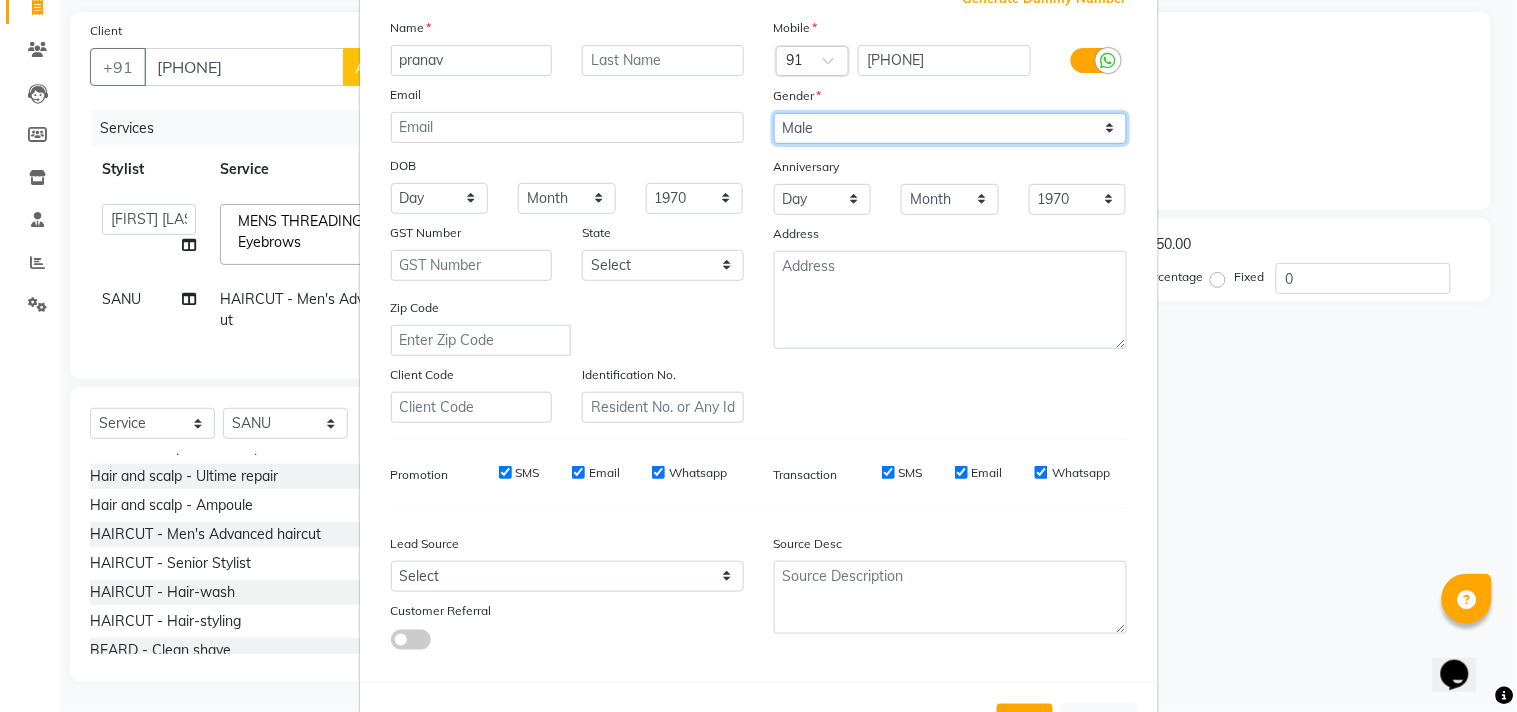 scroll, scrollTop: 212, scrollLeft: 0, axis: vertical 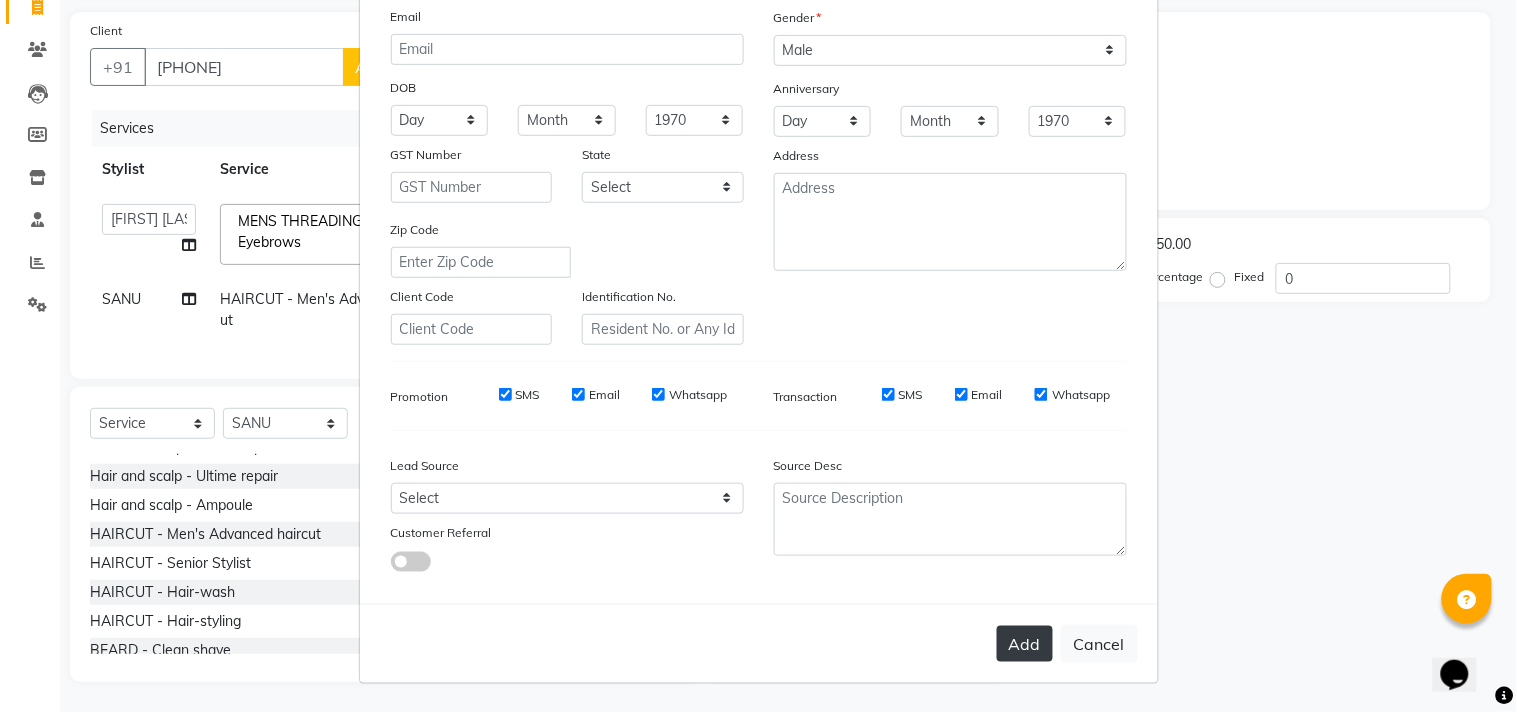 click on "Add" at bounding box center [1025, 644] 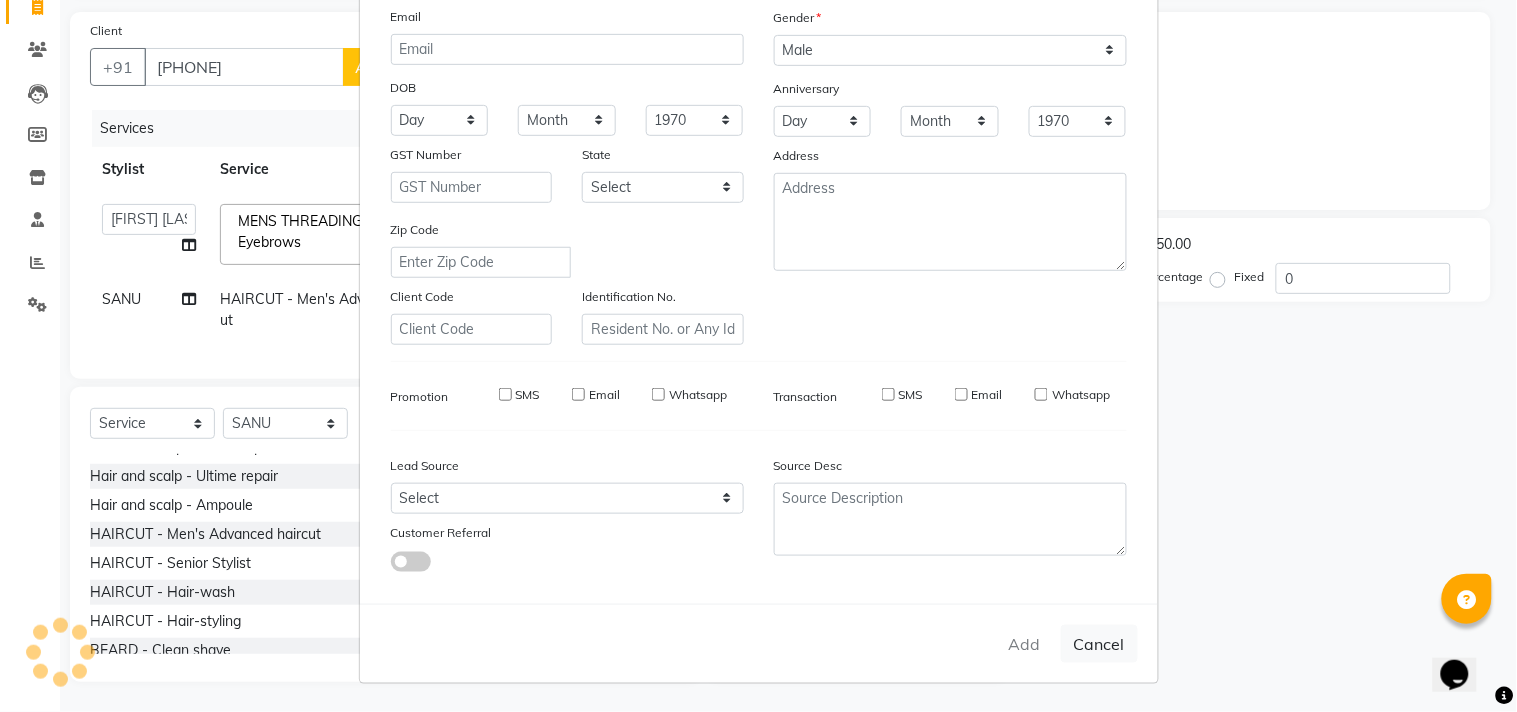 type 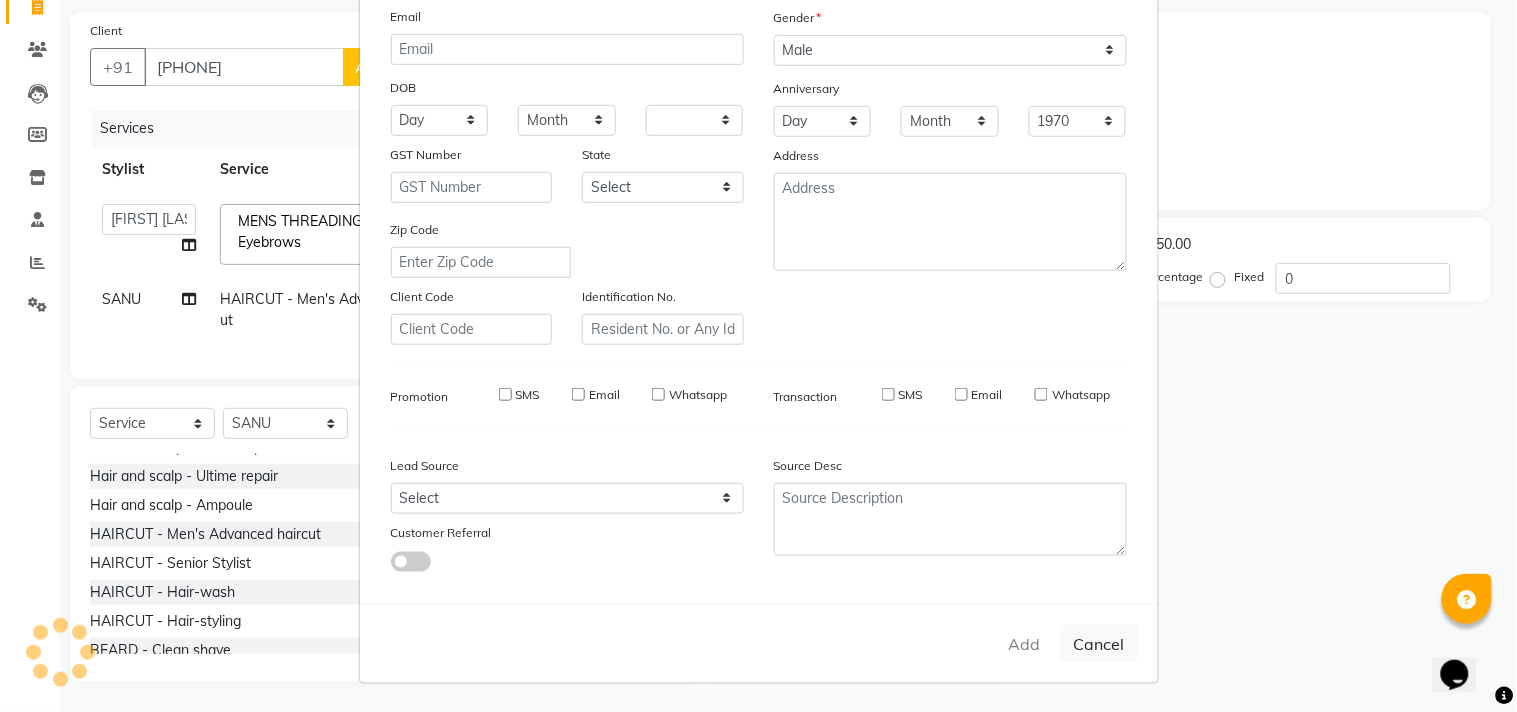 select 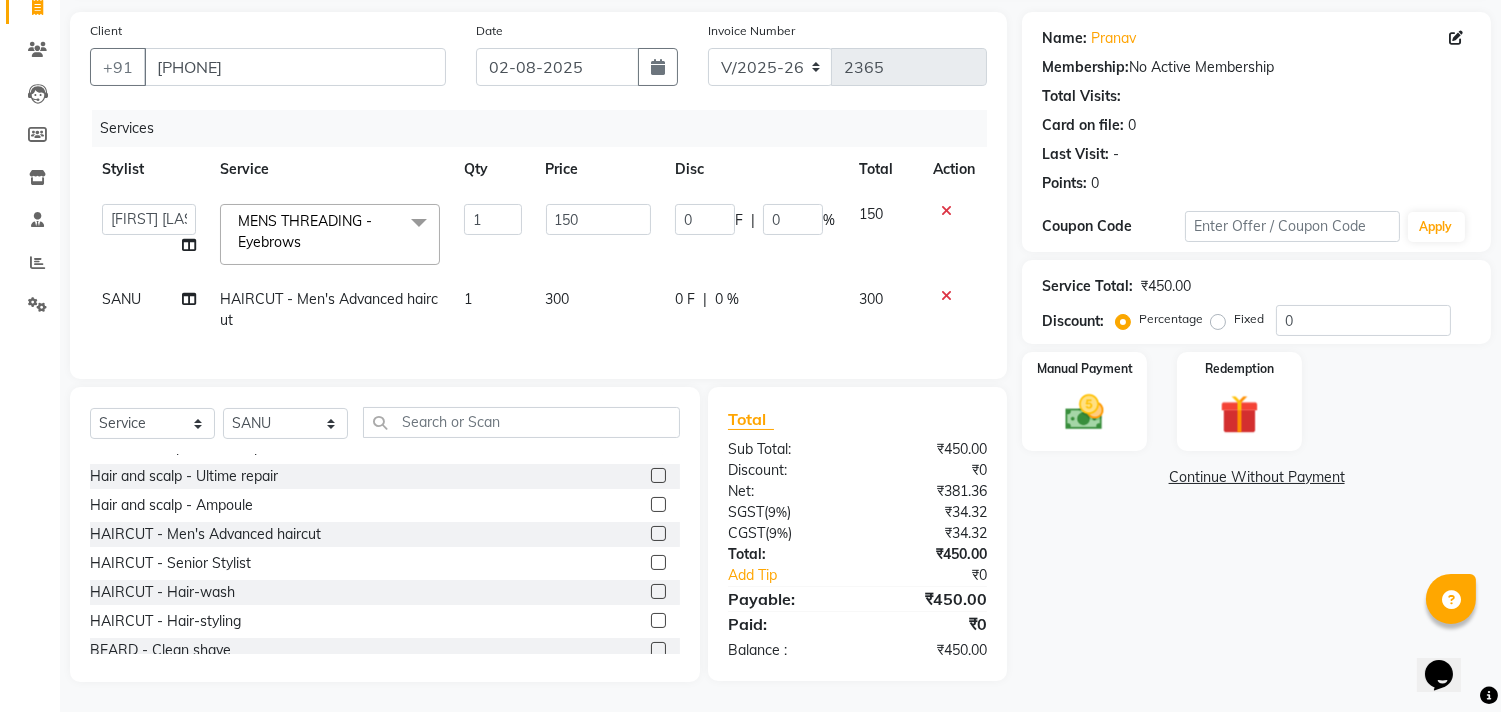click on "Name: [FIRST]" 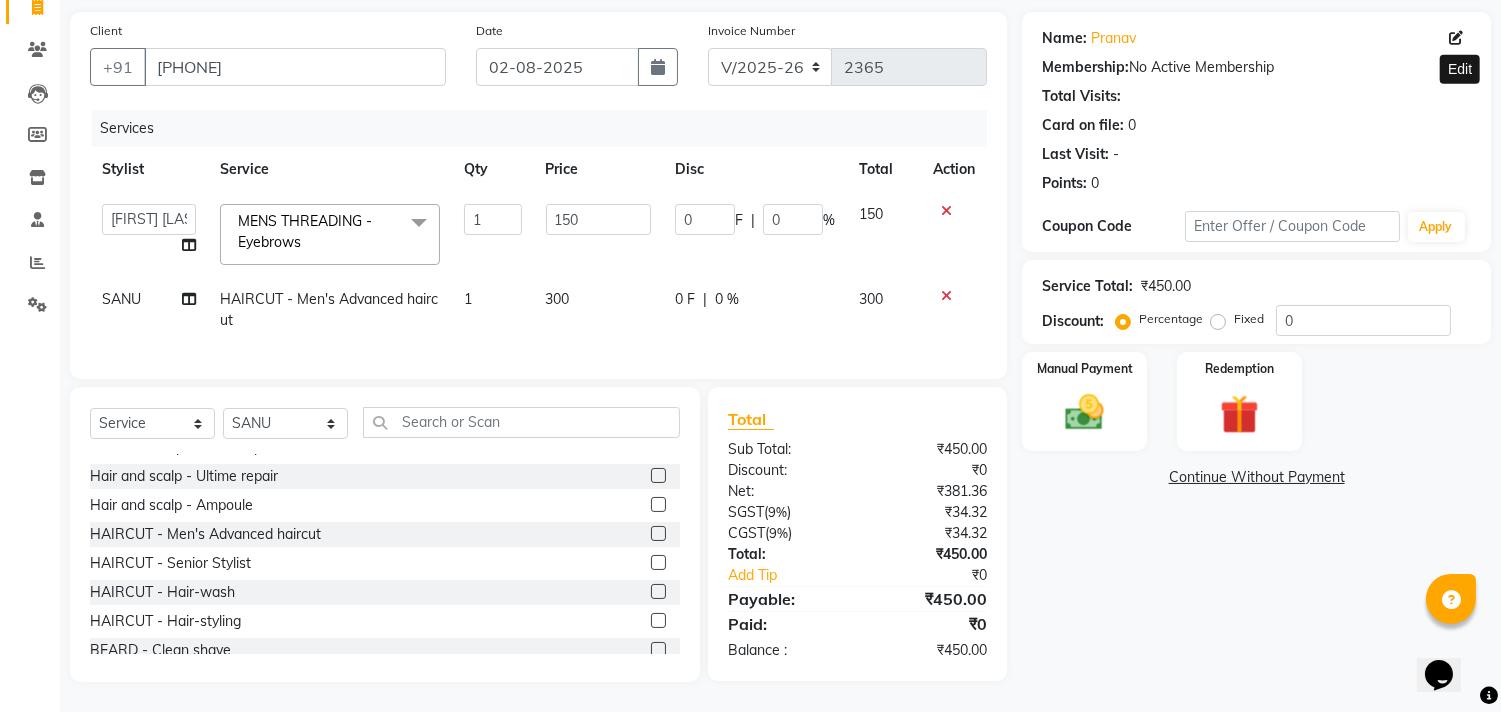 click 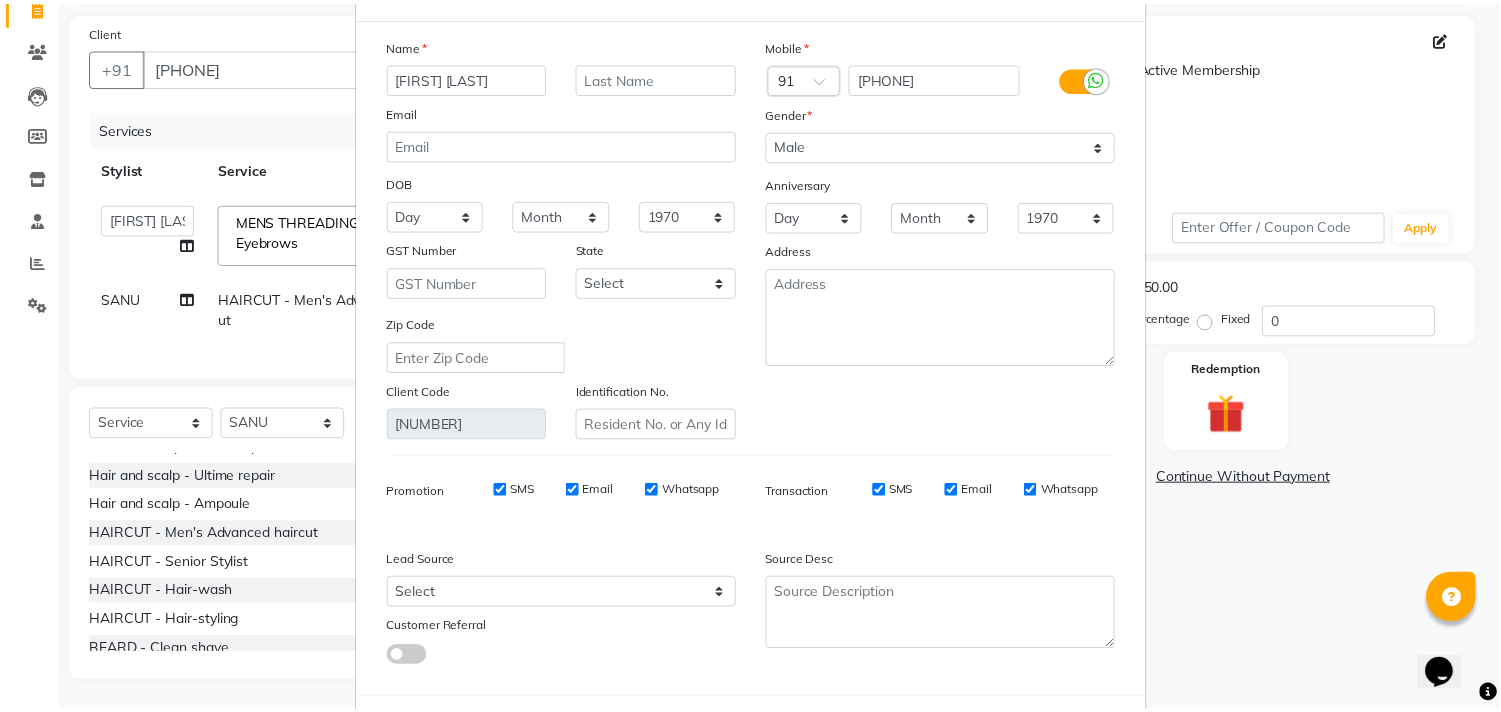 scroll, scrollTop: 177, scrollLeft: 0, axis: vertical 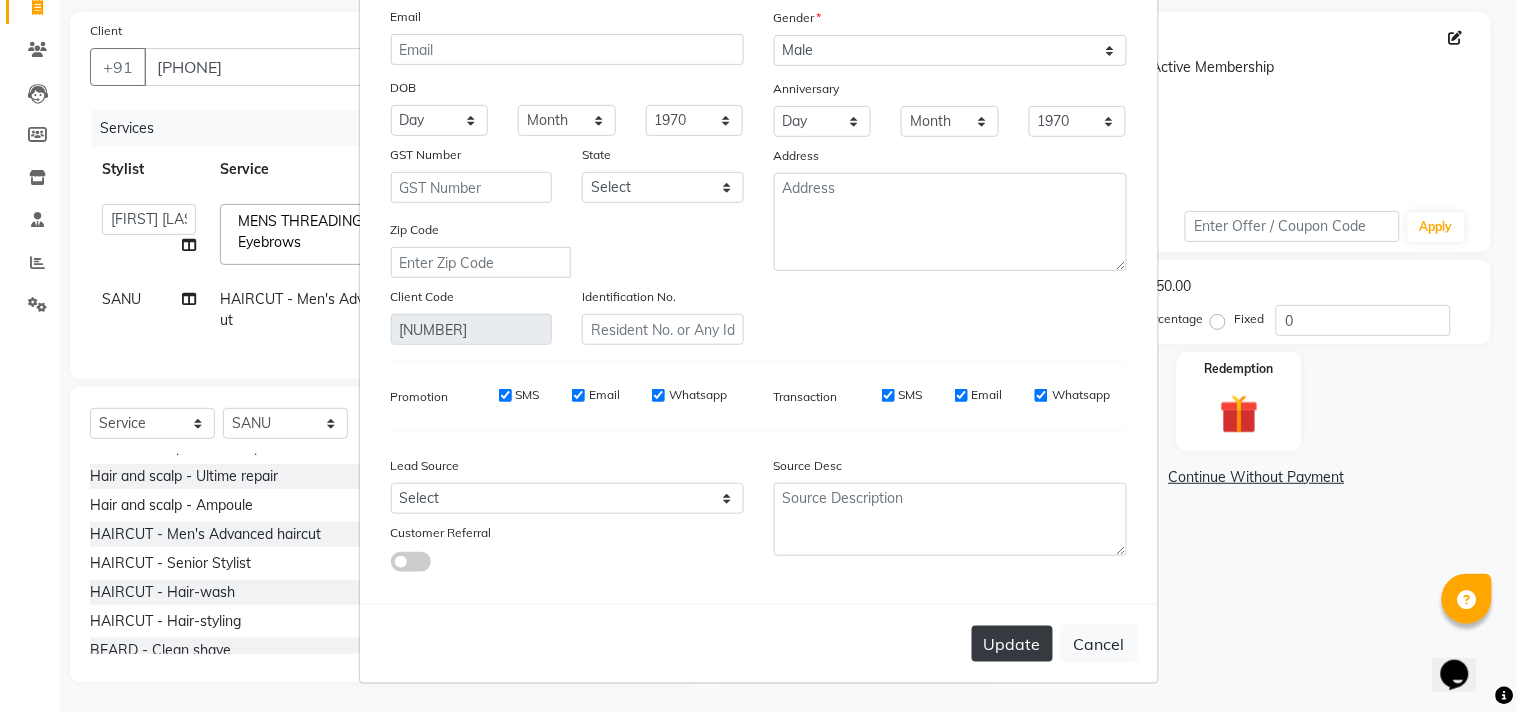 type on "[FIRST] [LAST]" 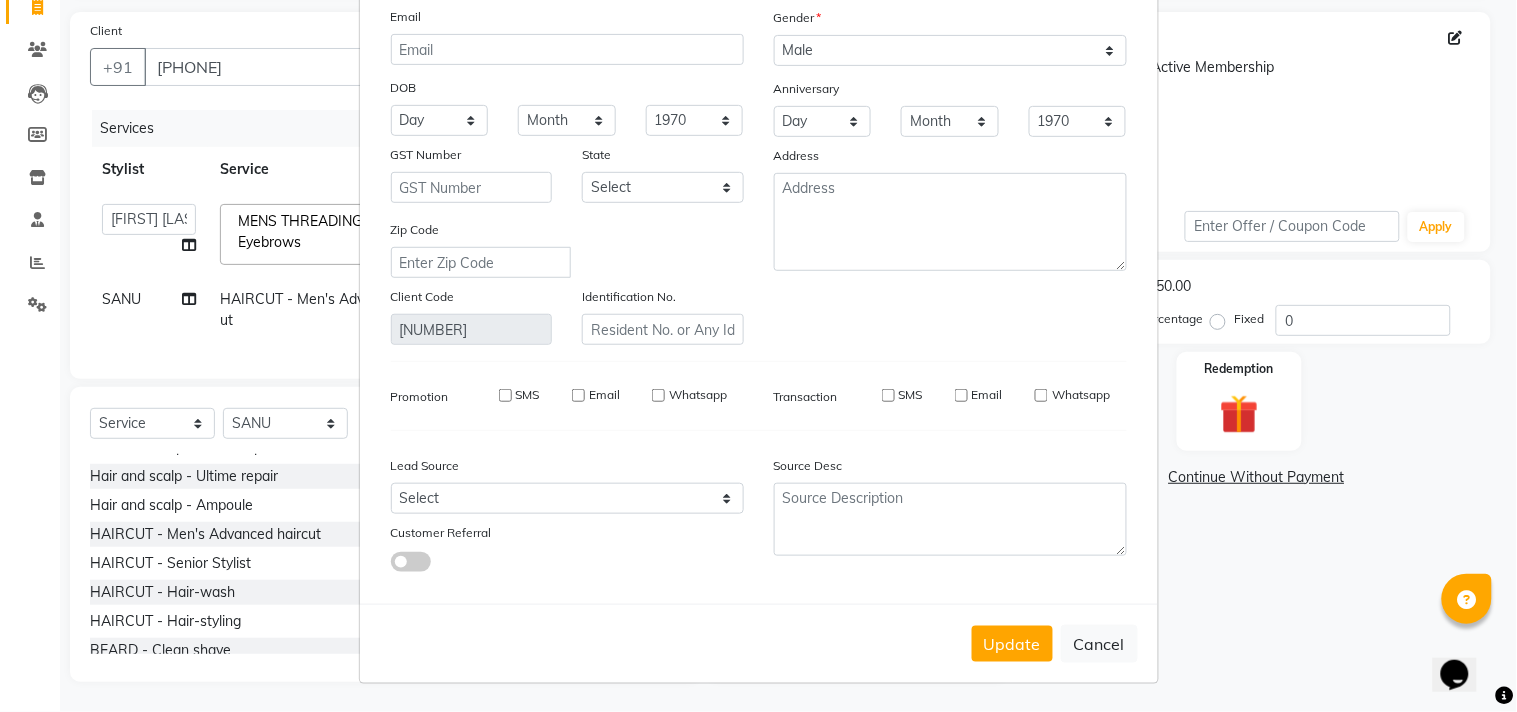 type 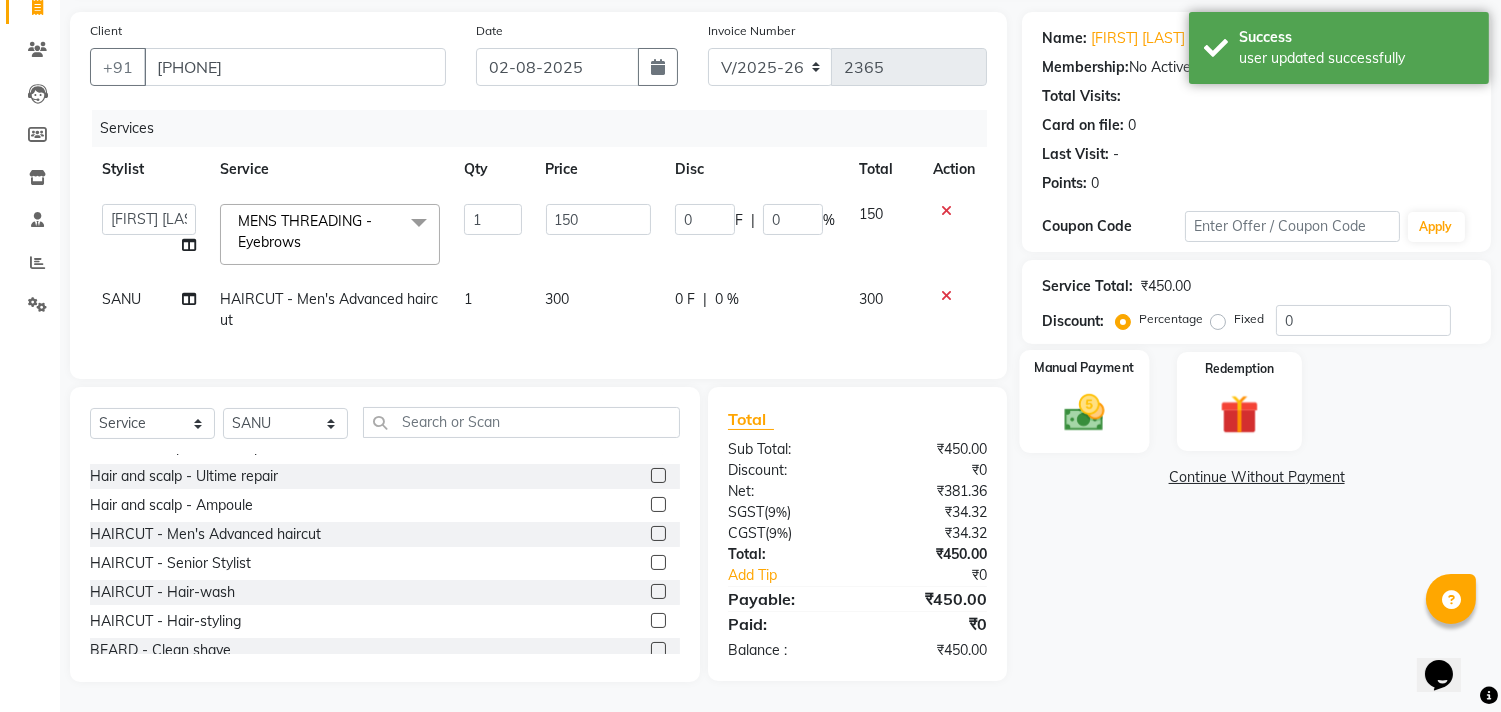 click 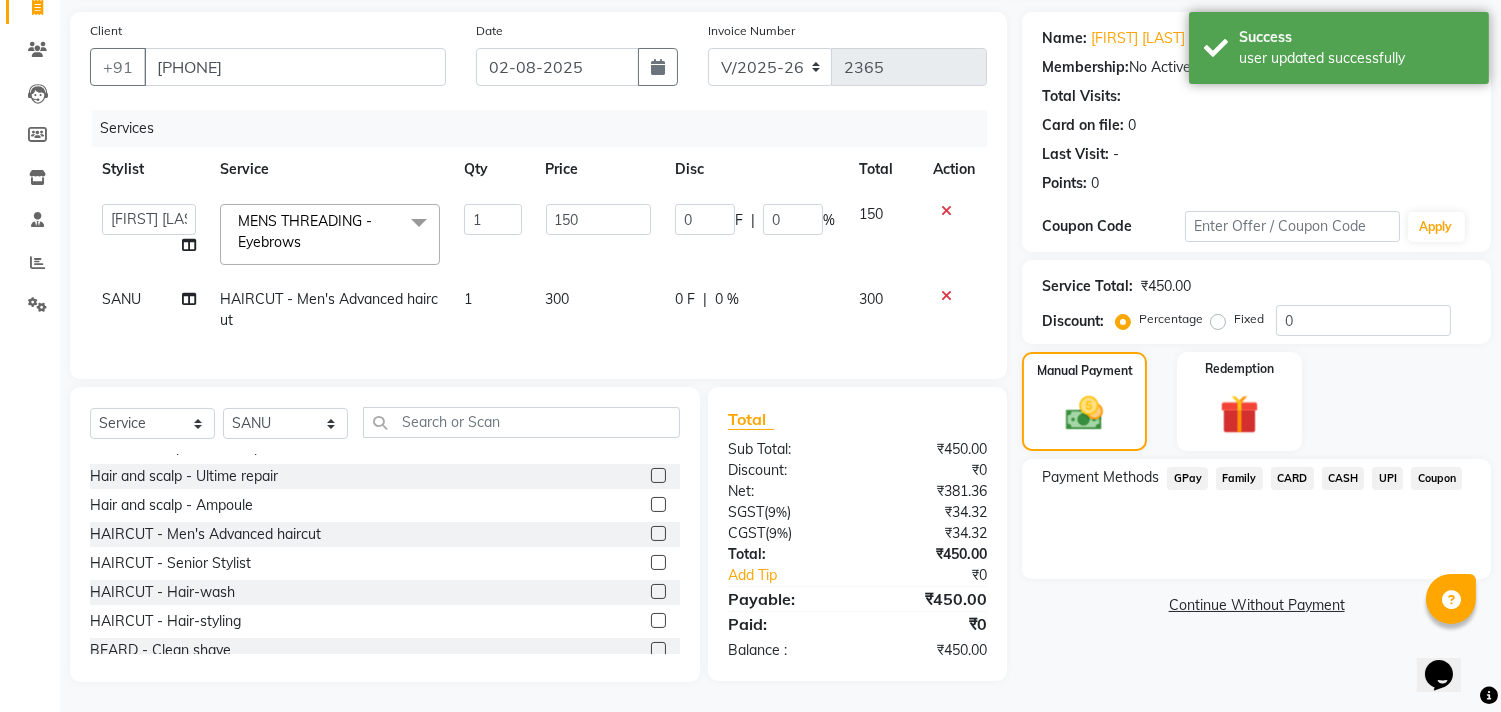 click on "UPI" 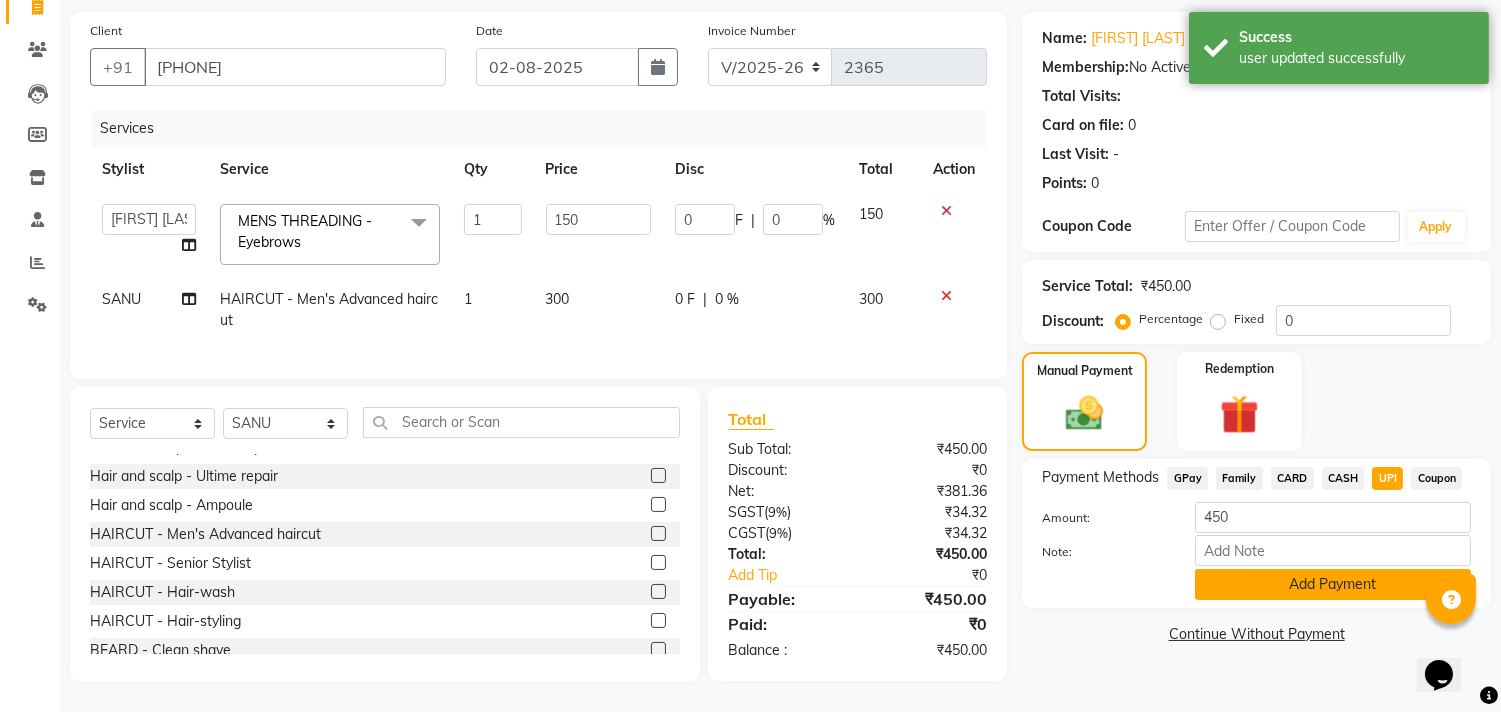 click on "Add Payment" 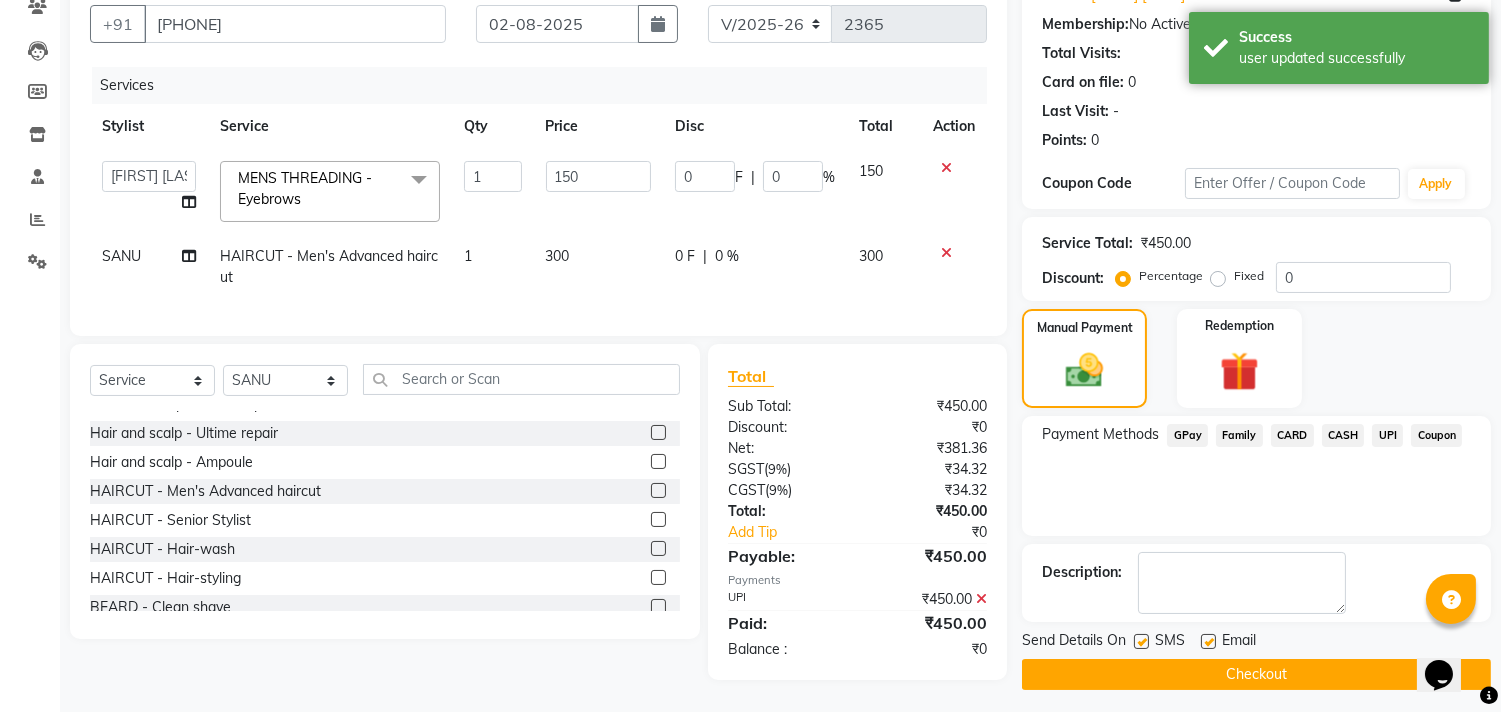 scroll, scrollTop: 195, scrollLeft: 0, axis: vertical 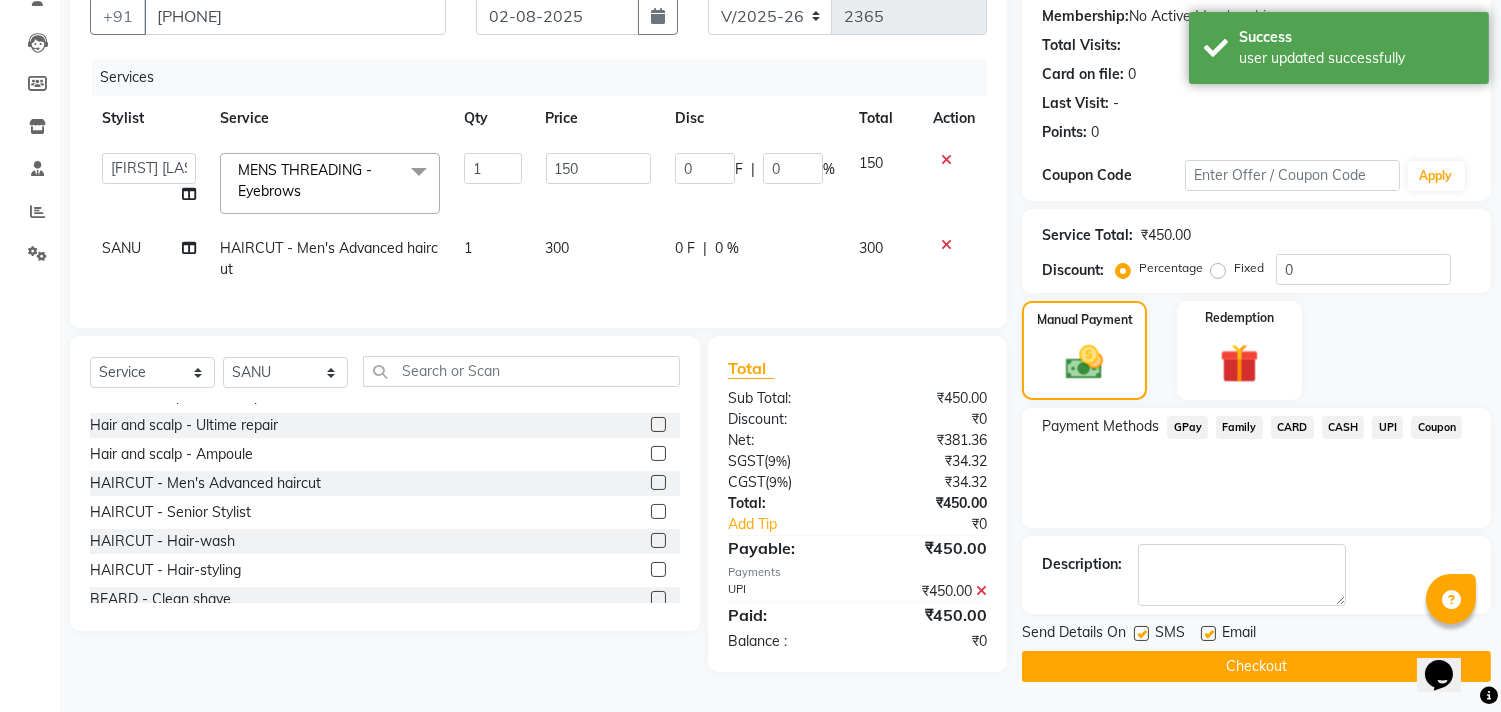 click on "Checkout" 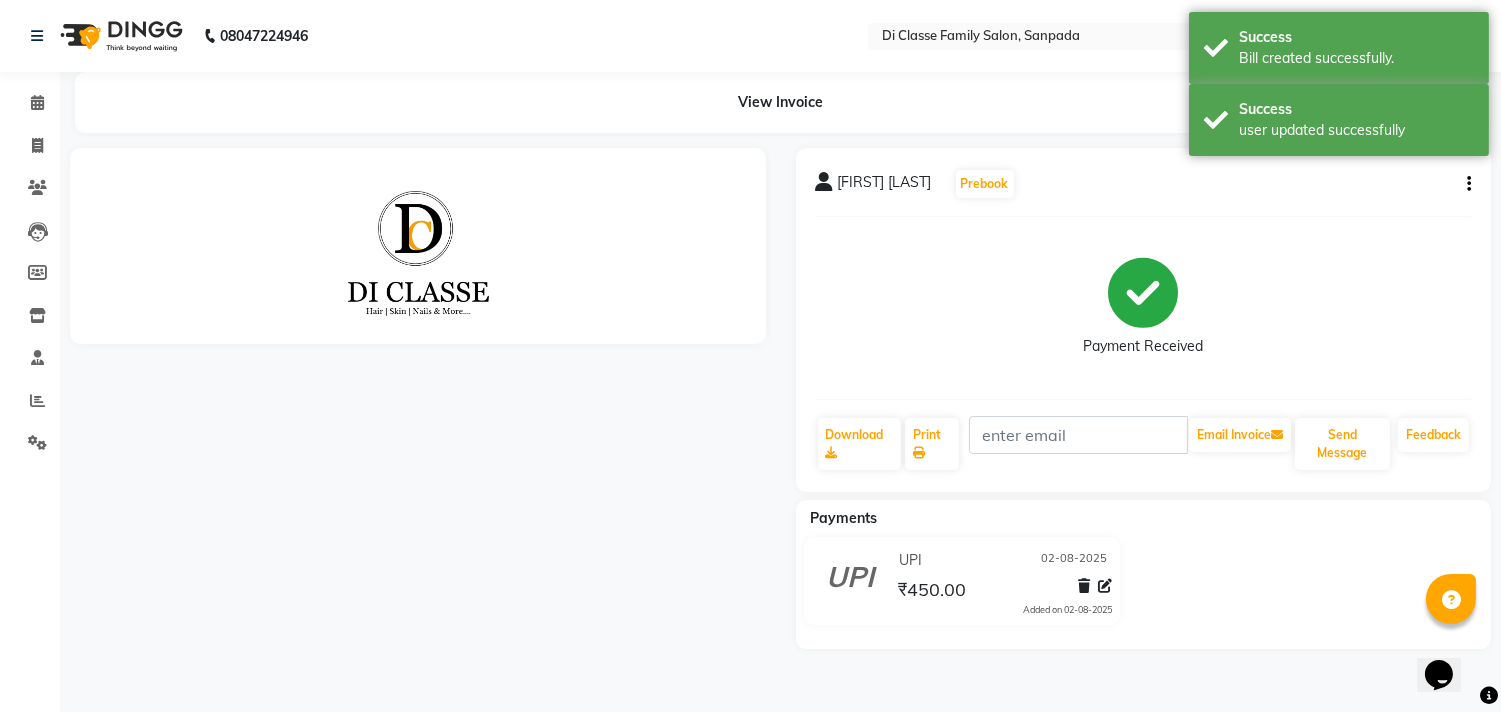 scroll, scrollTop: 0, scrollLeft: 0, axis: both 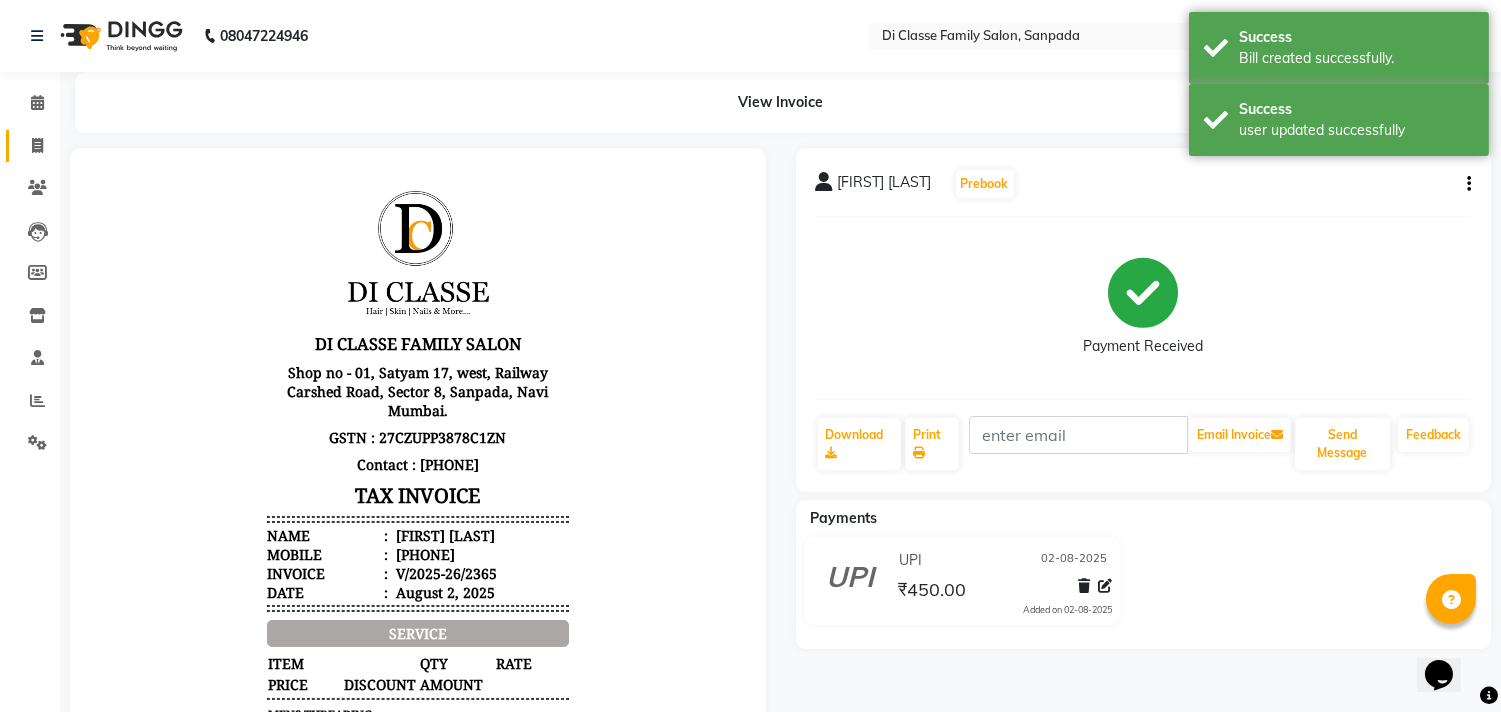 click on "Invoice" 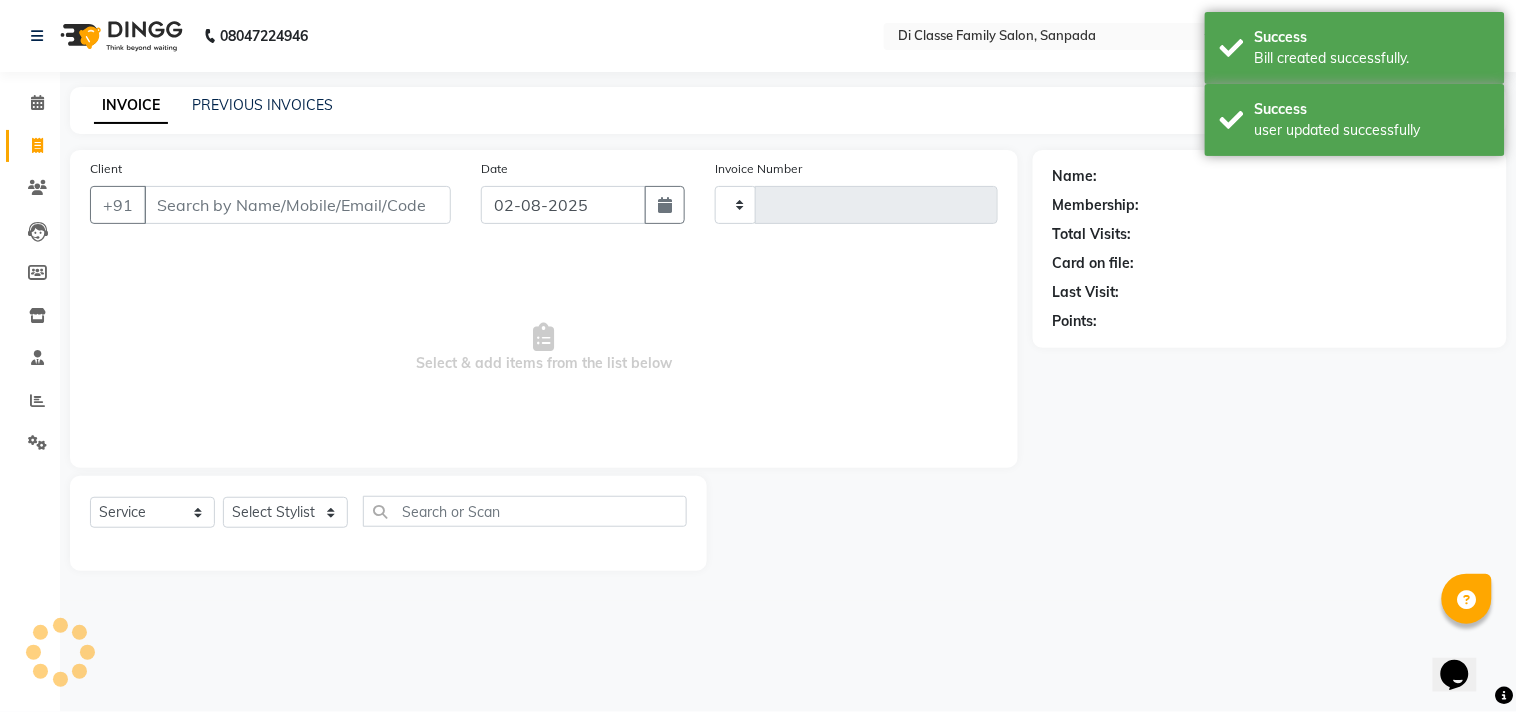 click on "INVOICE PREVIOUS INVOICES" 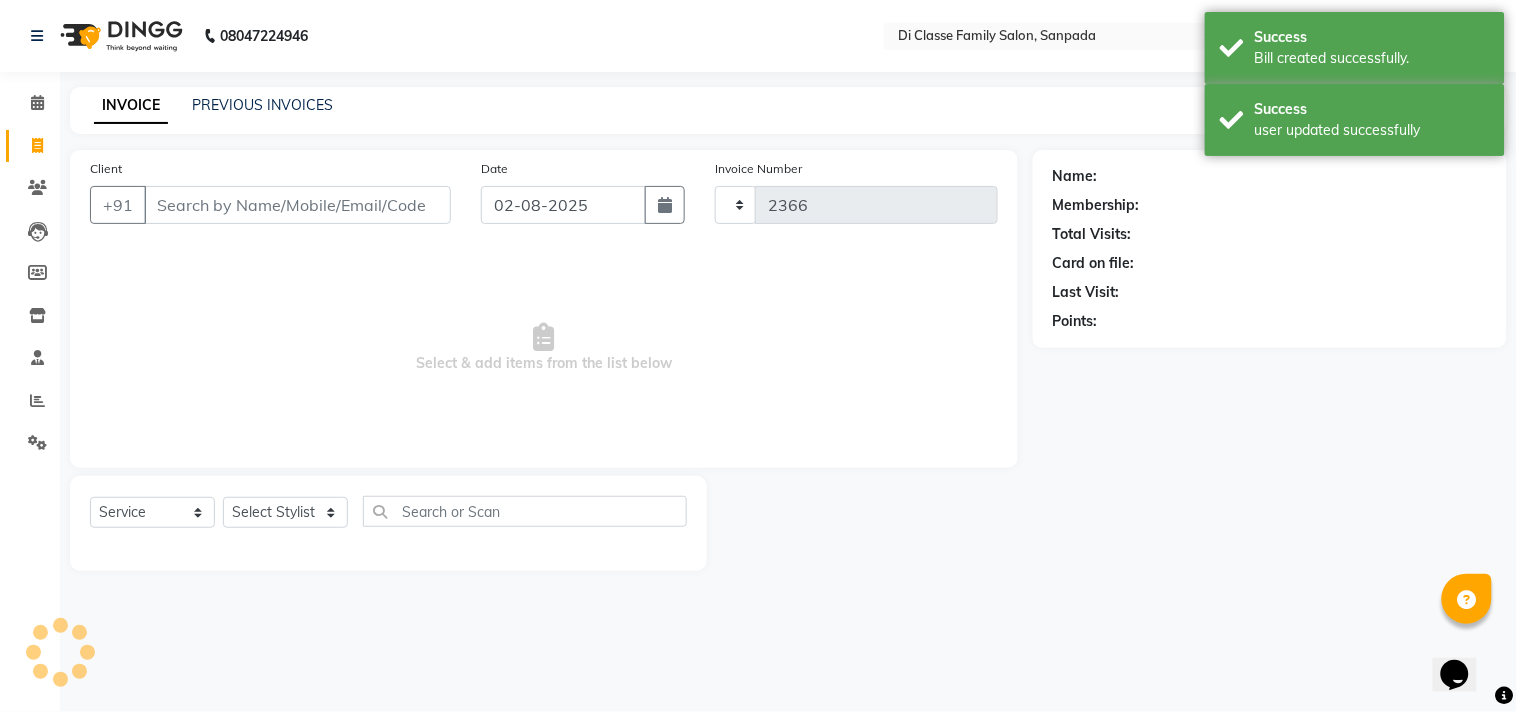 select on "4704" 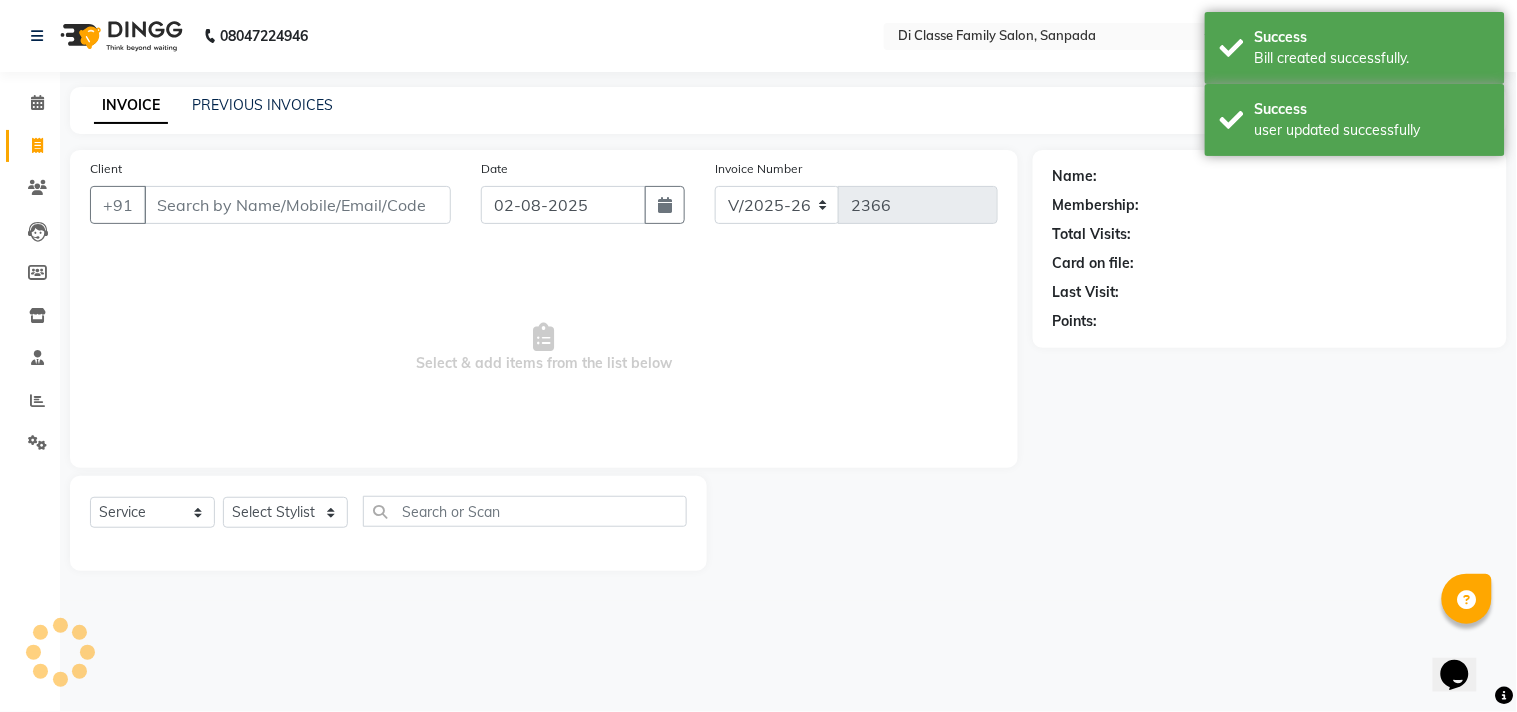click on "INVOICE PREVIOUS INVOICES Create New   Save" 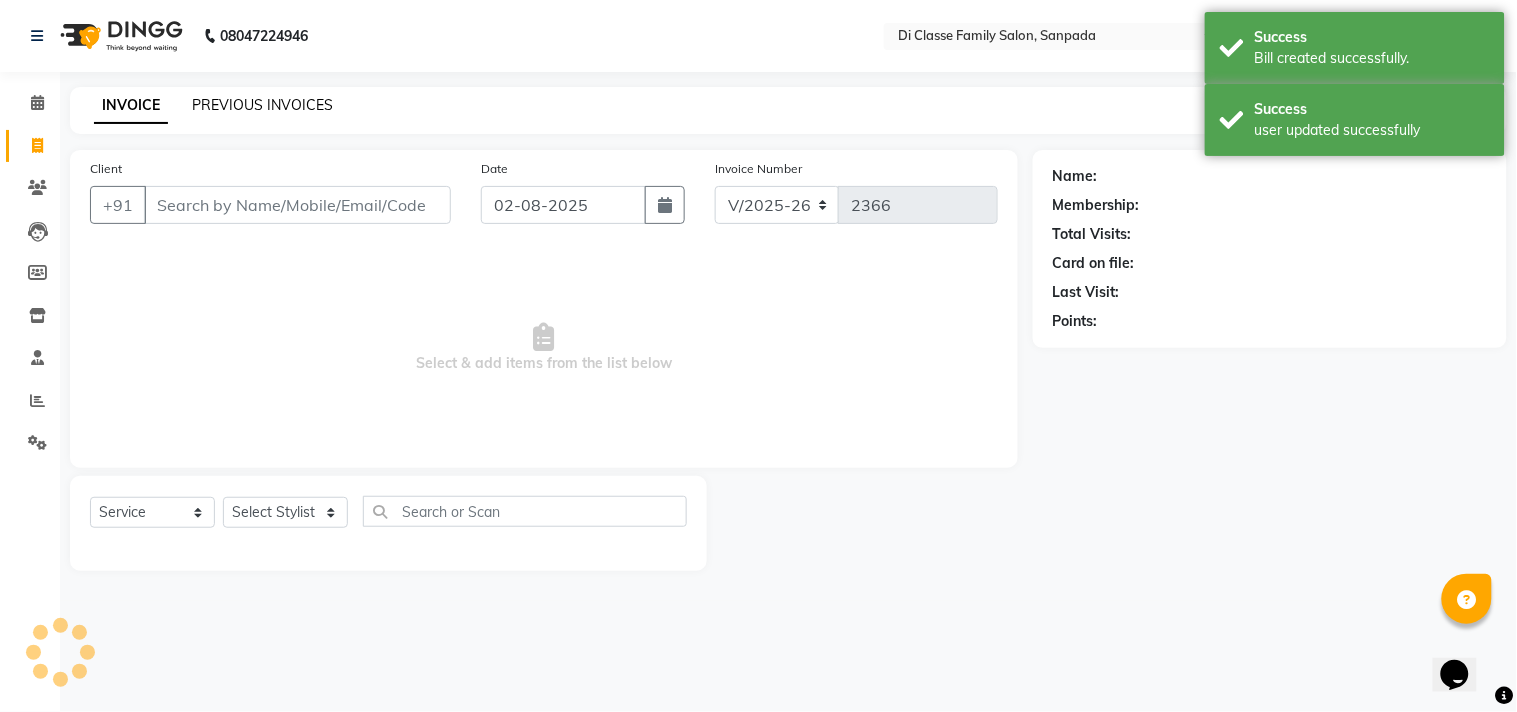 click on "PREVIOUS INVOICES" 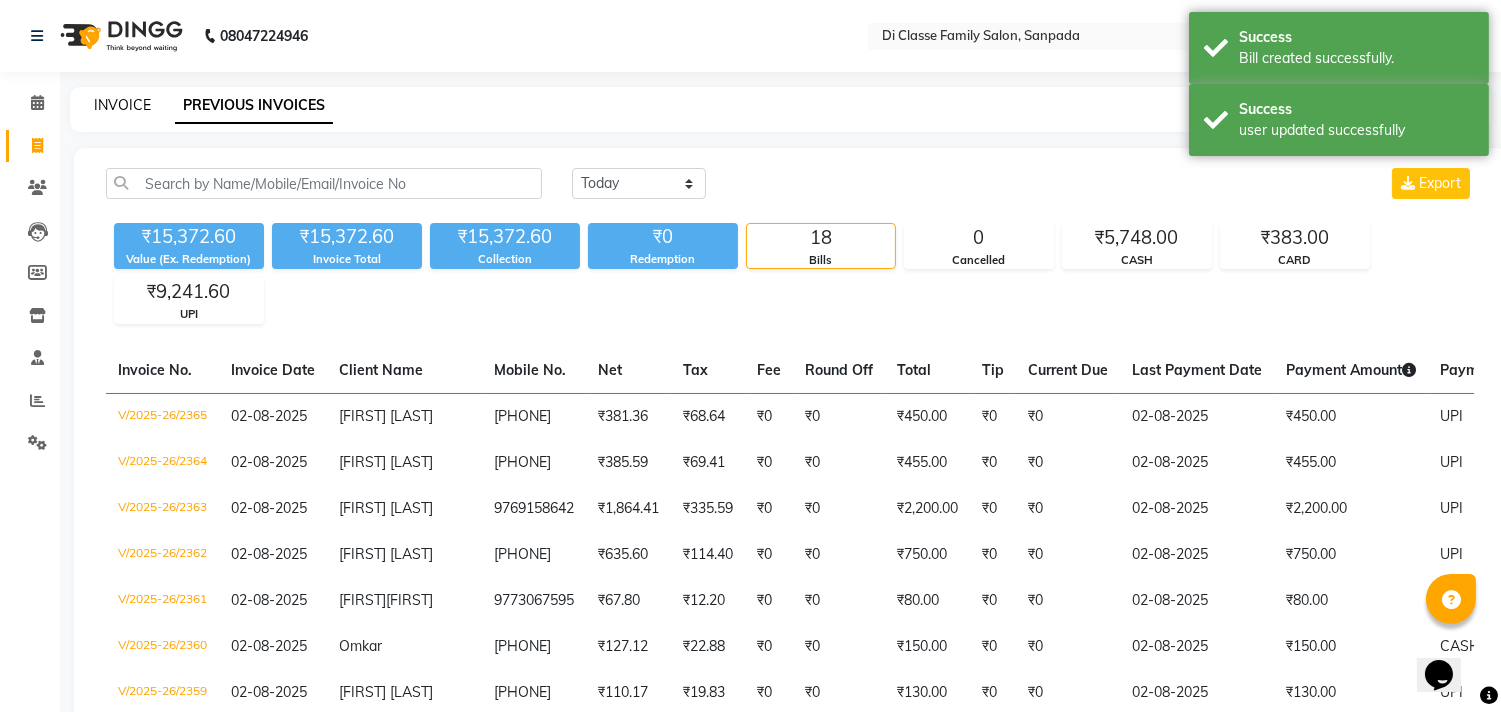 click on "INVOICE" 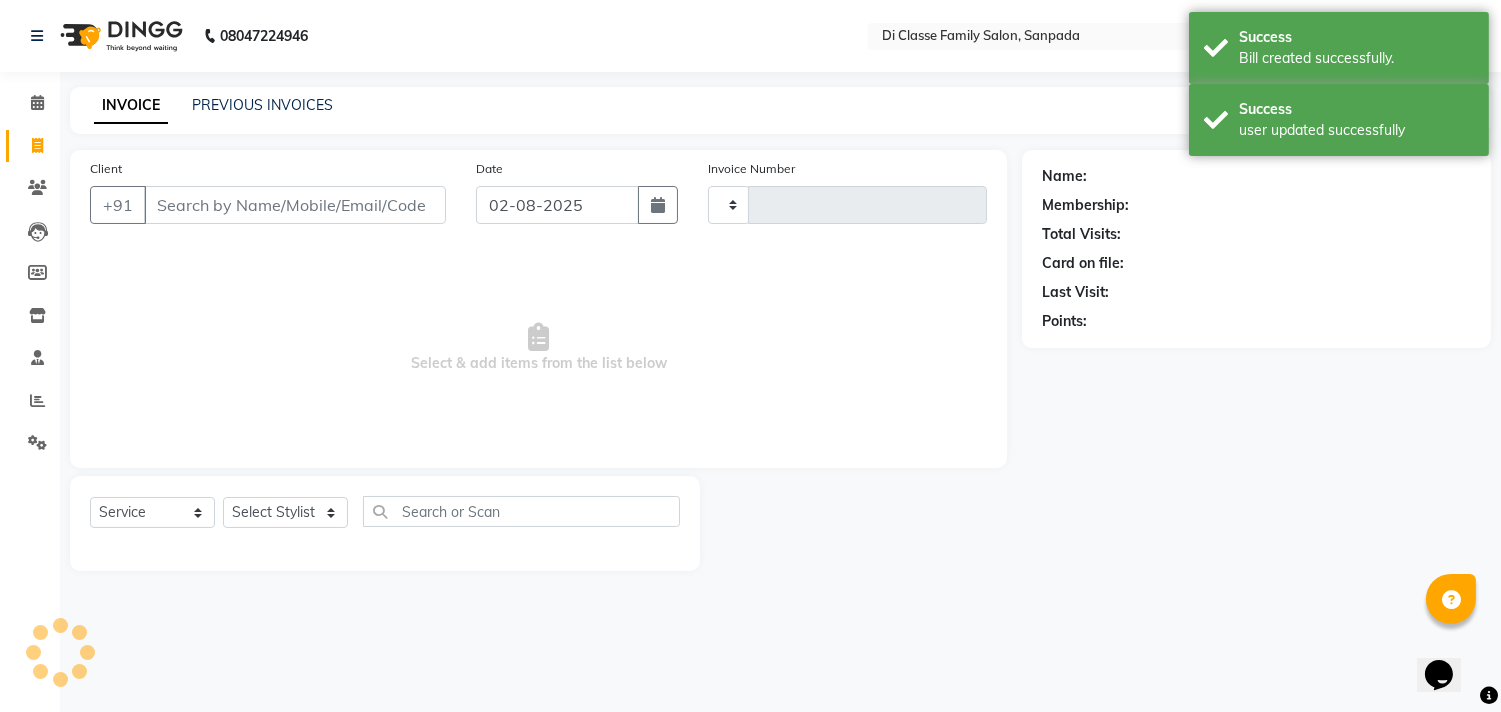 type on "2366" 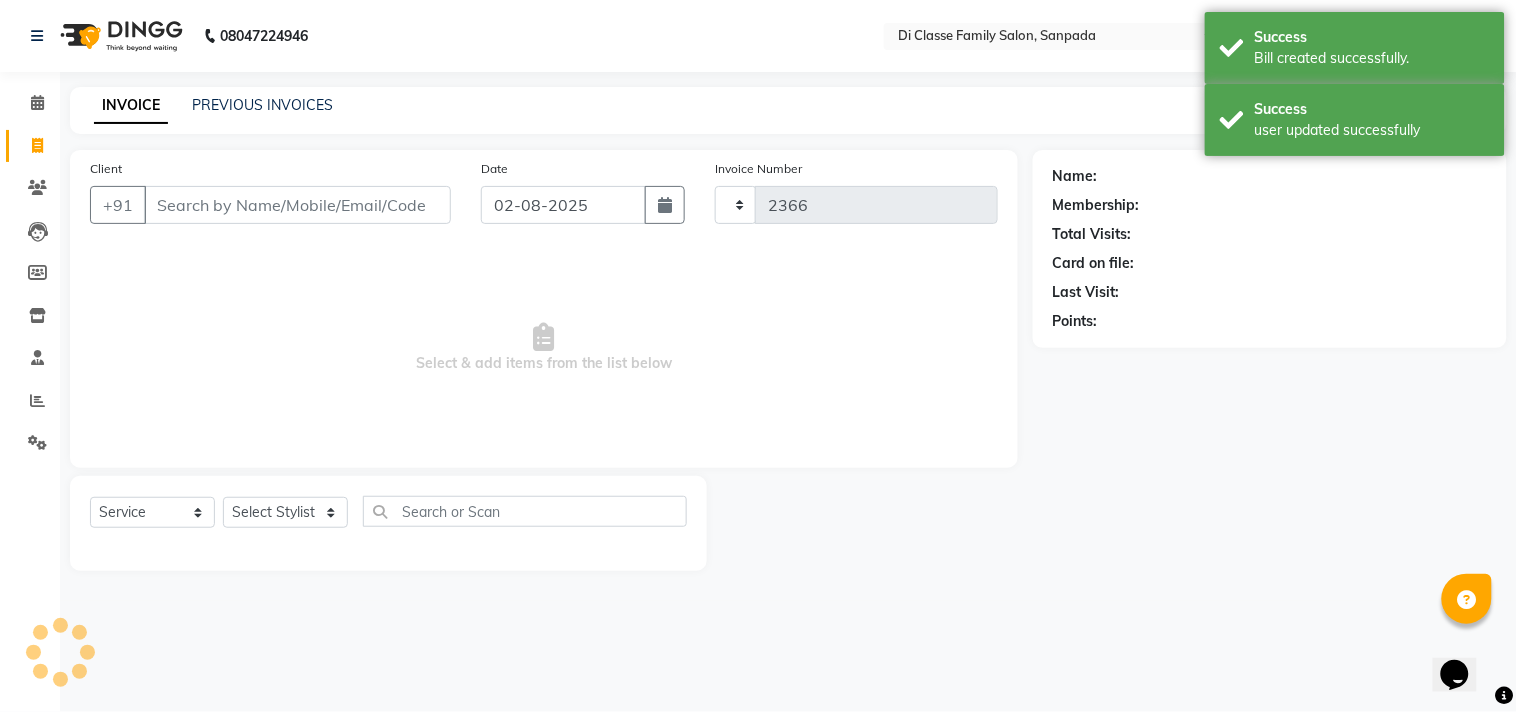 select on "4704" 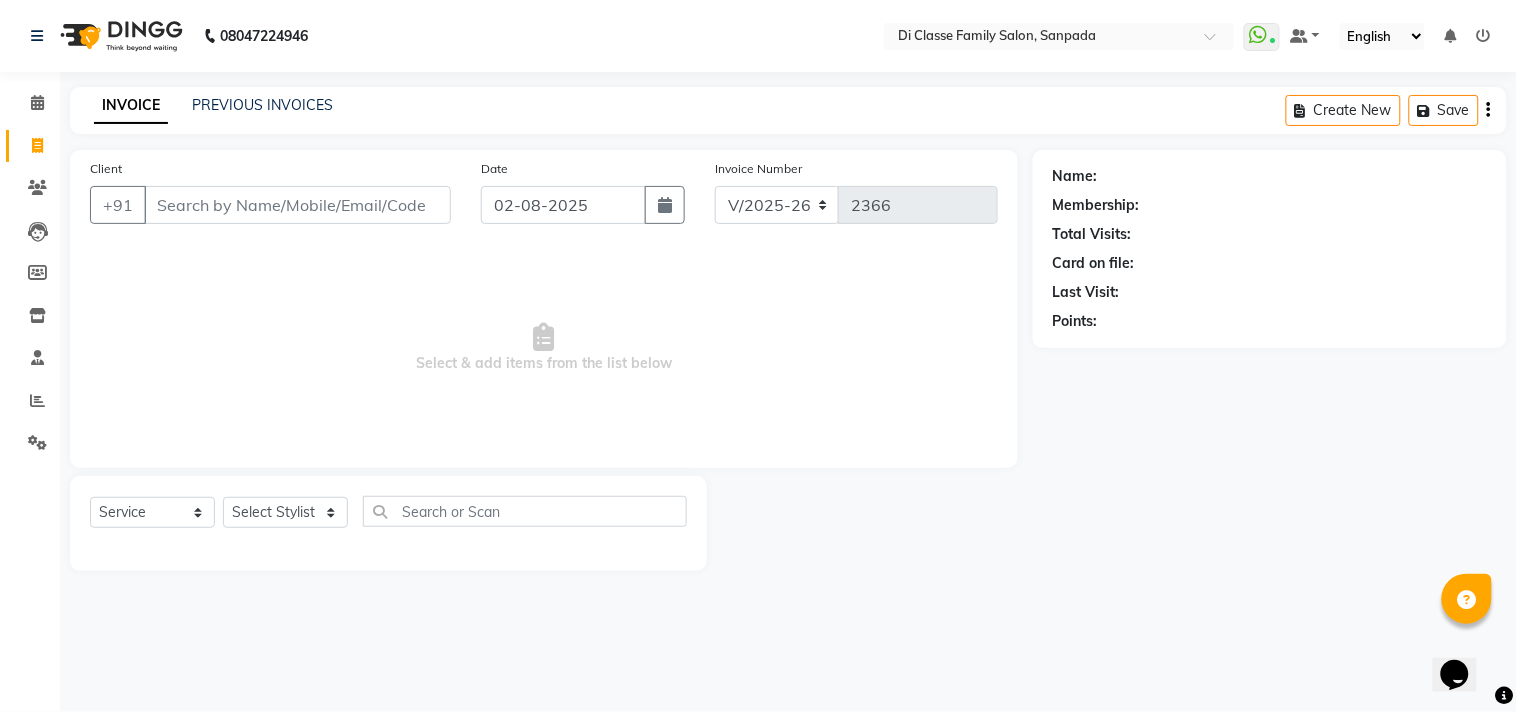 click on "PREVIOUS INVOICES" 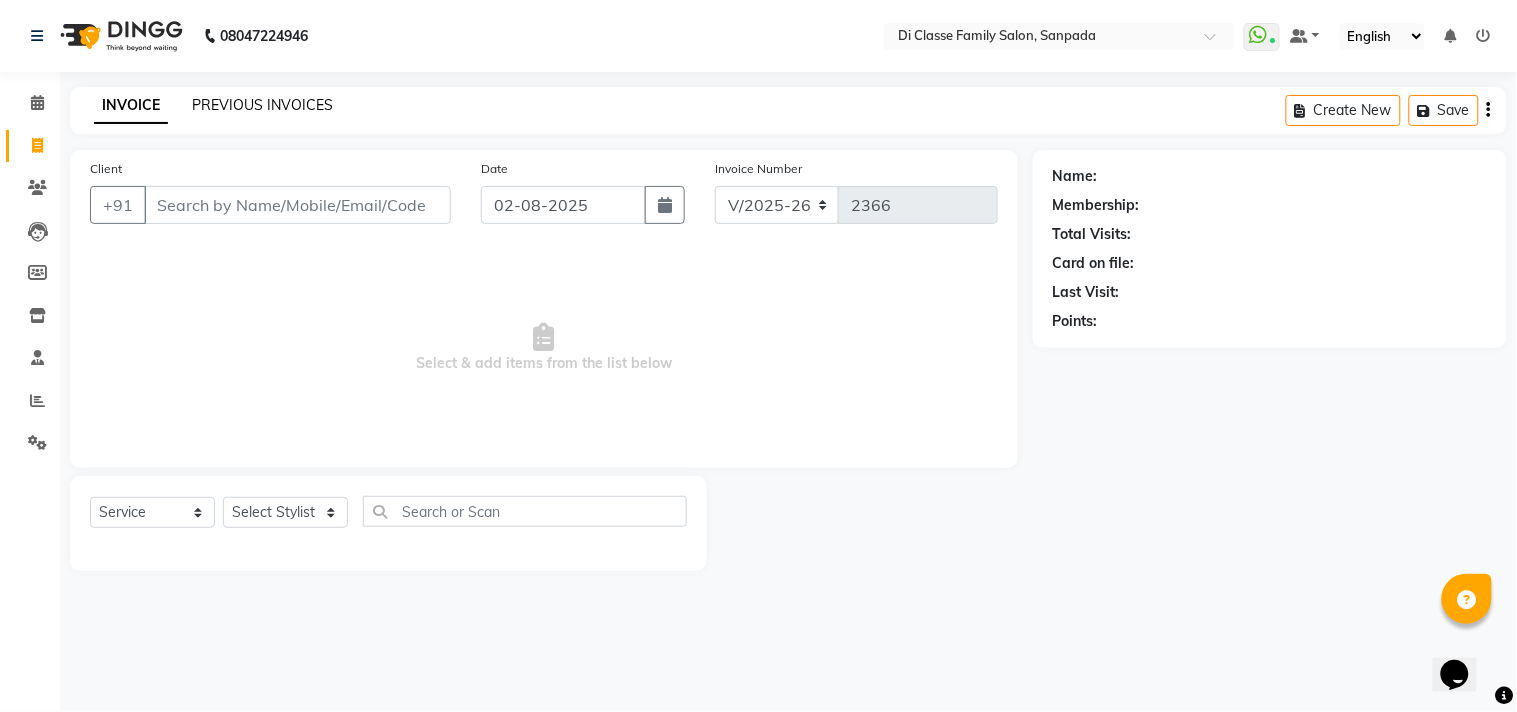 click on "PREVIOUS INVOICES" 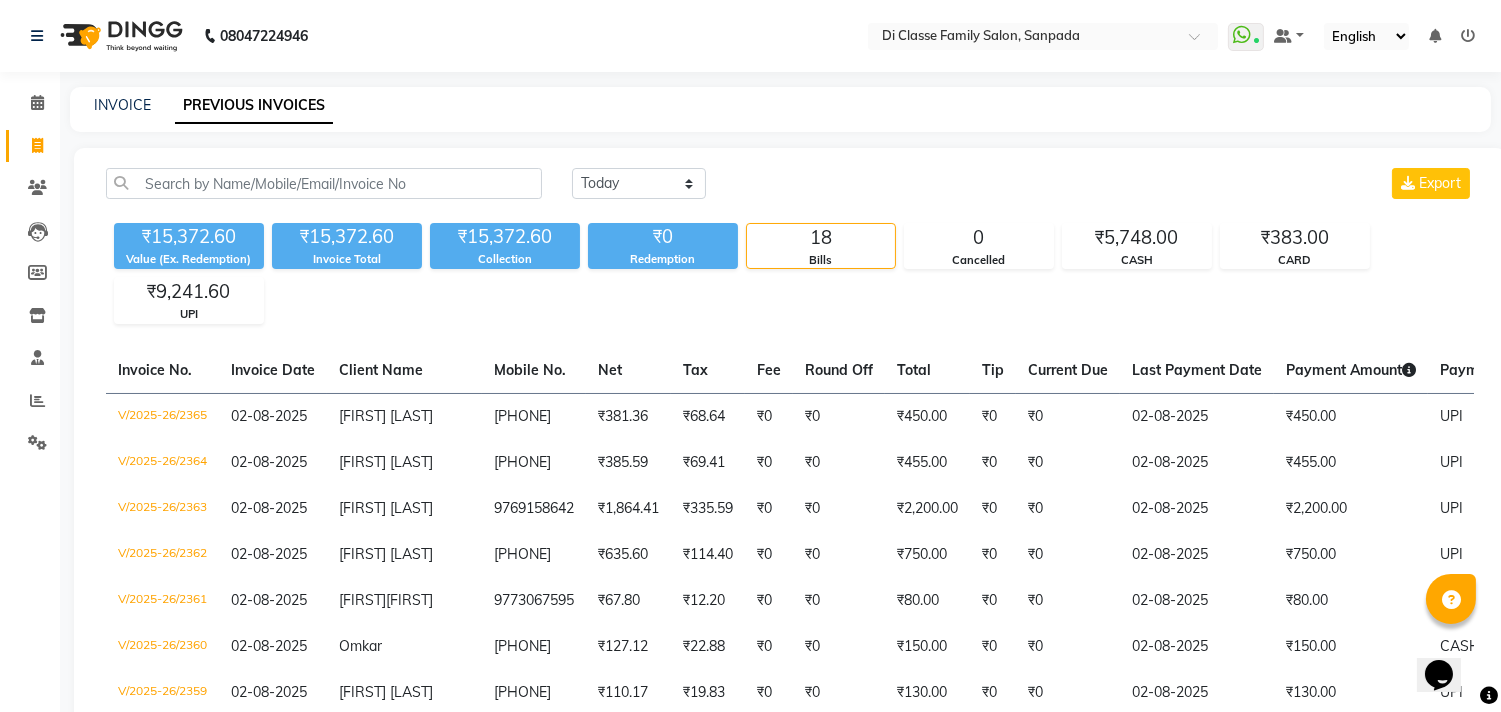 click on "INVOICE PREVIOUS INVOICES" 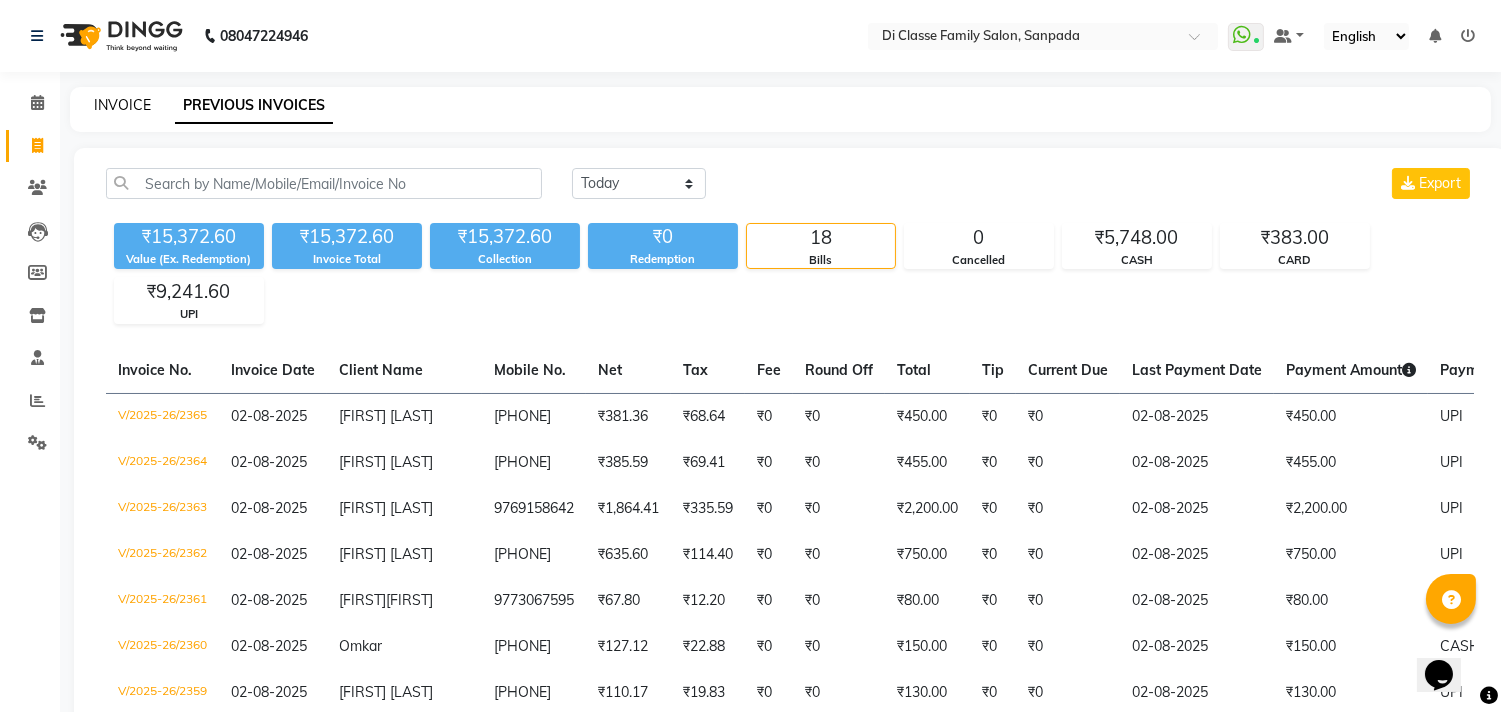click on "INVOICE" 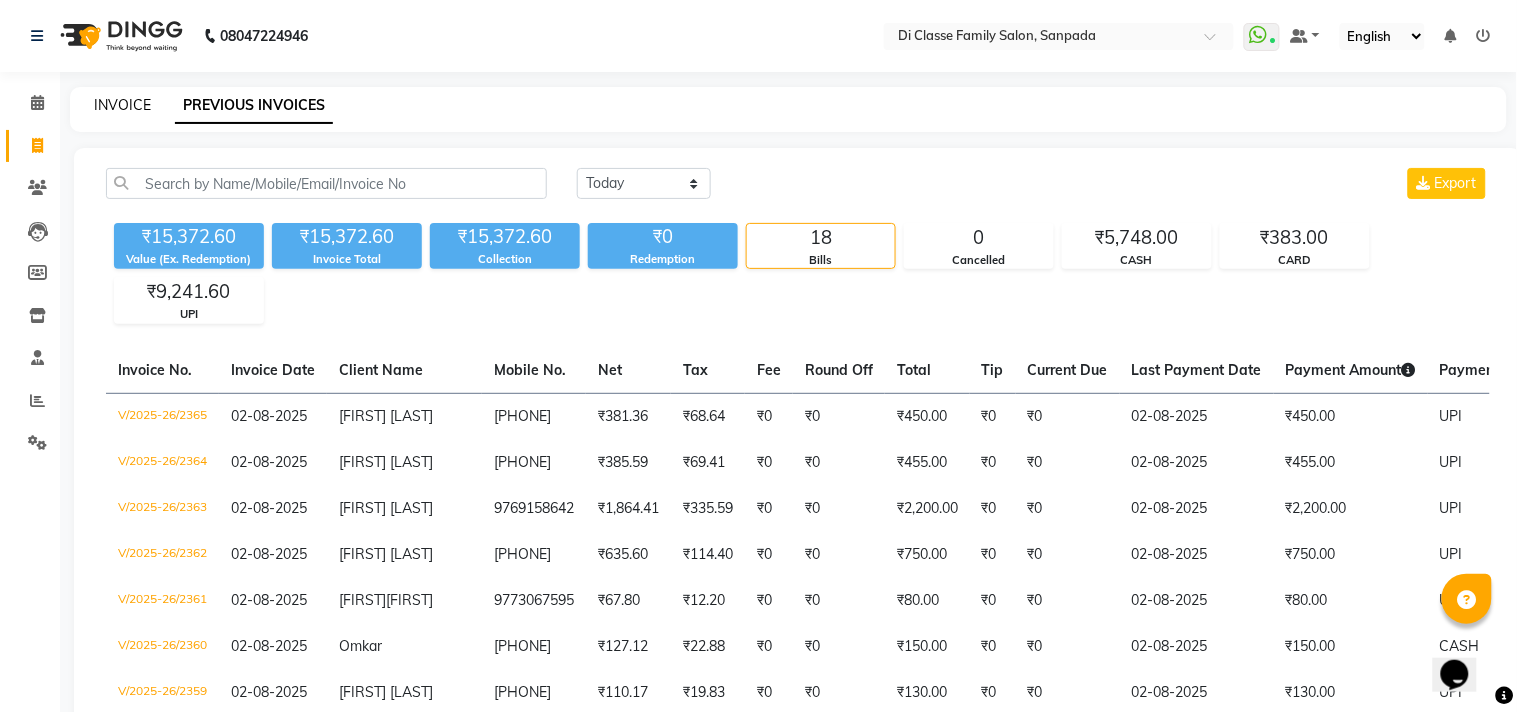 select on "4704" 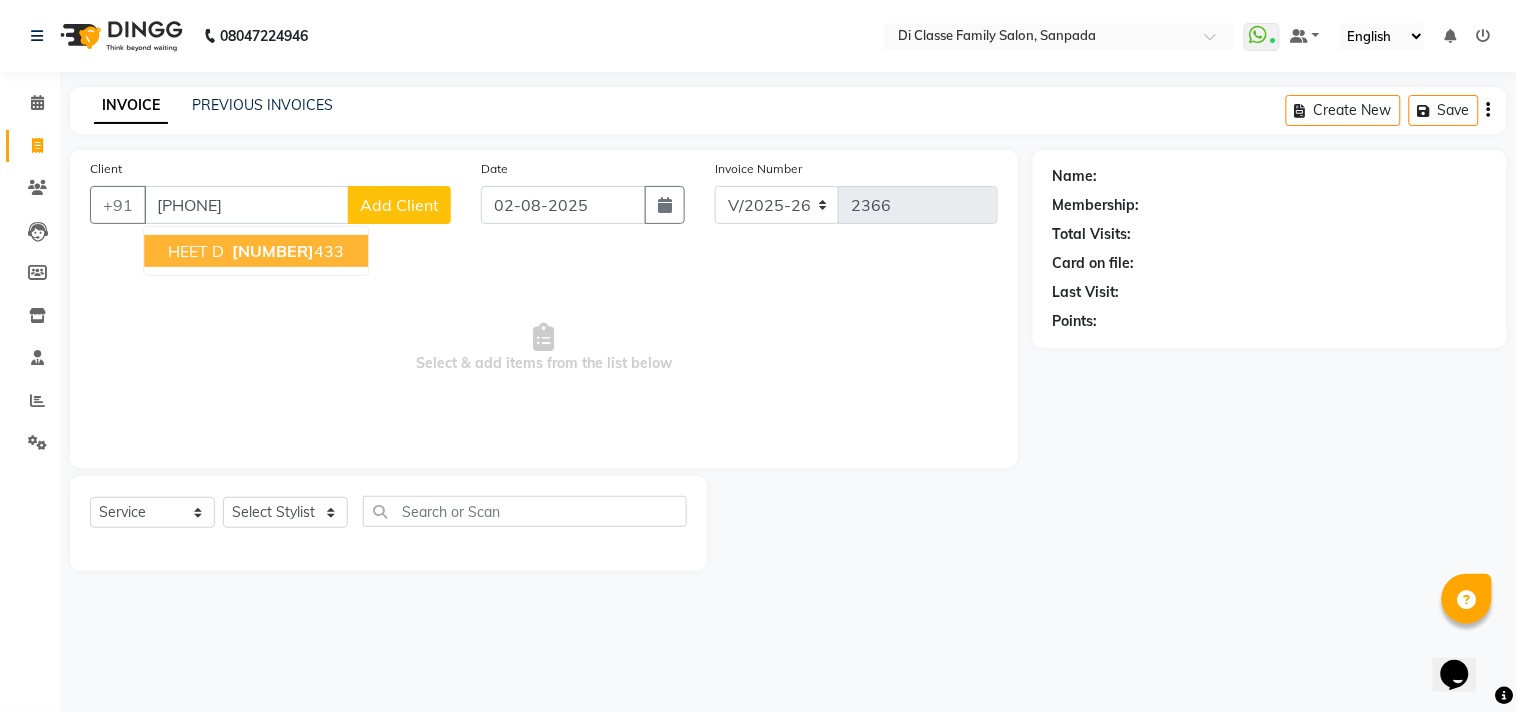 type on "[PHONE]" 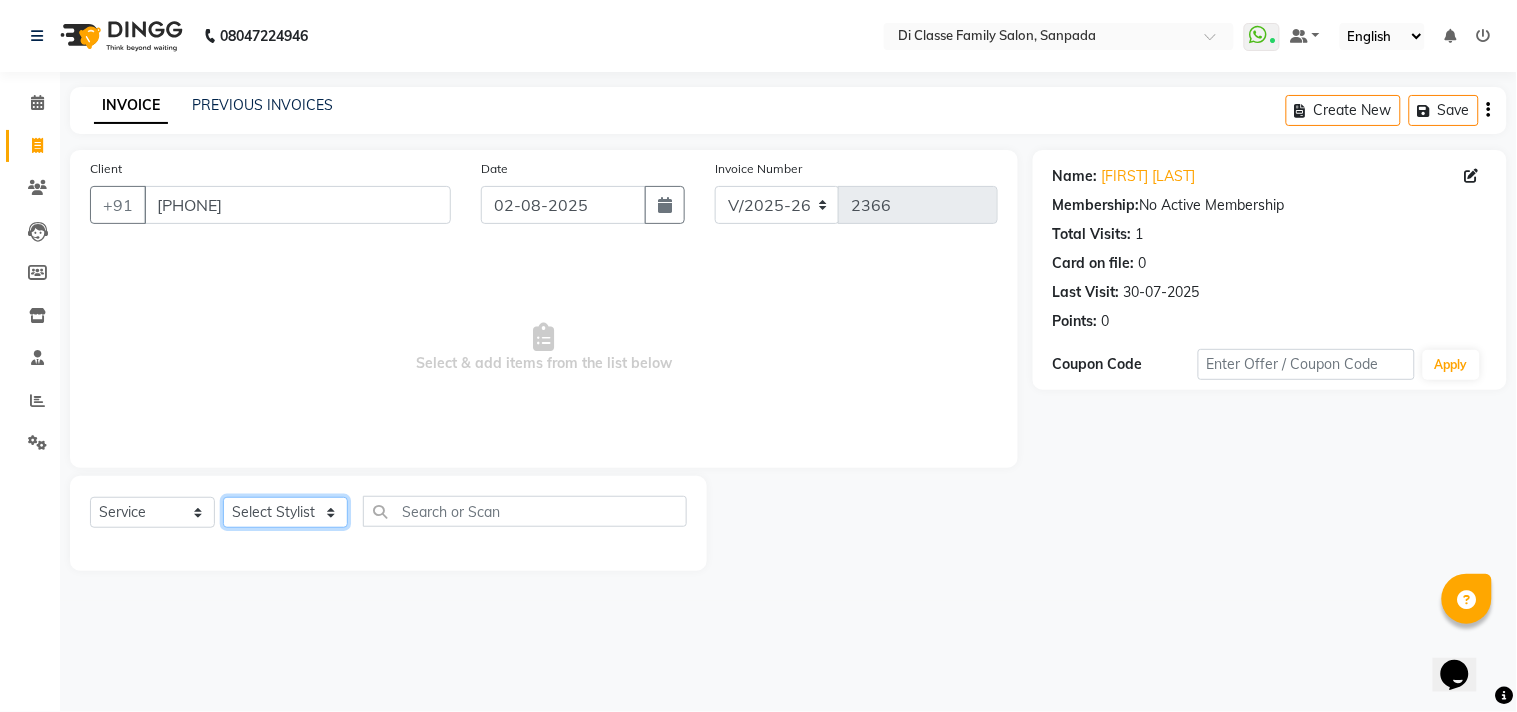 click on "Select Stylist aniket  Anu  AYAZ KADRI  Front Desk Javed kapil KOMAL  Payal  Pooja Jadhav Rahul Datkhile RESHMA SHAIKH rutik shinde SACHIN SAKPAL SADDAM SAHAJAN SAKSHI CHAVAN Sameer  sampada Sanjana  SANU SHUBHAM PEDNEKAR Sikandar Ansari Vijay kharat" 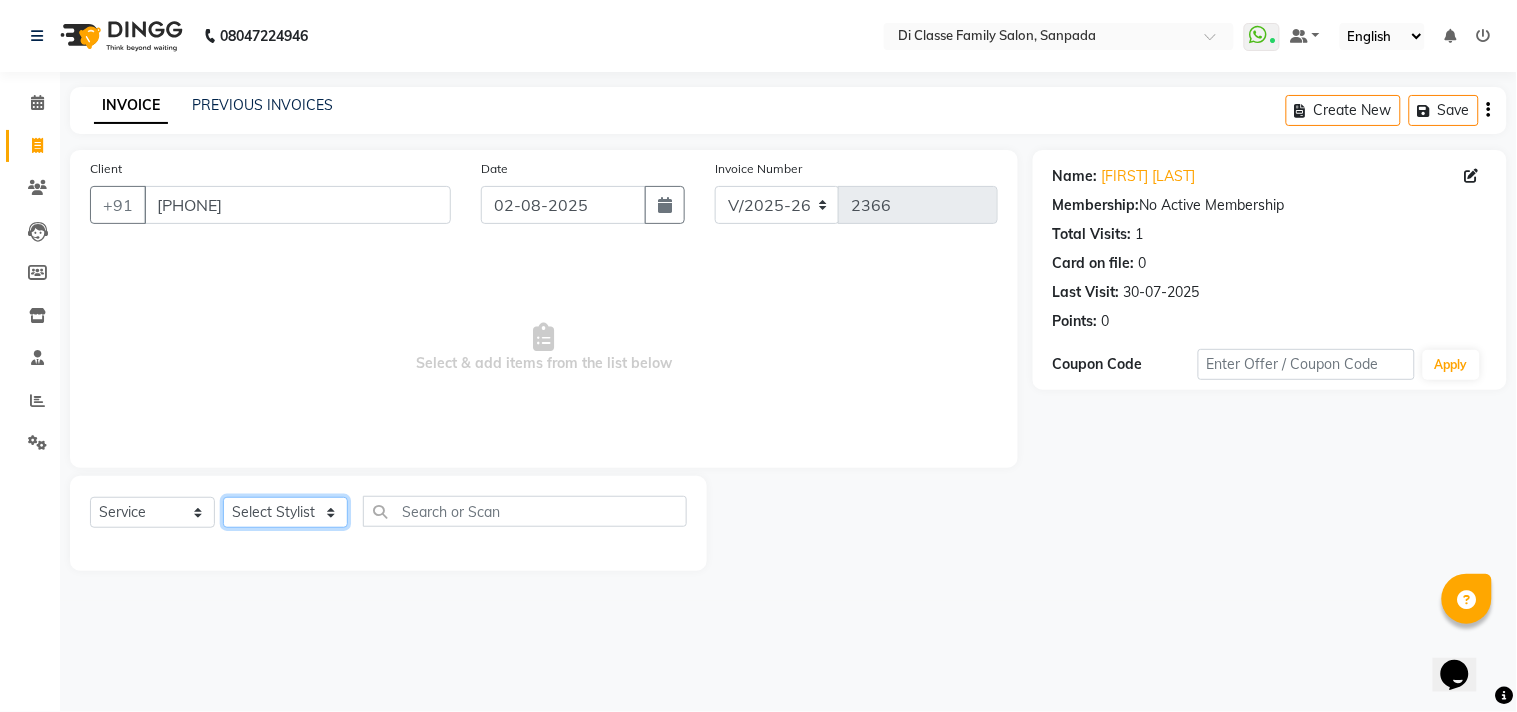 select on "60020" 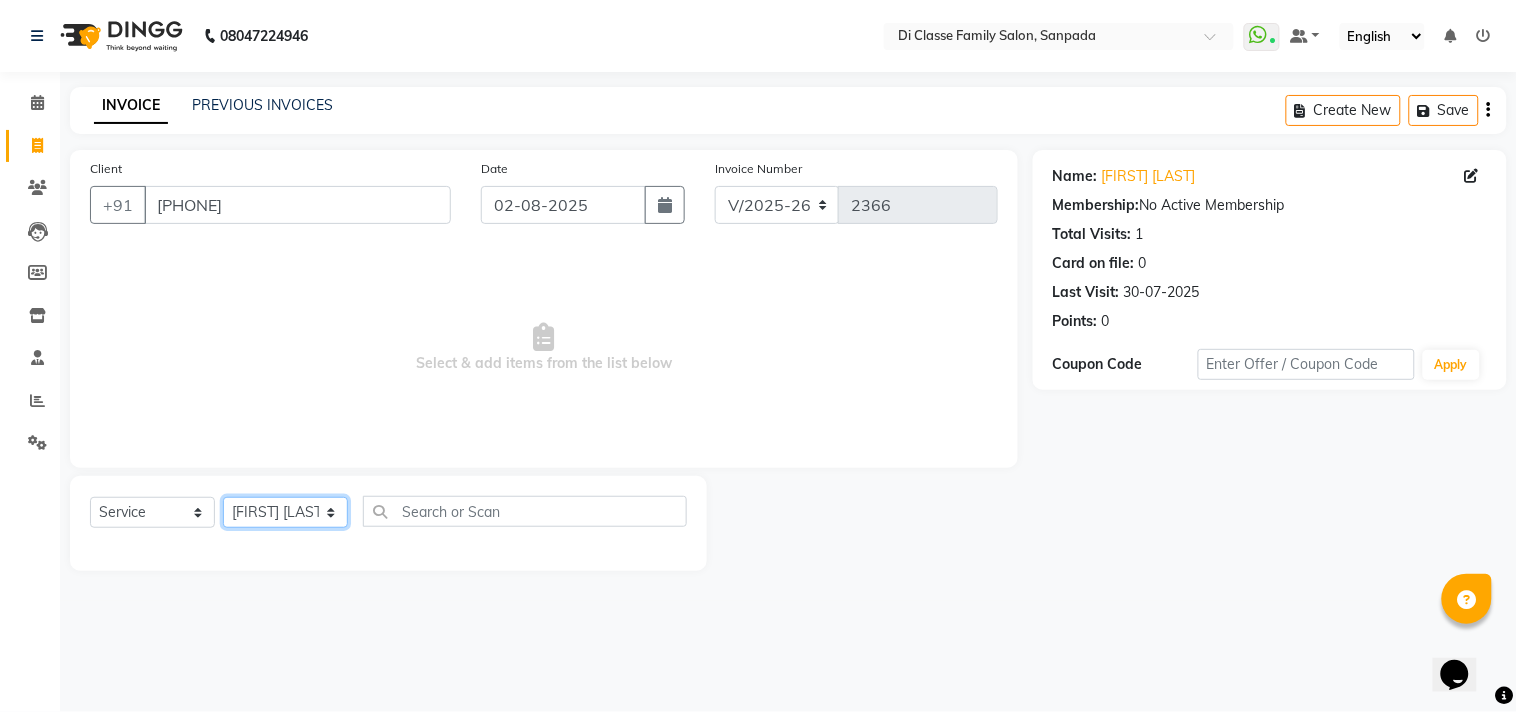 click on "Select Stylist aniket  Anu  AYAZ KADRI  Front Desk Javed kapil KOMAL  Payal  Pooja Jadhav Rahul Datkhile RESHMA SHAIKH rutik shinde SACHIN SAKPAL SADDAM SAHAJAN SAKSHI CHAVAN Sameer  sampada Sanjana  SANU SHUBHAM PEDNEKAR Sikandar Ansari Vijay kharat" 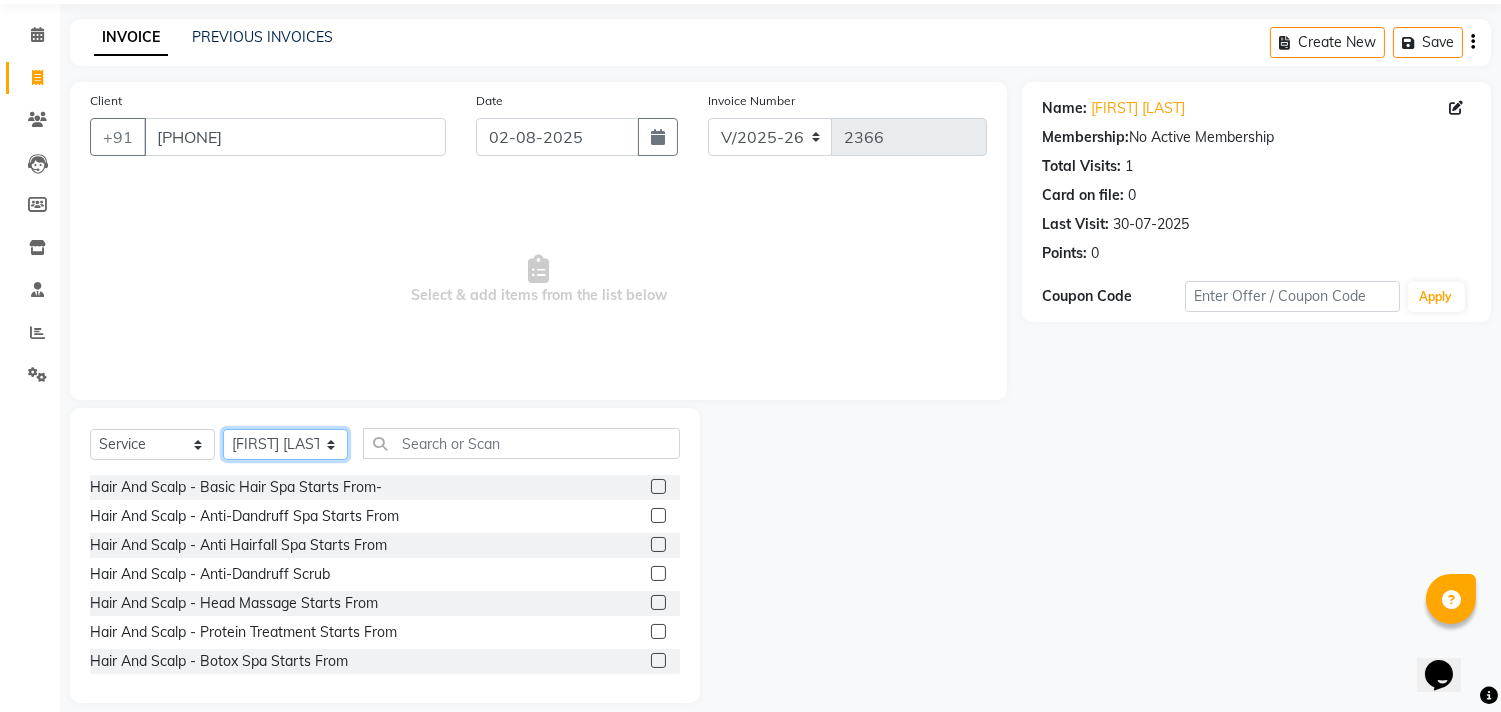 scroll, scrollTop: 88, scrollLeft: 0, axis: vertical 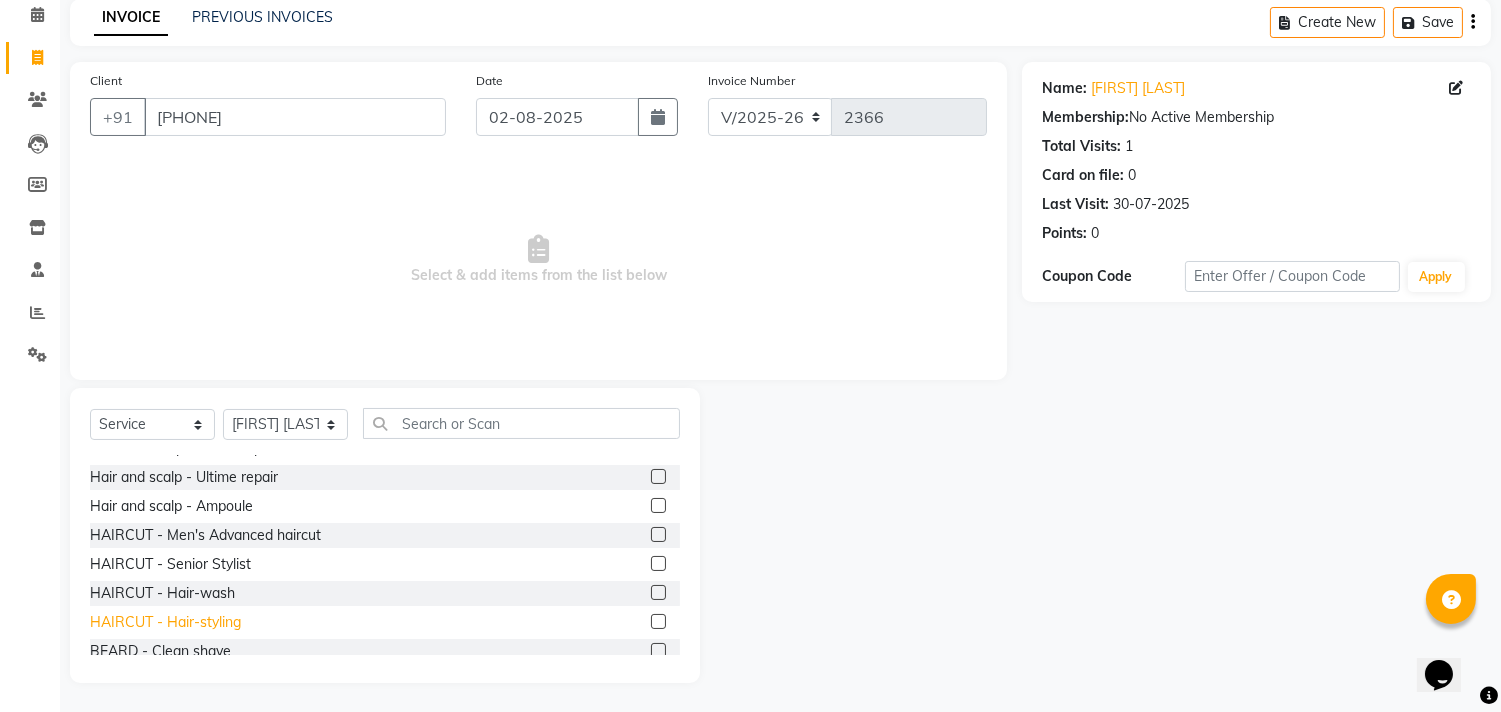 click on "HAIRCUT - Hair-styling" 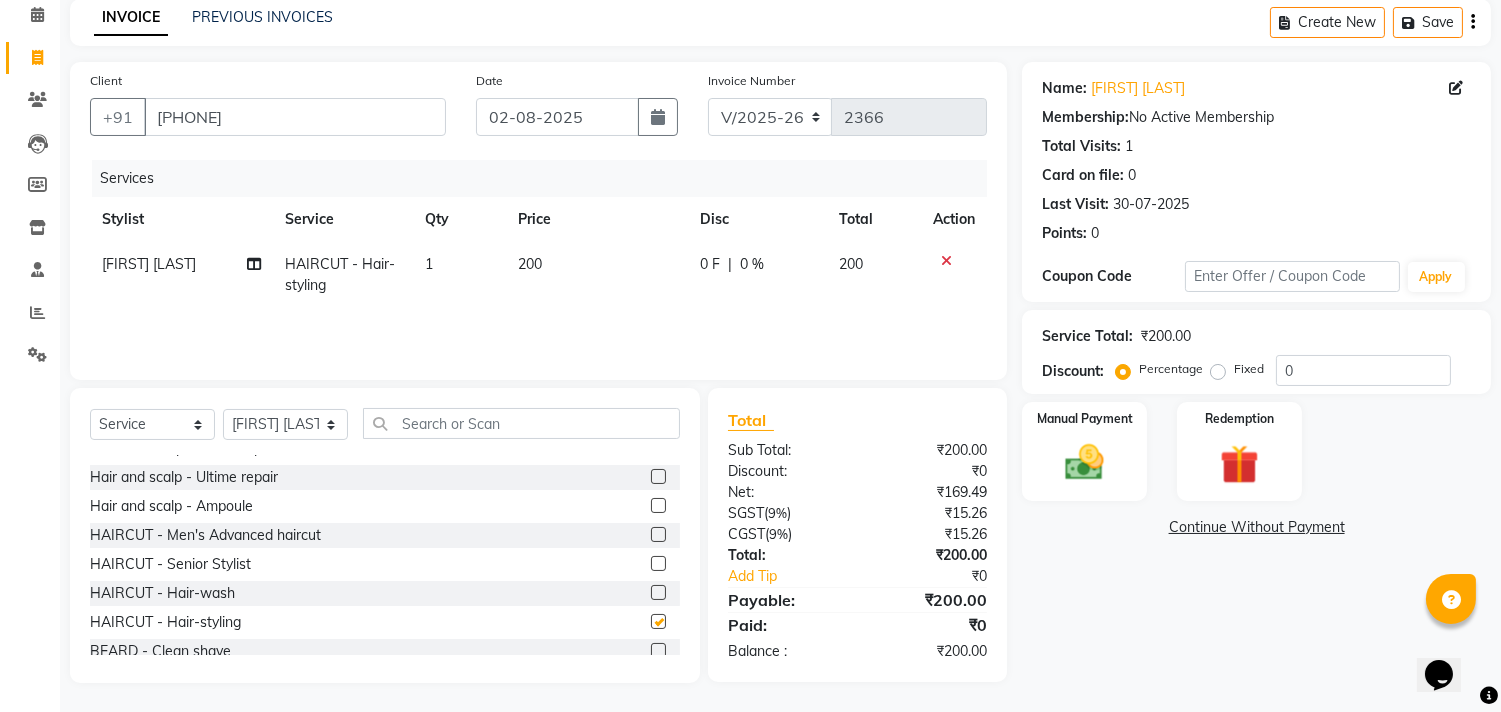 checkbox on "false" 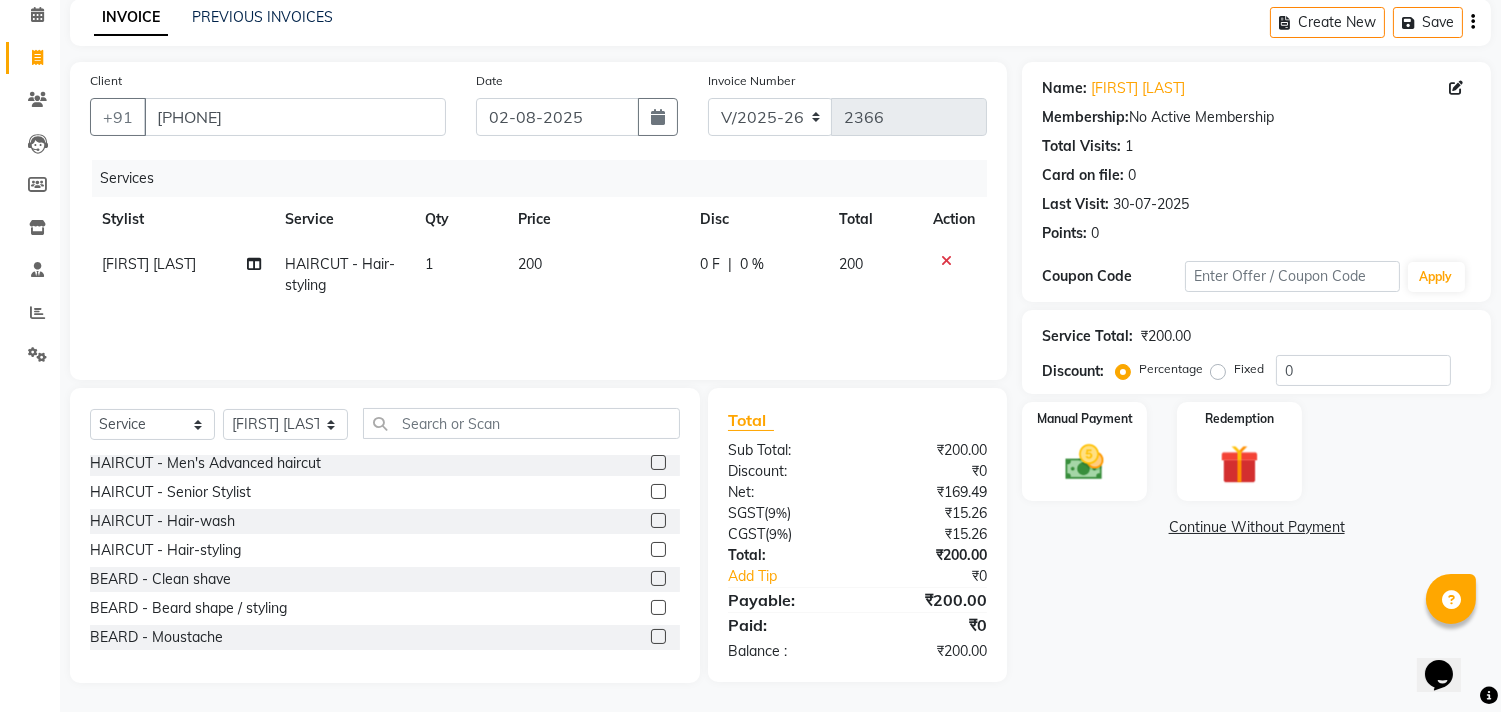 scroll, scrollTop: 333, scrollLeft: 0, axis: vertical 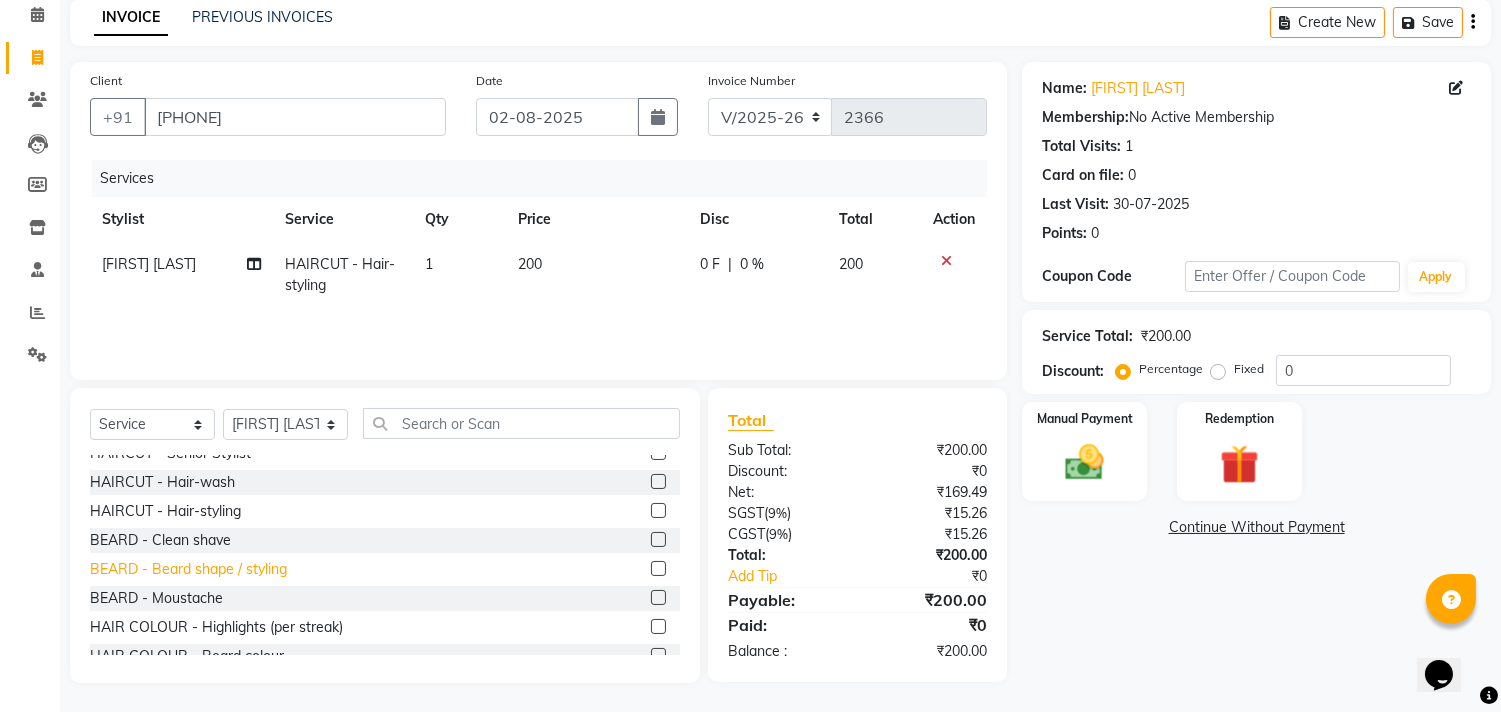 click on "BEARD - Beard shape / styling" 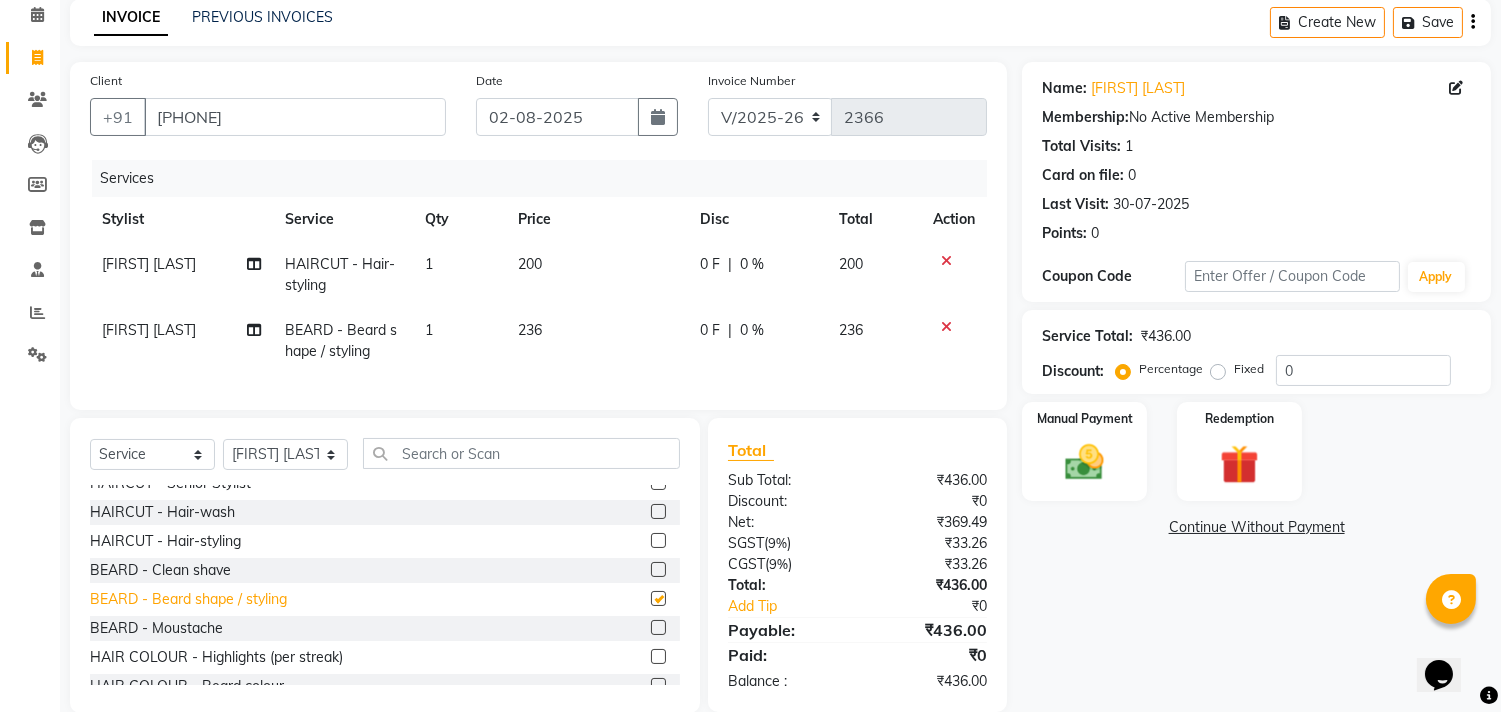 checkbox on "false" 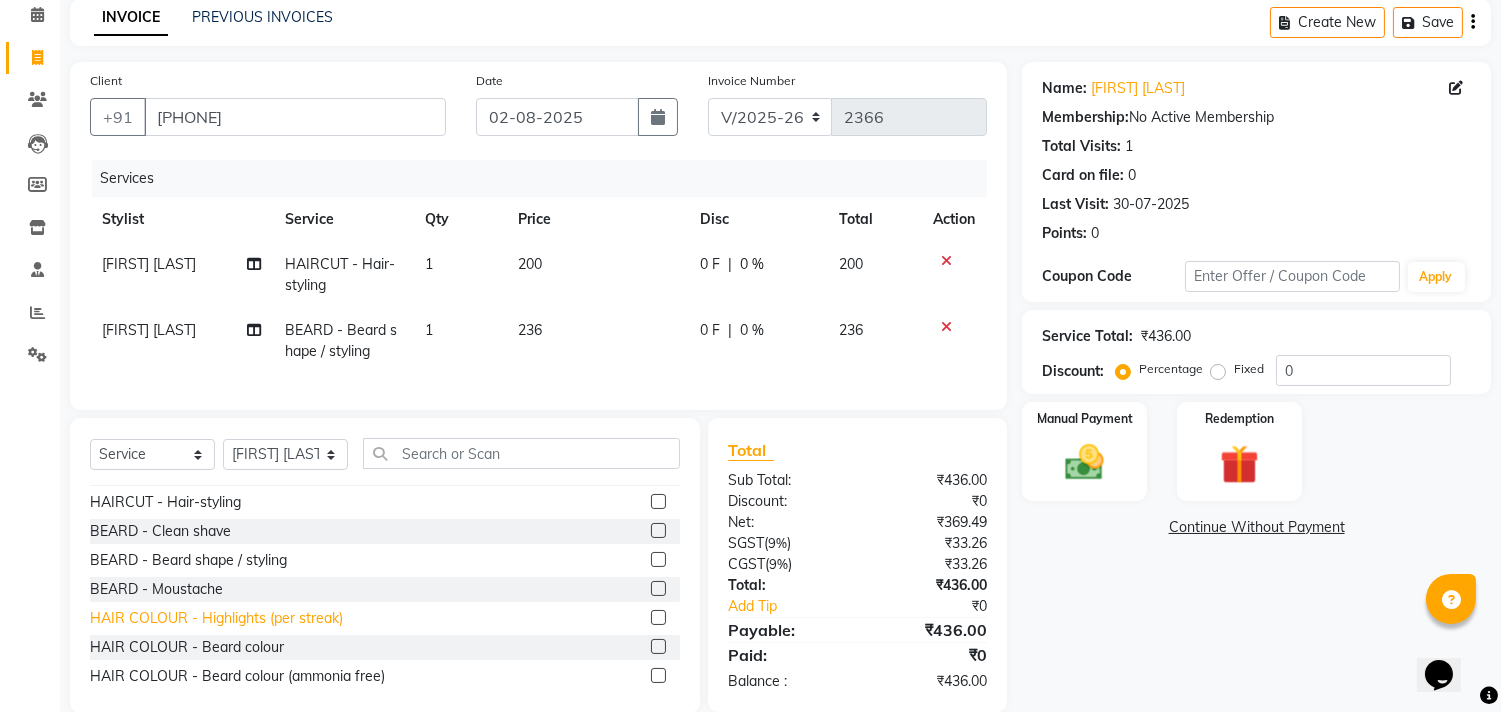 scroll, scrollTop: 333, scrollLeft: 0, axis: vertical 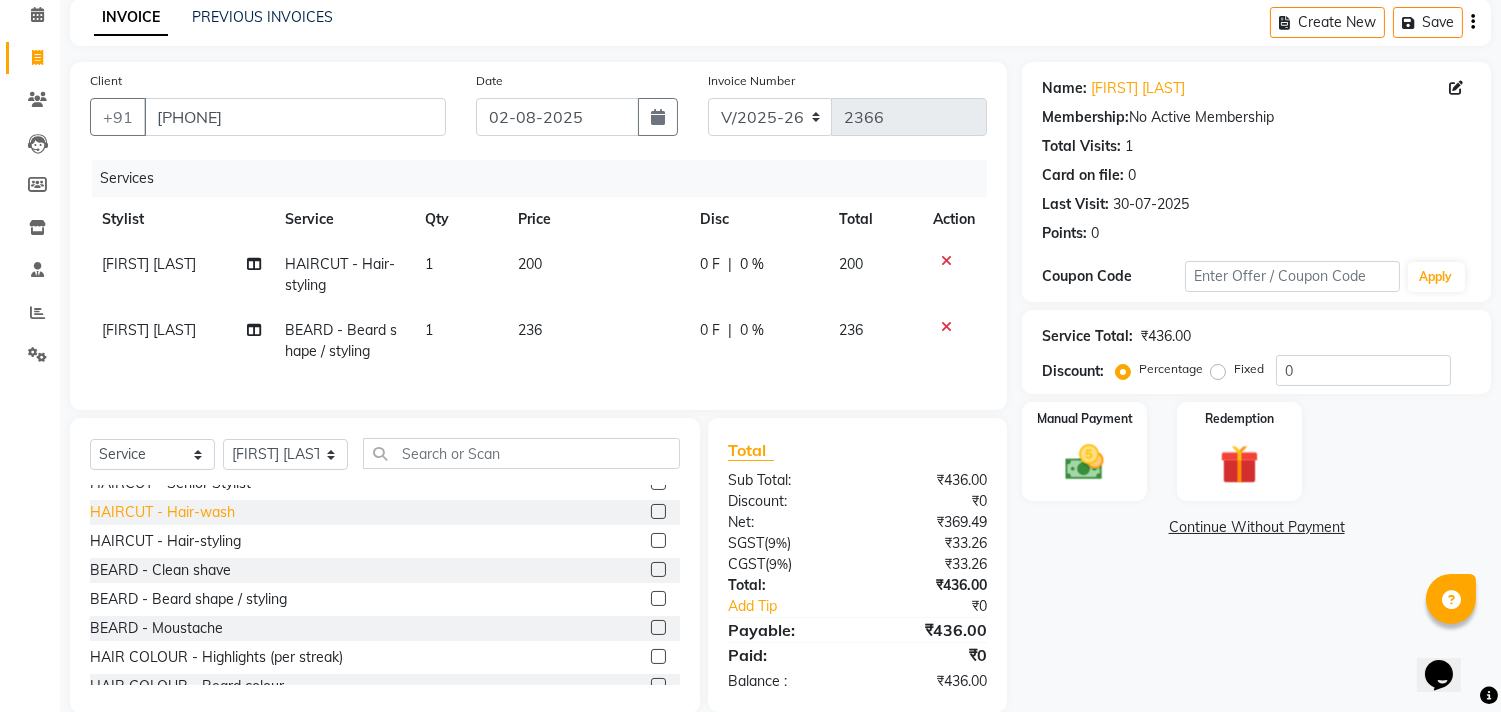 click on "HAIRCUT - Hair-wash" 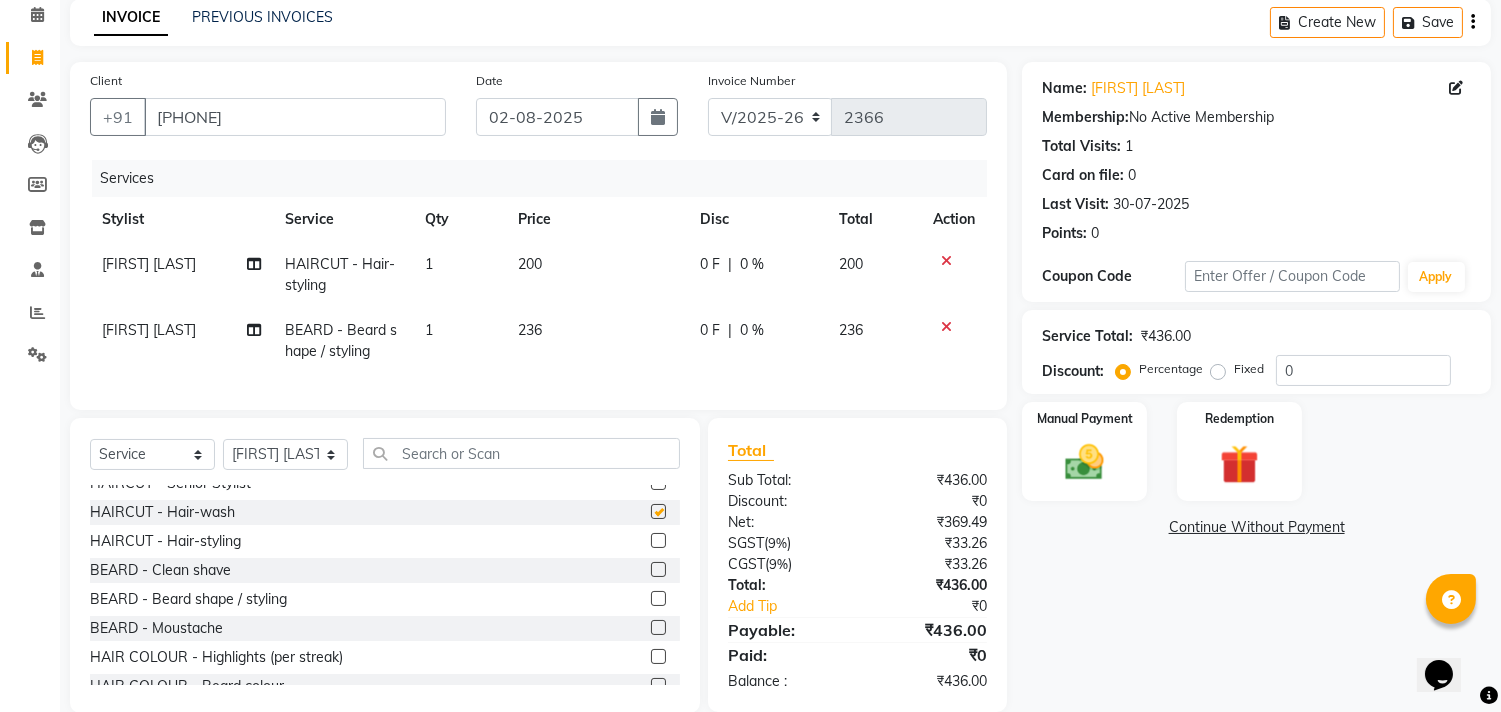checkbox on "false" 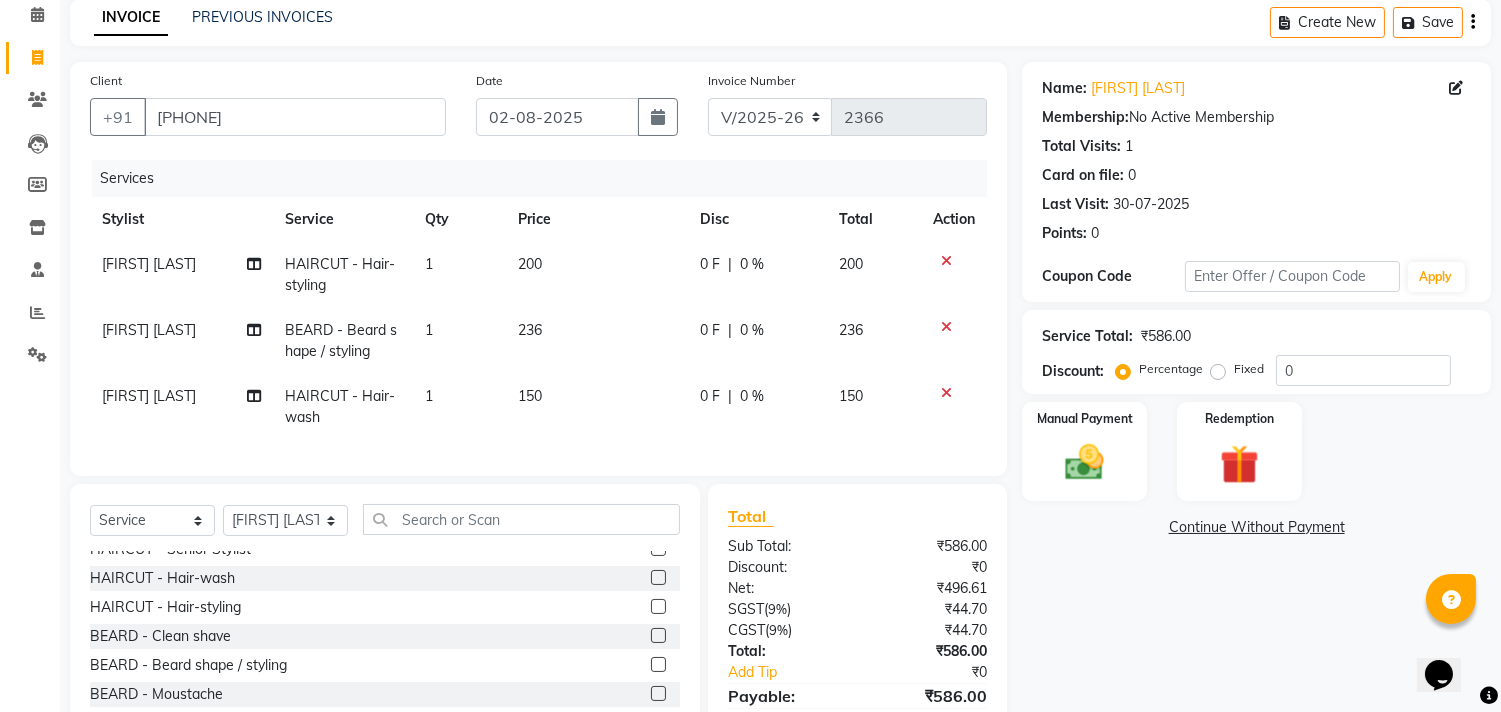 click on "150" 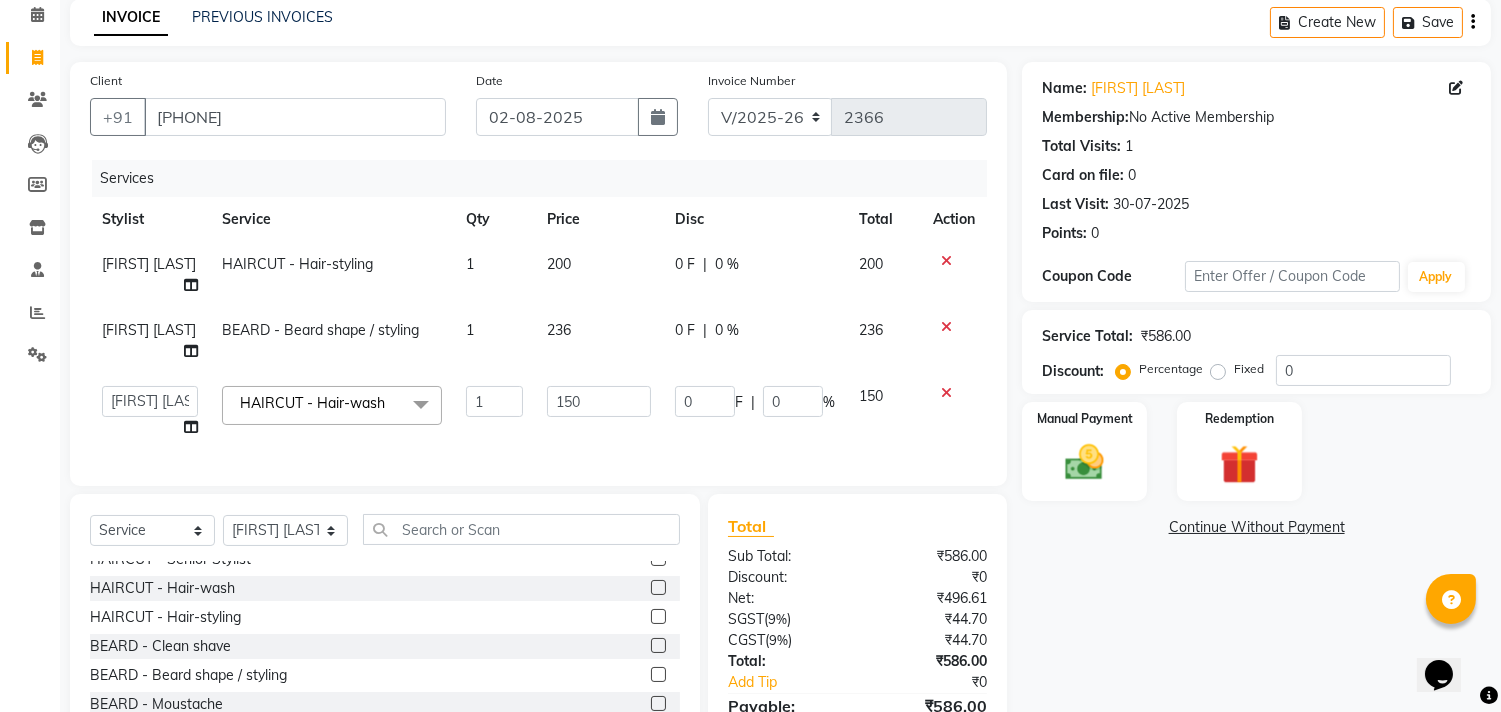 click on "0 F | 0 %" 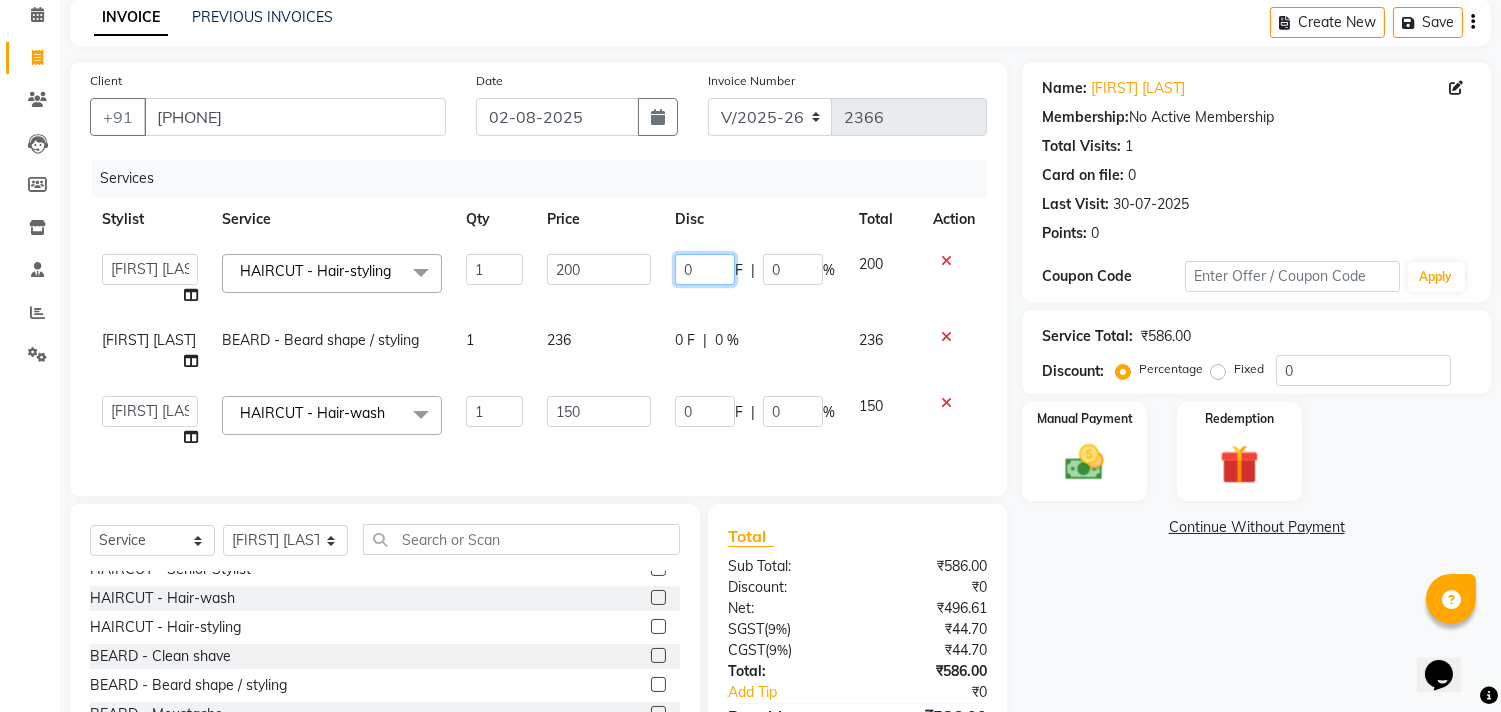 click on "0" 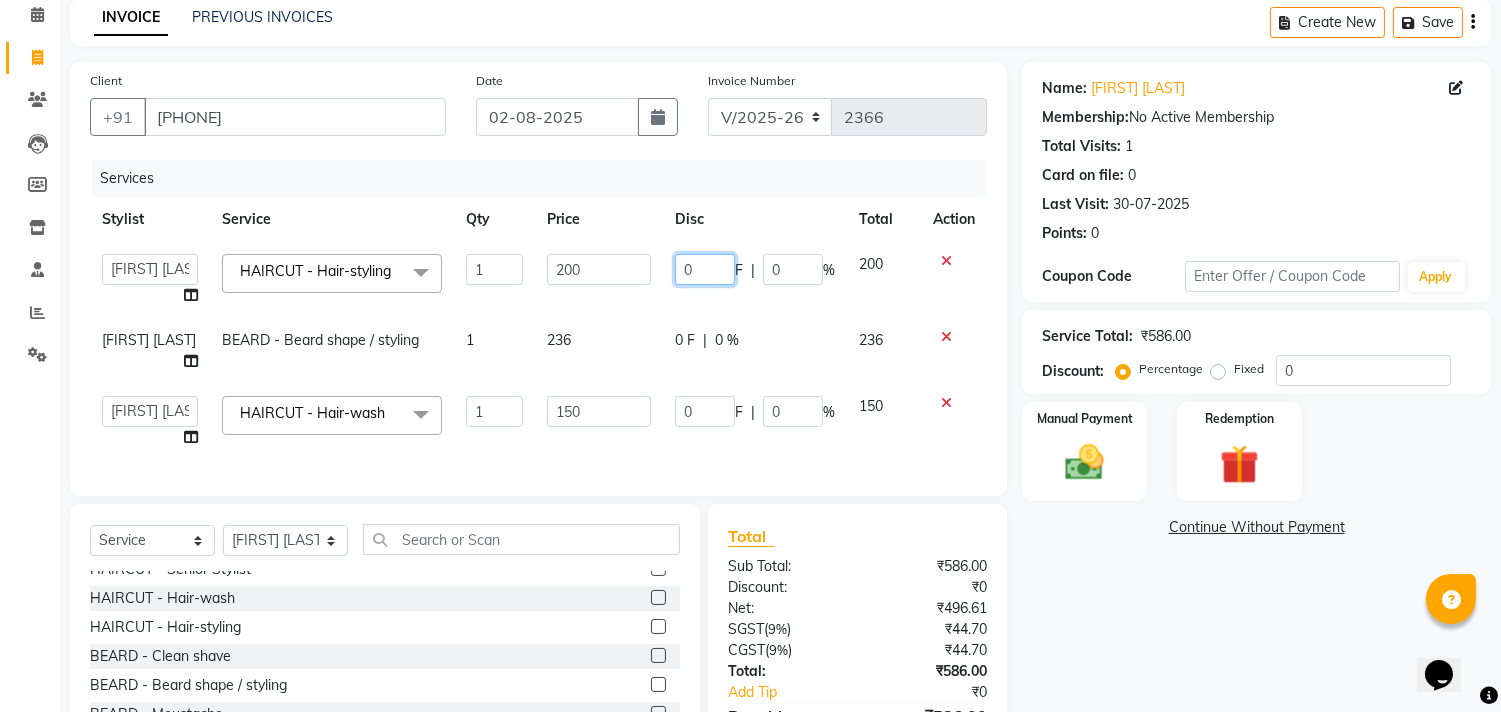click on "0" 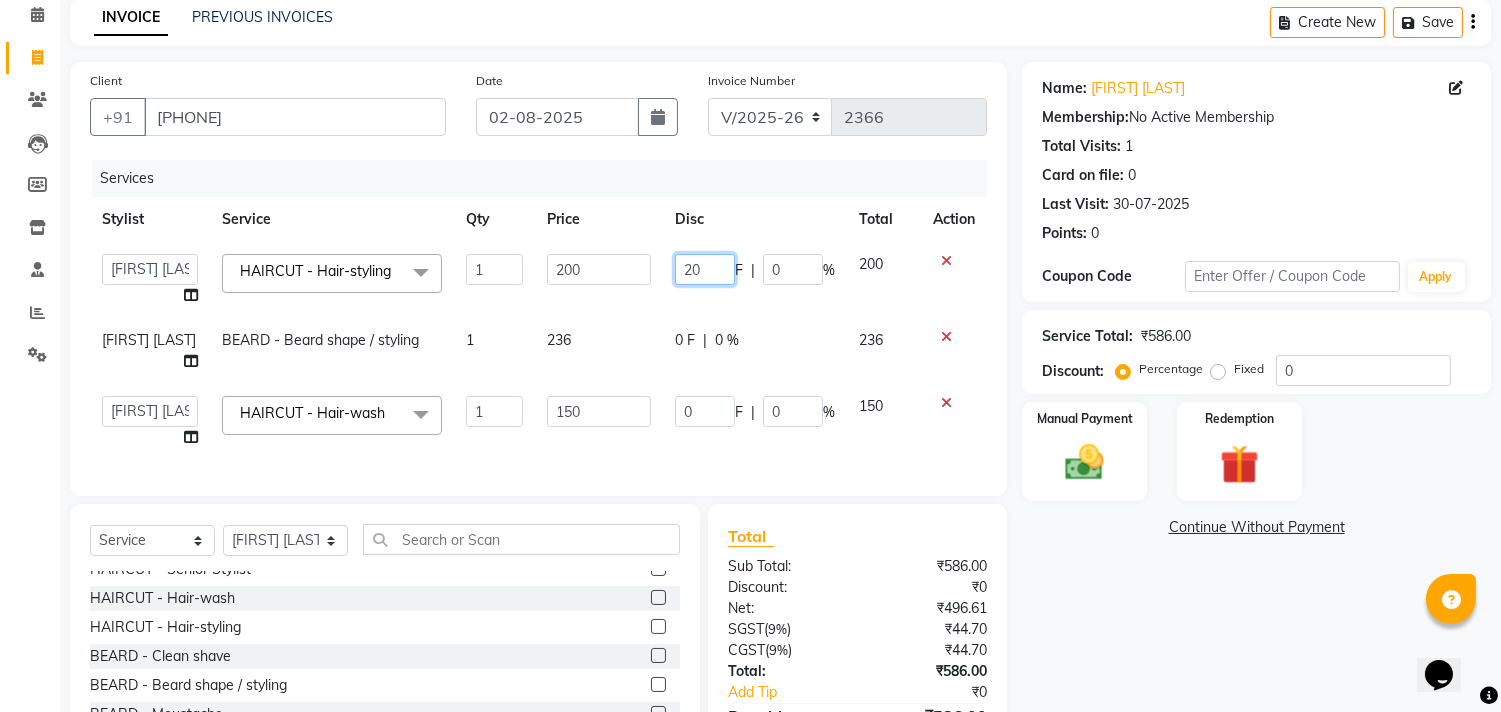 type on "200" 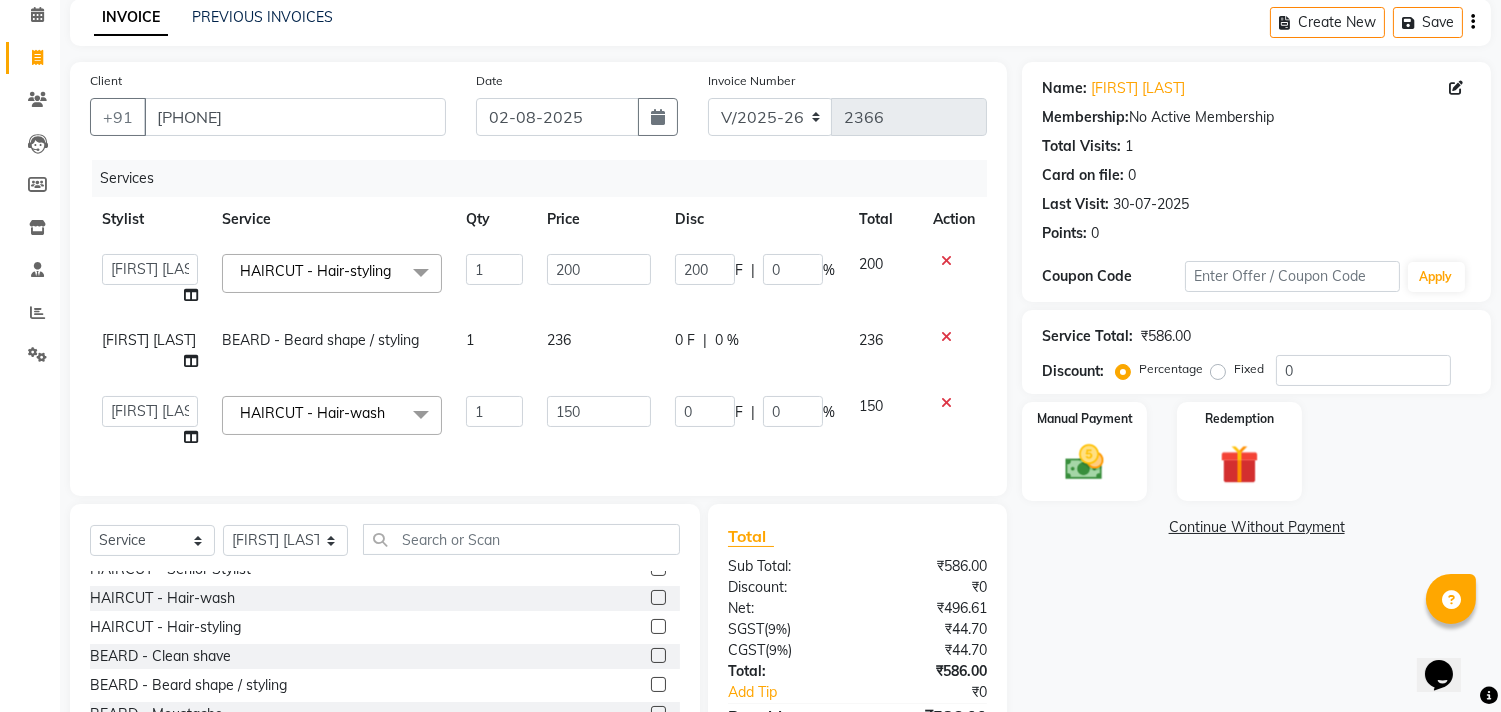 click on "200 F | 0 %" 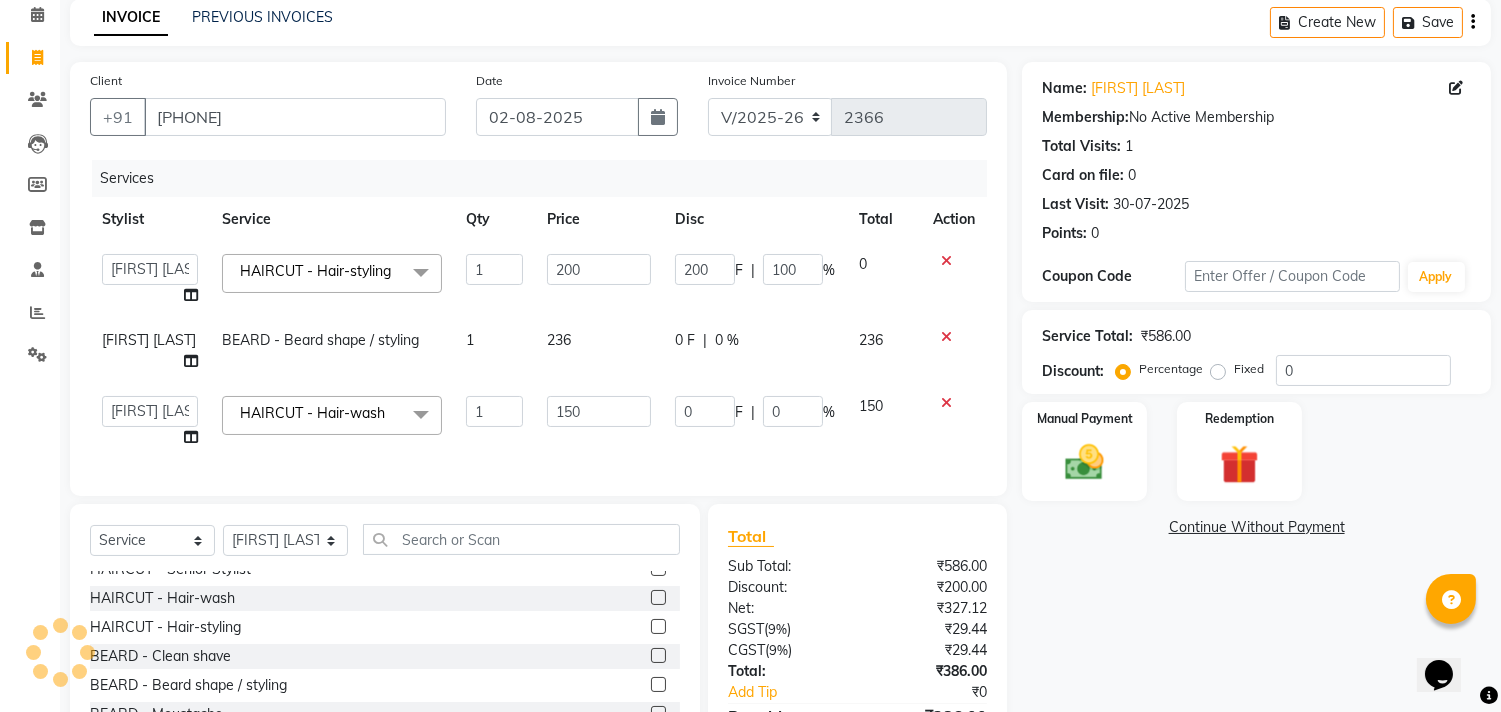 scroll, scrollTop: 200, scrollLeft: 0, axis: vertical 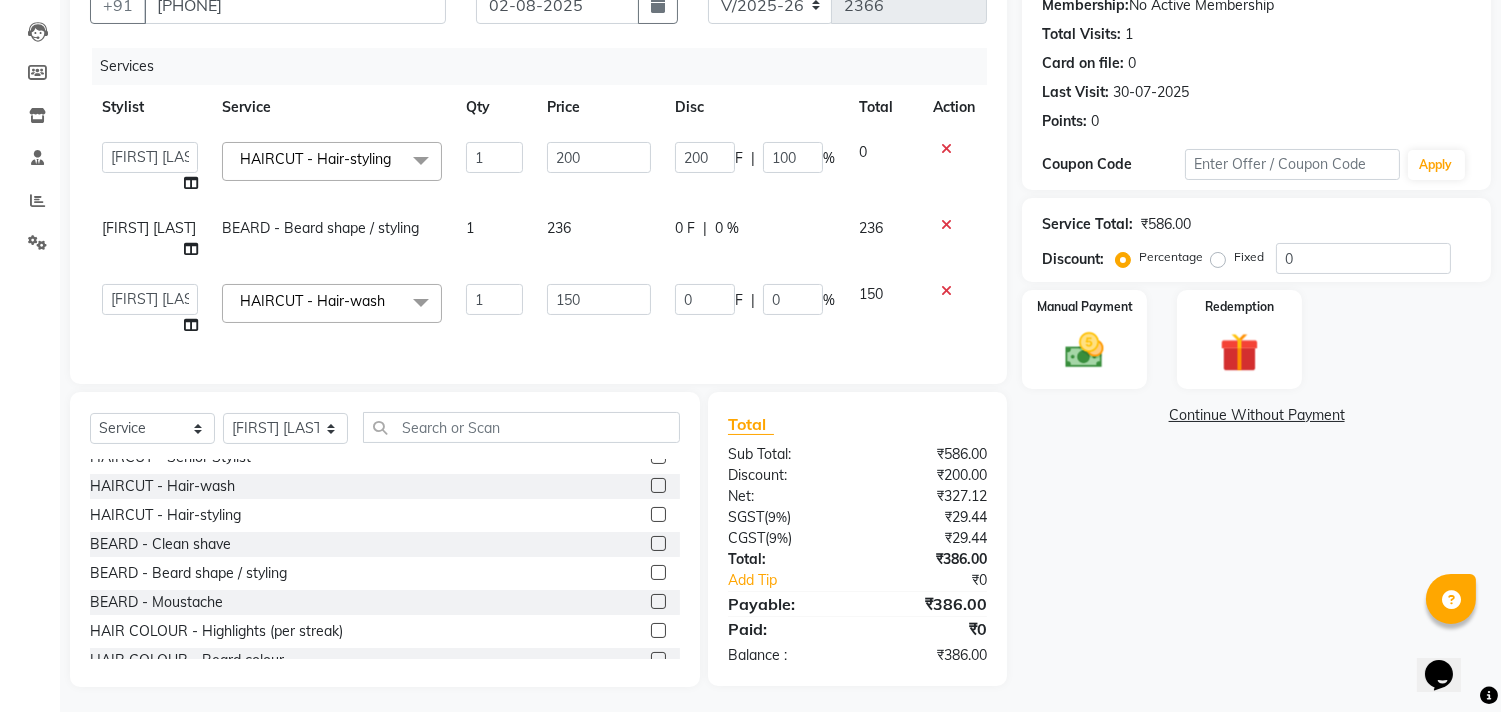 click on "0 F | 0 %" 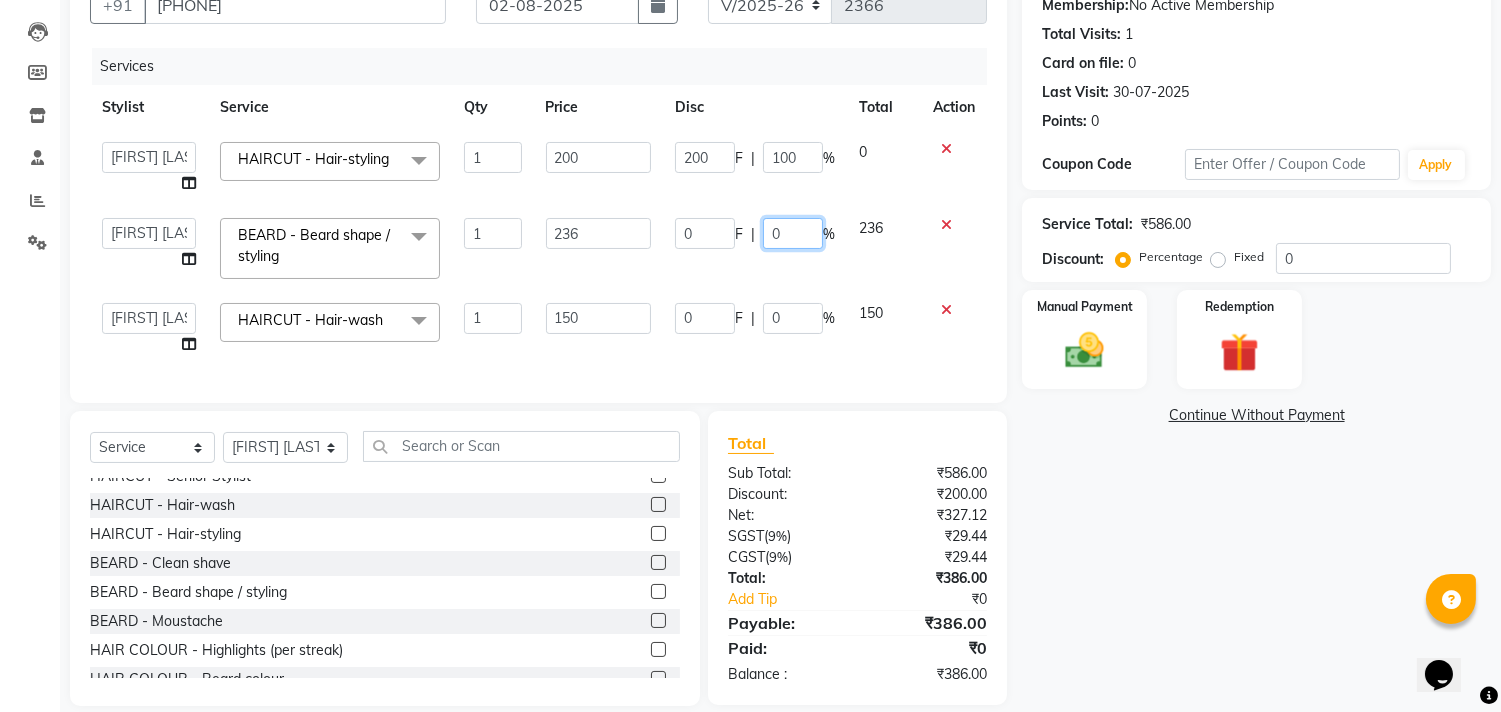 click on "0" 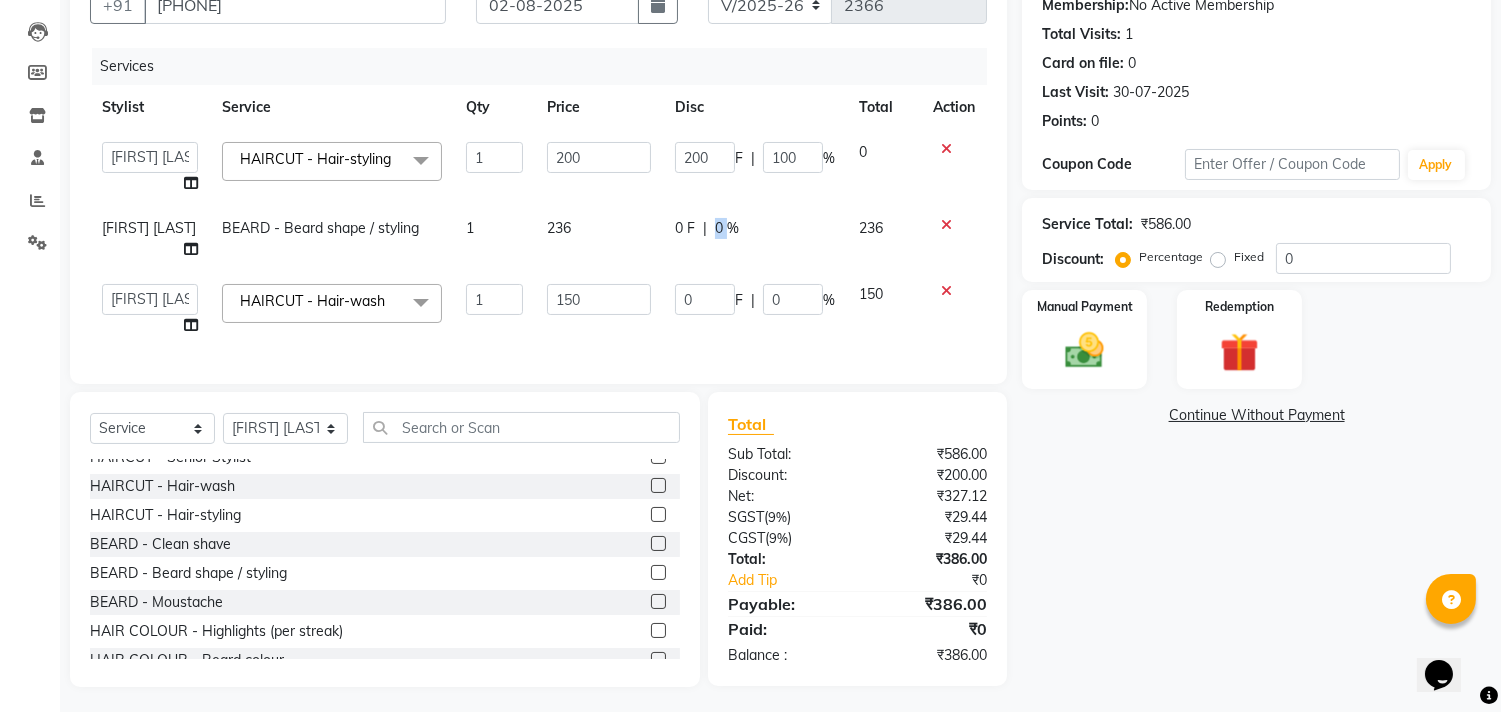 click on "0 F | 0 %" 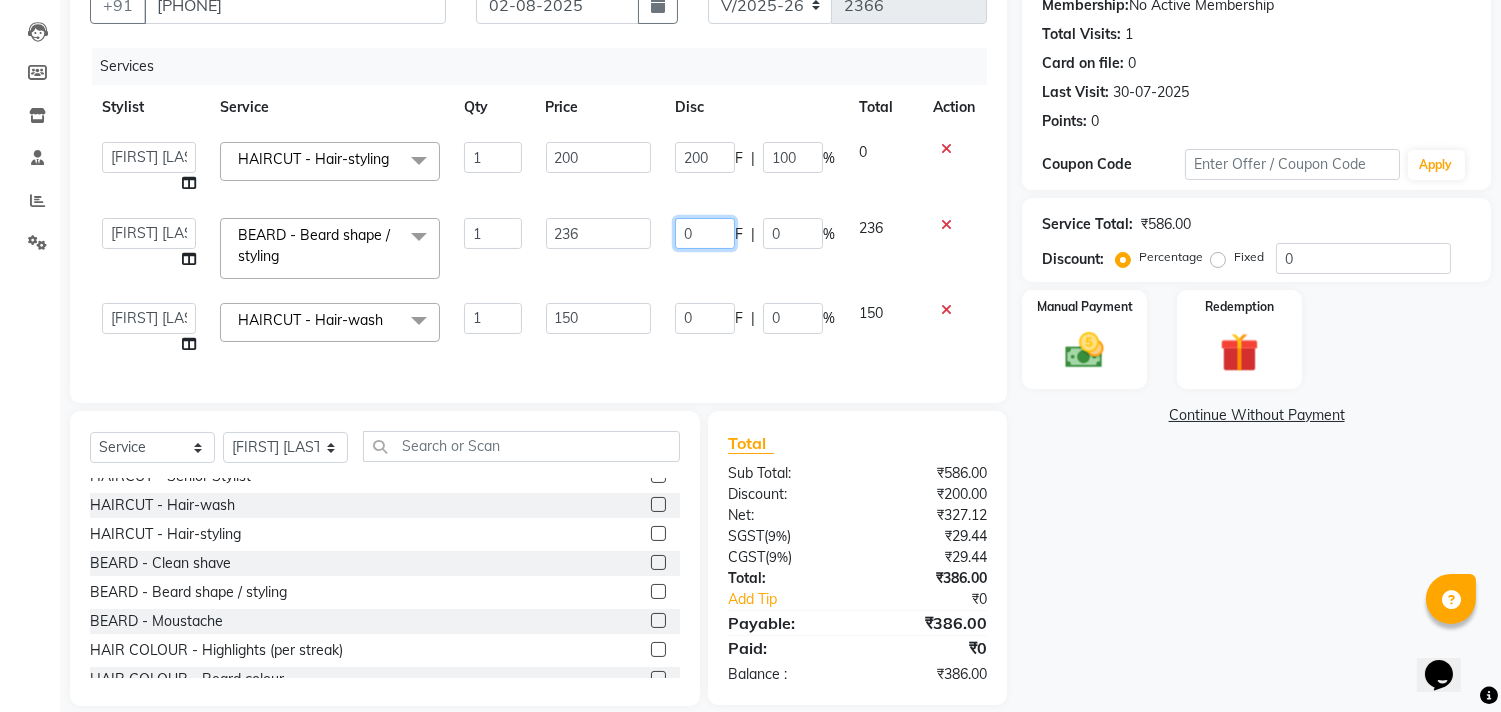 click on "0" 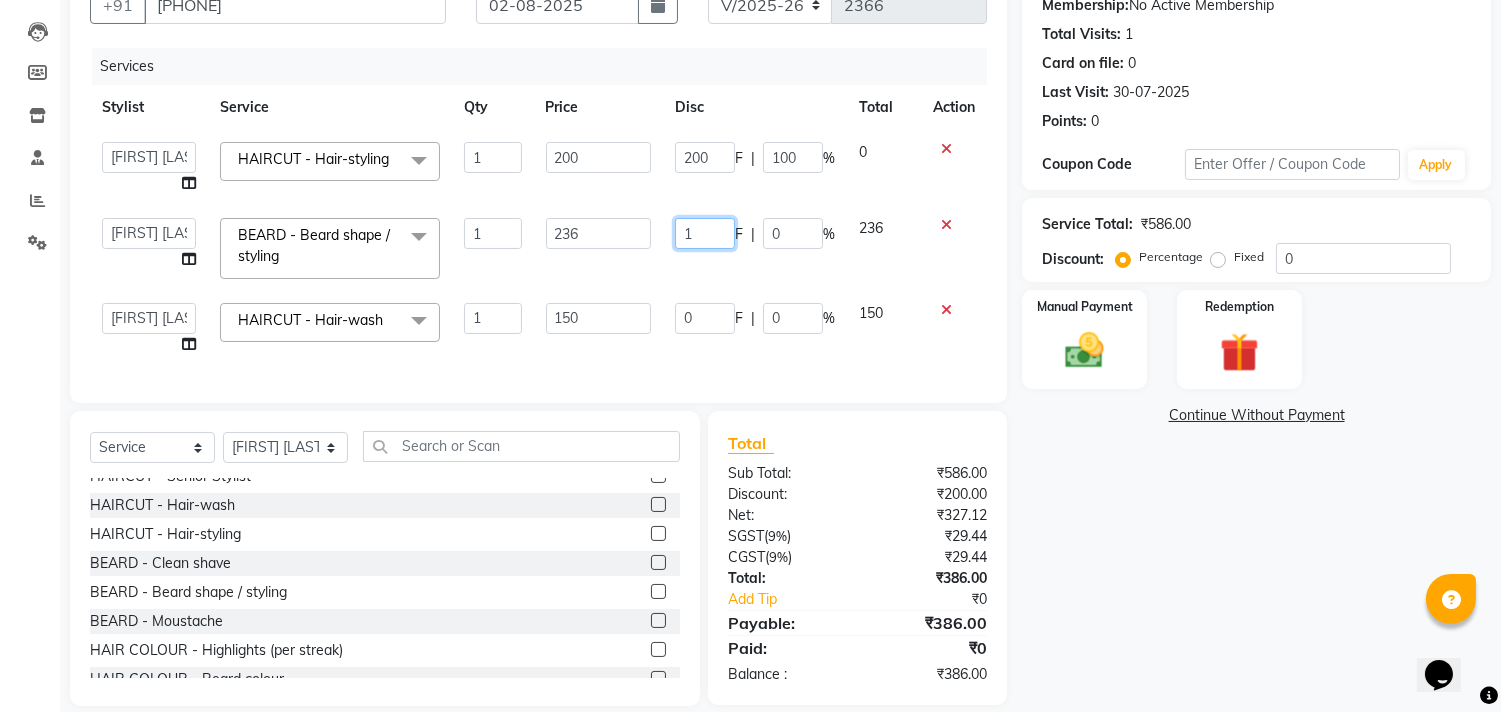 type on "15" 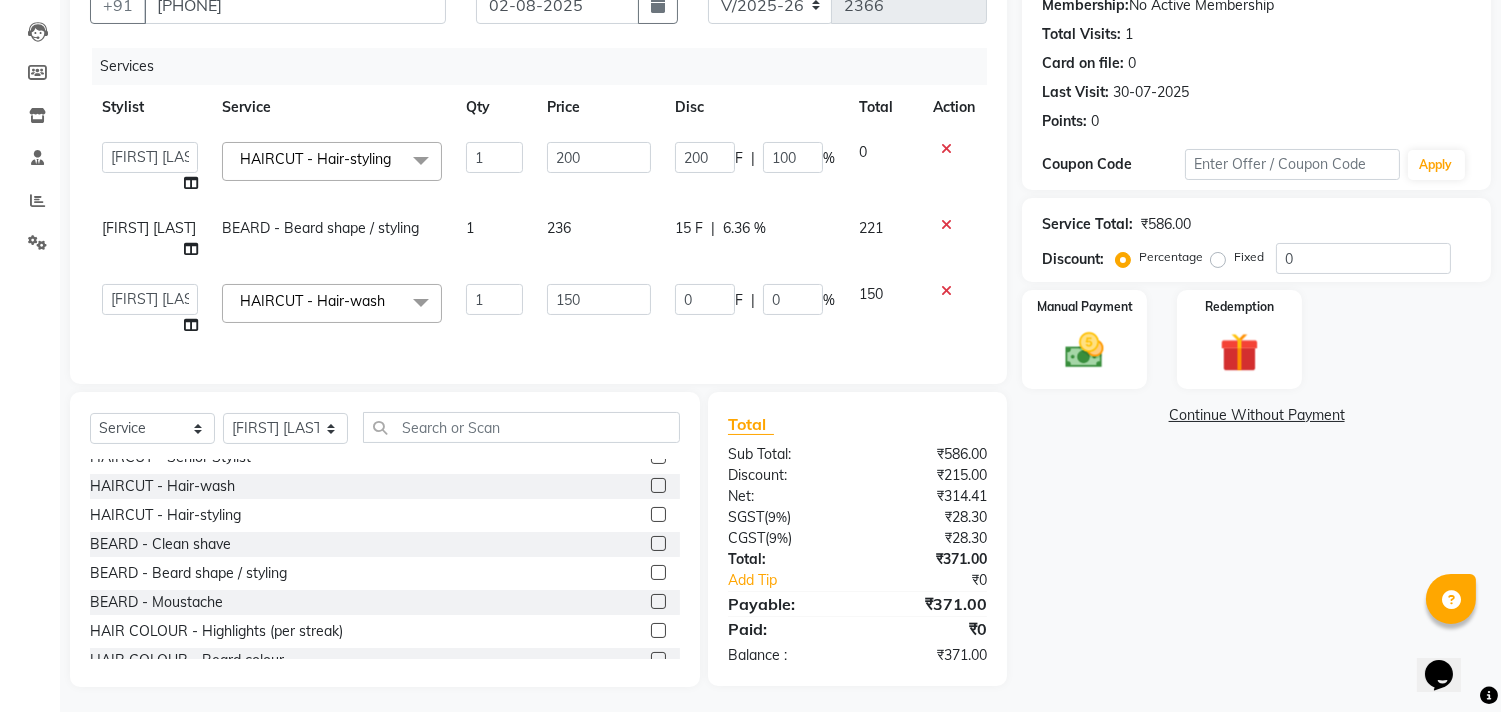 click on "15 F | 6.36 %" 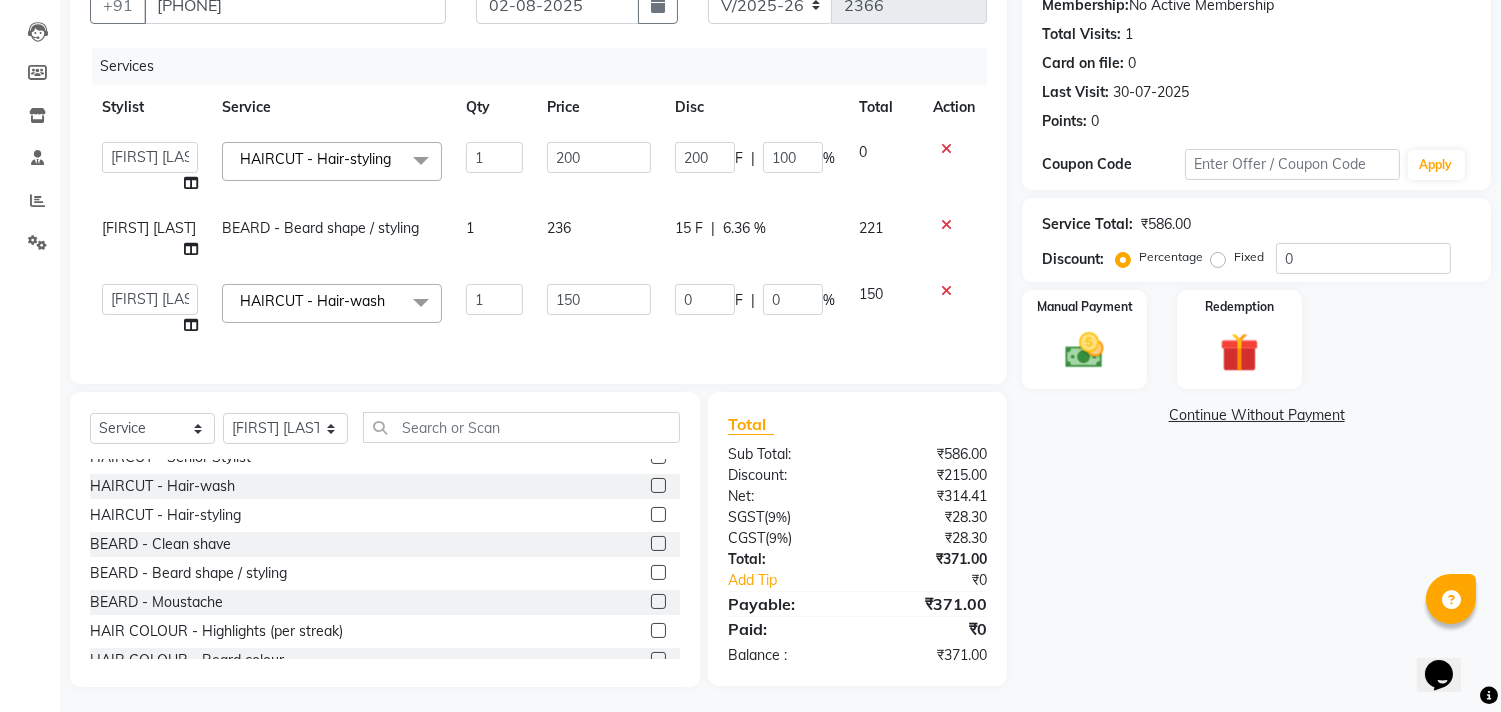 select on "60020" 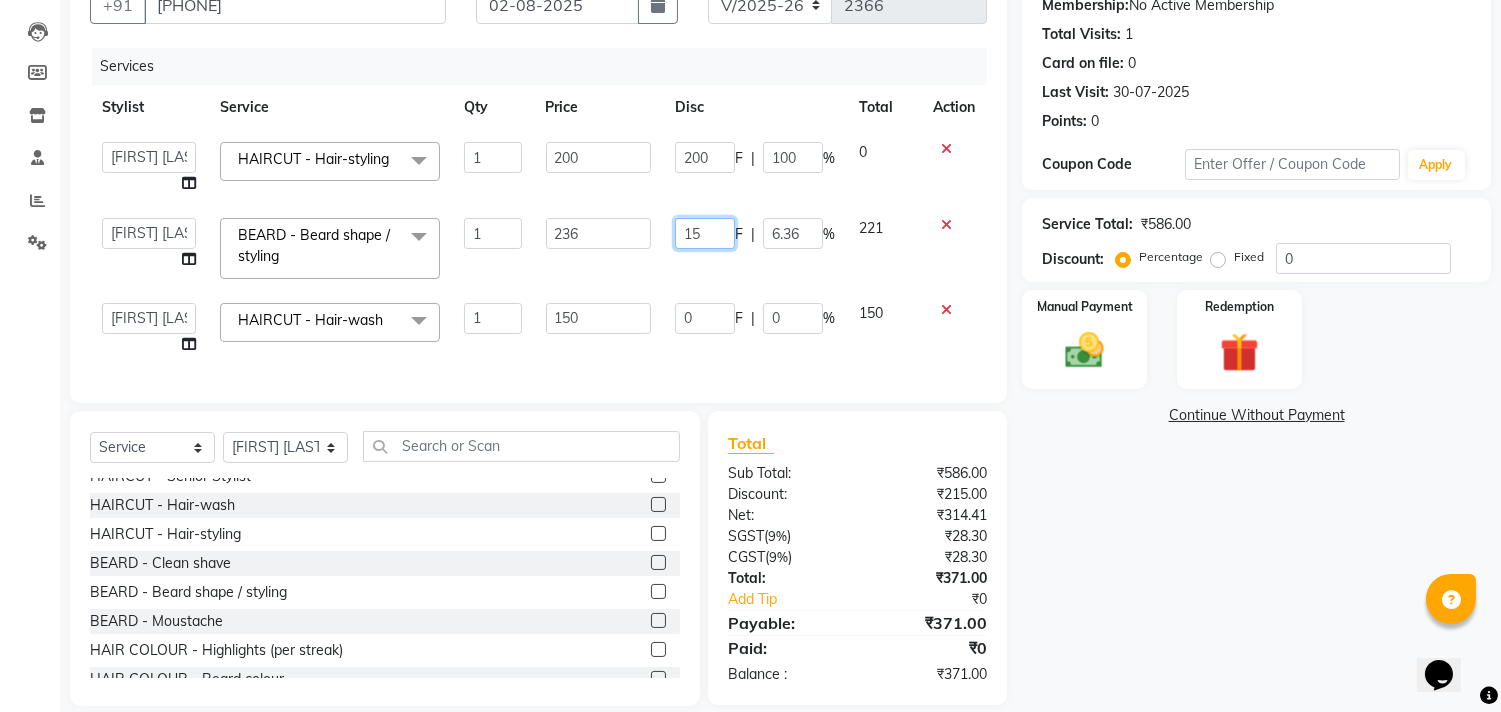 click on "15" 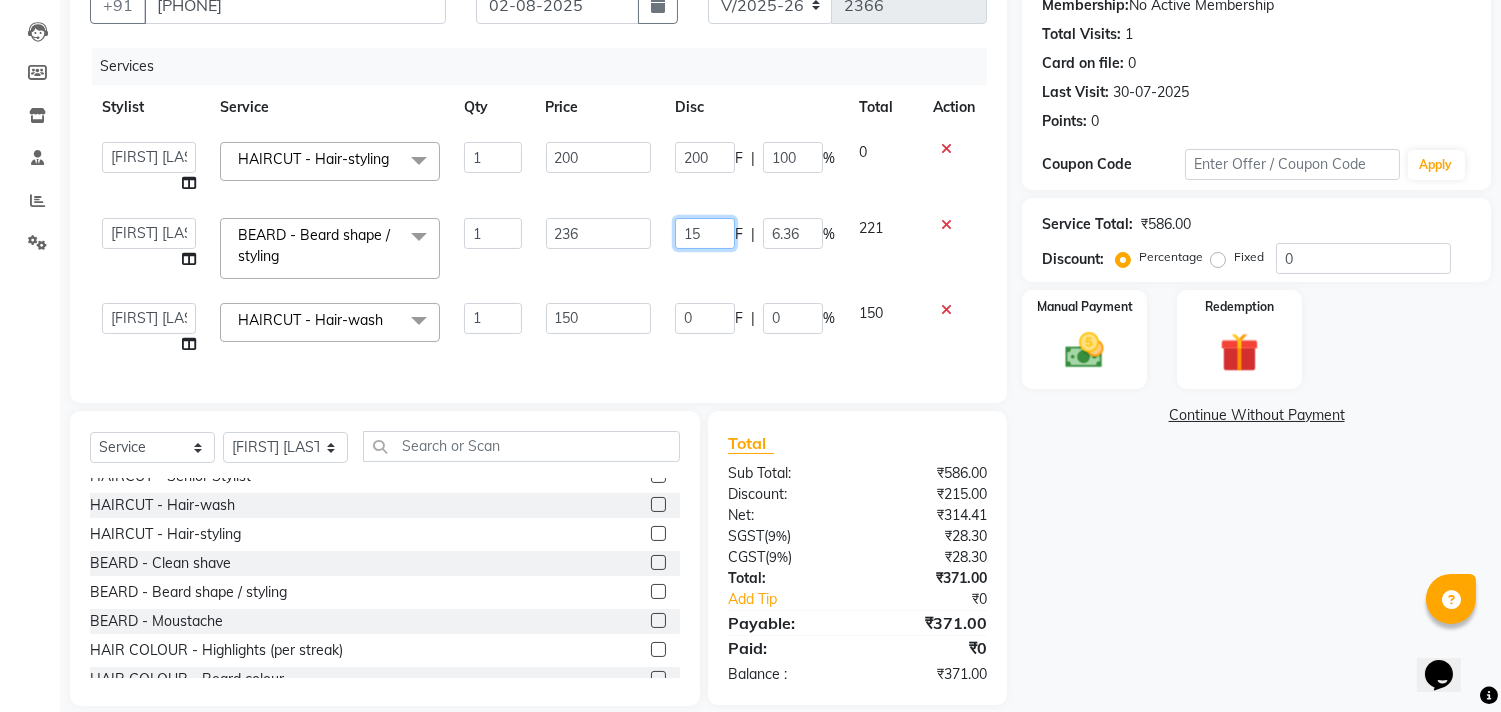 click on "15" 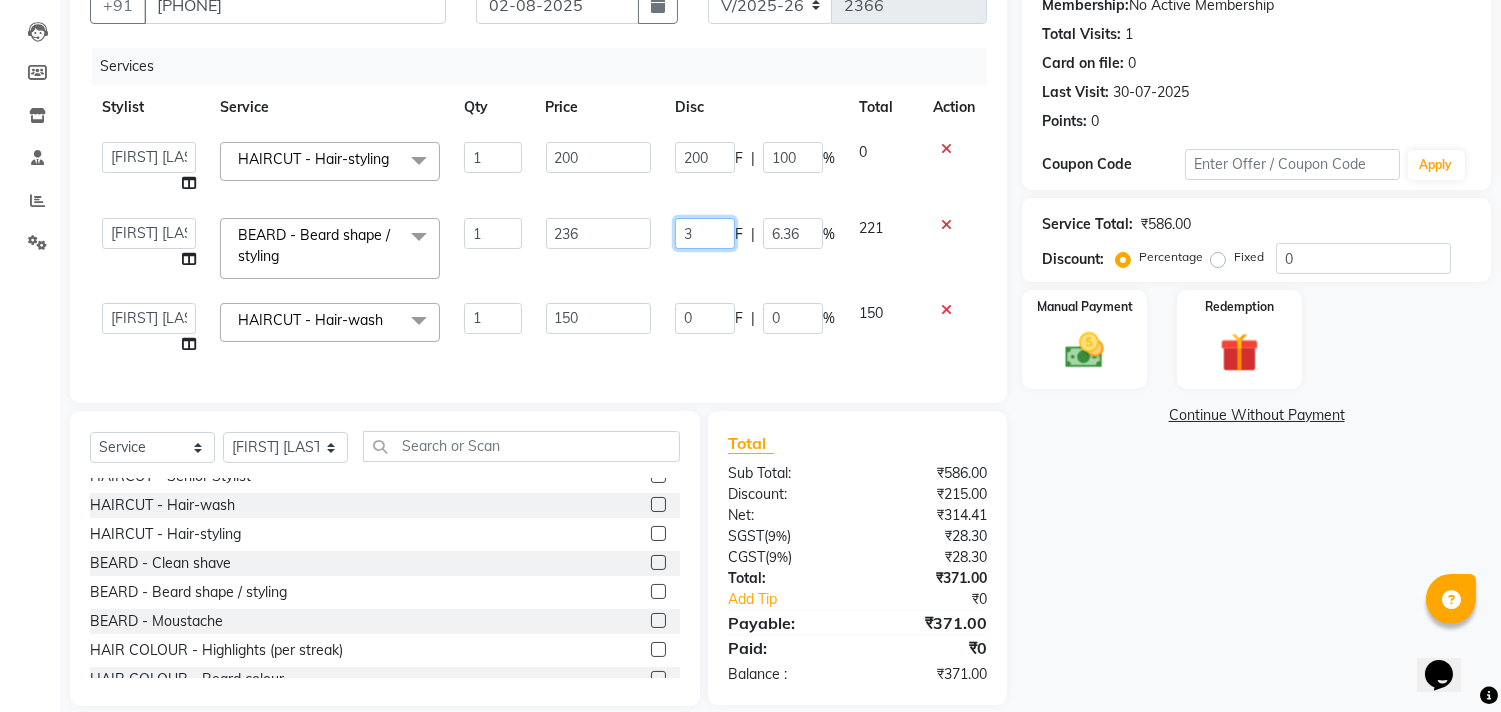 type on "36" 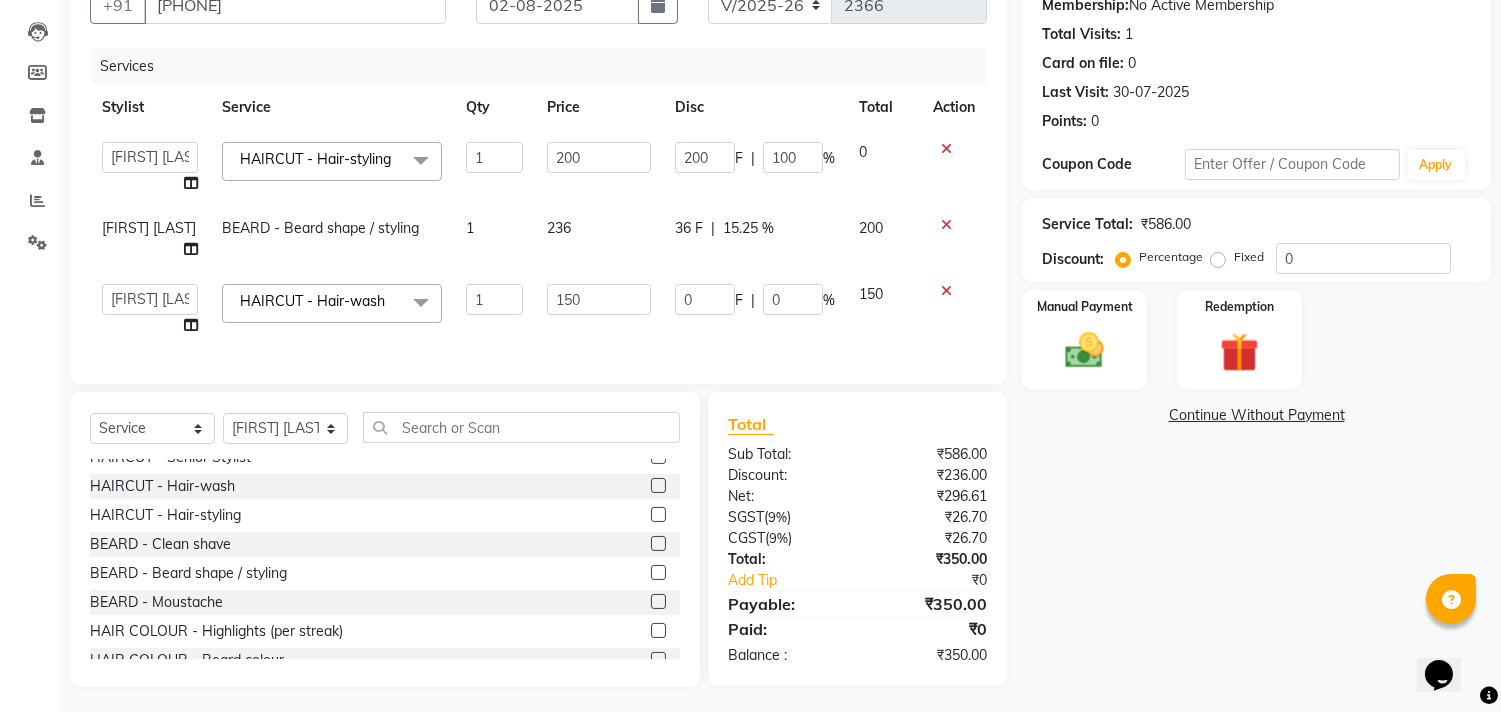 click on "36 F | 15.25 %" 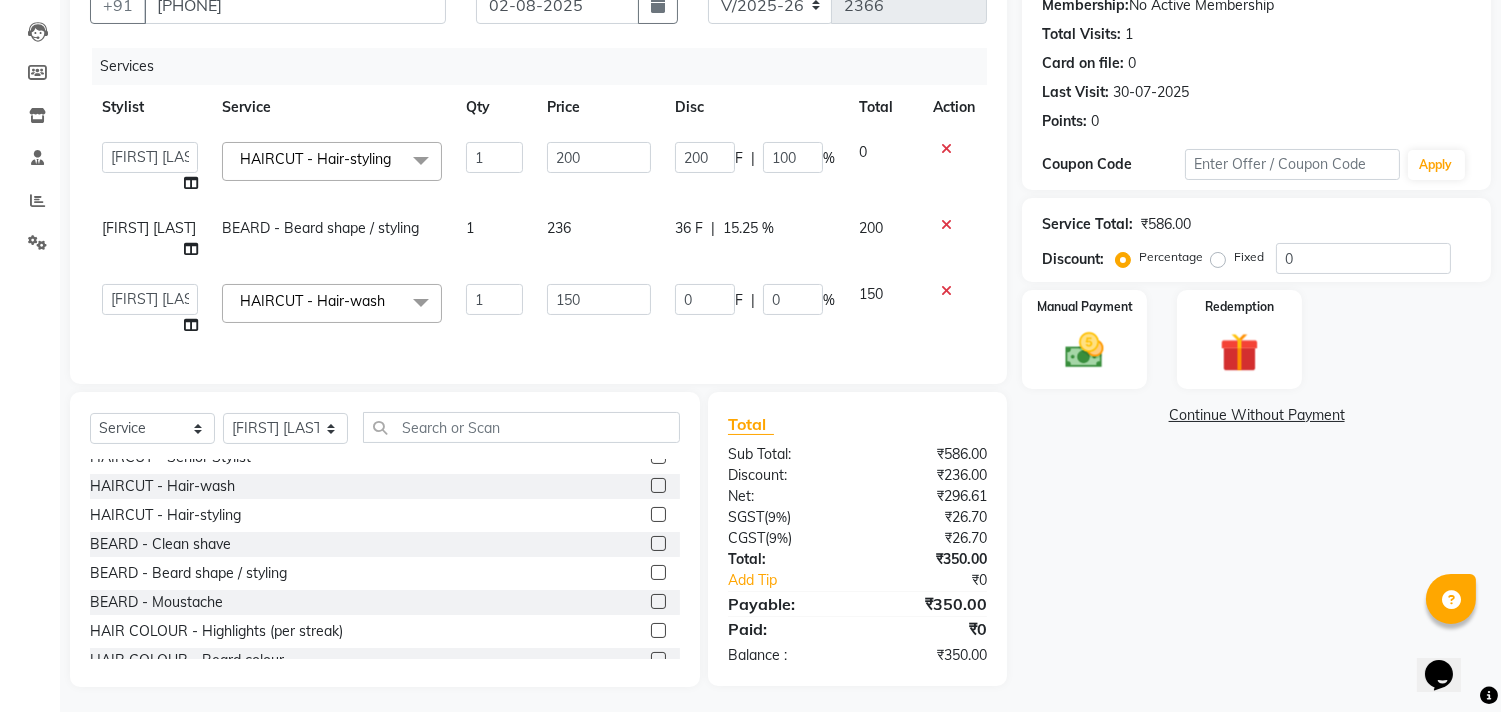 select on "60020" 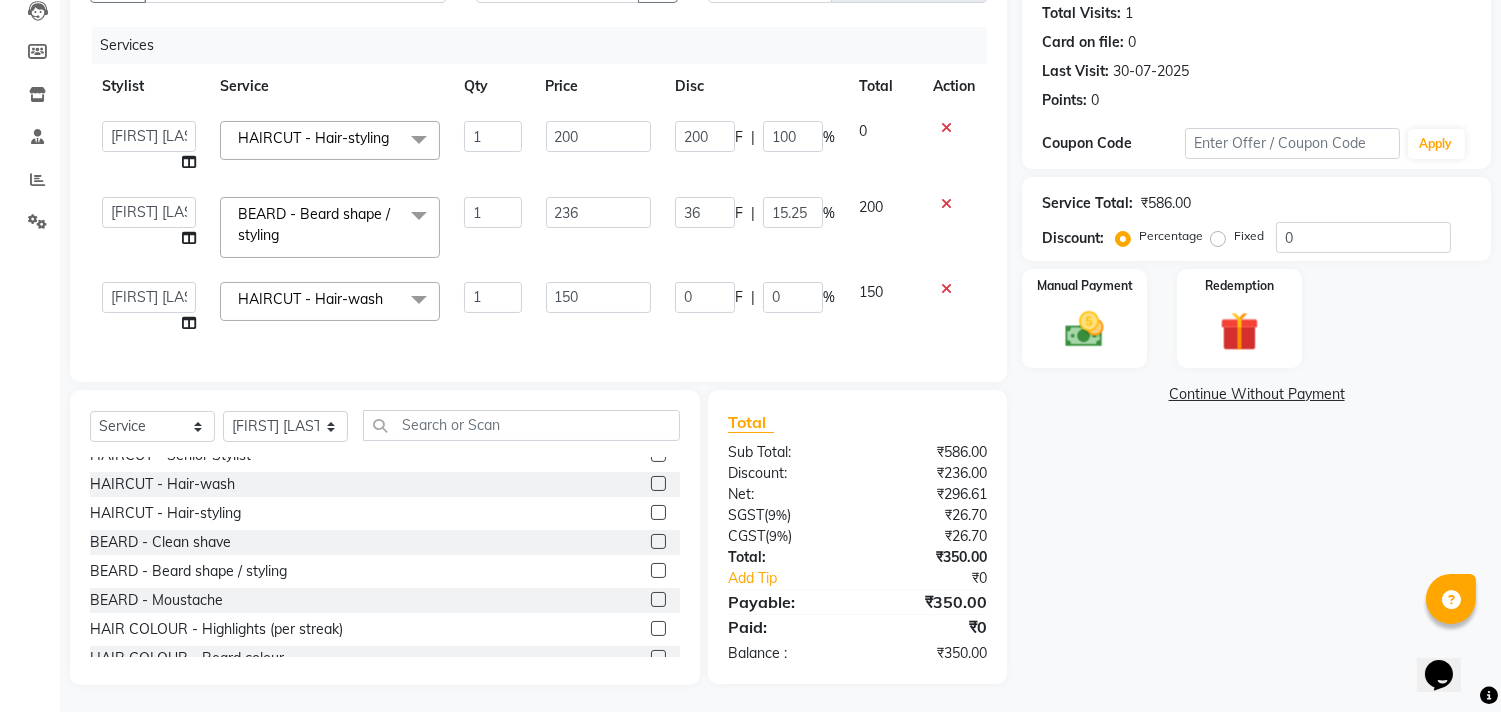 scroll, scrollTop: 240, scrollLeft: 0, axis: vertical 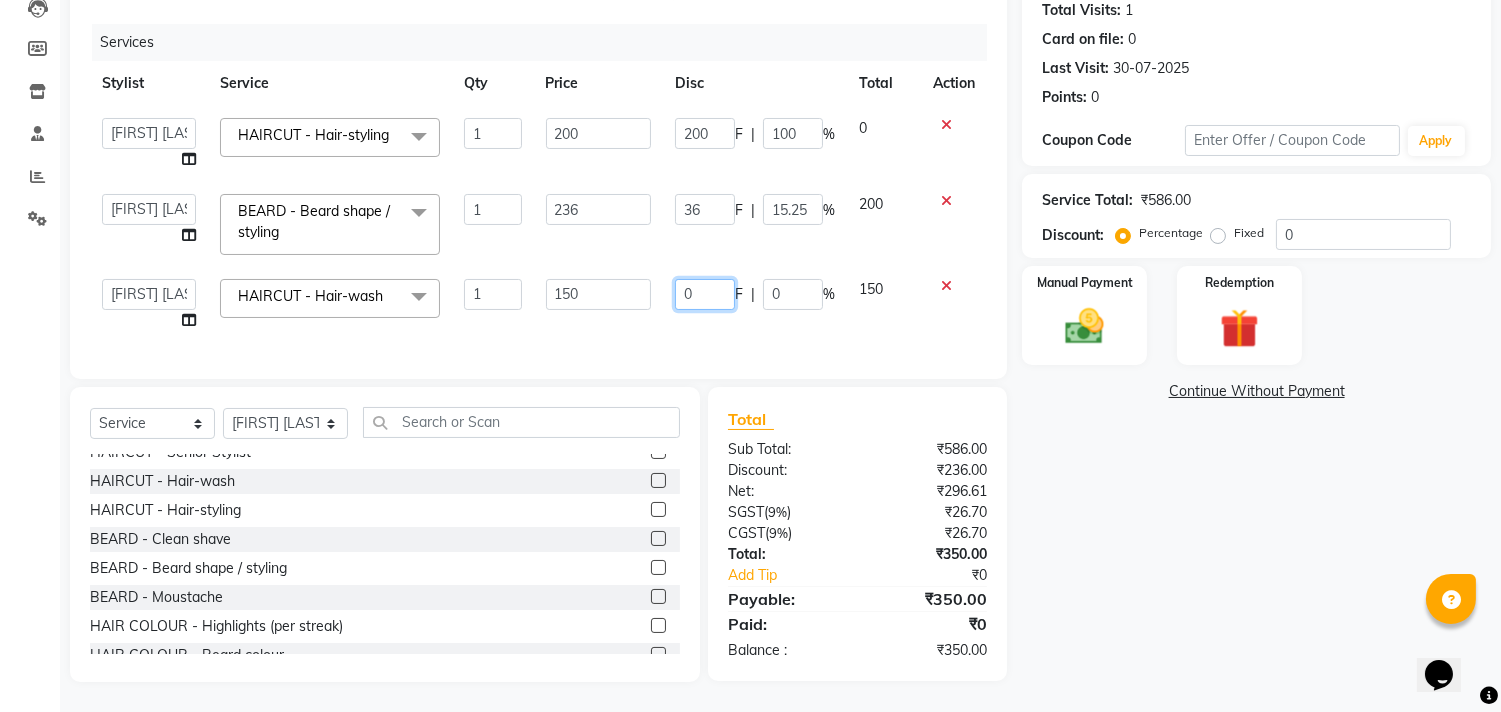 click on "0" 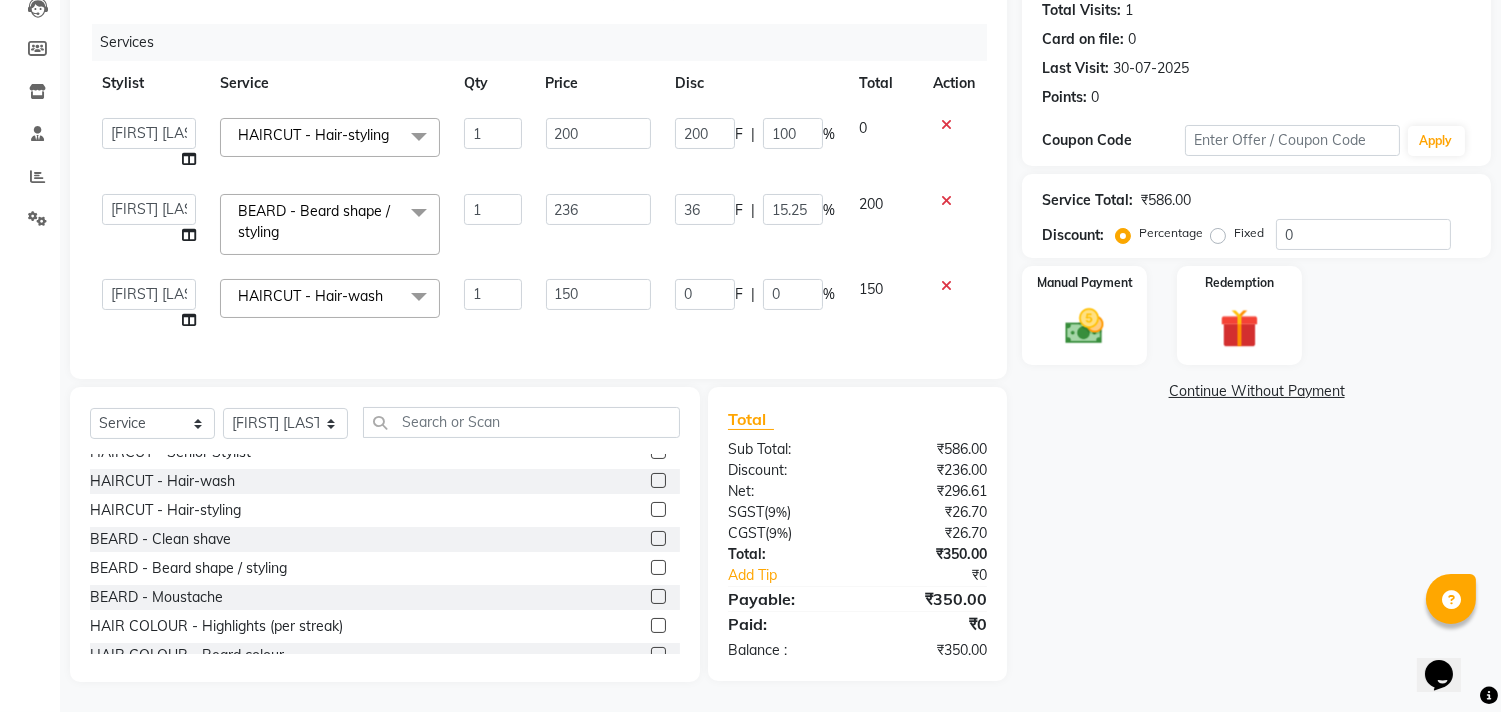 click on "150" 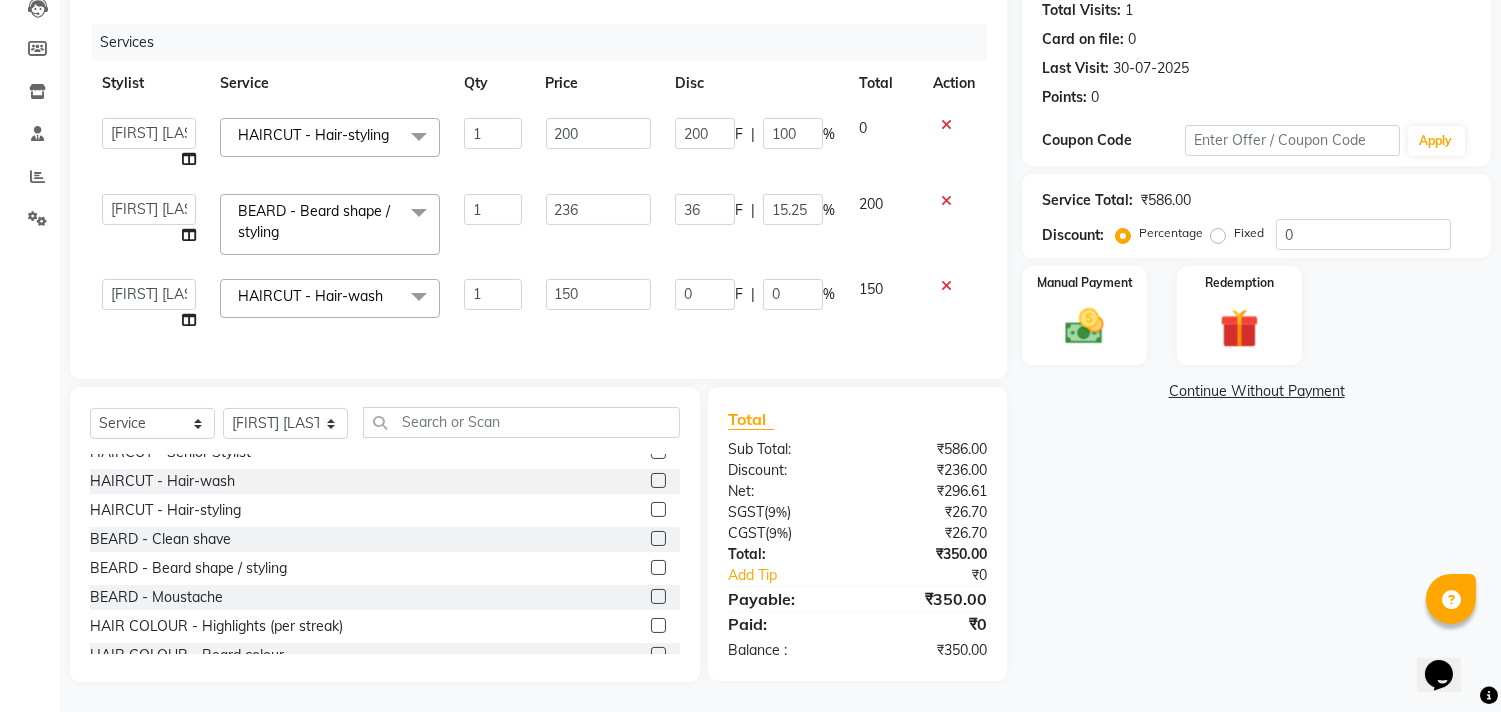 select on "60020" 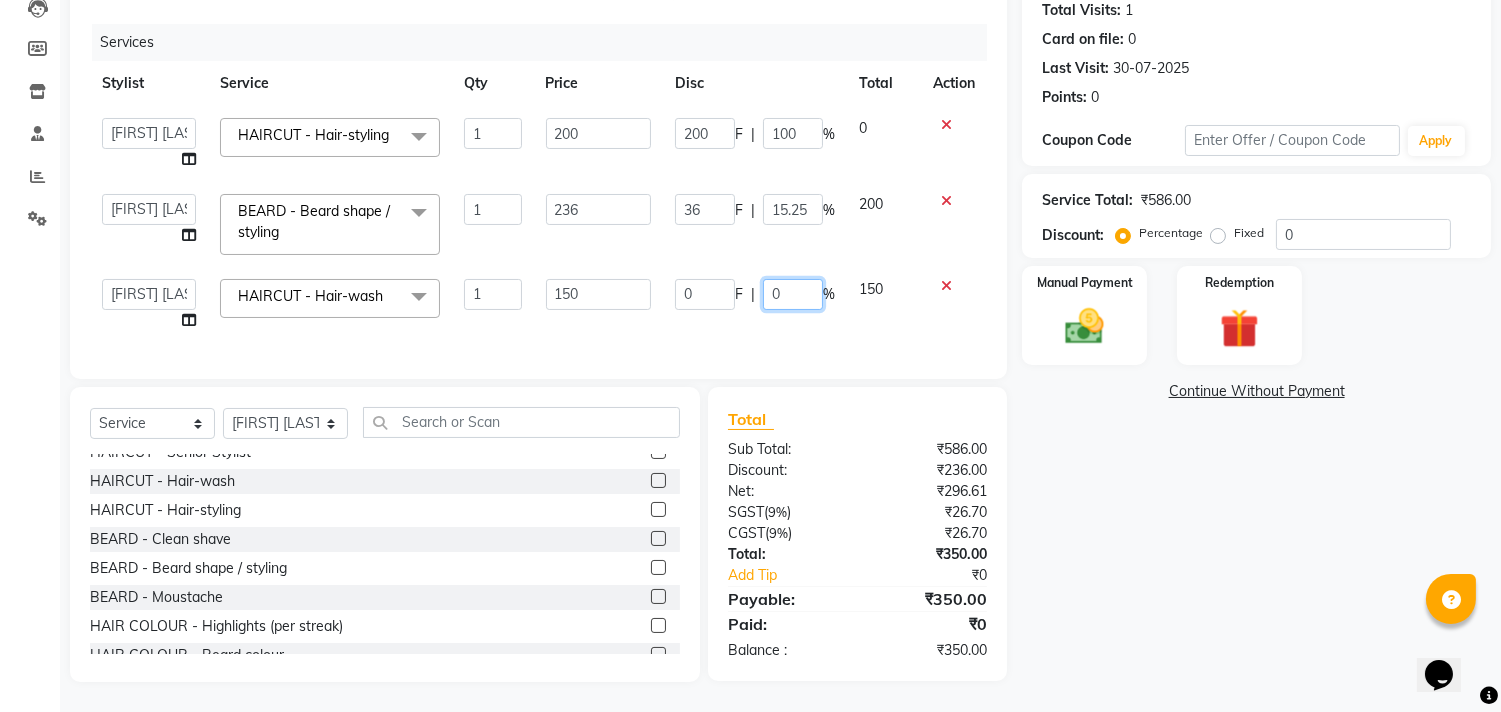 click on "0" 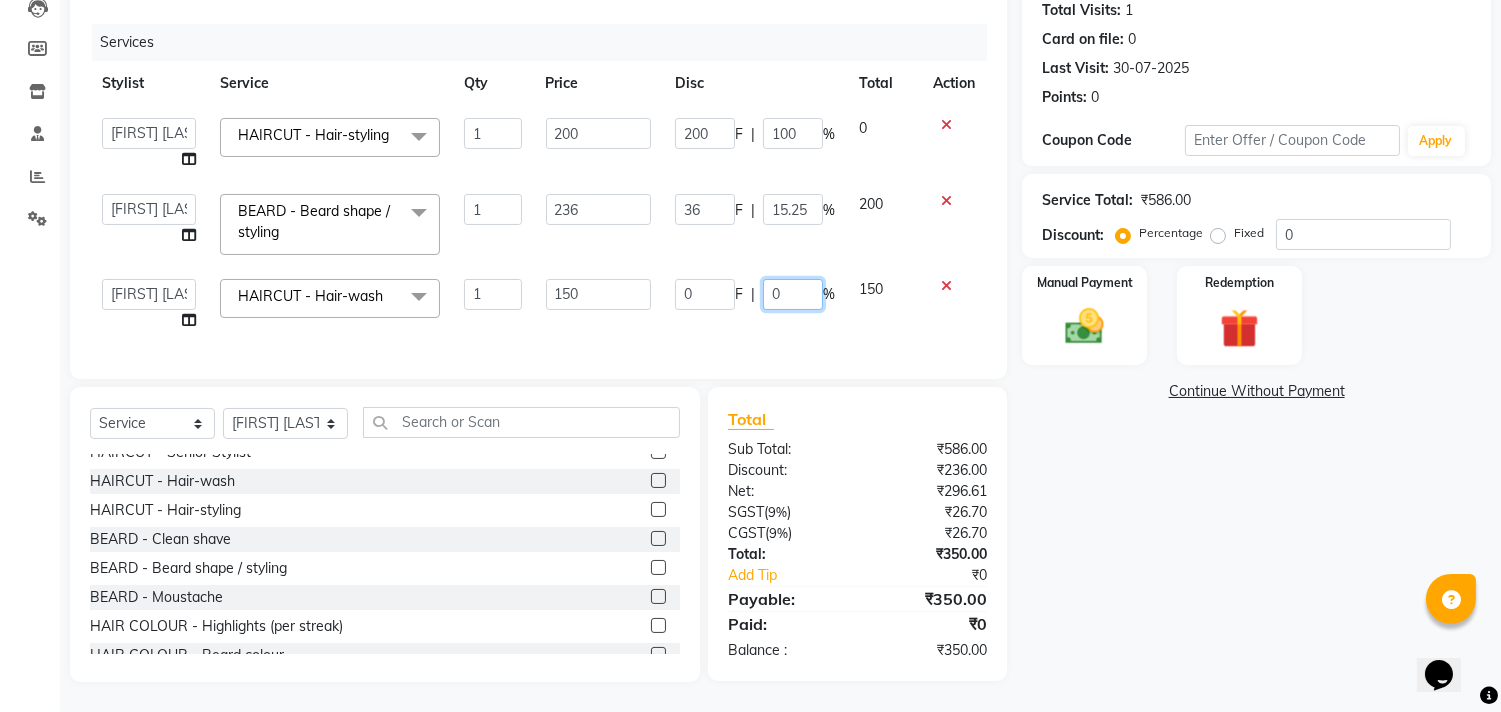 click on "0" 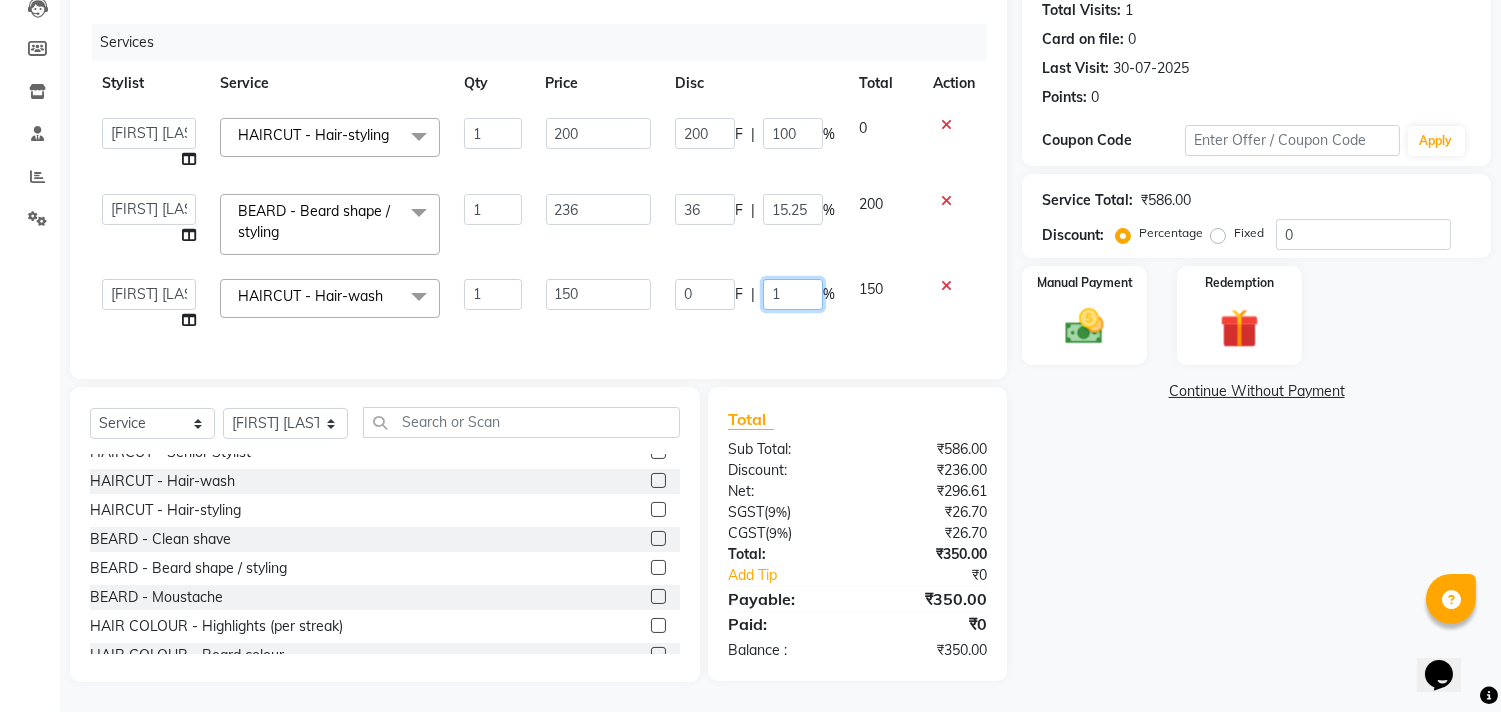 type on "15" 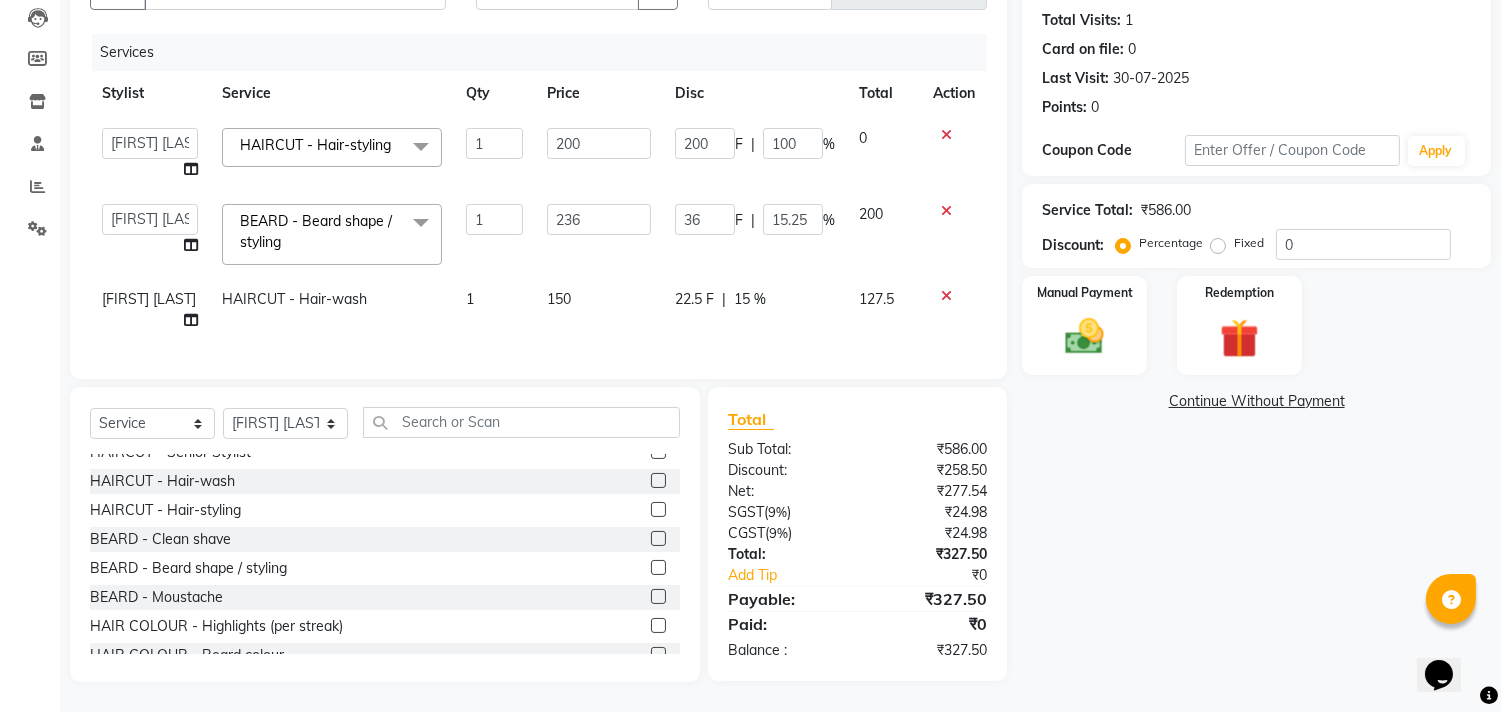 click on "AYAZ KADRI HAIRCUT - Hair-wash 1 150 22.5 F | 15 % 127.5" 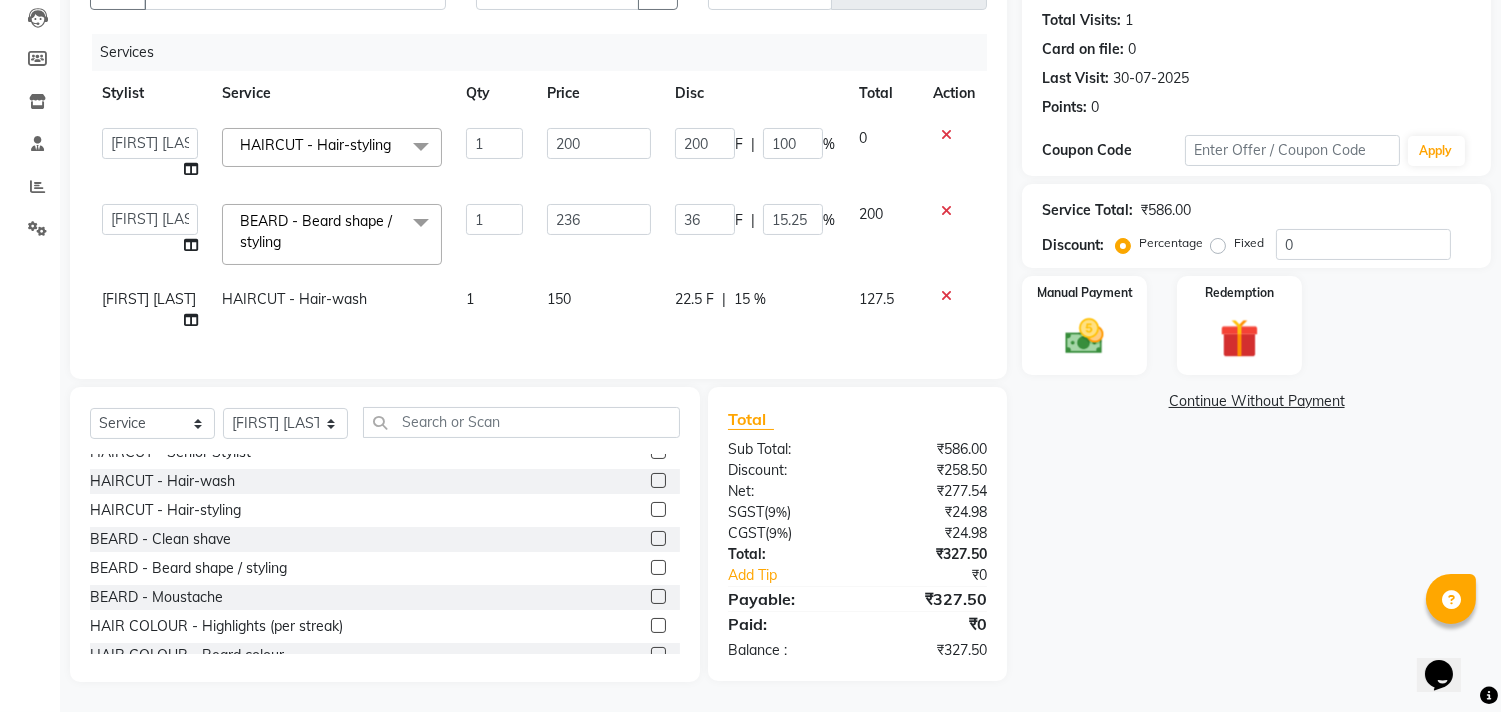 click on "15 %" 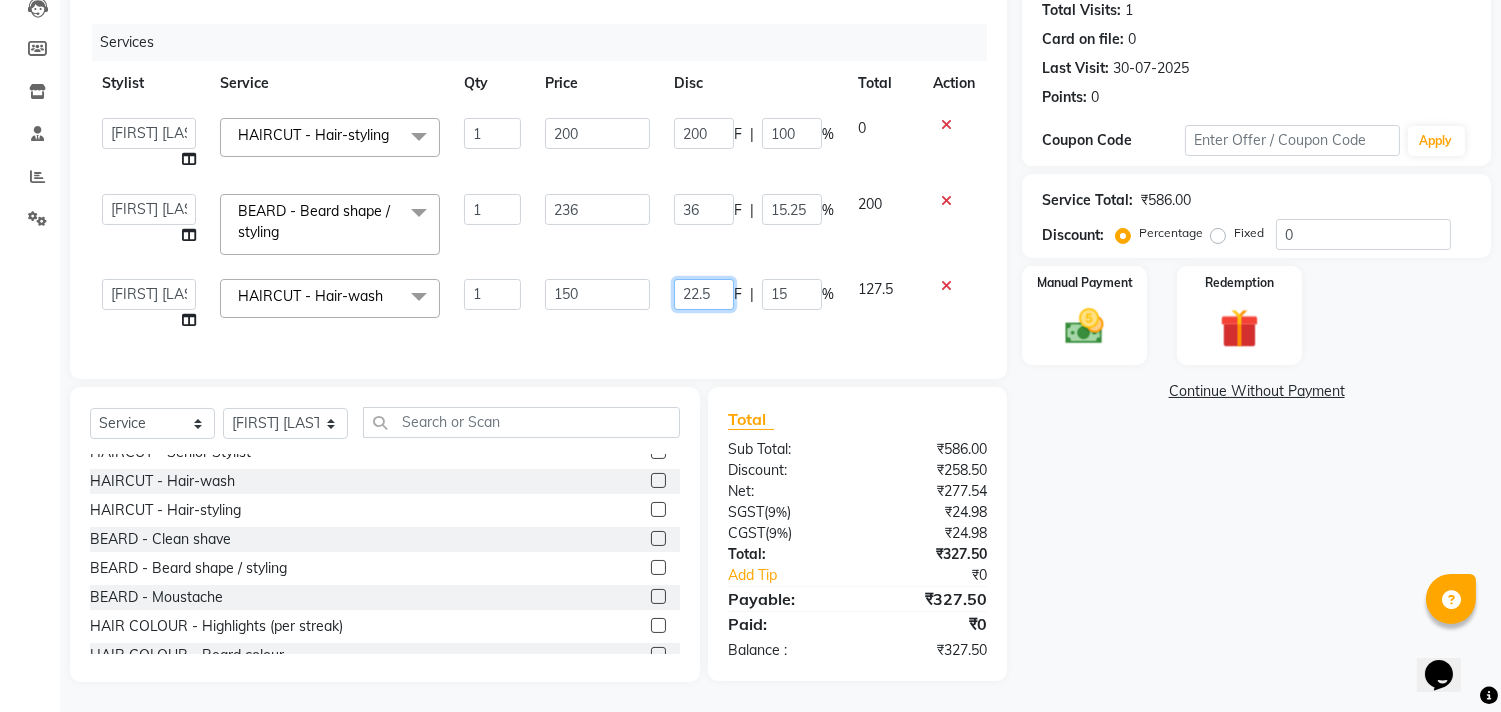 click on "22.5" 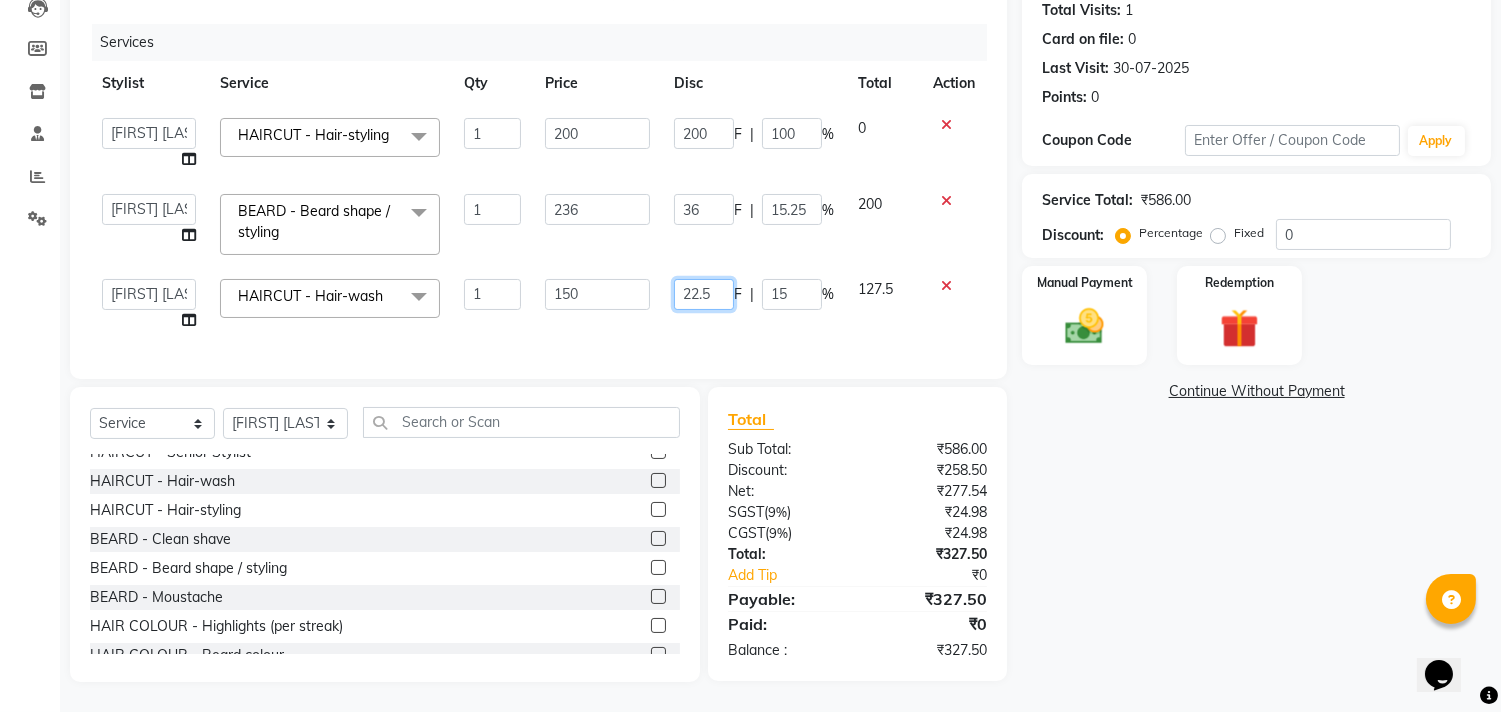 click on "22.5" 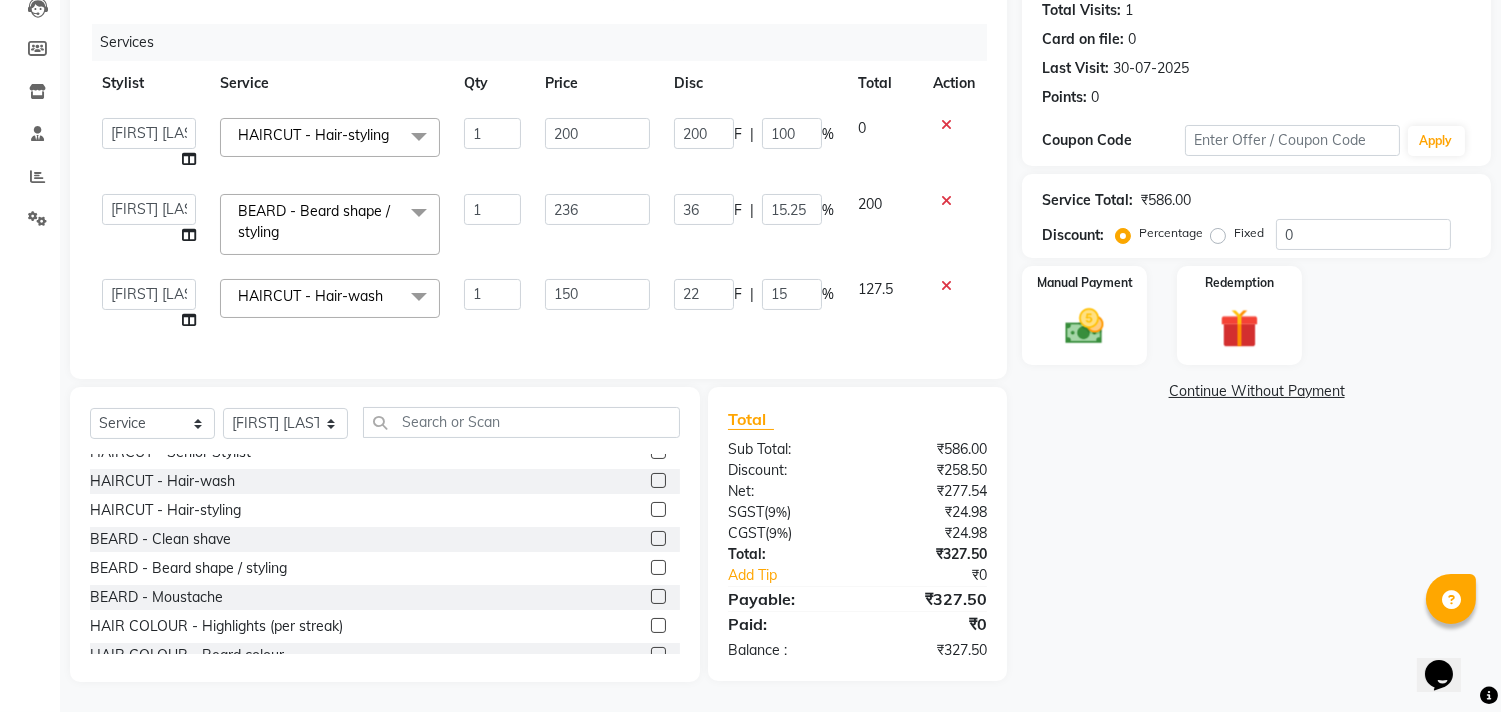 click on "22 F | 15 %" 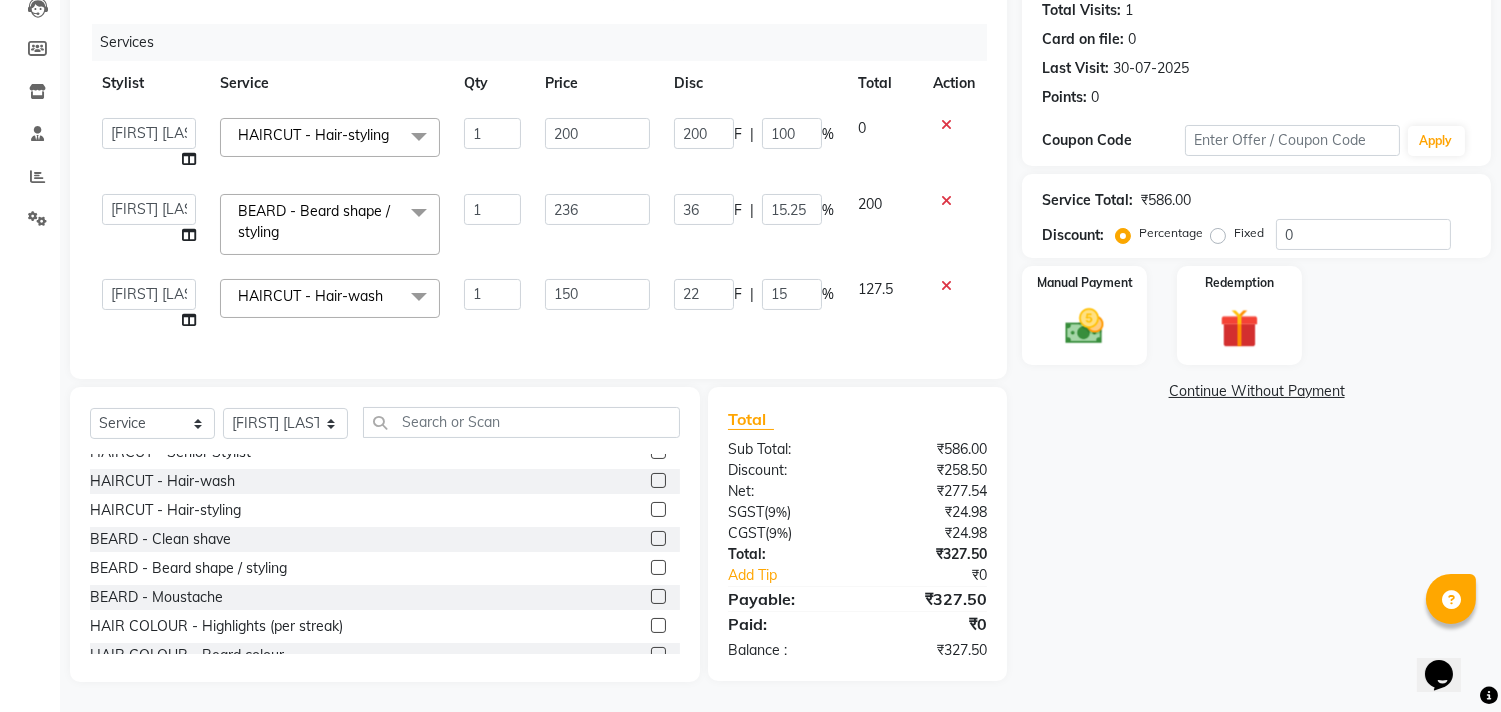 select on "60020" 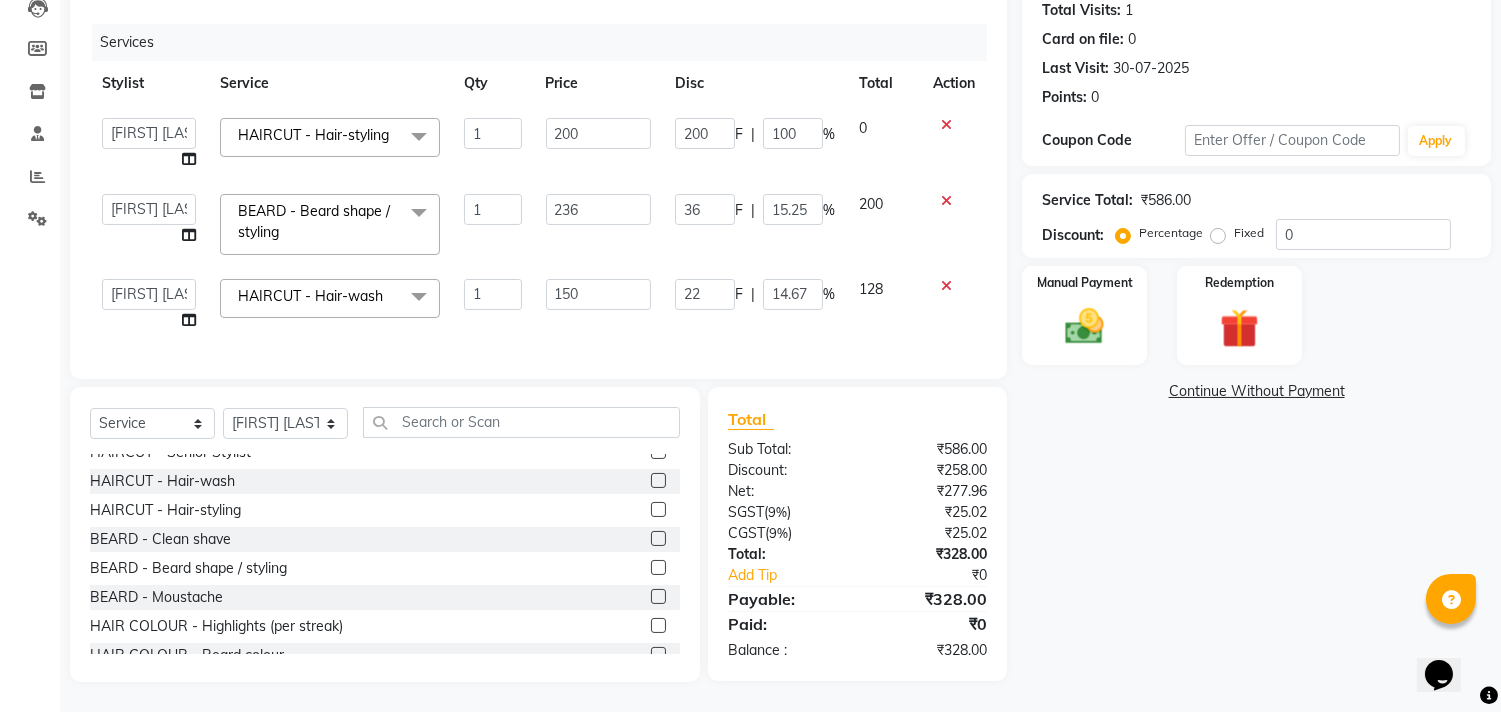 click on "22 F | 14.67 %" 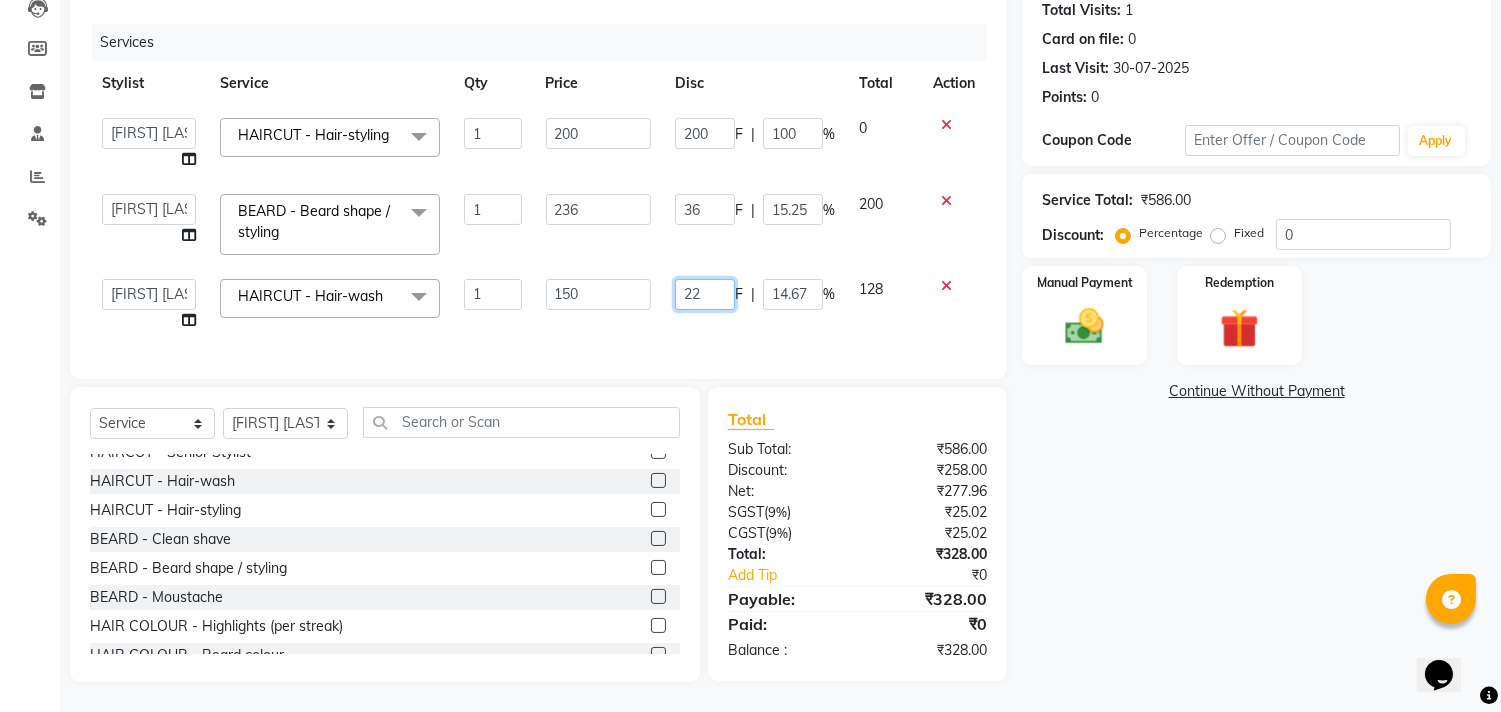 click on "22" 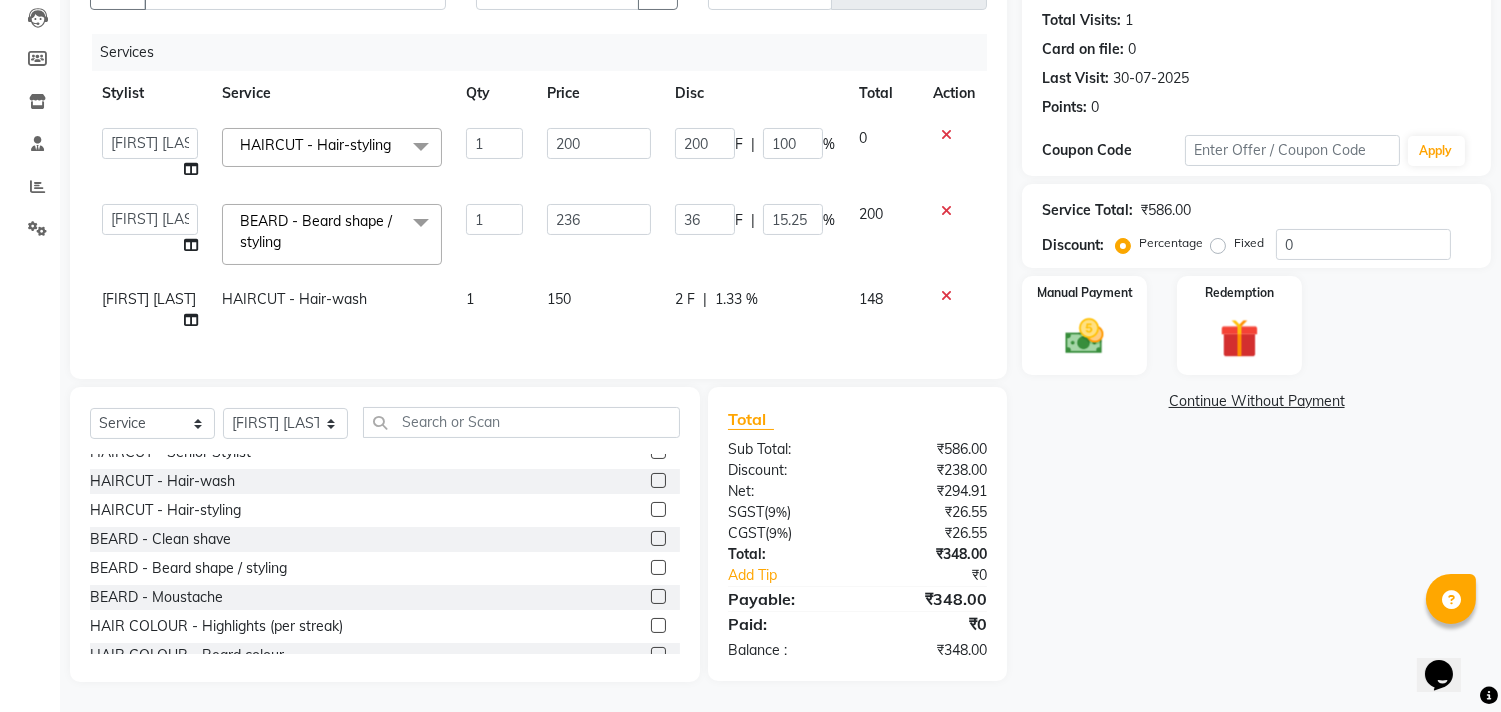 click on "2 F | 1.33 %" 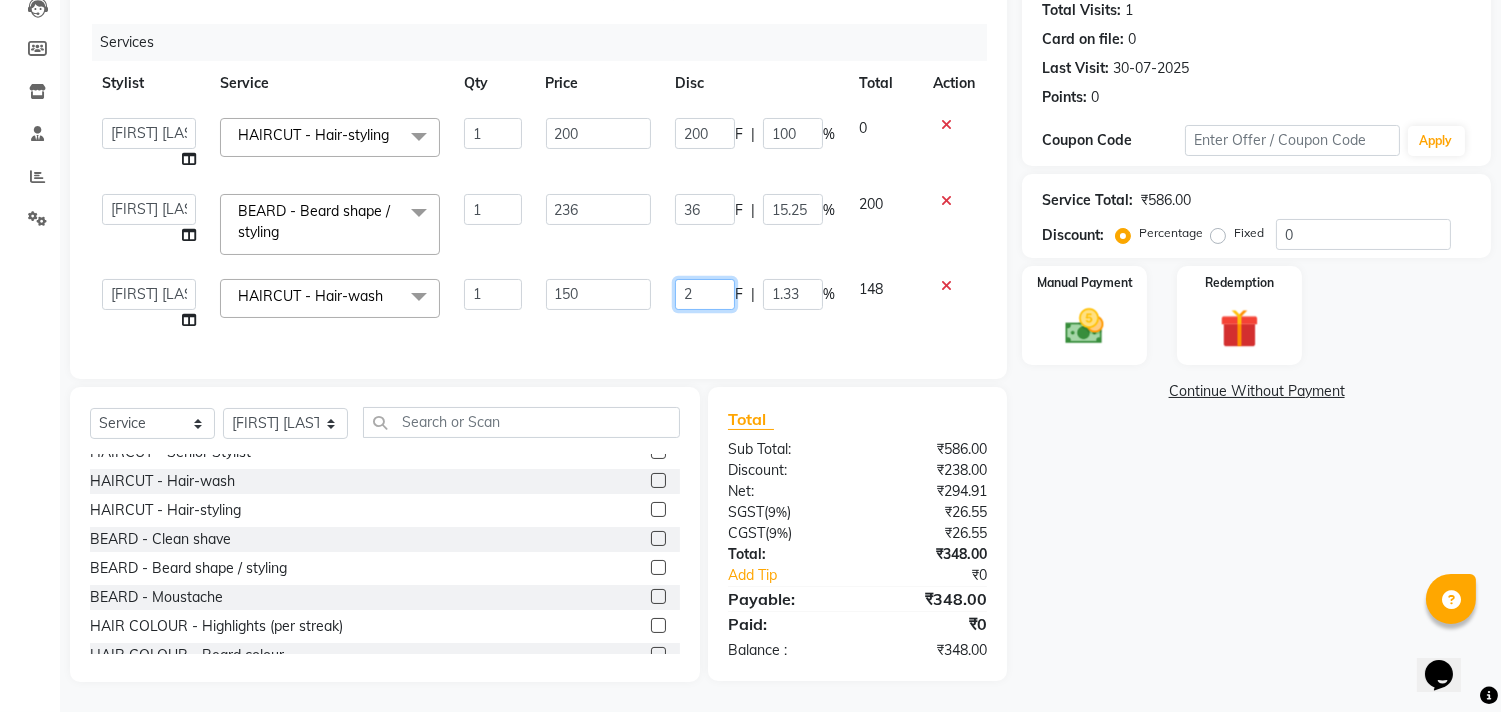 click on "2" 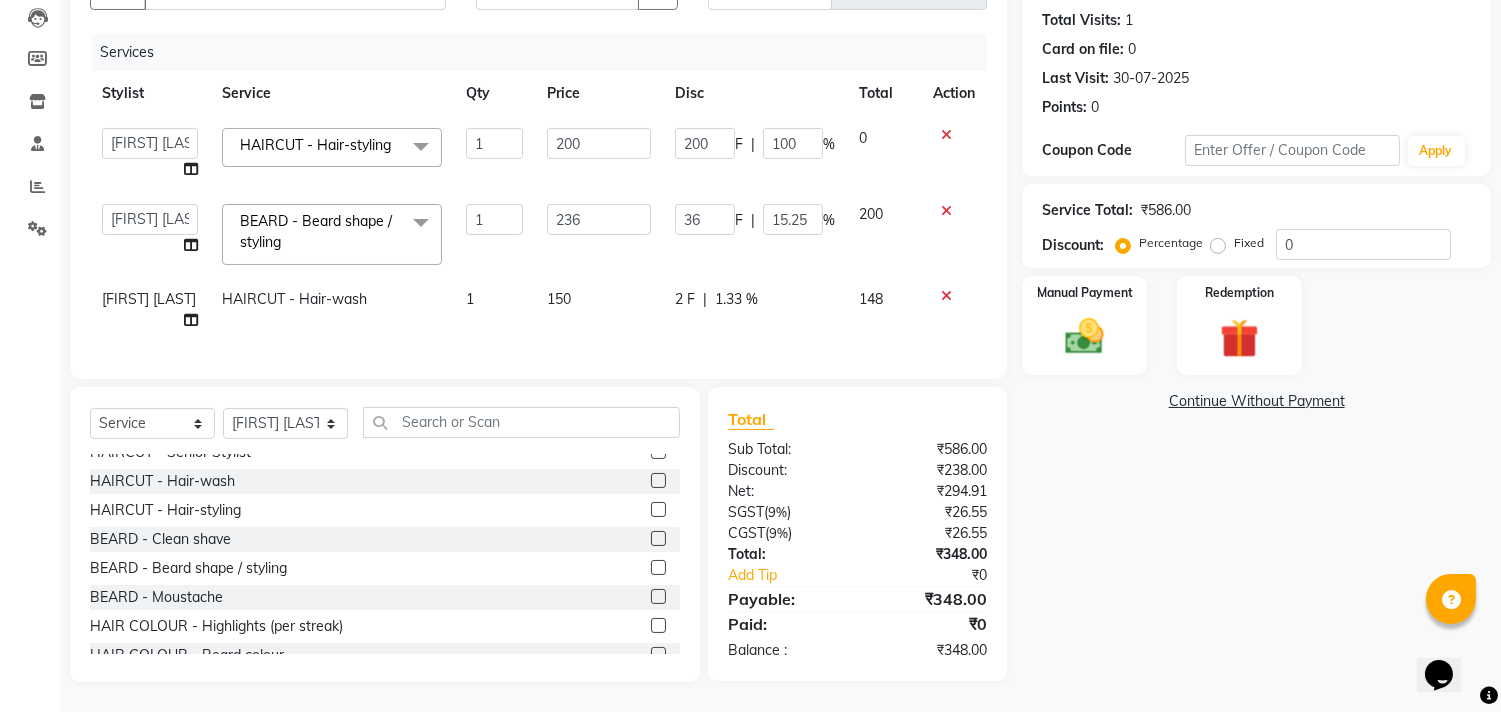 click on "2 F | 1.33 %" 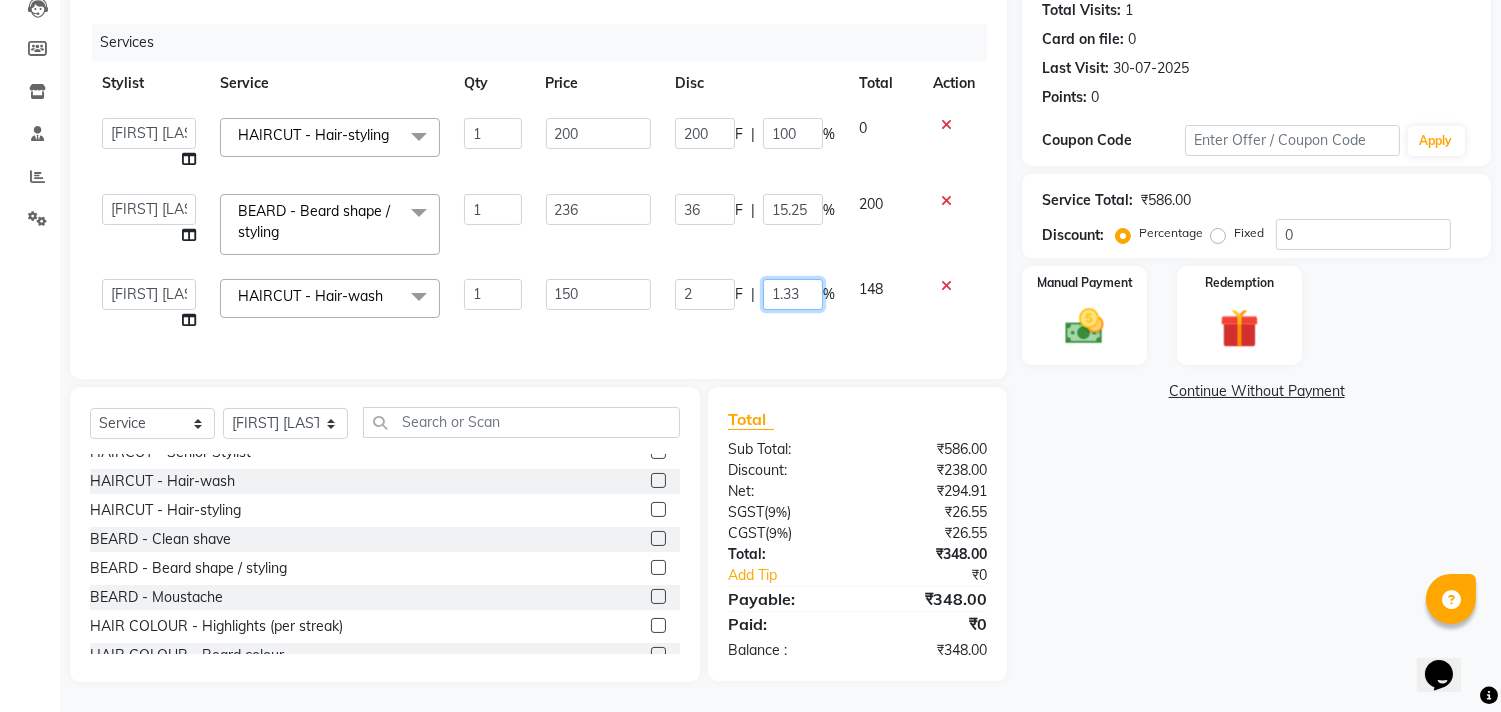 click on "1.33" 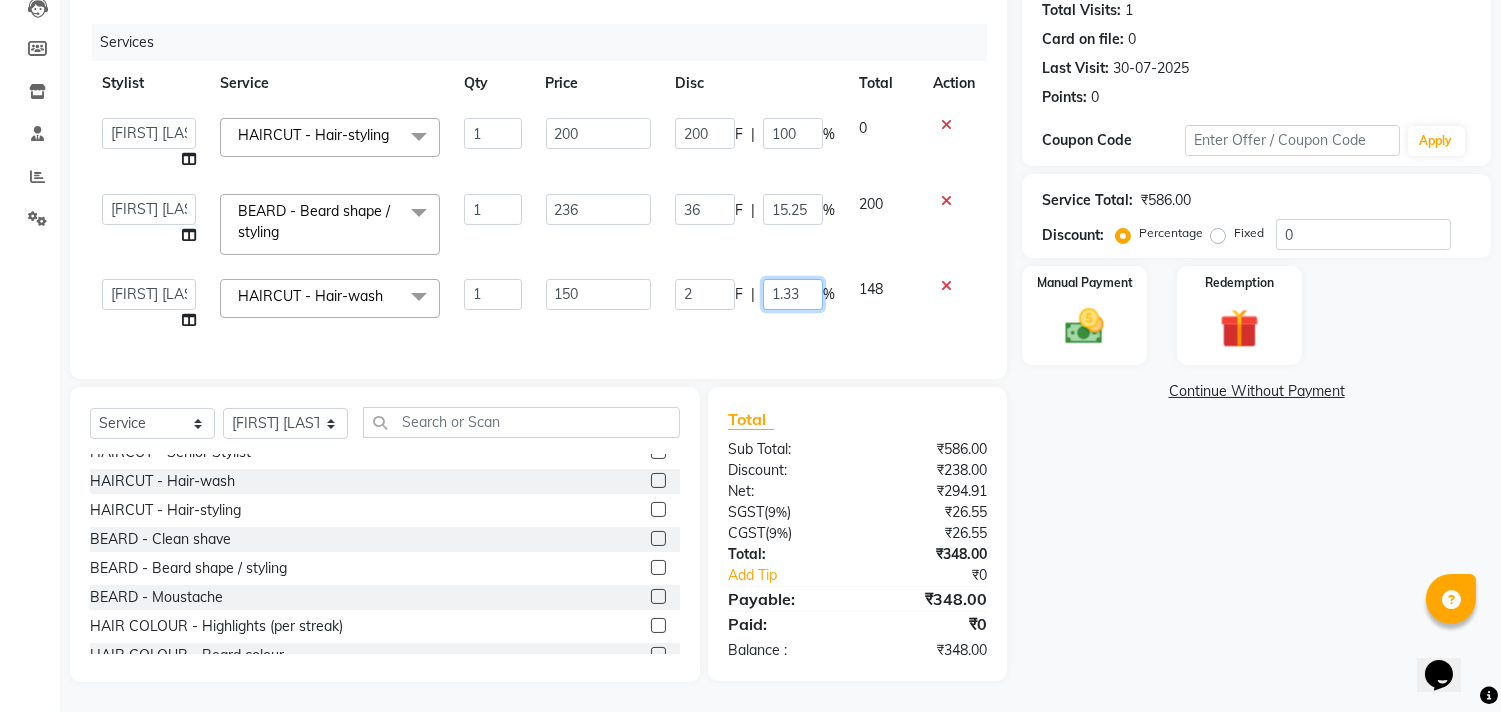 click on "1.33" 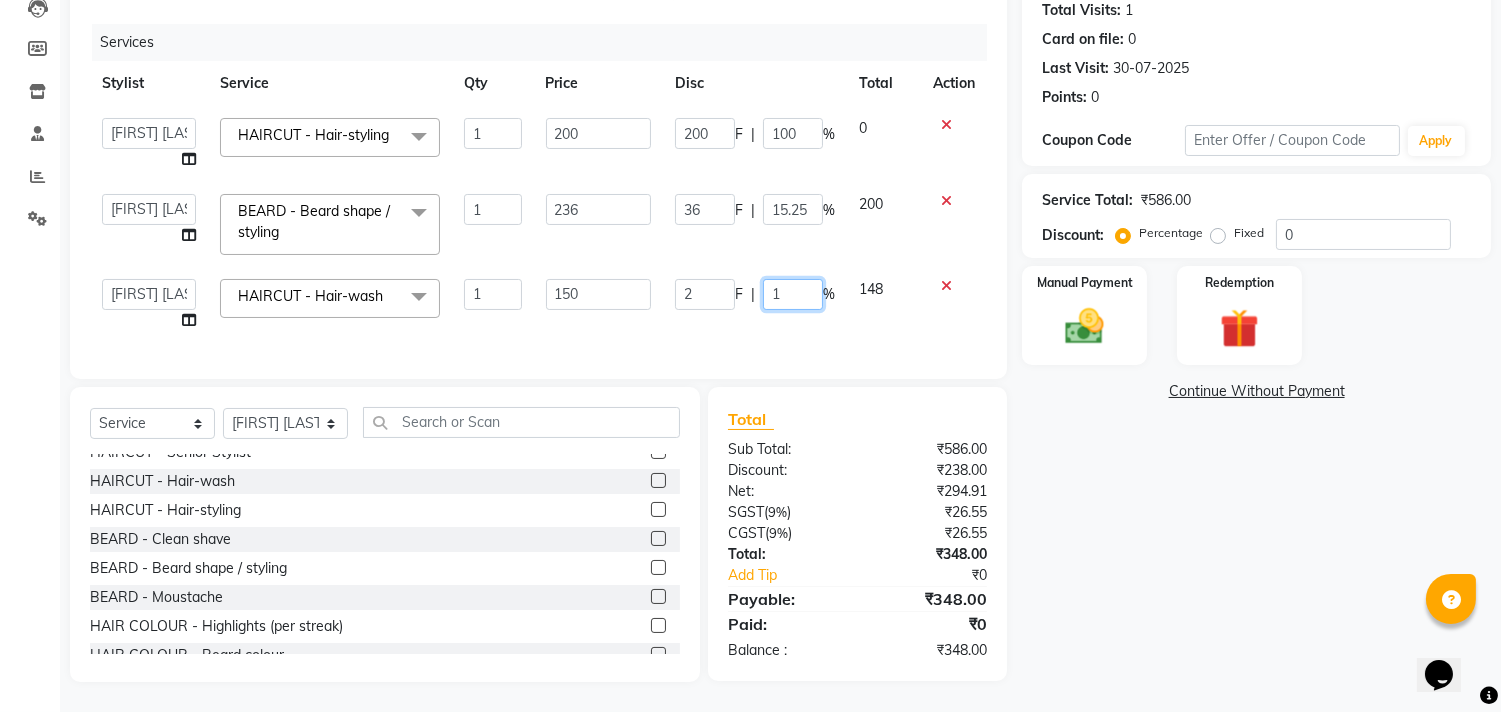 type on "15" 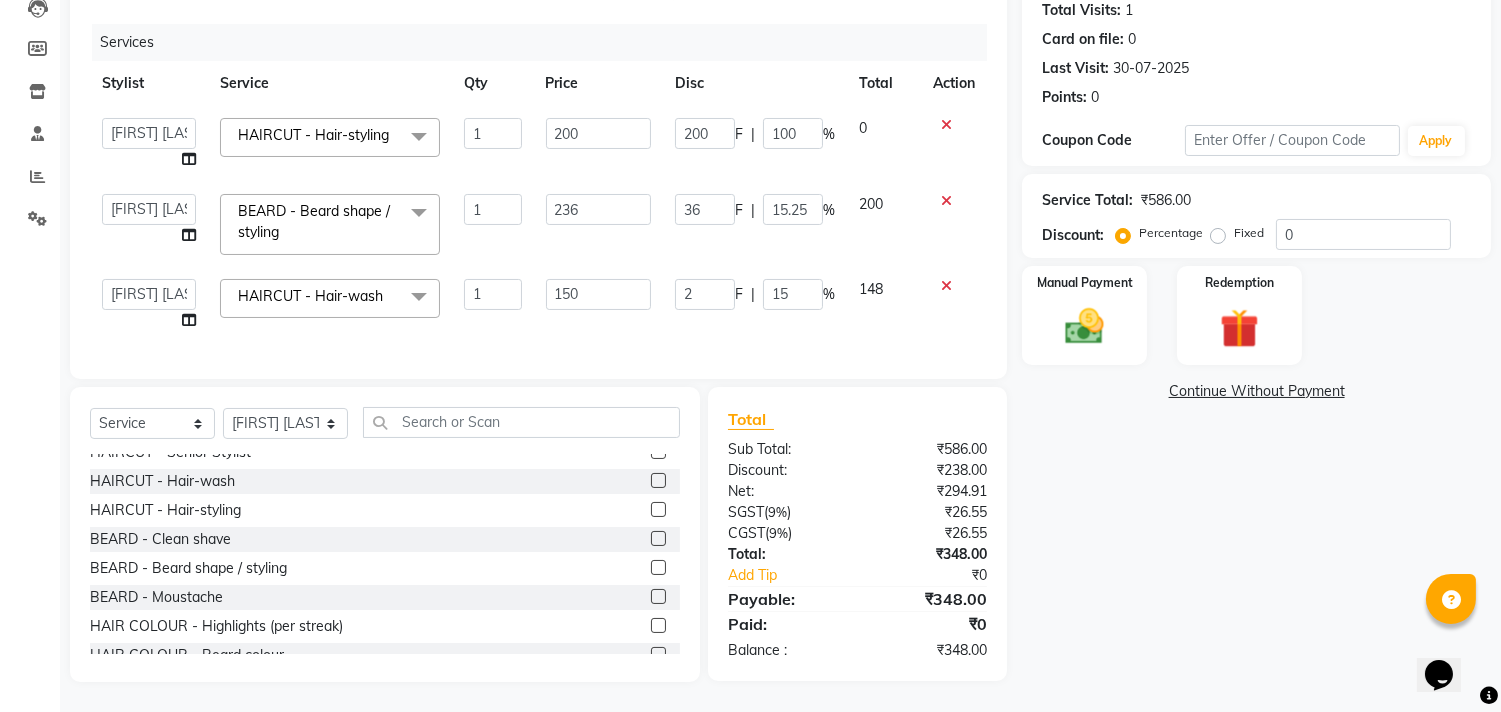 scroll, scrollTop: 240, scrollLeft: 0, axis: vertical 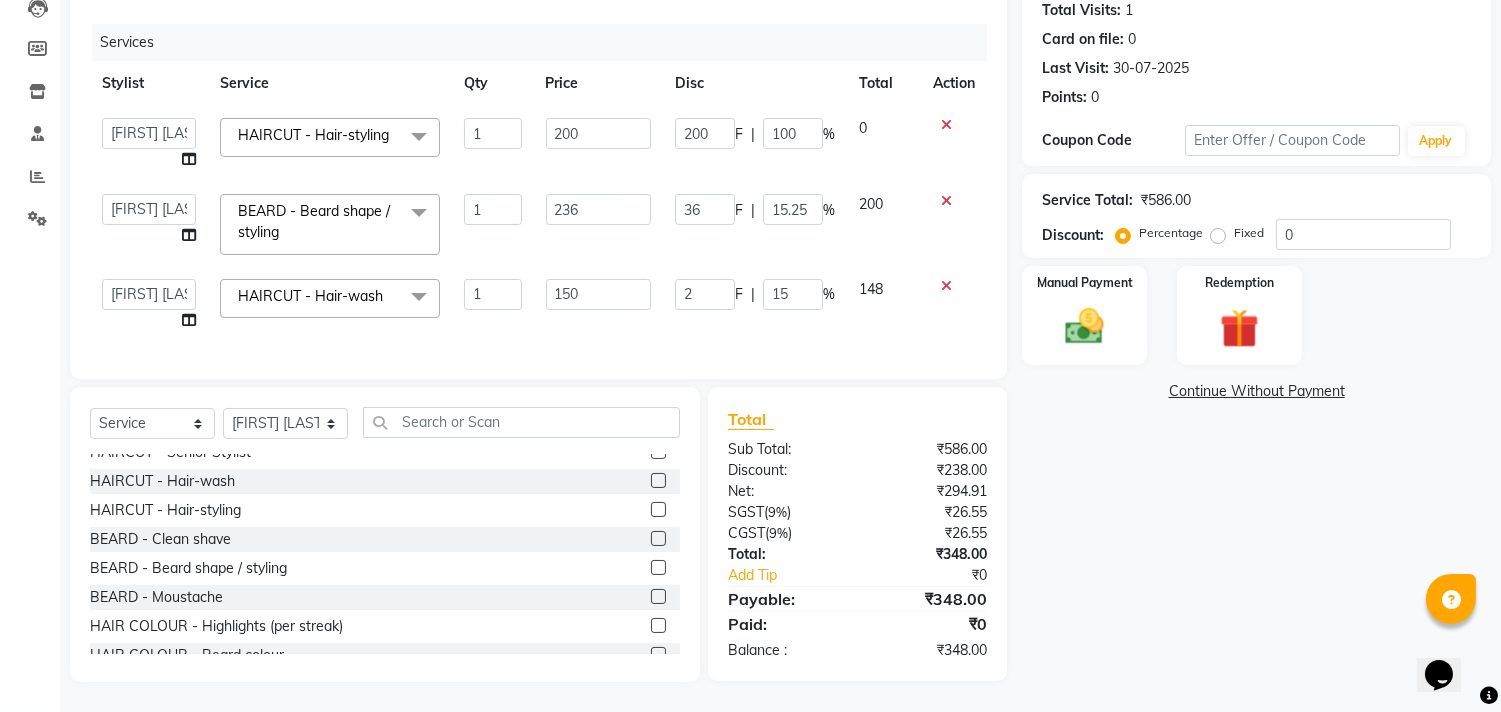 click on "2 F | 15 %" 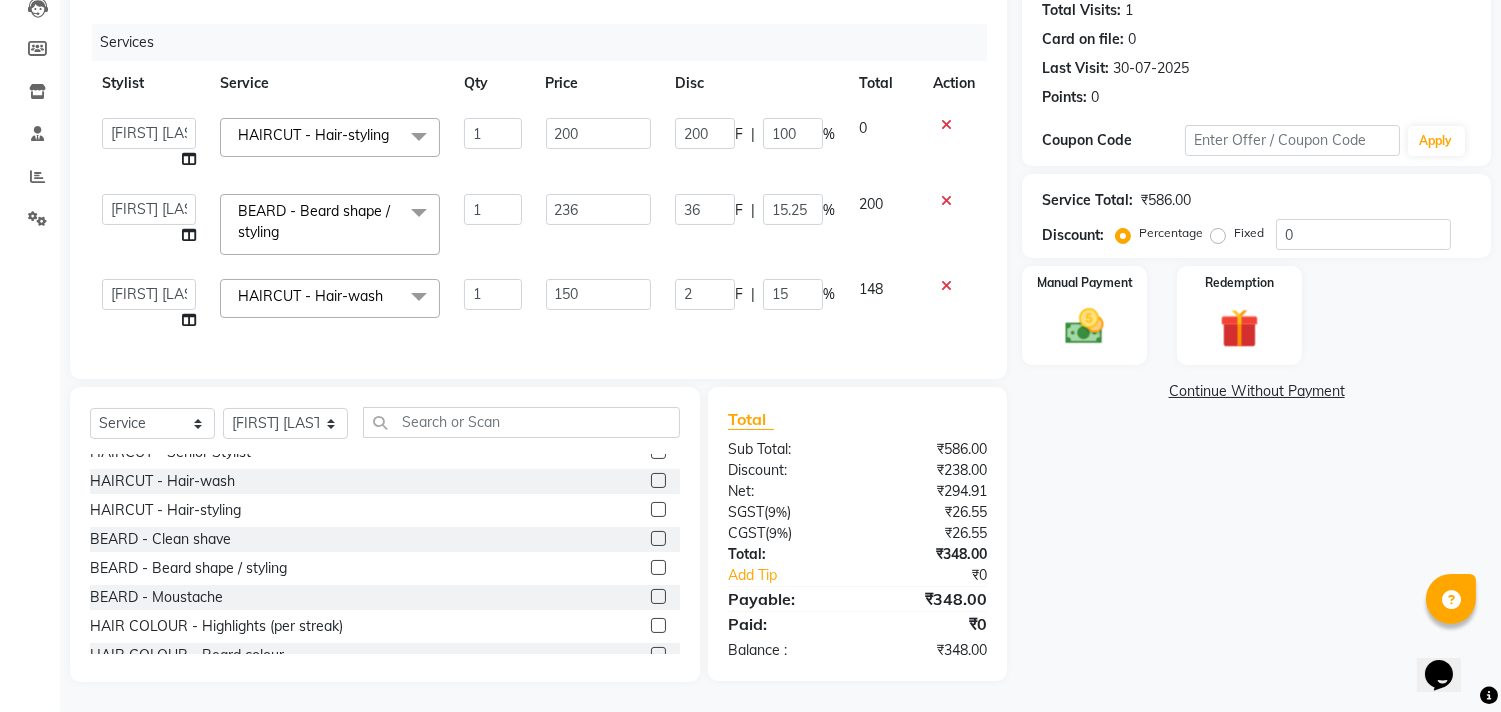 select on "60020" 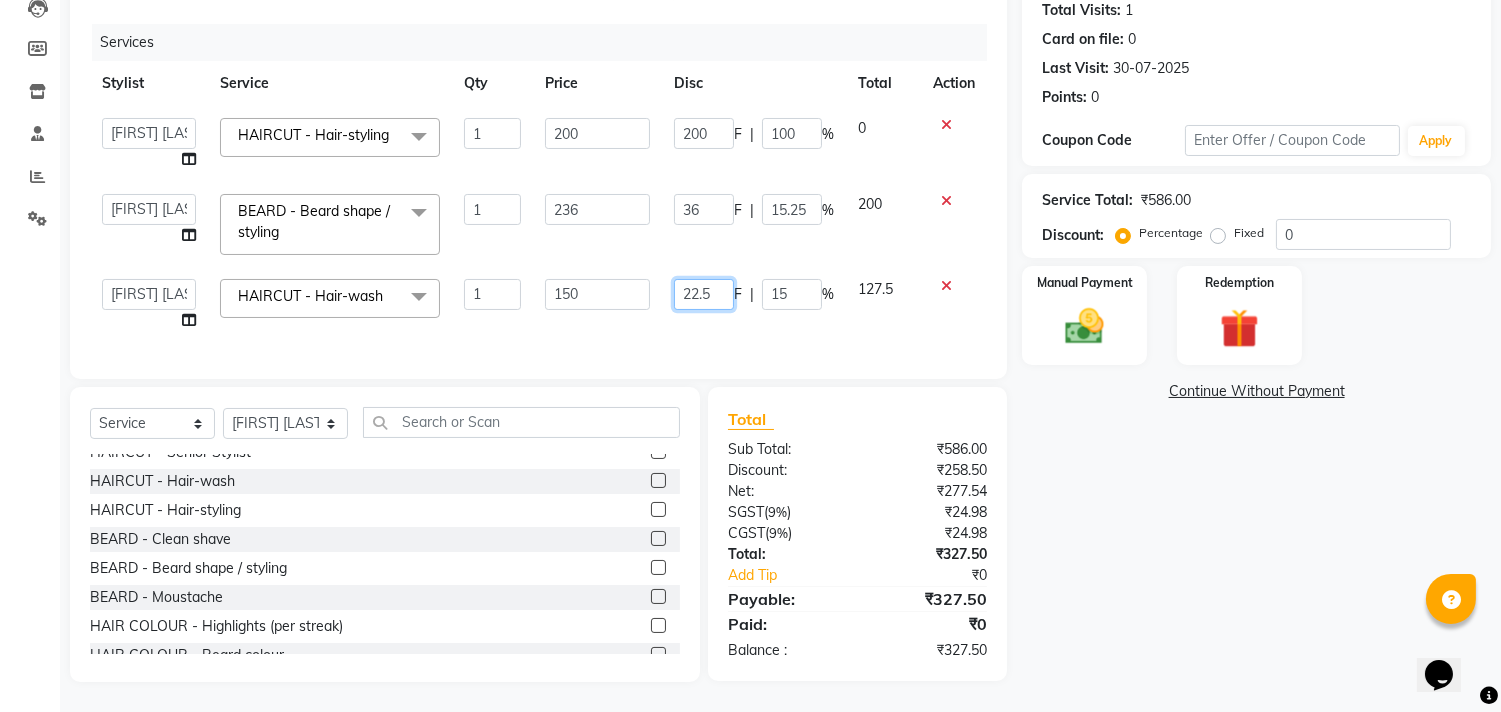 click on "22.5" 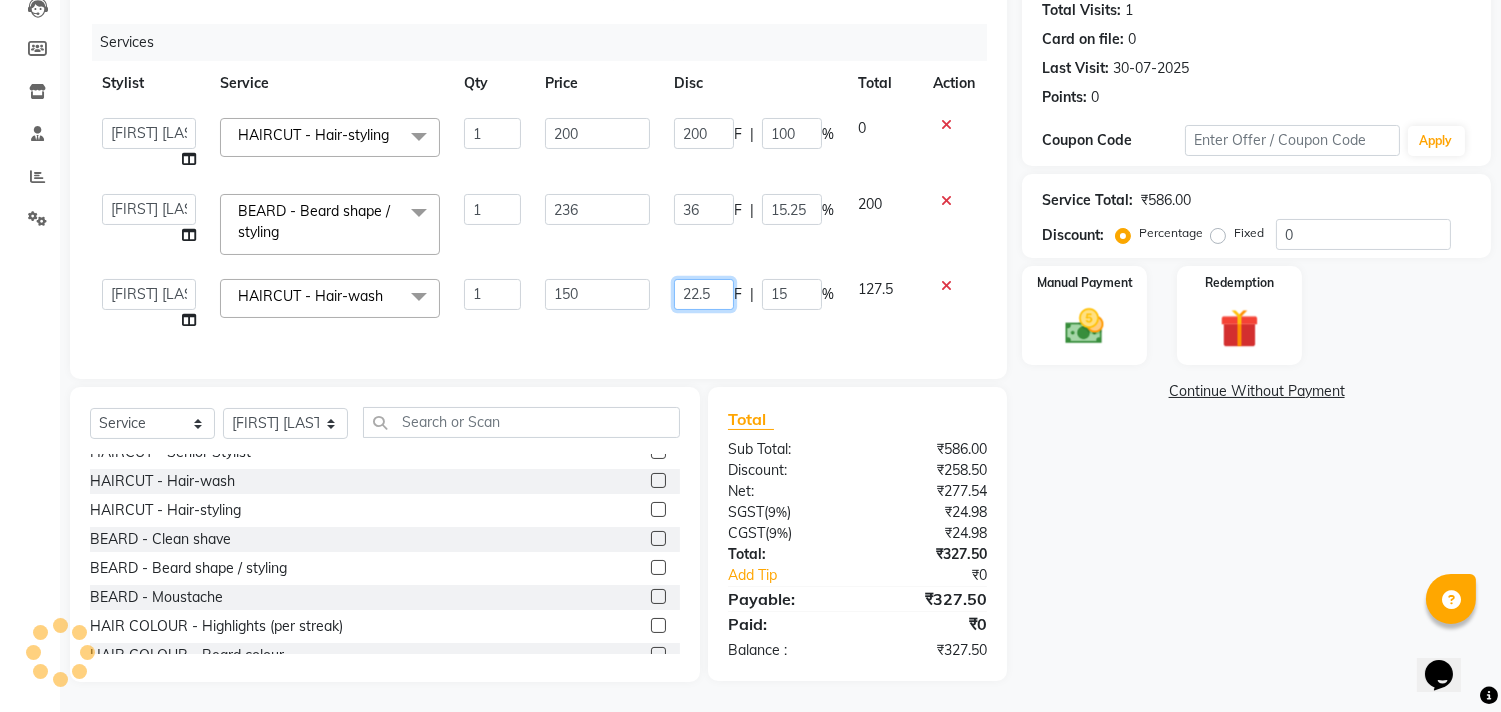 click on "22.5" 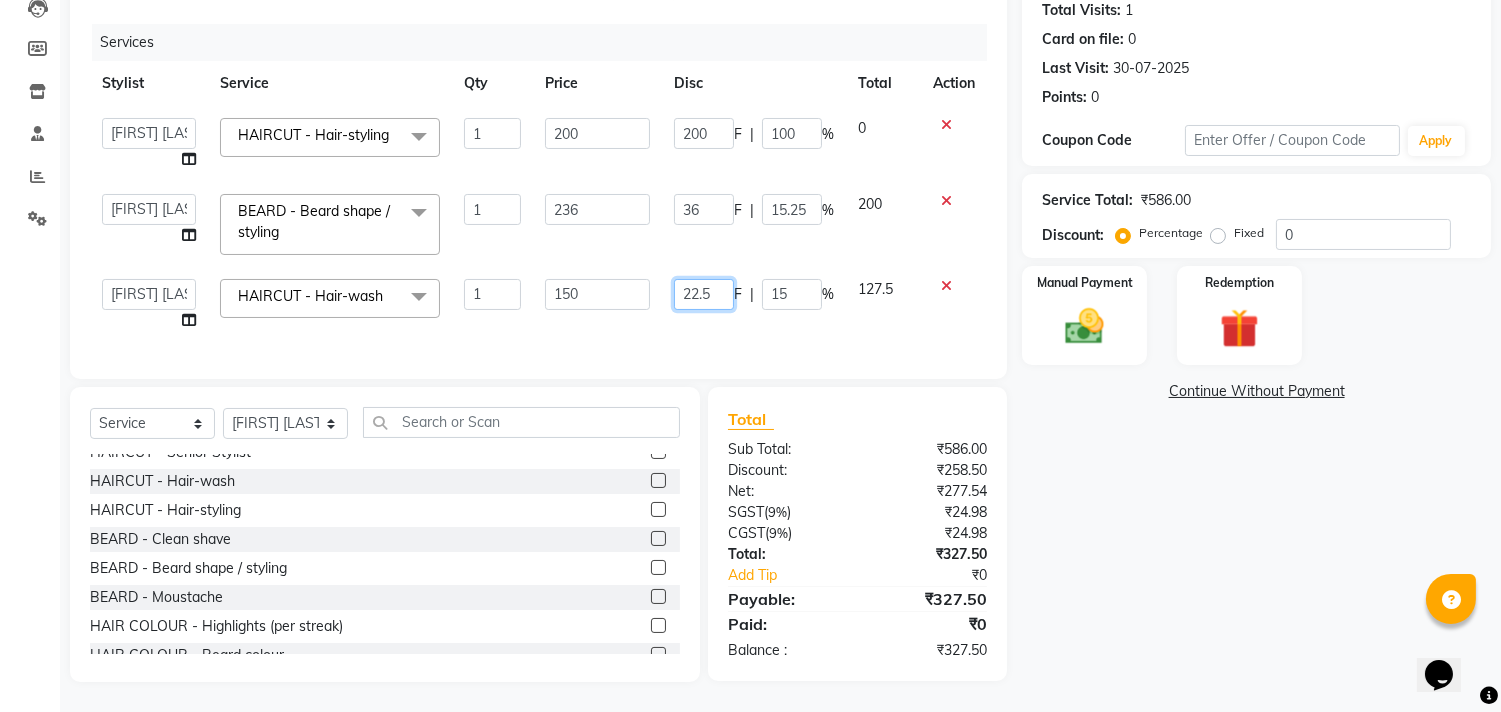 click on "22.5" 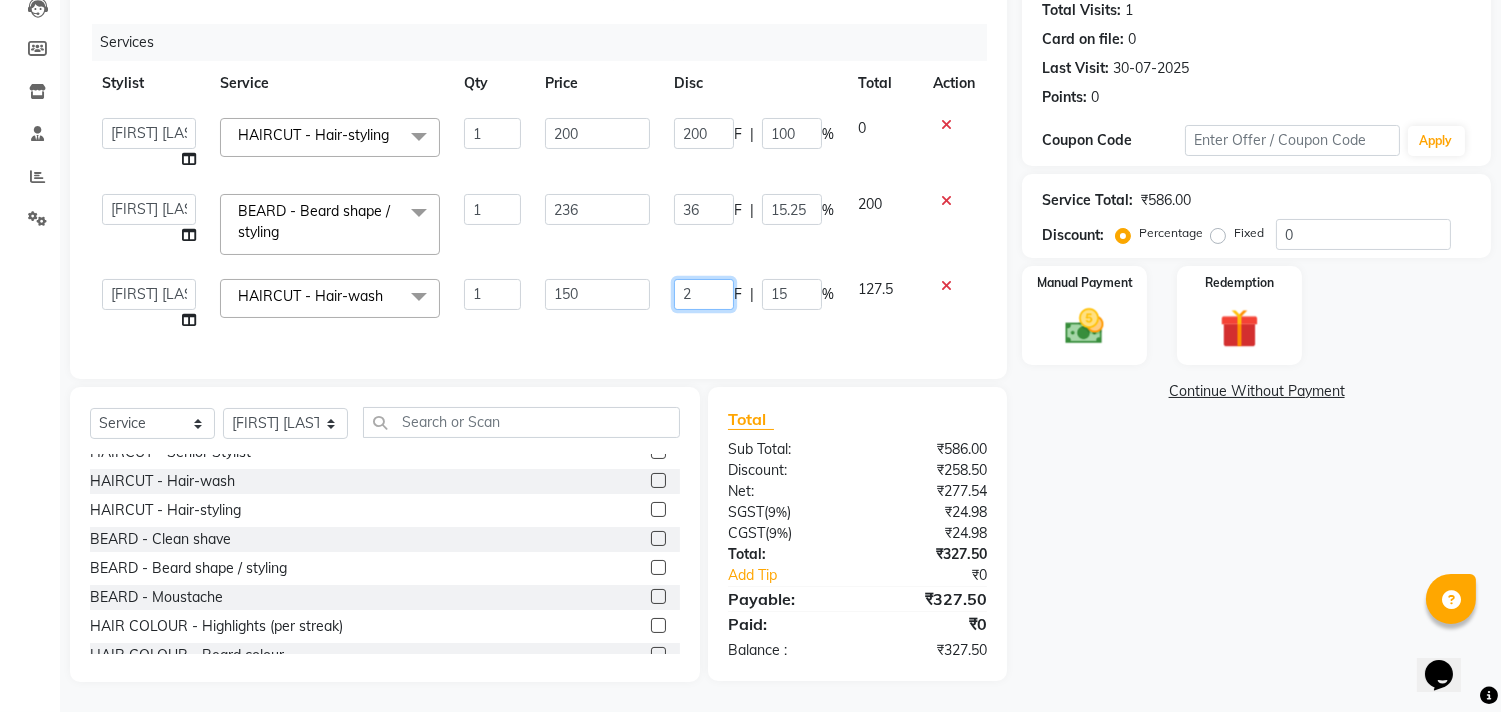 type on "21" 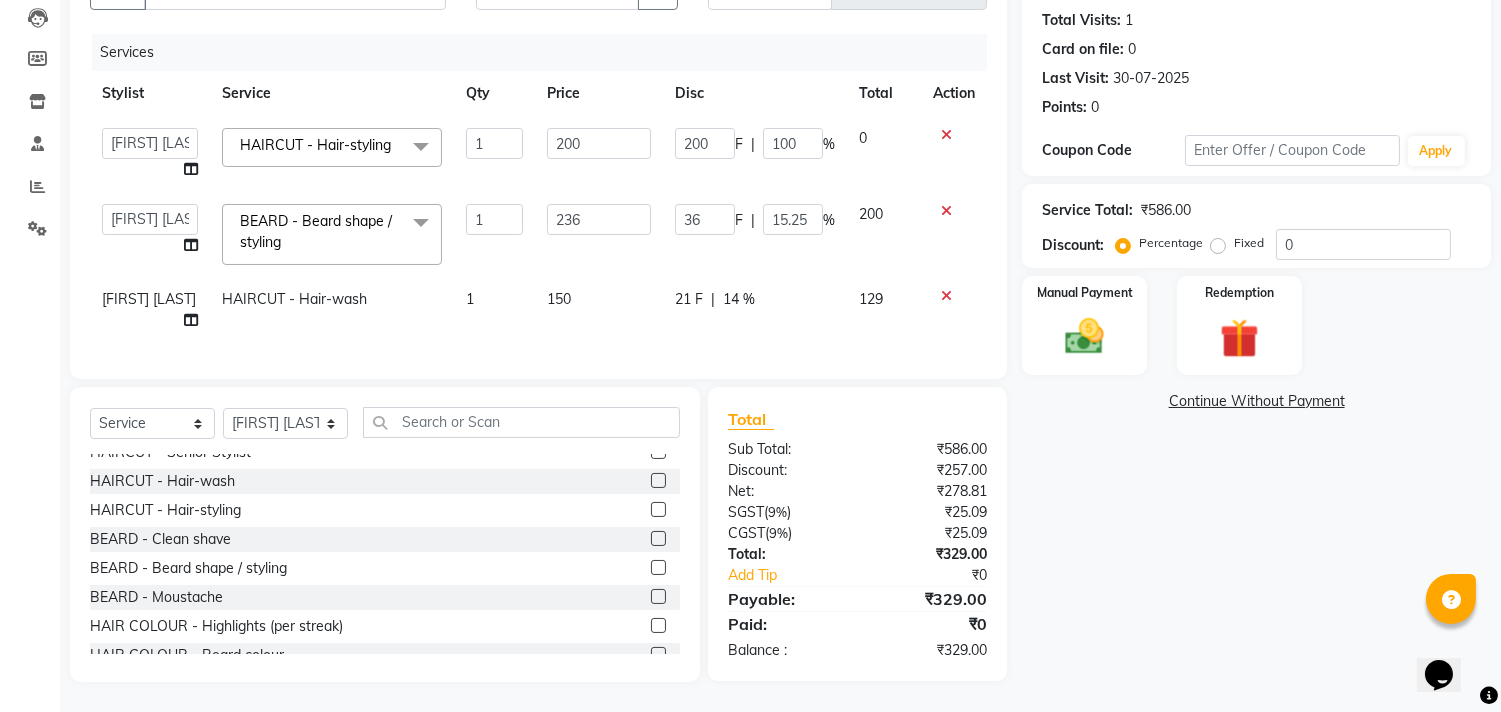 click on "21 F | 14 %" 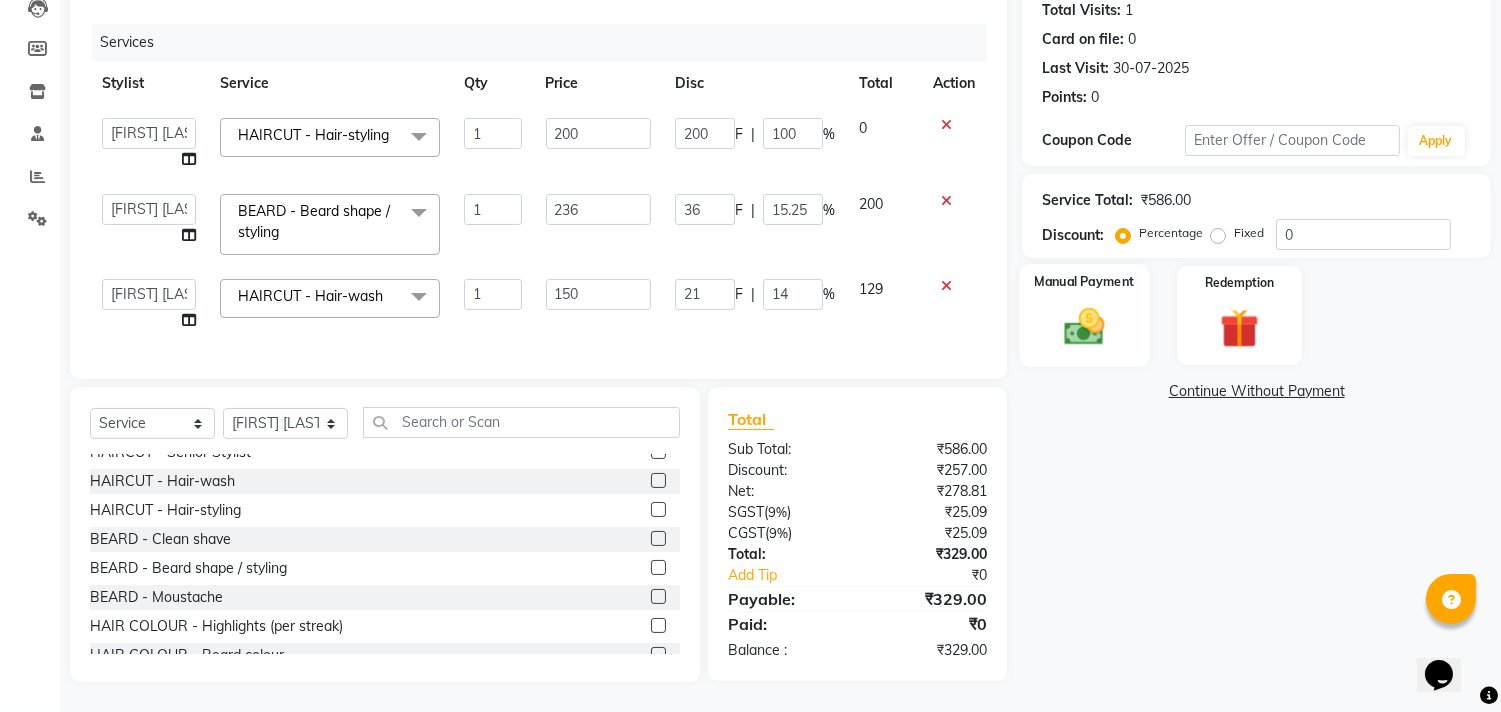 click 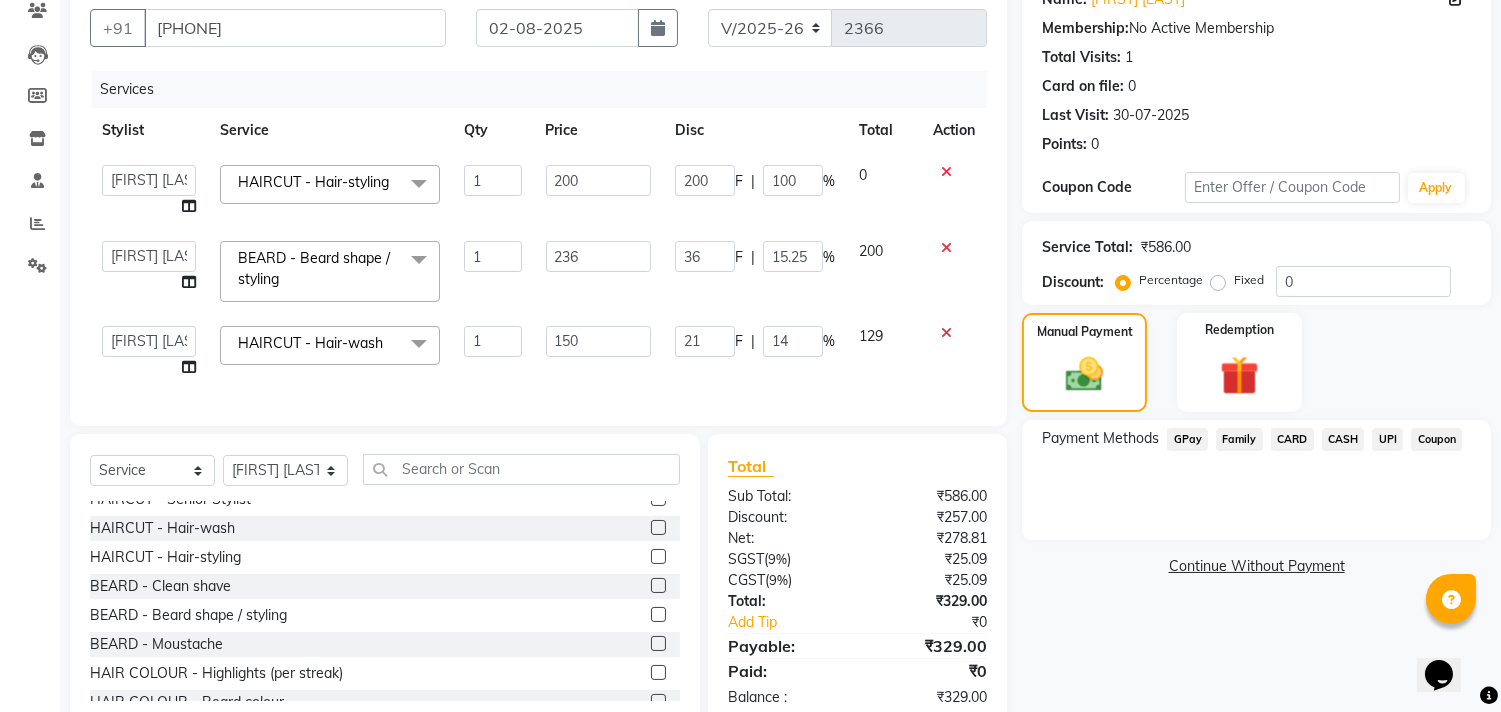 scroll, scrollTop: 128, scrollLeft: 0, axis: vertical 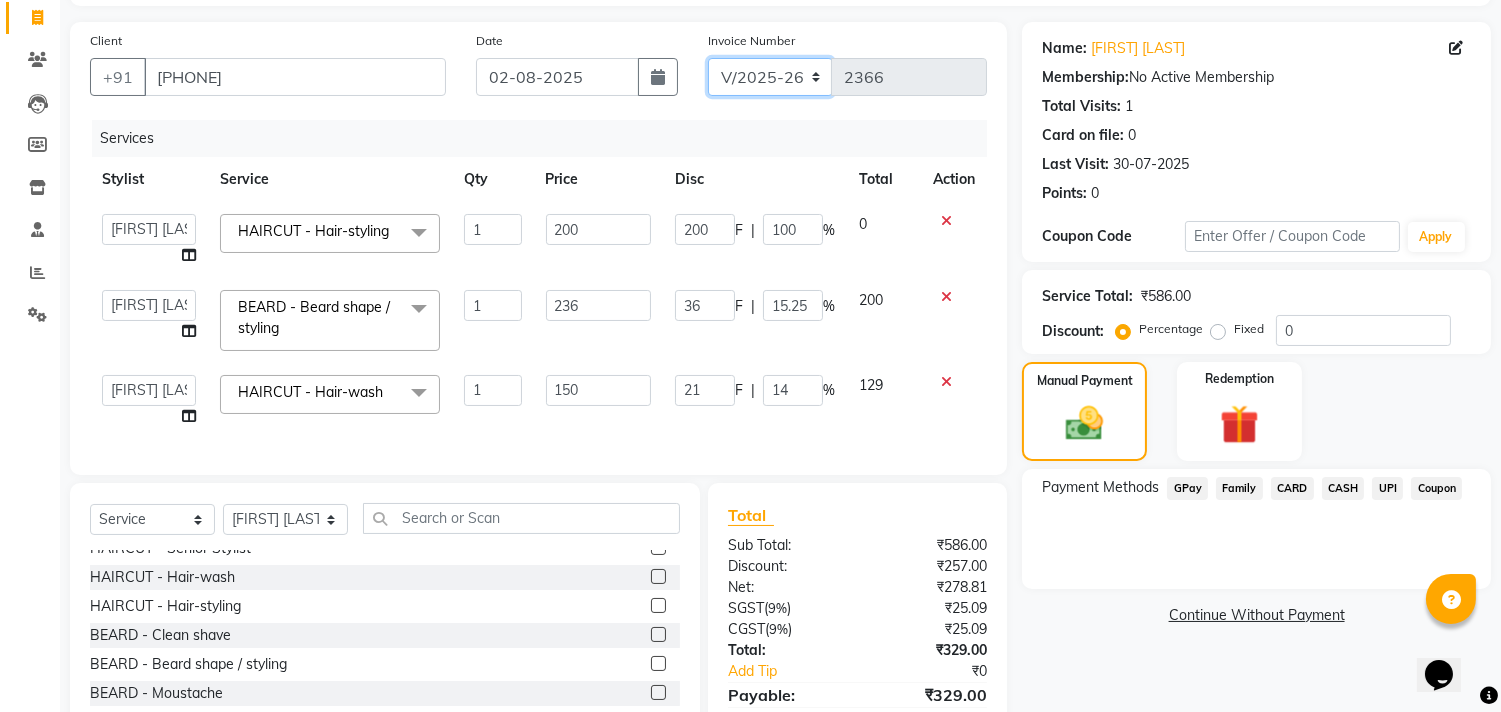 click on "INV/2025 V/2025-26" 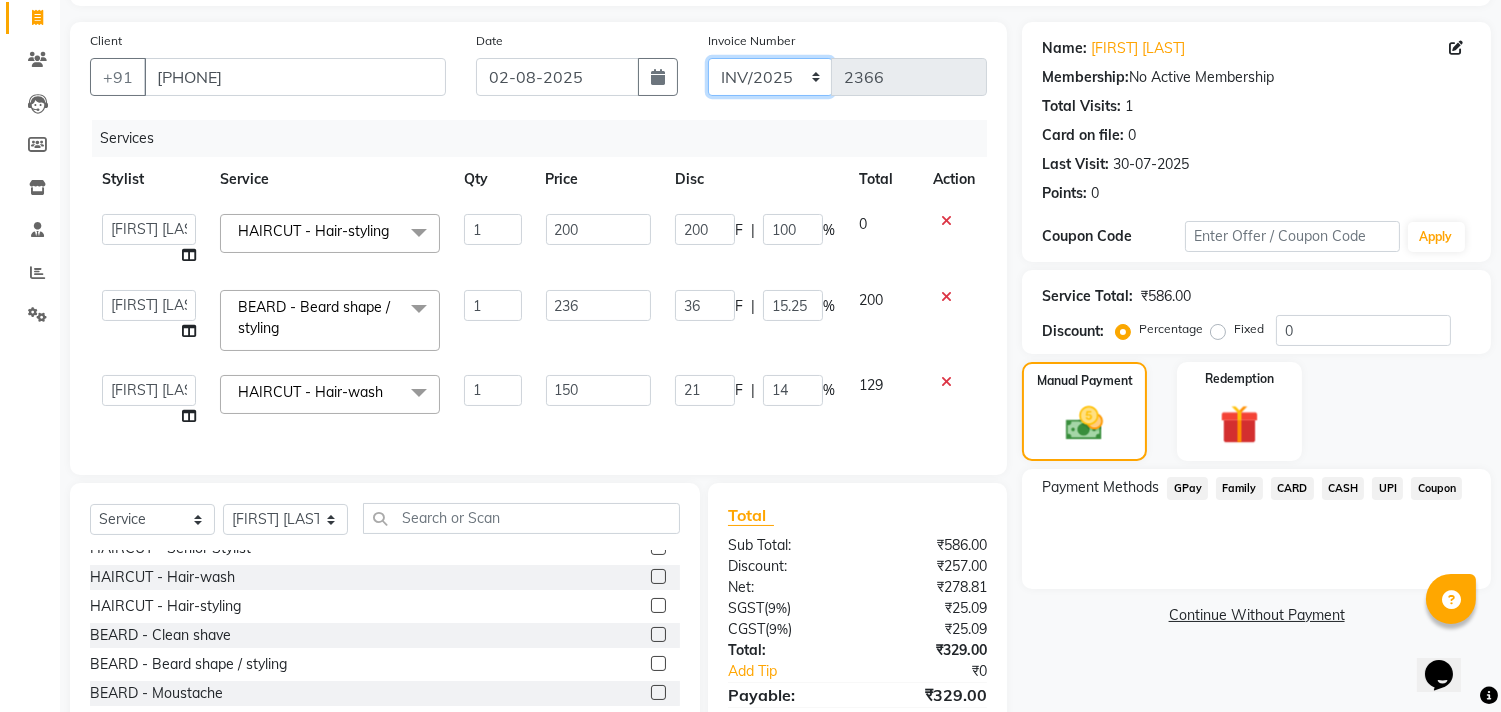 click on "INV/2025 V/2025-26" 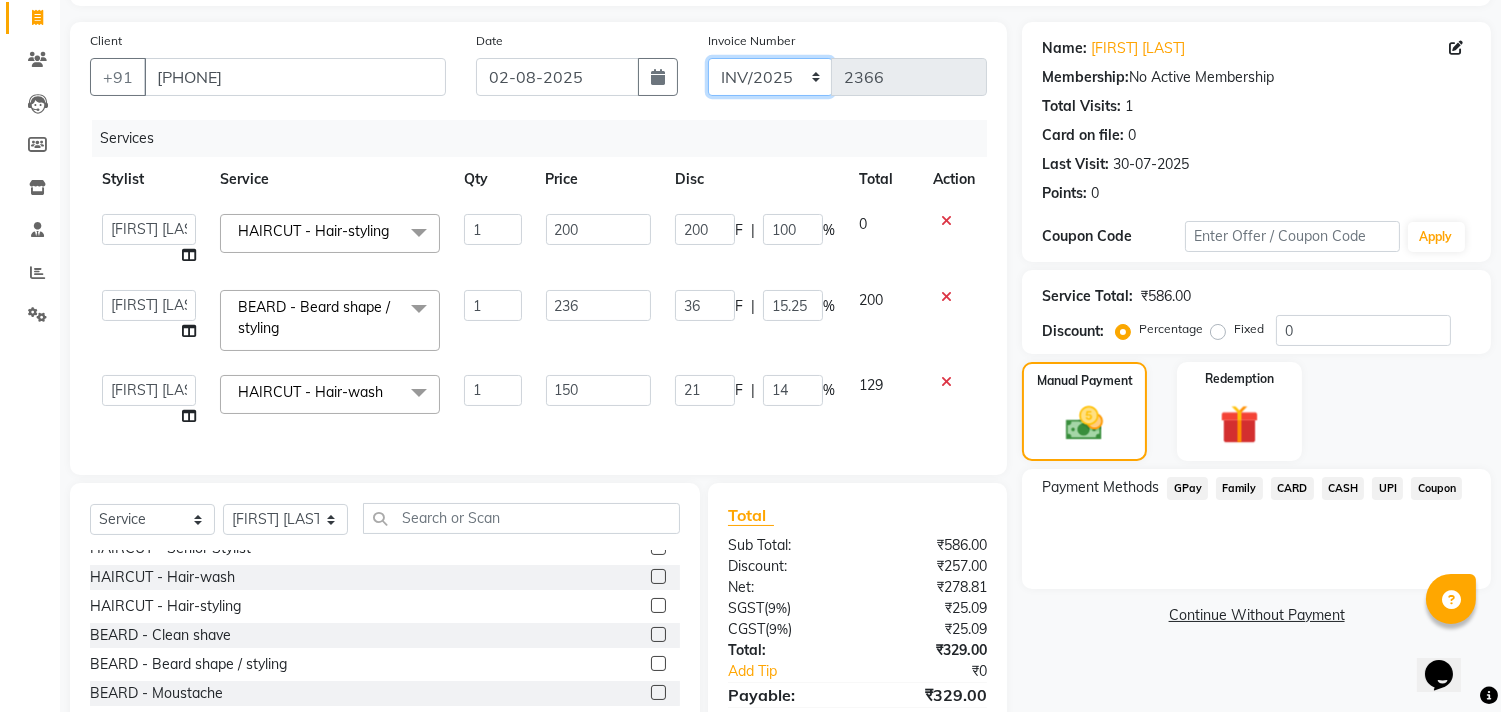 type on "0111" 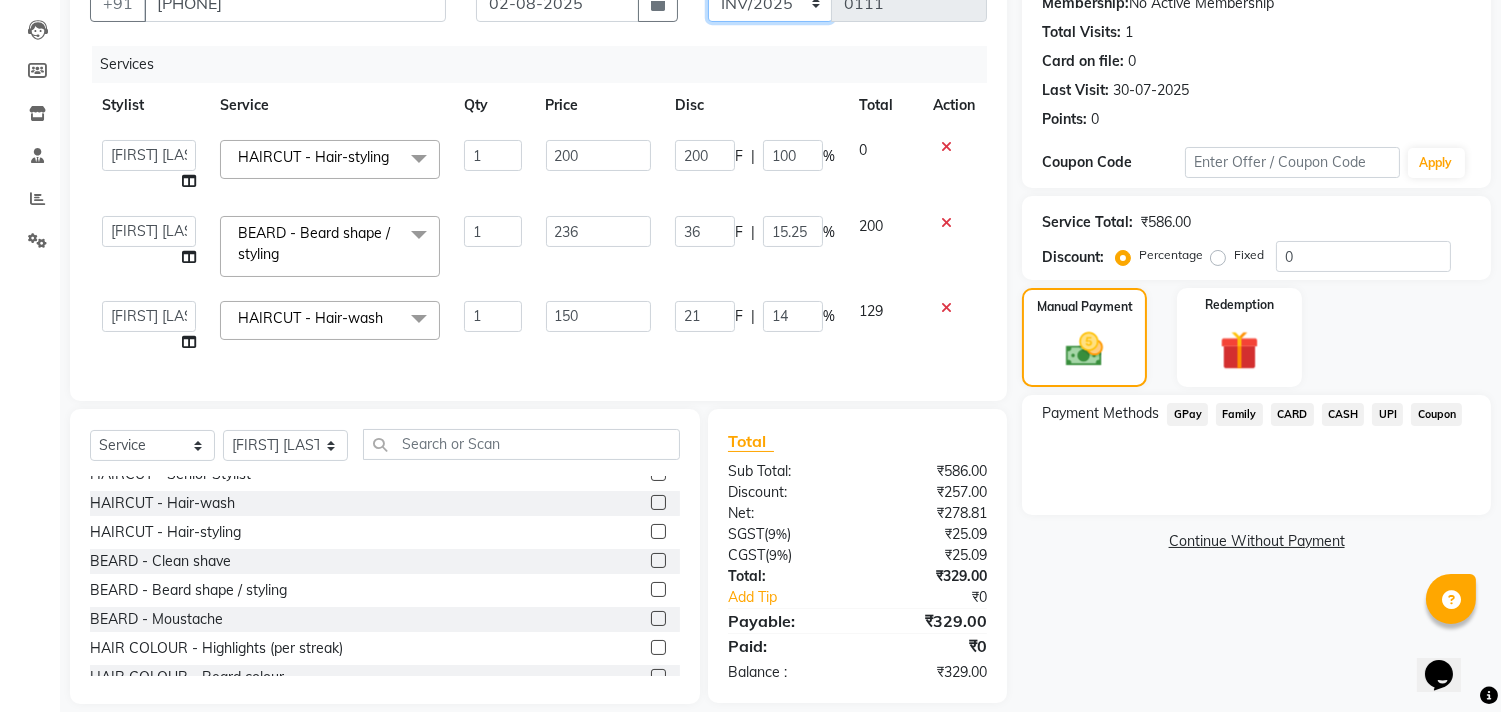 scroll, scrollTop: 240, scrollLeft: 0, axis: vertical 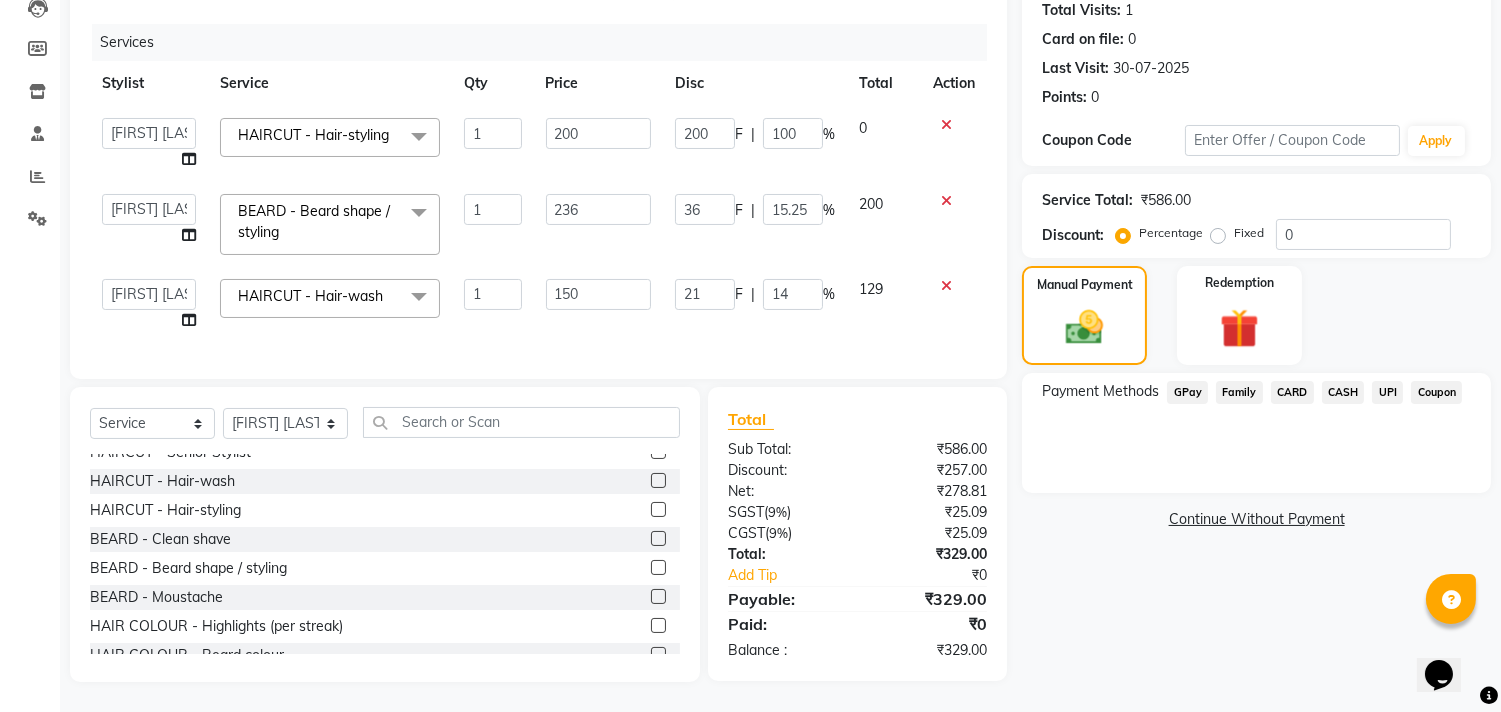 click on "CASH" 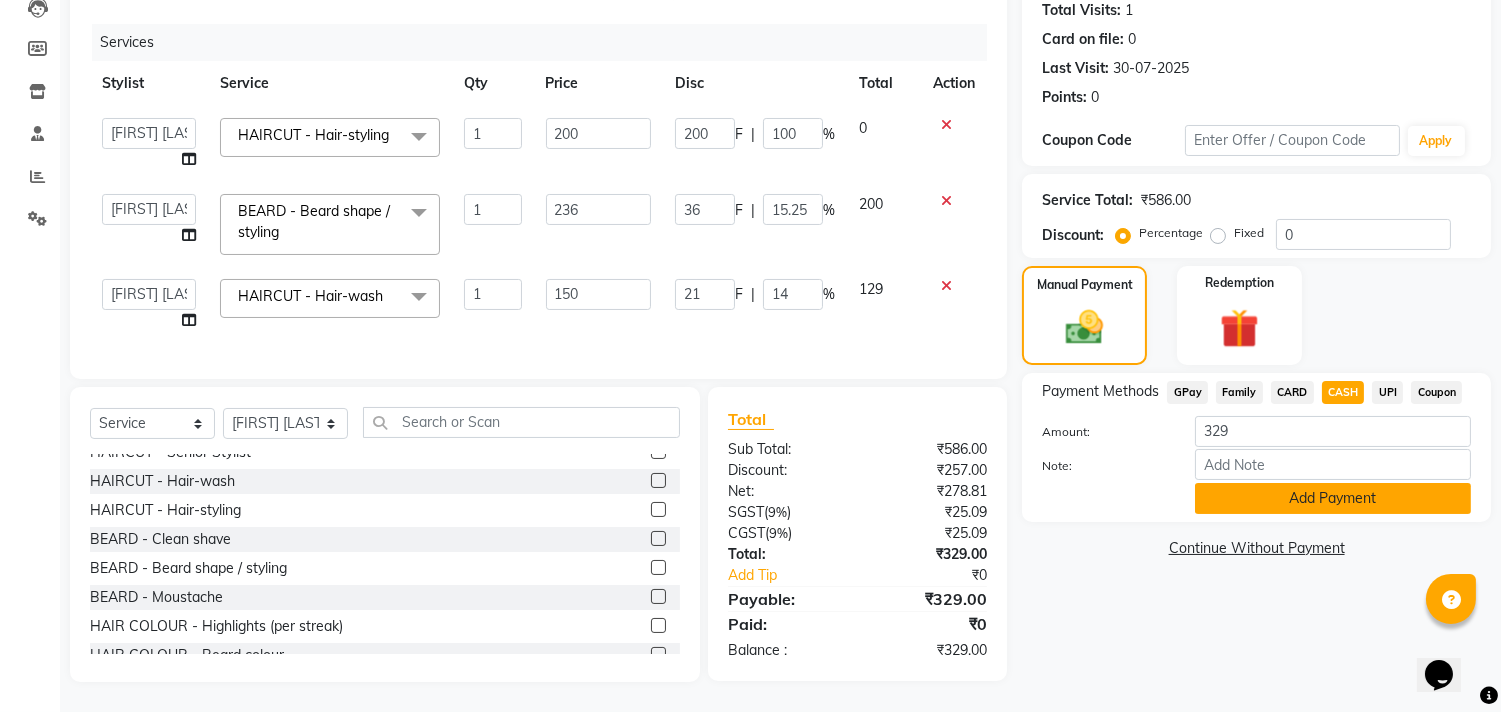 click on "Add Payment" 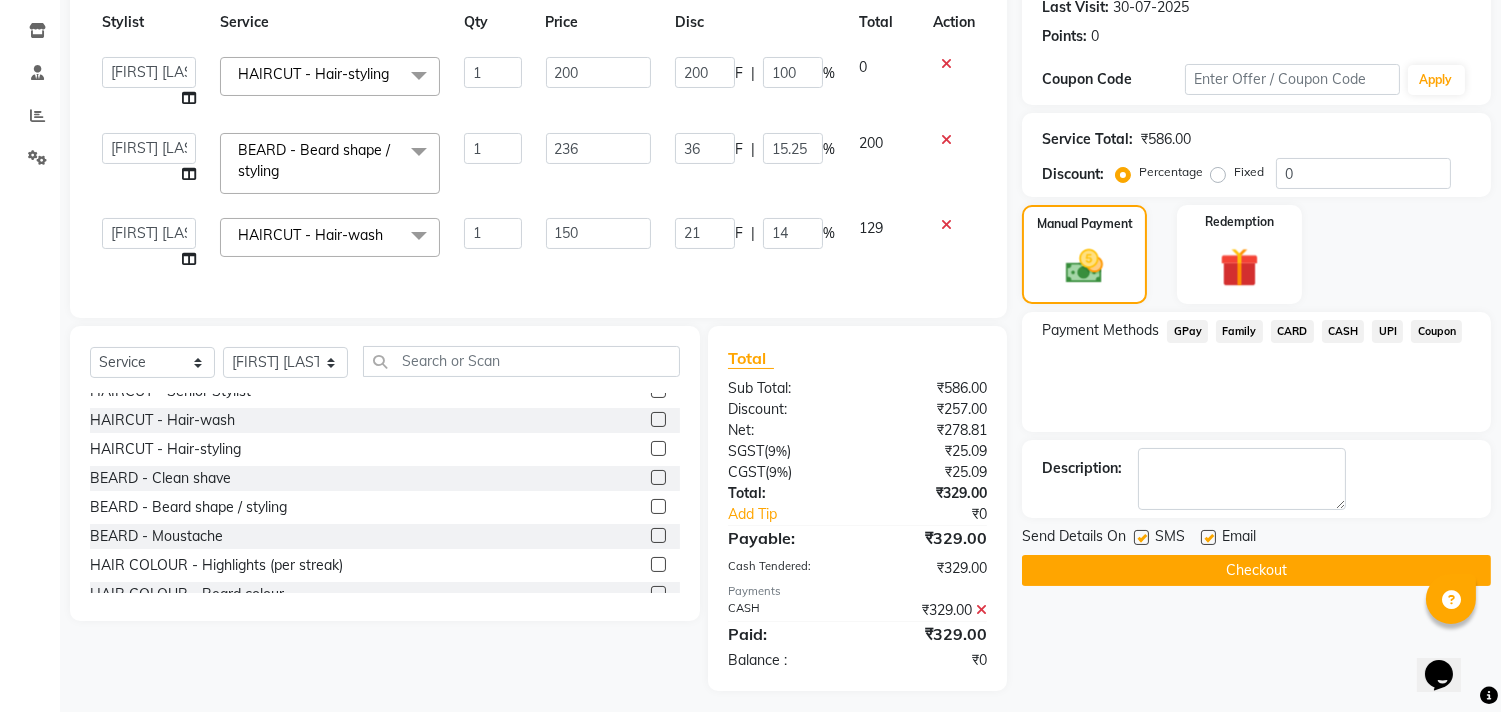 scroll, scrollTop: 310, scrollLeft: 0, axis: vertical 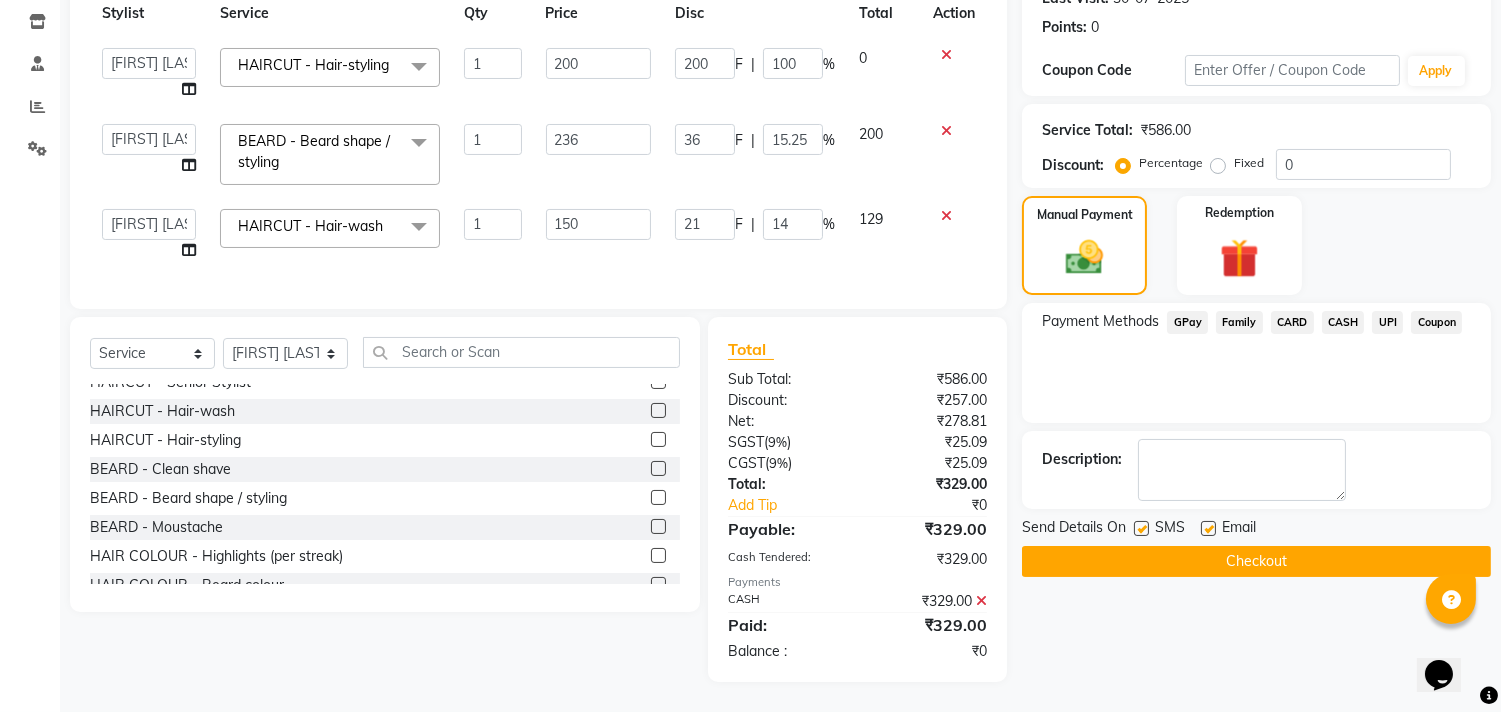 click on "Checkout" 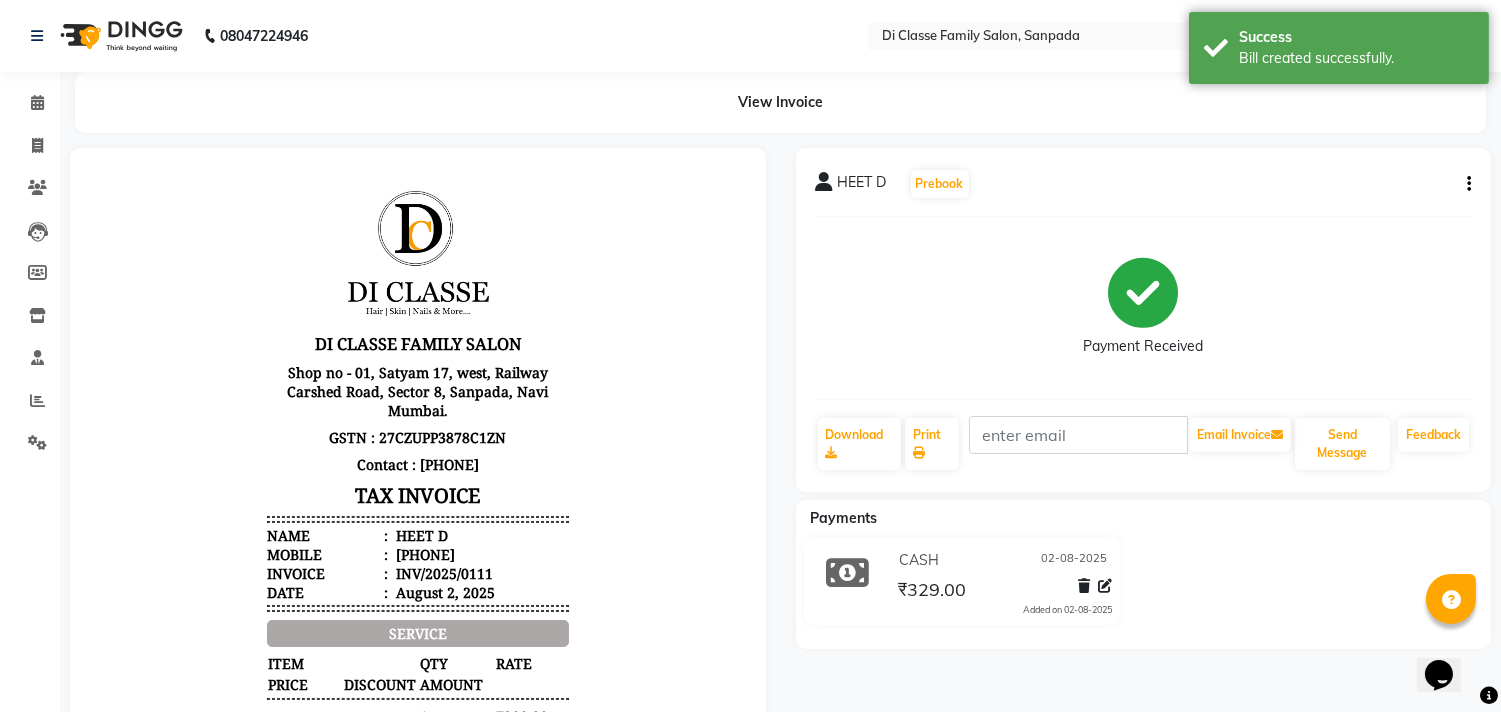 scroll, scrollTop: 0, scrollLeft: 0, axis: both 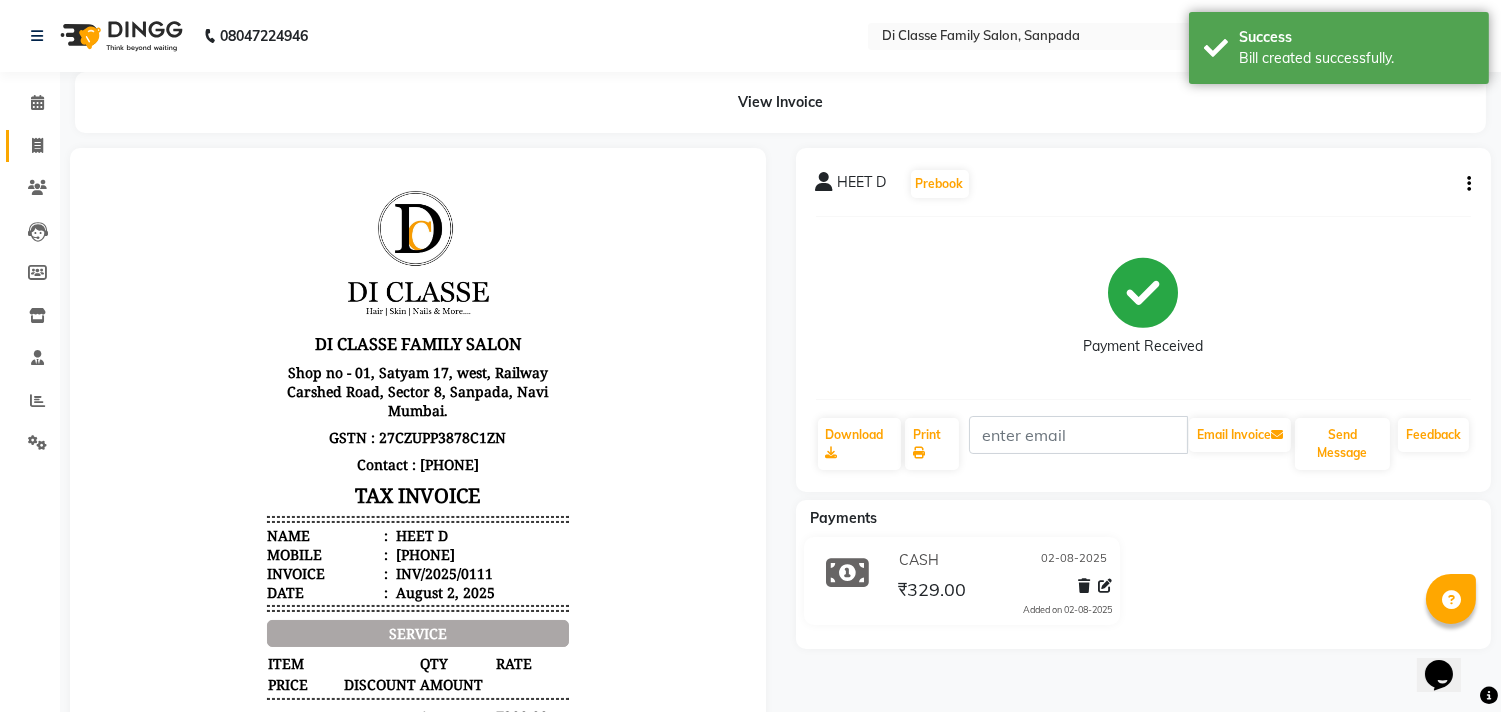 click on "Invoice" 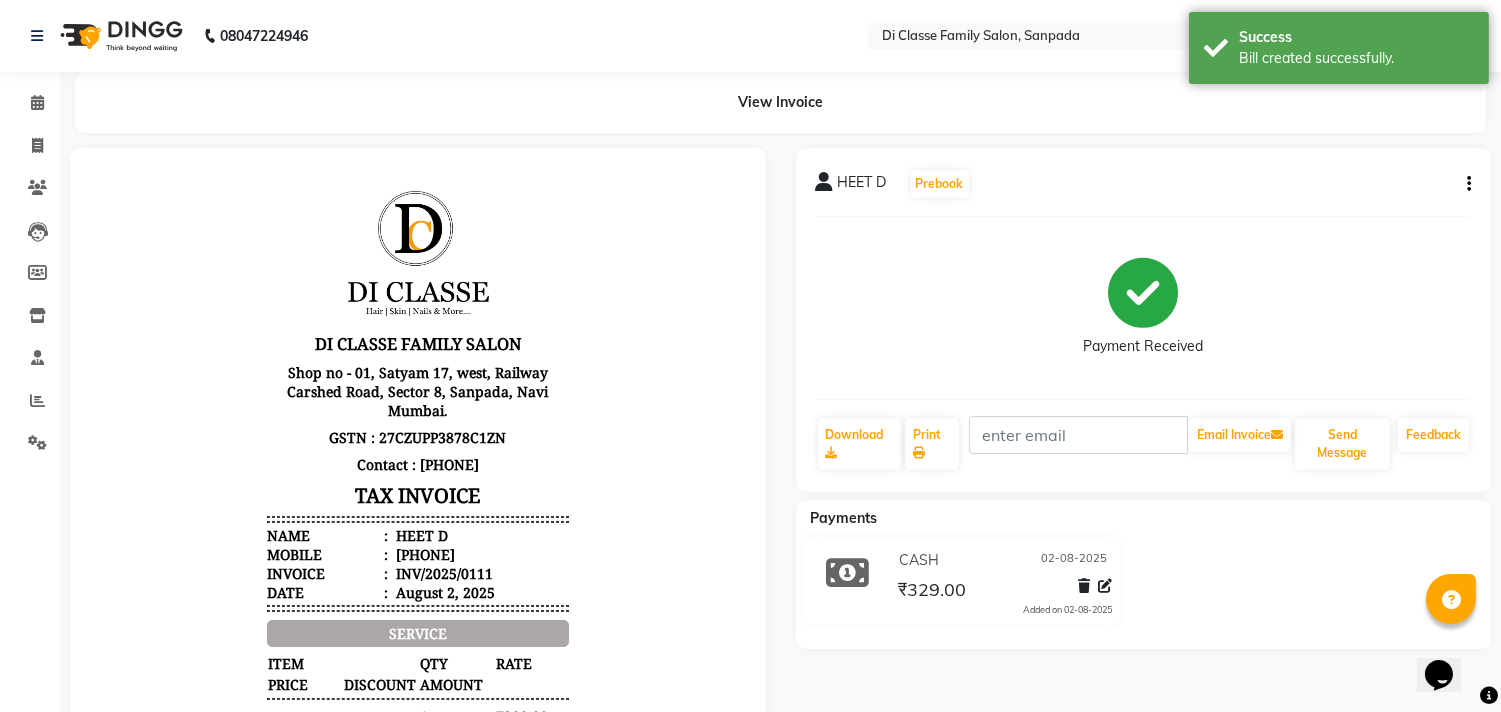 select on "4704" 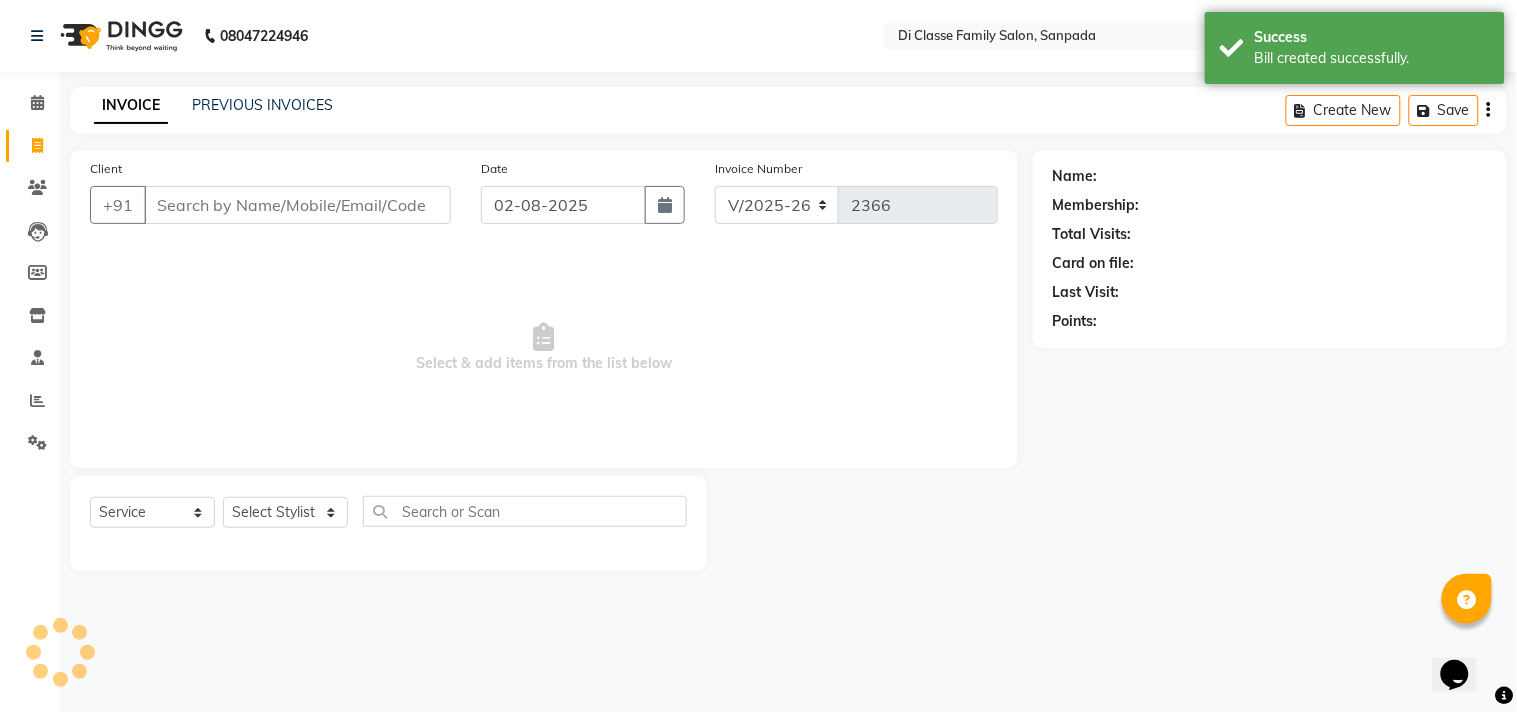 click on "INVOICE PREVIOUS INVOICES Create New   Save" 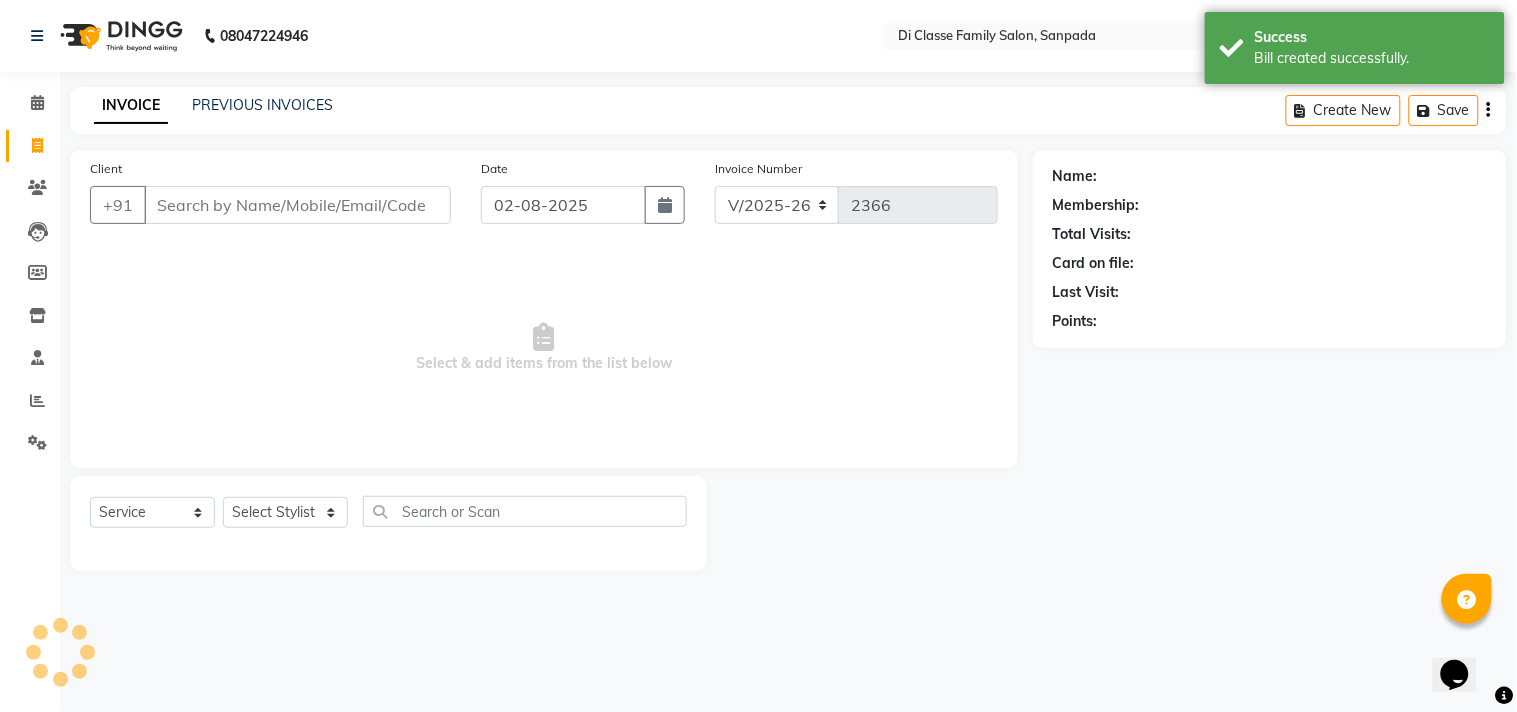 click on "PREVIOUS INVOICES" 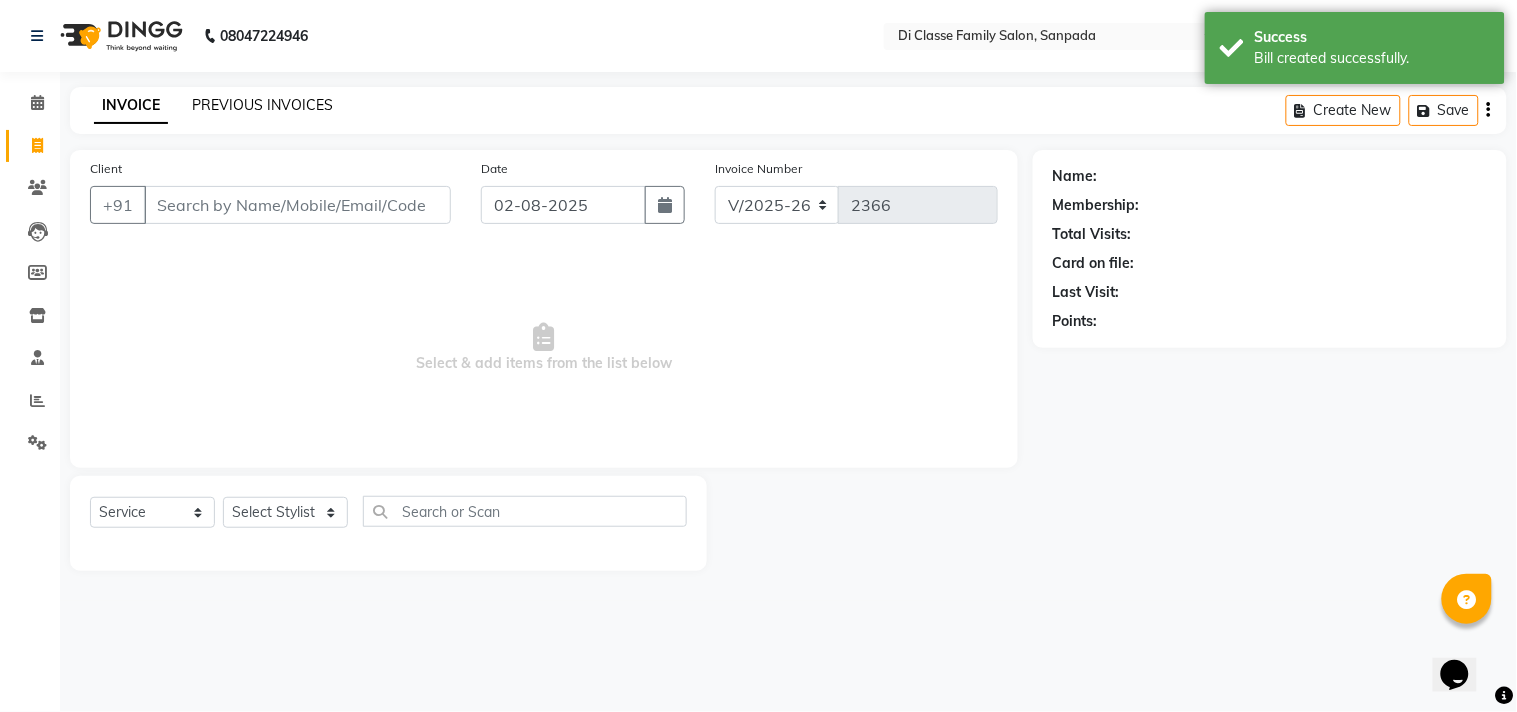 click on "PREVIOUS INVOICES" 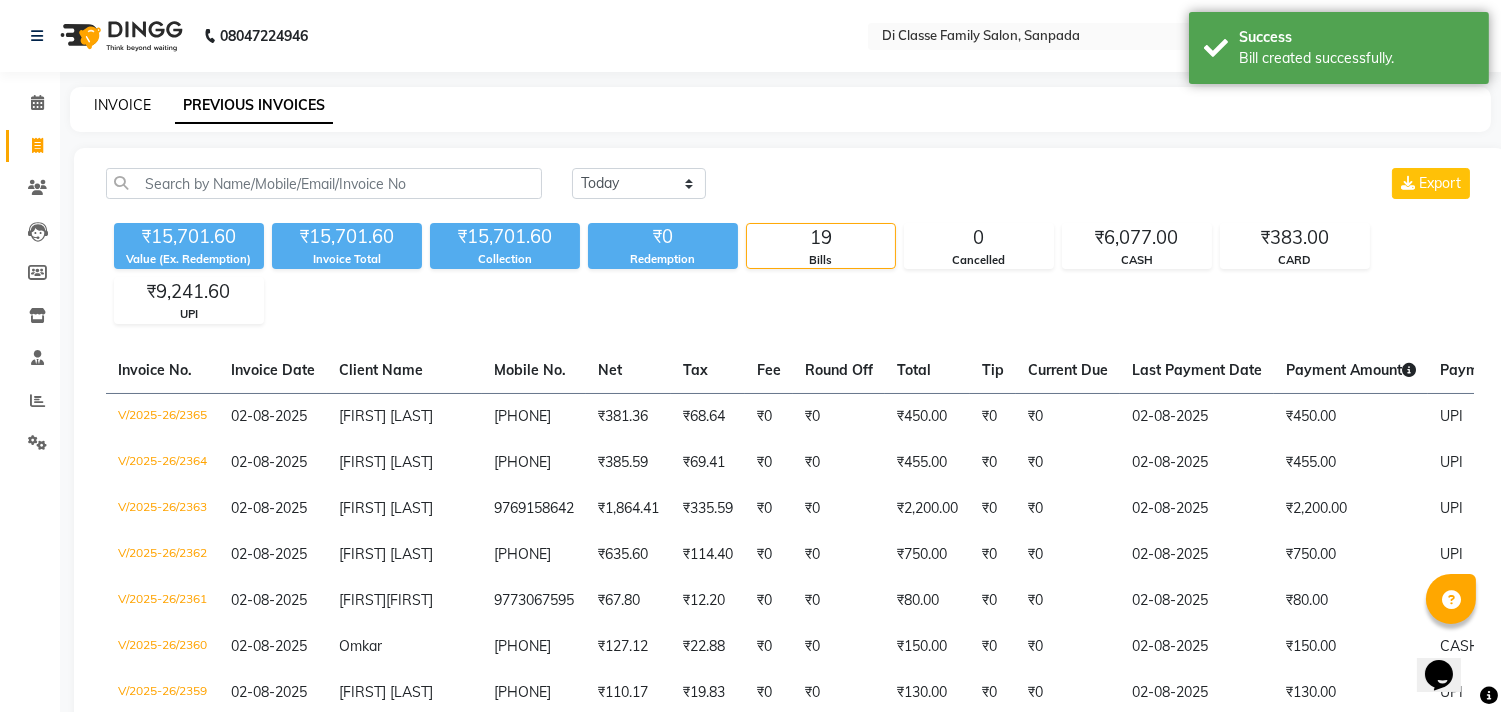 click on "INVOICE" 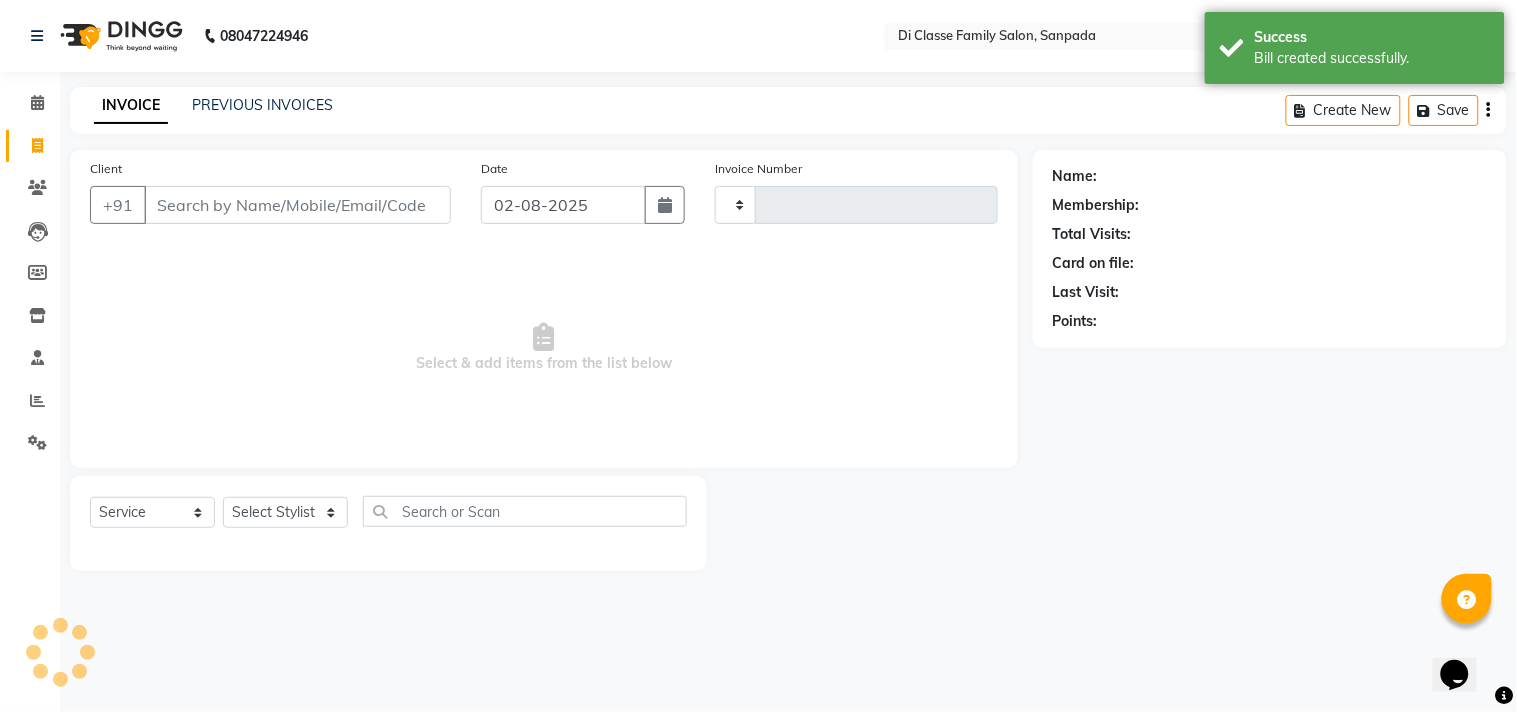 type on "2366" 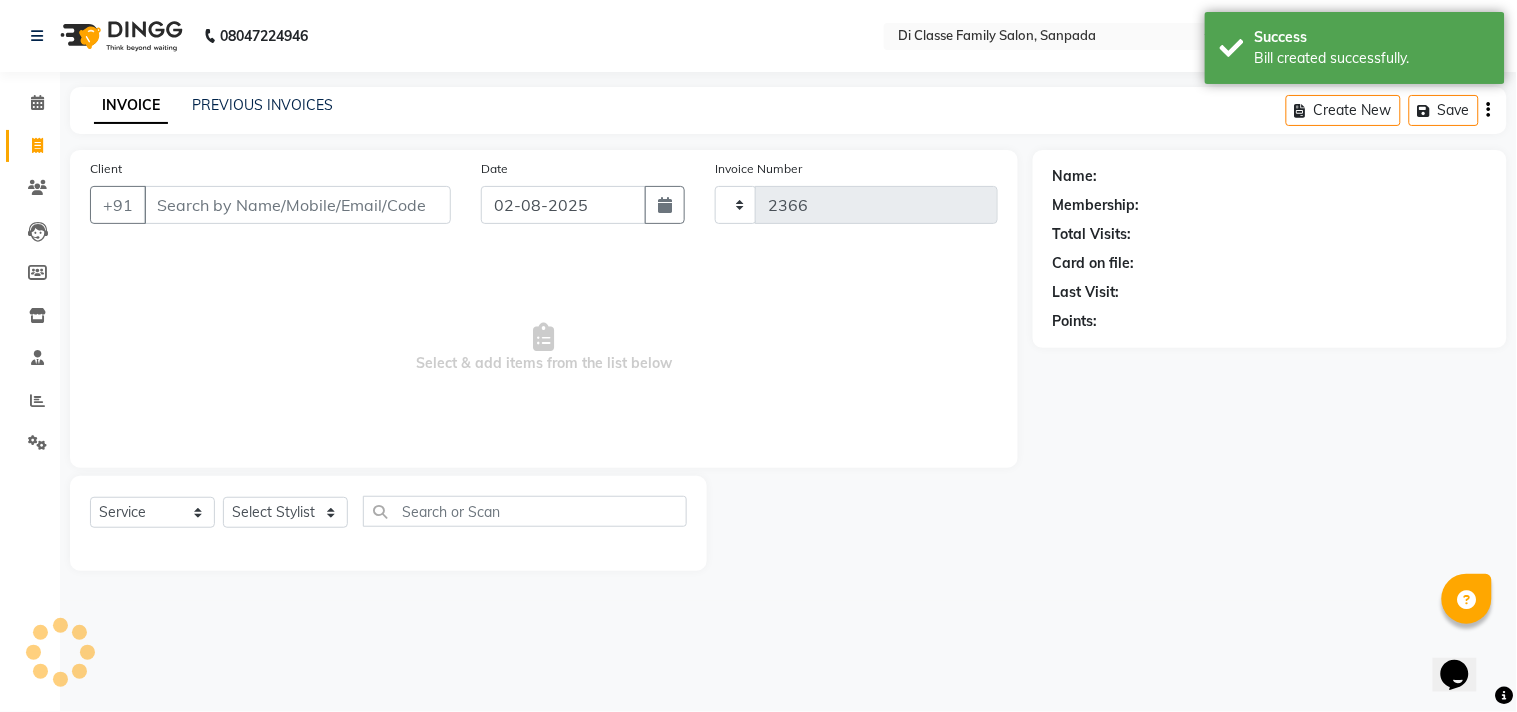 select on "4704" 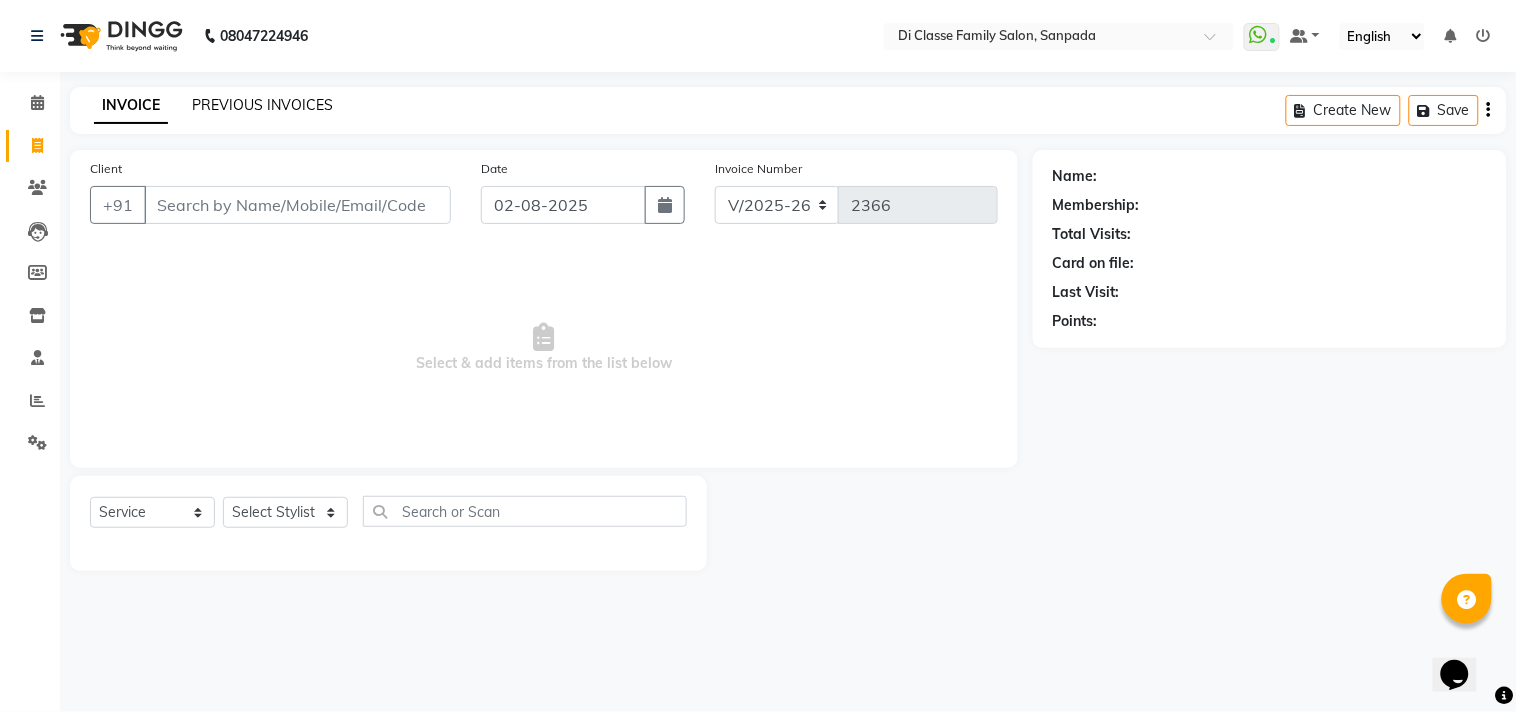 click on "PREVIOUS INVOICES" 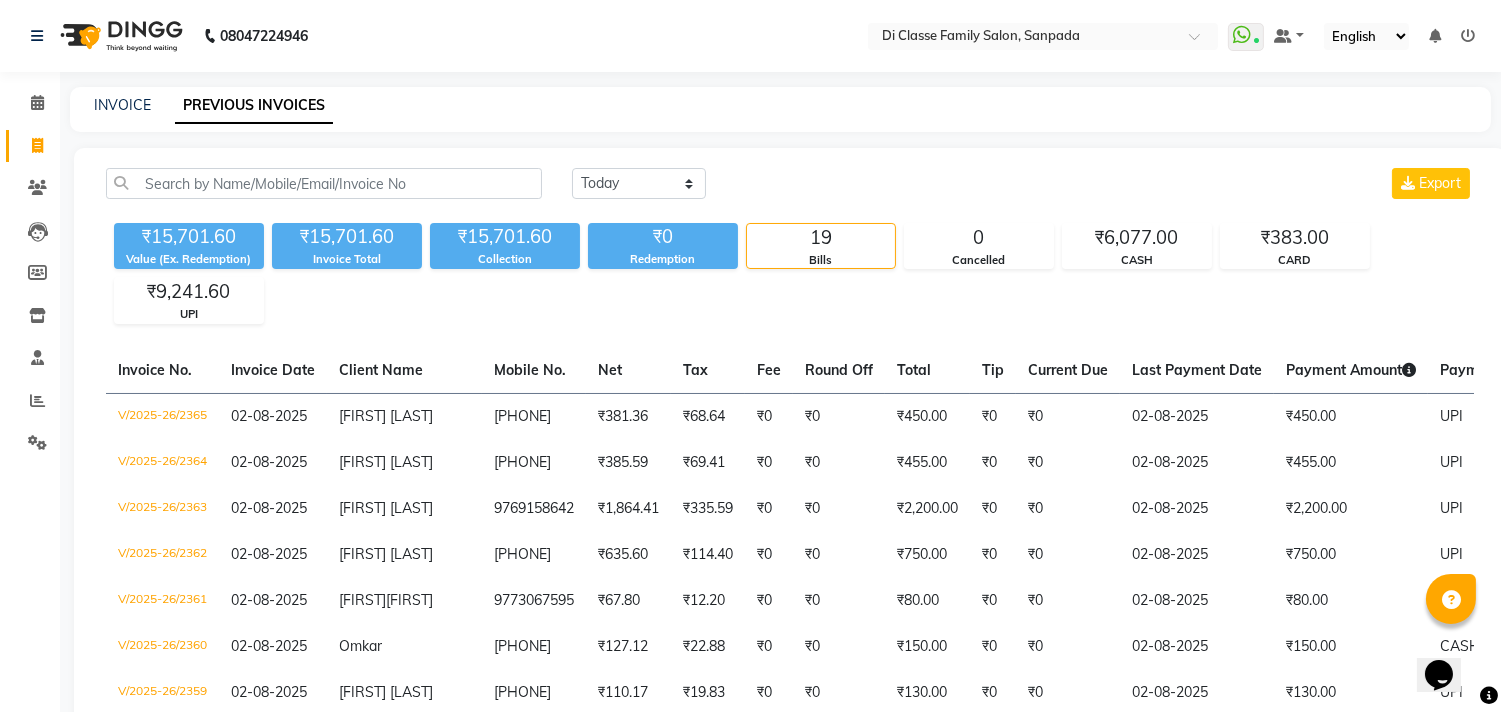 click on "Today Yesterday Custom Range Export [CURRENCY][NUMBER] Value (Ex. Redemption) [CURRENCY][NUMBER] Invoice Total [CURRENCY][NUMBER] Collection ₹0 Redemption 19 Bills 0 Cancelled ₹6,077.00 CASH ₹383.00 CARD ₹9,241.60 UPI Invoice No. Invoice Date Client Name Mobile No. Net Tax Fee Round Off Total Tip Current Due Last Payment Date Payment Amount Payment Methods Cancel Reason Status V/2025-26/2365 02-08-2025 pranav damaraju 9323999901 ₹381.36 ₹68.64 ₹0 ₹0 ₹450.00 ₹0 ₹0 02-08-2025 ₹450.00 UPI - PAID V/2025-26/2364 02-08-2025 Renjini Rajan 9769039928 ₹385.59 ₹69.41 ₹0 ₹0 ₹455.00 ₹0 ₹0 02-08-2025 ₹455.00 UPI - PAID V/2025-26/2363 02-08-2025 Shraddha Phadtare 9769158642 ₹1,864.41 ₹335.59 ₹0 ₹0 ₹2,200.00 ₹0 ₹0 02-08-2025 ₹2,200.00 UPI - PAID V/2025-26/2362 02-08-2025 ashish duggal 9820055843 ₹635.60 ₹114.40 ₹0 ₹0 ₹750.00 ₹0 ₹0 02-08-2025 ₹750.00 UPI - PAID V/2025-26/2361 02-08-2025 Tanushree Jana ₹0" 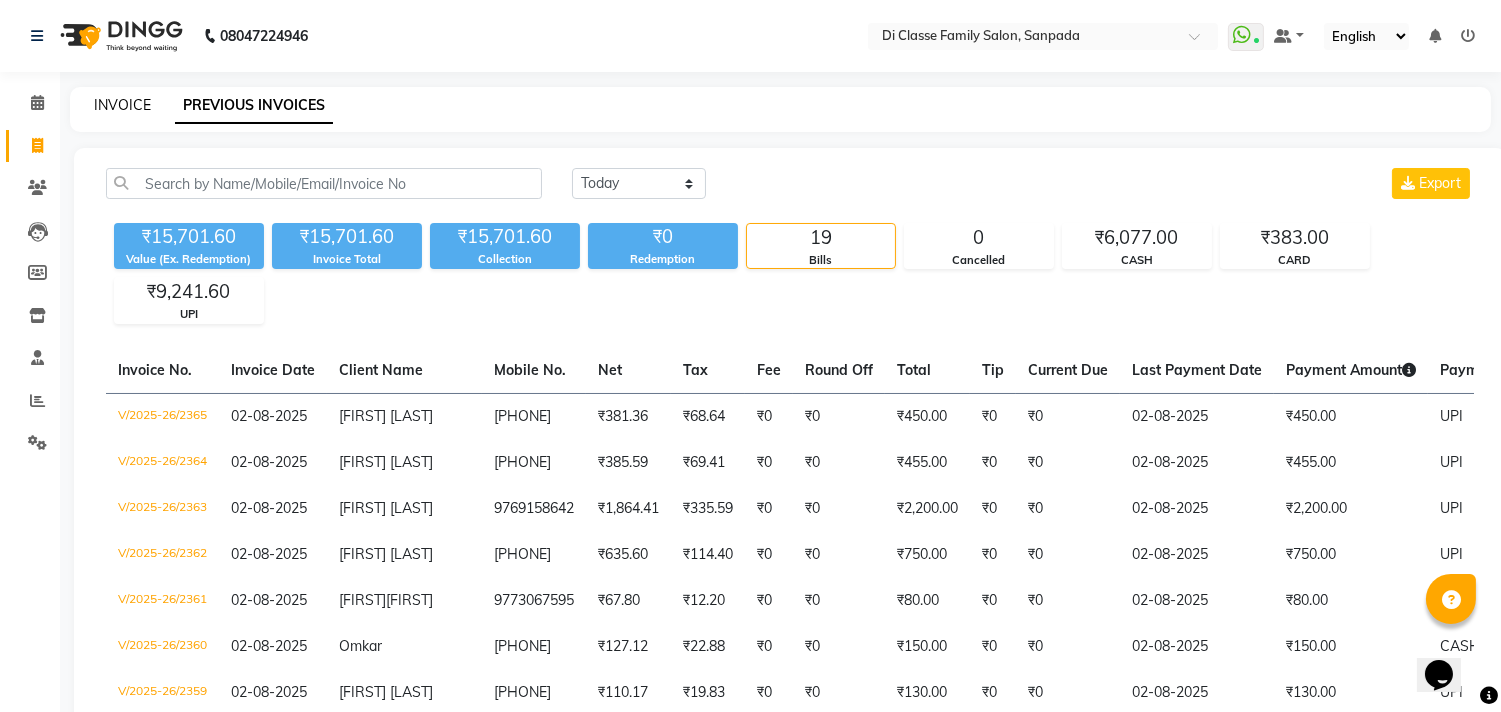 click on "INVOICE" 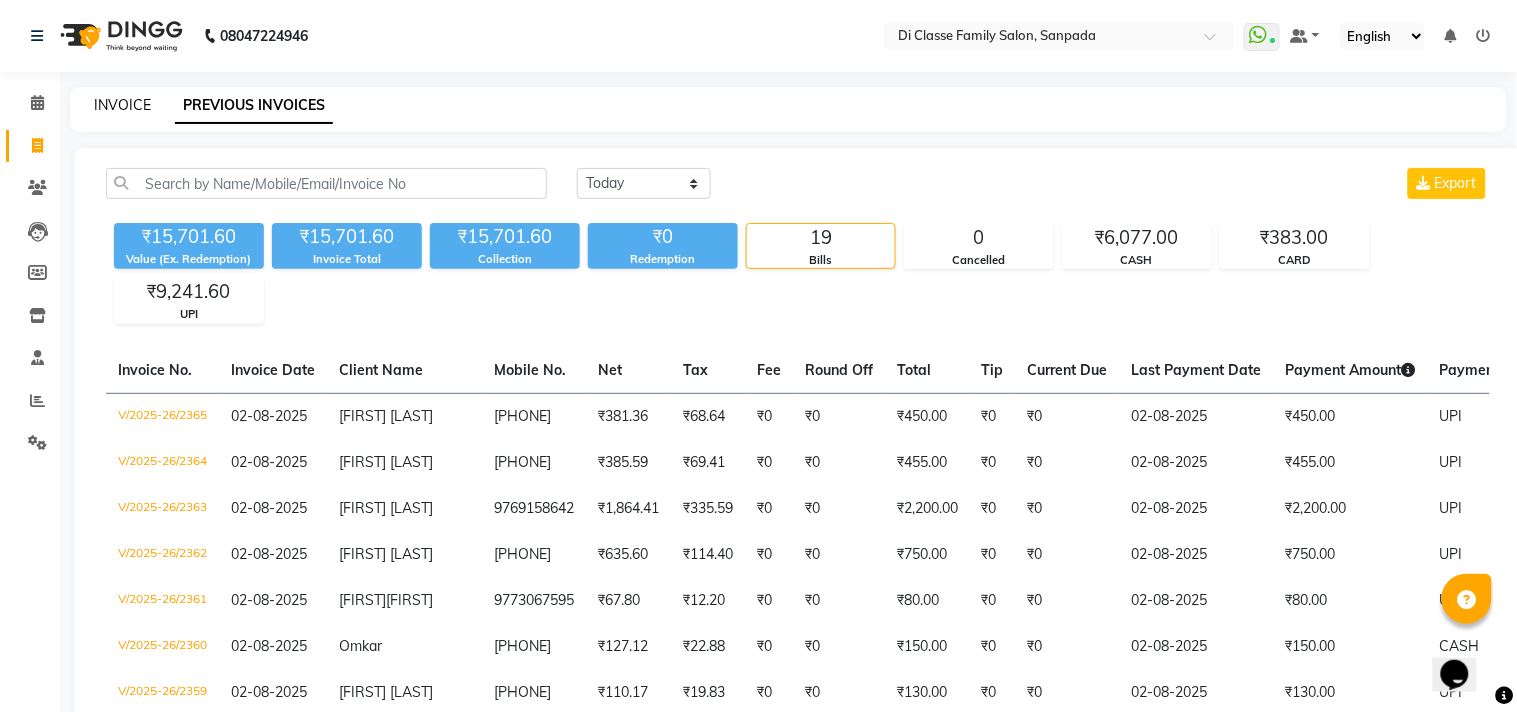 select on "4704" 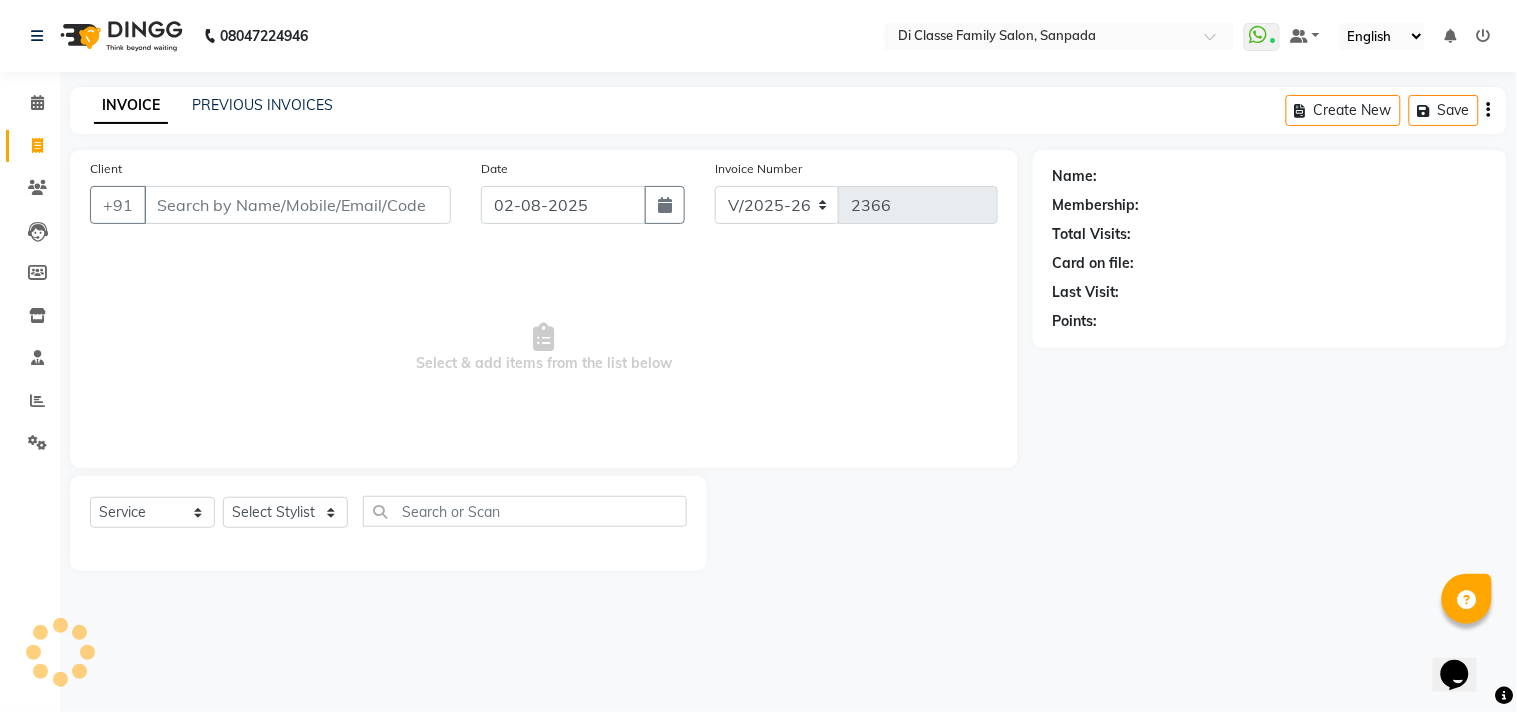 click on "INVOICE PREVIOUS INVOICES Create New   Save" 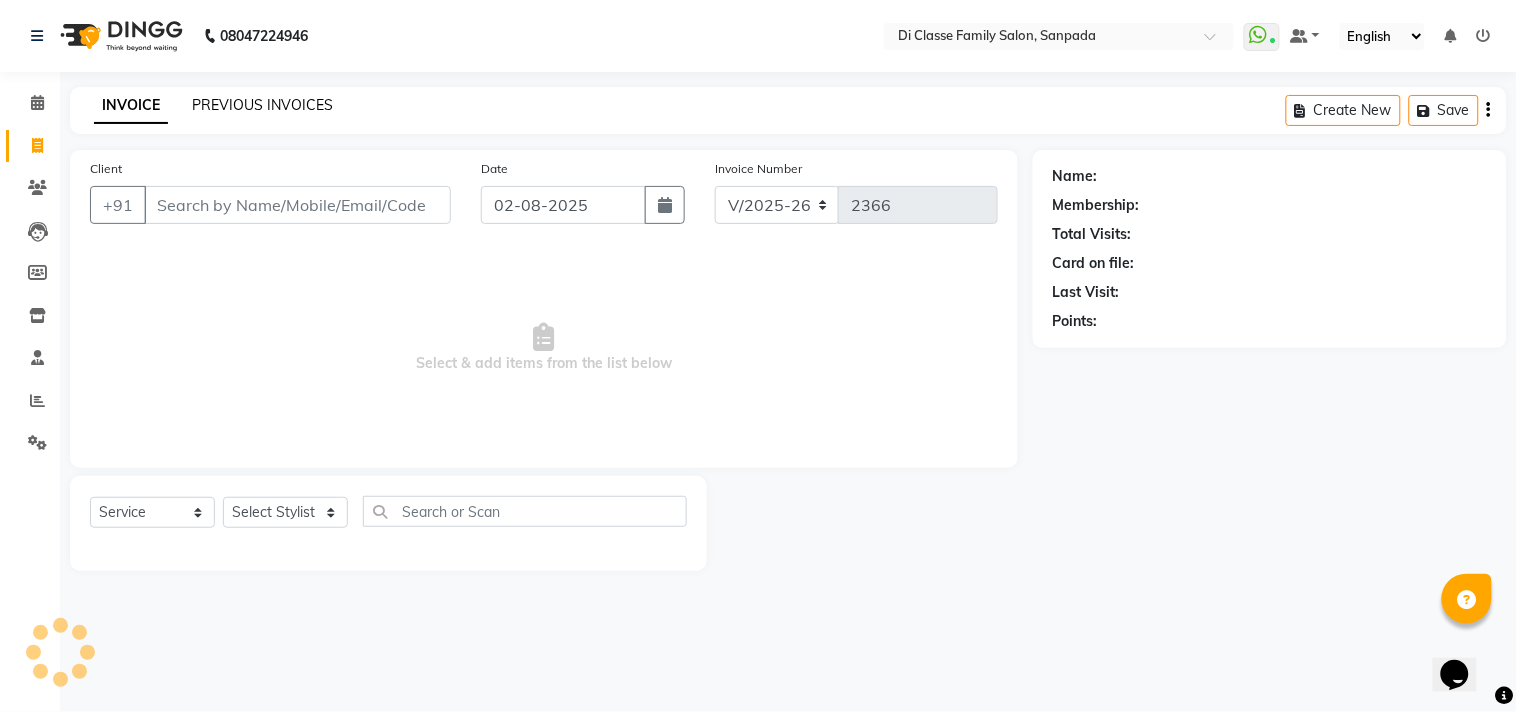 click on "PREVIOUS INVOICES" 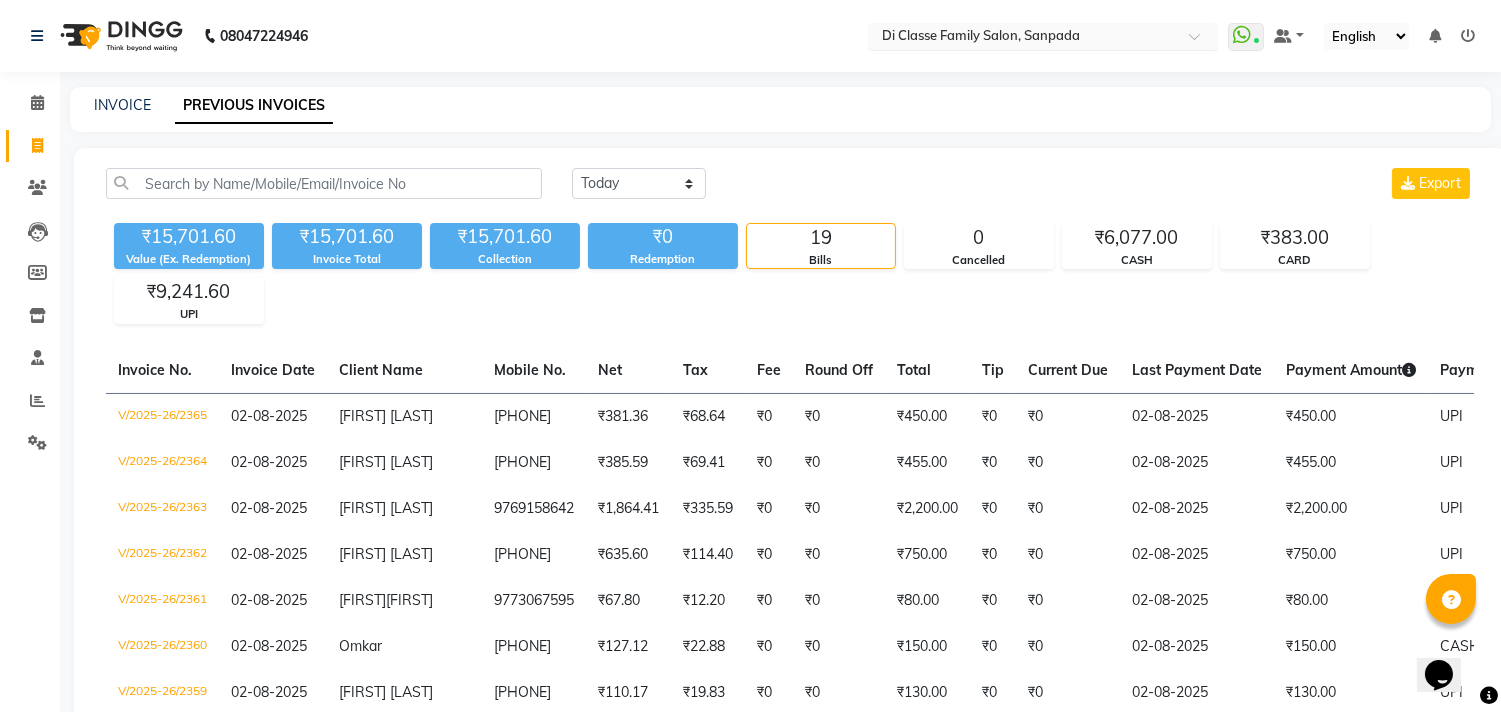 click at bounding box center [1023, 38] 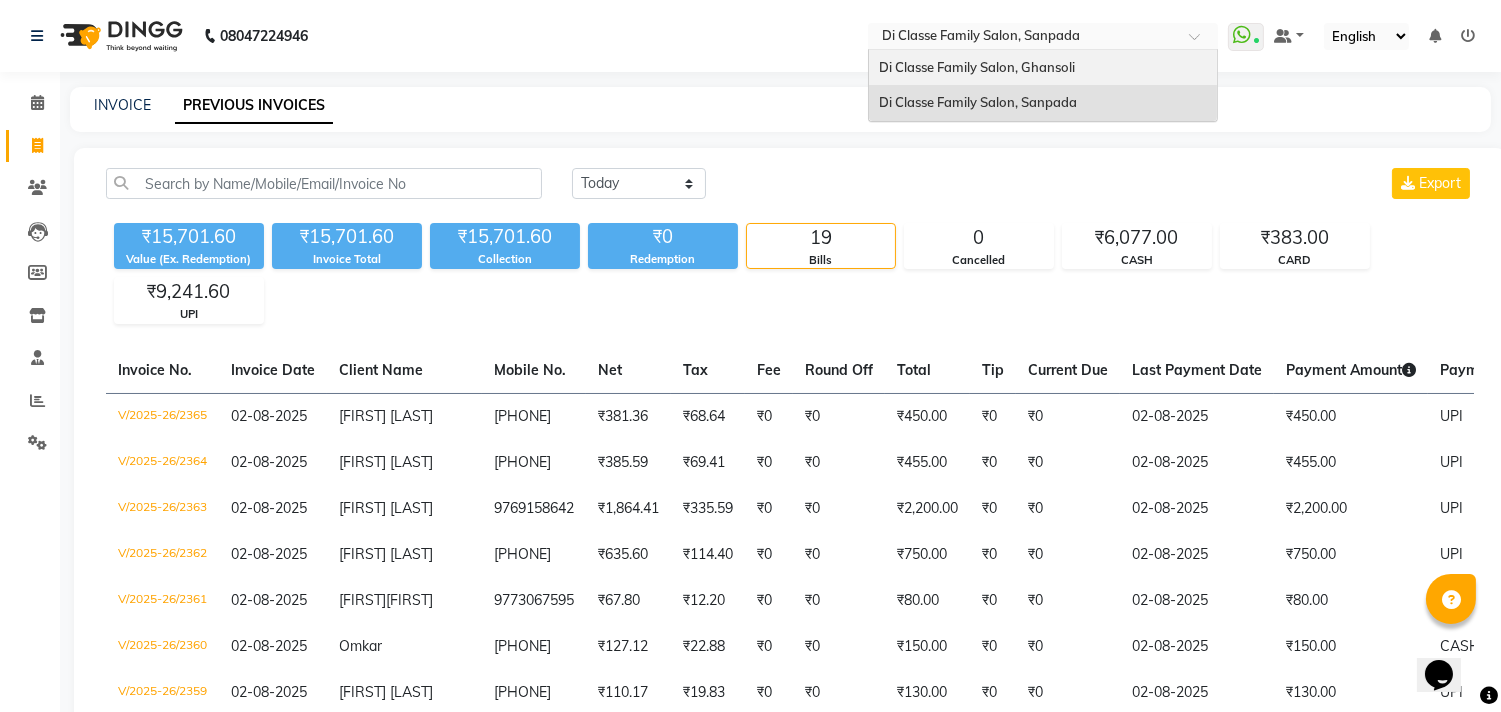 click on "Di Classe Family Salon, Ghansoli" at bounding box center [977, 67] 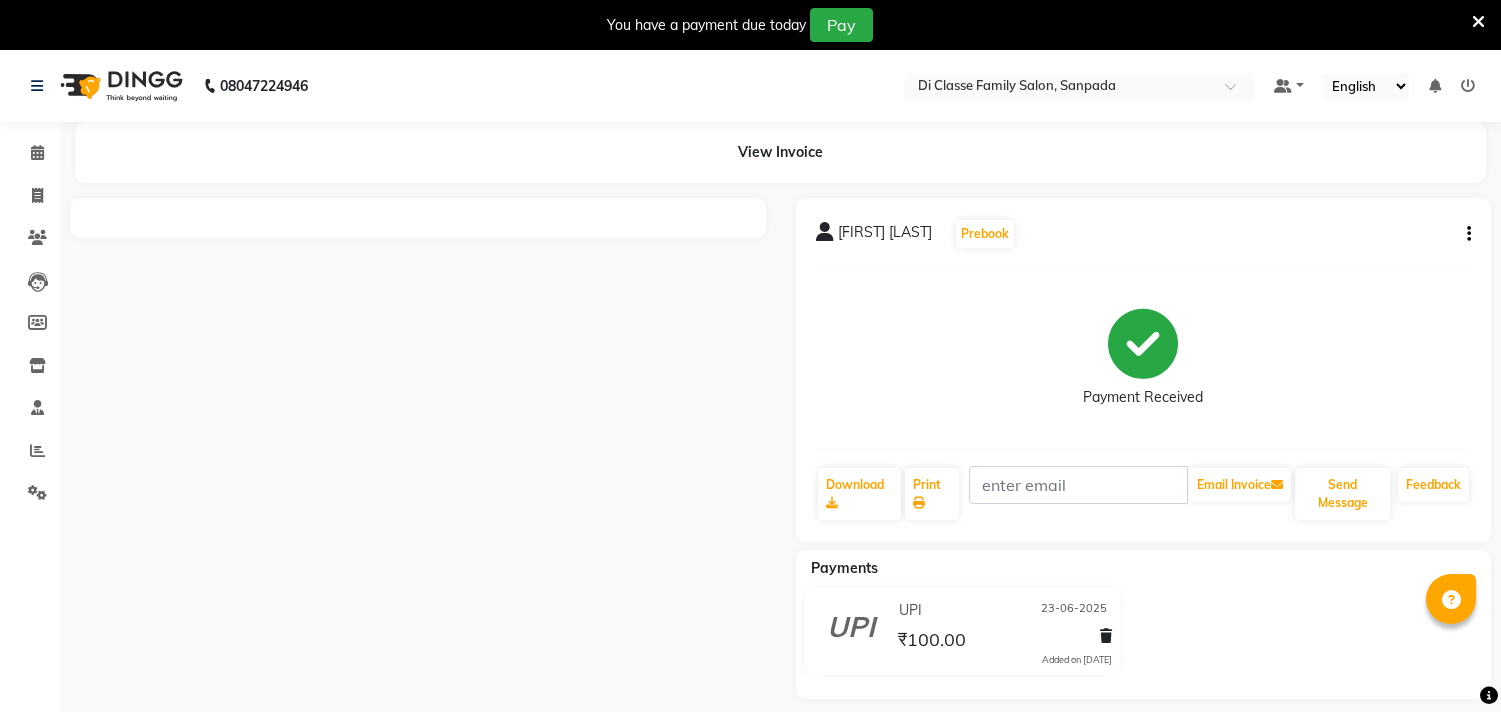 scroll, scrollTop: 0, scrollLeft: 0, axis: both 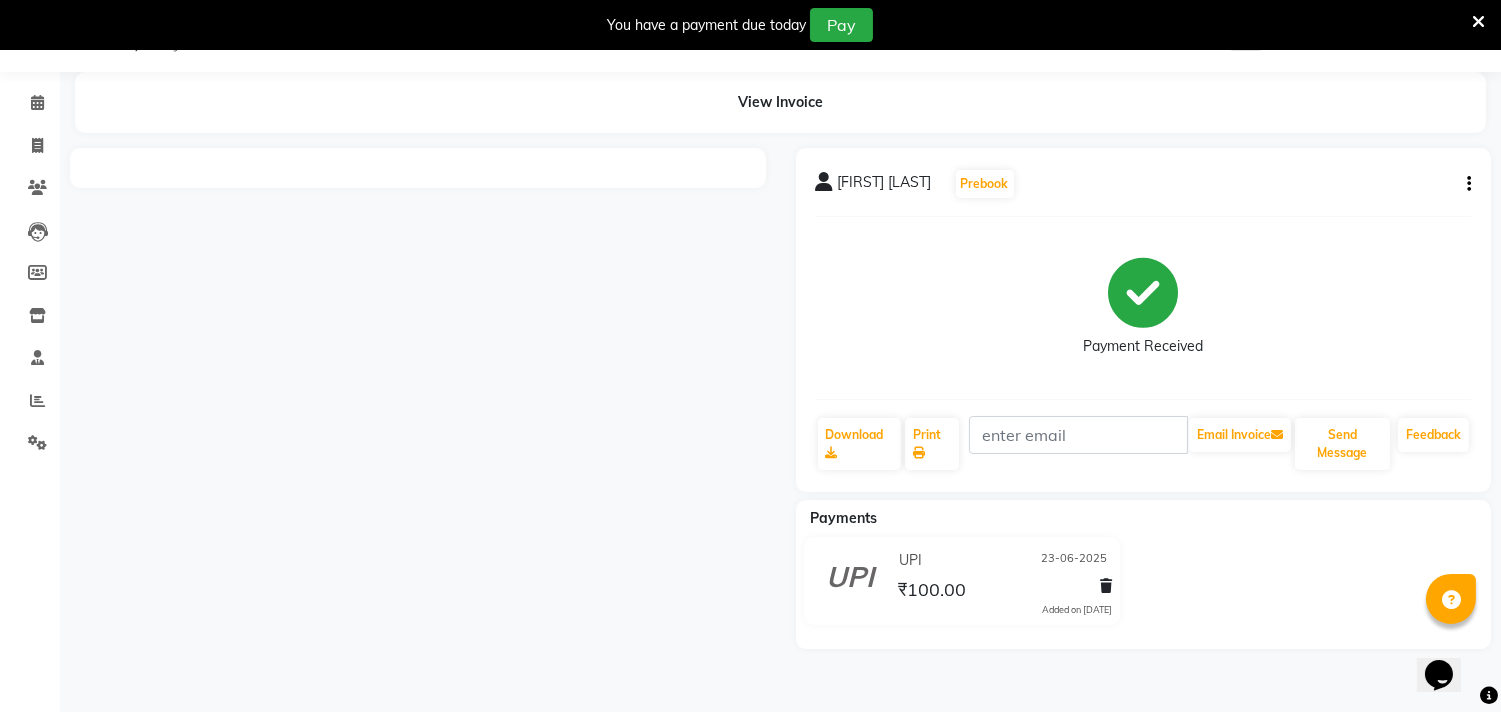 click 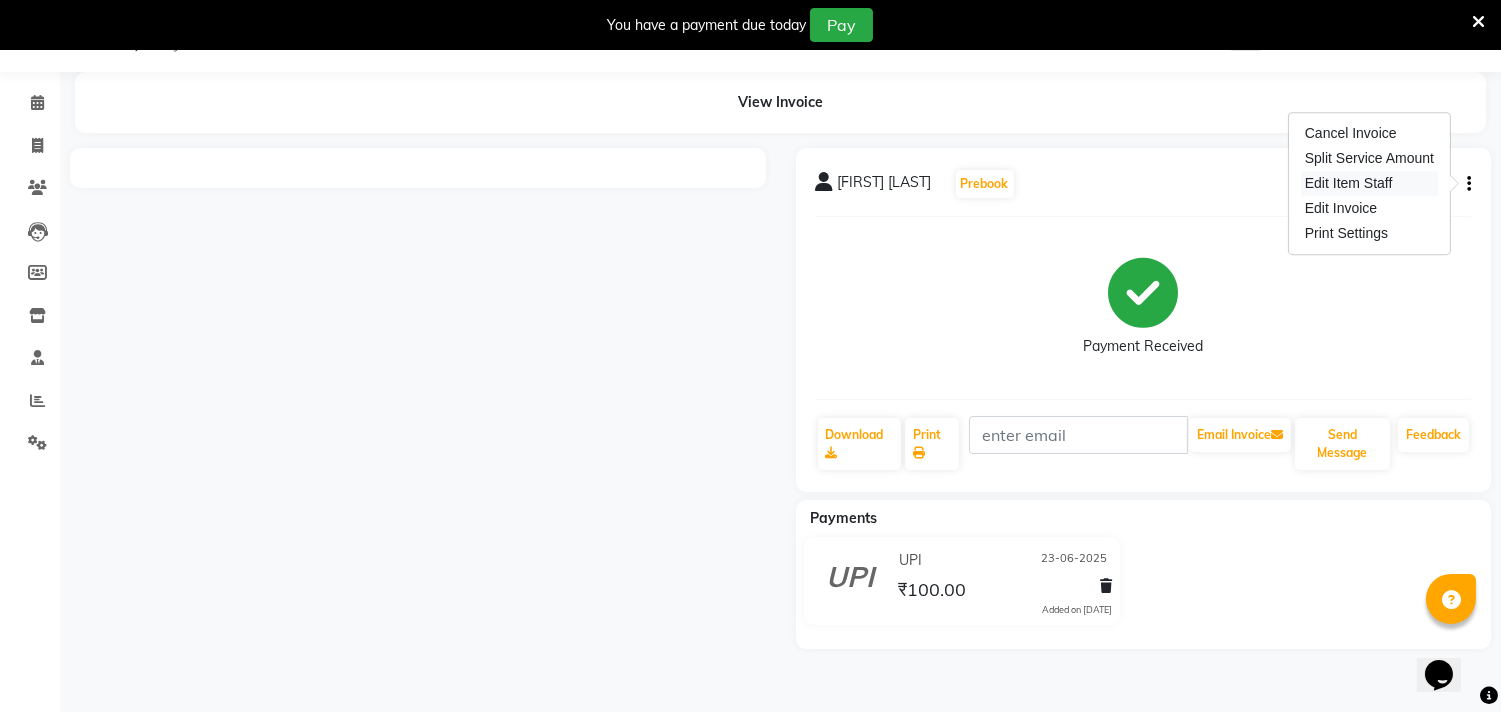 click on "Edit Item Staff" at bounding box center (1369, 183) 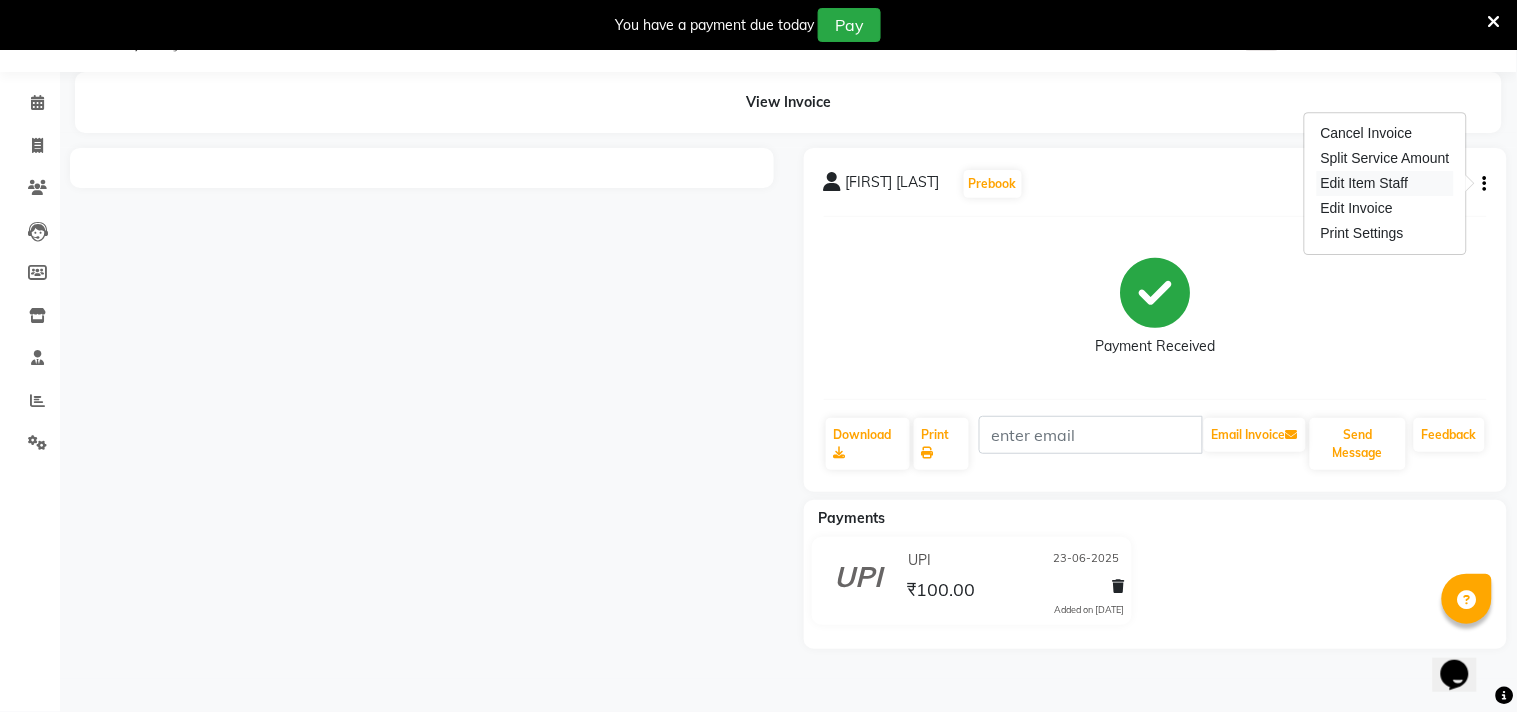 select 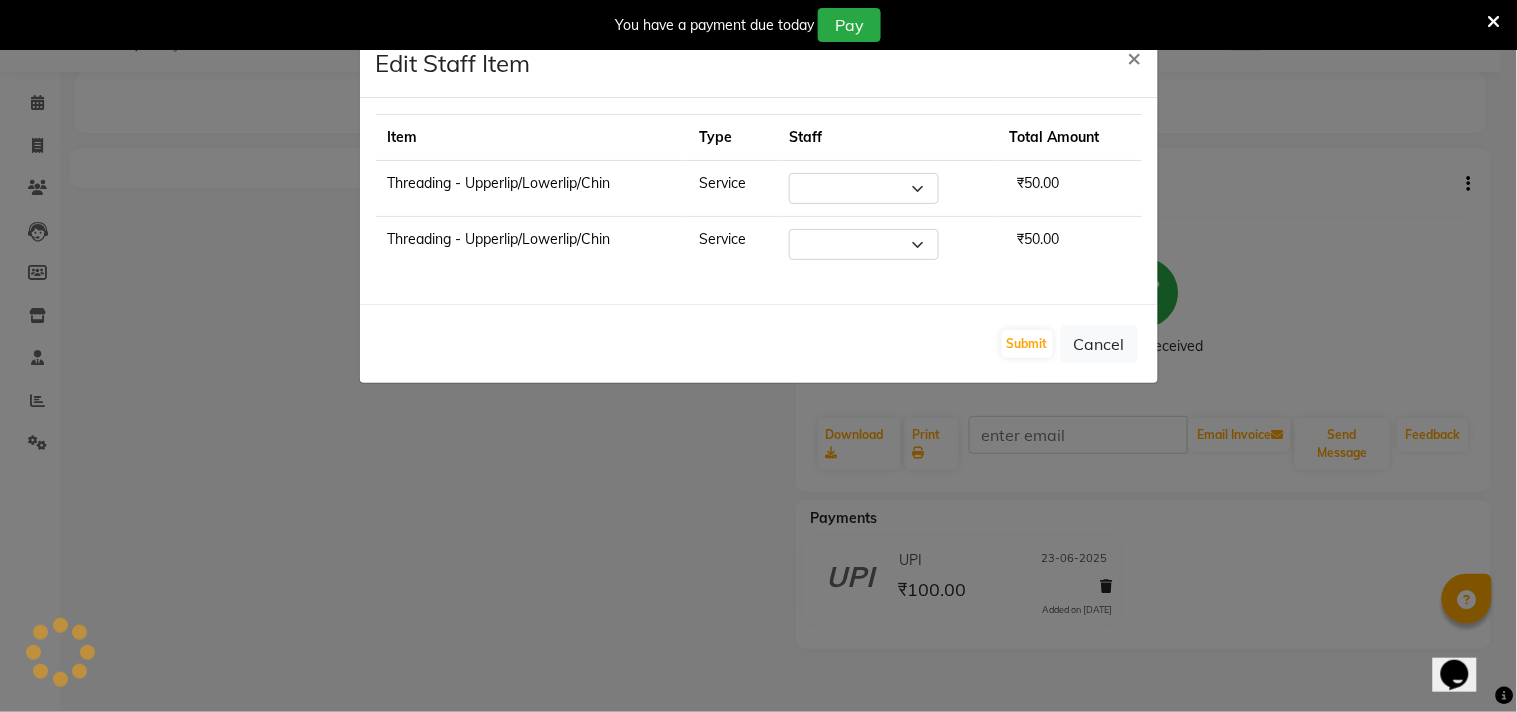 select on "28414" 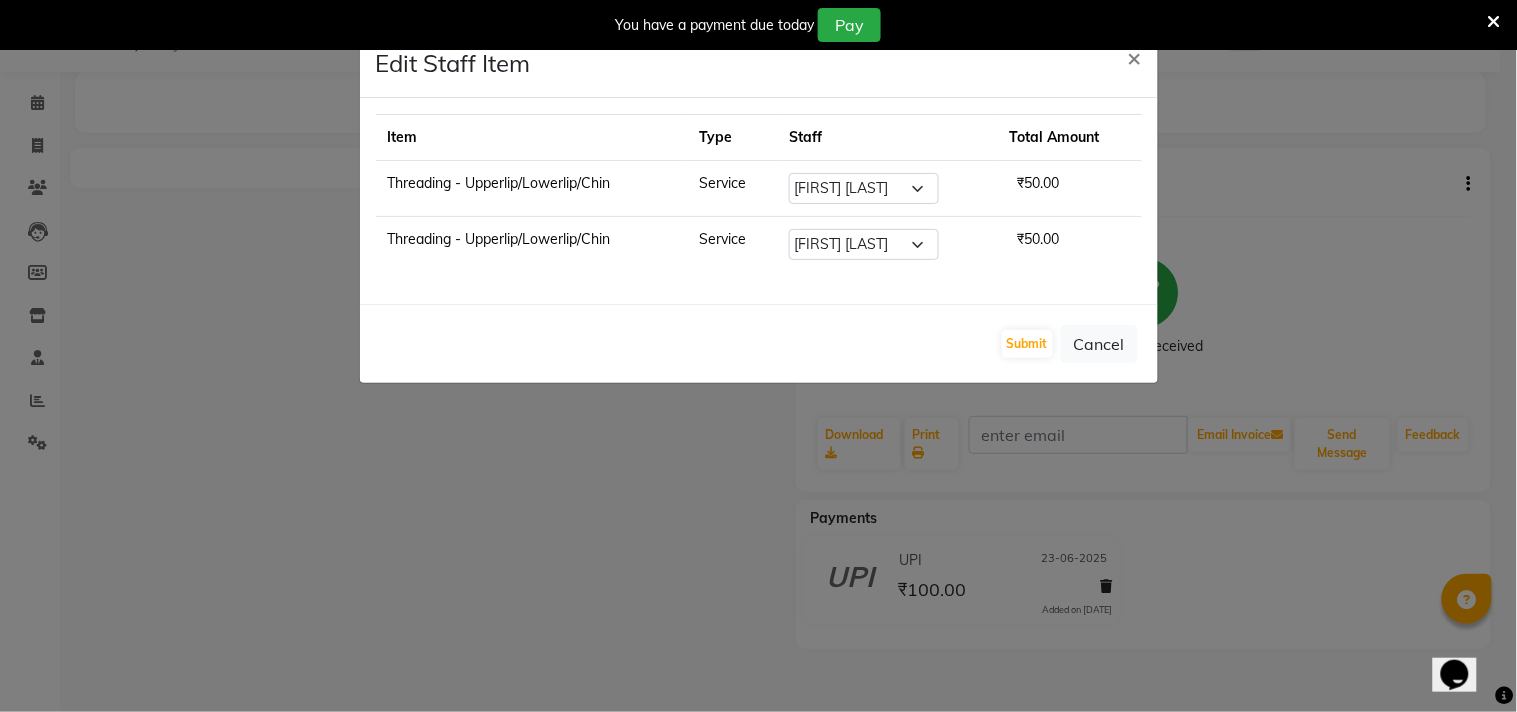 click on "Edit Staff Item  × Item Type Staff Total Amount Threading - Upperlip/Lowerlip/Chin Service Select  aniket    Anu    AYAZ KADRI    Front Desk   Javed   kapil   KOMAL    Payal    Pooja Jadhav   Rahul Datkhile   RESHMA SHAIKH   rutik shinde   SACHIN SAKPAL   SADDAM   SAHAJAN   SAKSHI CHAVAN   Sameer    sampada   Sanjana    SANU   SHUBHAM PEDNEKAR   Sikandar Ansari   Vijay kharat  ₹50.00 Threading - Upperlip/Lowerlip/Chin Service Select  aniket    Anu    AYAZ KADRI    Front Desk   Javed   kapil   KOMAL    Payal    Pooja Jadhav   Rahul Datkhile   RESHMA SHAIKH   rutik shinde   SACHIN SAKPAL   SADDAM   SAHAJAN   SAKSHI CHAVAN   Sameer    sampada   Sanjana    SANU   SHUBHAM PEDNEKAR   Sikandar Ansari   Vijay kharat  ₹50.00  Submit   Cancel" 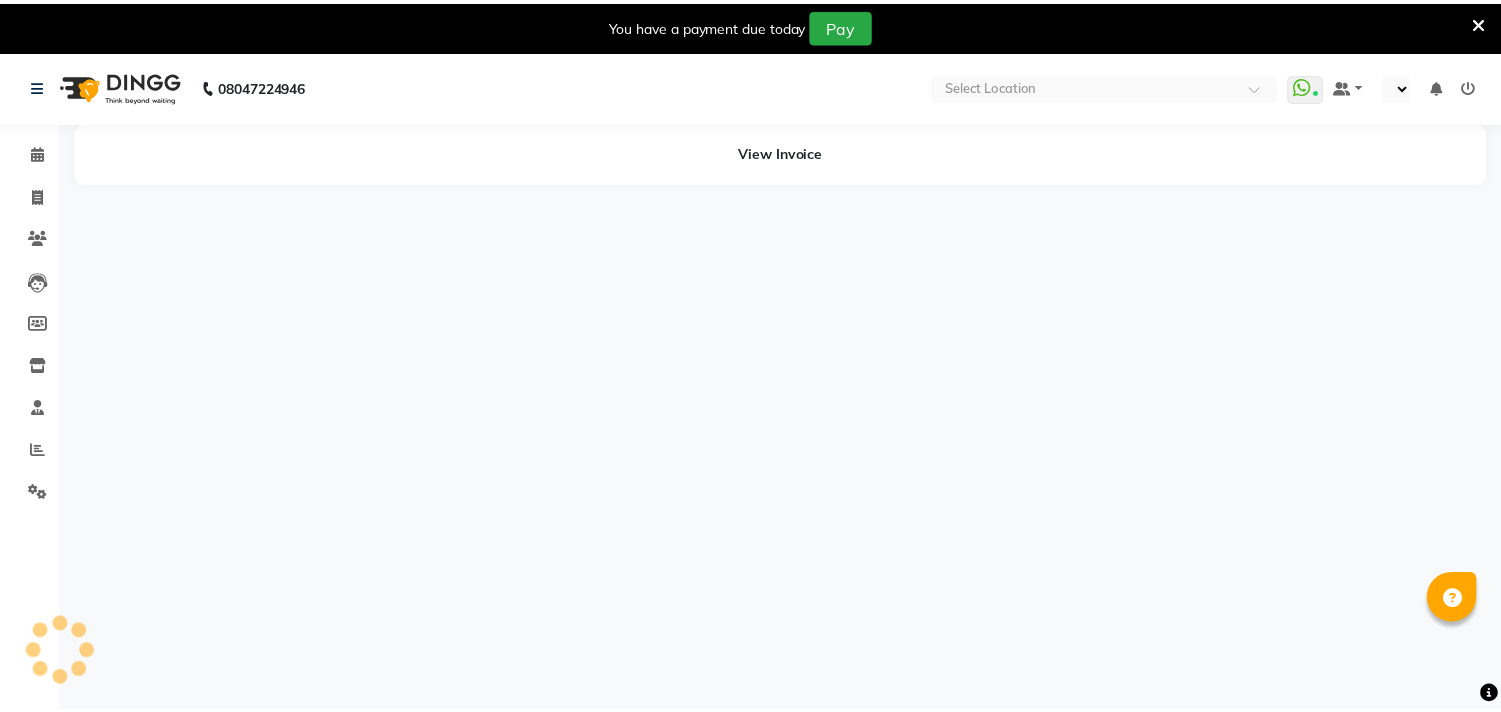 scroll, scrollTop: 0, scrollLeft: 0, axis: both 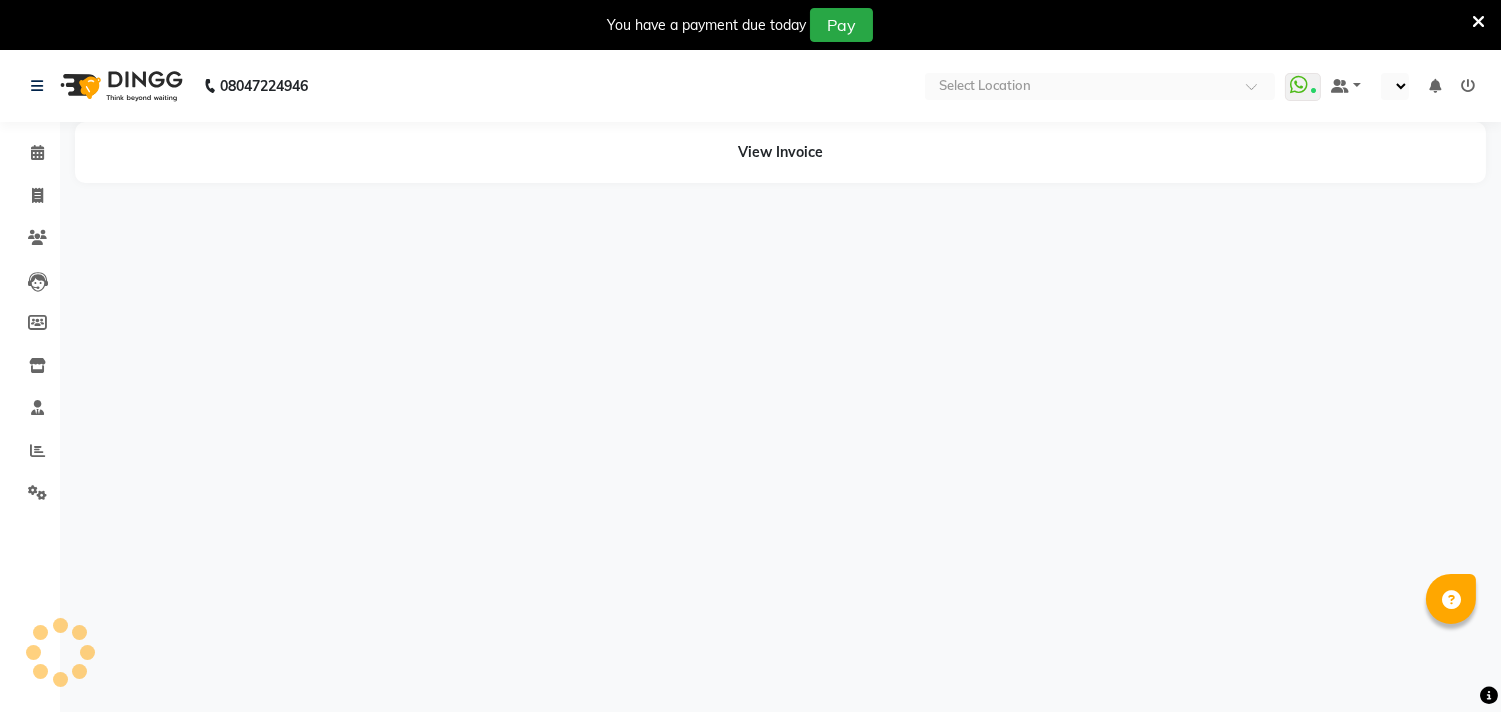 select on "en" 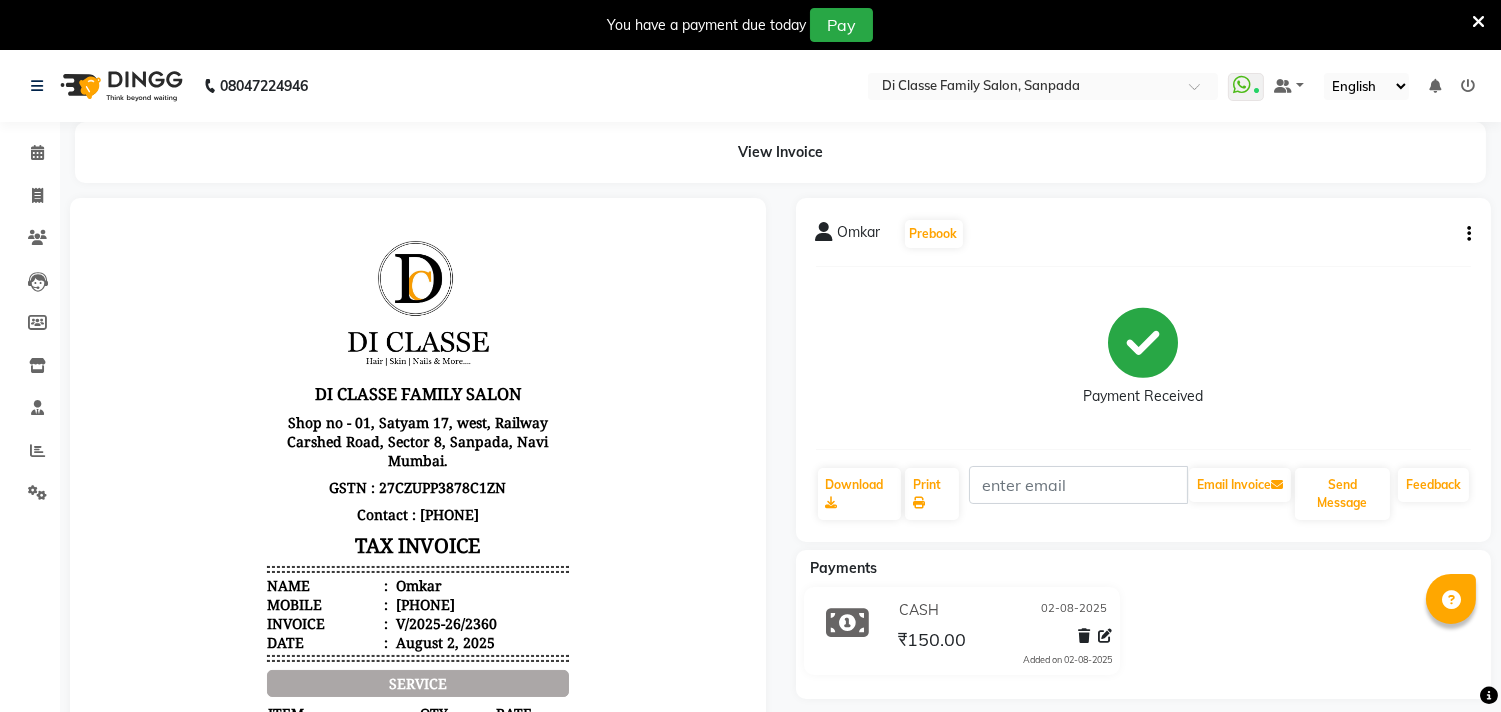 scroll, scrollTop: 0, scrollLeft: 0, axis: both 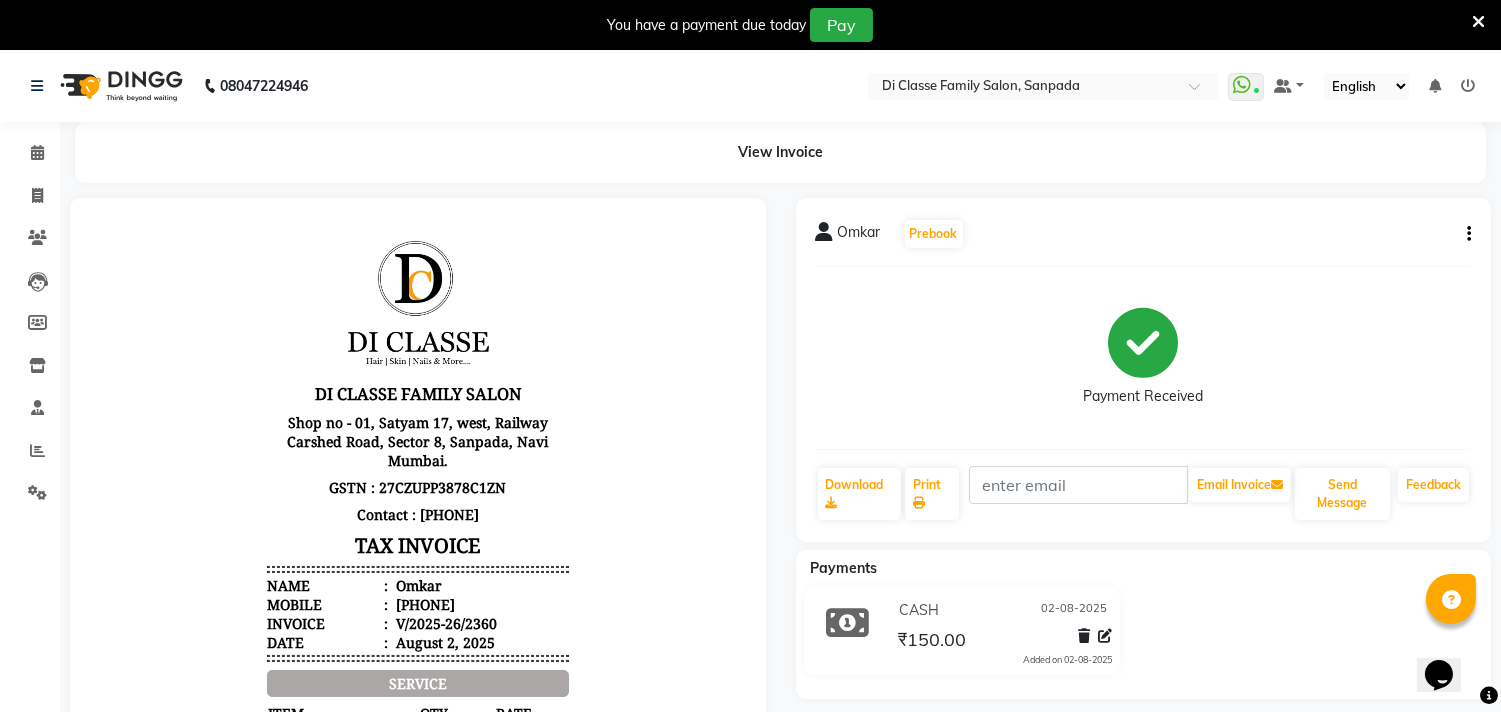 click on "Omkar   Prebook   Payment Received  Download  Print   Email Invoice   Send Message Feedback" 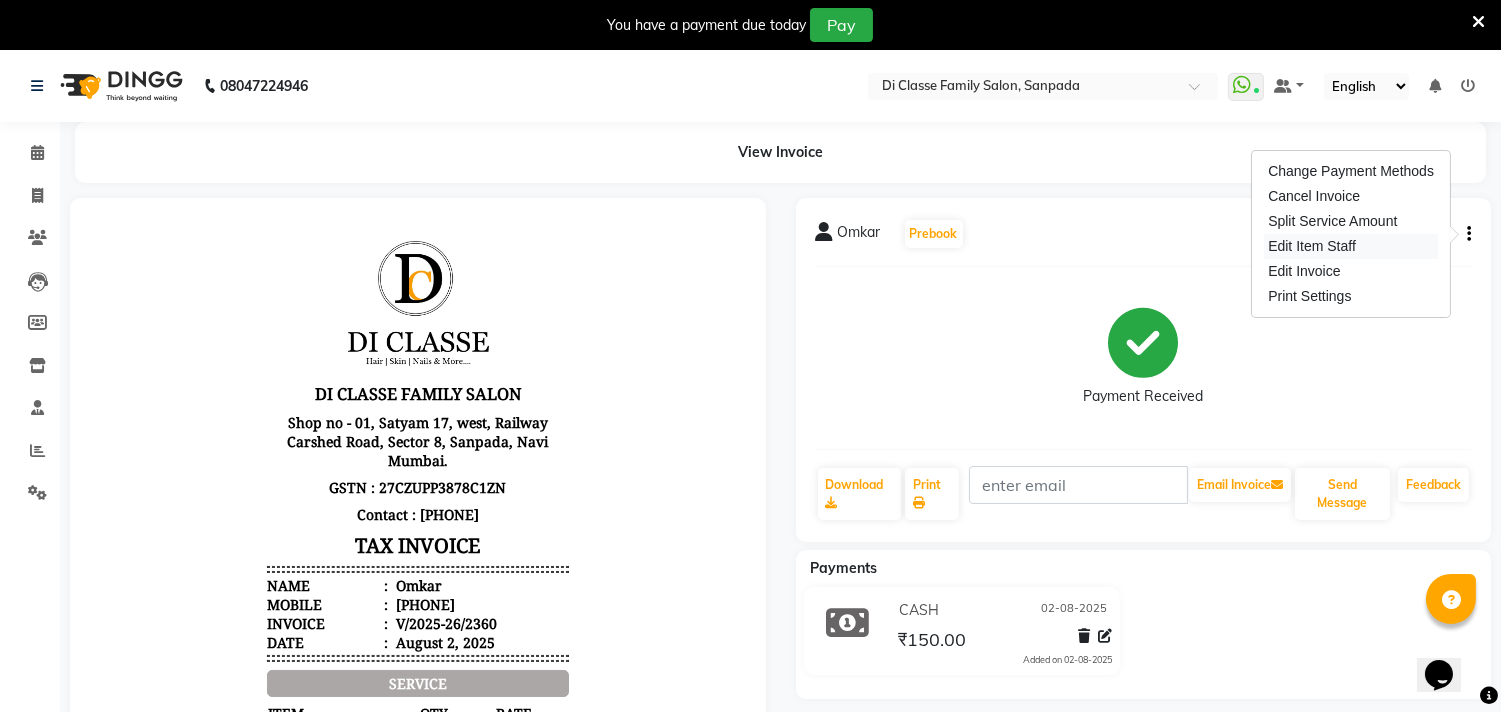 click on "Edit Item Staff" at bounding box center [1351, 246] 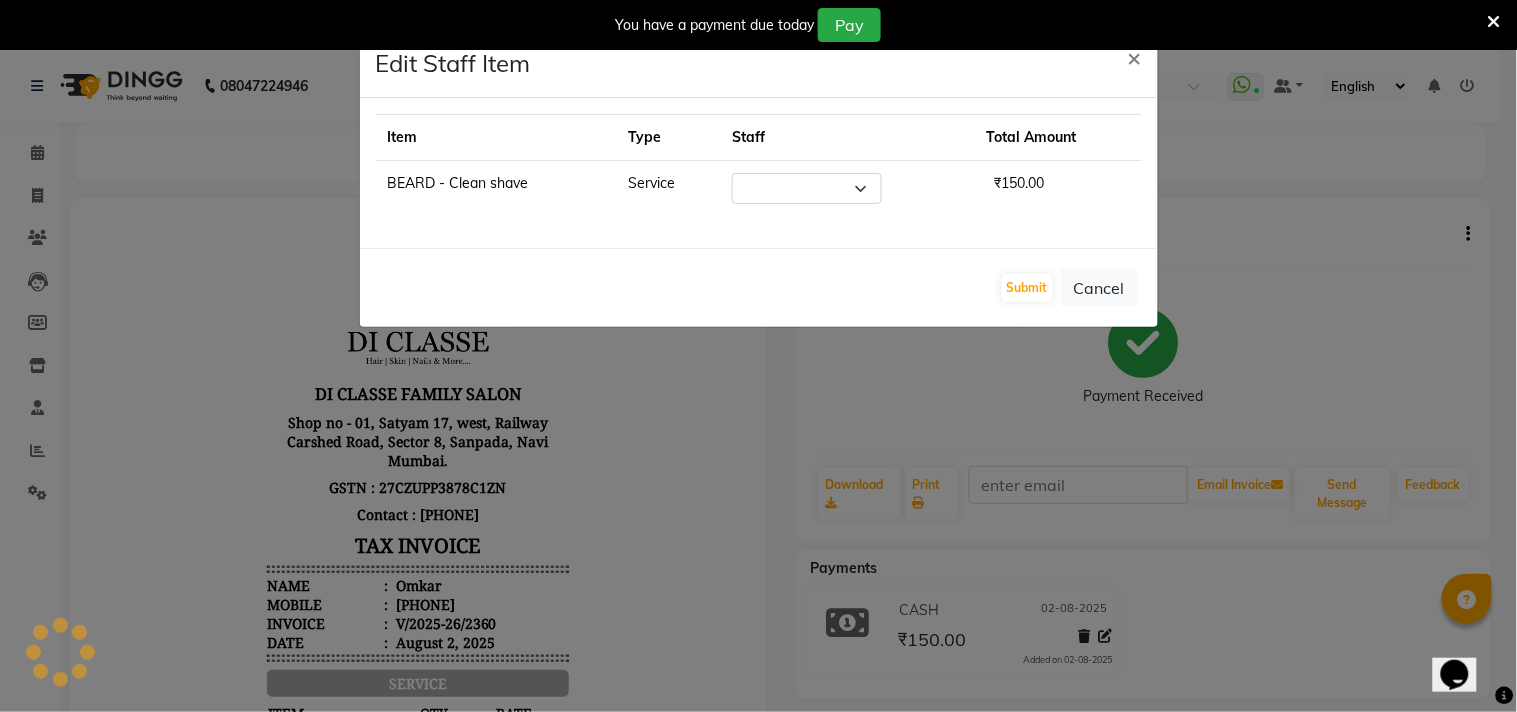 select on "76830" 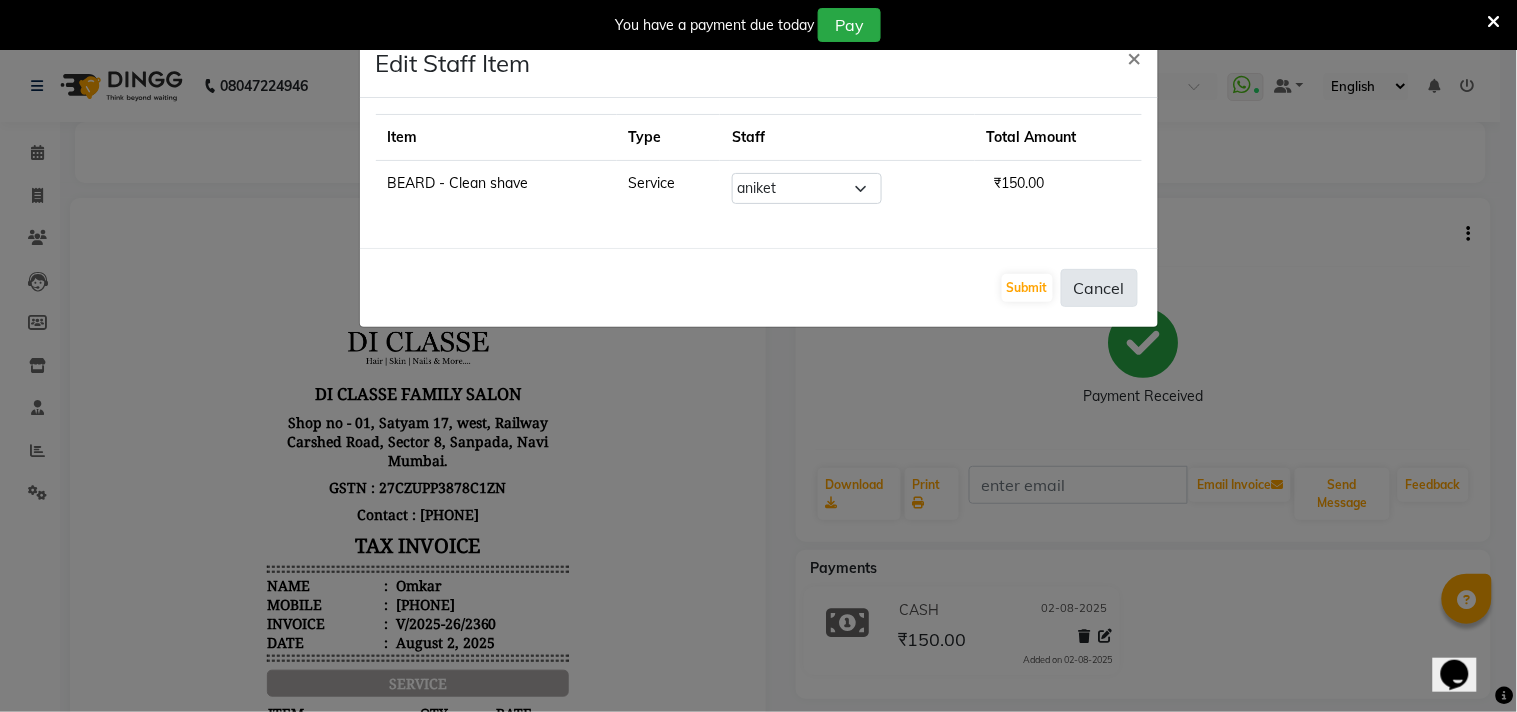 click on "Cancel" 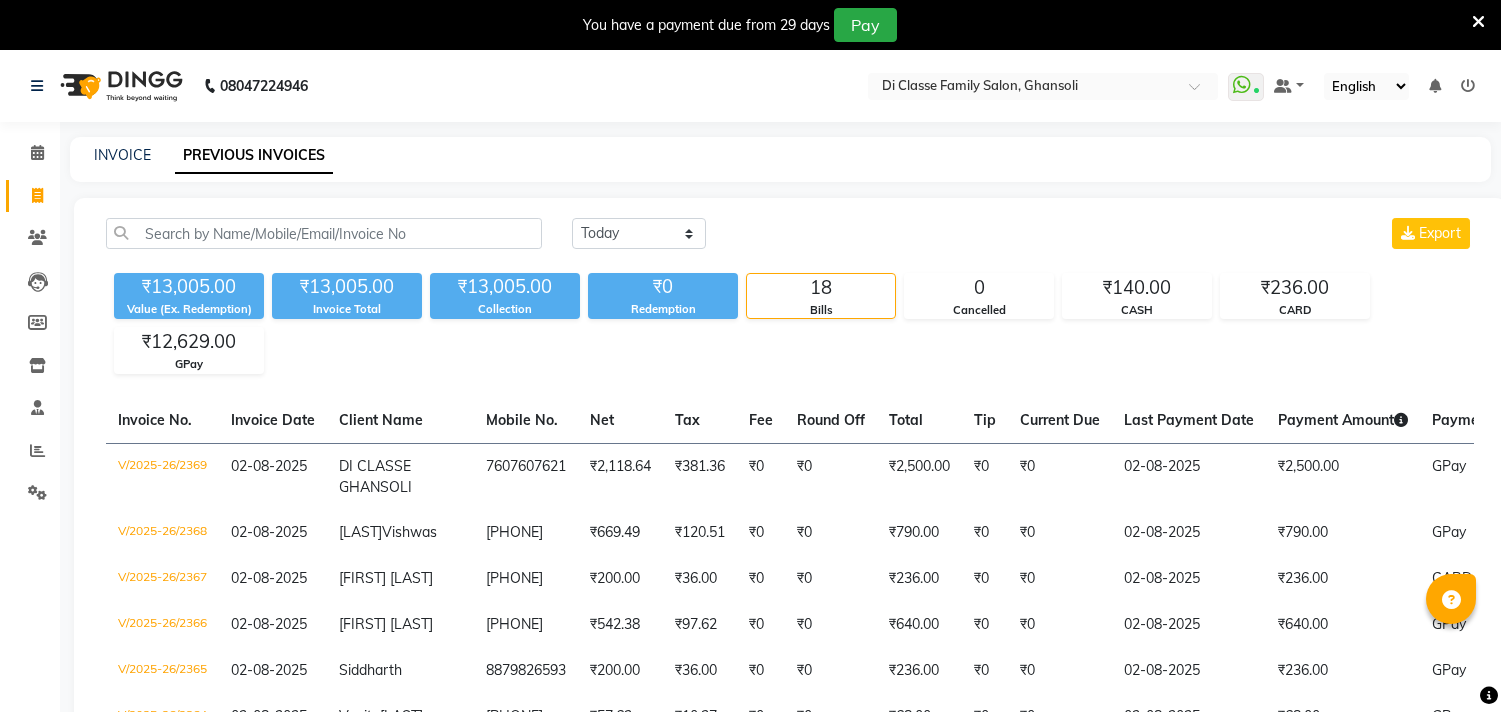 scroll, scrollTop: 0, scrollLeft: 0, axis: both 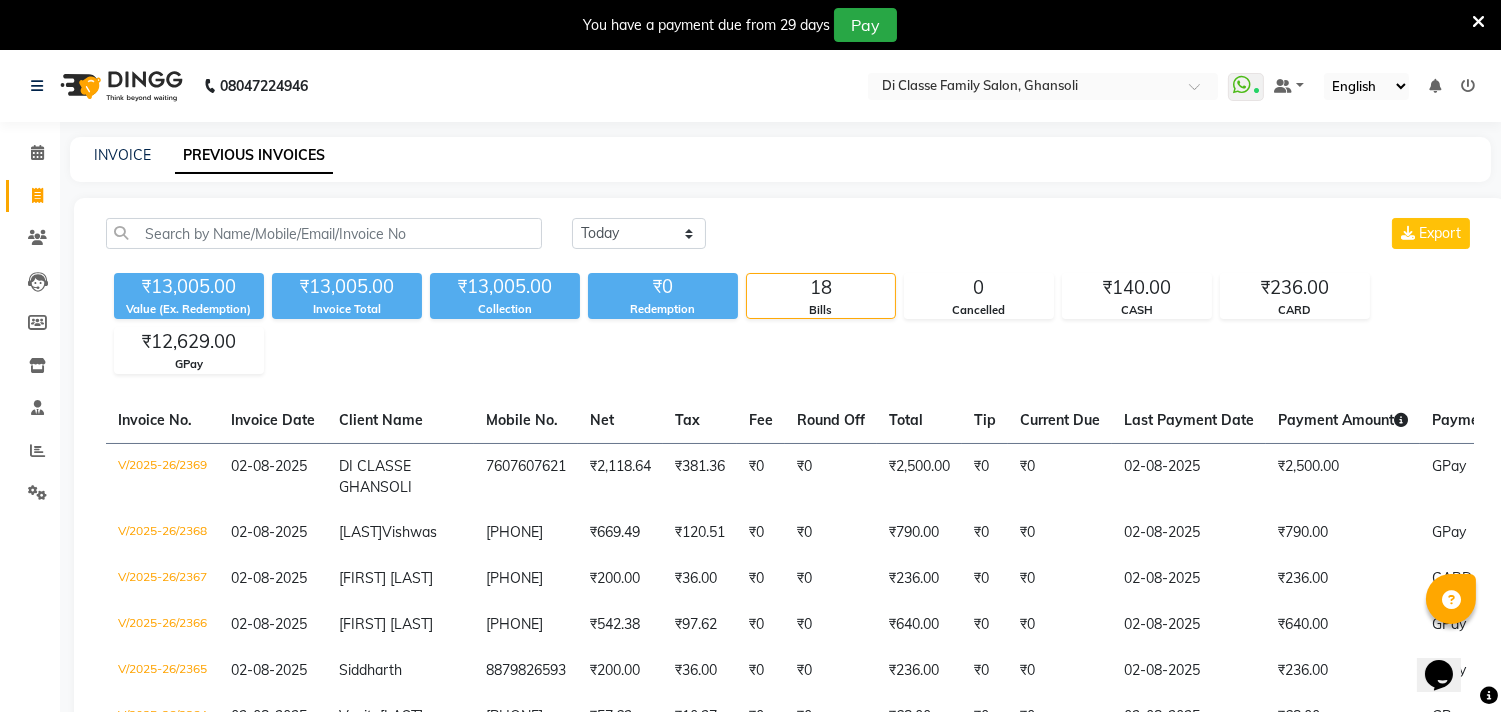 click on "You have a payment due from 29 days   Pay" at bounding box center (740, 25) 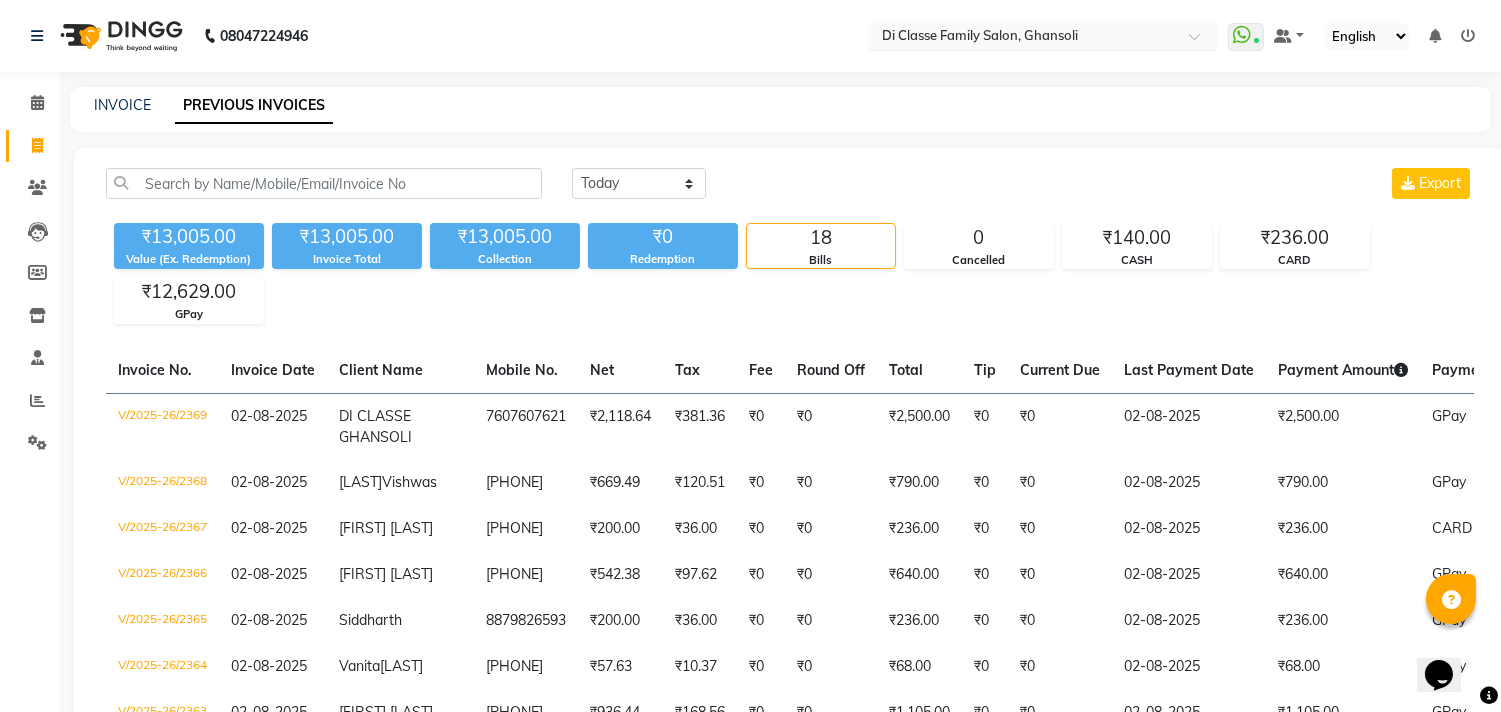 click at bounding box center (1023, 38) 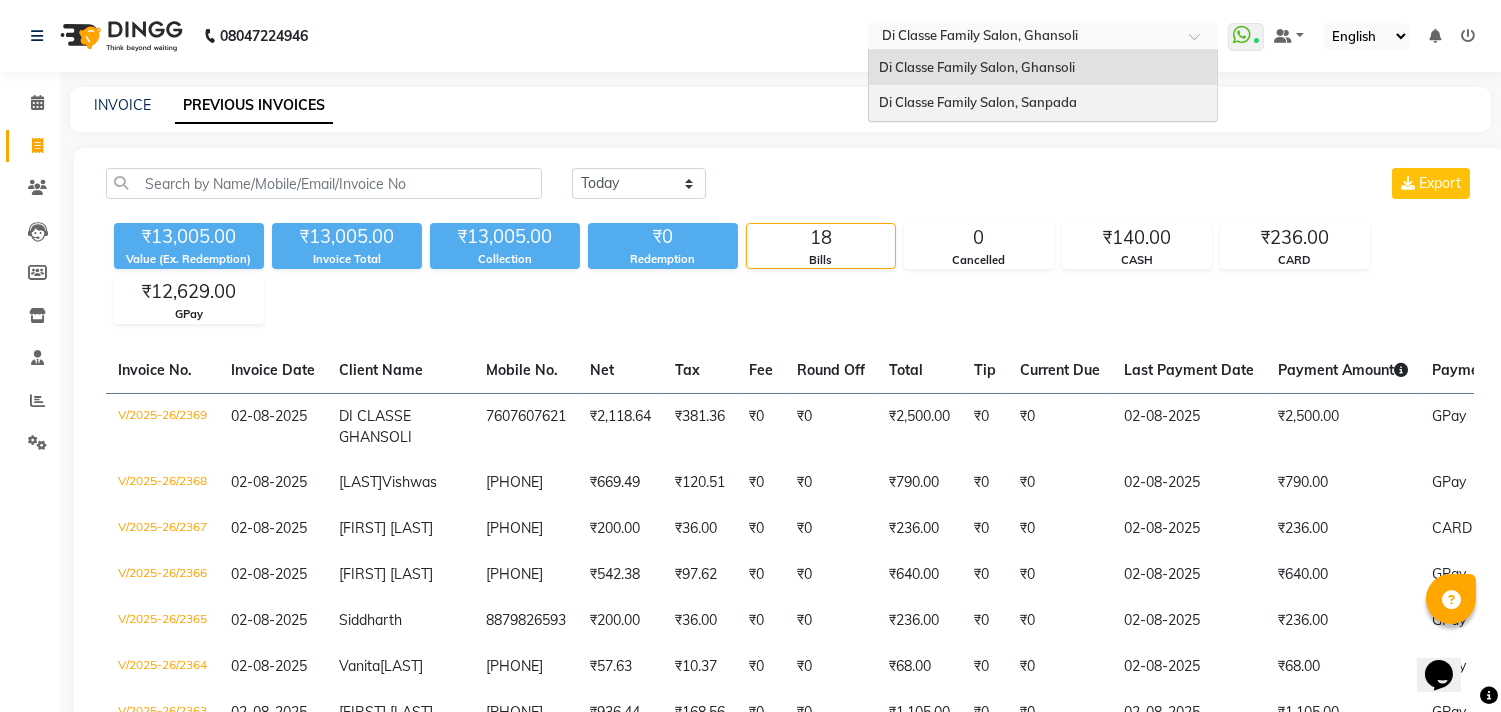 click on "Di Classe Family Salon, Sanpada" at bounding box center (1043, 103) 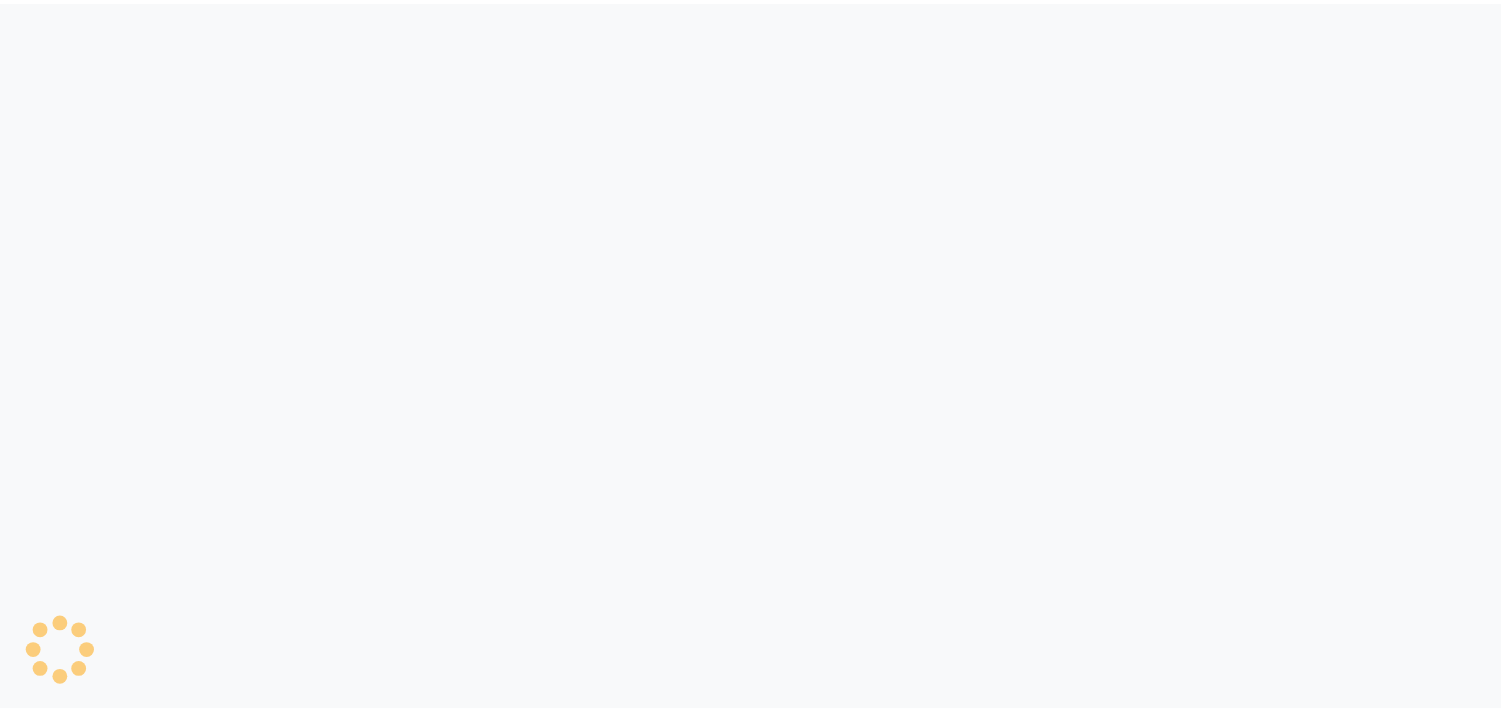 scroll, scrollTop: 0, scrollLeft: 0, axis: both 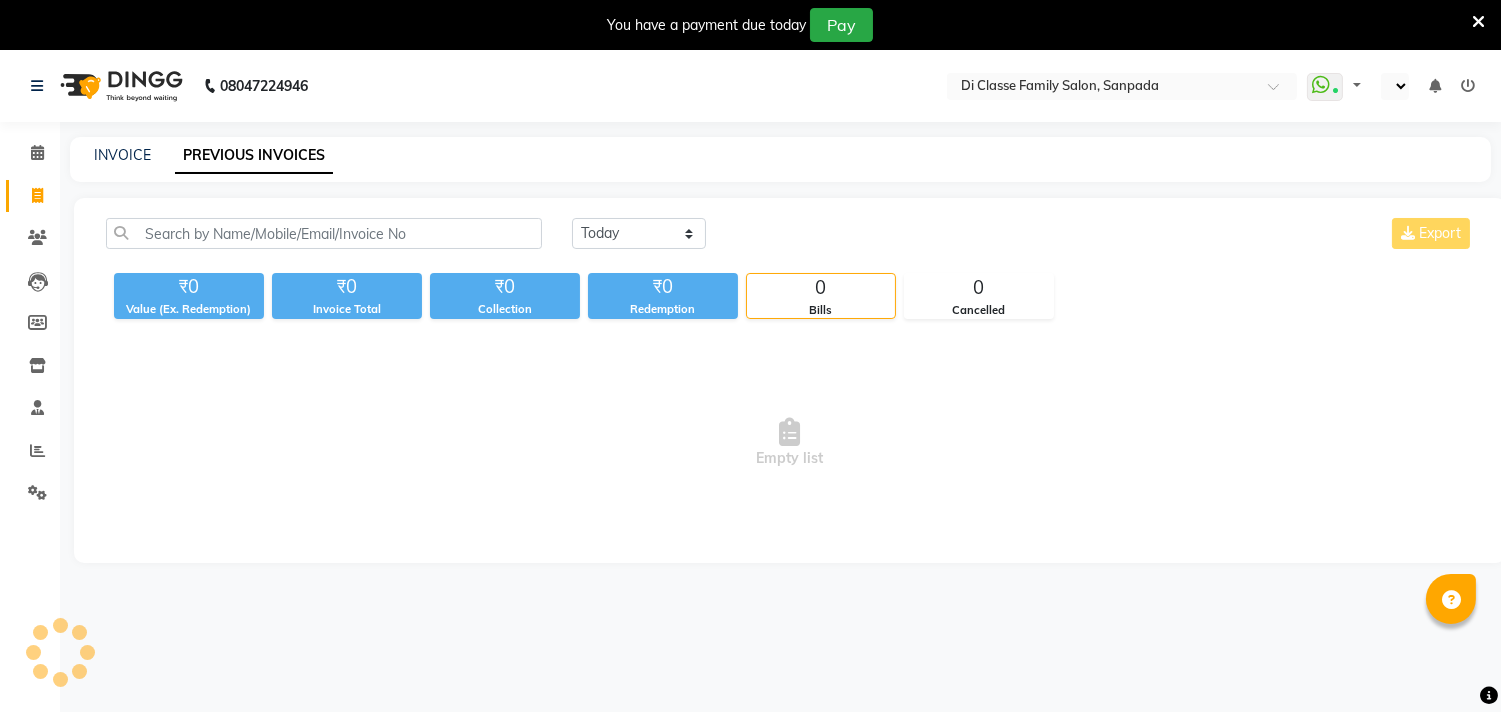 select on "en" 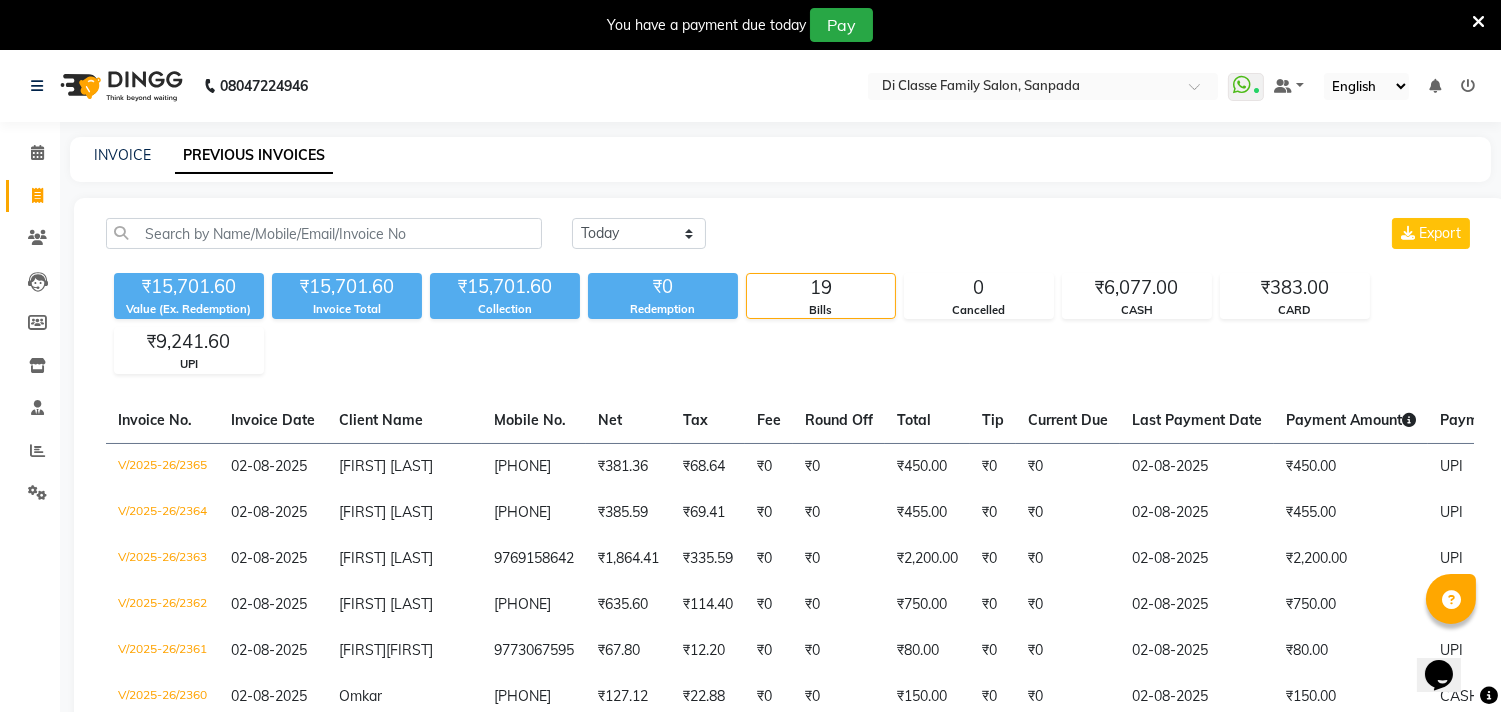 scroll, scrollTop: 0, scrollLeft: 0, axis: both 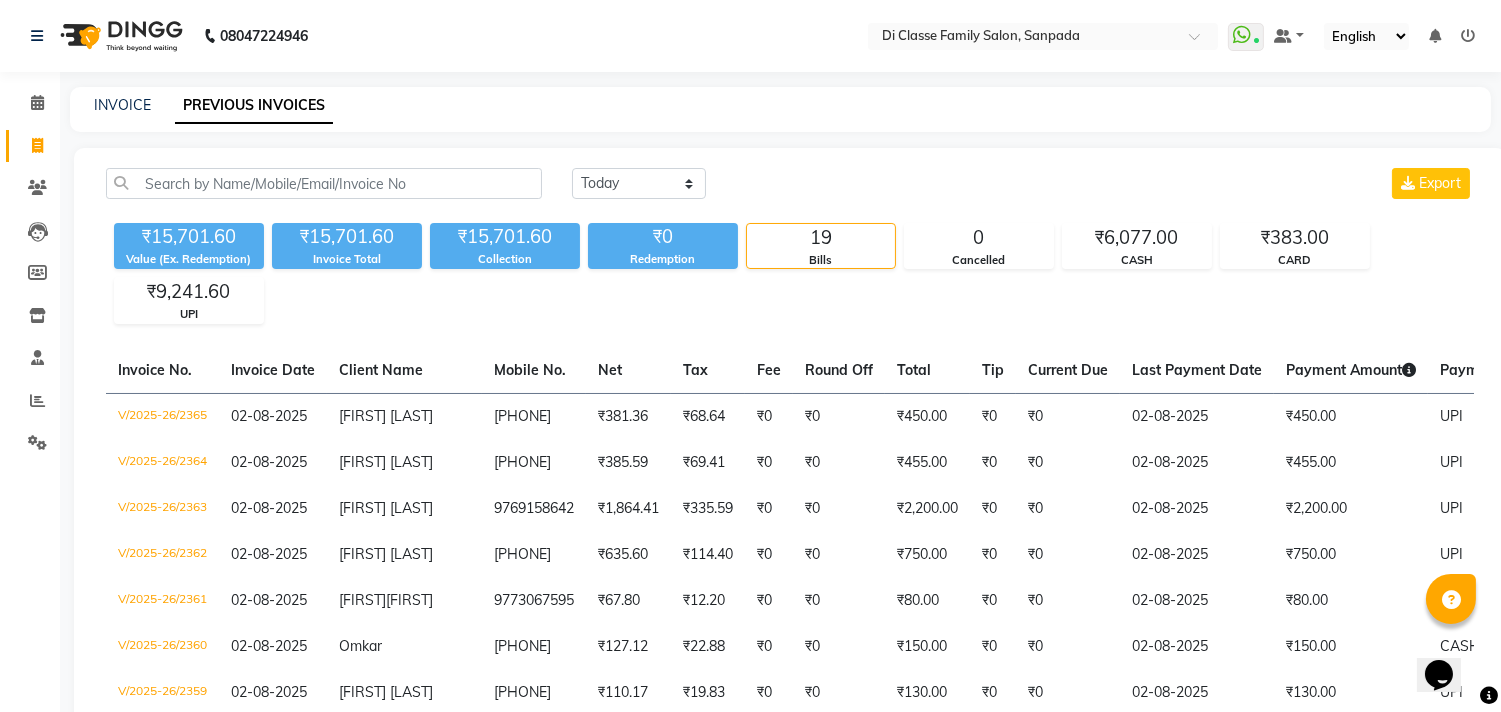 click on "08047224946 Select Location × Di Classe Family Salon, [CITY] WhatsApp Status ✕ Status: Connected Most Recent Message: 02-08-2025 09:35 PM Recent Service Activity: 02-08-2025 09:49 PM Default Panel My Panel English ENGLISH Español العربية मराठी हिंदी ગુજરાતી தமிழ் 中文 Notifications nothing to show" 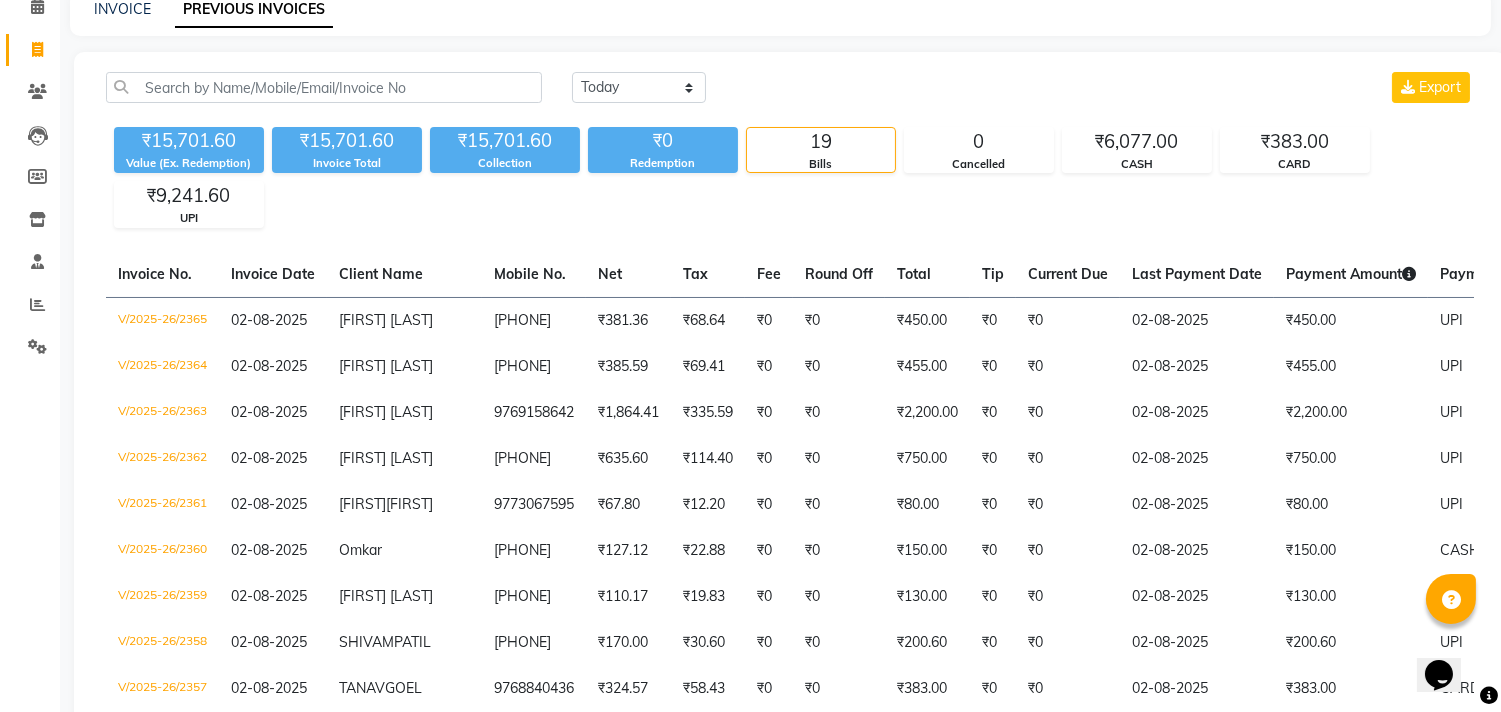 scroll, scrollTop: 0, scrollLeft: 0, axis: both 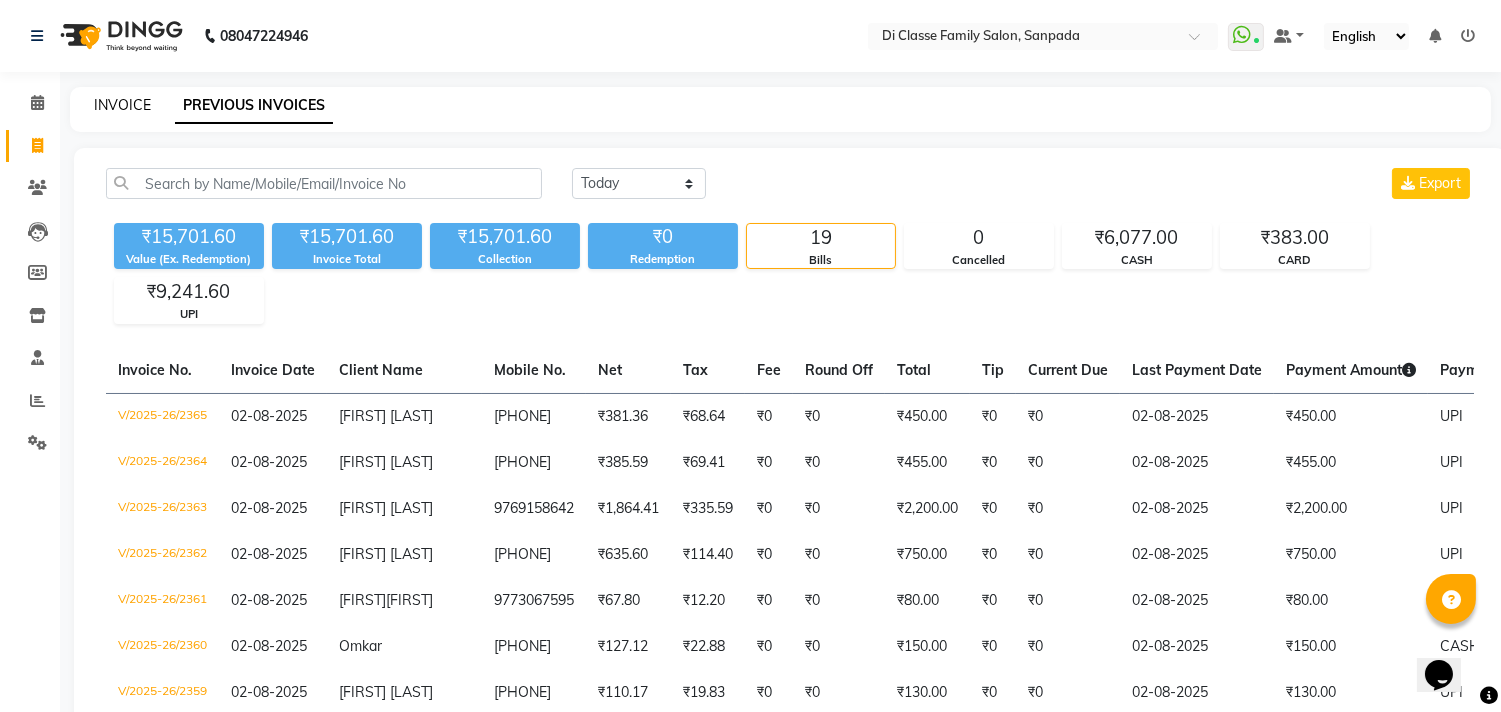 click on "INVOICE" 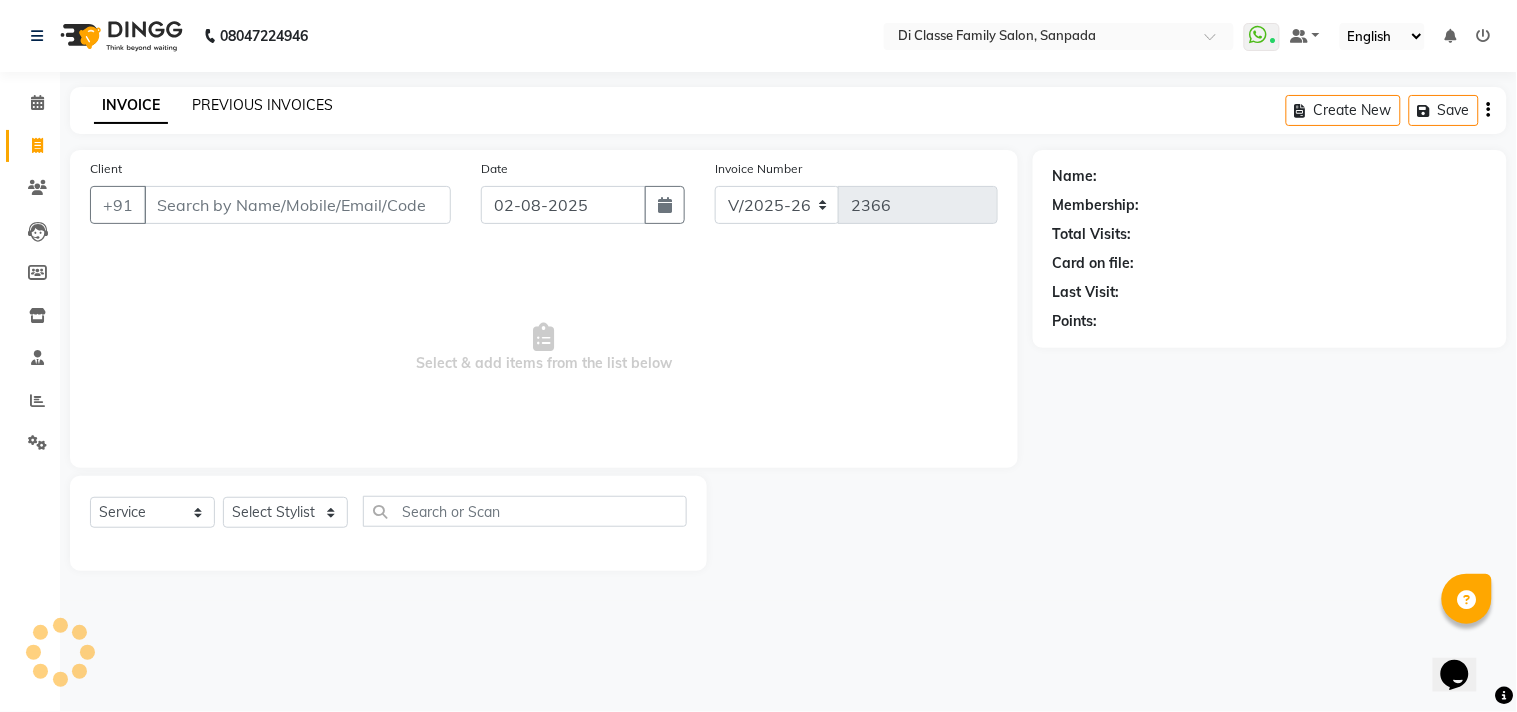 click on "PREVIOUS INVOICES" 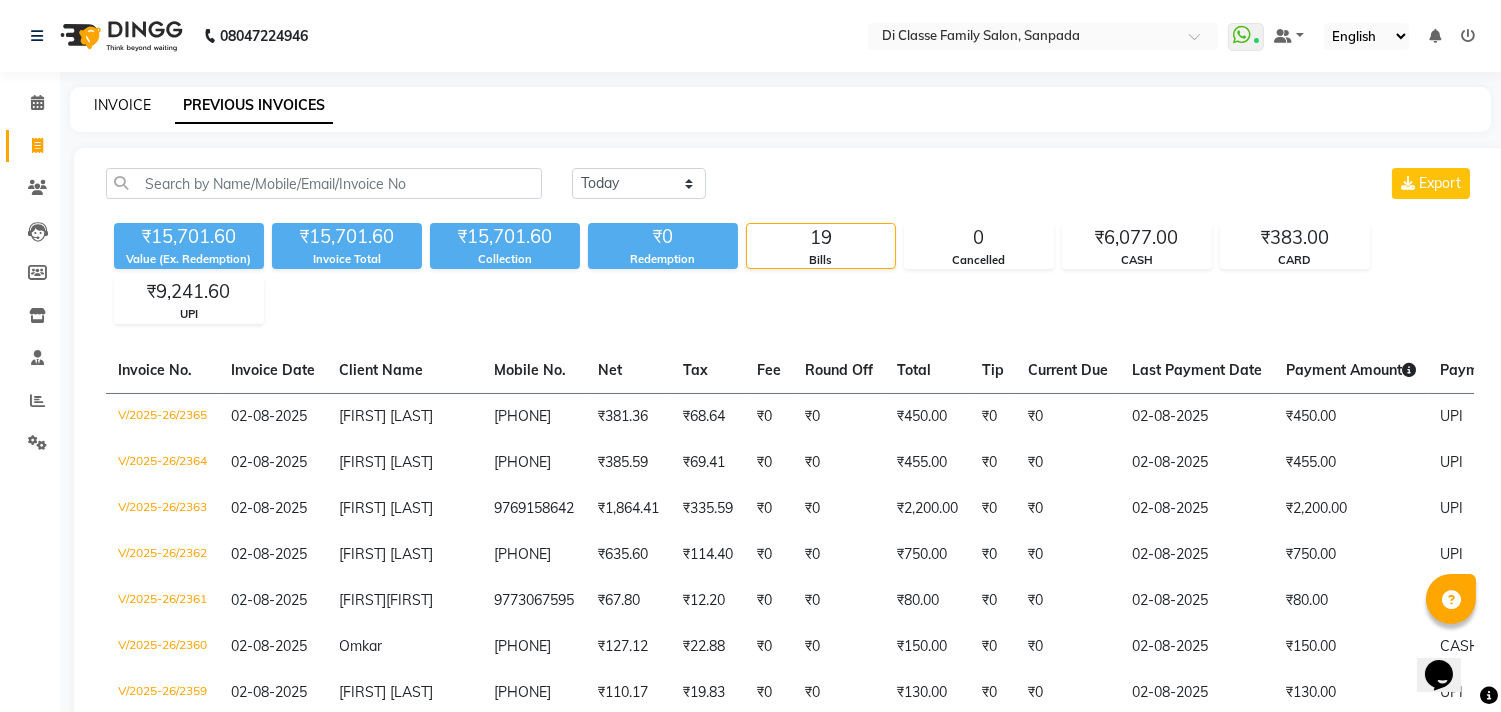 click on "INVOICE" 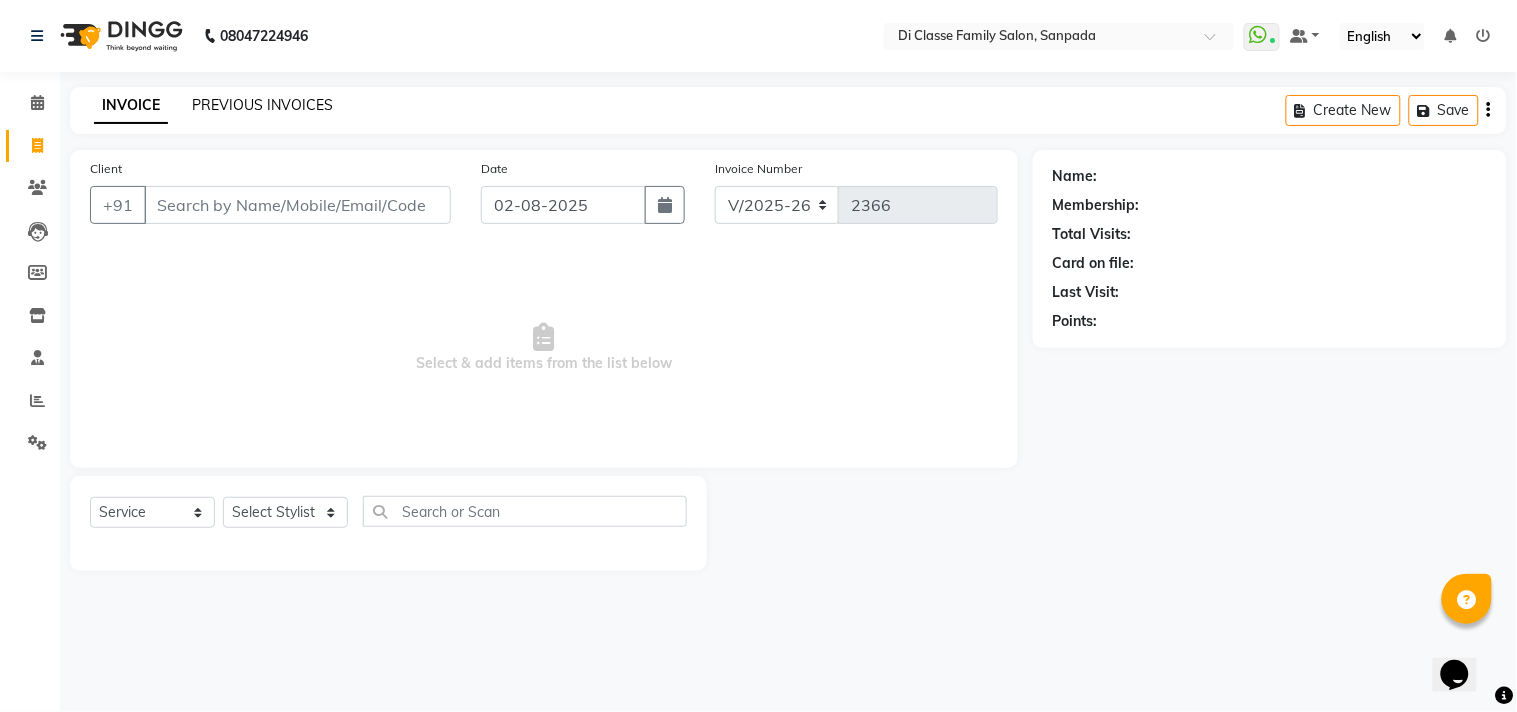 click on "PREVIOUS INVOICES" 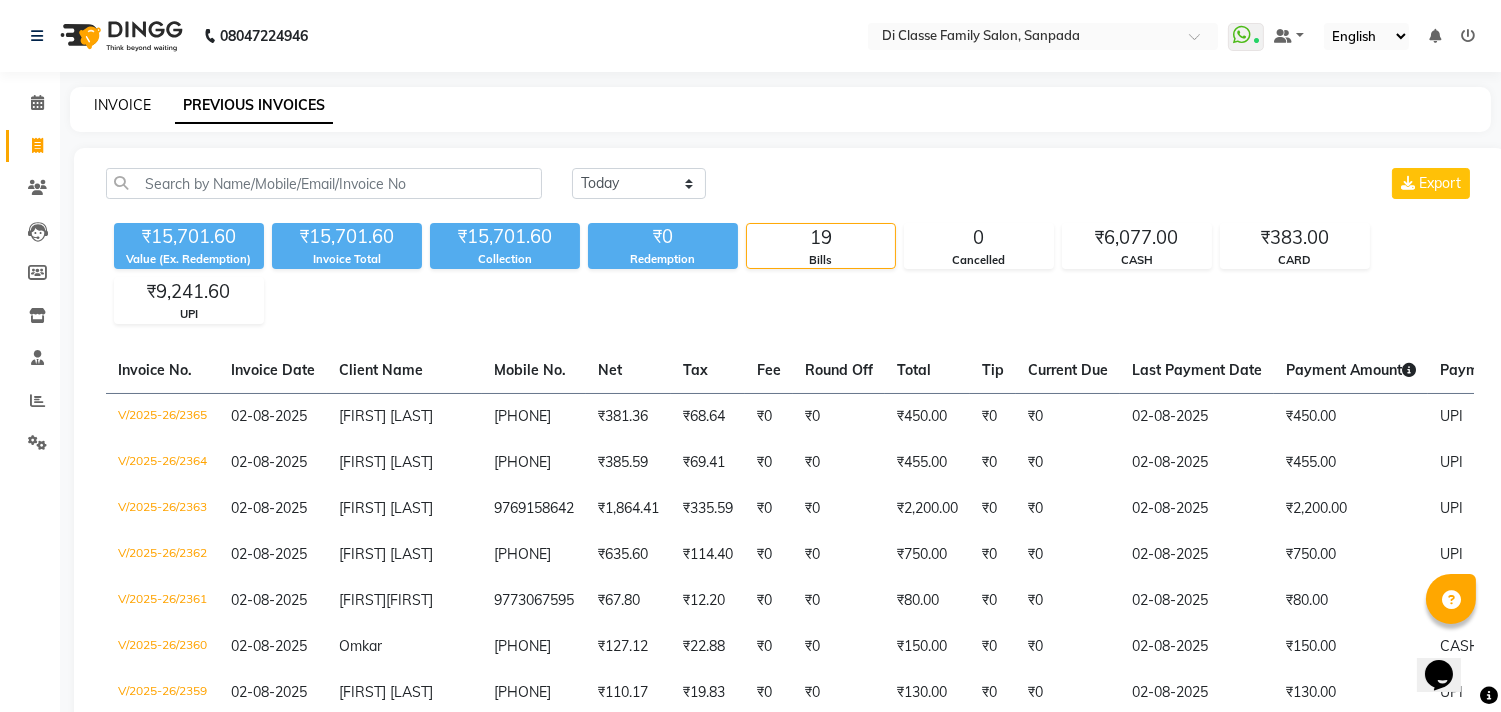 click on "INVOICE" 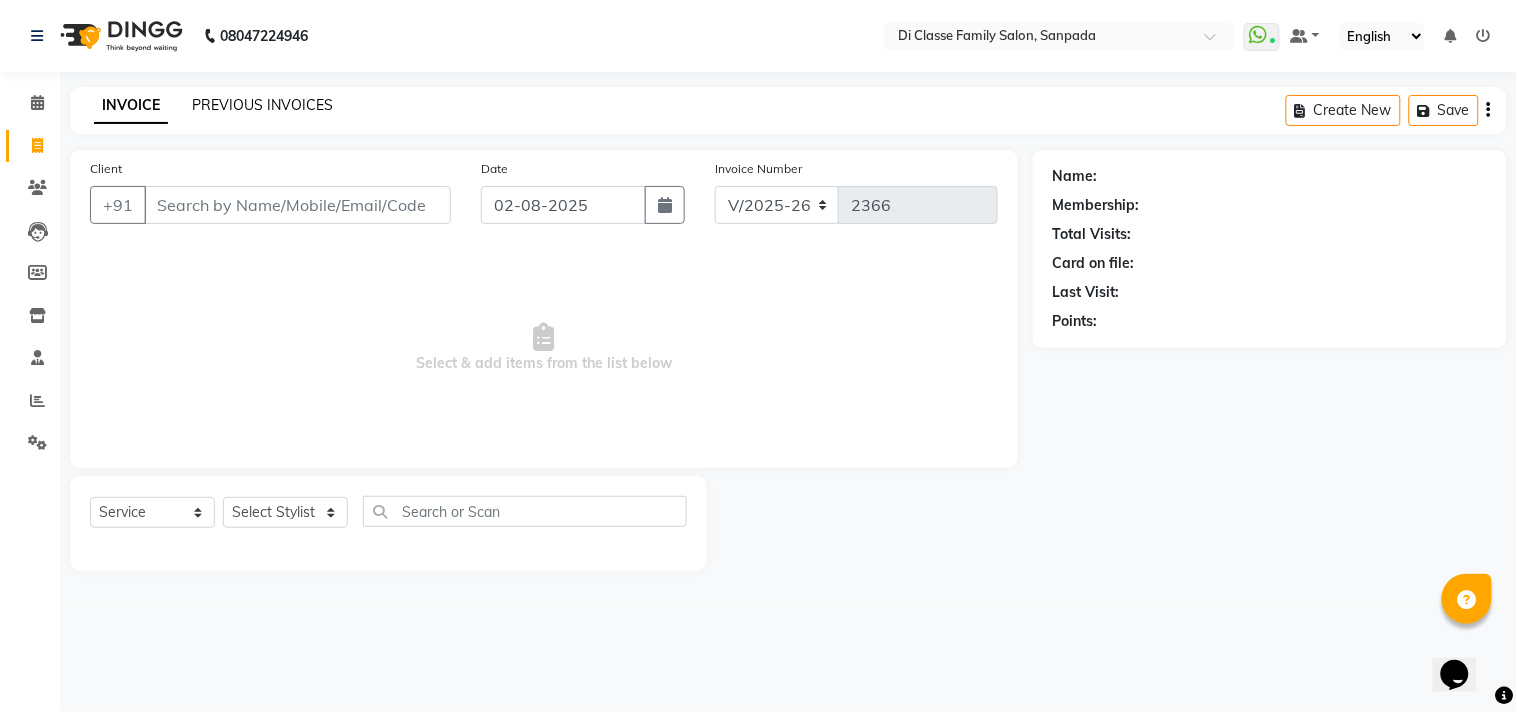 click on "PREVIOUS INVOICES" 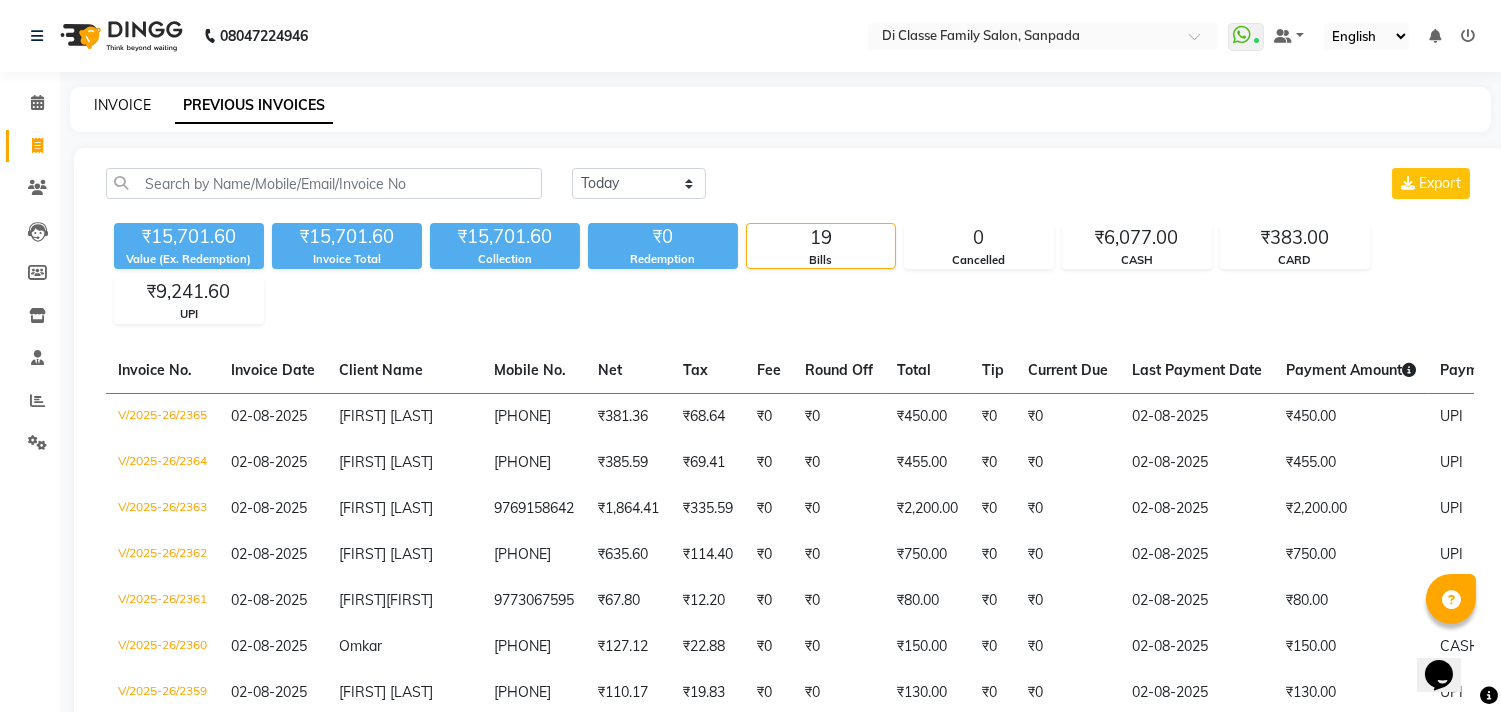 click on "INVOICE" 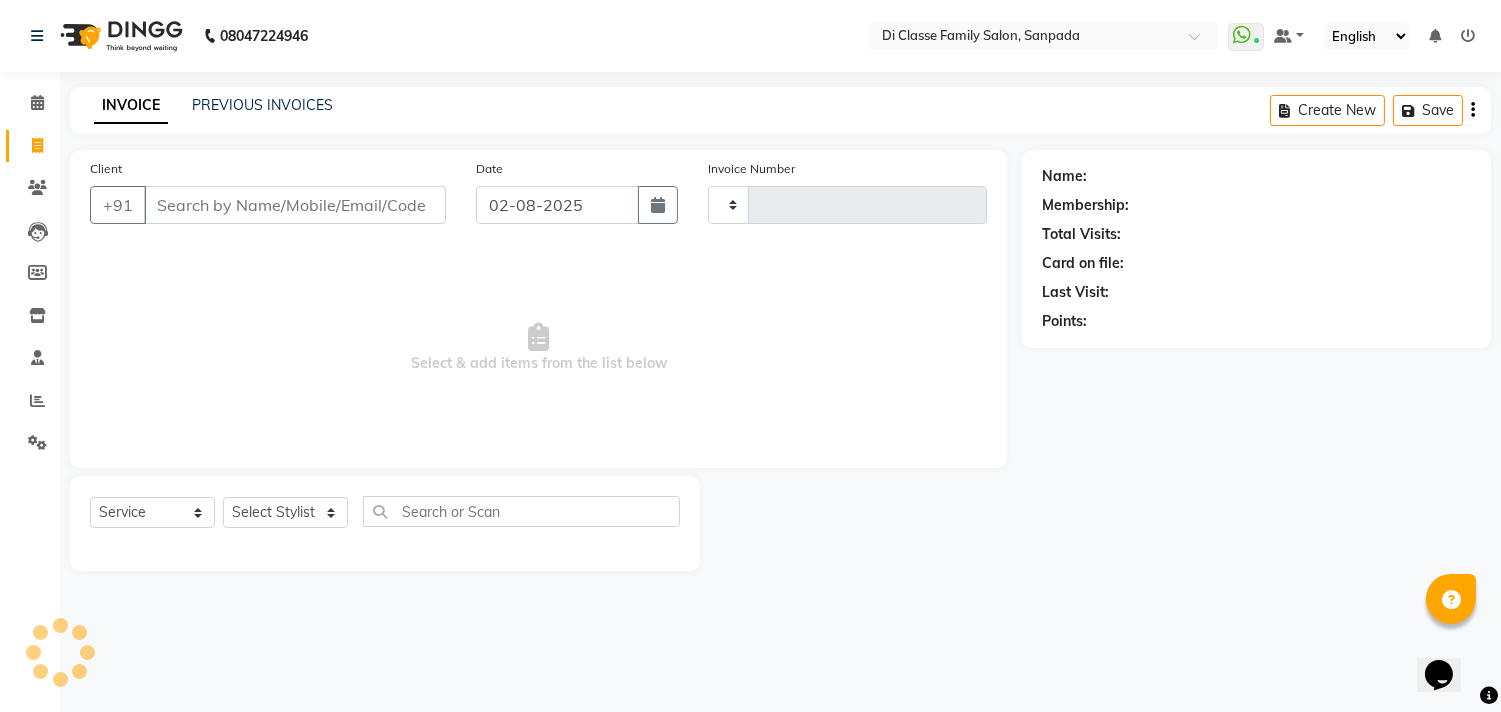 type on "2366" 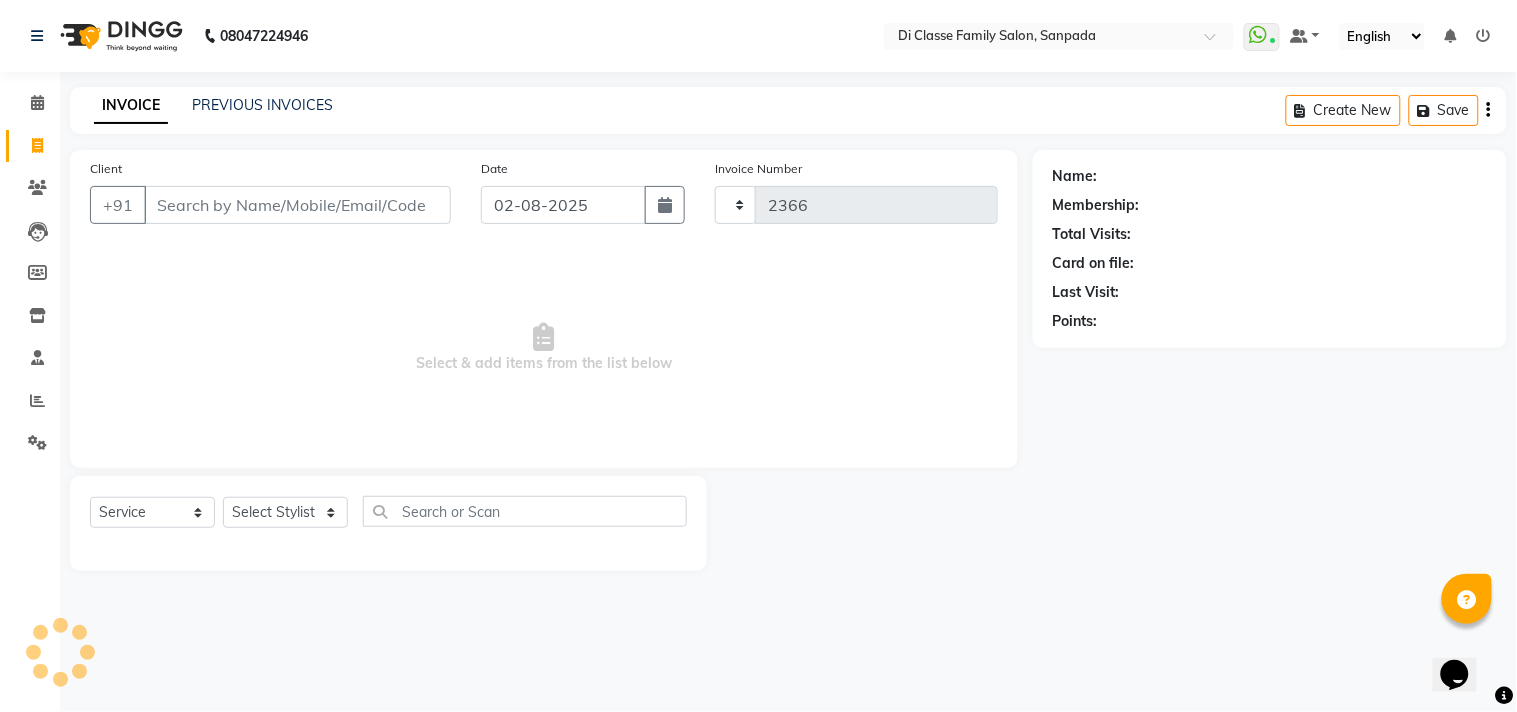 select on "4704" 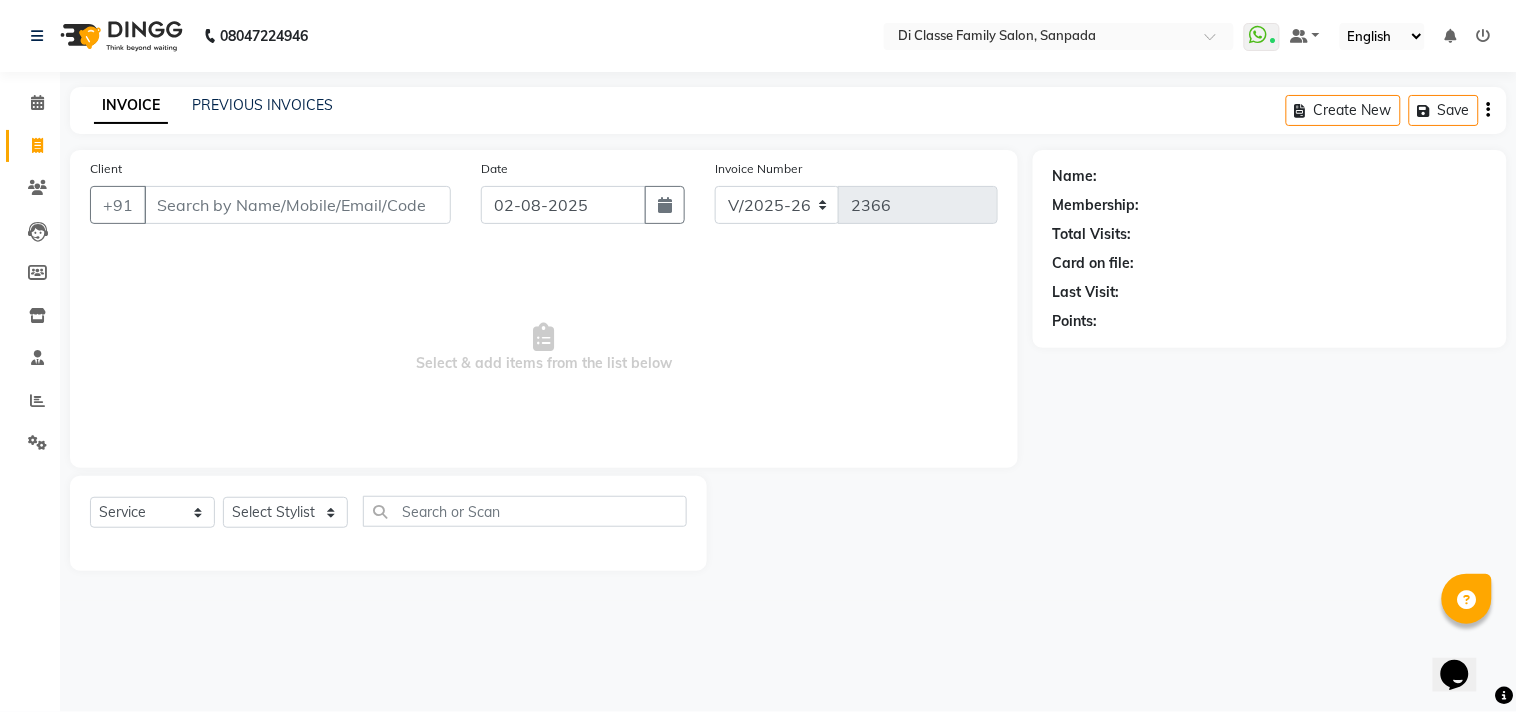 click on "INVOICE" 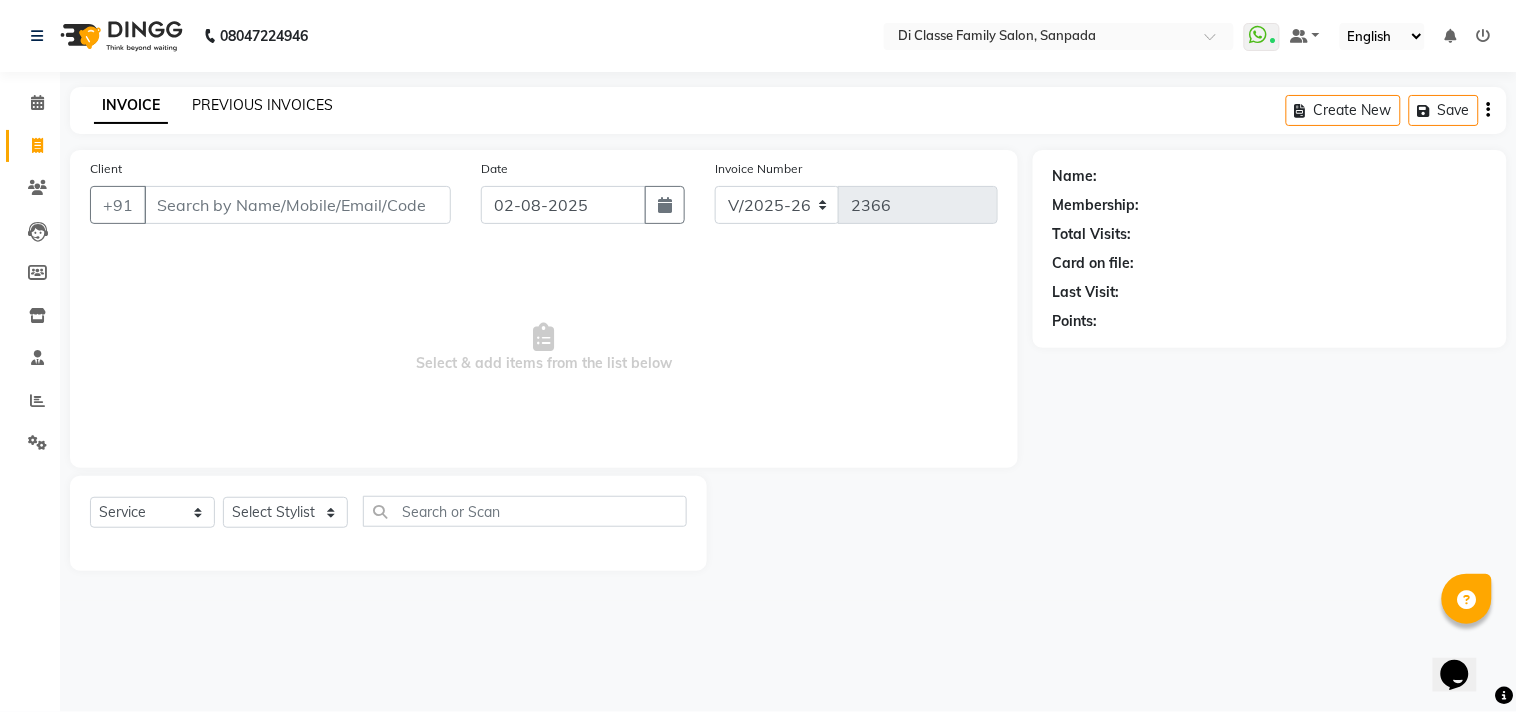 click on "PREVIOUS INVOICES" 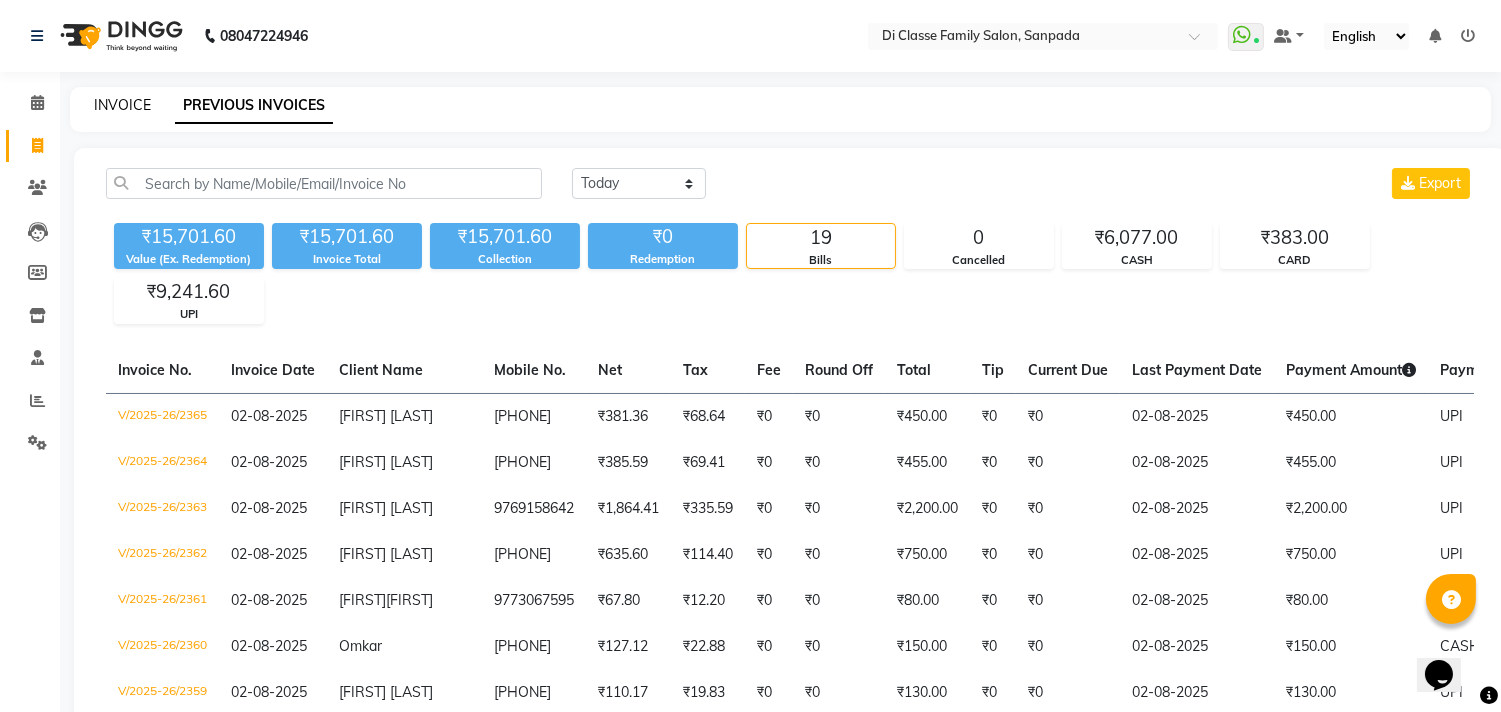 click on "INVOICE" 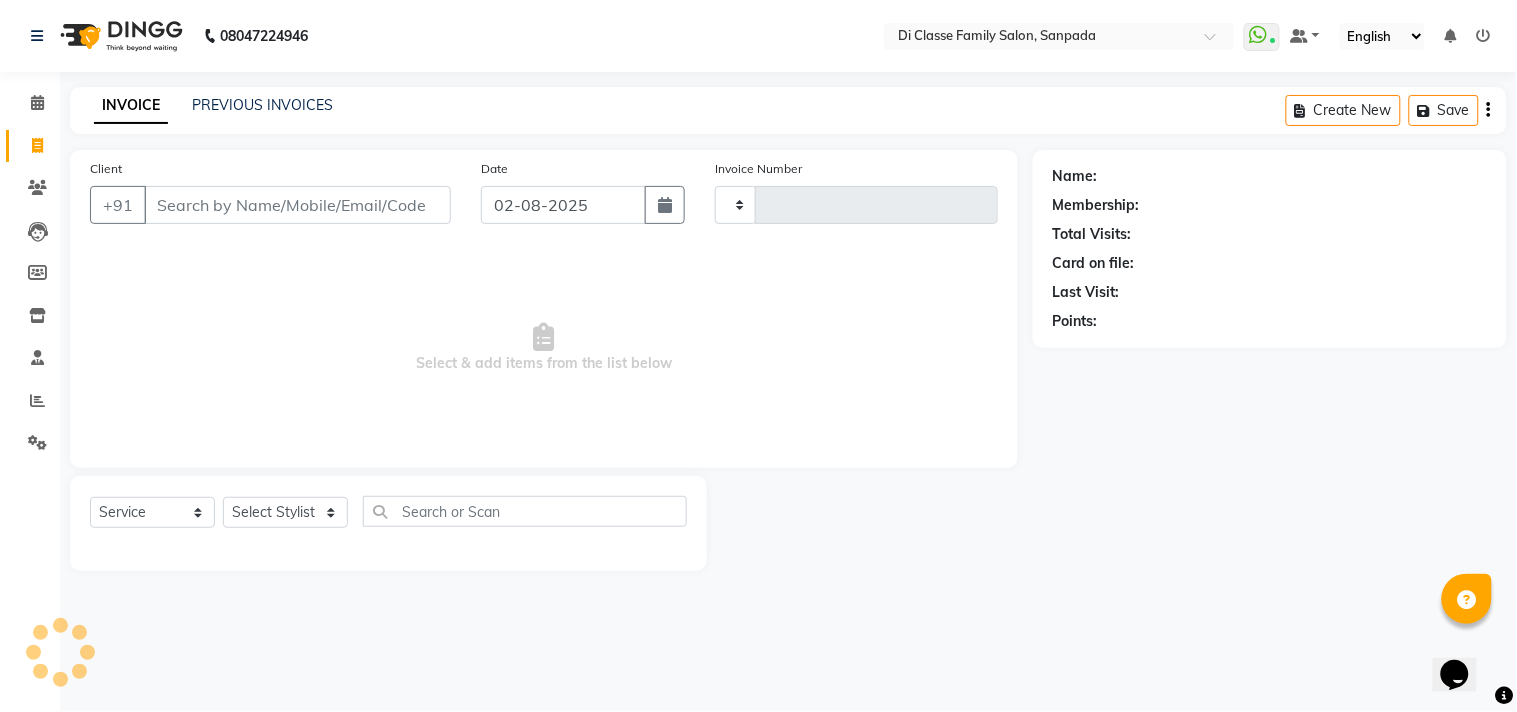 type on "2366" 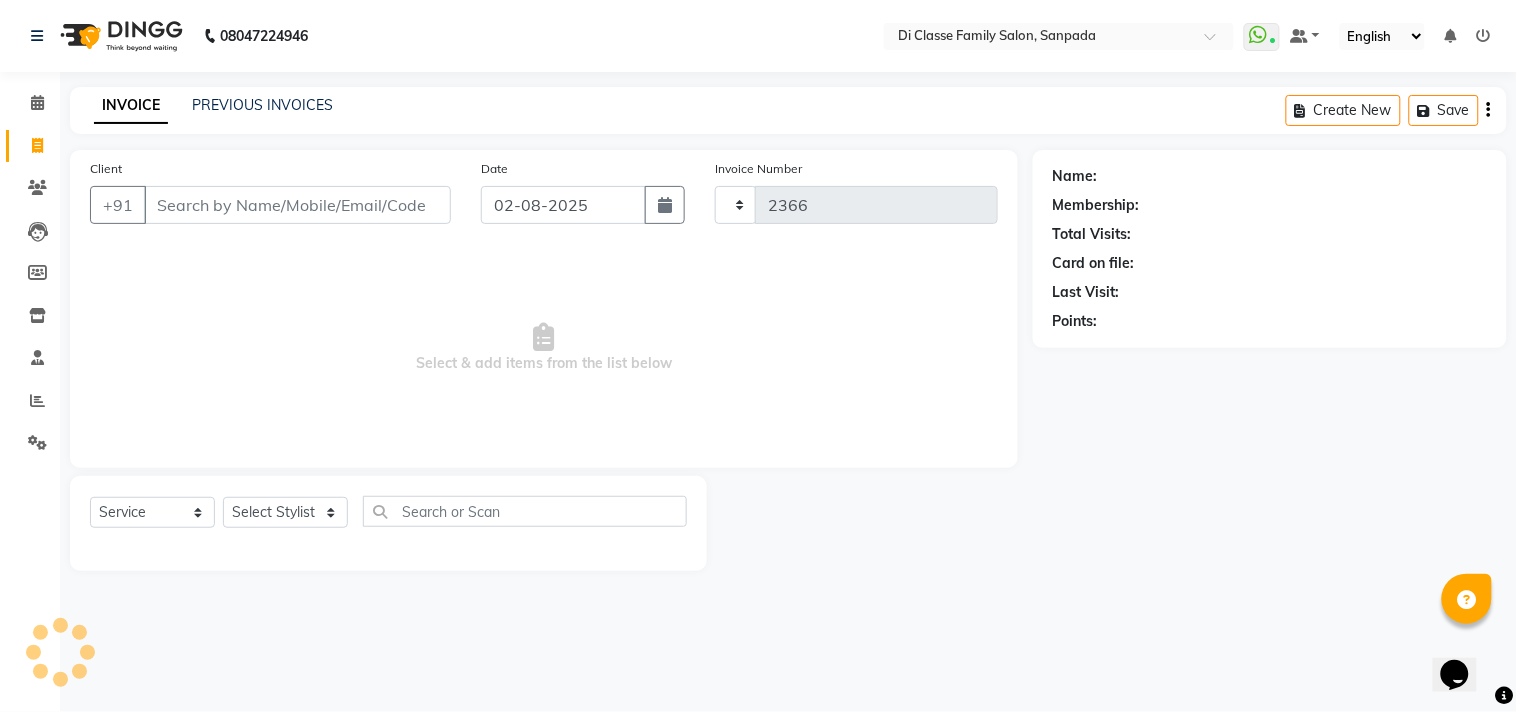 select on "4704" 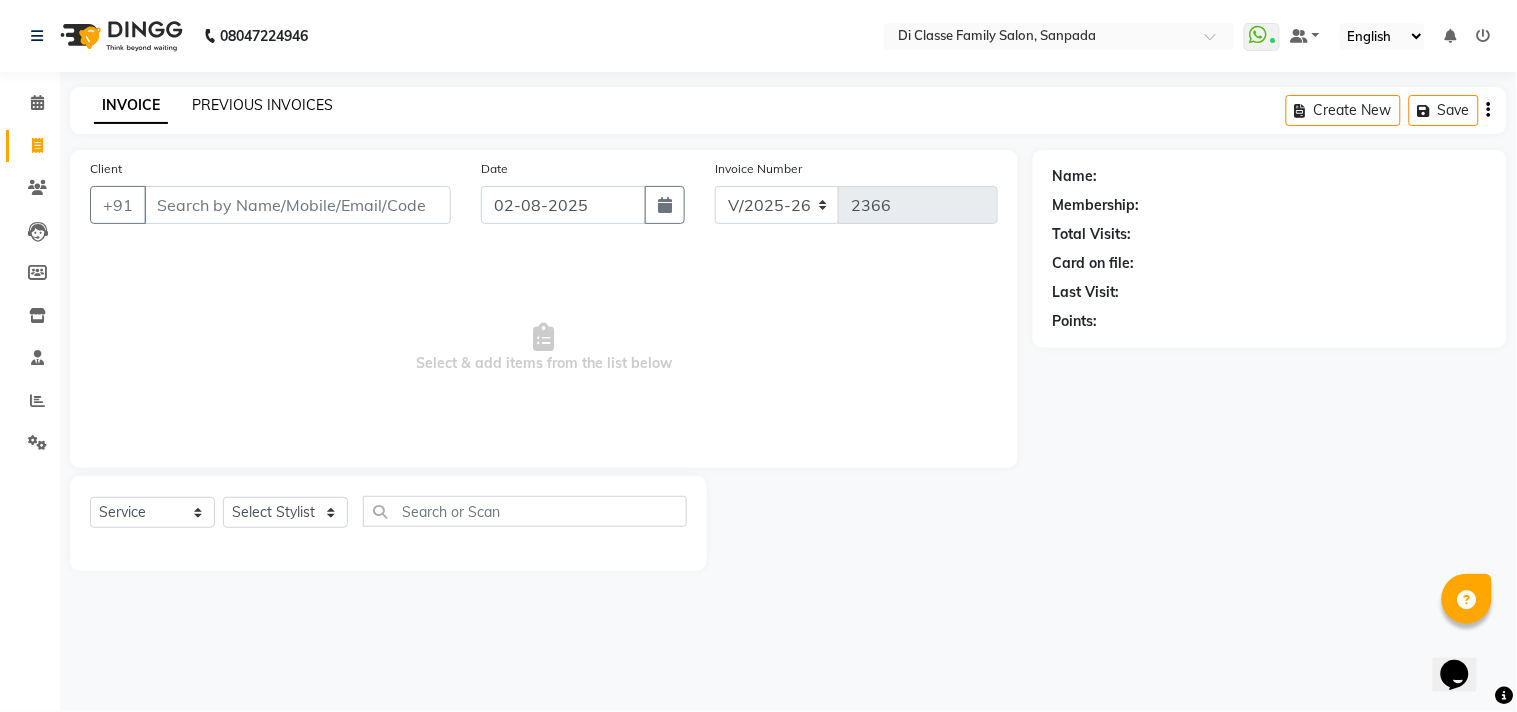 click on "PREVIOUS INVOICES" 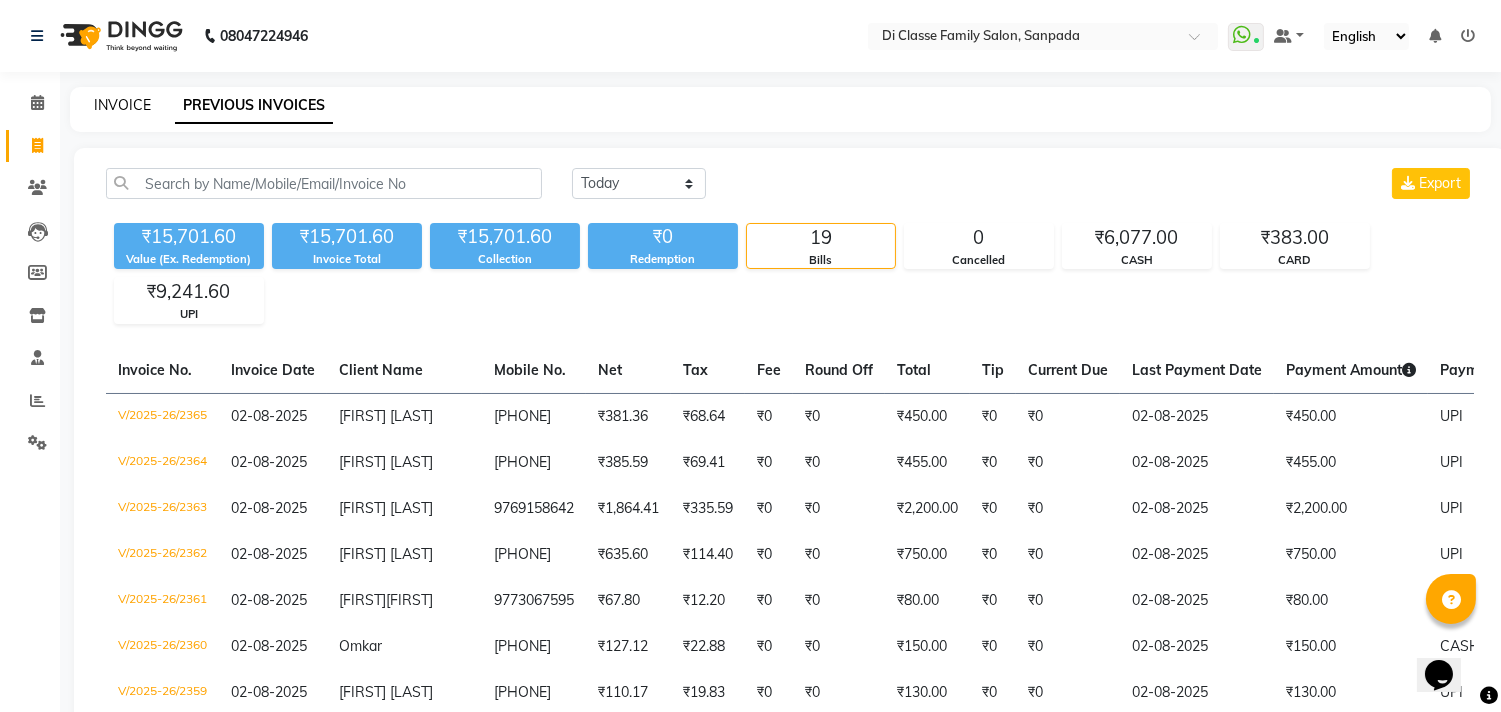 click on "INVOICE" 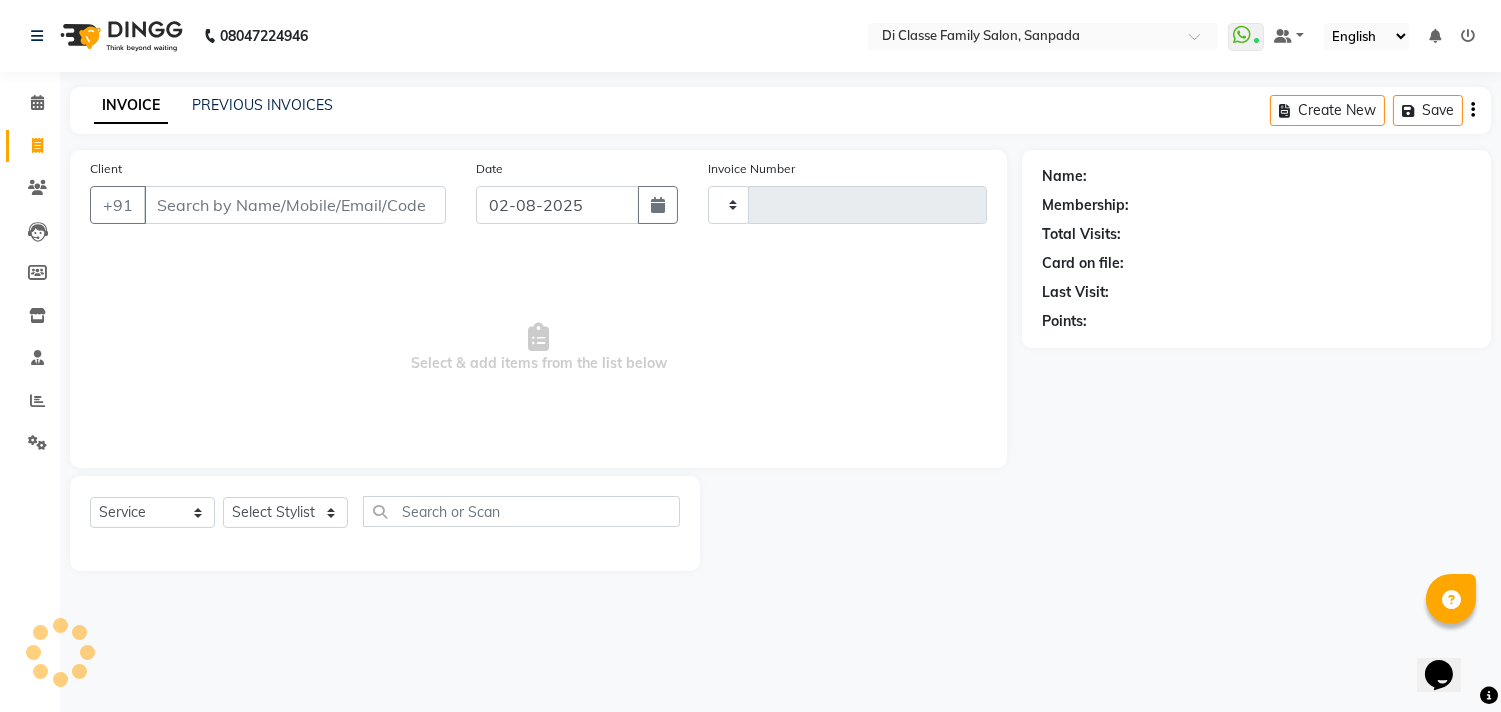type on "2366" 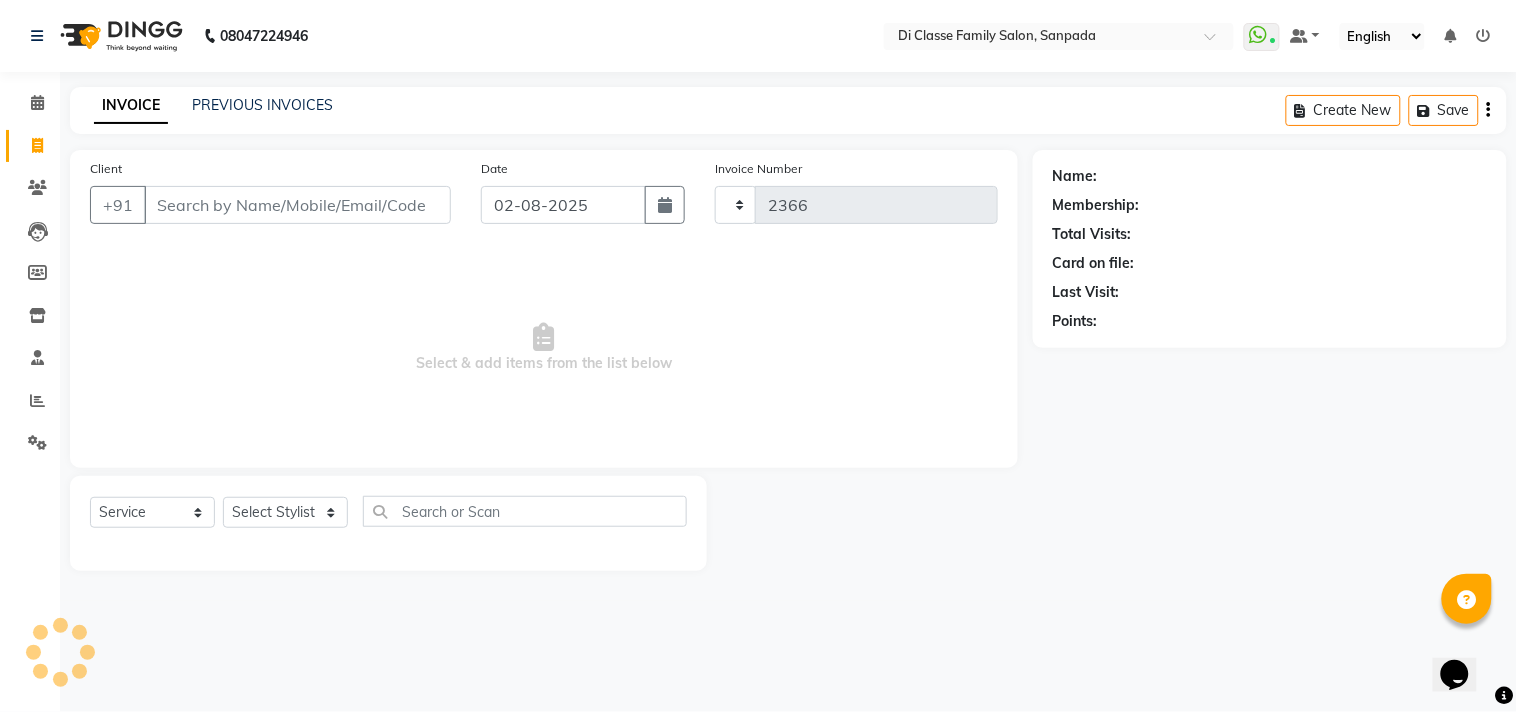 select on "4704" 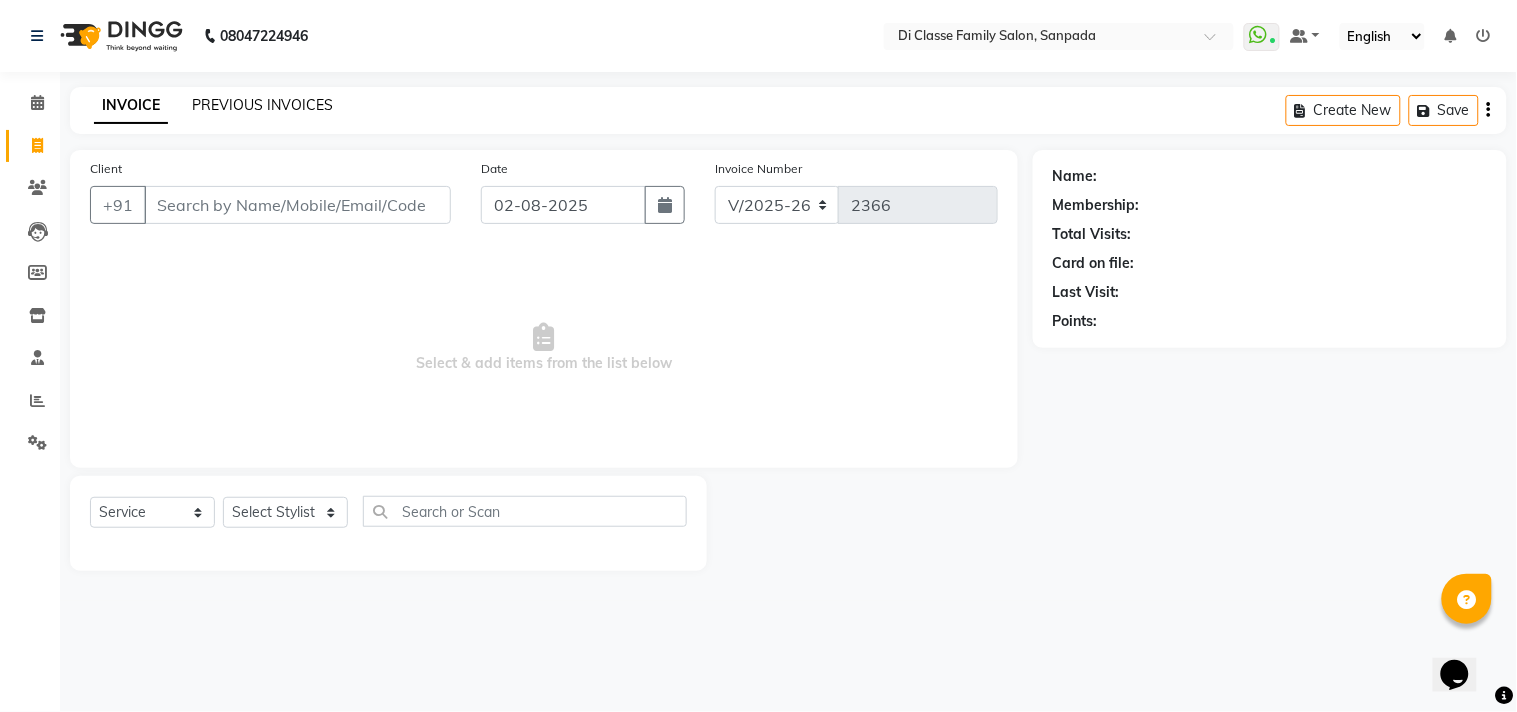 click on "PREVIOUS INVOICES" 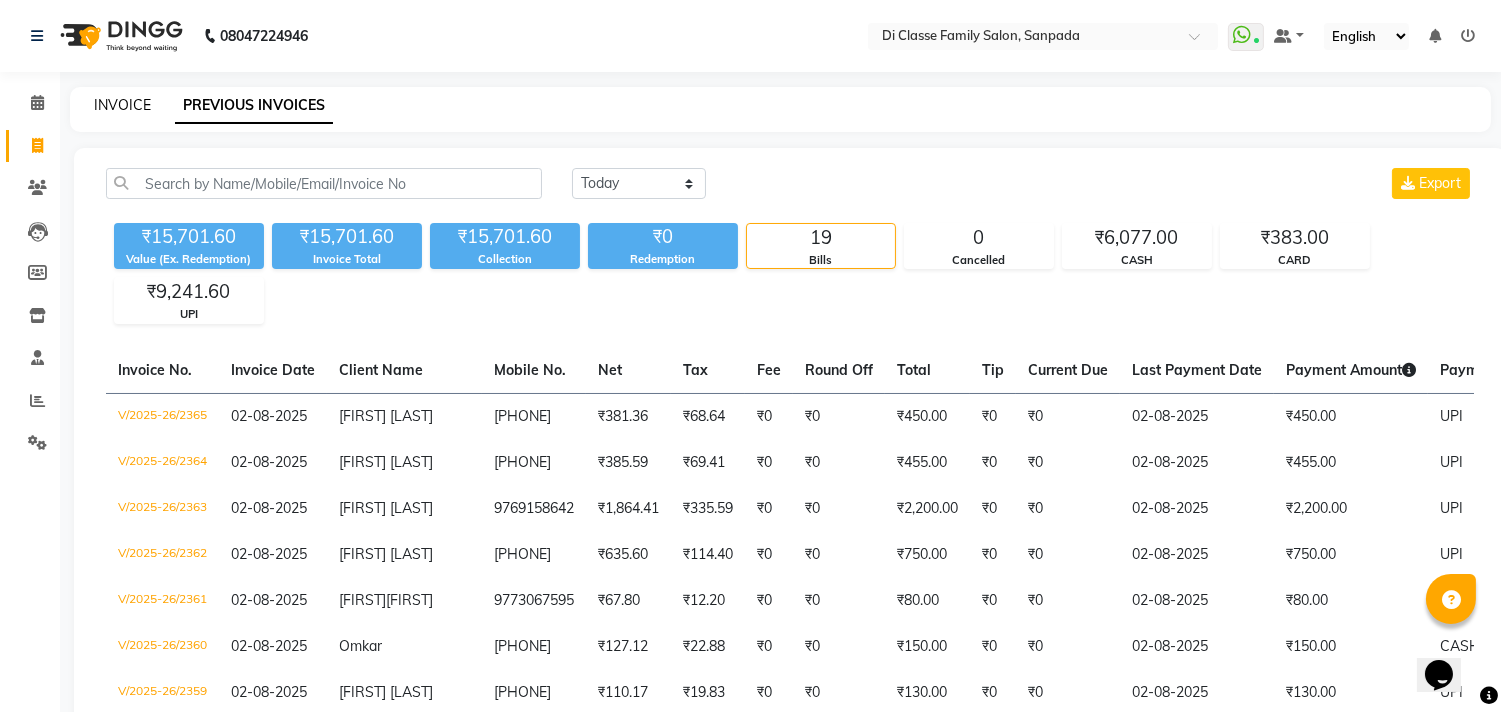click on "INVOICE" 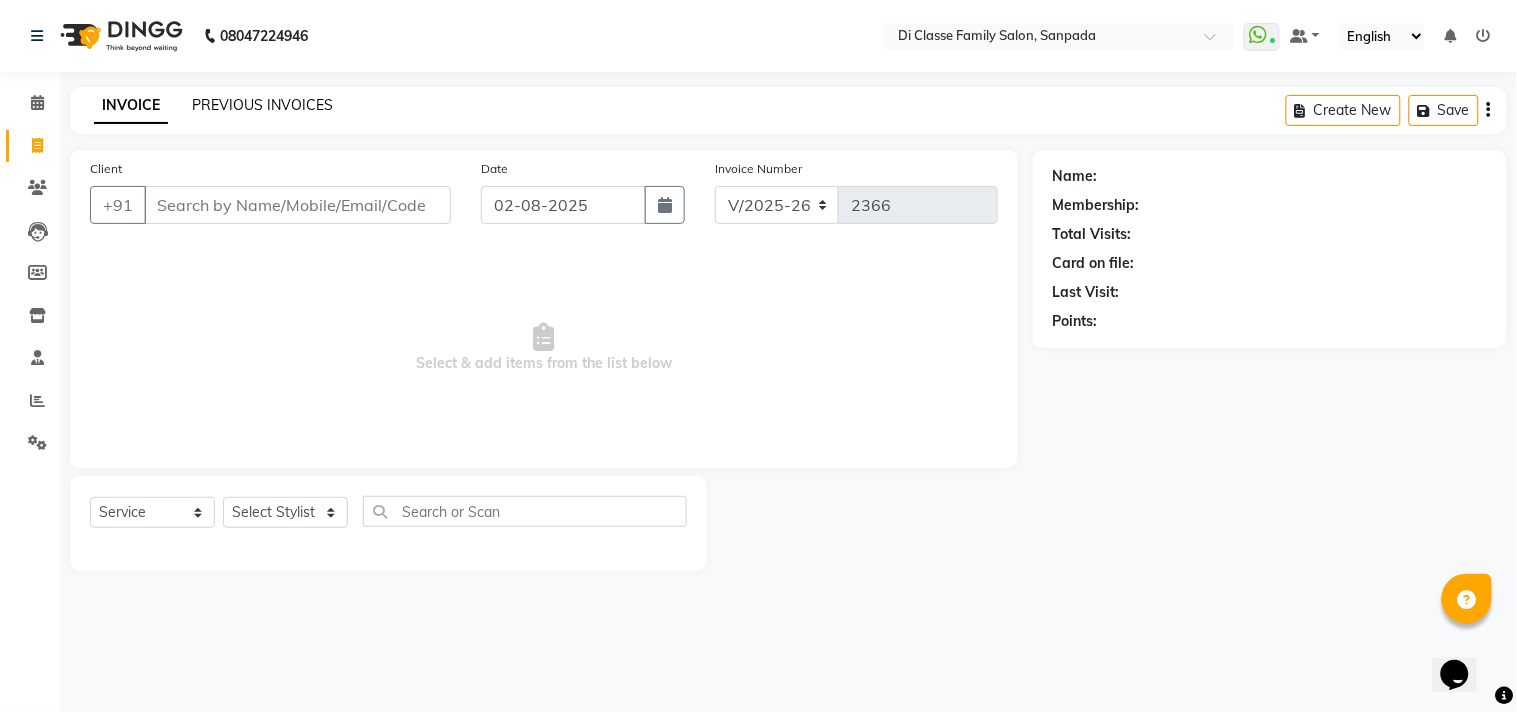 click on "PREVIOUS INVOICES" 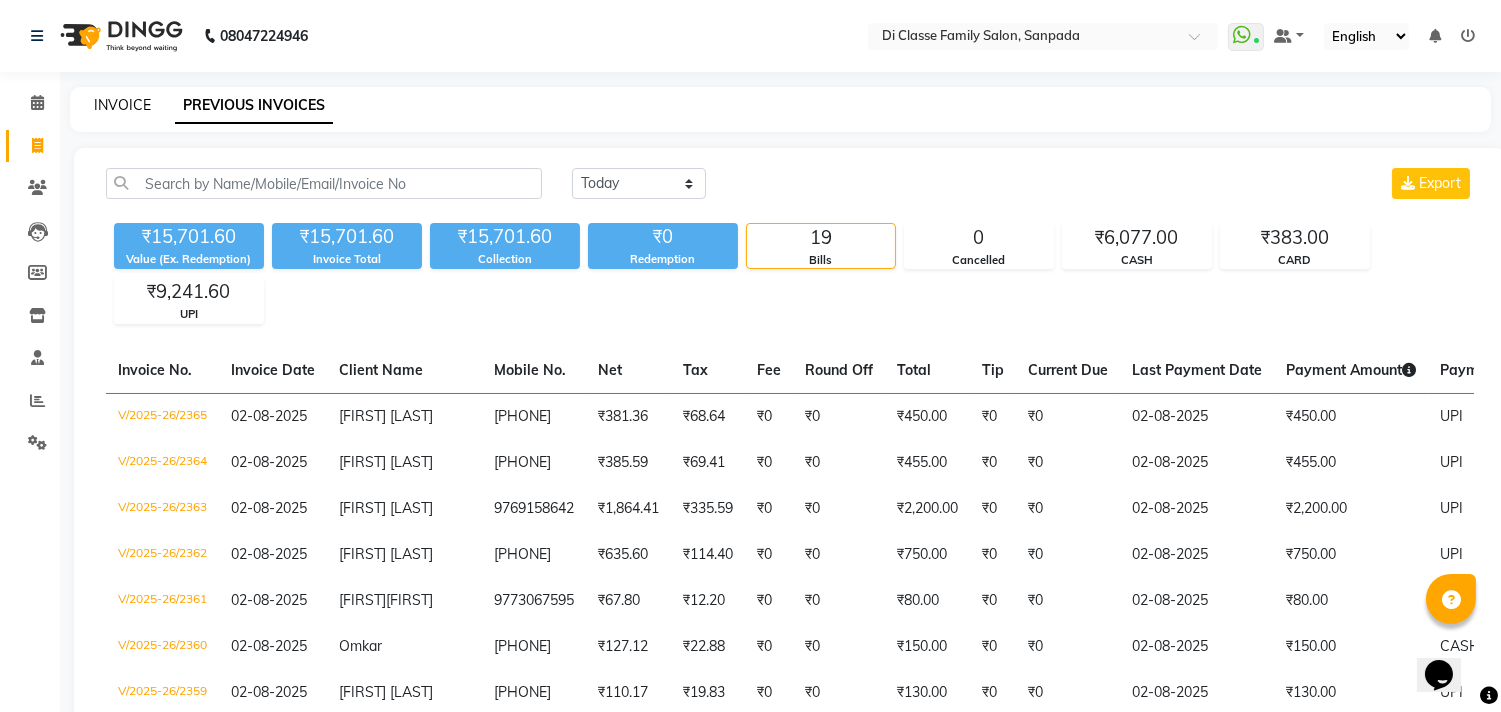 click on "INVOICE" 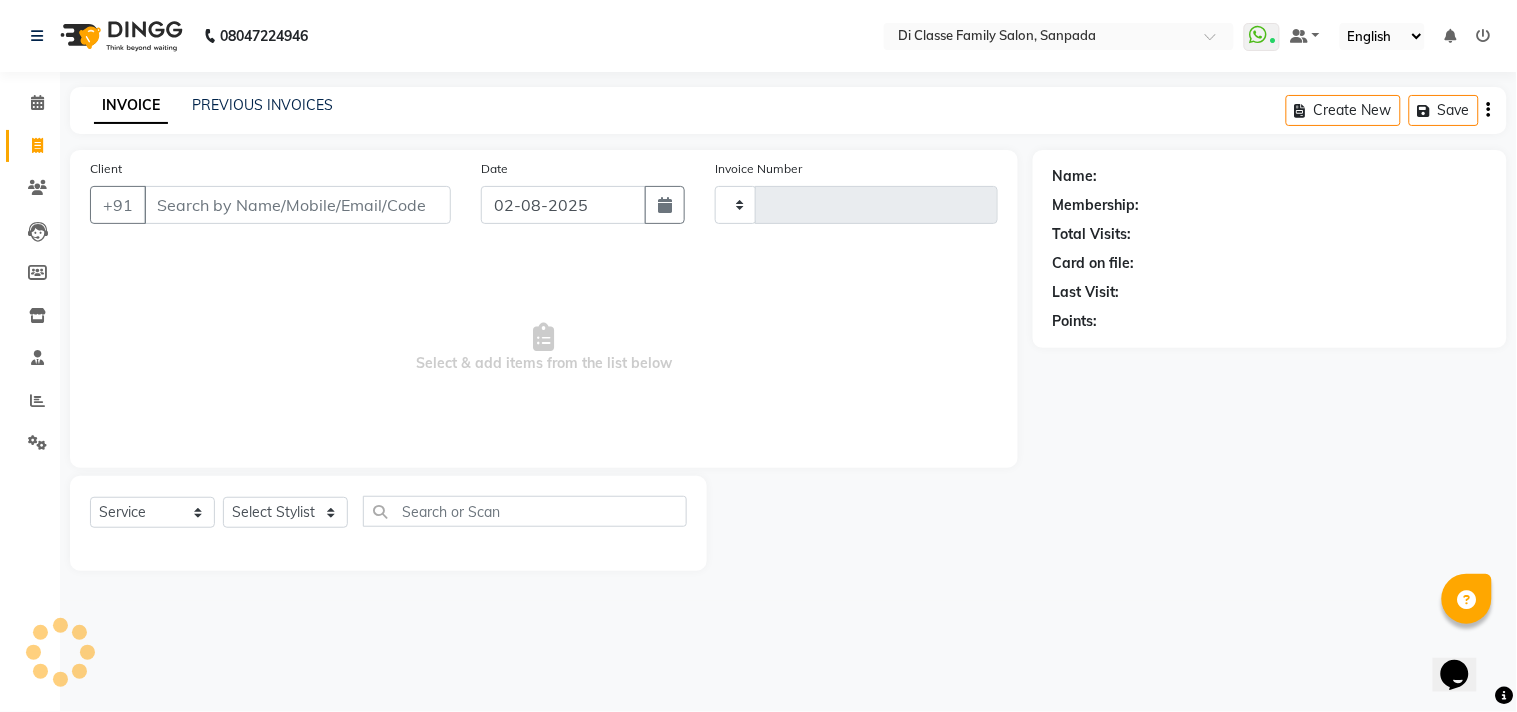 type on "2366" 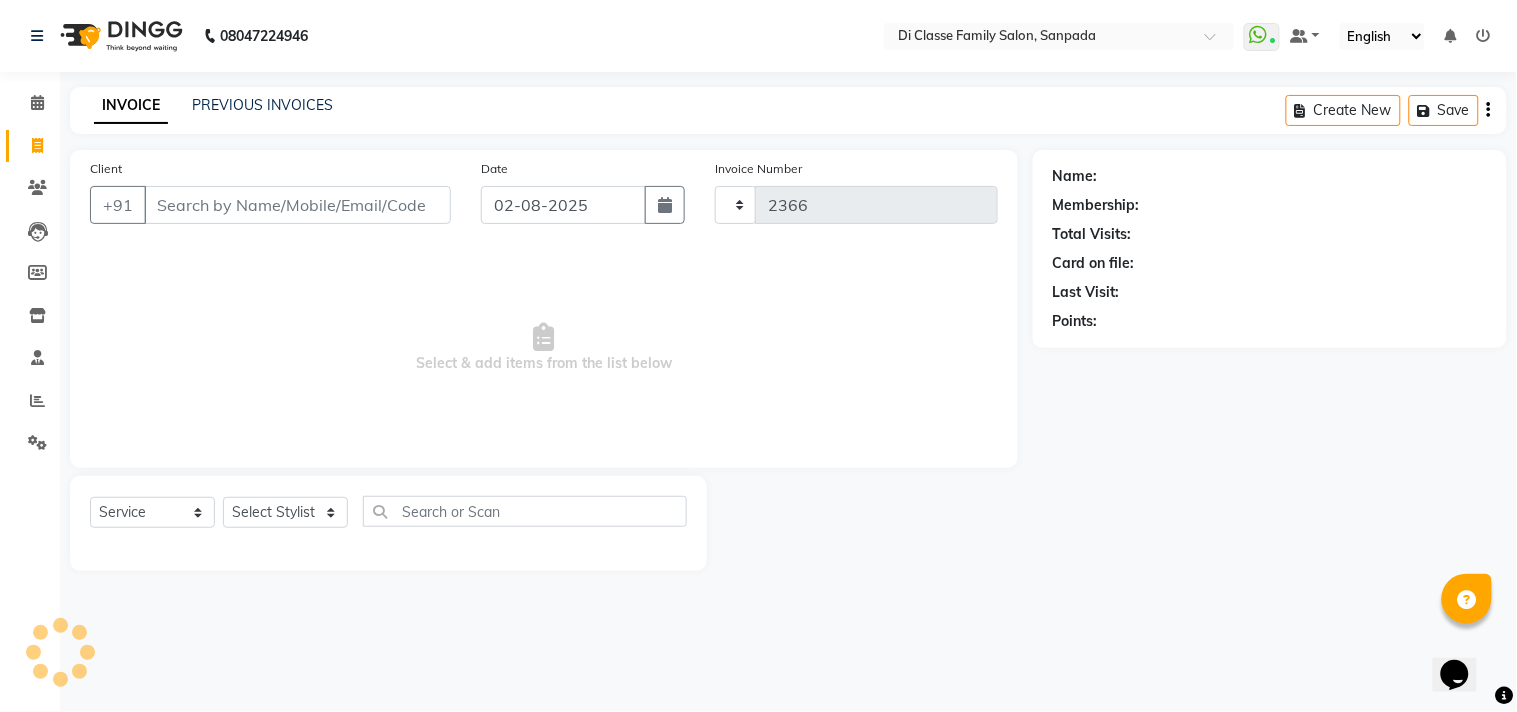 select on "4704" 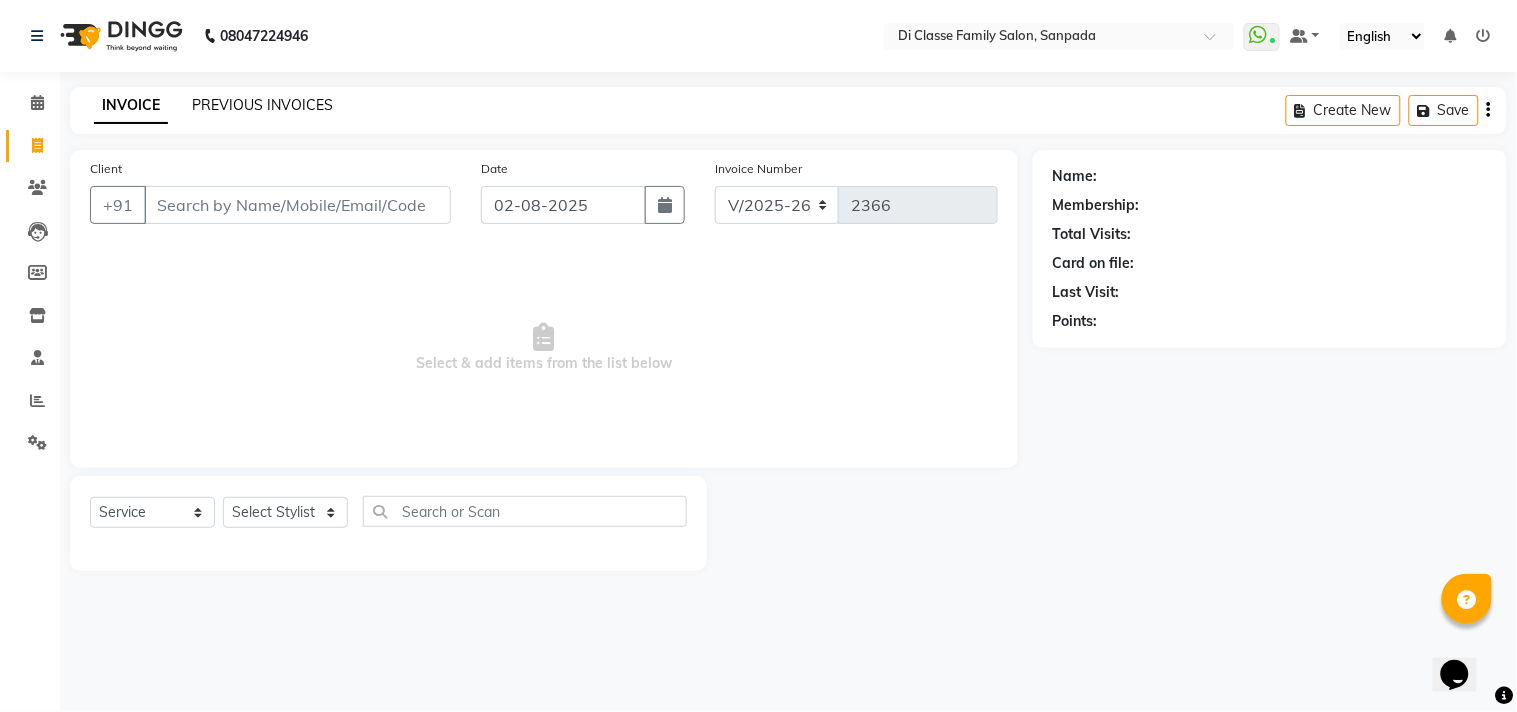 click on "PREVIOUS INVOICES" 